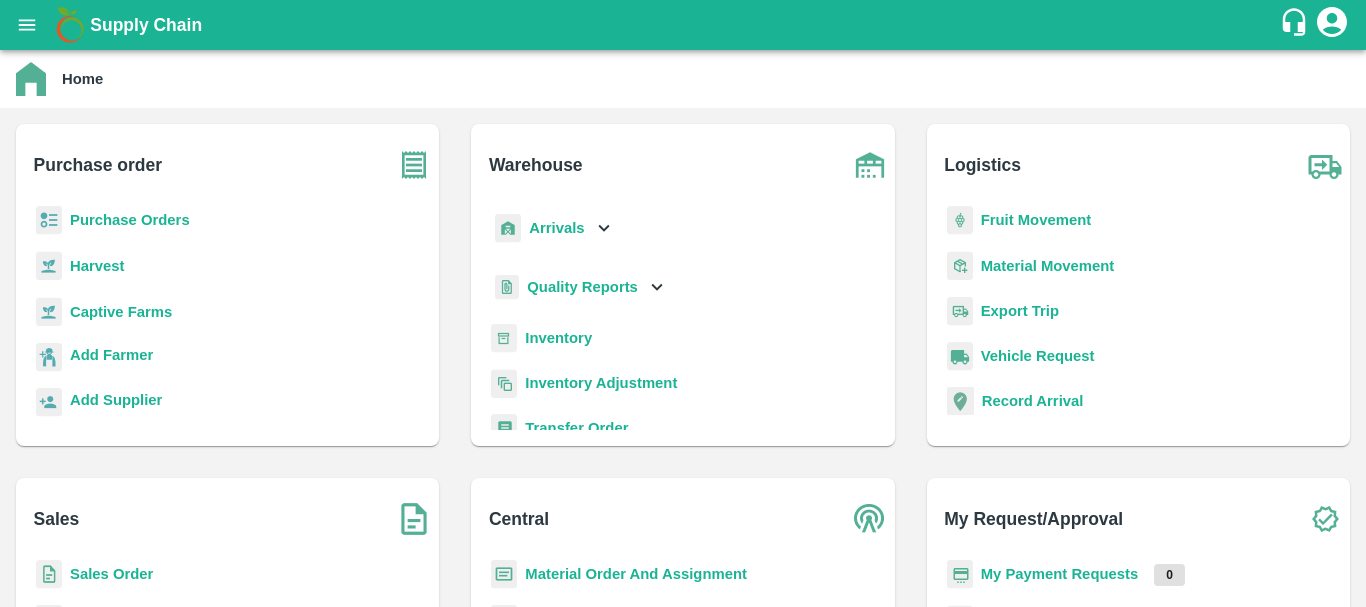 scroll, scrollTop: 0, scrollLeft: 0, axis: both 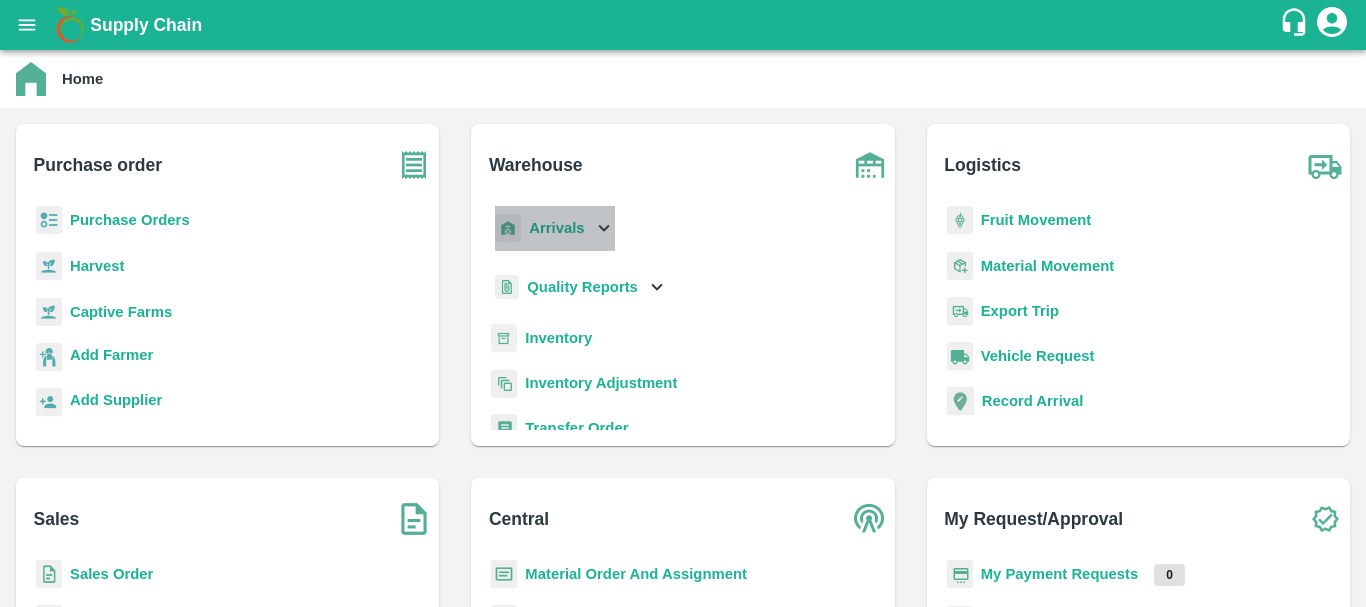 click on "Arrivals" at bounding box center [556, 228] 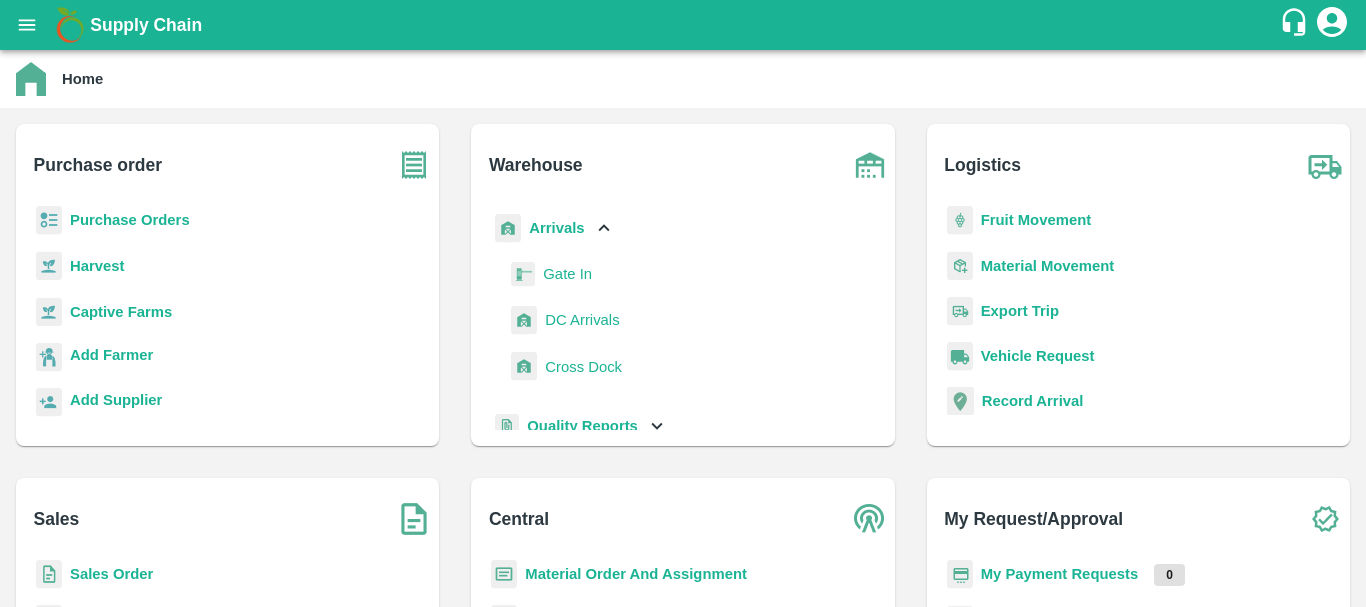 click on "DC Arrivals" at bounding box center (582, 320) 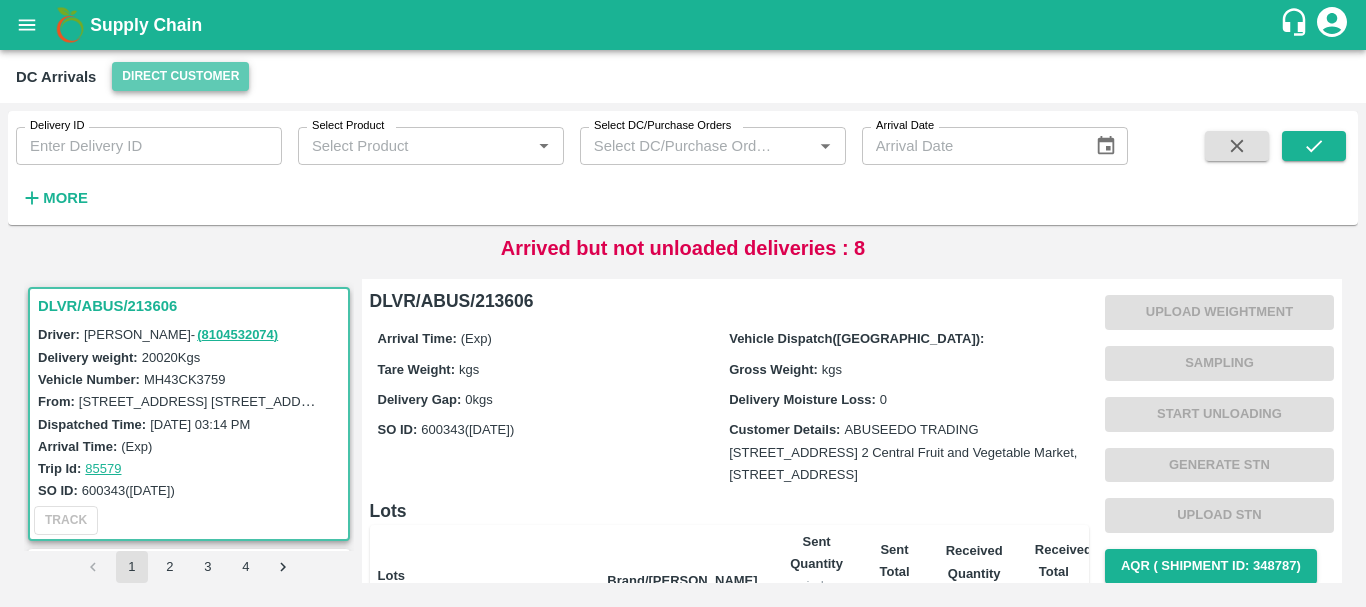 click on "Direct Customer" at bounding box center [180, 76] 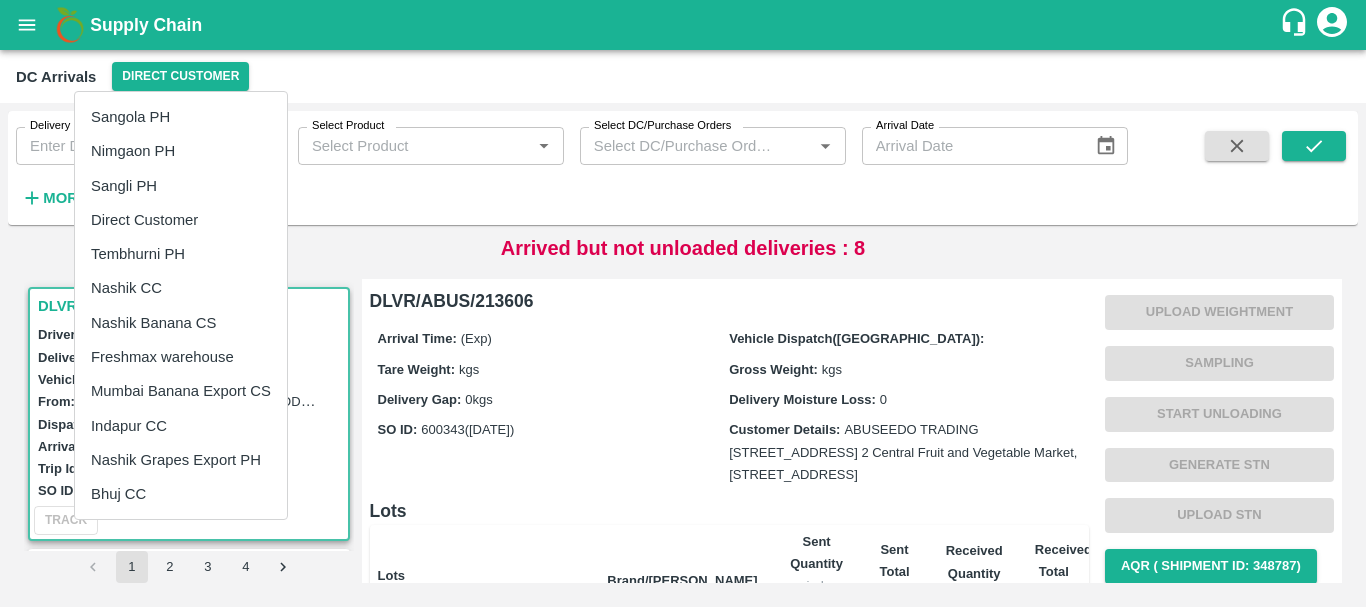 click on "Tembhurni PH" at bounding box center (181, 254) 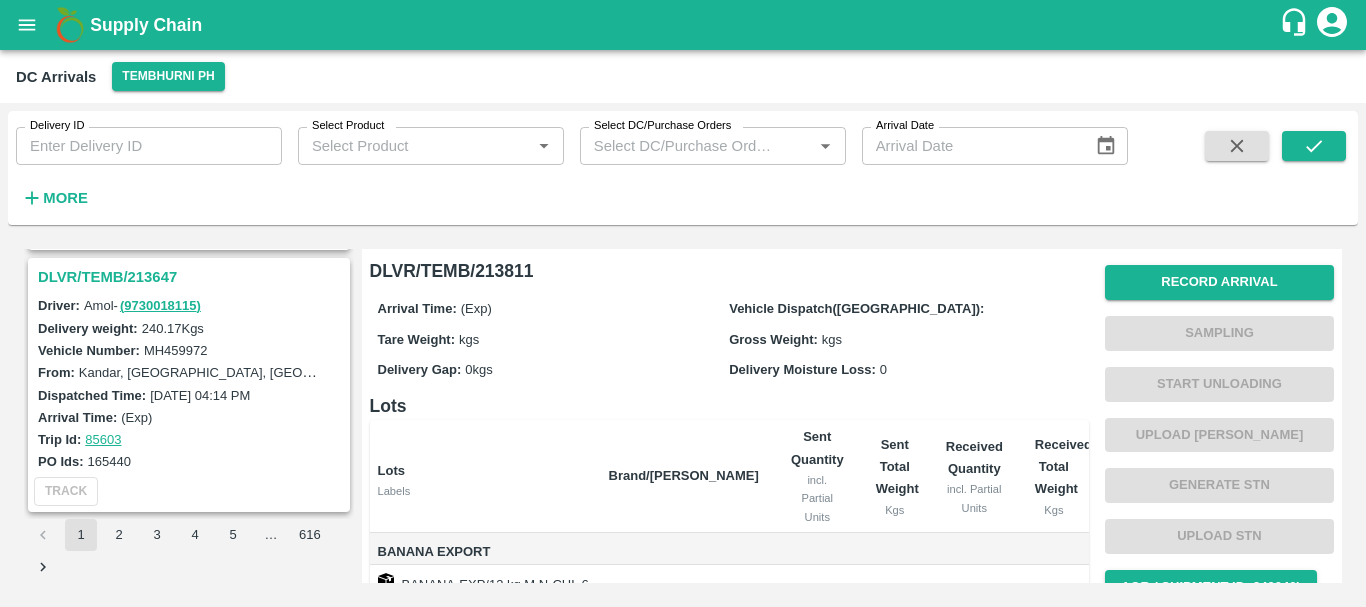 scroll, scrollTop: 6185, scrollLeft: 0, axis: vertical 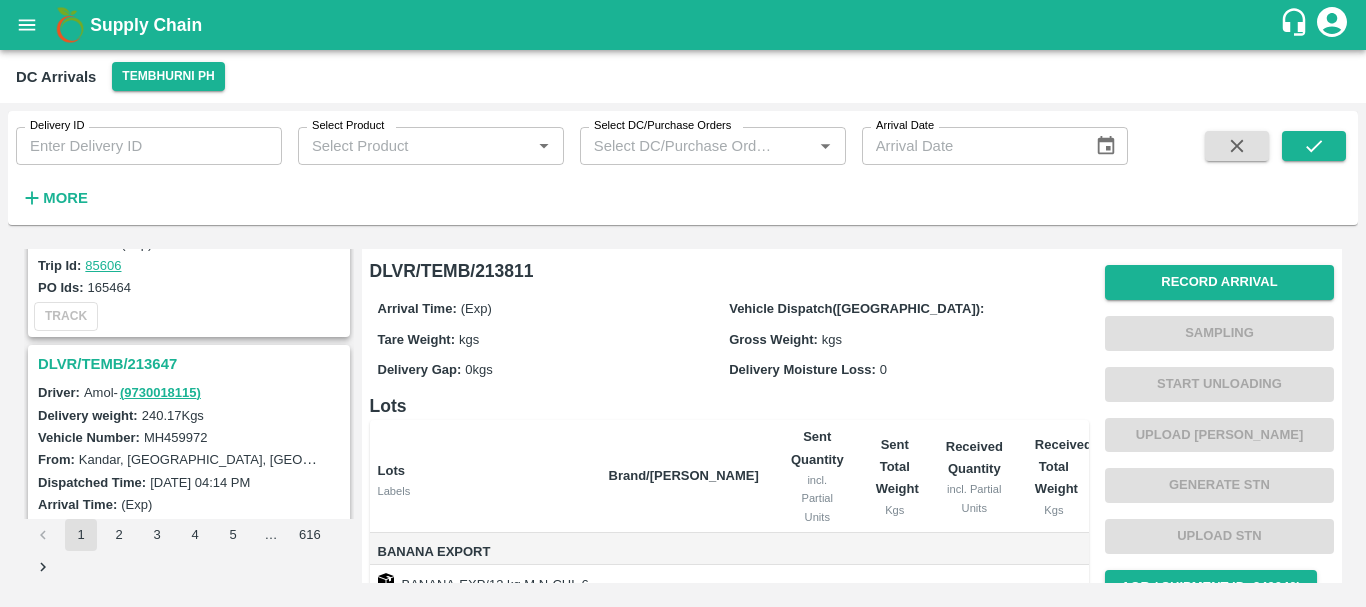 click on "DLVR/TEMB/213647" at bounding box center [192, 364] 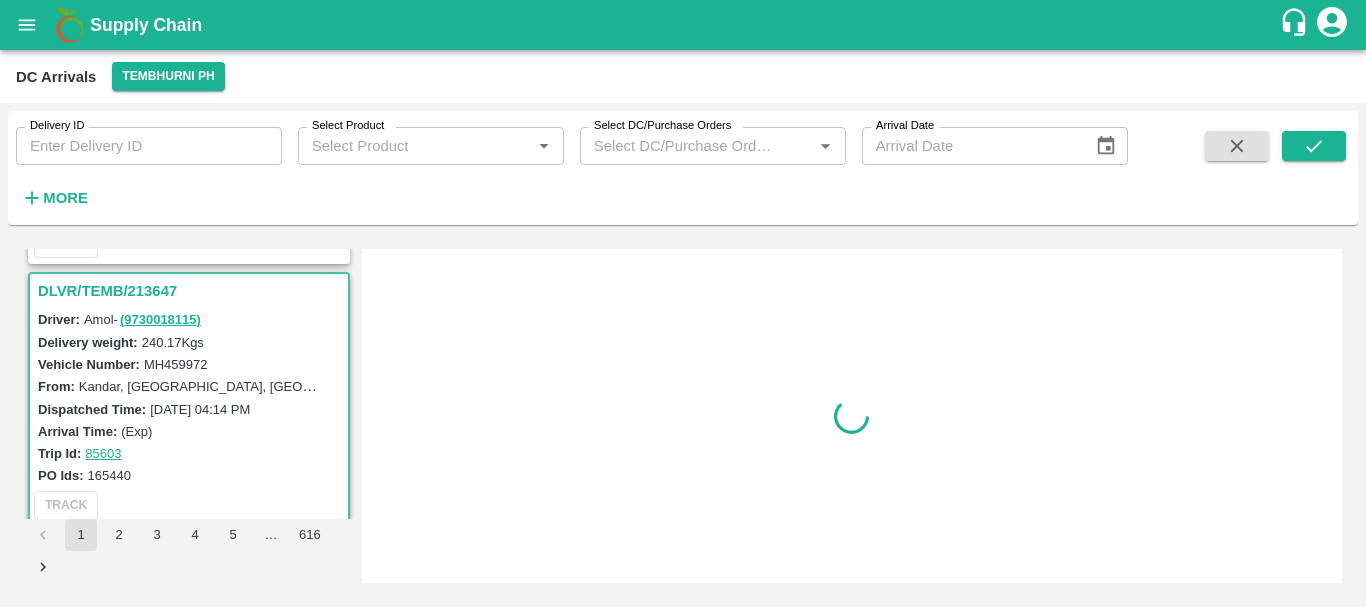 scroll, scrollTop: 6272, scrollLeft: 0, axis: vertical 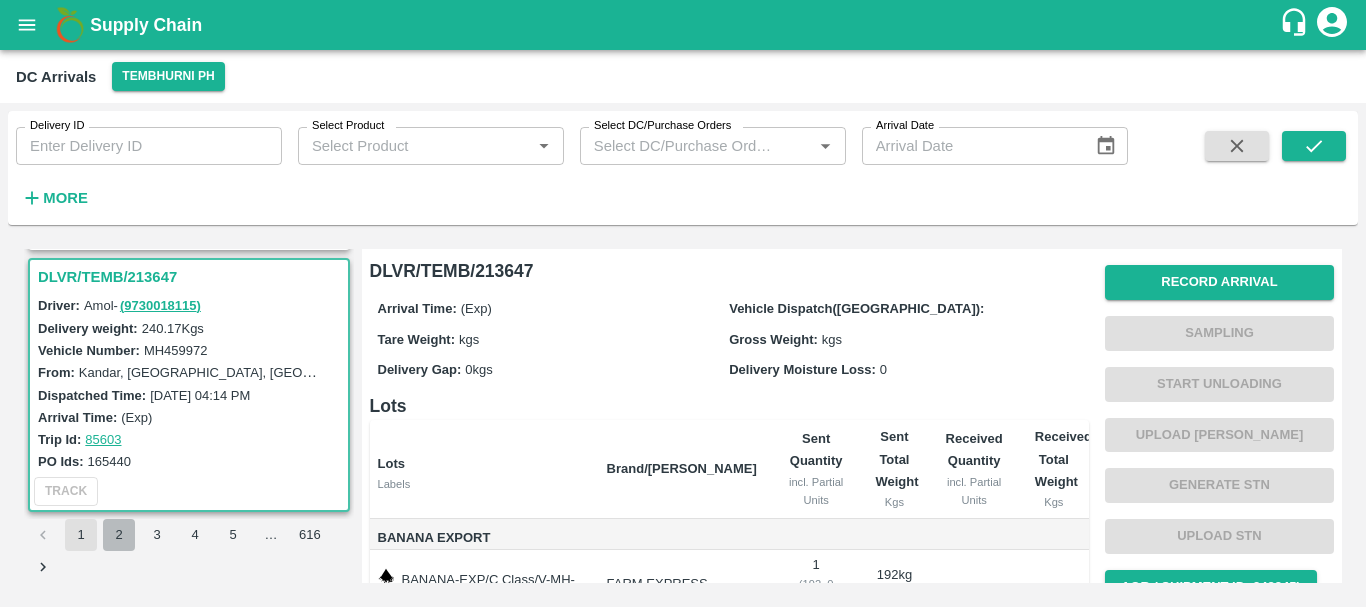 click on "2" at bounding box center [119, 535] 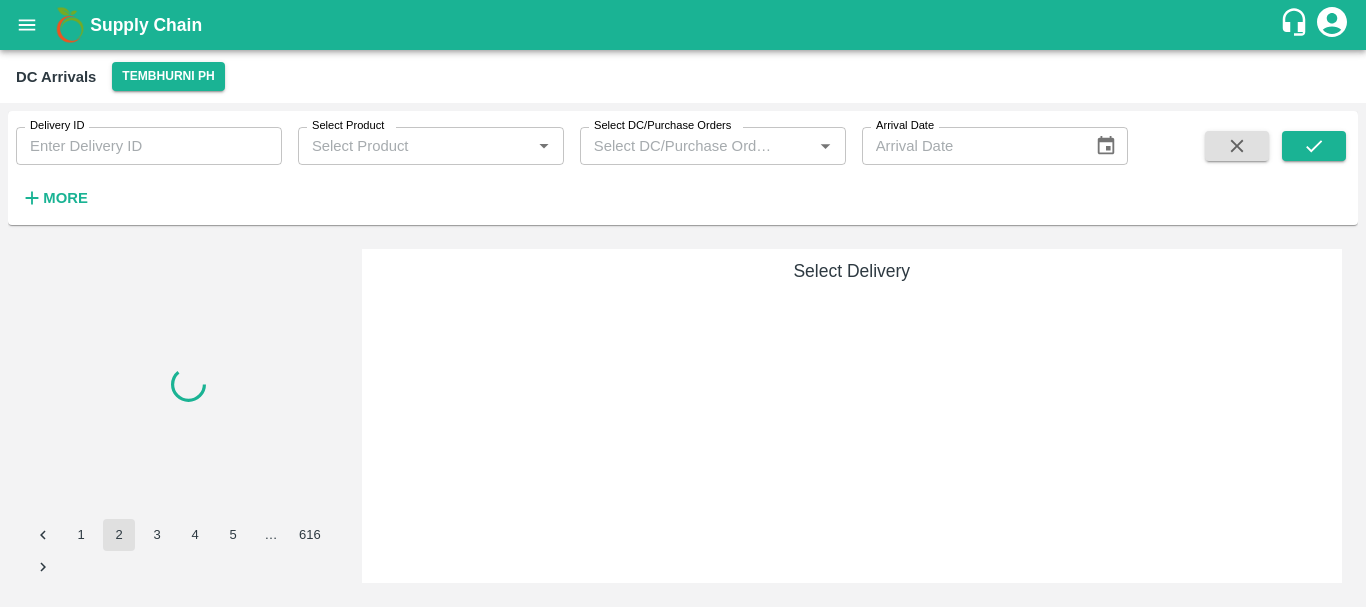 scroll, scrollTop: 0, scrollLeft: 0, axis: both 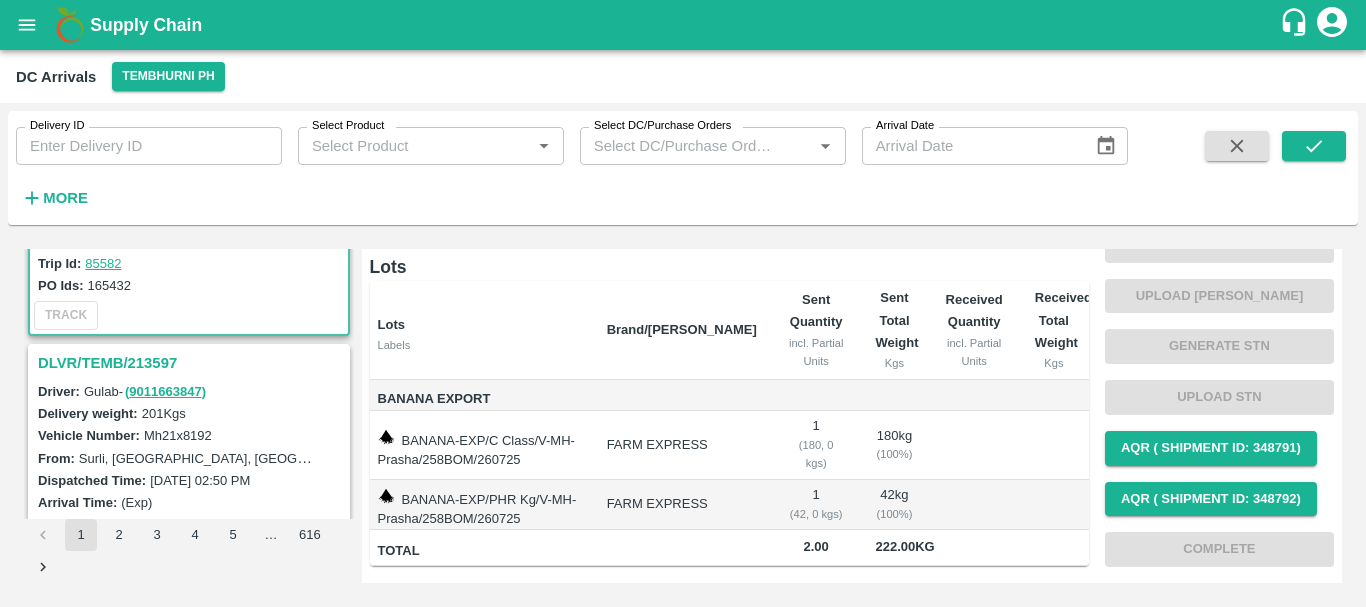 click on "DLVR/TEMB/213597" at bounding box center [192, 363] 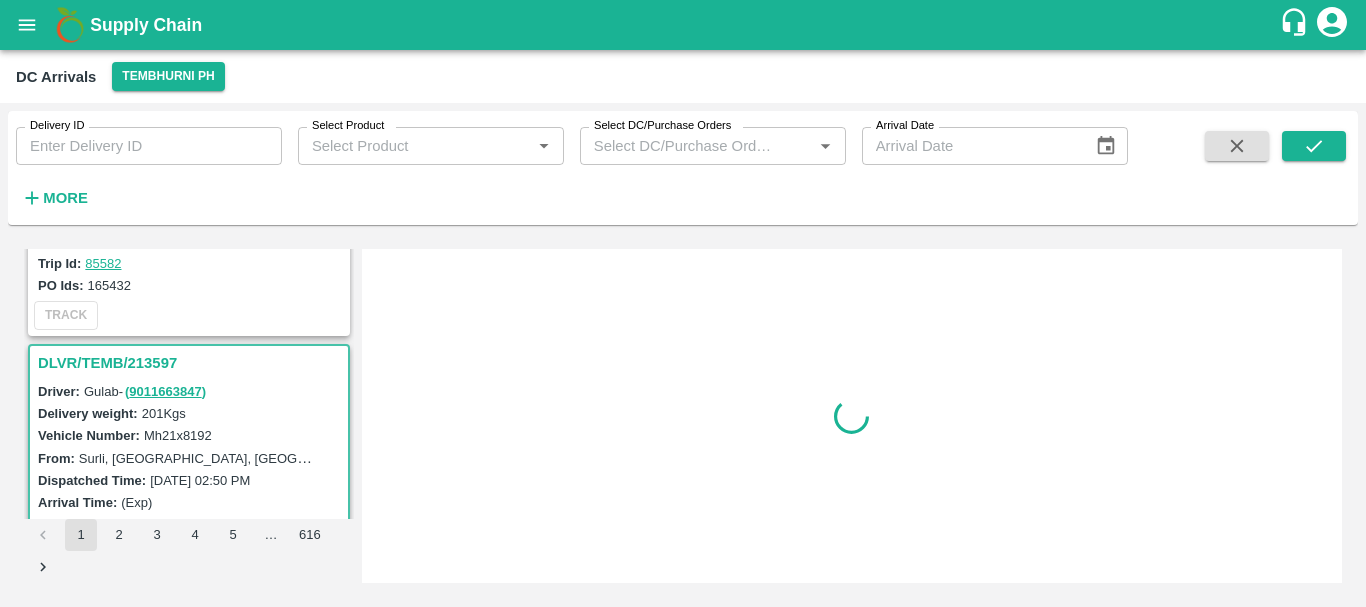 scroll, scrollTop: 0, scrollLeft: 0, axis: both 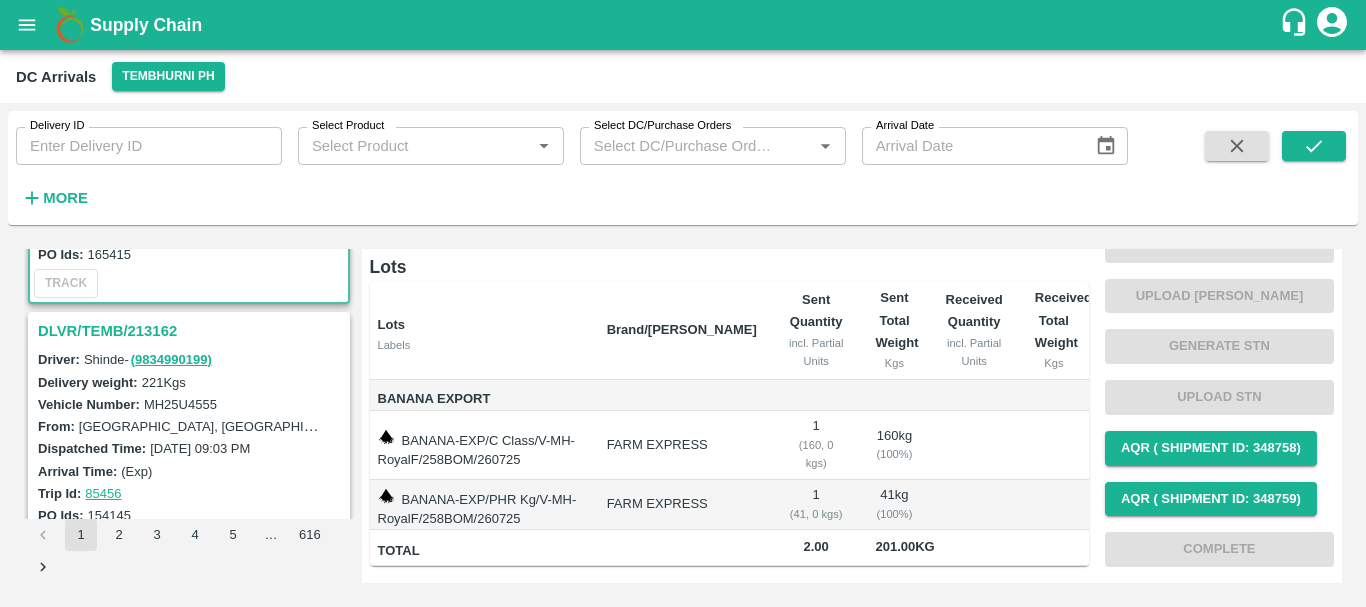 click on "DLVR/TEMB/213162" at bounding box center [192, 331] 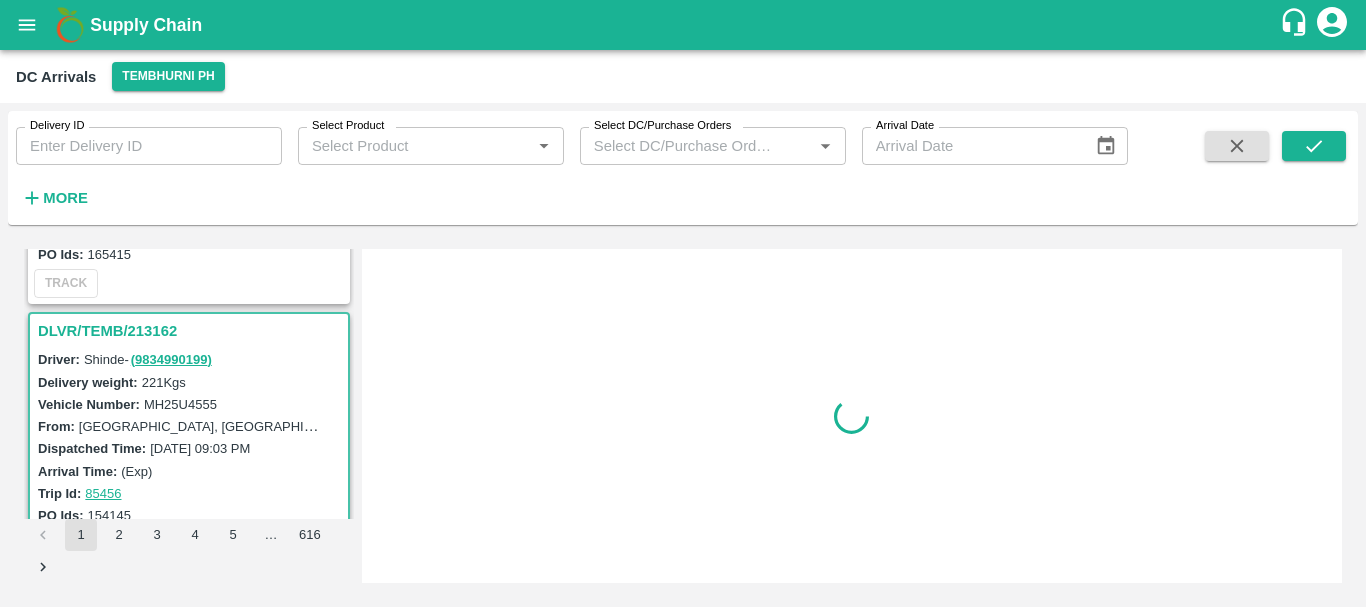 scroll, scrollTop: 0, scrollLeft: 0, axis: both 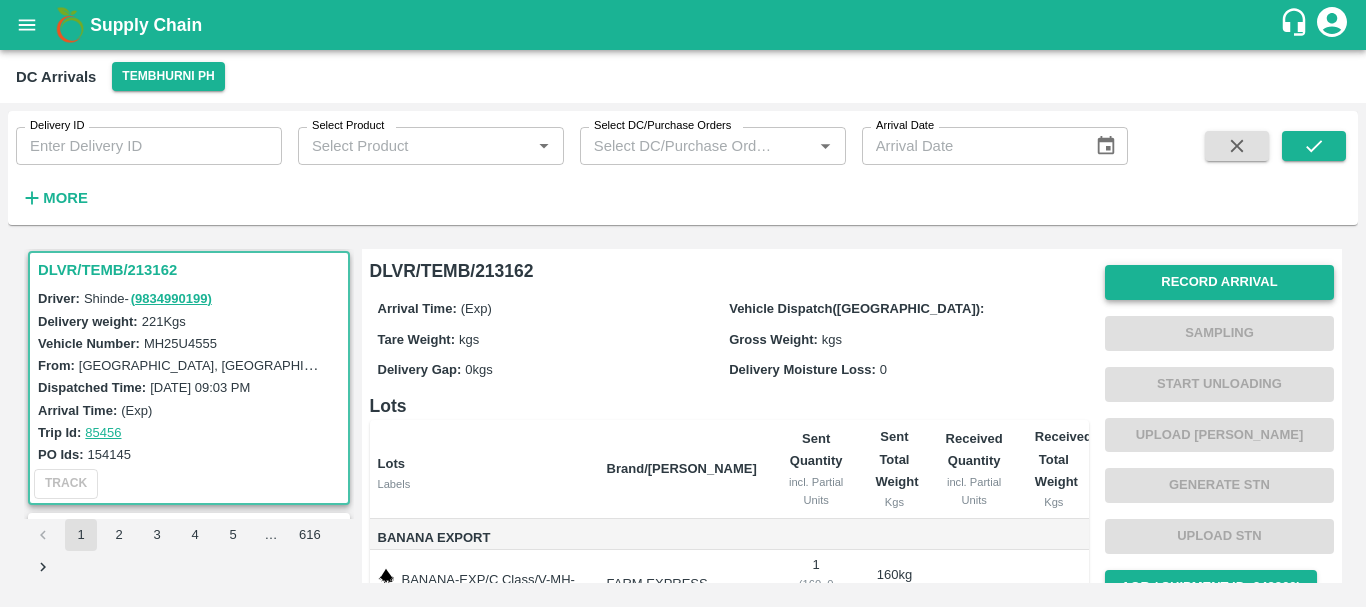 click on "Record Arrival" at bounding box center (1219, 282) 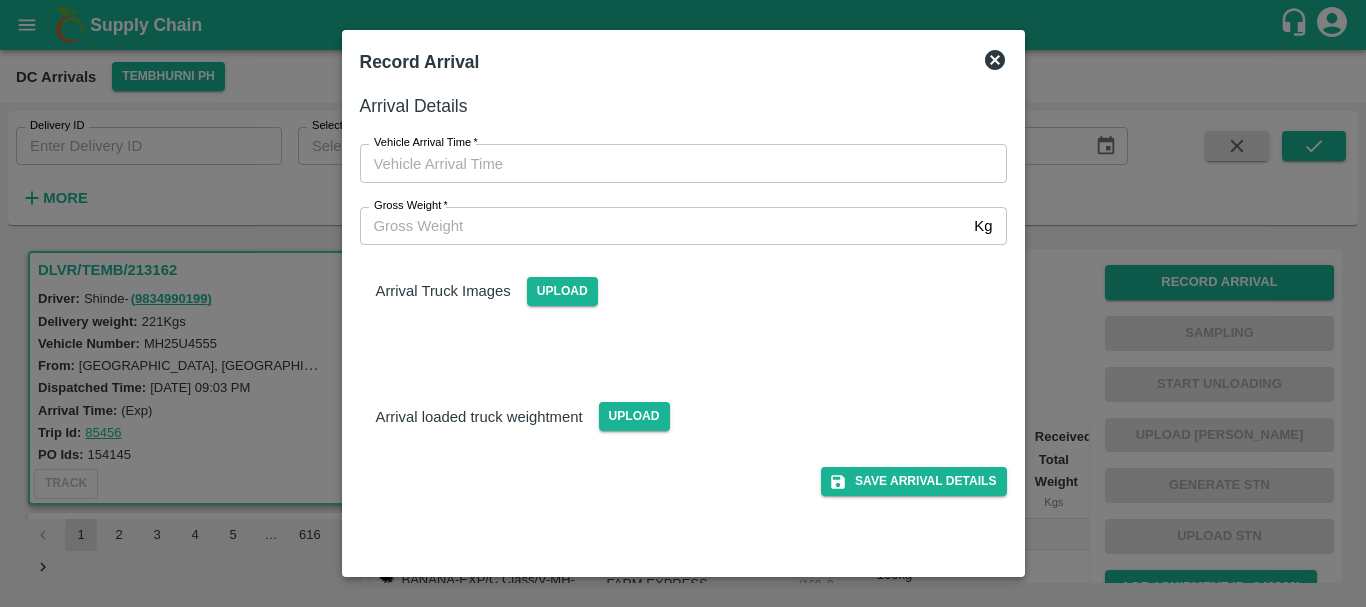 click at bounding box center (683, 303) 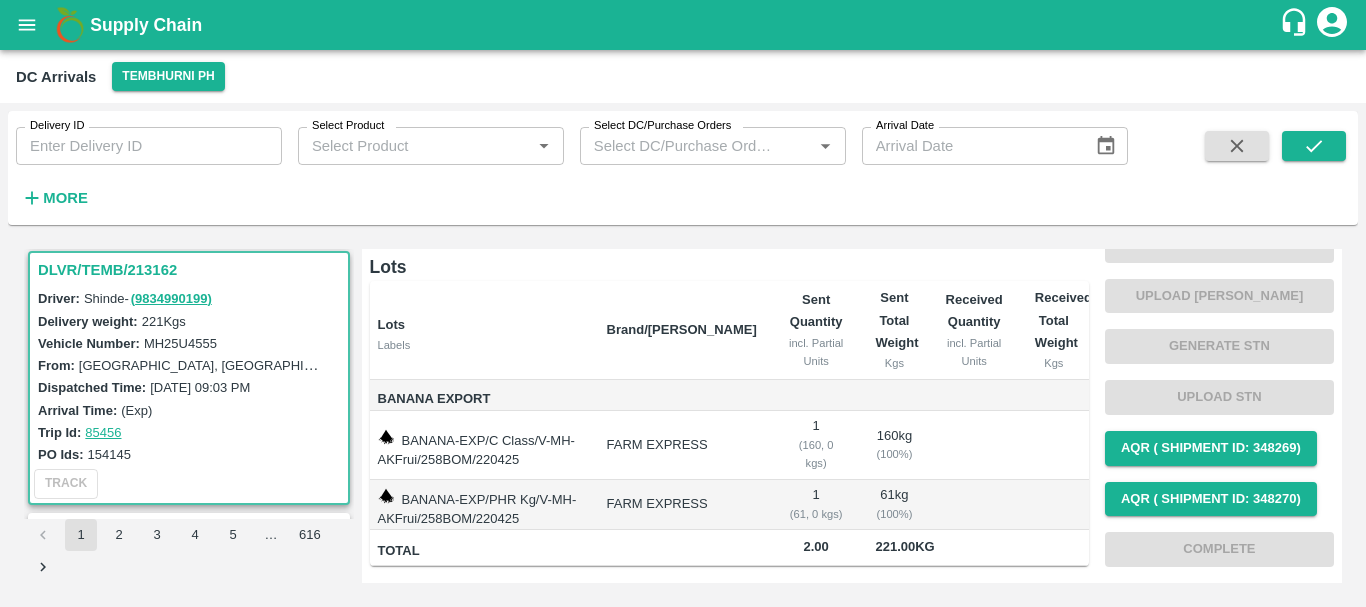 scroll, scrollTop: 0, scrollLeft: 0, axis: both 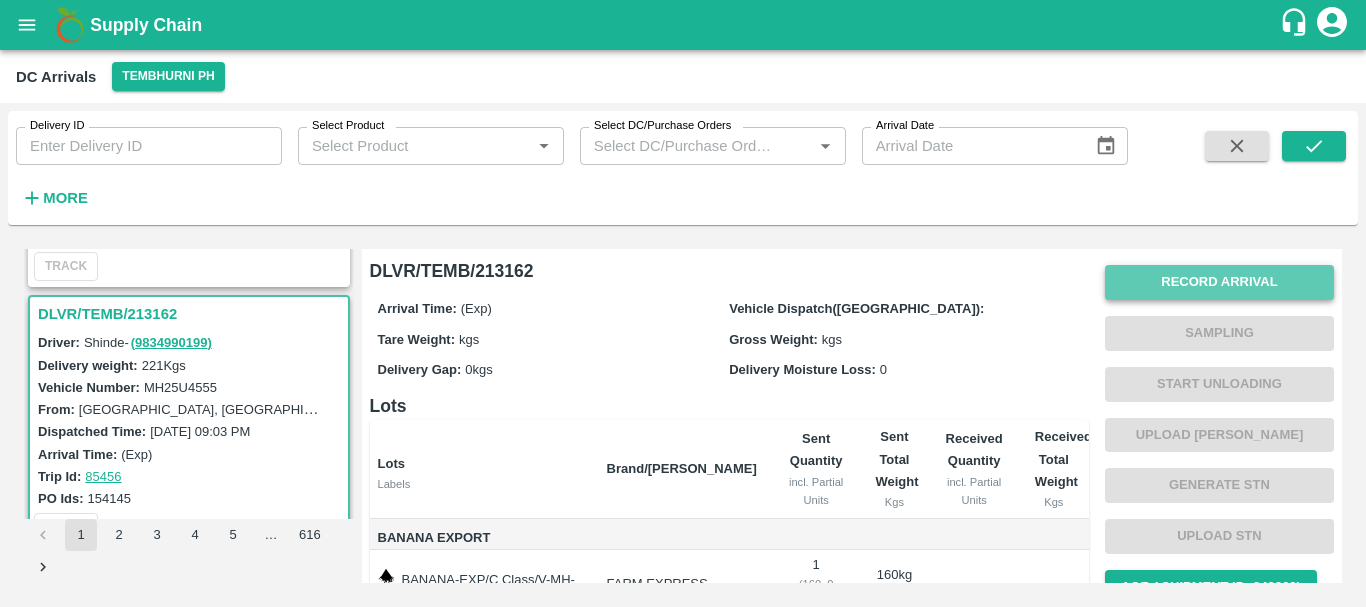 click on "Record Arrival" at bounding box center (1219, 282) 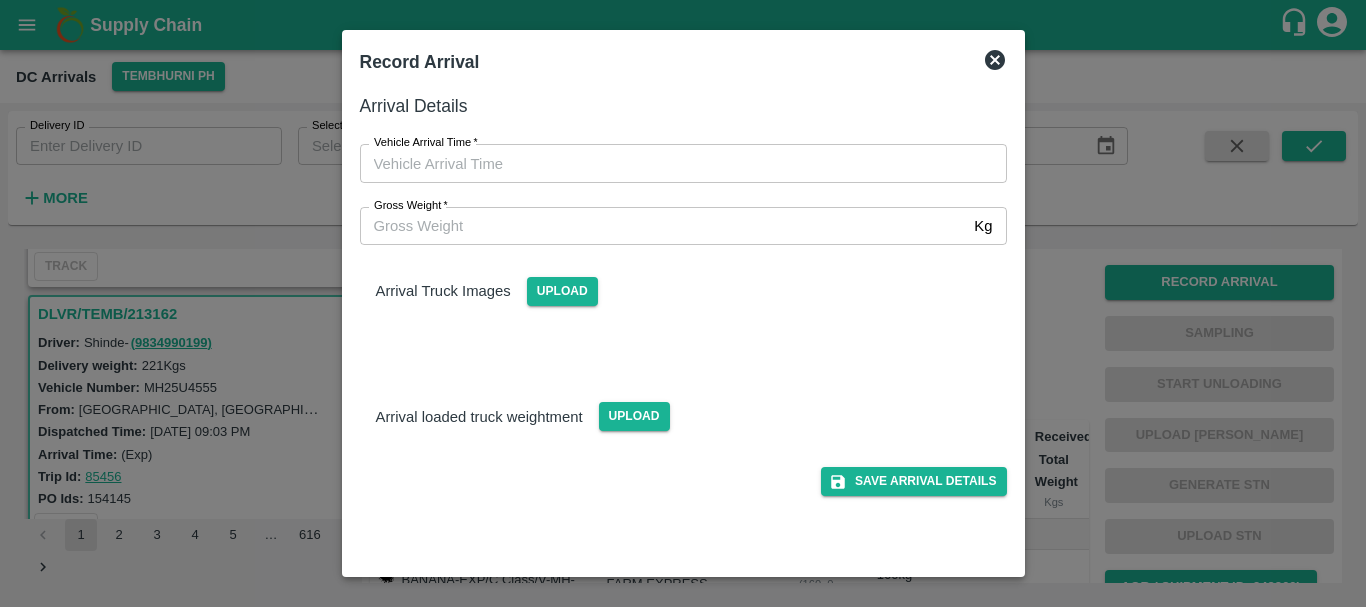 type on "DD/MM/YYYY hh:mm aa" 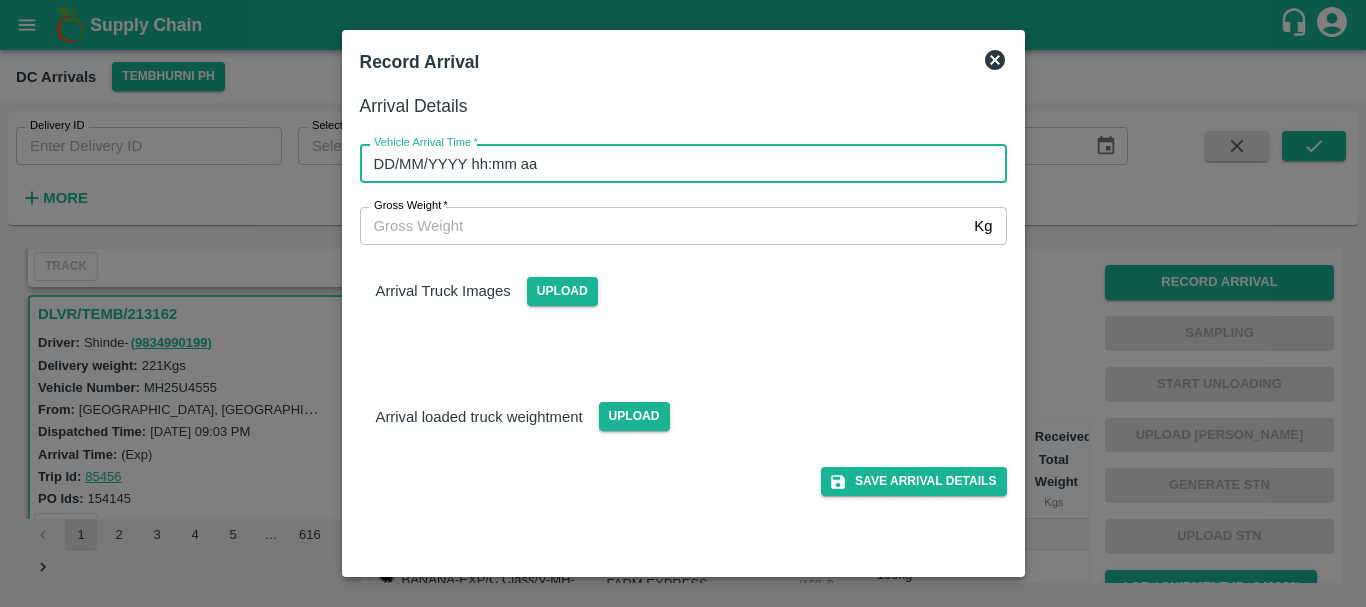 click on "DD/MM/YYYY hh:mm aa" at bounding box center (676, 163) 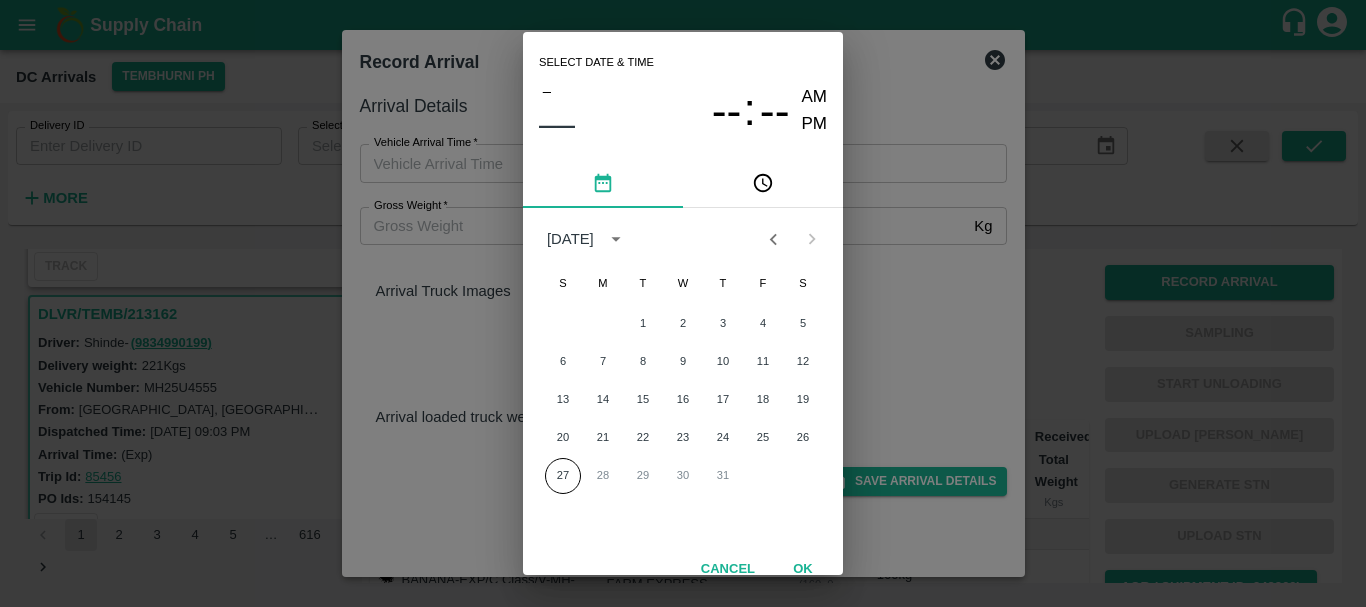 click on "Select date & time – –– -- : -- AM PM [DATE] S M T W T F S 1 2 3 4 5 6 7 8 9 10 11 12 13 14 15 16 17 18 19 20 21 22 23 24 25 26 27 28 29 30 31 Cancel OK" at bounding box center (683, 303) 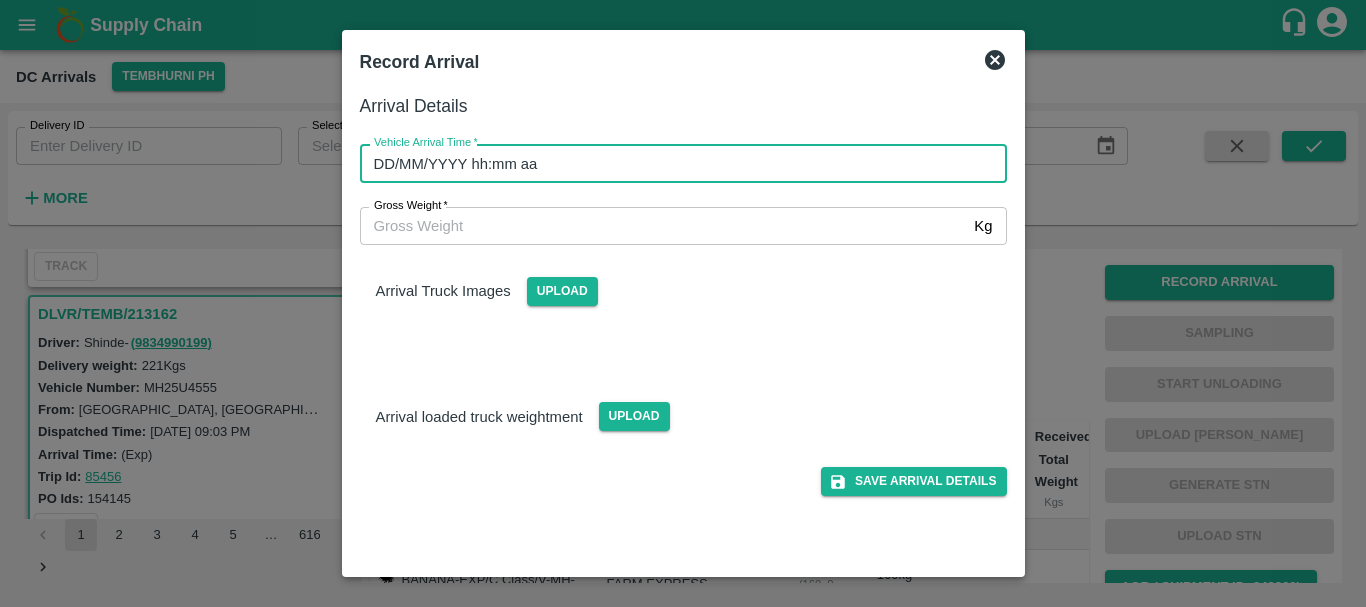 type 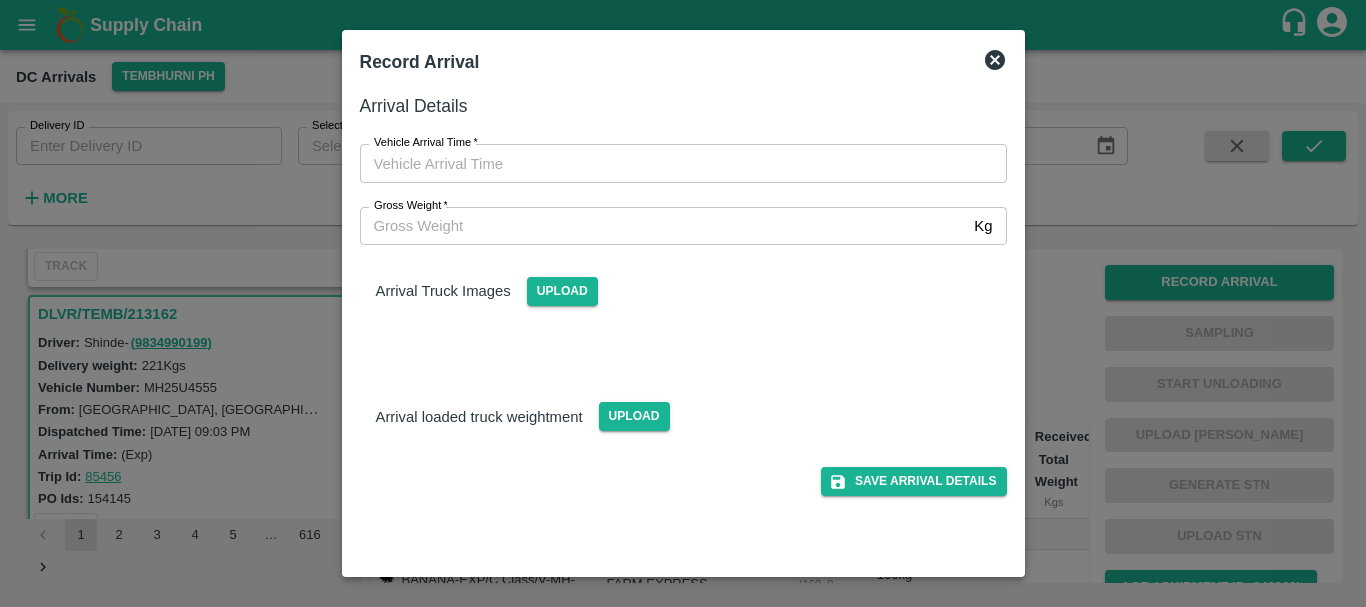 click at bounding box center [683, 303] 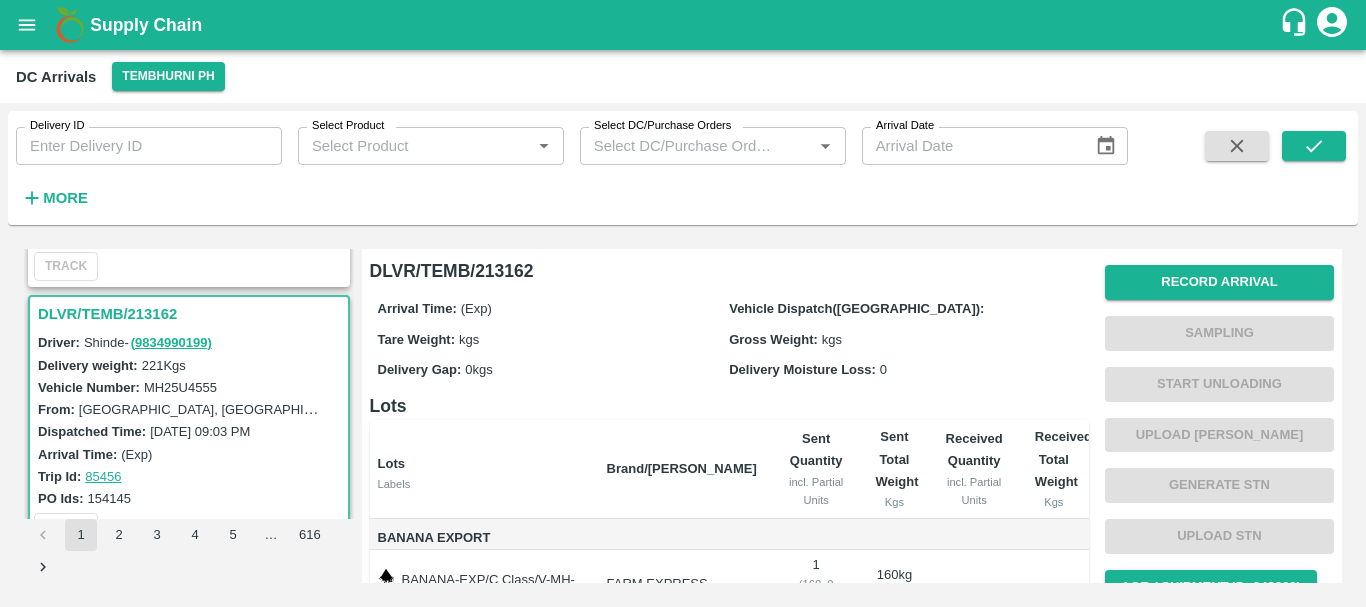 scroll, scrollTop: 160, scrollLeft: 0, axis: vertical 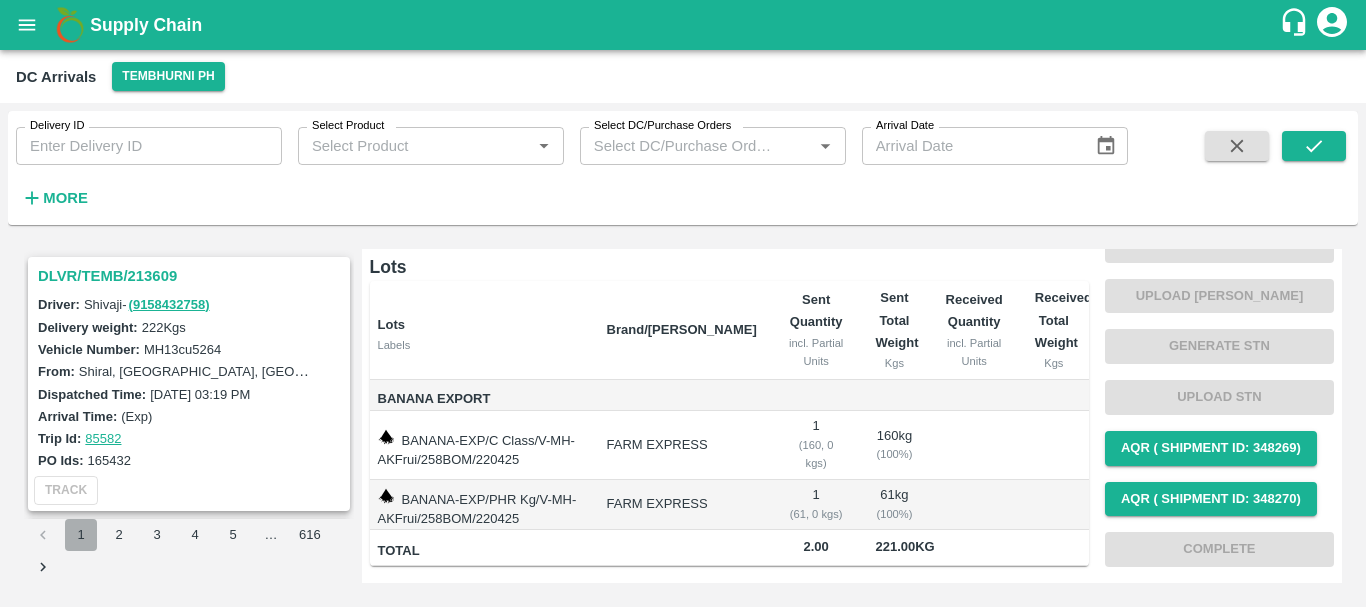 click on "1" at bounding box center [81, 535] 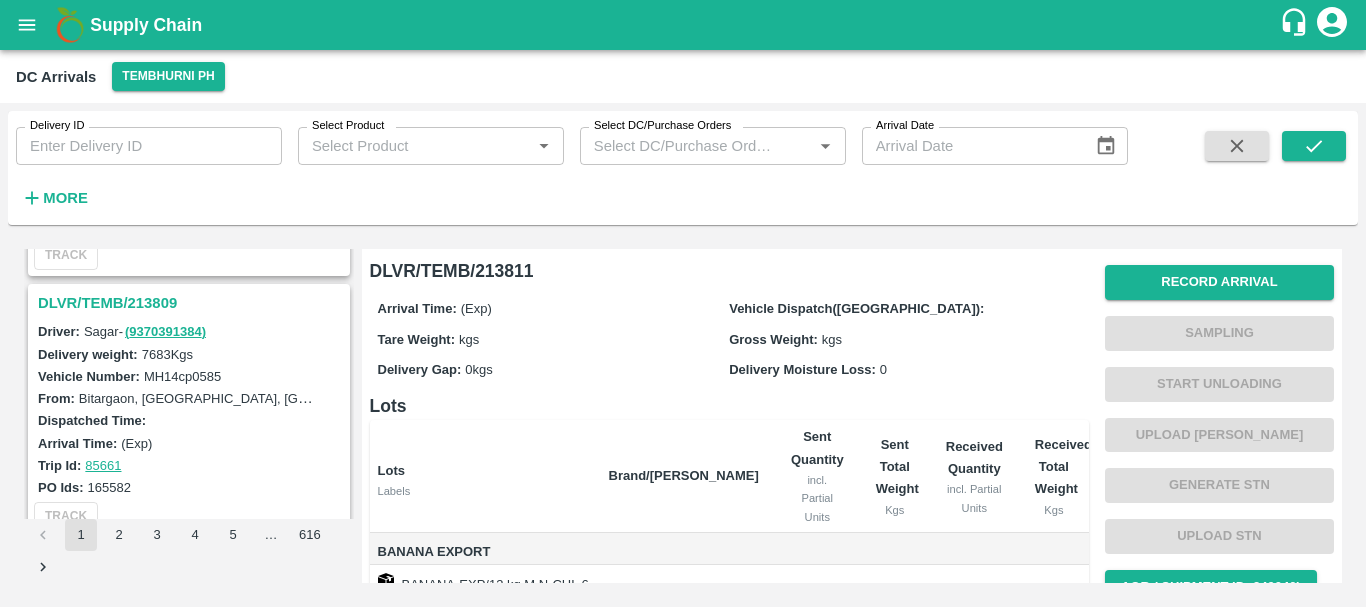 scroll, scrollTop: 494, scrollLeft: 0, axis: vertical 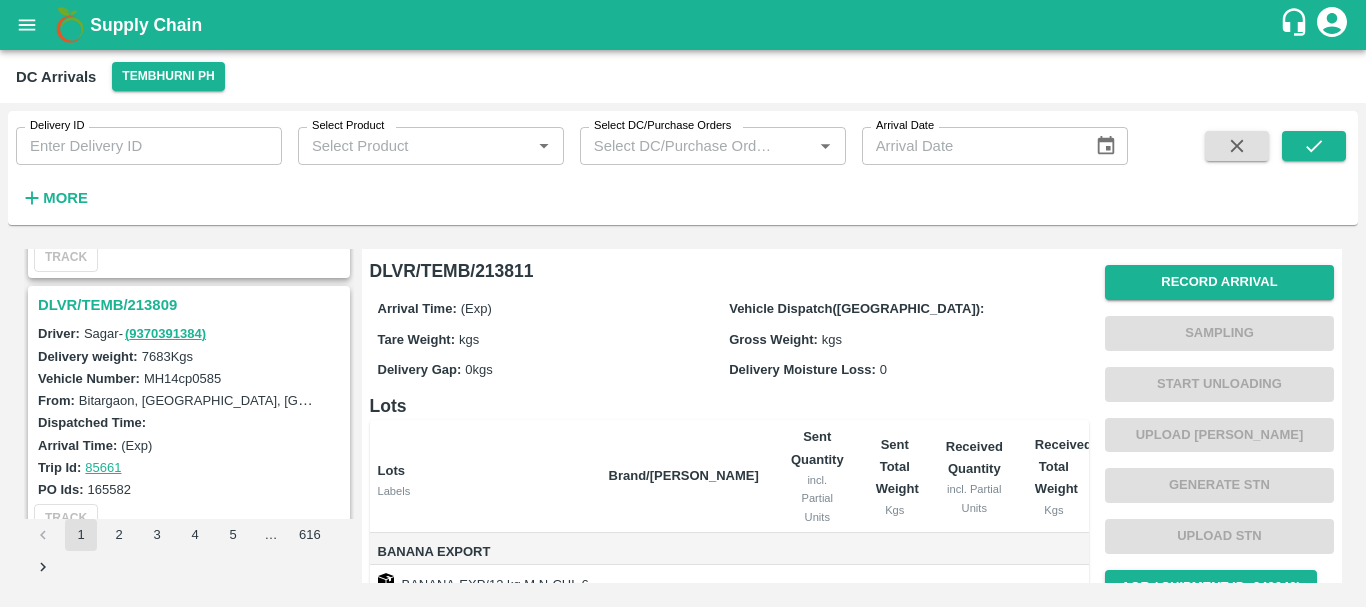 click on "DLVR/TEMB/213809" at bounding box center (192, 305) 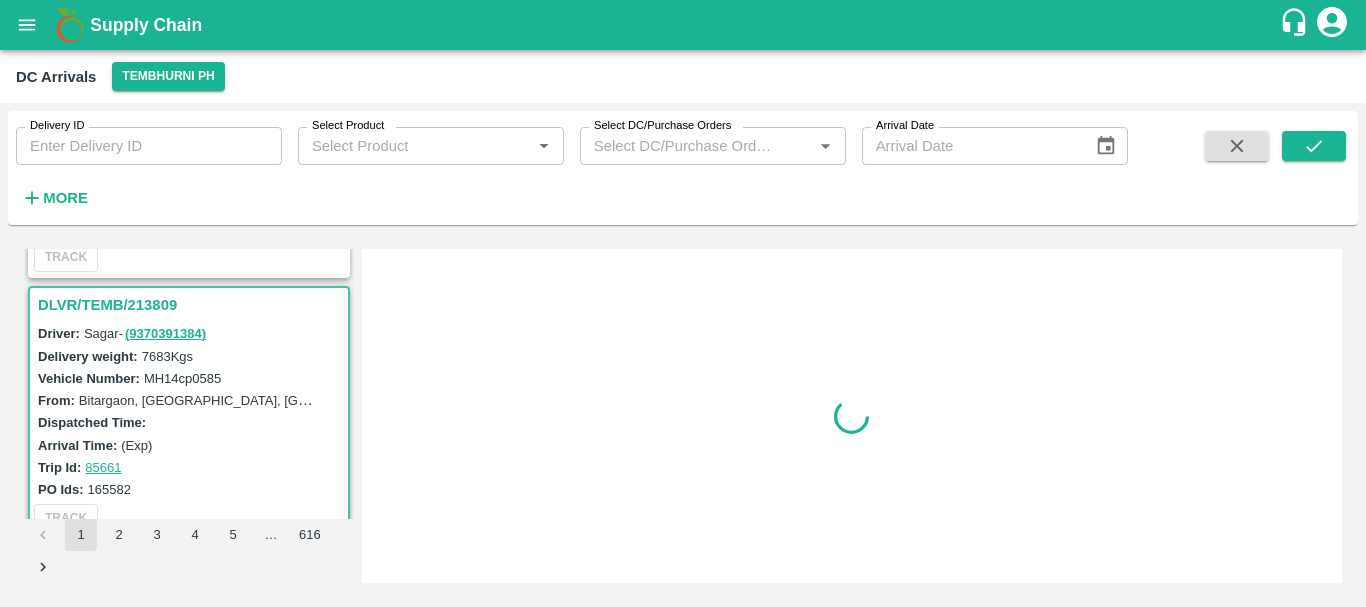 scroll, scrollTop: 531, scrollLeft: 0, axis: vertical 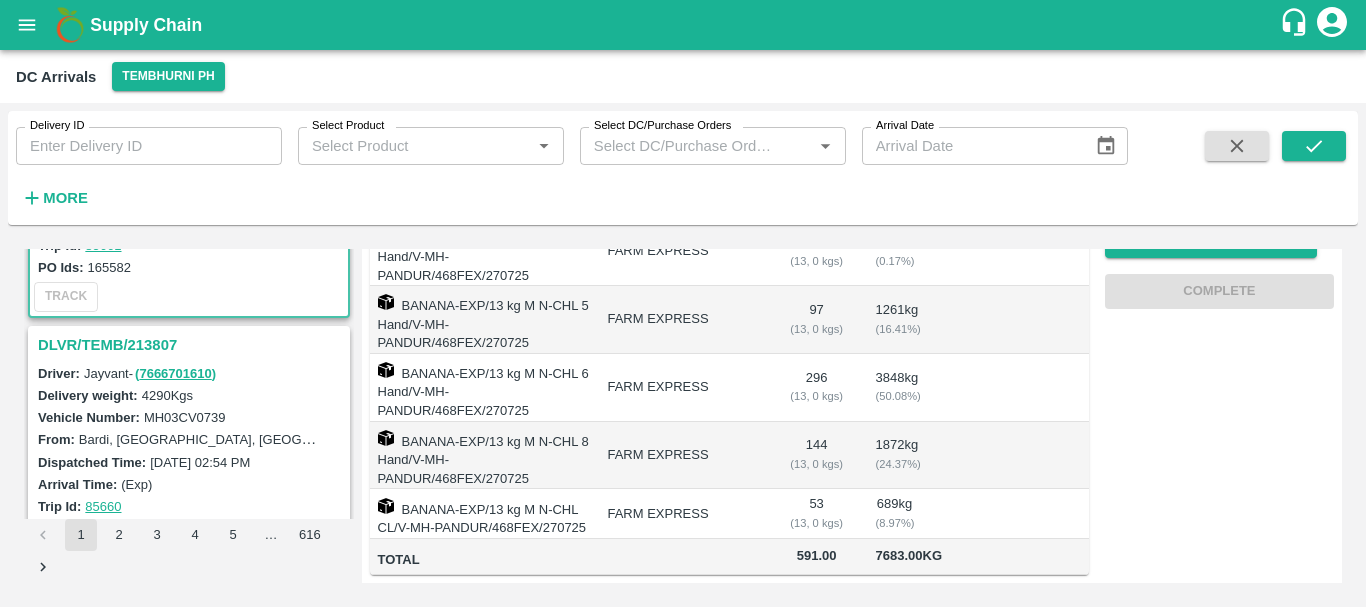 click on "DLVR/TEMB/213807" at bounding box center [192, 345] 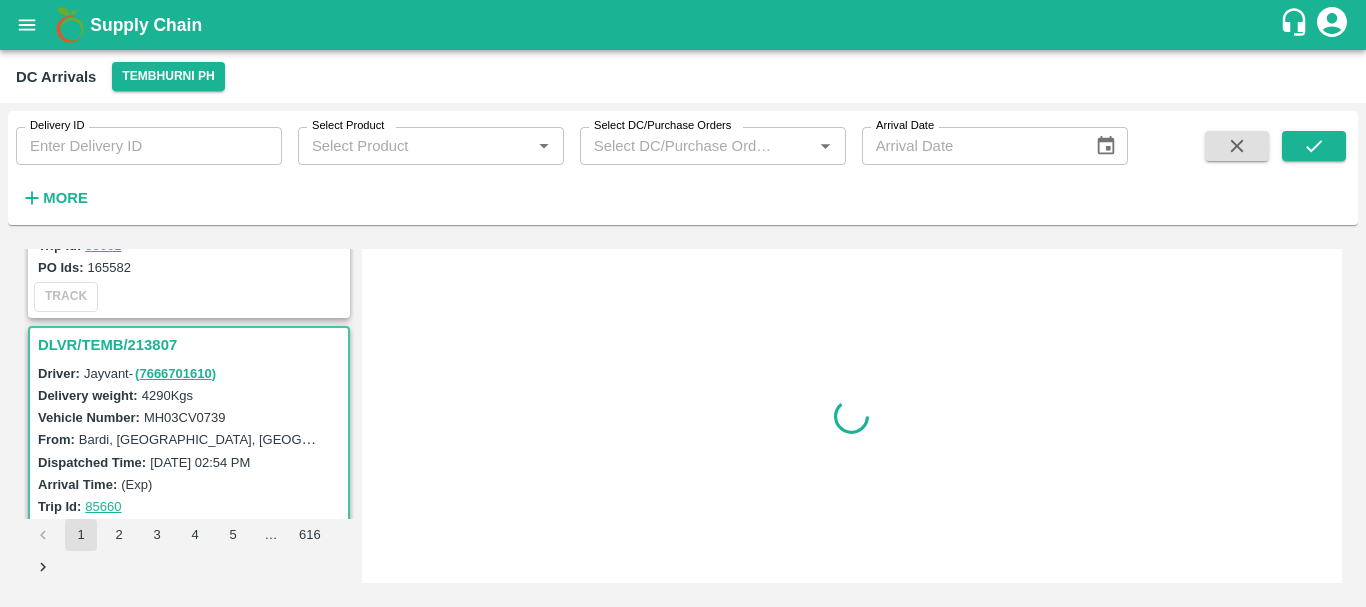 scroll, scrollTop: 0, scrollLeft: 0, axis: both 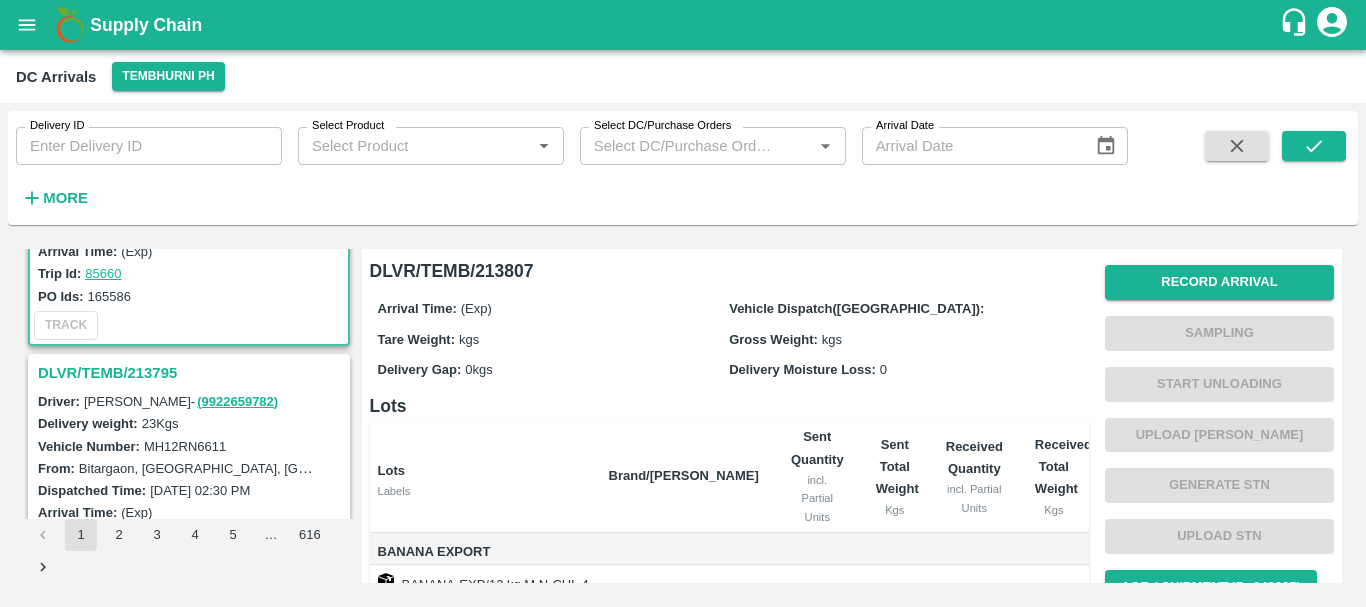 click on "DLVR/TEMB/213795" at bounding box center (192, 373) 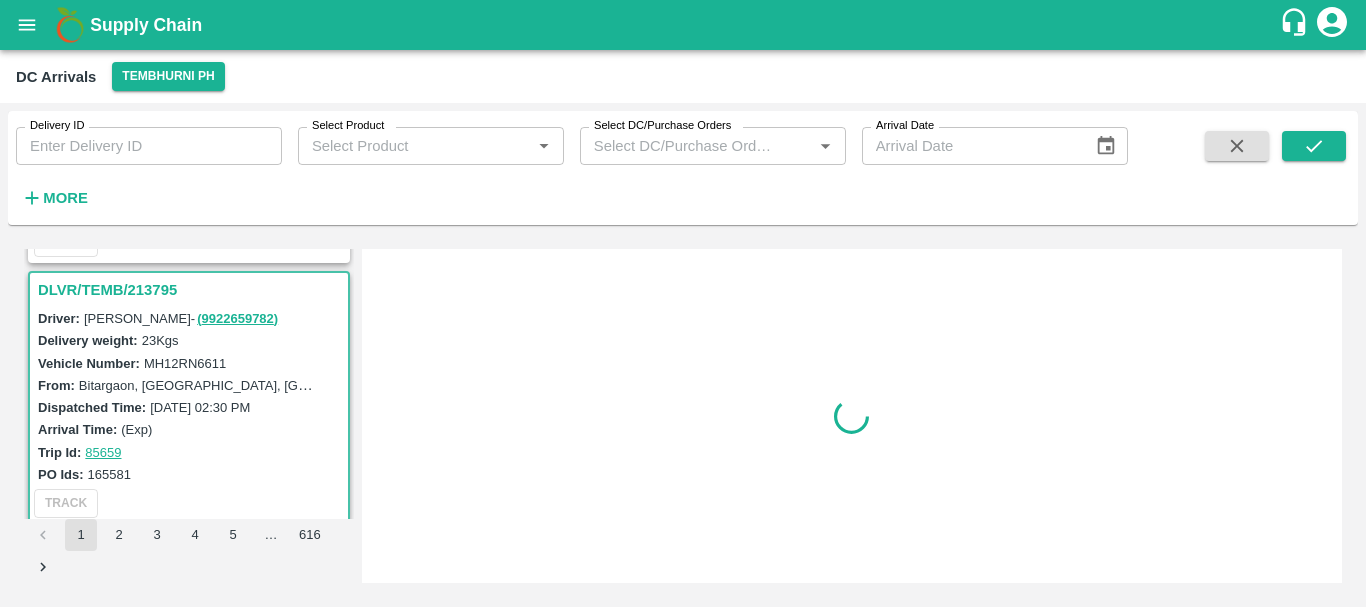 scroll, scrollTop: 1054, scrollLeft: 0, axis: vertical 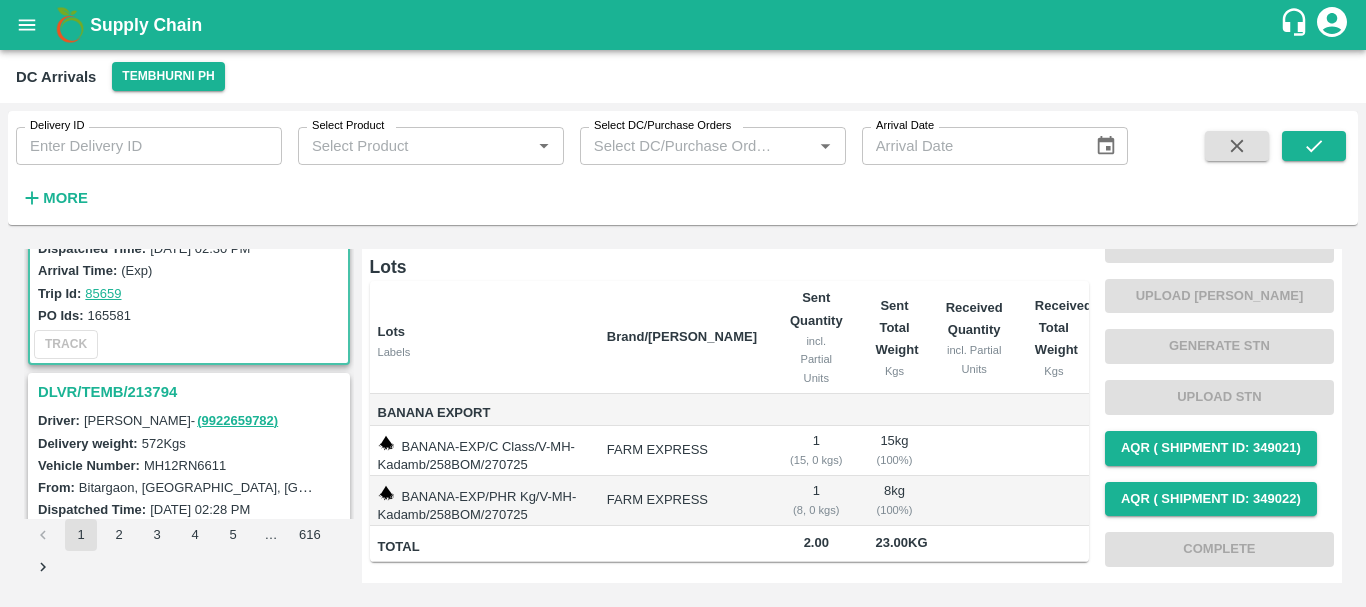 click on "DLVR/TEMB/213794" at bounding box center [192, 392] 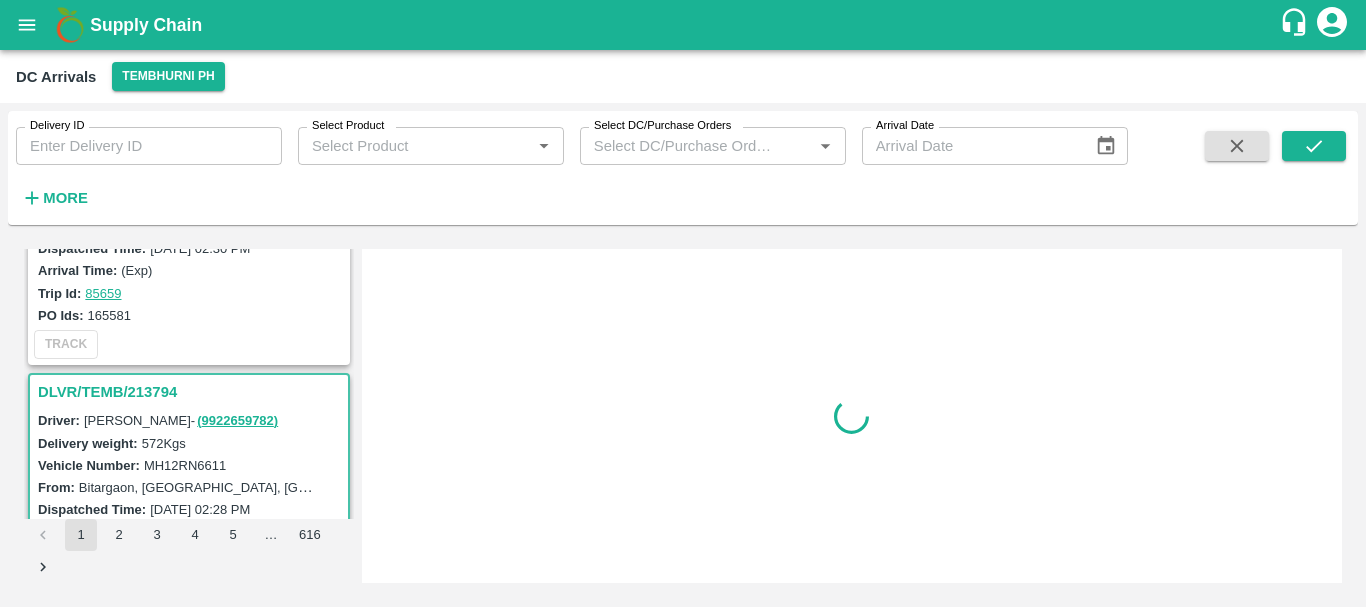 scroll, scrollTop: 0, scrollLeft: 0, axis: both 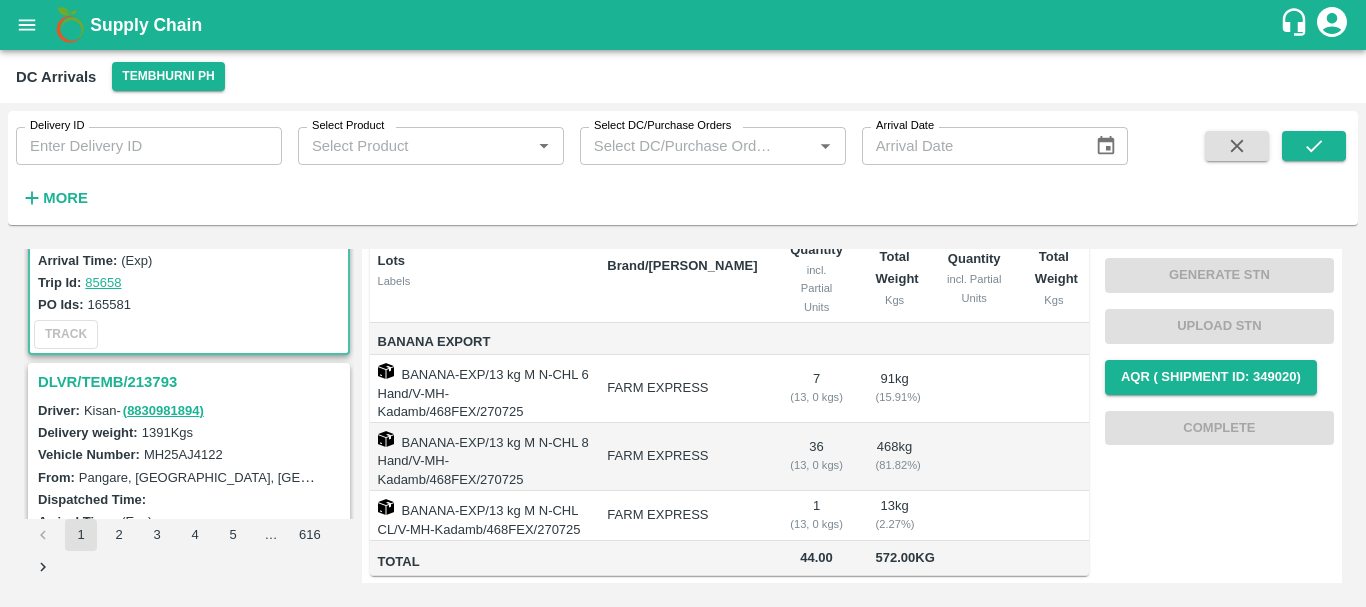click on "DLVR/TEMB/213793" at bounding box center [192, 382] 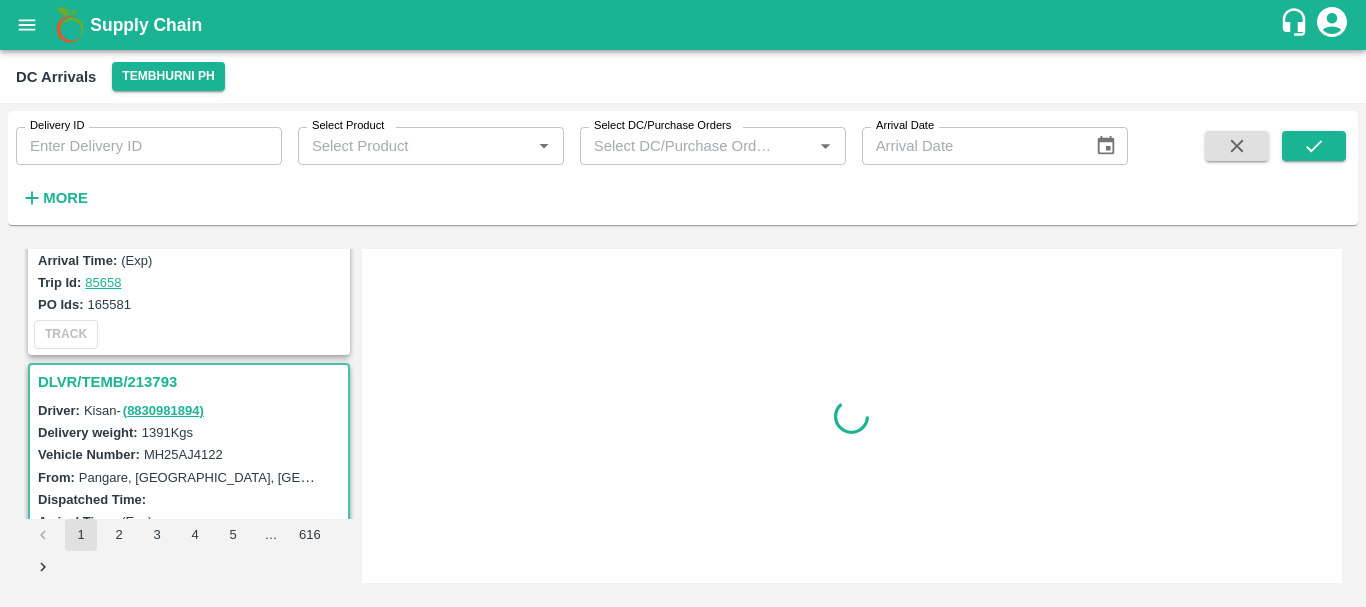 scroll, scrollTop: 0, scrollLeft: 0, axis: both 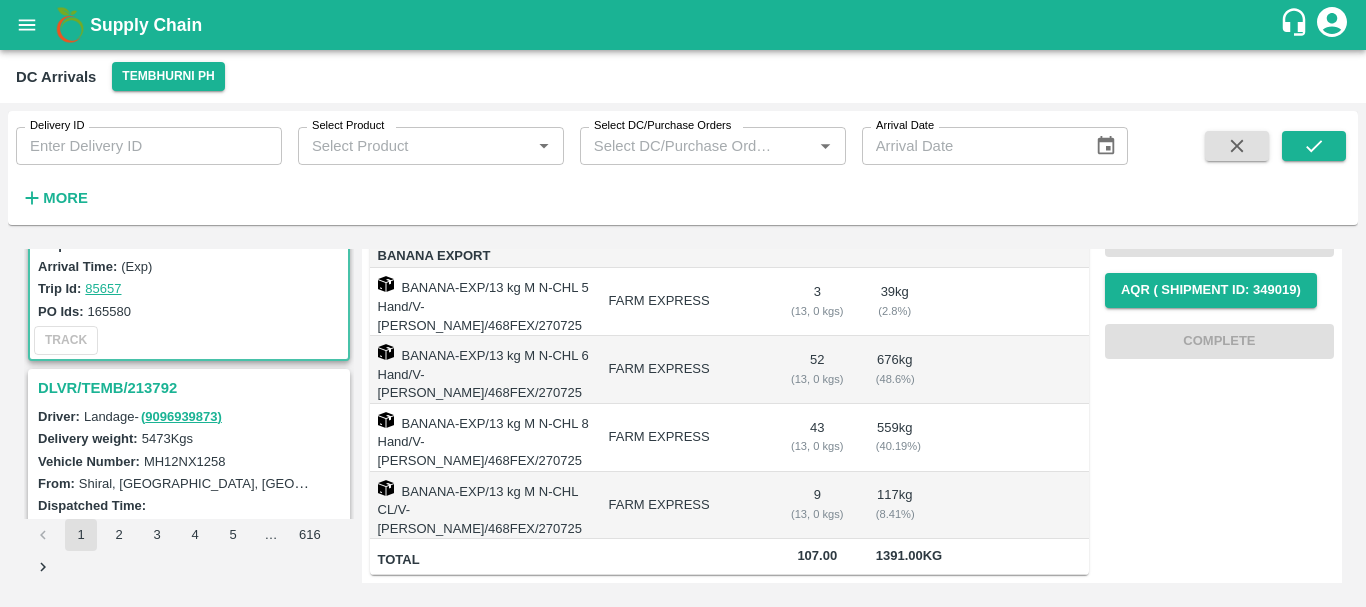 click on "DLVR/TEMB/213792" at bounding box center [192, 388] 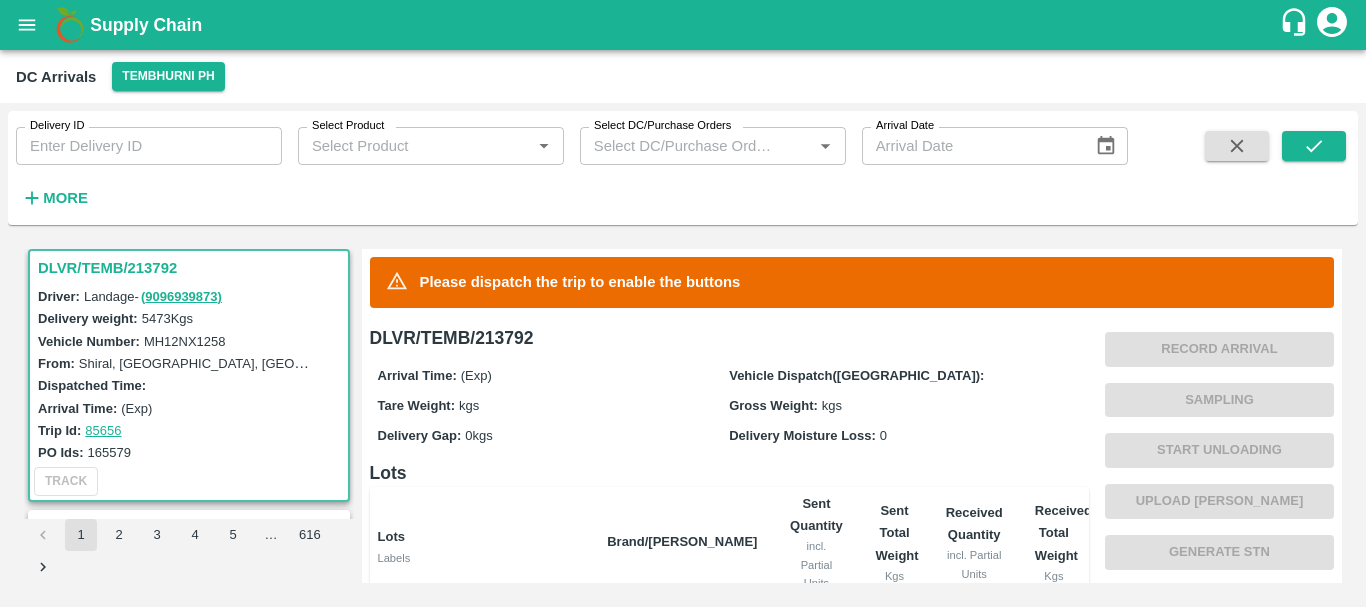 click on "Arrival Time:  (Exp) Vehicle Dispatch([GEOGRAPHIC_DATA]): Tare Weight:  kgs Gross Weight:  kgs Delivery Gap: 0  kgs Delivery Moisture Loss: 0" at bounding box center (729, 405) 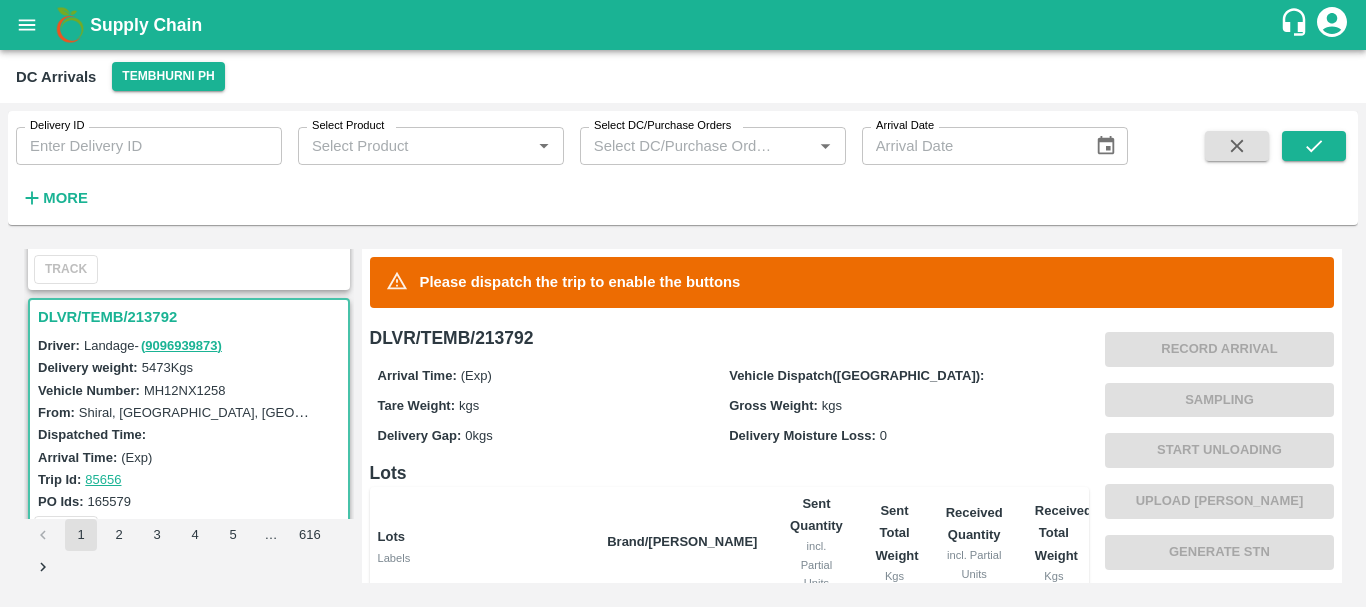 click on "DLVR/TEMB/213792" at bounding box center (192, 317) 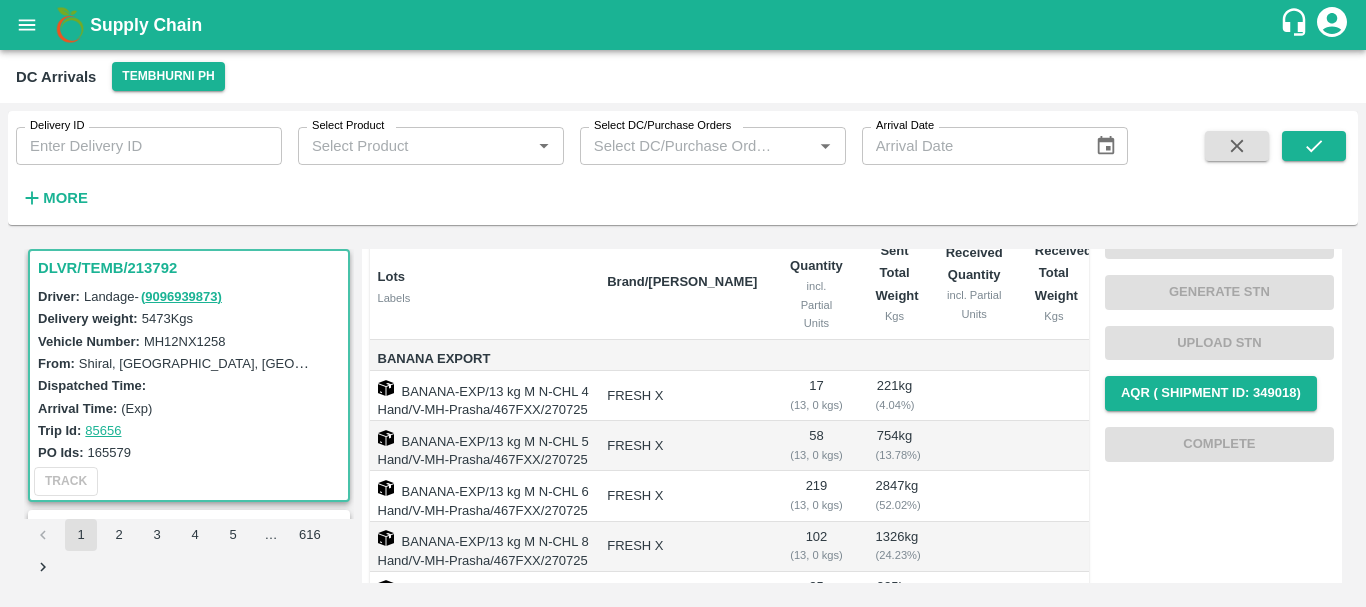 scroll, scrollTop: 451, scrollLeft: 0, axis: vertical 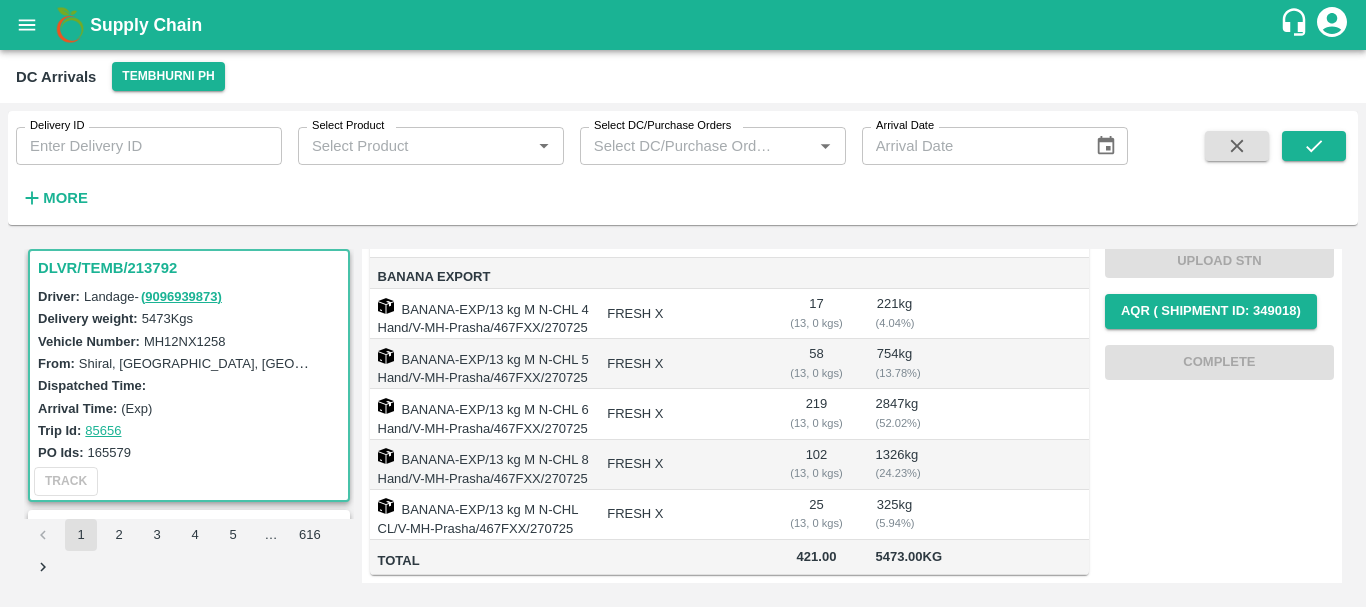 click on "FRESH X" at bounding box center (682, 465) 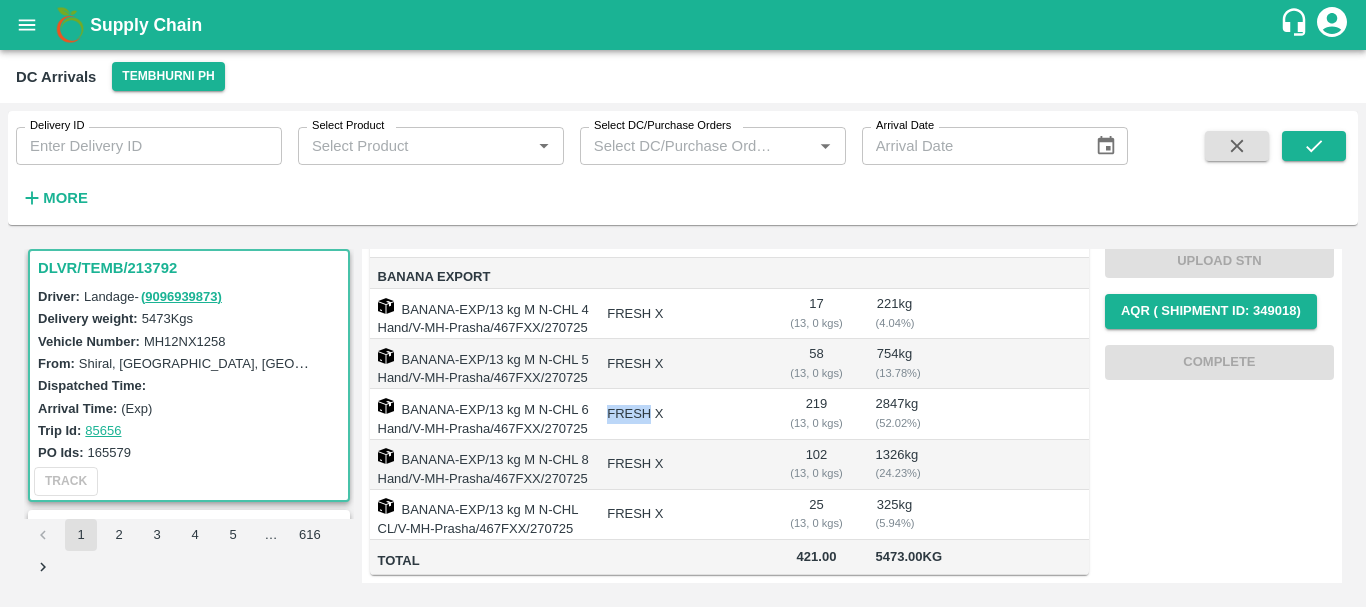 click on "FRESH X" at bounding box center [682, 414] 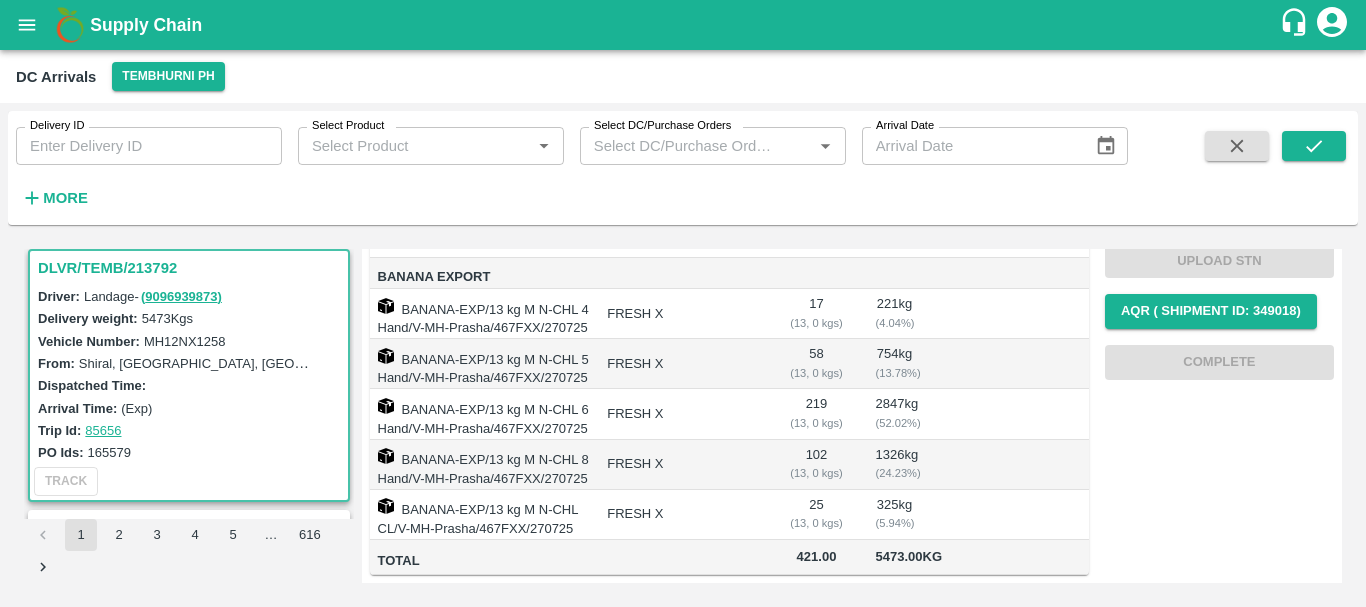 drag, startPoint x: 712, startPoint y: 479, endPoint x: 705, endPoint y: 468, distance: 13.038404 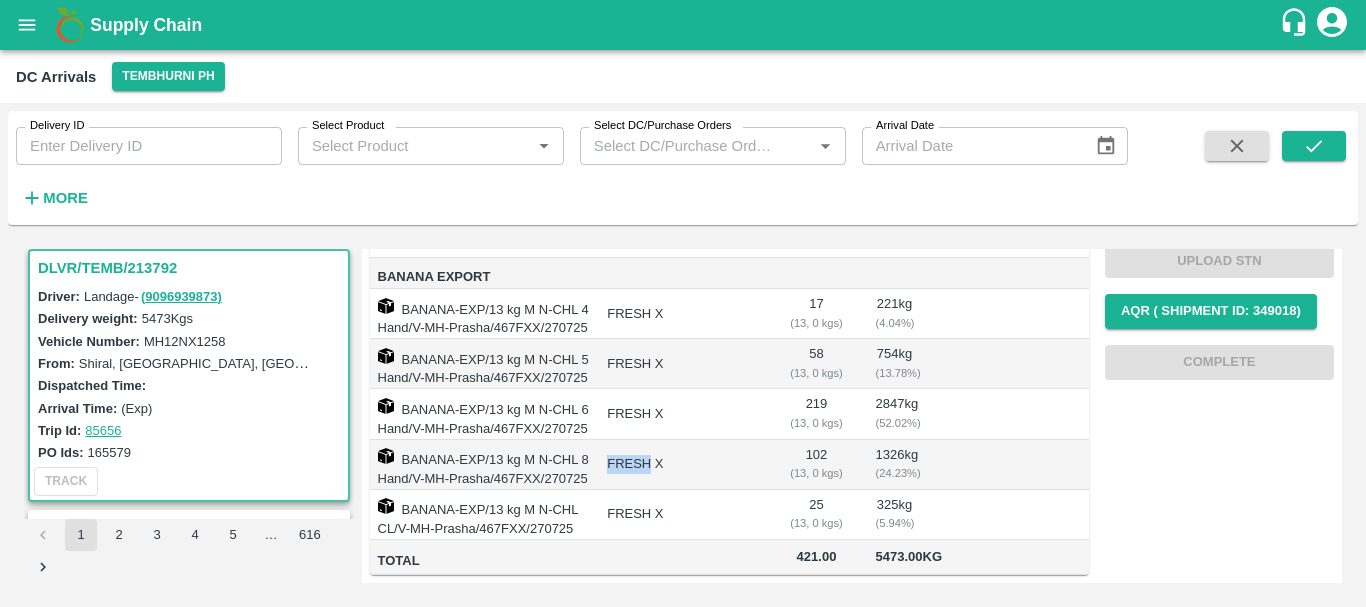 click on "FRESH X" at bounding box center [682, 465] 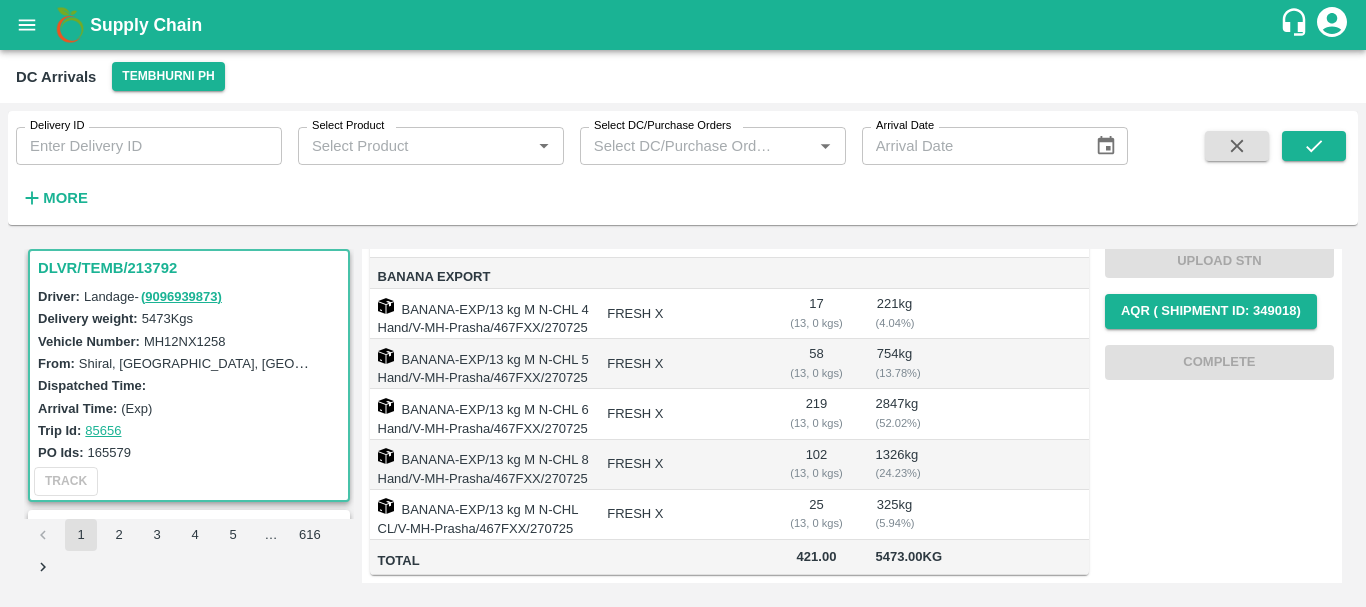 click on "FRESH X" at bounding box center [682, 515] 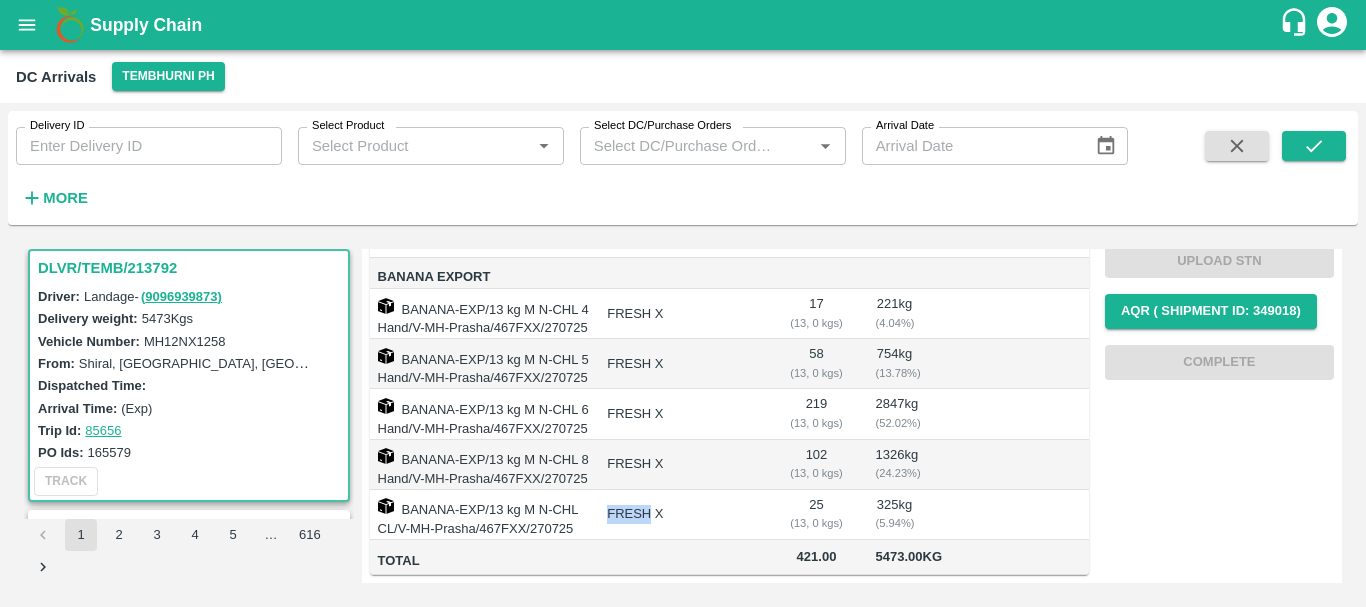 click on "FRESH X" at bounding box center [682, 515] 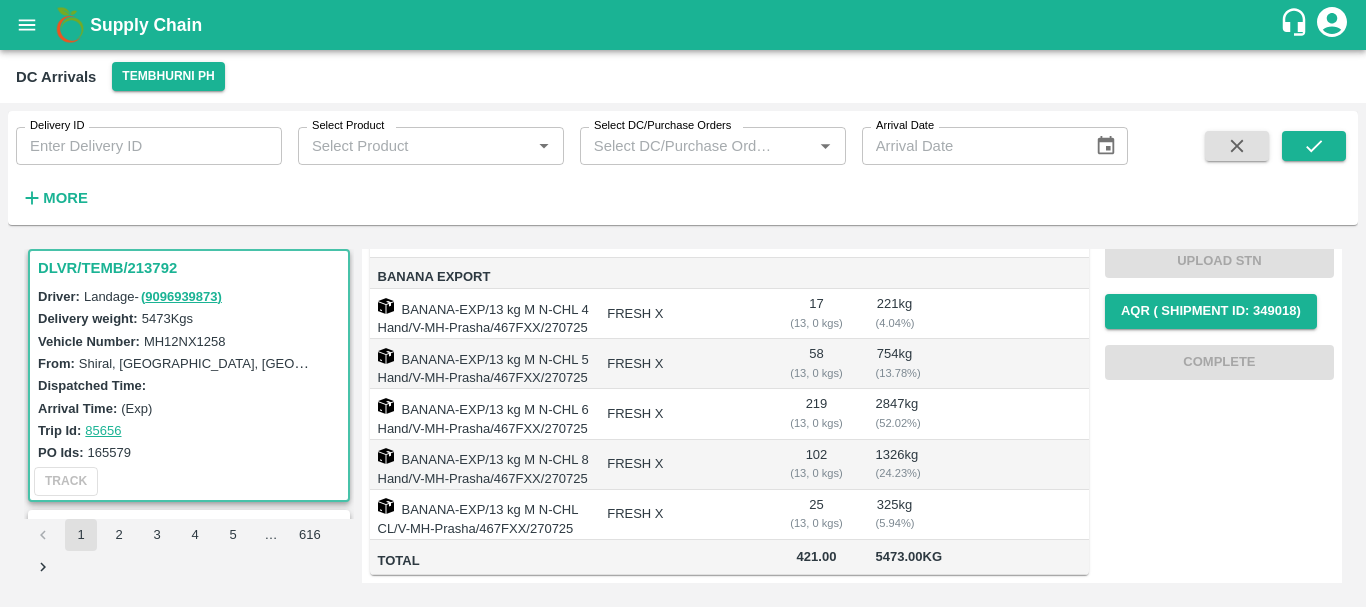click on "FRESH X" at bounding box center (682, 414) 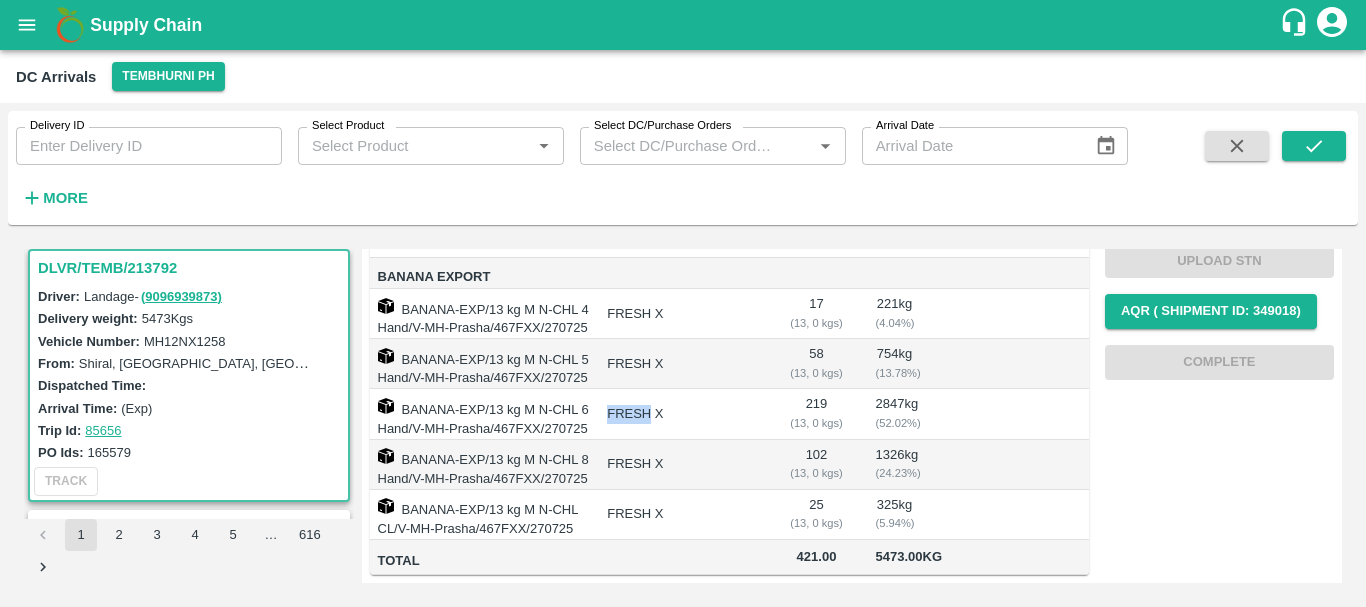 click on "FRESH X" at bounding box center (682, 414) 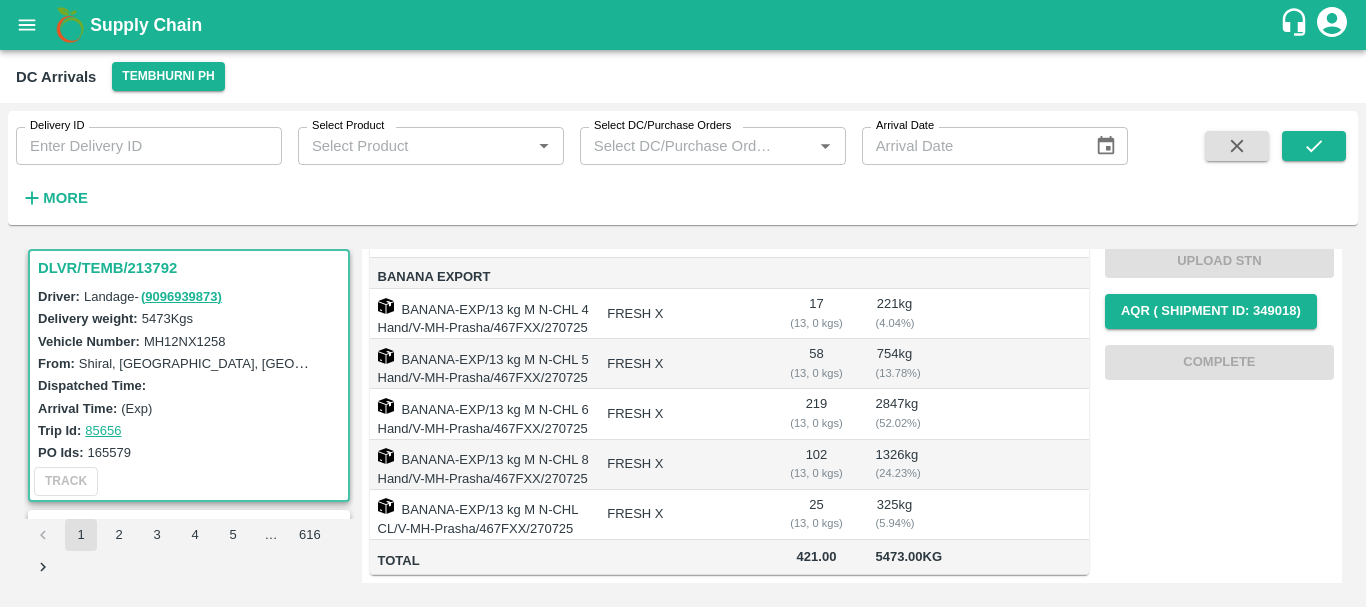 click on "FRESH X" at bounding box center (682, 364) 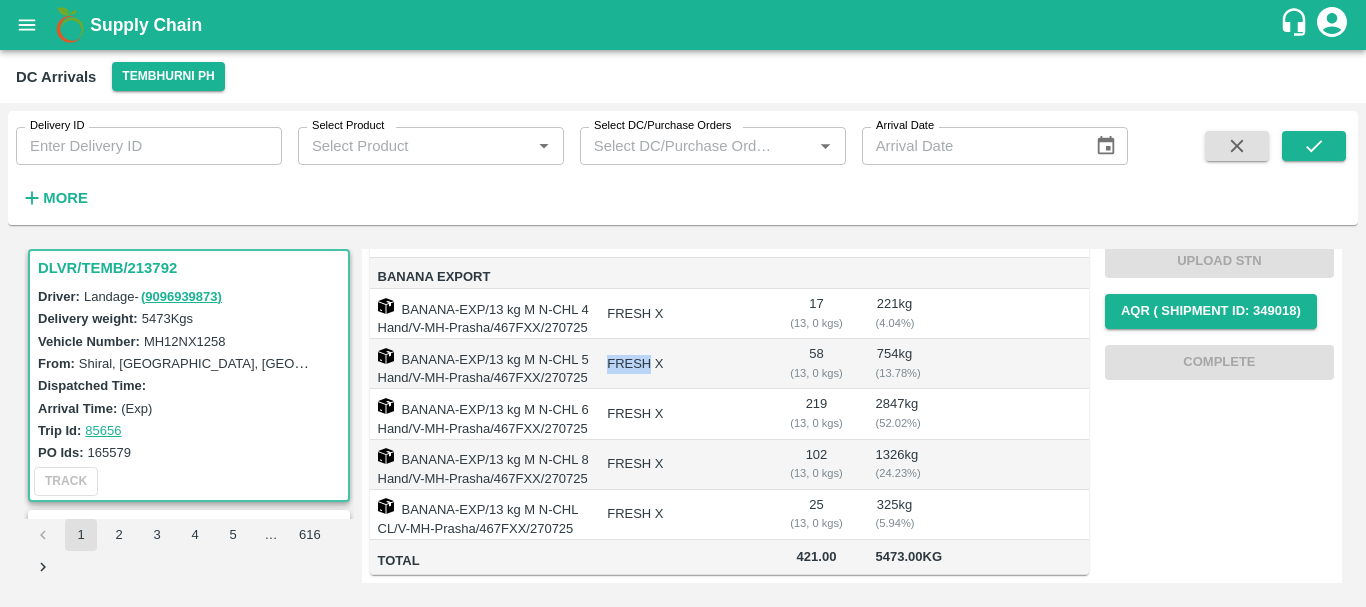 click on "FRESH X" at bounding box center [682, 364] 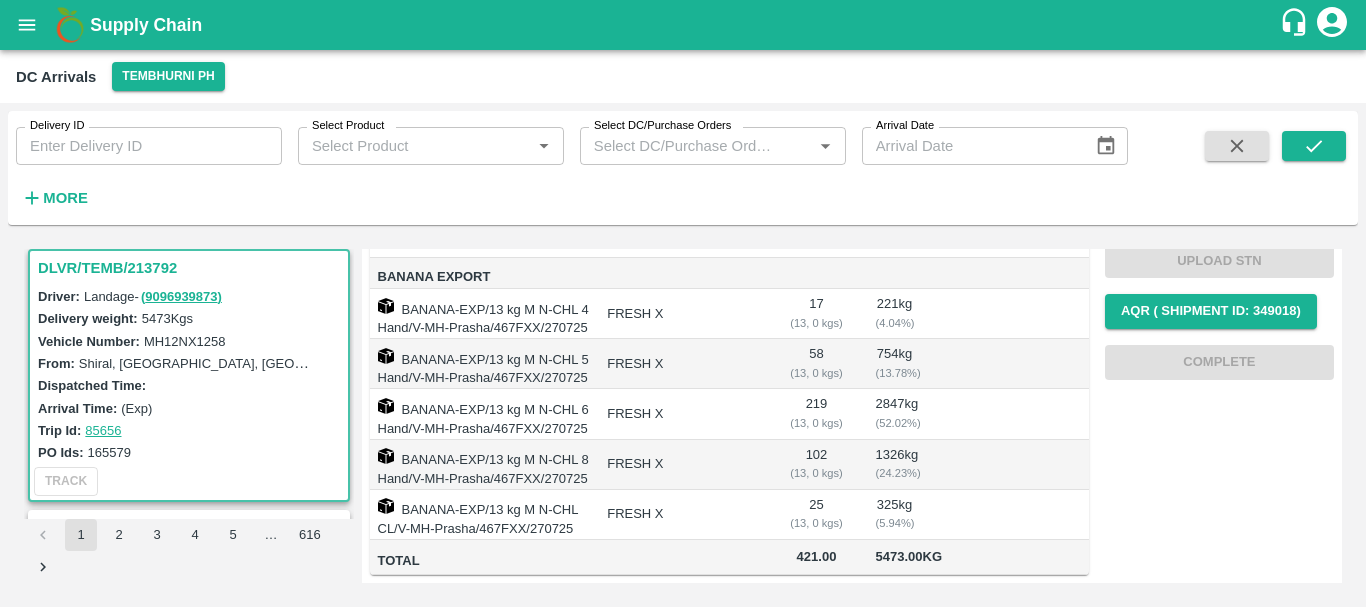 click on "FRESH X" at bounding box center [682, 414] 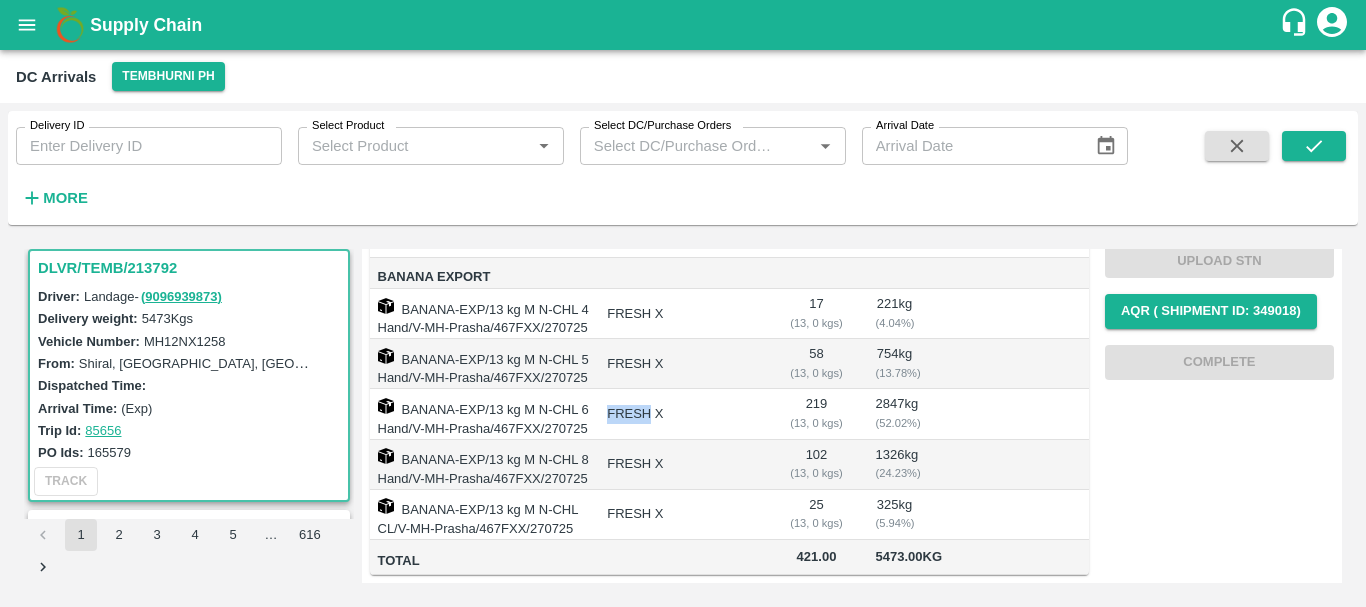 click on "FRESH X" at bounding box center (682, 414) 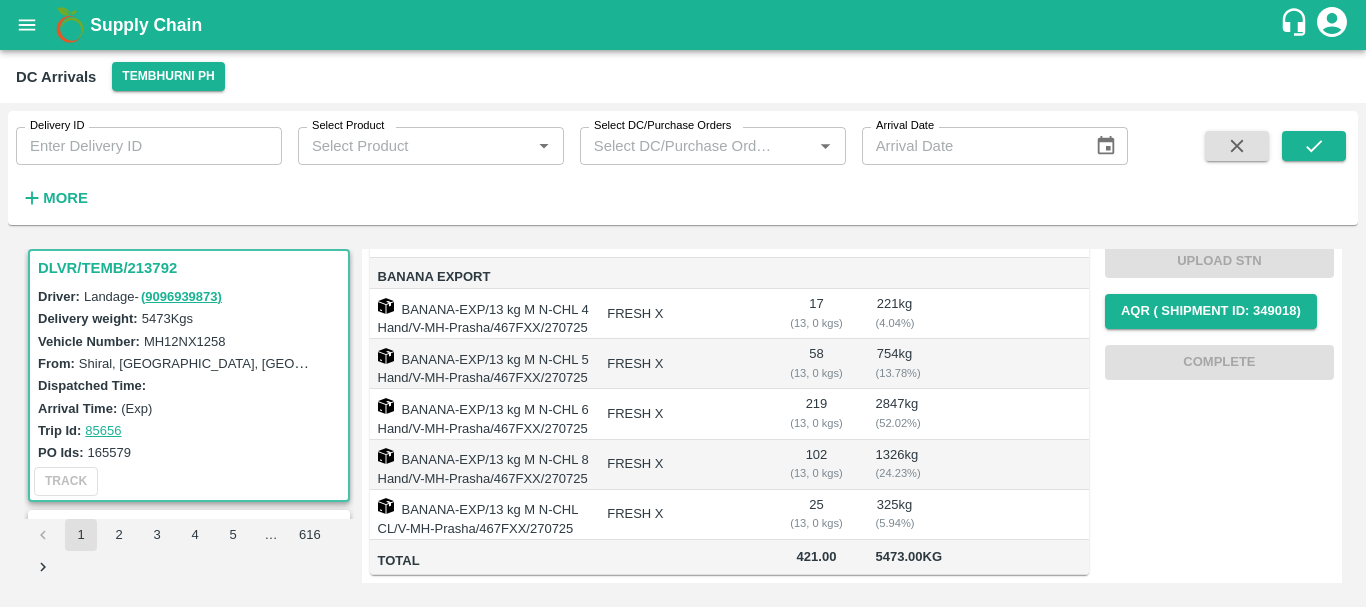 click on "FRESH X" at bounding box center (682, 465) 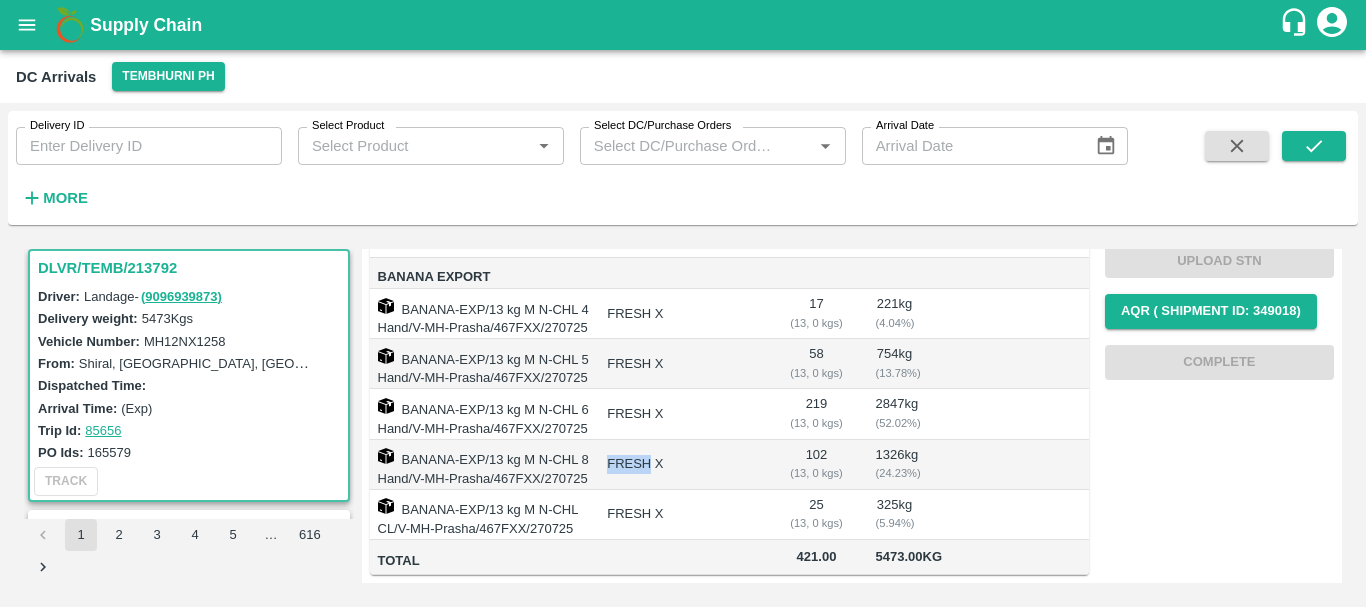 click on "FRESH X" at bounding box center [682, 465] 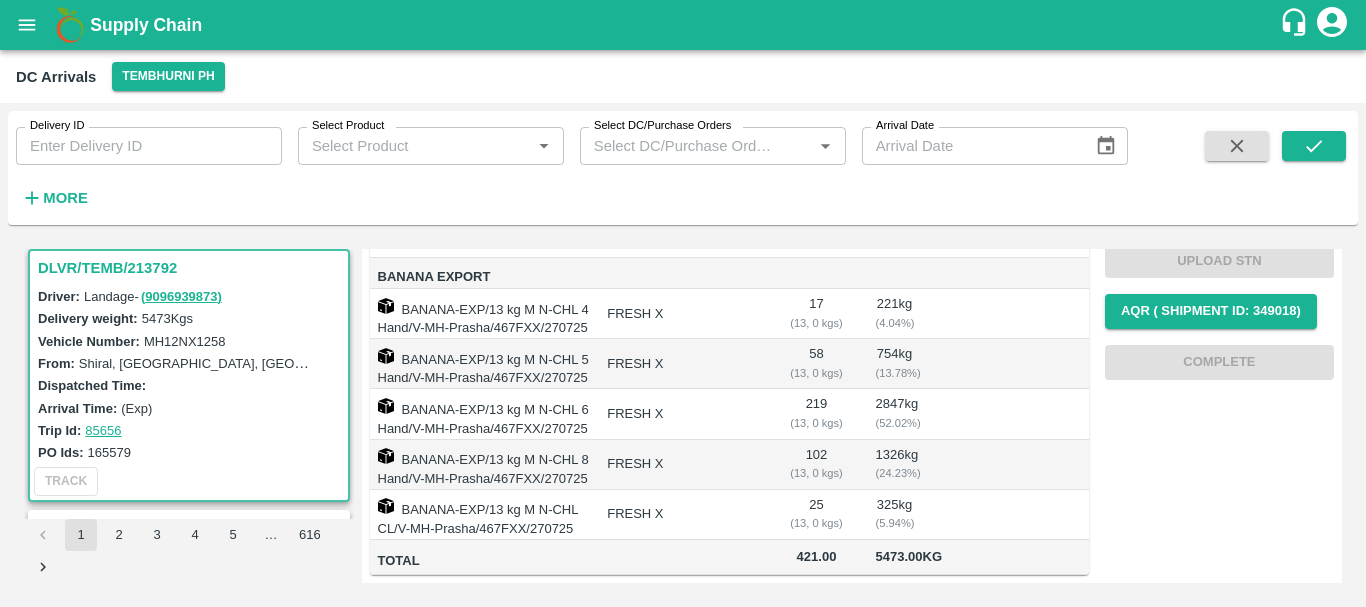 click on "FRESH X" at bounding box center [682, 515] 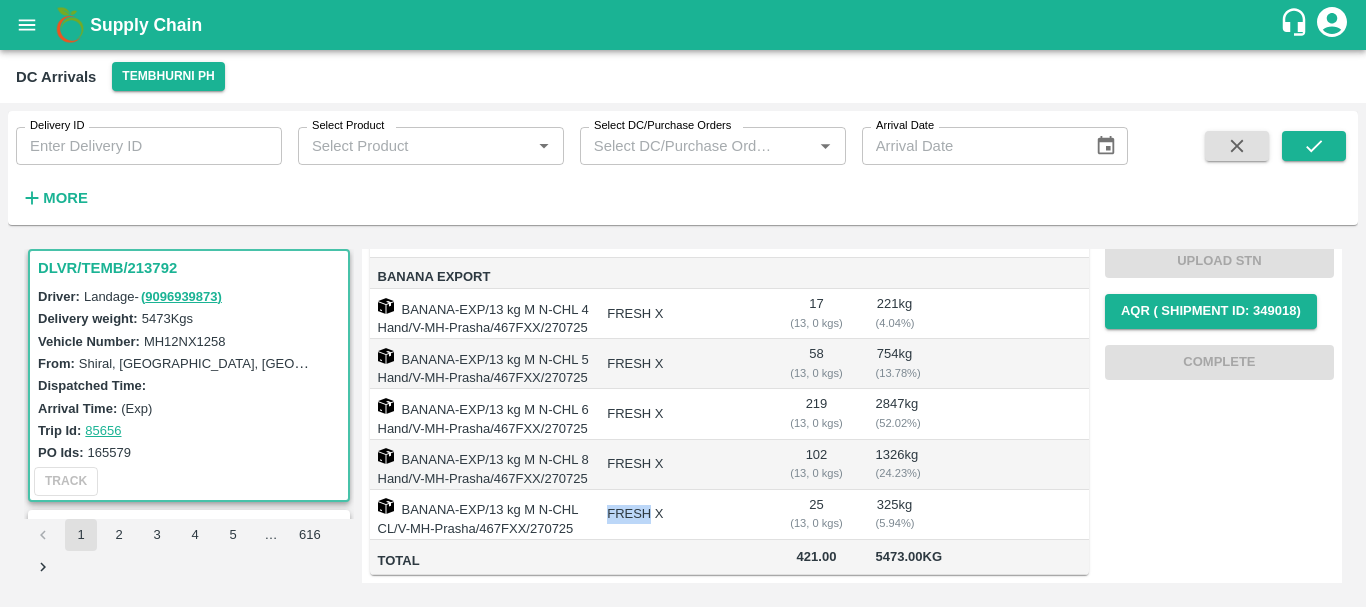 click on "FRESH X" at bounding box center [682, 515] 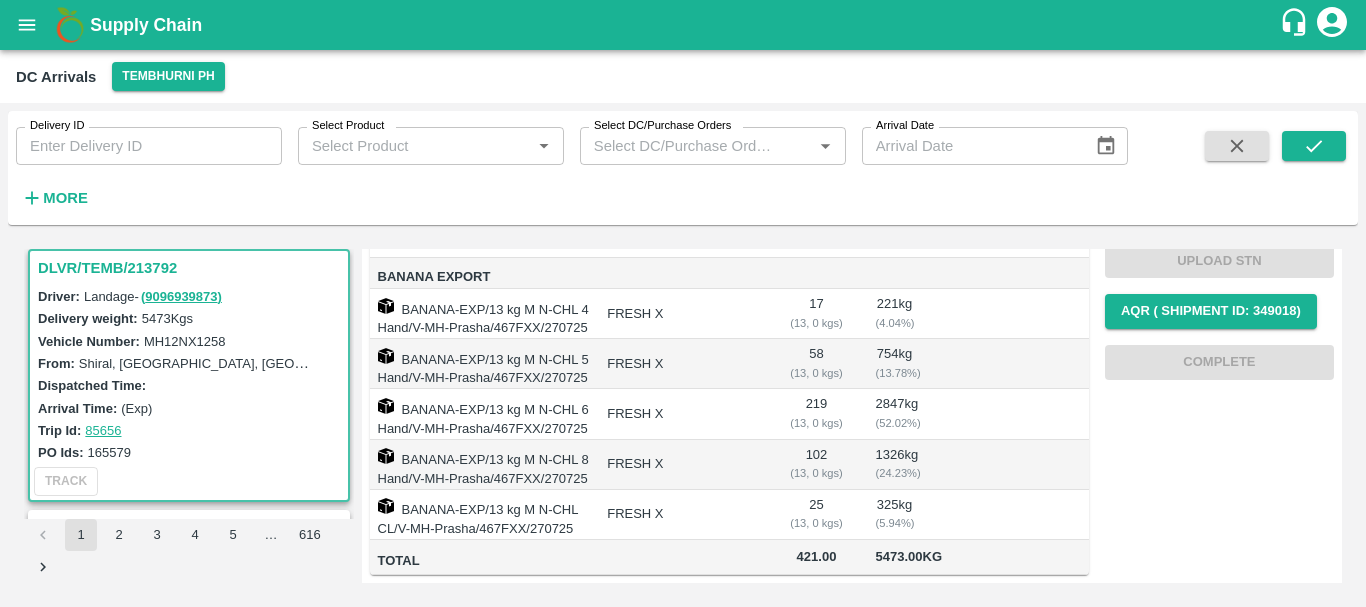 click on "421.00" at bounding box center (816, 557) 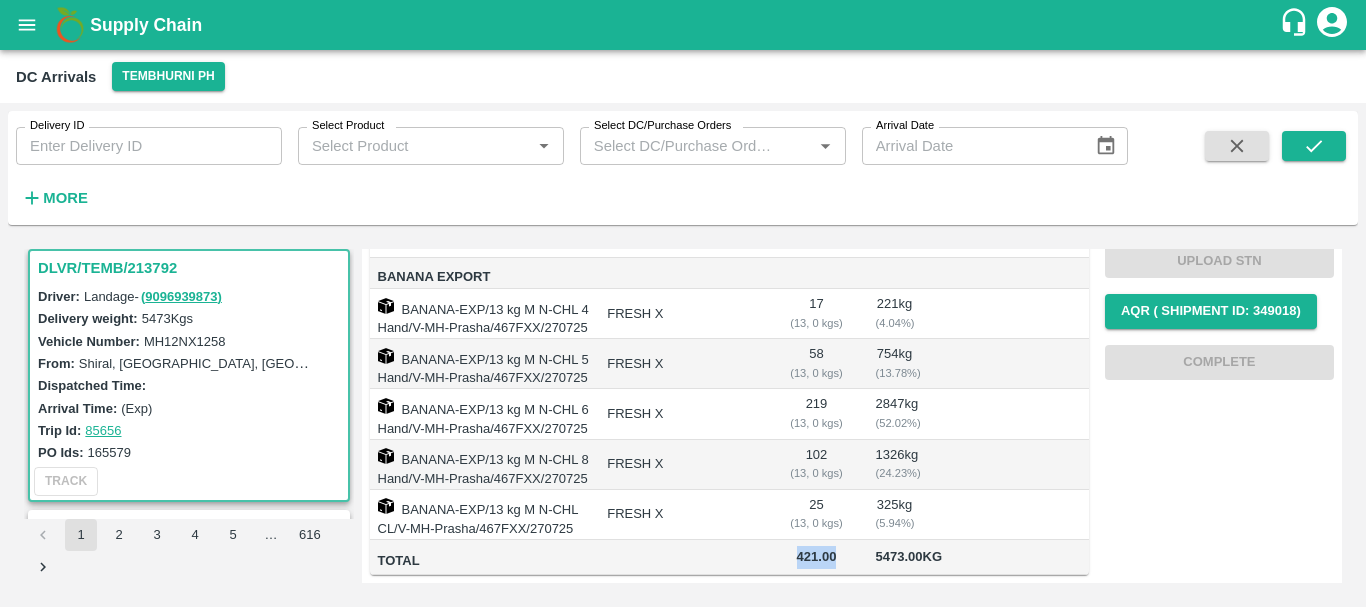 click on "421.00" at bounding box center (816, 557) 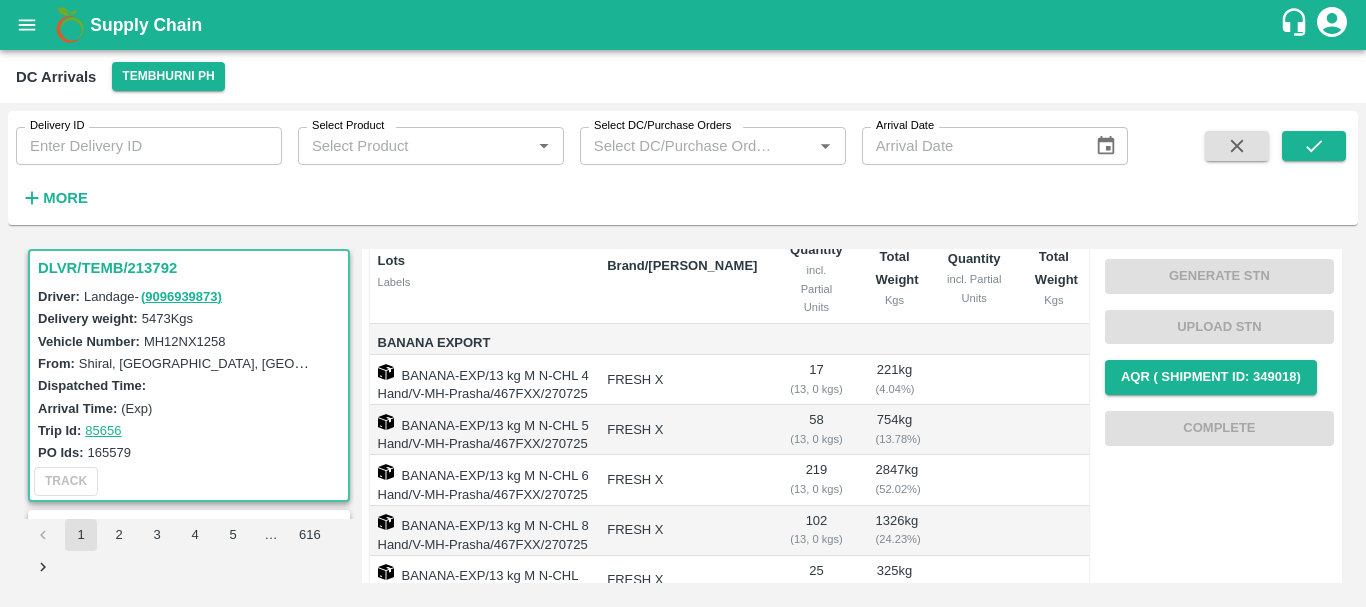 scroll, scrollTop: 278, scrollLeft: 0, axis: vertical 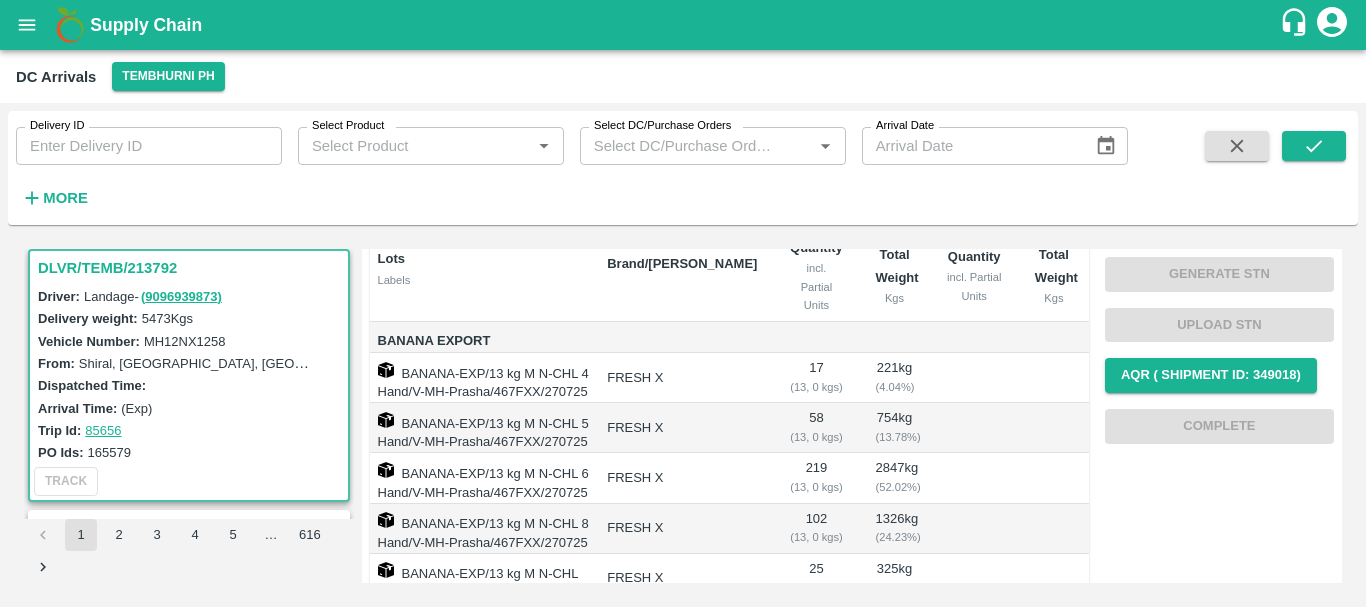click on "FRESH X" at bounding box center [682, 378] 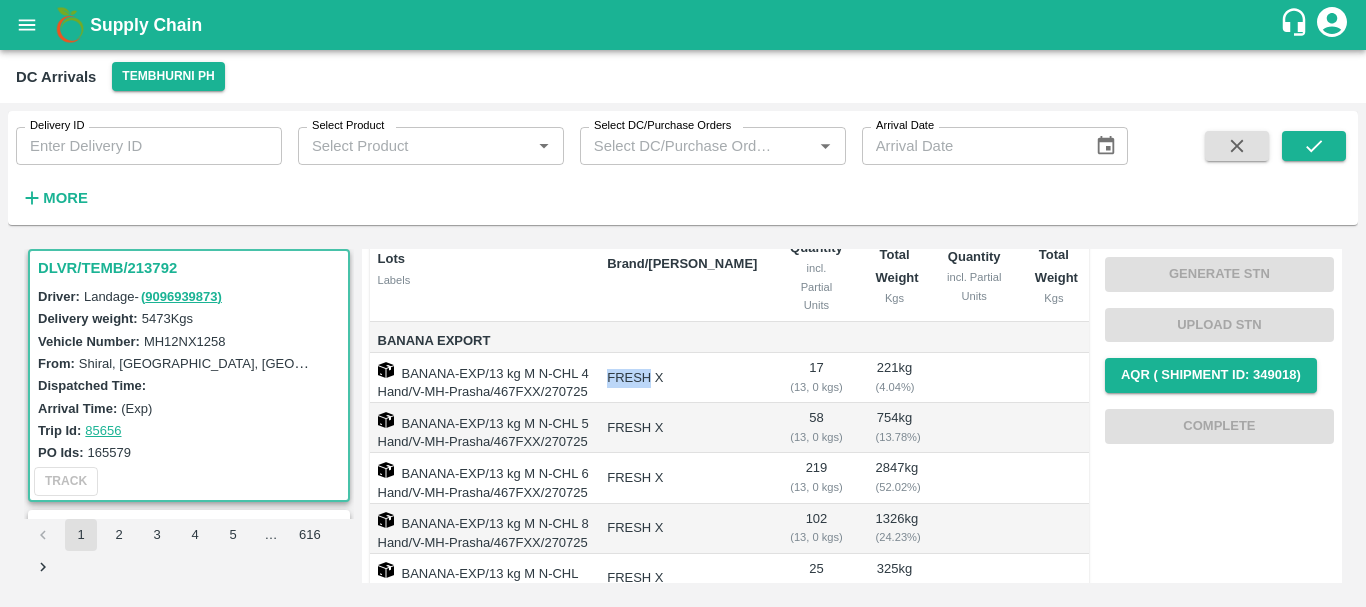 click on "FRESH X" at bounding box center (682, 378) 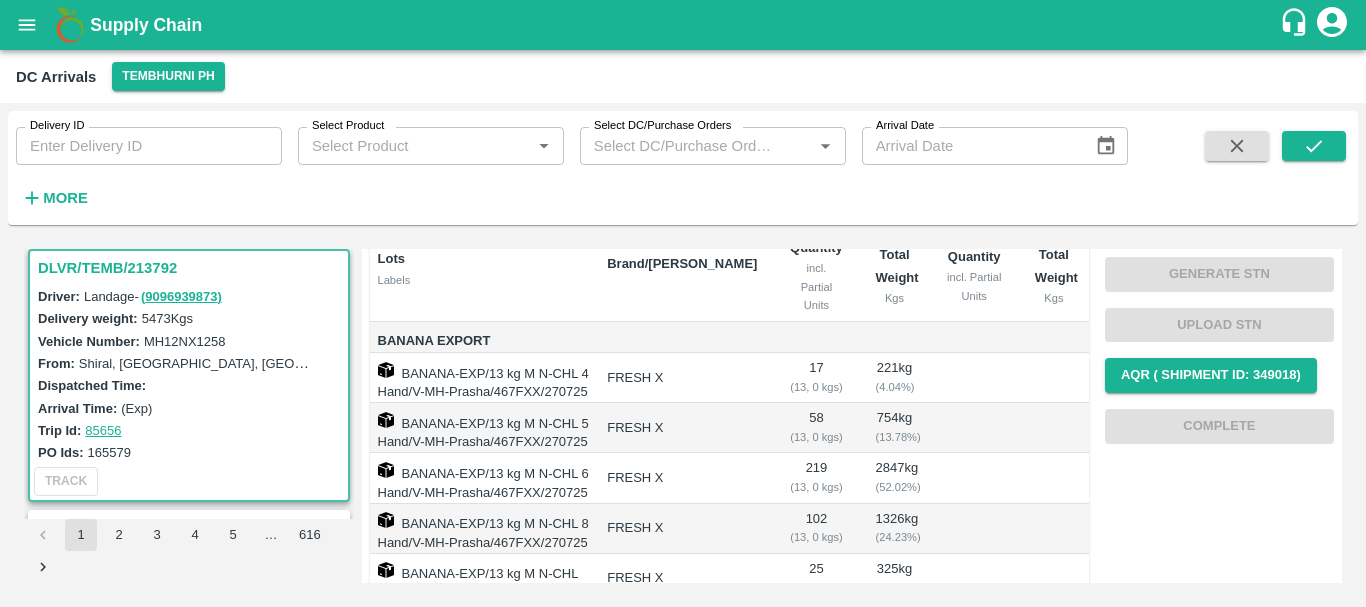 click on "FRESH X" at bounding box center [682, 428] 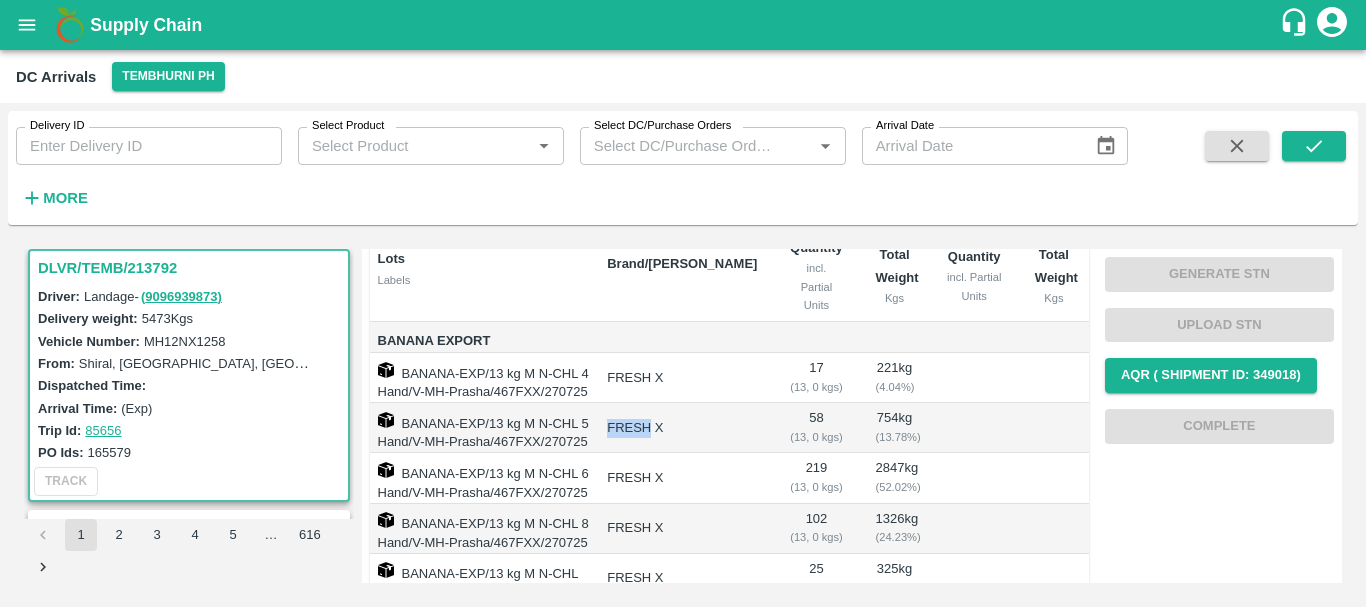 click on "FRESH X" at bounding box center [682, 428] 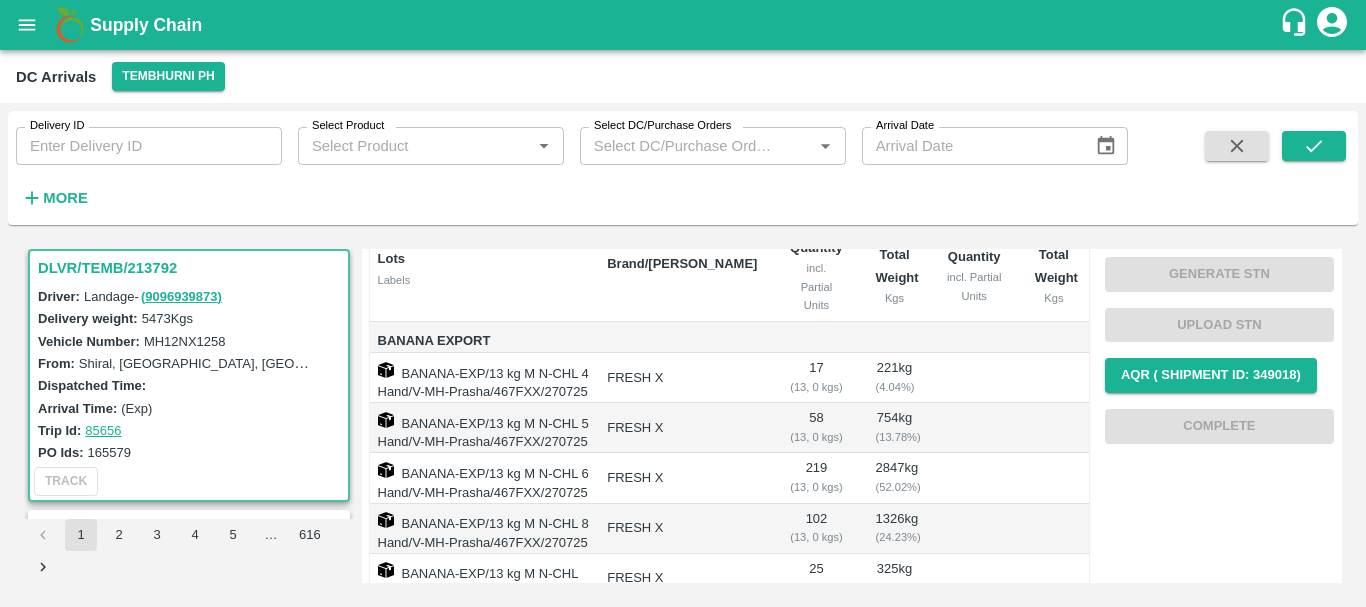 click on "FRESH X" at bounding box center [682, 478] 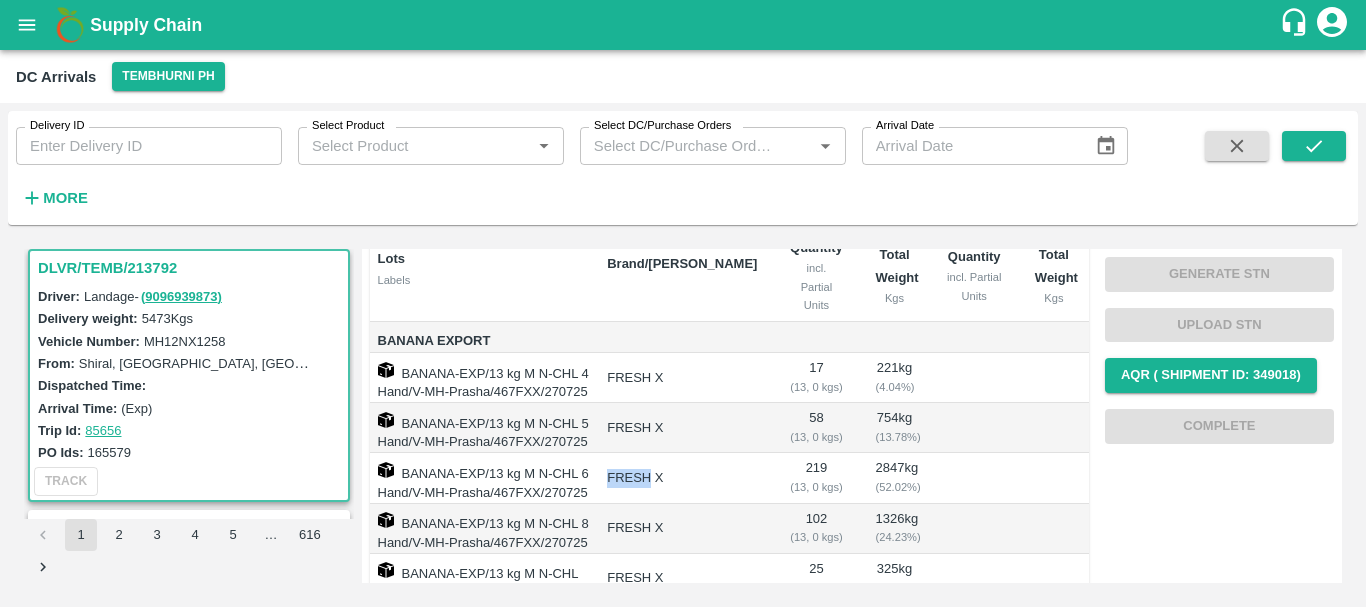 click on "FRESH X" at bounding box center (682, 478) 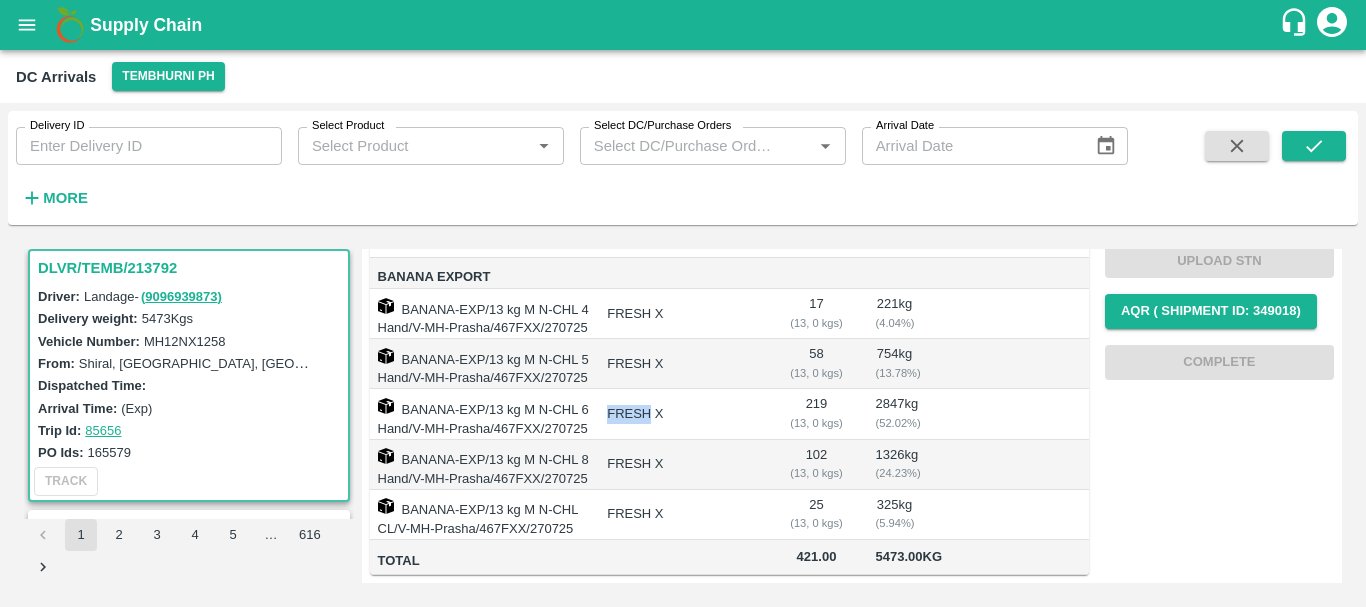 scroll, scrollTop: 345, scrollLeft: 0, axis: vertical 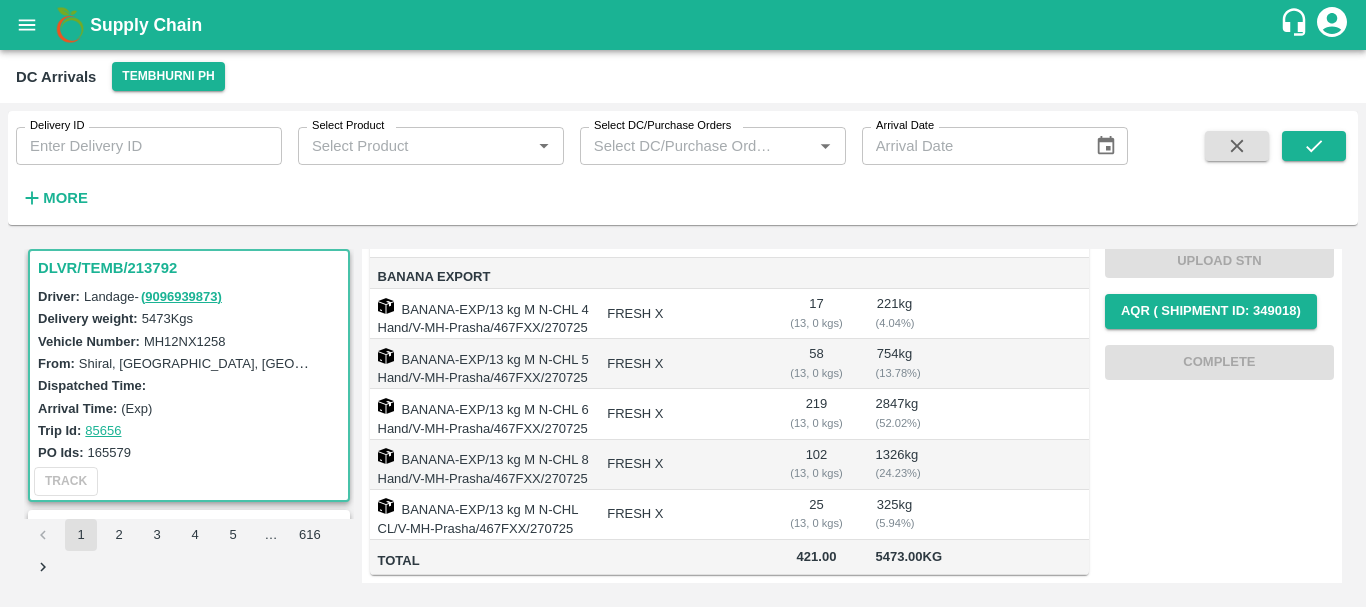 click on "FRESH X" at bounding box center [682, 465] 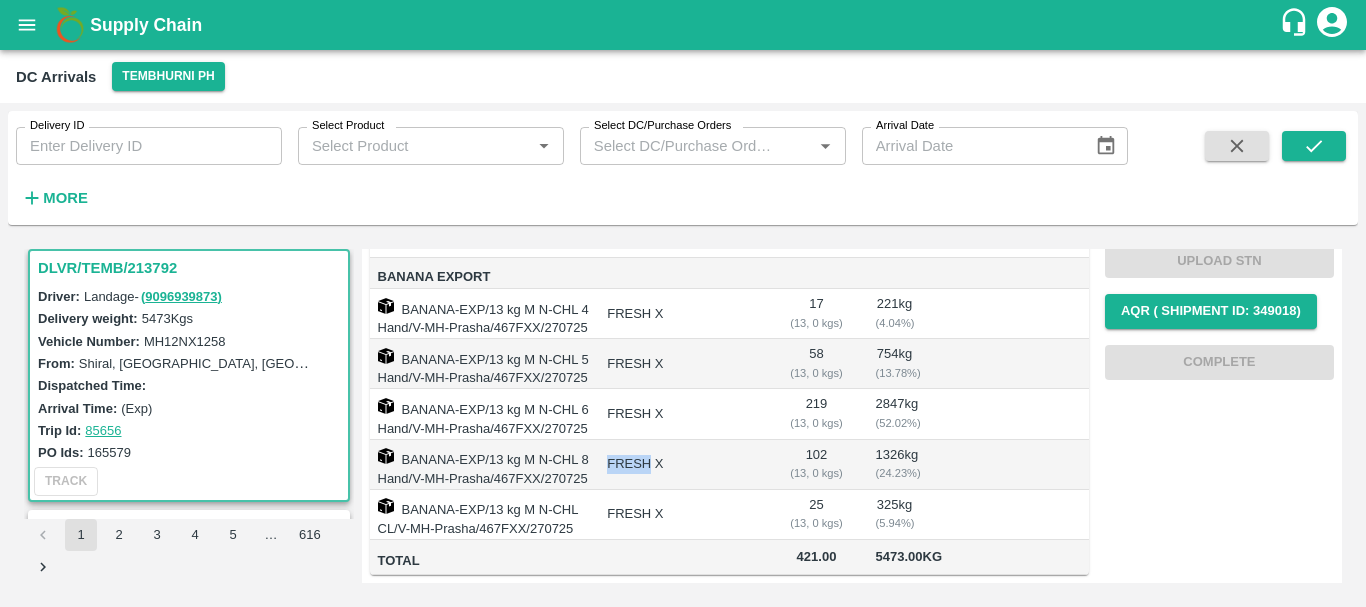 click on "FRESH X" at bounding box center [682, 465] 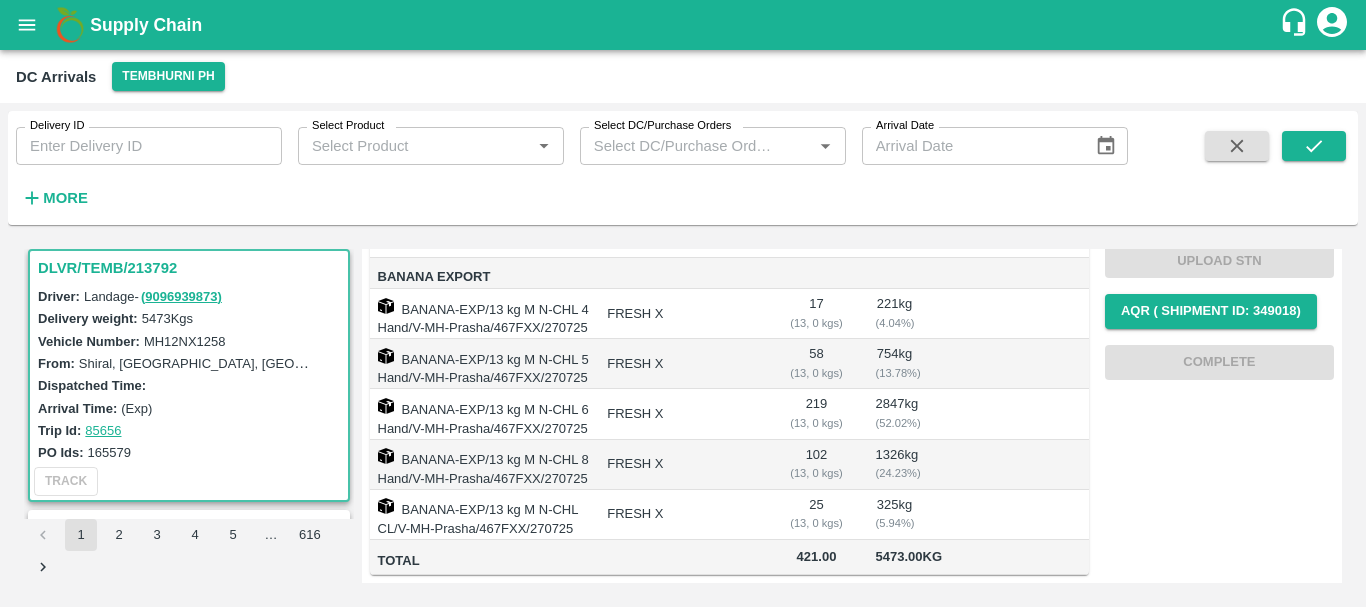 click on "FRESH X" at bounding box center [682, 515] 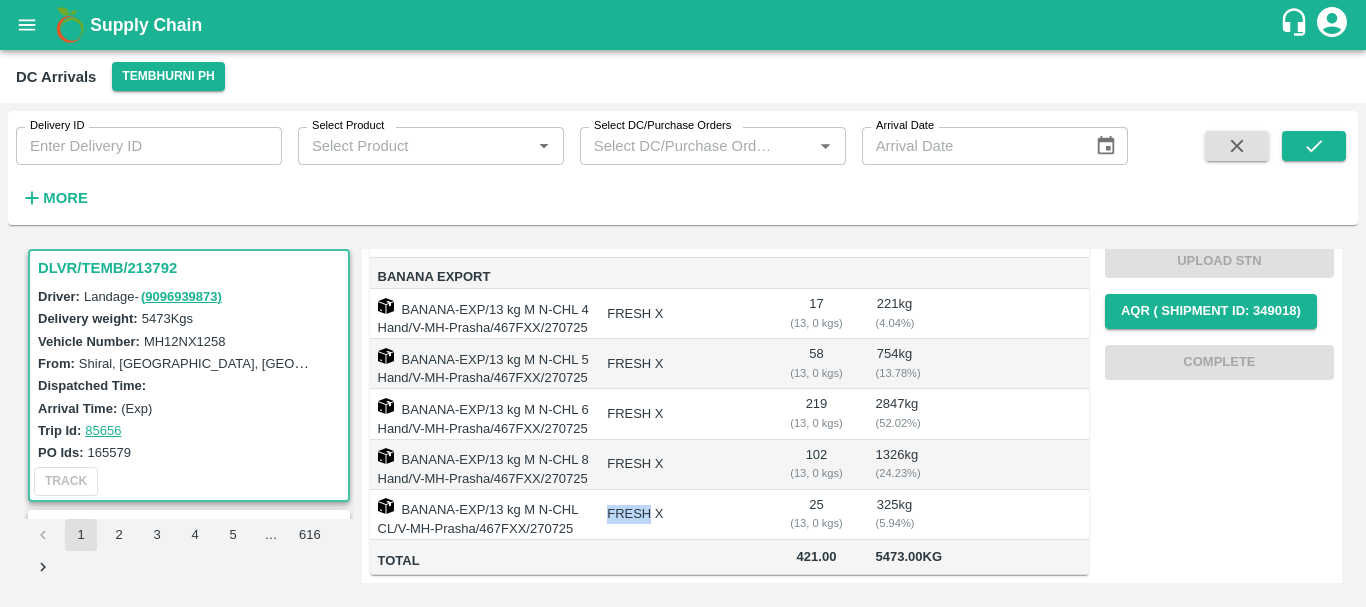 click on "FRESH X" at bounding box center [682, 515] 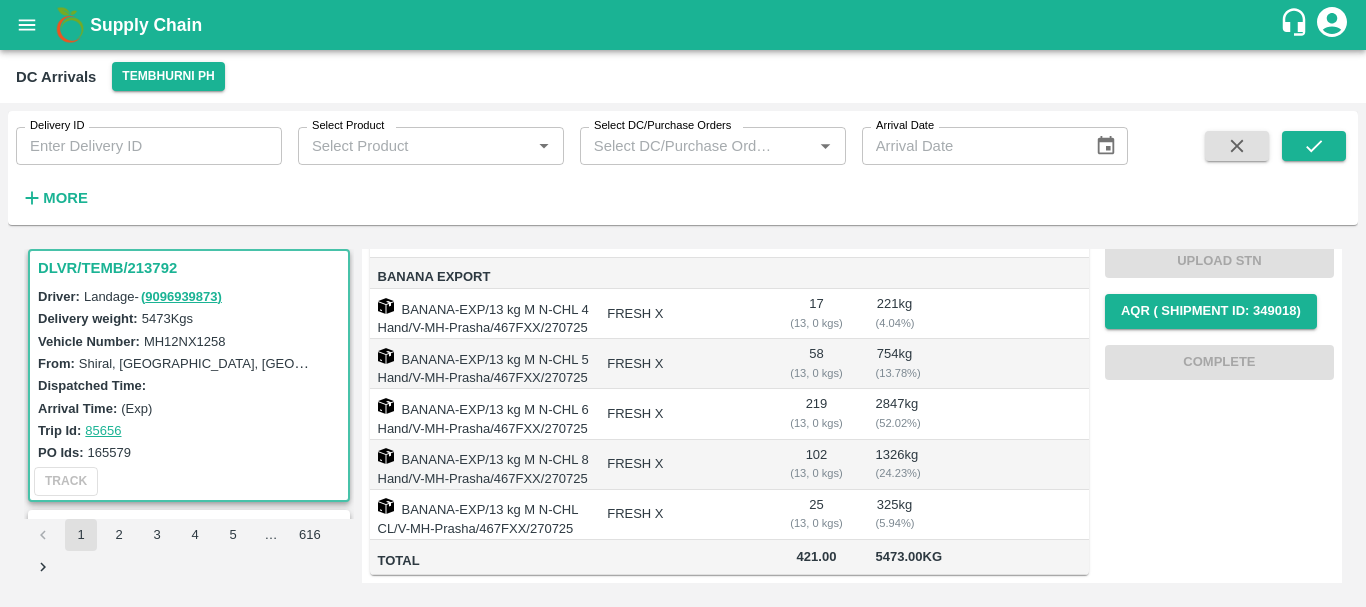 click on "FRESH X" at bounding box center [682, 515] 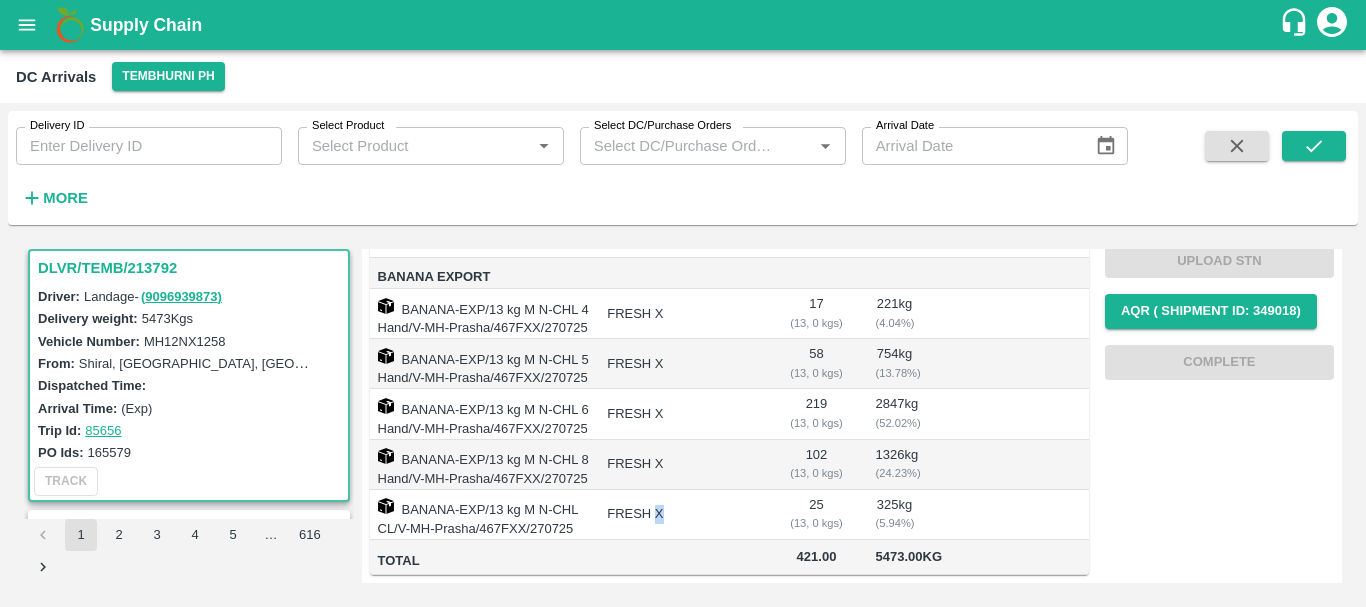 click on "FRESH X" at bounding box center [682, 515] 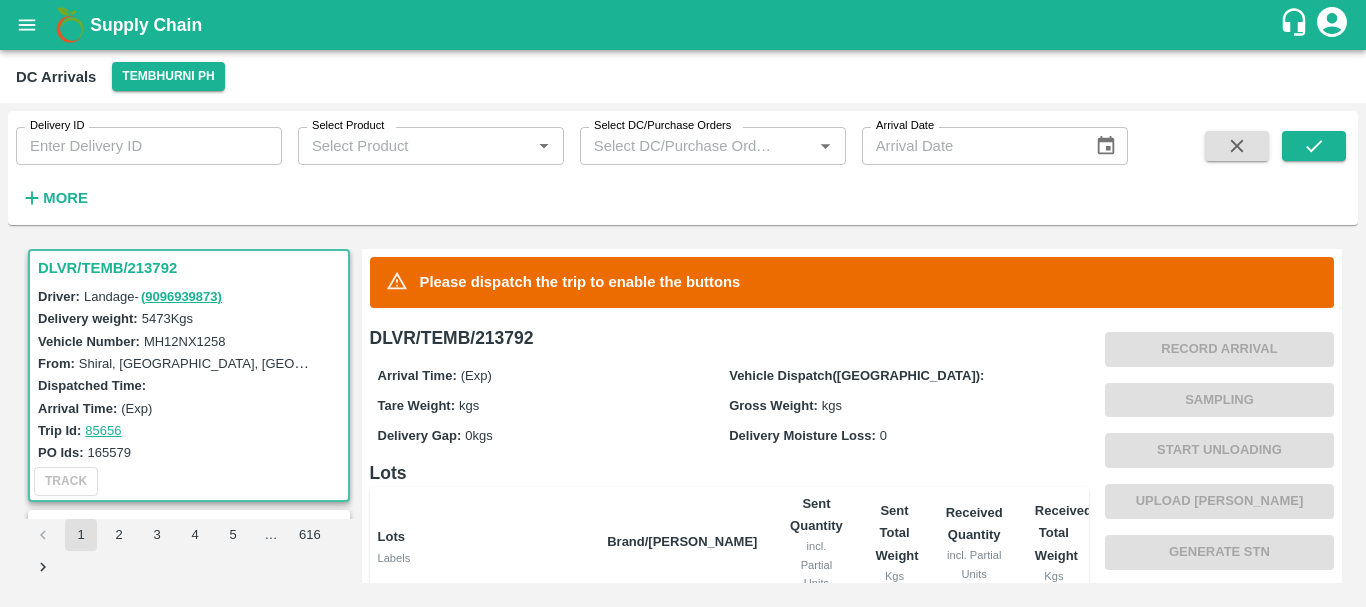 scroll, scrollTop: 451, scrollLeft: 0, axis: vertical 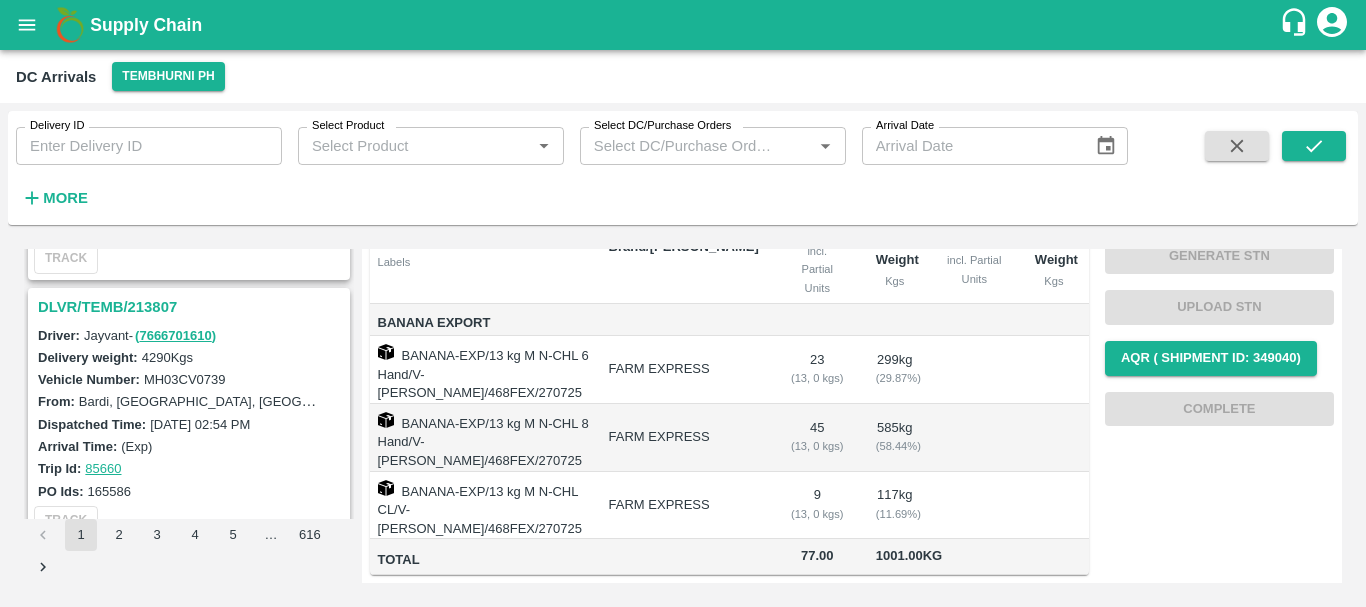 click on "DLVR/TEMB/213807" at bounding box center (192, 307) 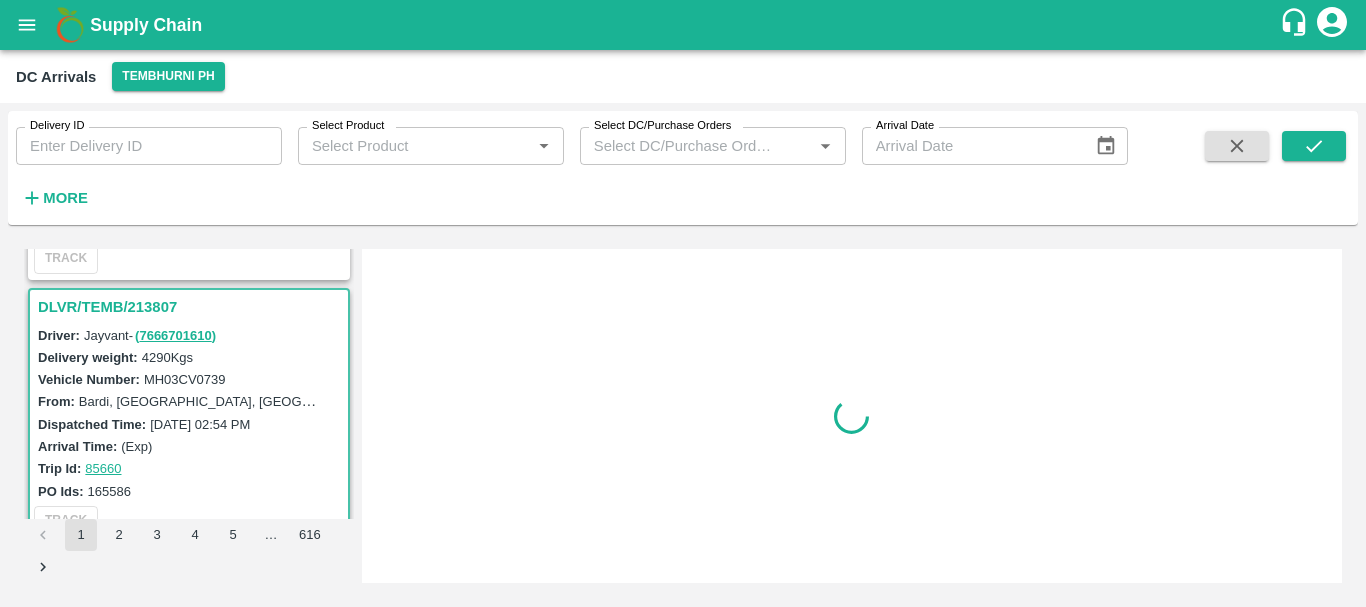 scroll, scrollTop: 0, scrollLeft: 0, axis: both 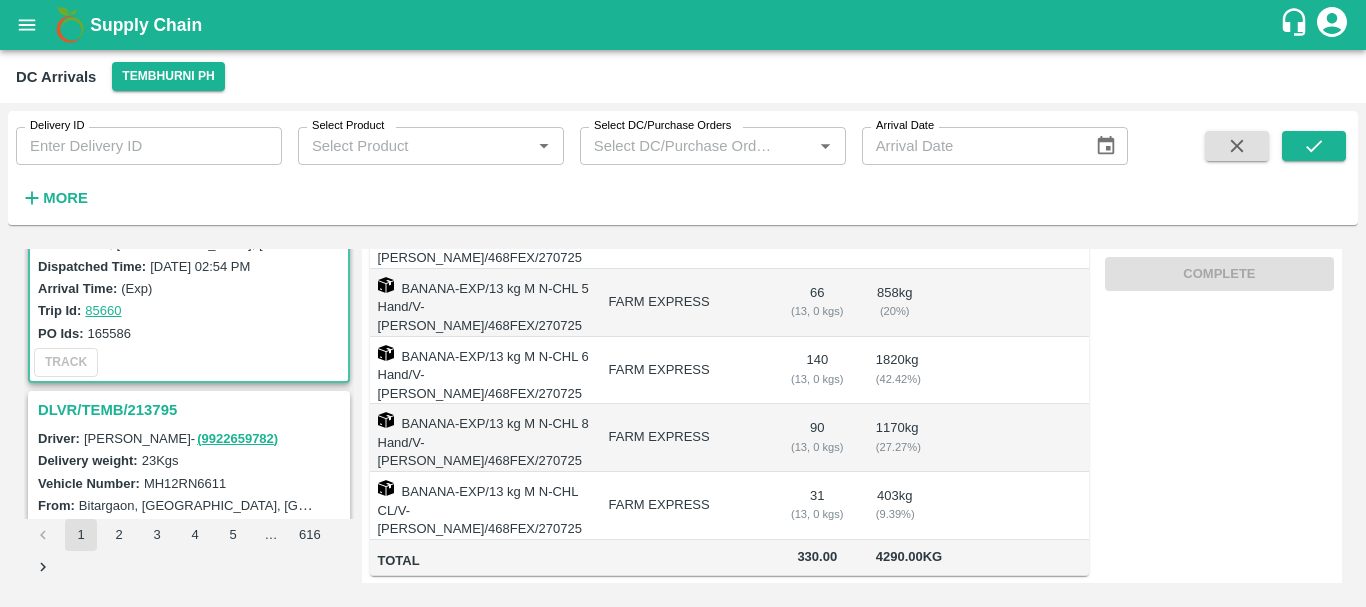 click on "DLVR/TEMB/213795" at bounding box center [192, 410] 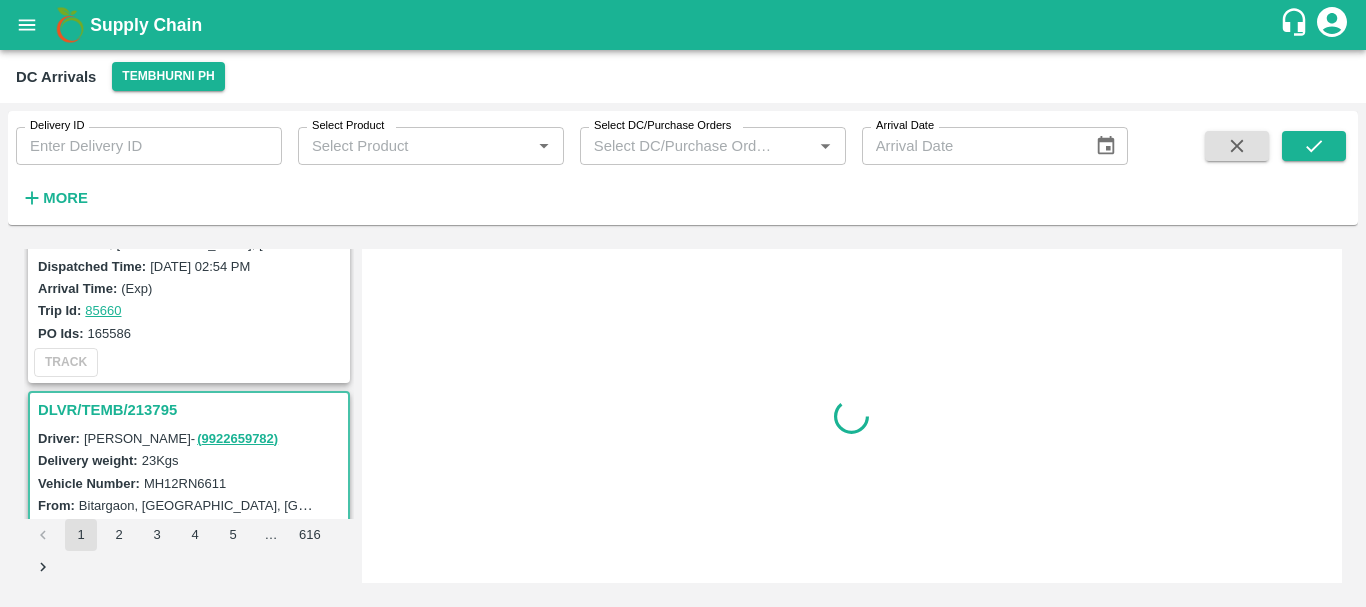 scroll, scrollTop: 0, scrollLeft: 0, axis: both 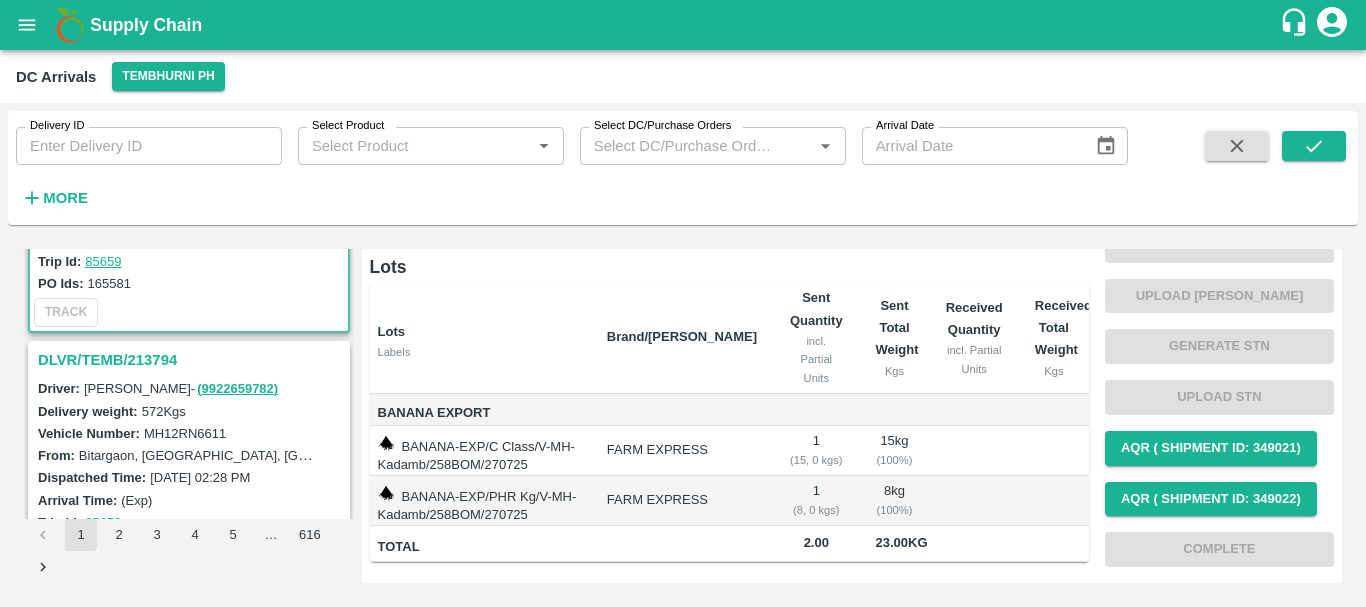 click on "DLVR/TEMB/213794" at bounding box center [192, 360] 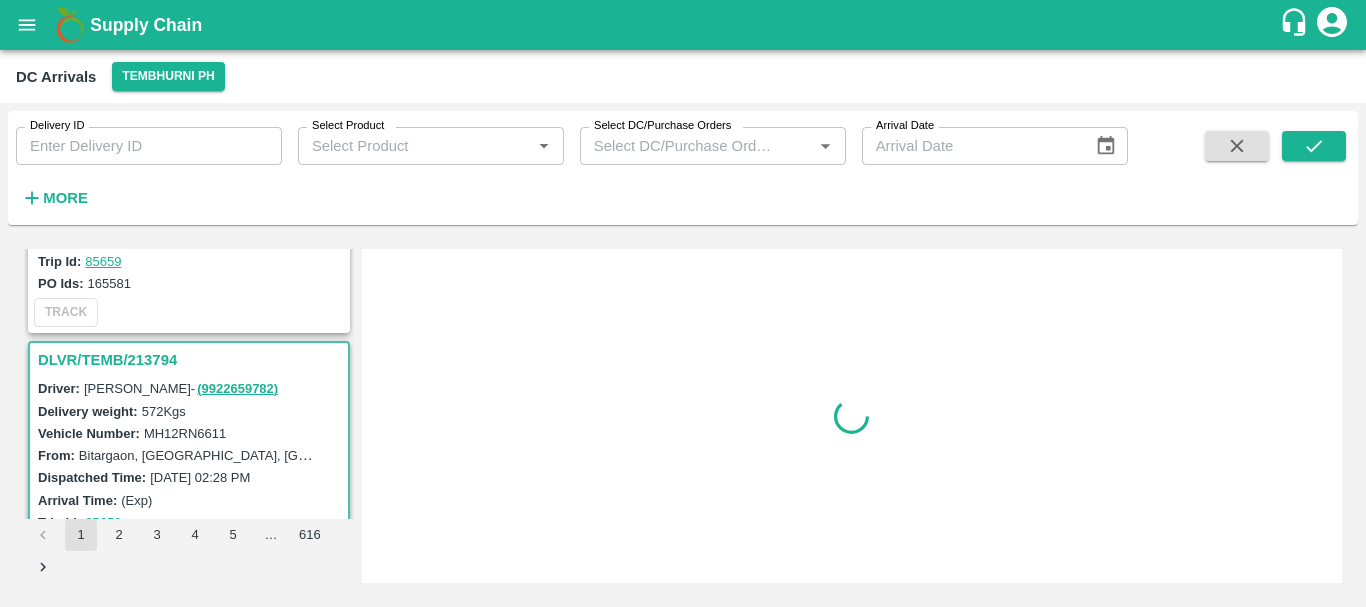 scroll, scrollTop: 0, scrollLeft: 0, axis: both 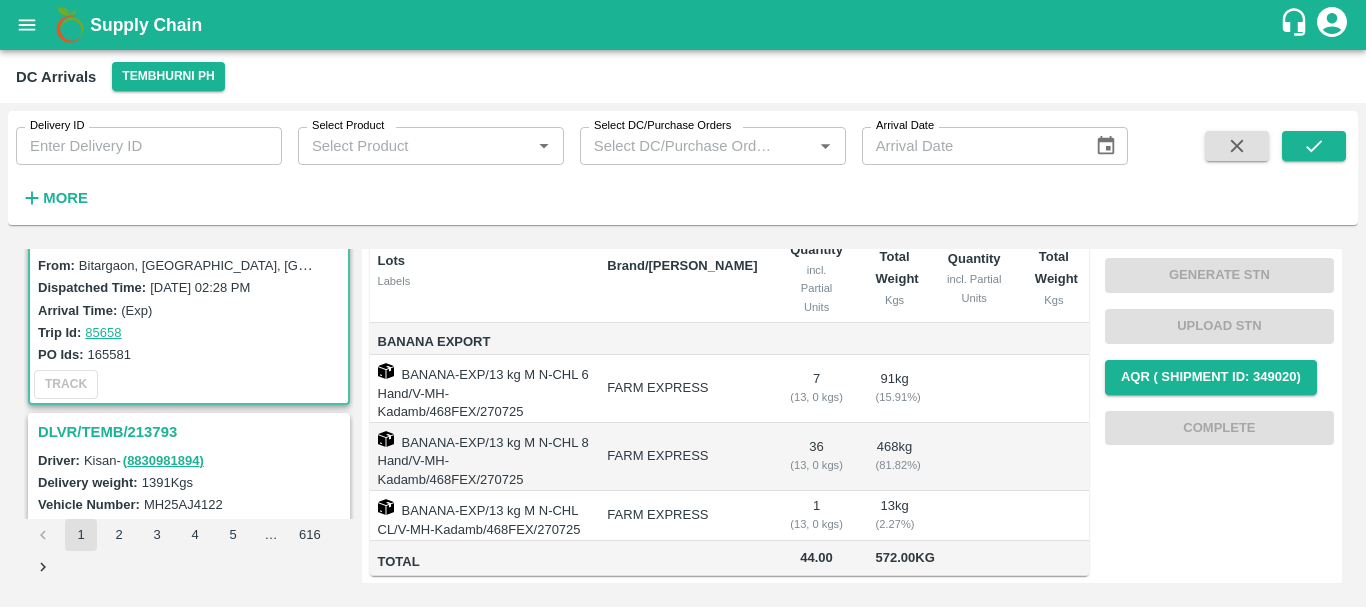 click on "DLVR/TEMB/213793" at bounding box center (192, 432) 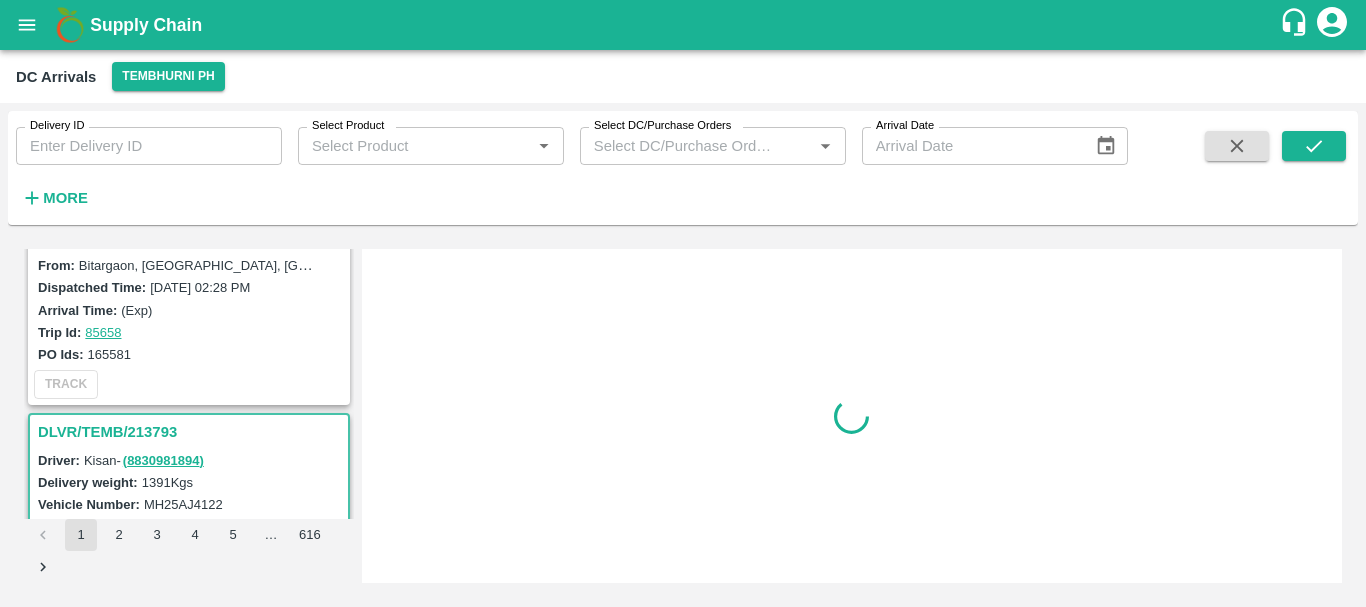 scroll, scrollTop: 0, scrollLeft: 0, axis: both 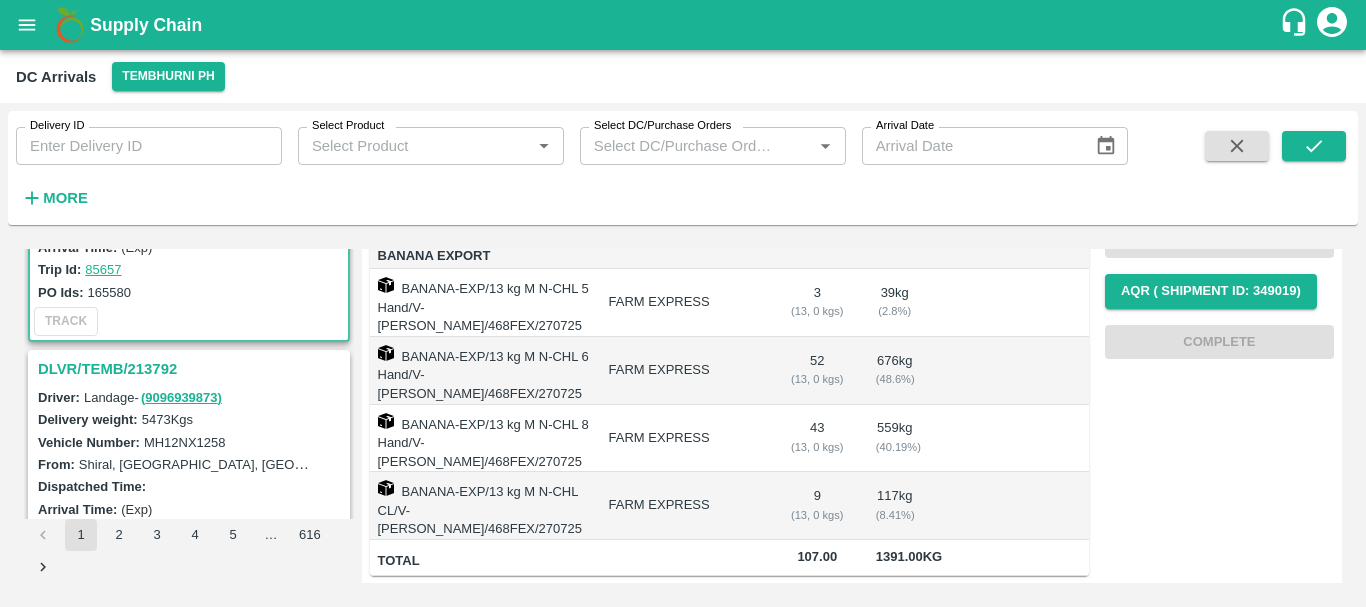 click on "DLVR/TEMB/213792" at bounding box center [192, 369] 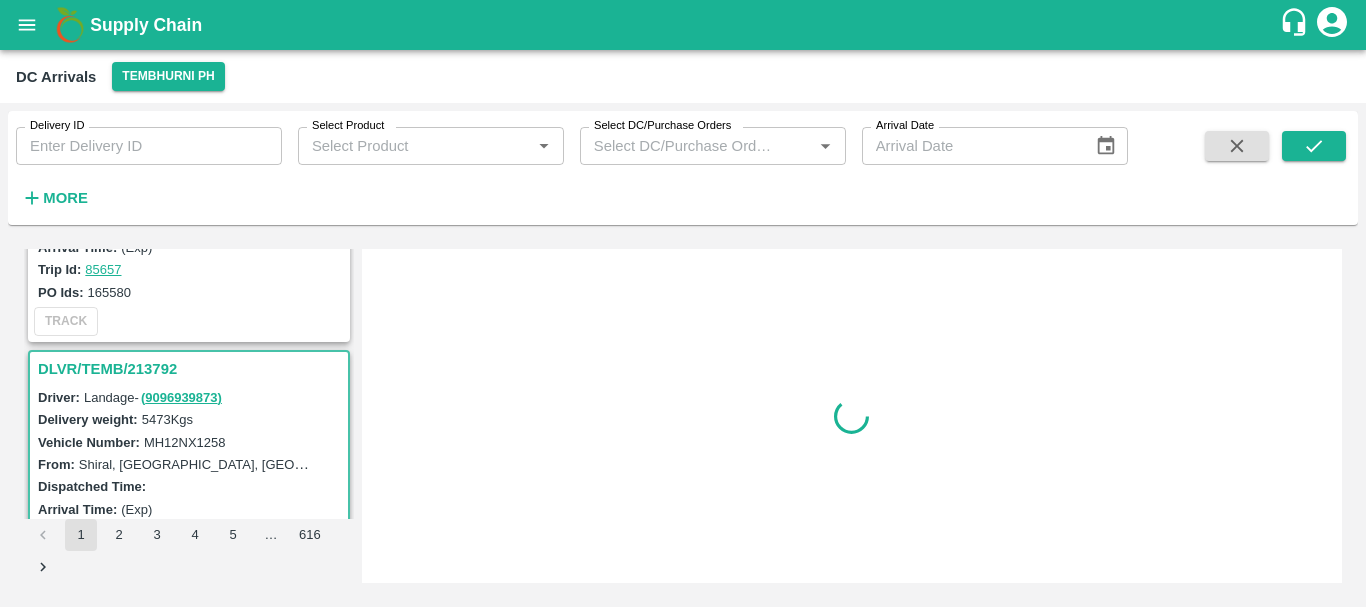scroll, scrollTop: 0, scrollLeft: 0, axis: both 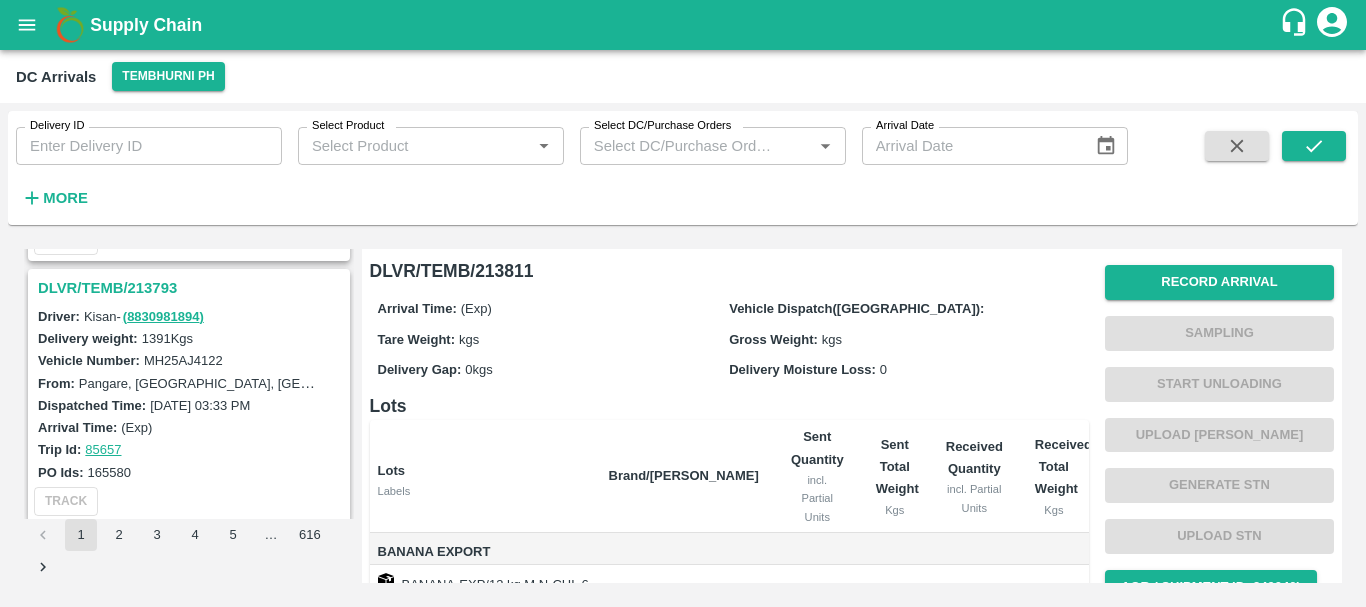 click on "DLVR/TEMB/213793" at bounding box center [192, 288] 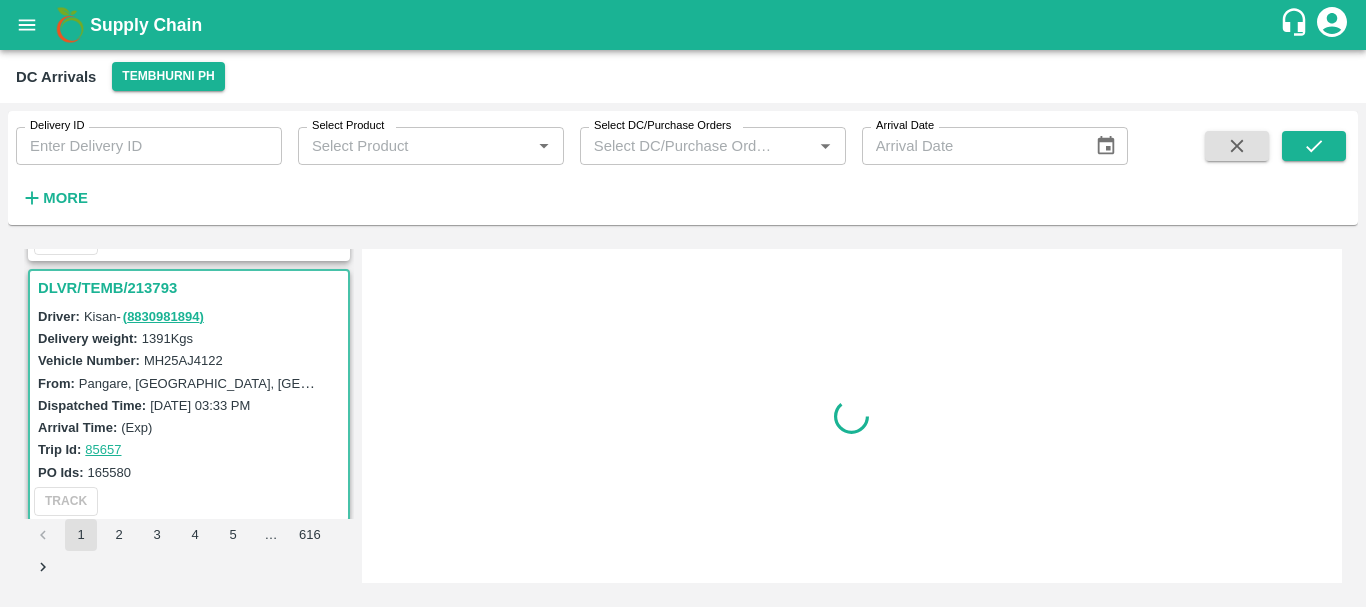 scroll, scrollTop: 1576, scrollLeft: 0, axis: vertical 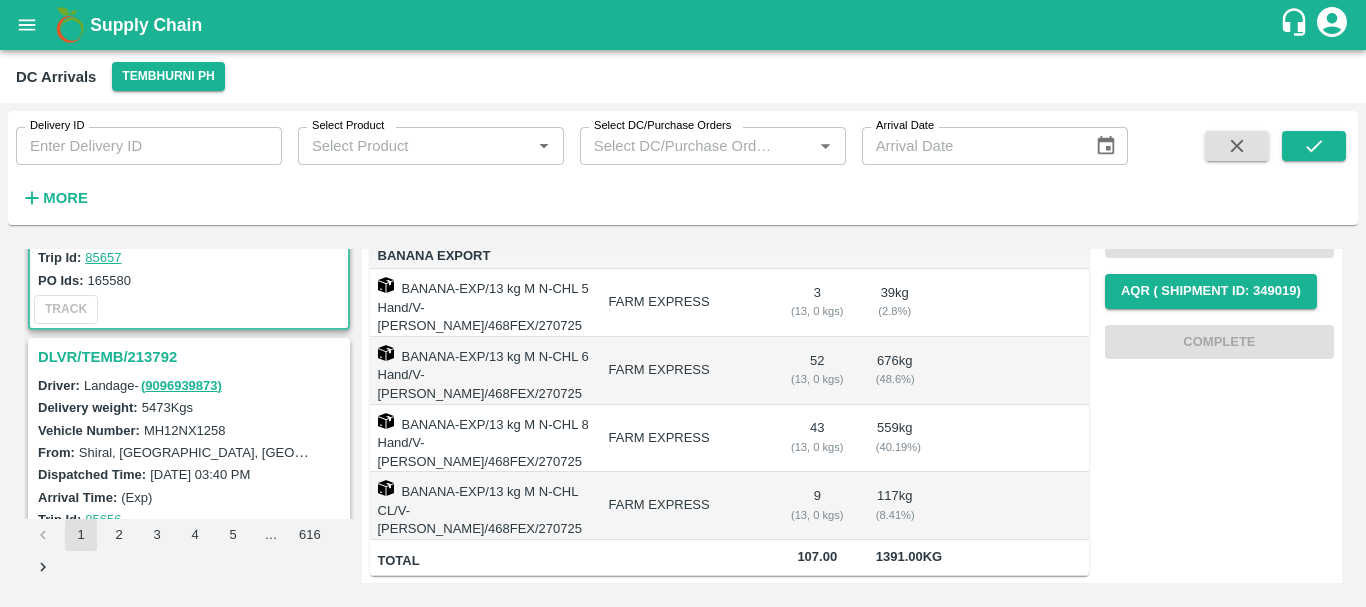 click on "DLVR/TEMB/213792" at bounding box center [192, 357] 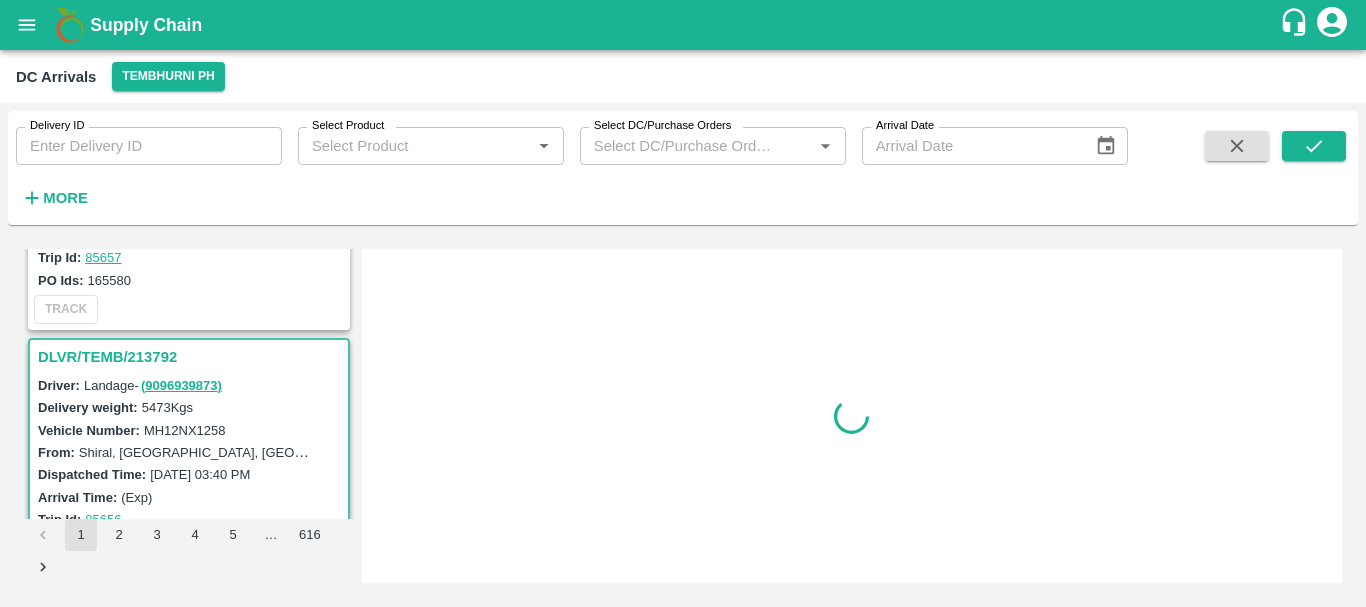 scroll, scrollTop: 0, scrollLeft: 0, axis: both 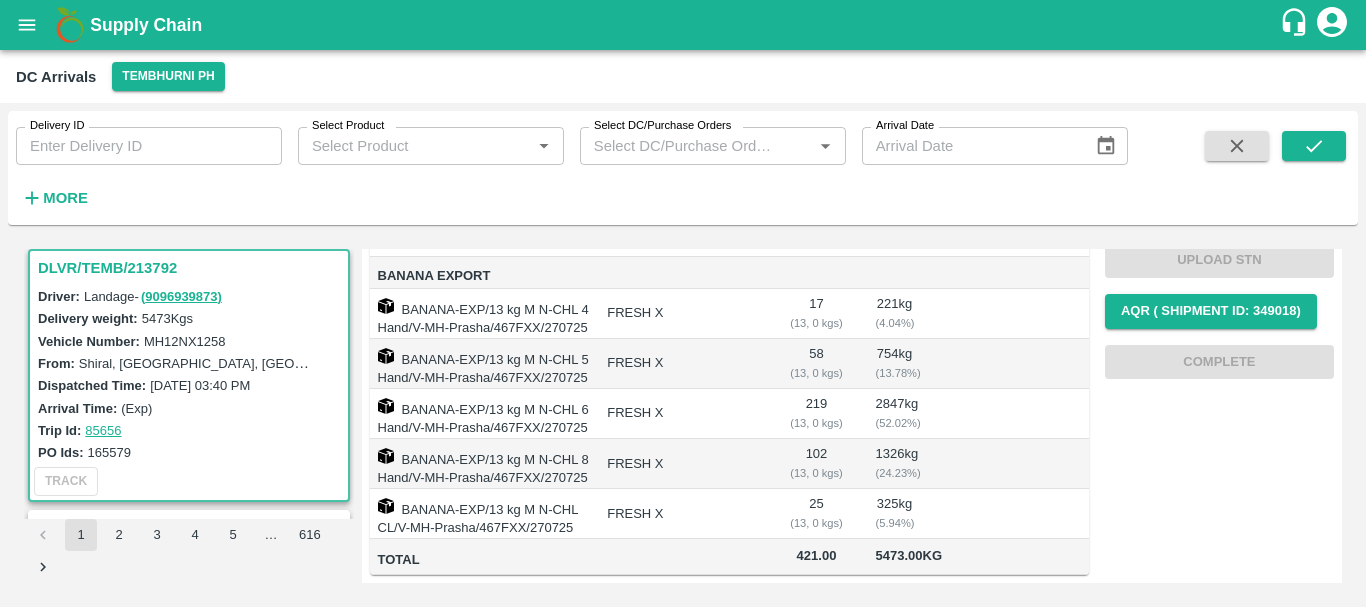 click on "421.00" at bounding box center [816, 556] 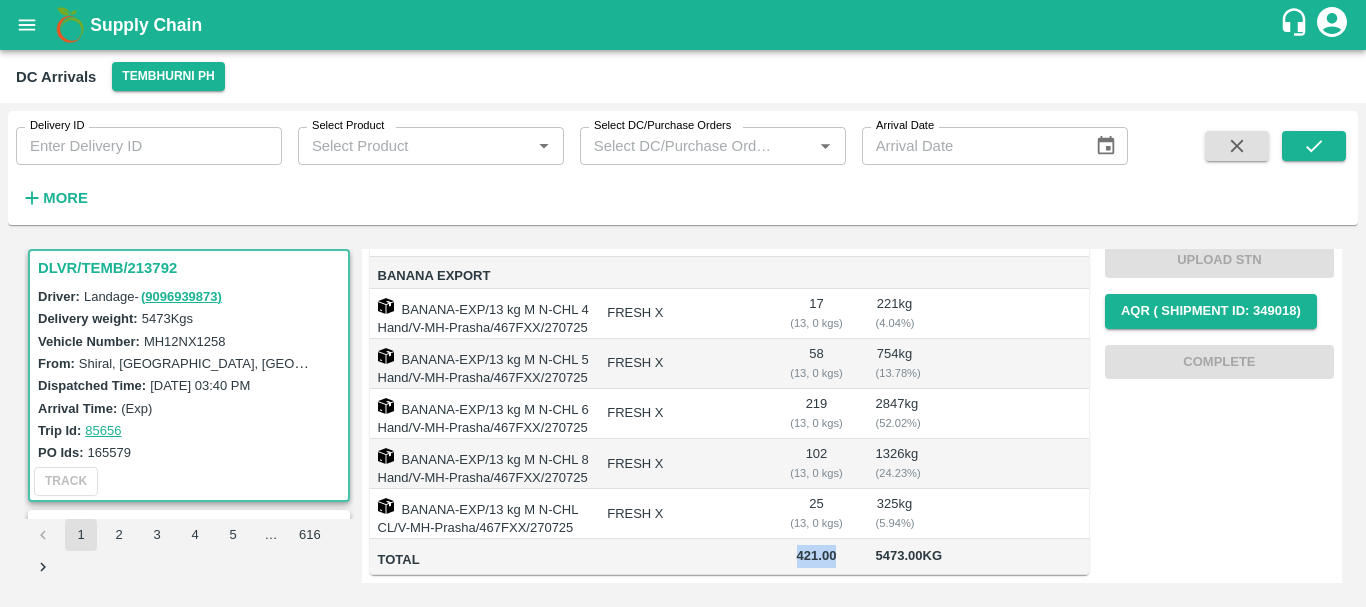 click on "421.00" at bounding box center (816, 556) 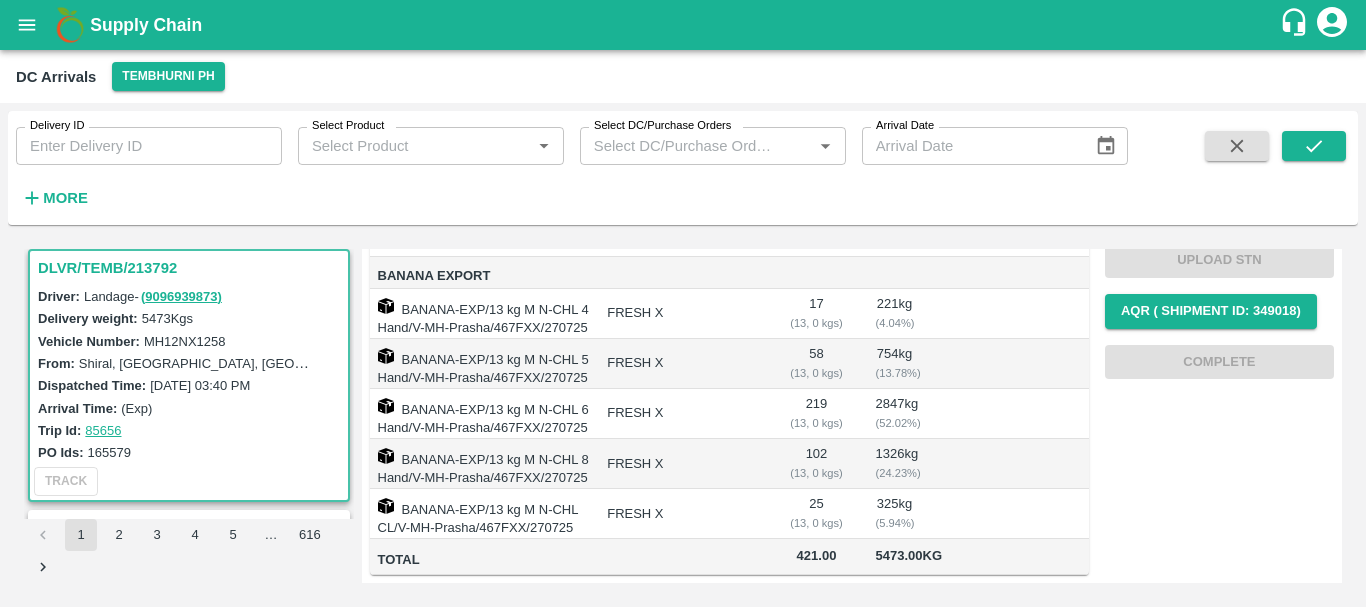 click on "FRESH X" at bounding box center [682, 514] 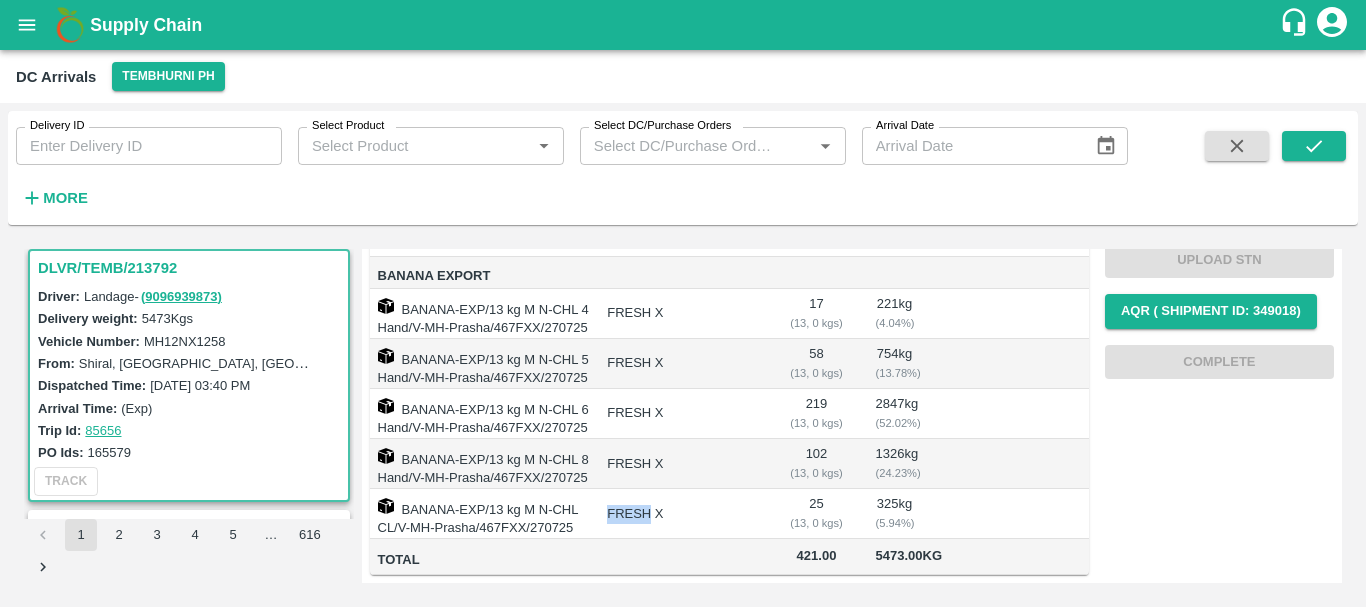 click on "FRESH X" at bounding box center (682, 514) 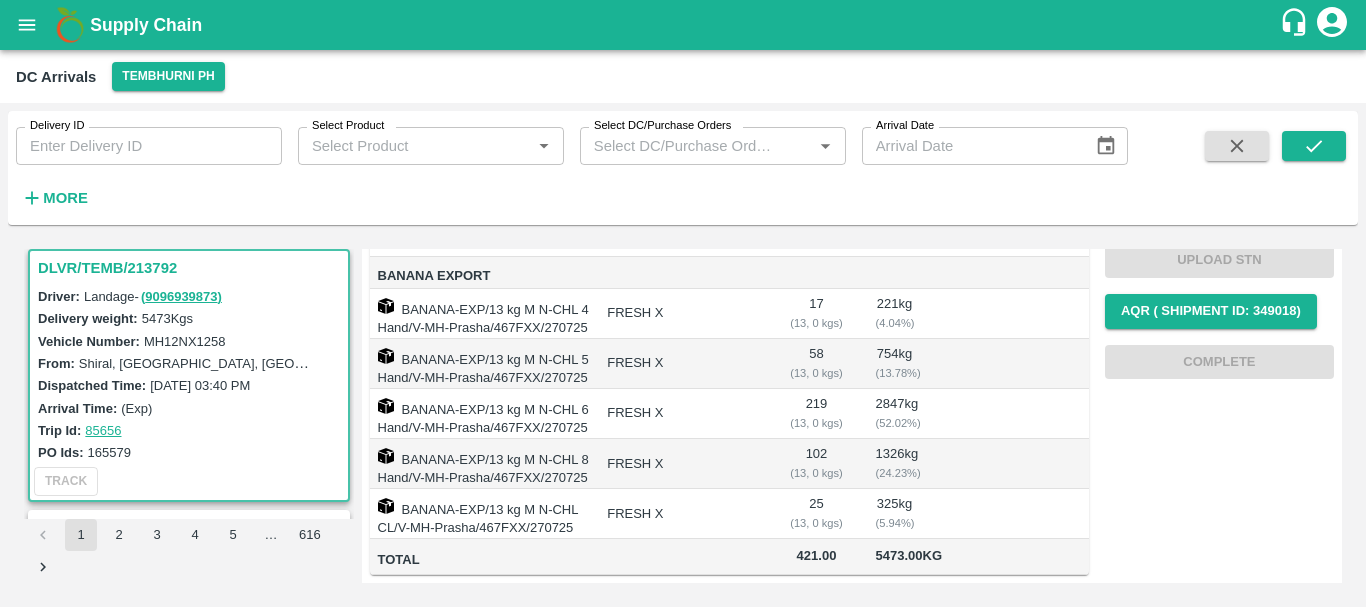 click on "FRESH X" at bounding box center (682, 464) 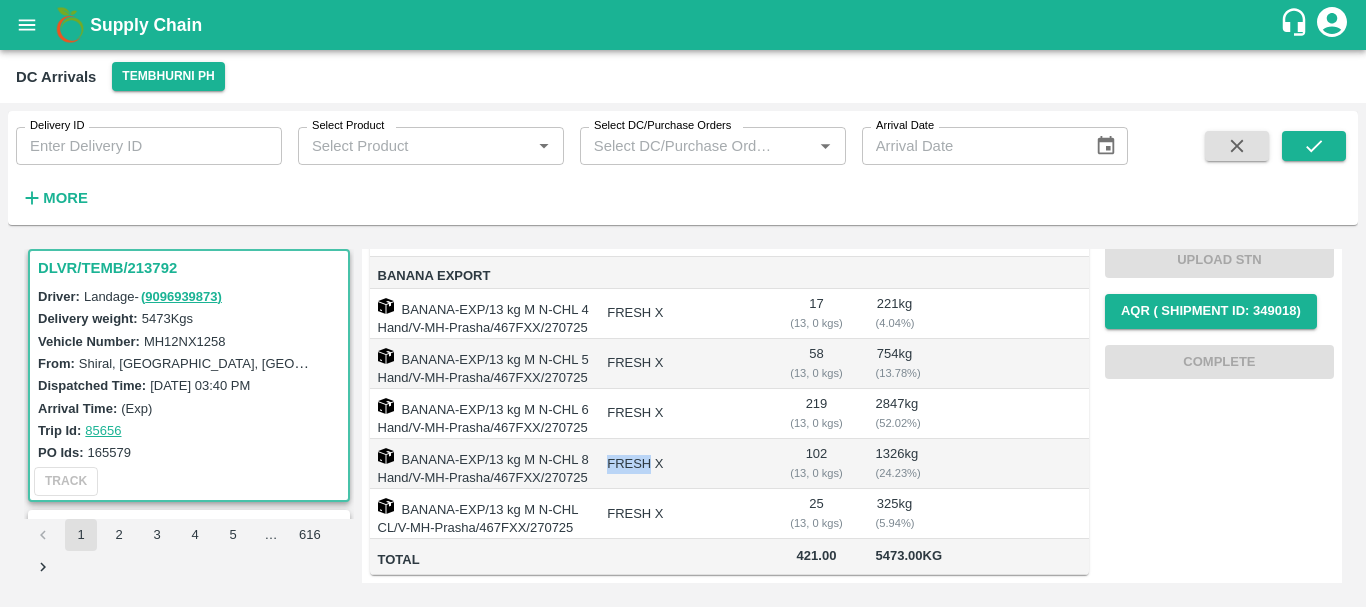 click on "FRESH X" at bounding box center (682, 464) 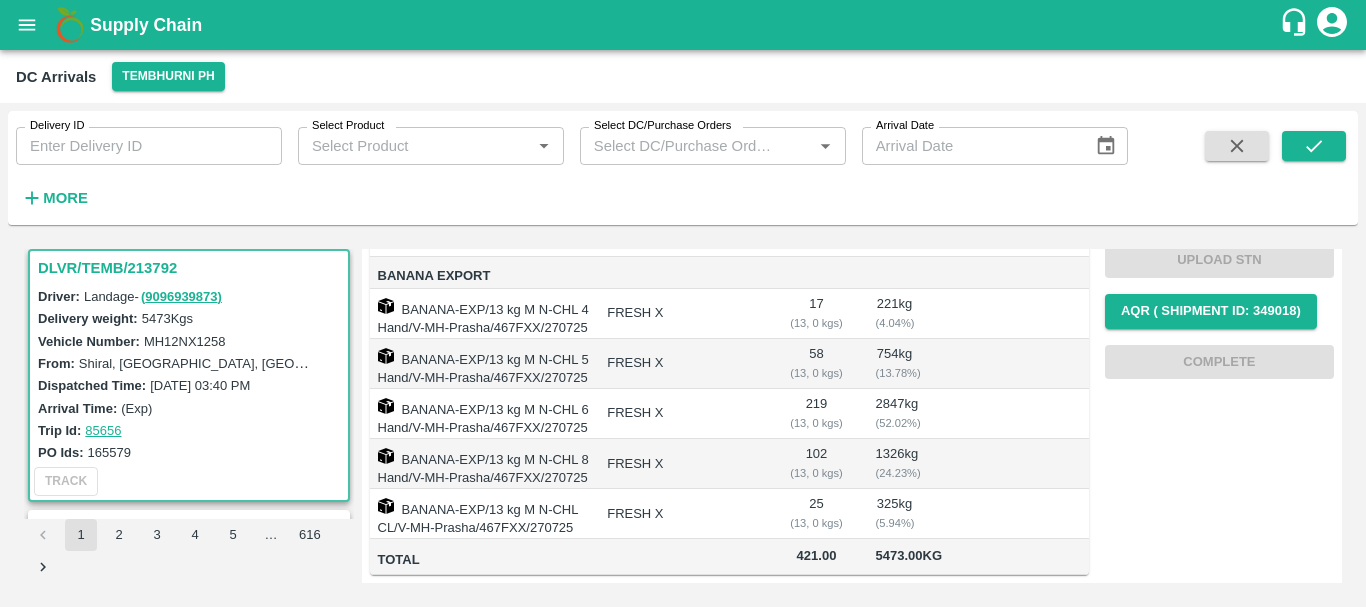 click on "FRESH X" at bounding box center (682, 414) 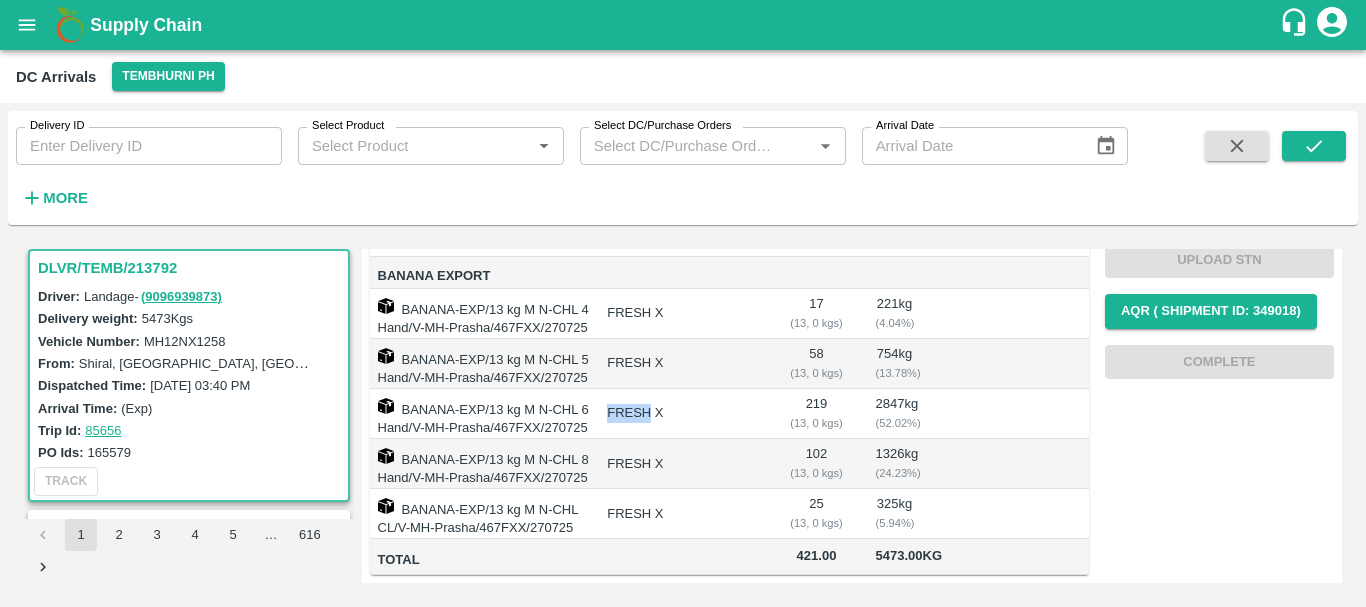 click on "FRESH X" at bounding box center [682, 414] 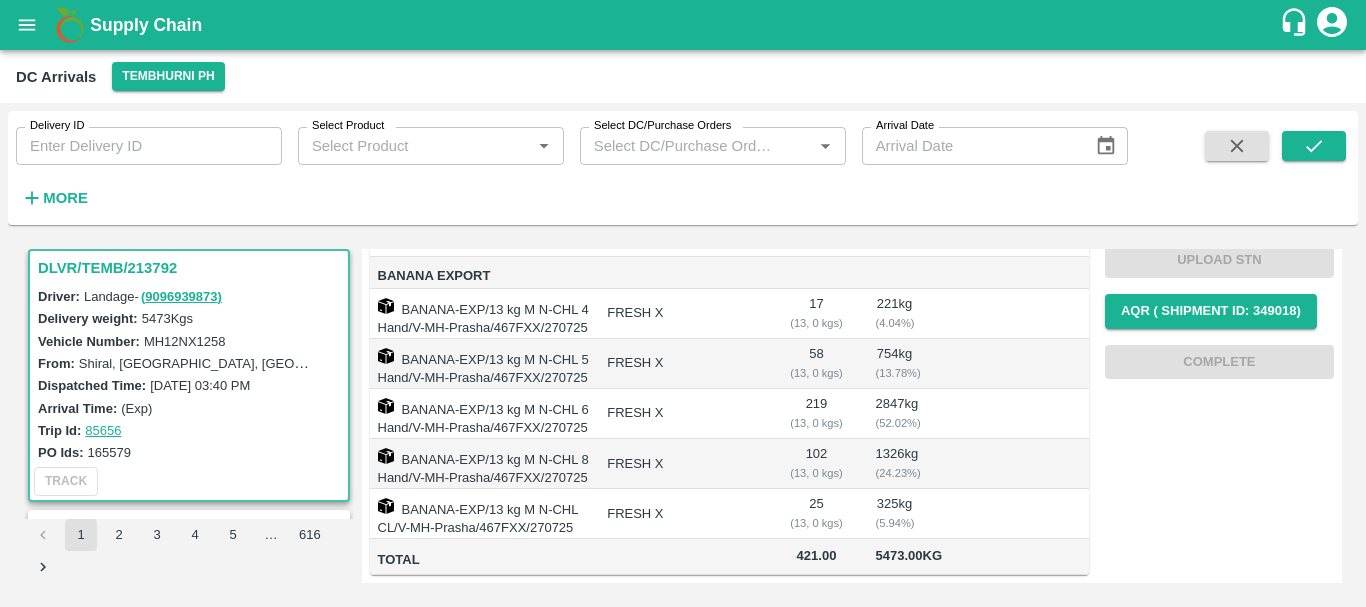 click on "FRESH X" at bounding box center [682, 364] 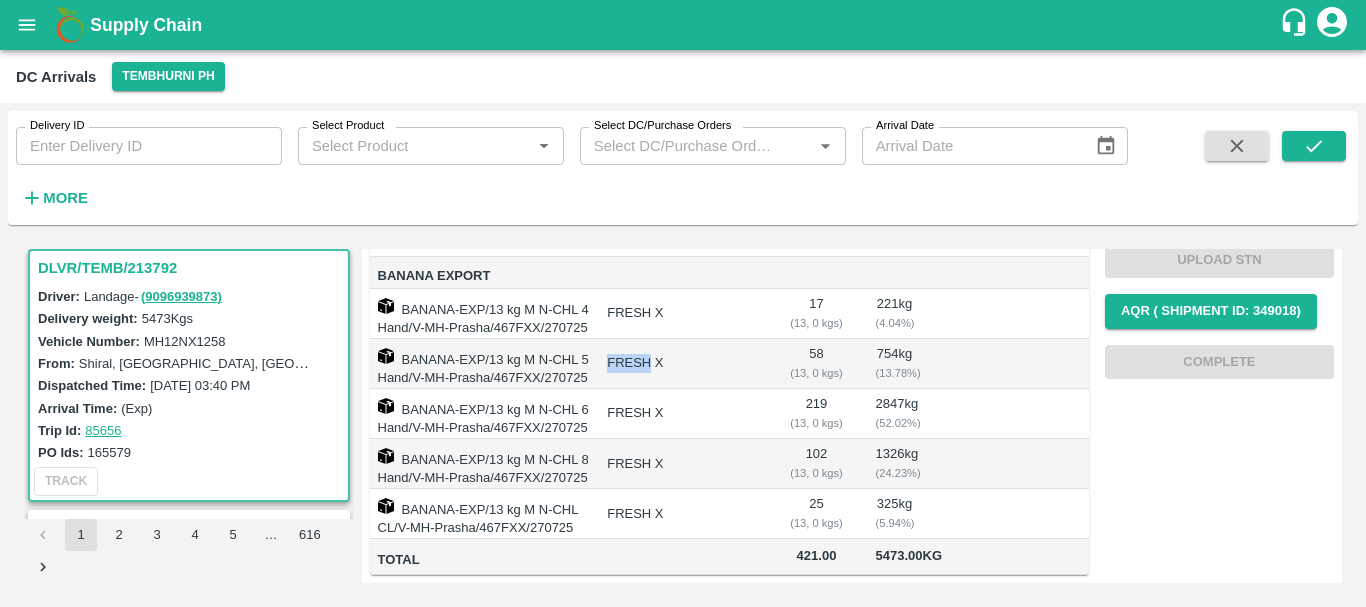click on "FRESH X" at bounding box center [682, 364] 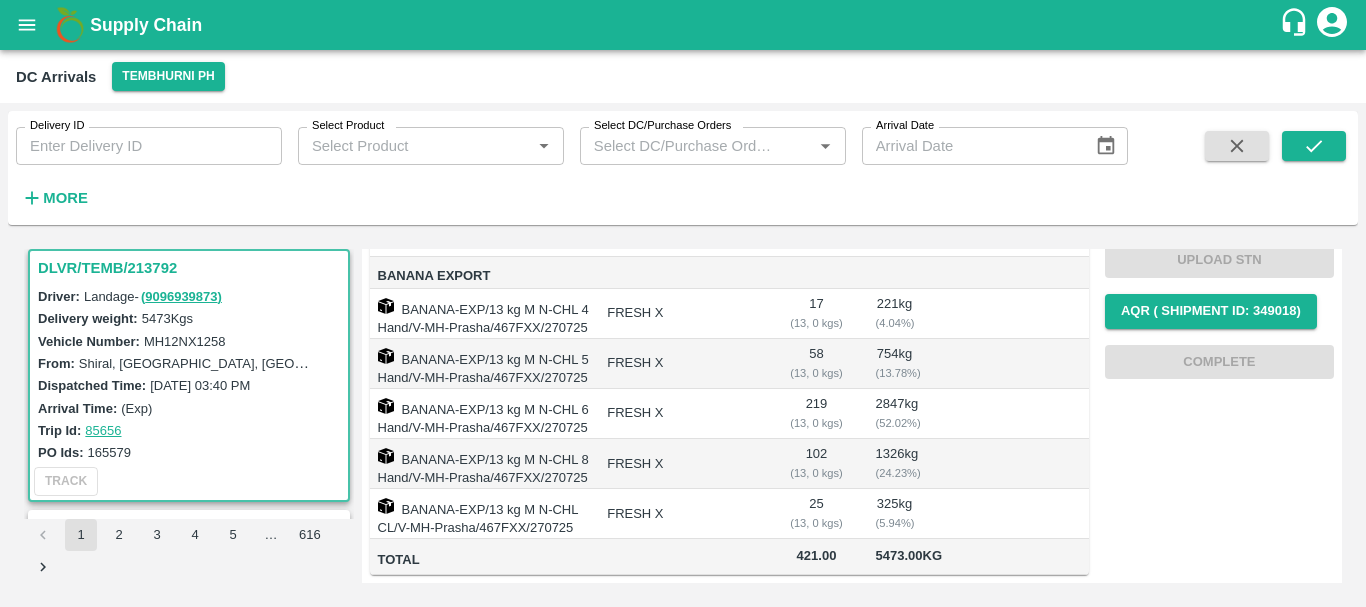 click on "FRESH X" at bounding box center (682, 314) 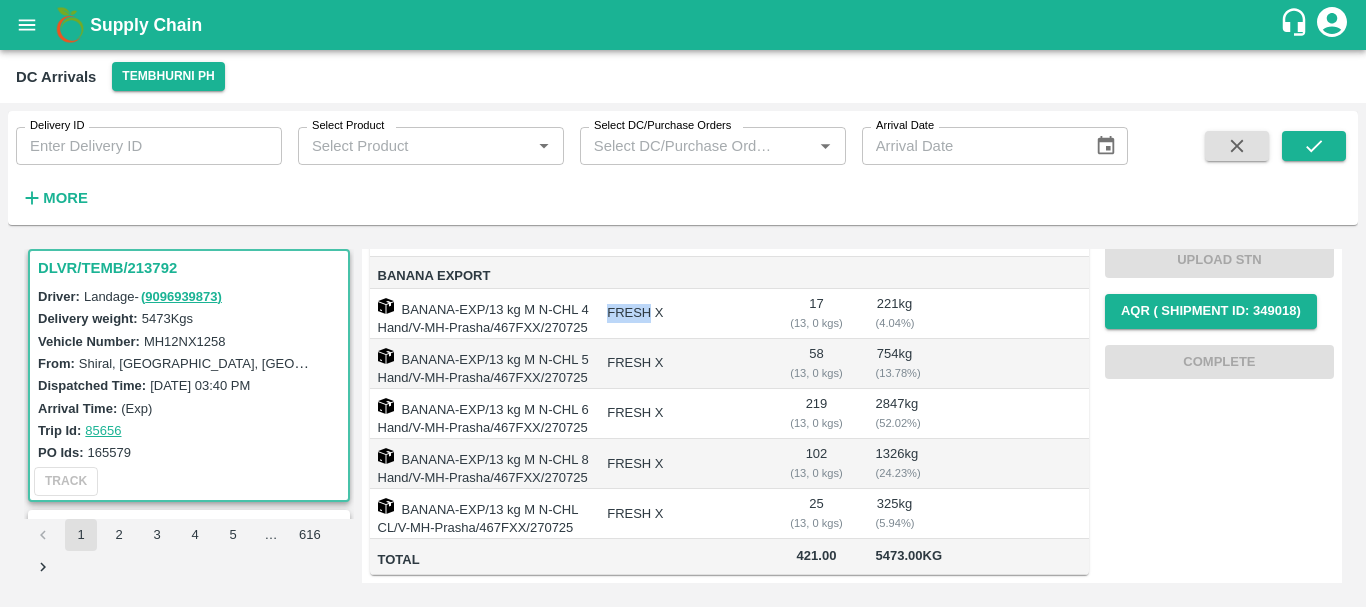 click on "FRESH X" at bounding box center (682, 314) 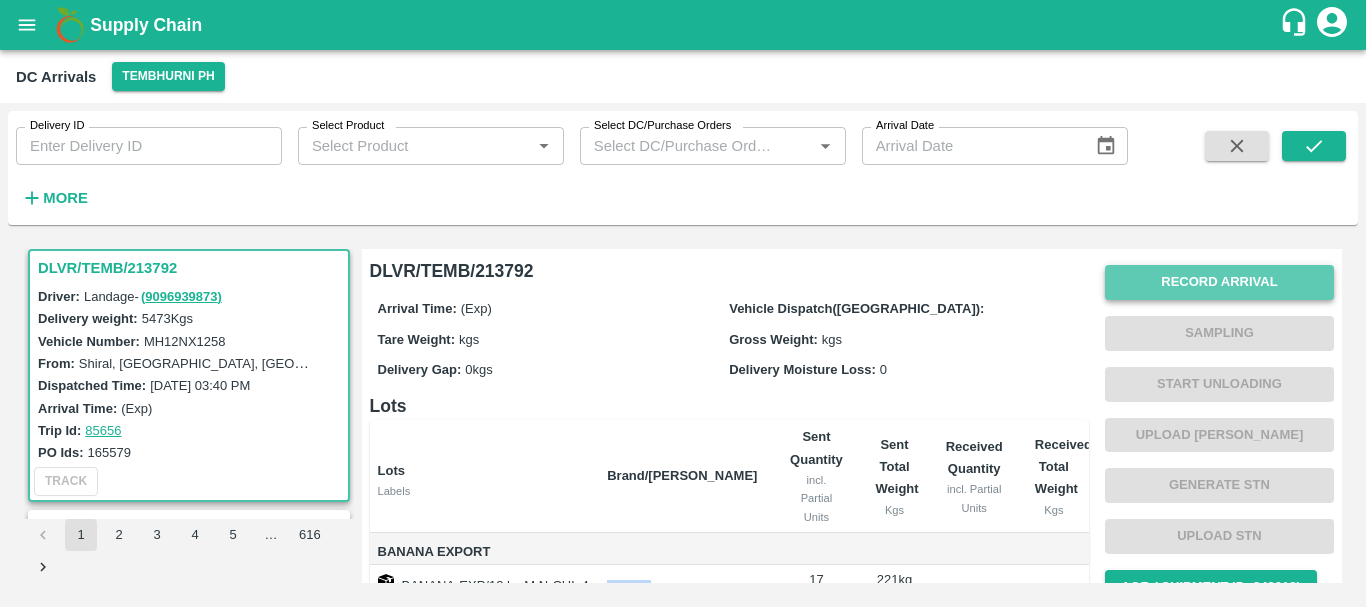 click on "Record Arrival" at bounding box center [1219, 282] 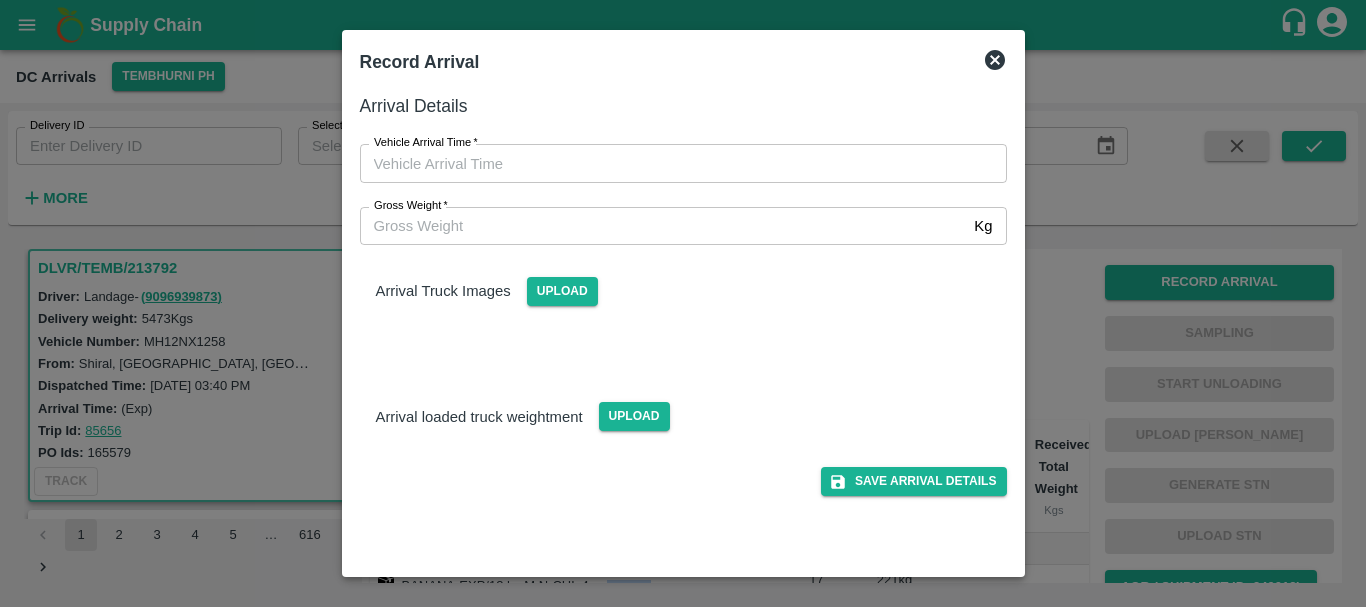 type on "DD/MM/YYYY hh:mm aa" 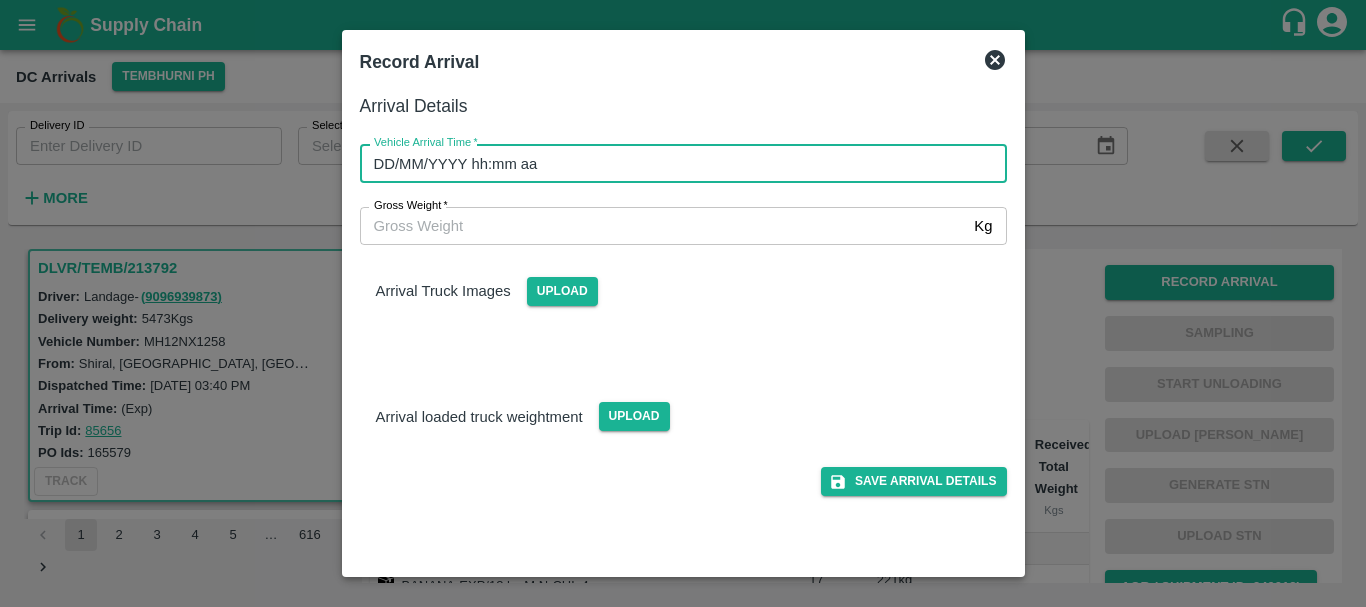 click on "DD/MM/YYYY hh:mm aa" at bounding box center (676, 163) 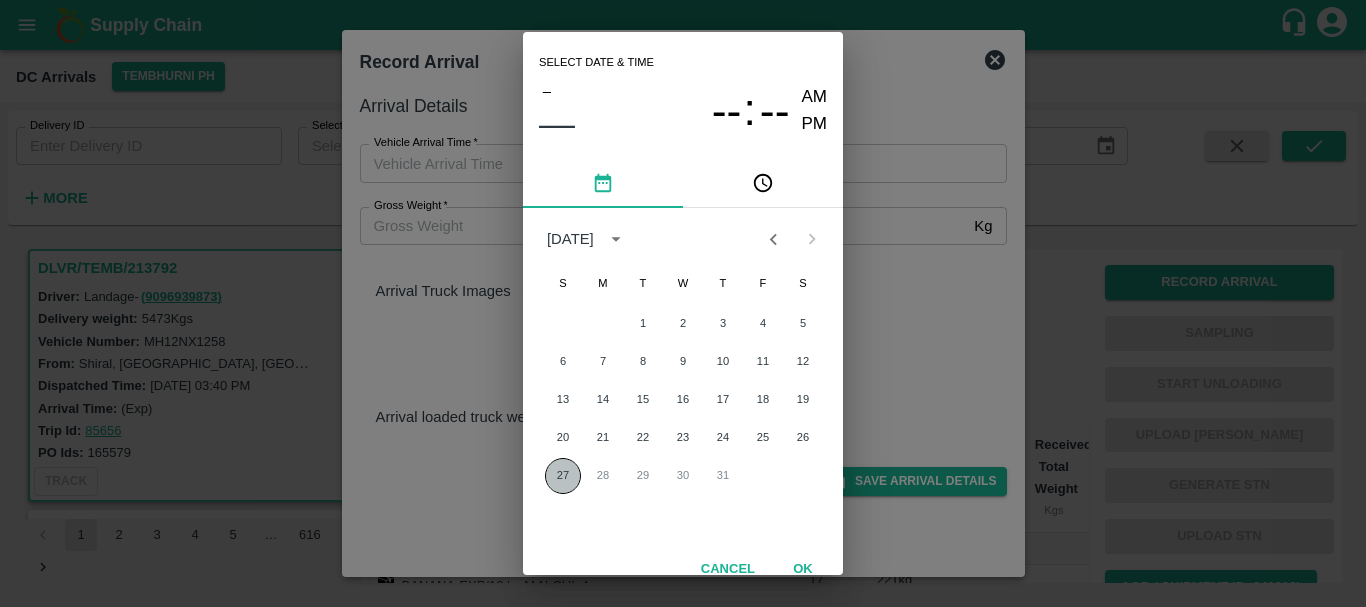 click on "27" at bounding box center [563, 476] 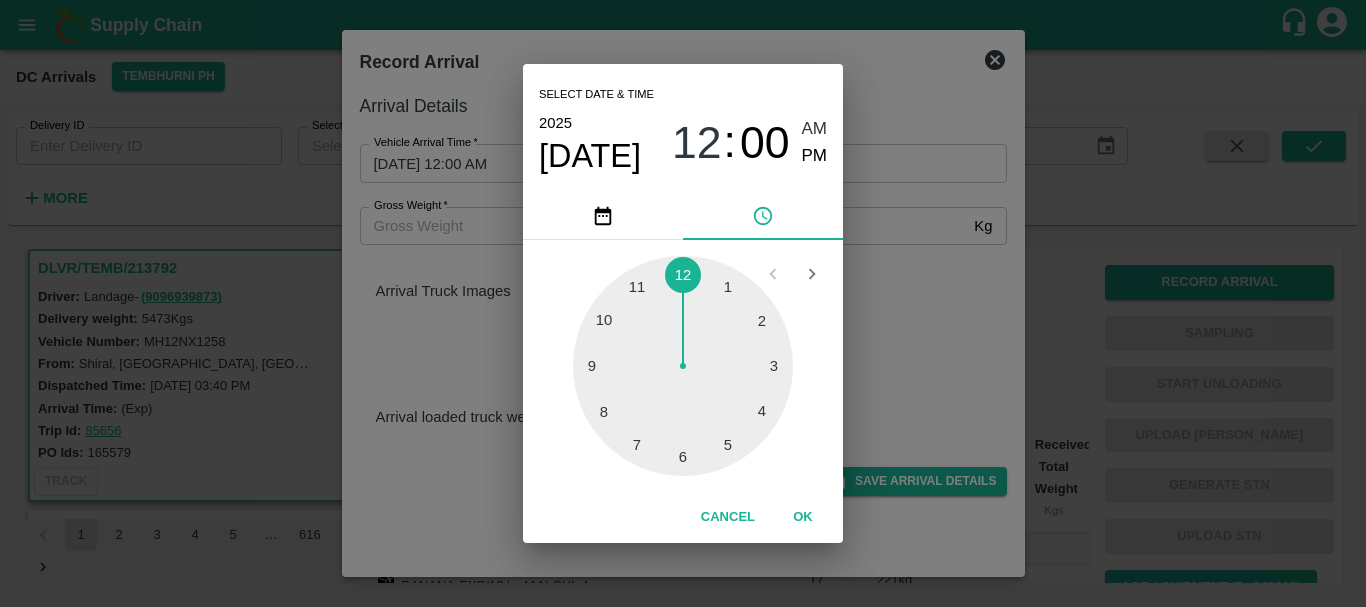 click at bounding box center [683, 366] 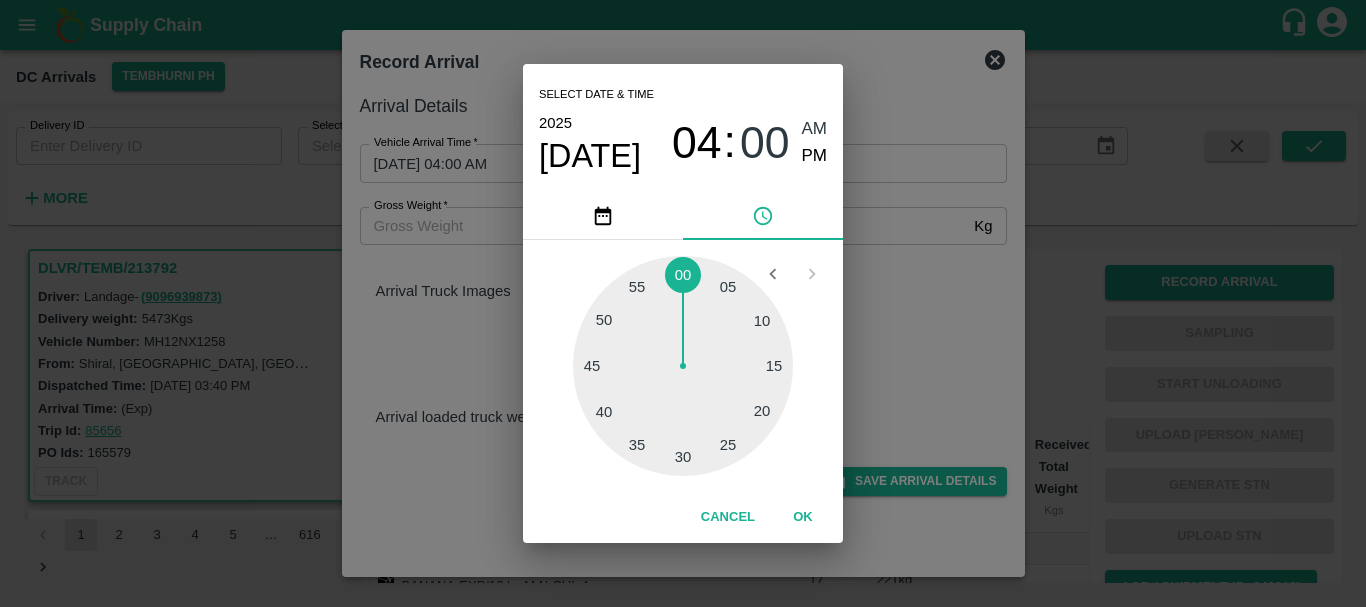 click at bounding box center [683, 366] 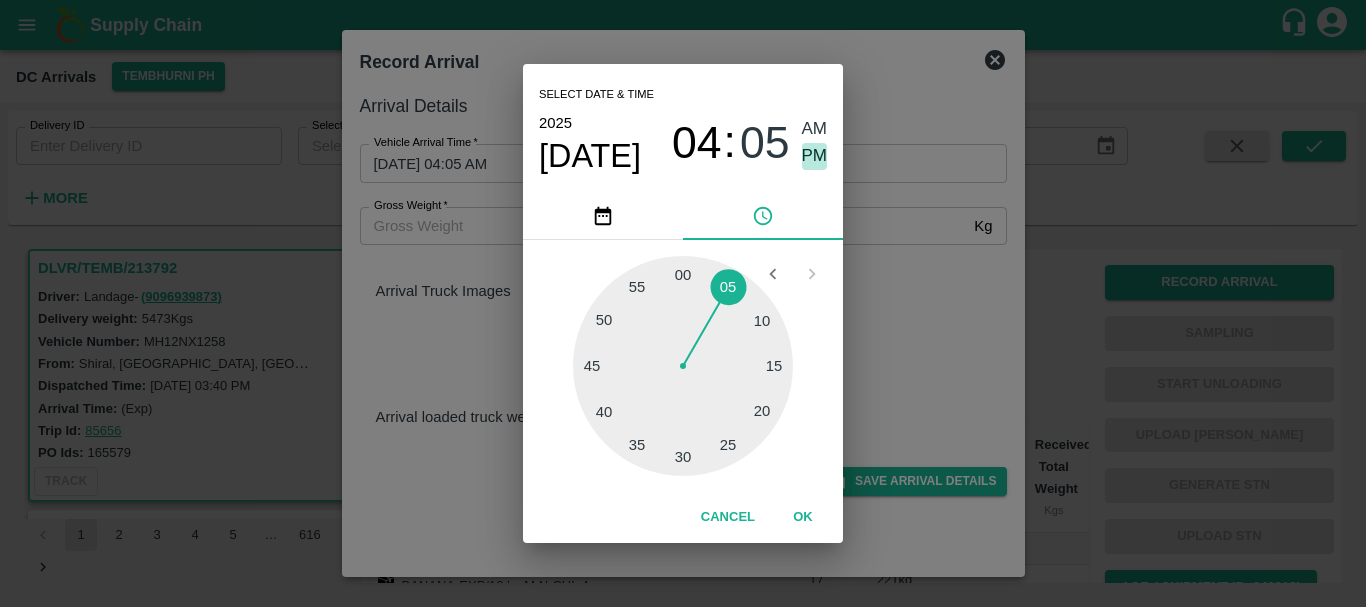 click on "PM" at bounding box center (815, 156) 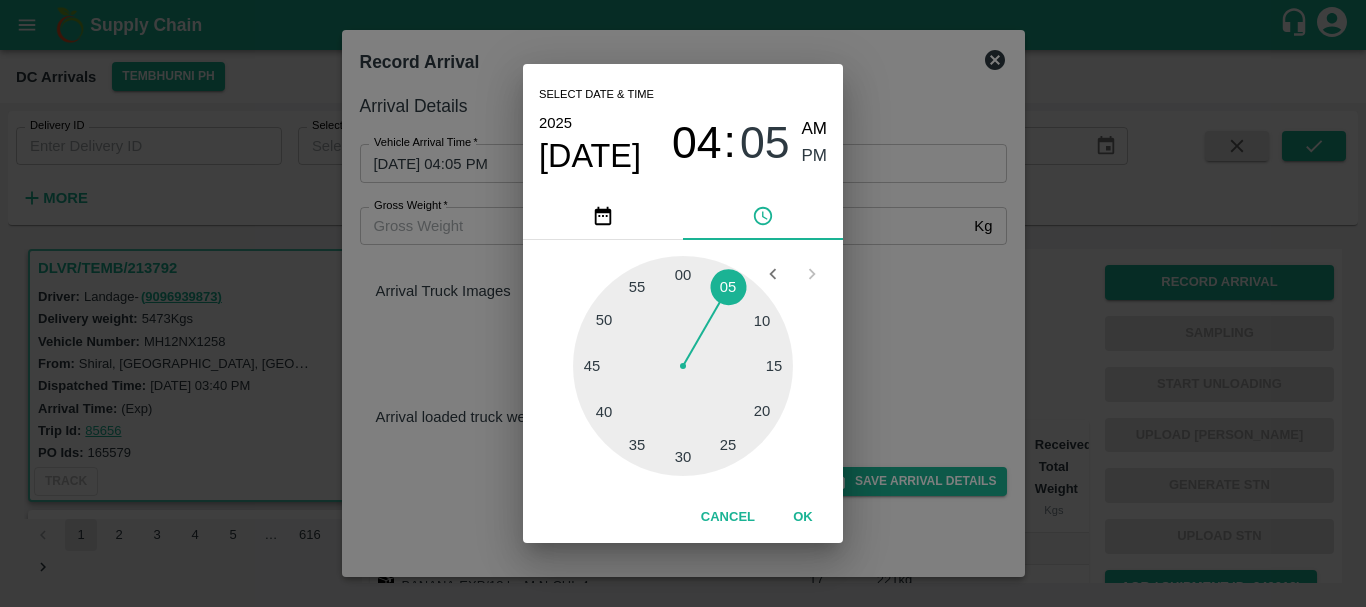 click on "Select date & time 2025 Jul 27 04 : 05 AM PM 05 10 15 20 25 30 35 40 45 50 55 00 Cancel OK" at bounding box center [683, 303] 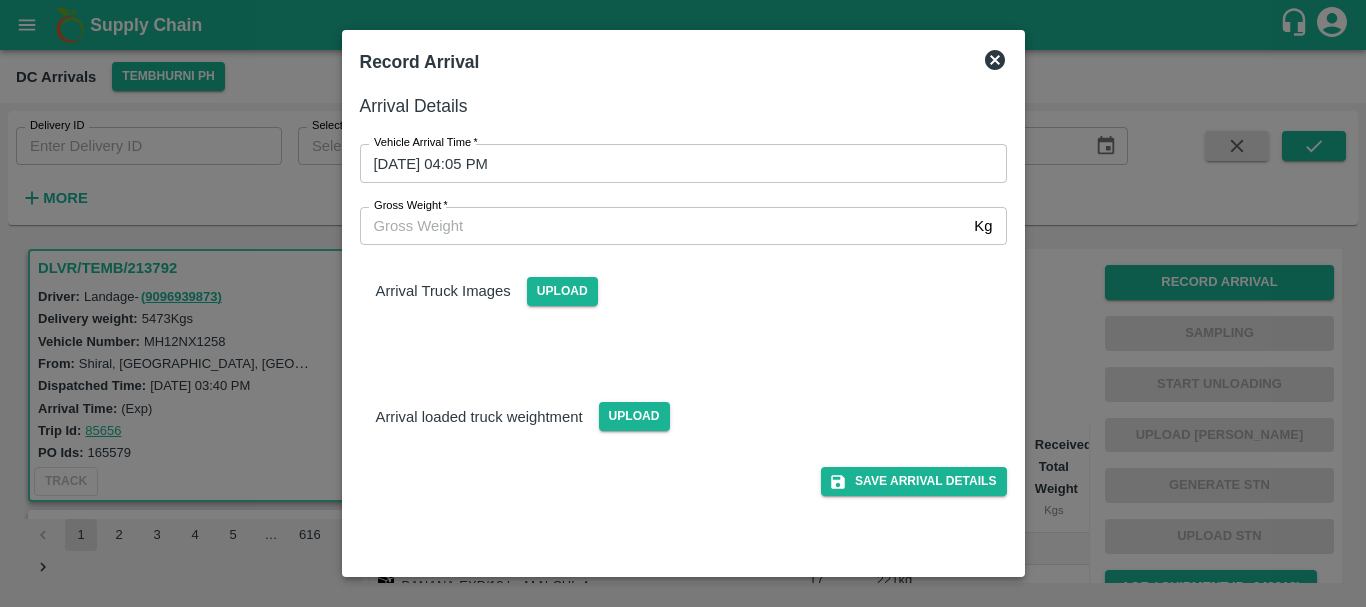 click on "Arrival Truck Images Upload" at bounding box center [675, 299] 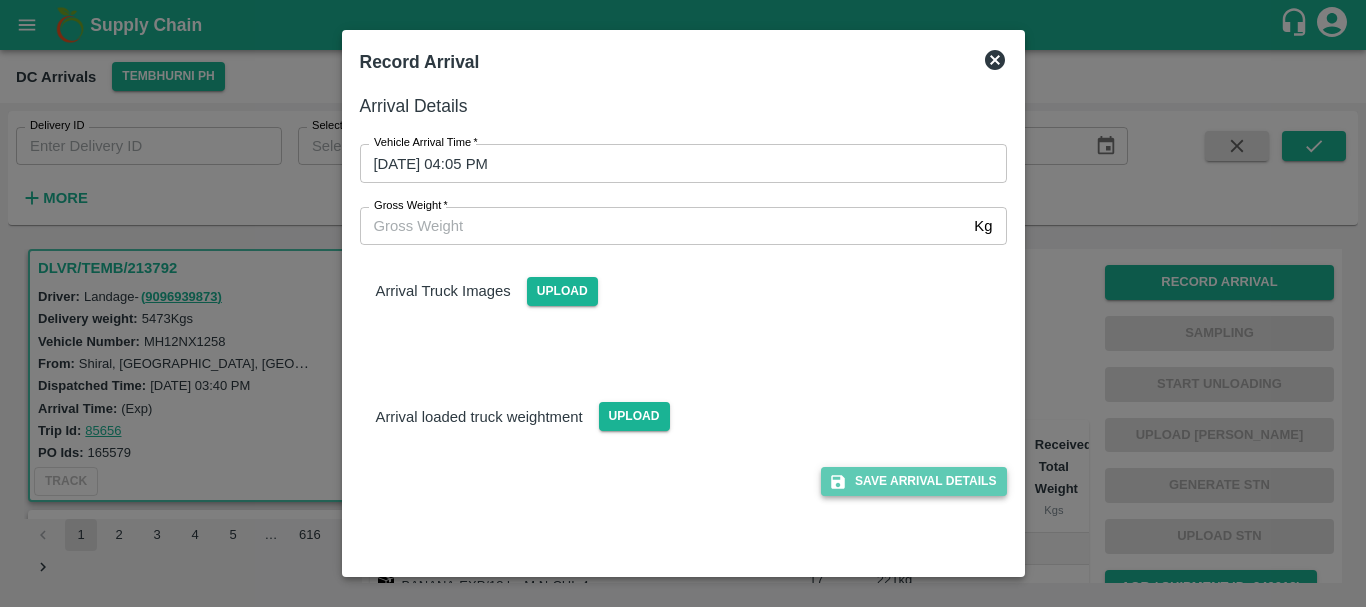 click on "Save Arrival Details" at bounding box center (913, 481) 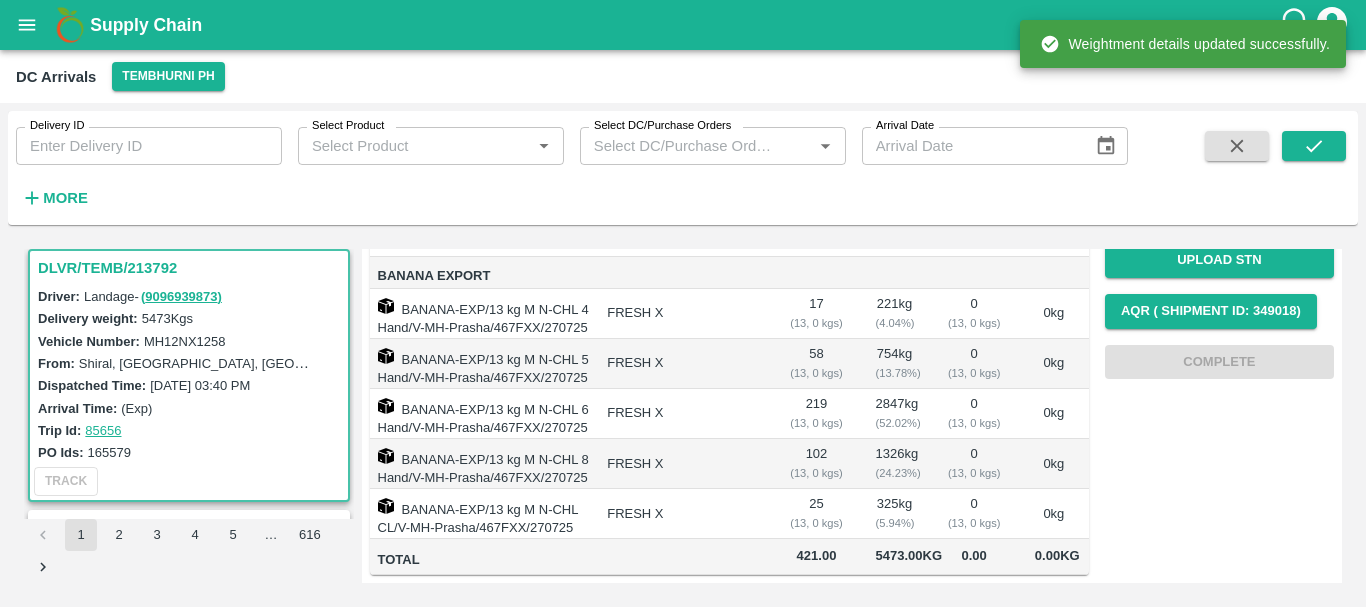 scroll, scrollTop: 0, scrollLeft: 0, axis: both 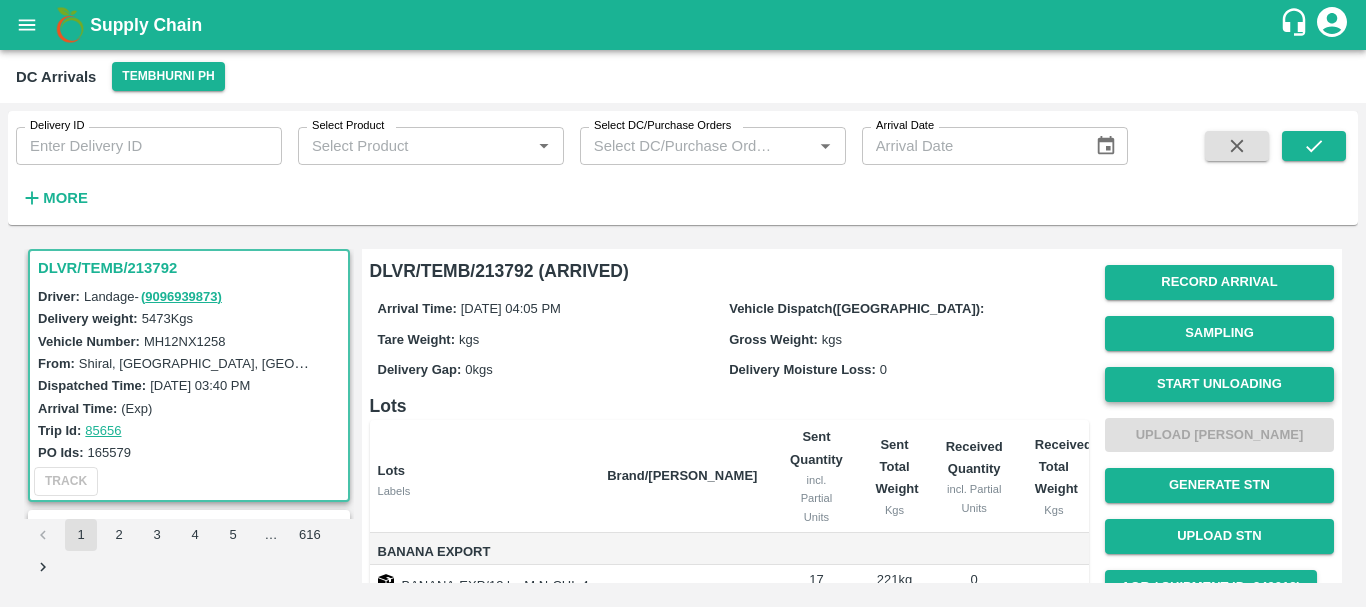 click on "Start Unloading" at bounding box center [1219, 384] 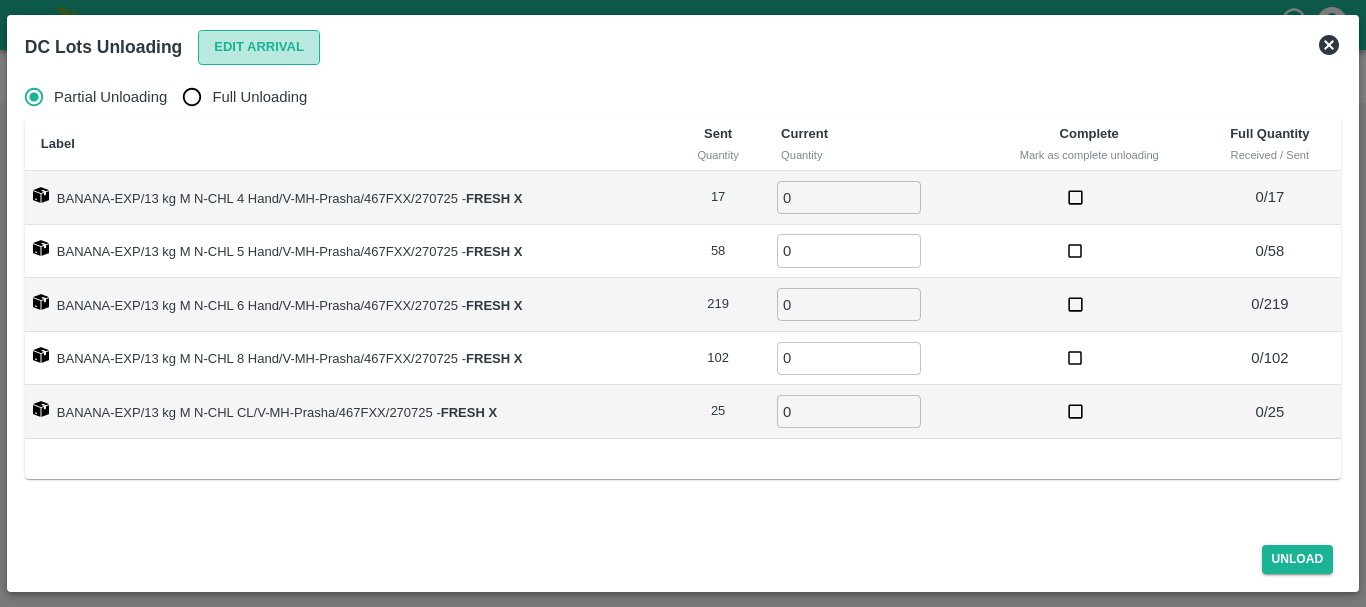 click on "Edit Arrival" at bounding box center (259, 47) 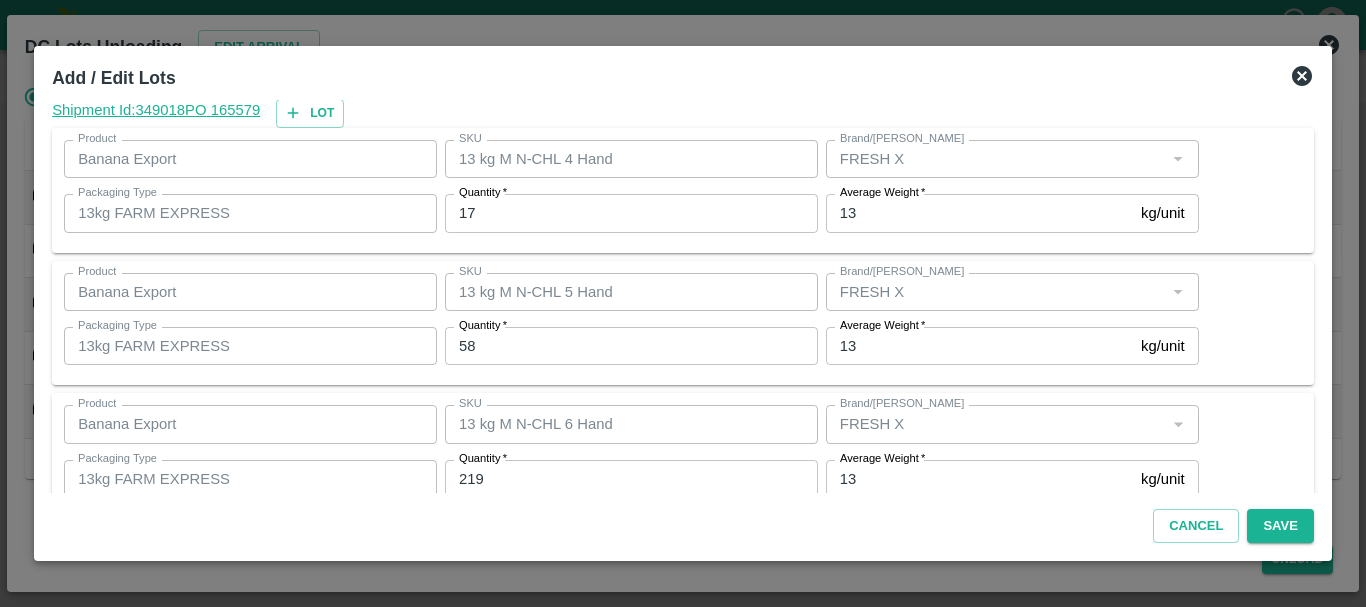 scroll, scrollTop: 0, scrollLeft: 0, axis: both 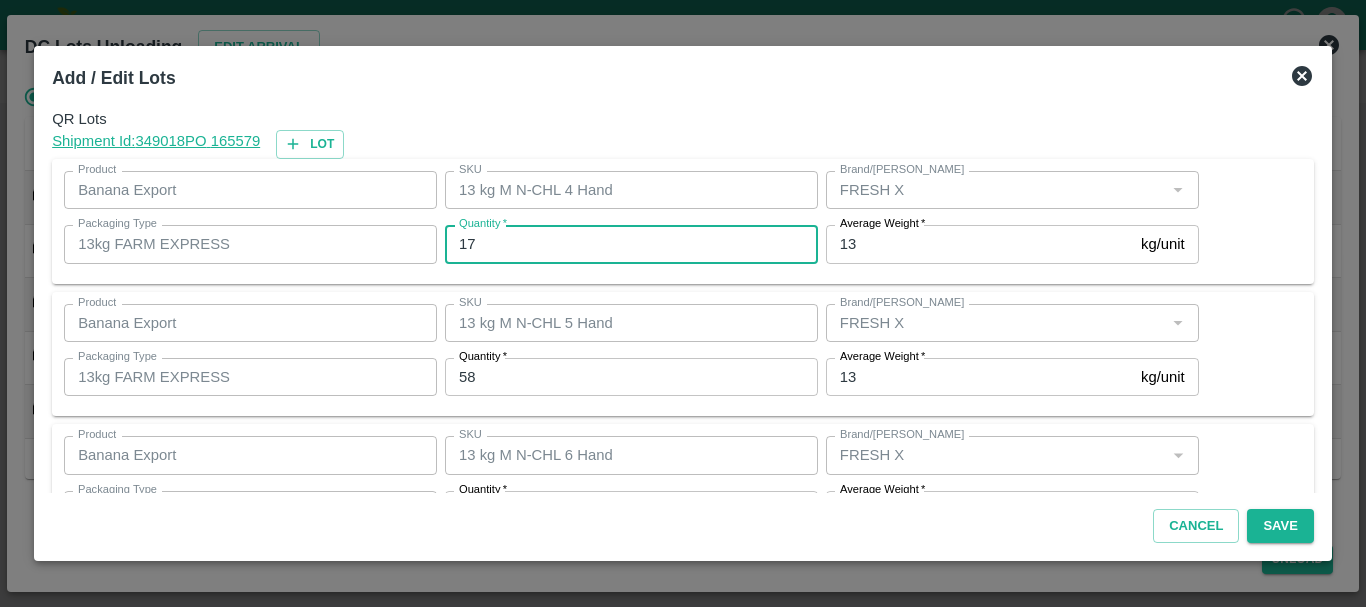 click on "17" at bounding box center [631, 244] 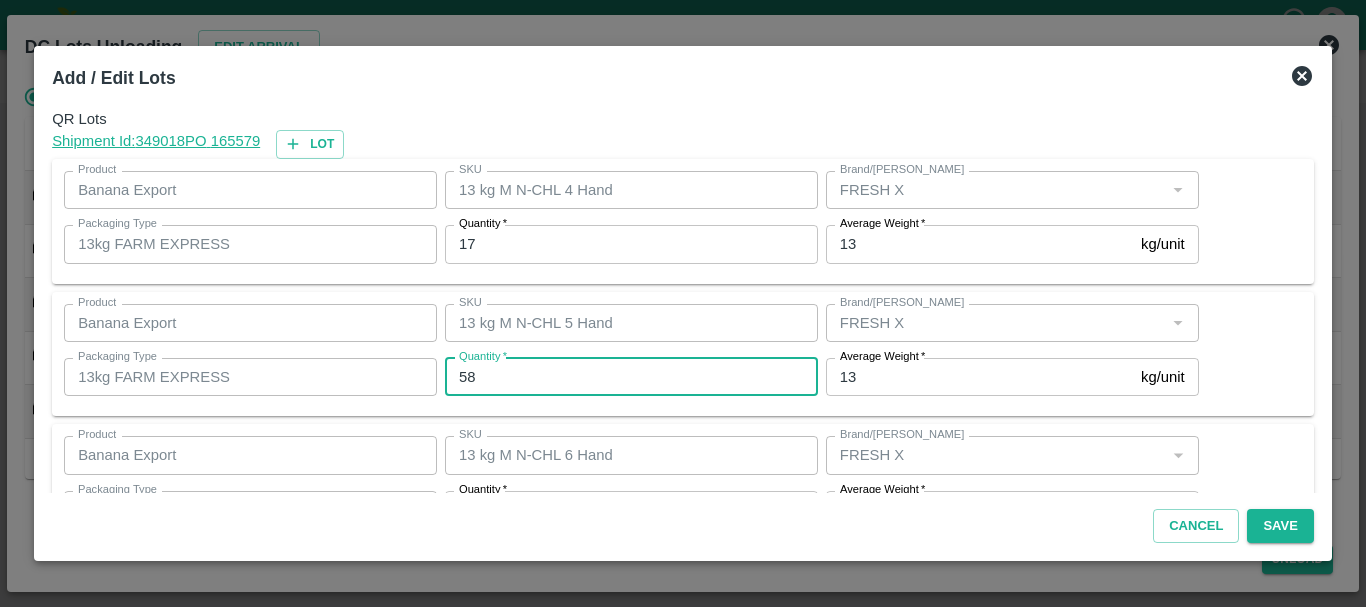 click on "58" at bounding box center [631, 377] 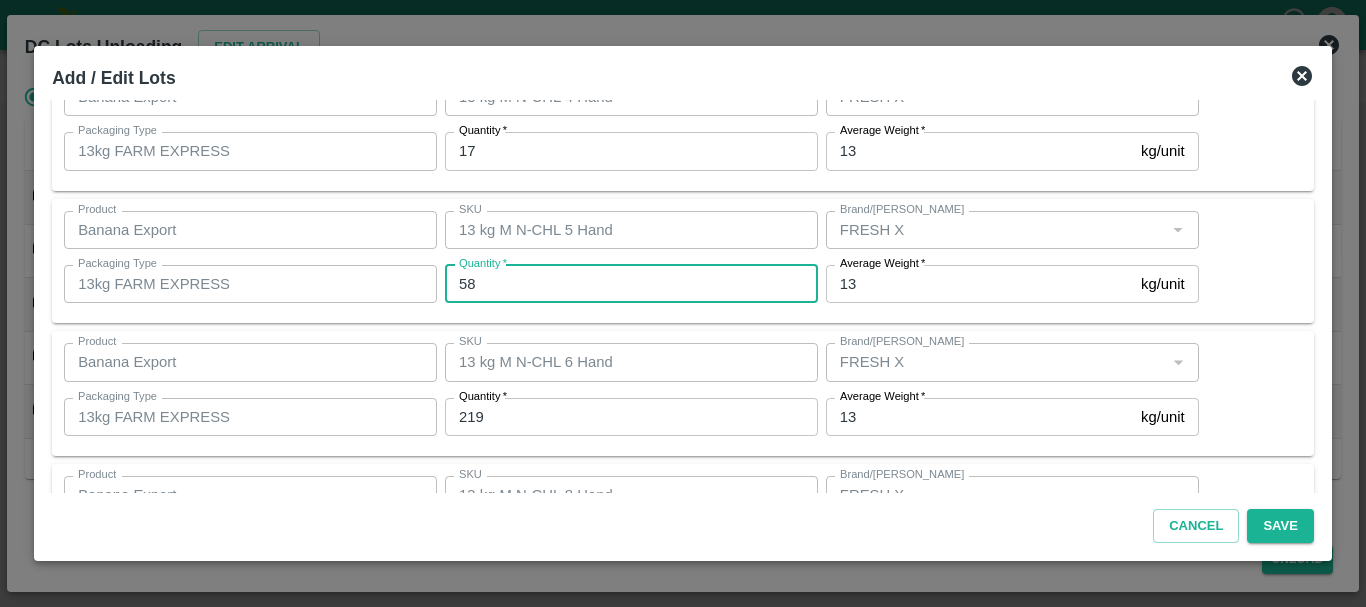 scroll, scrollTop: 94, scrollLeft: 0, axis: vertical 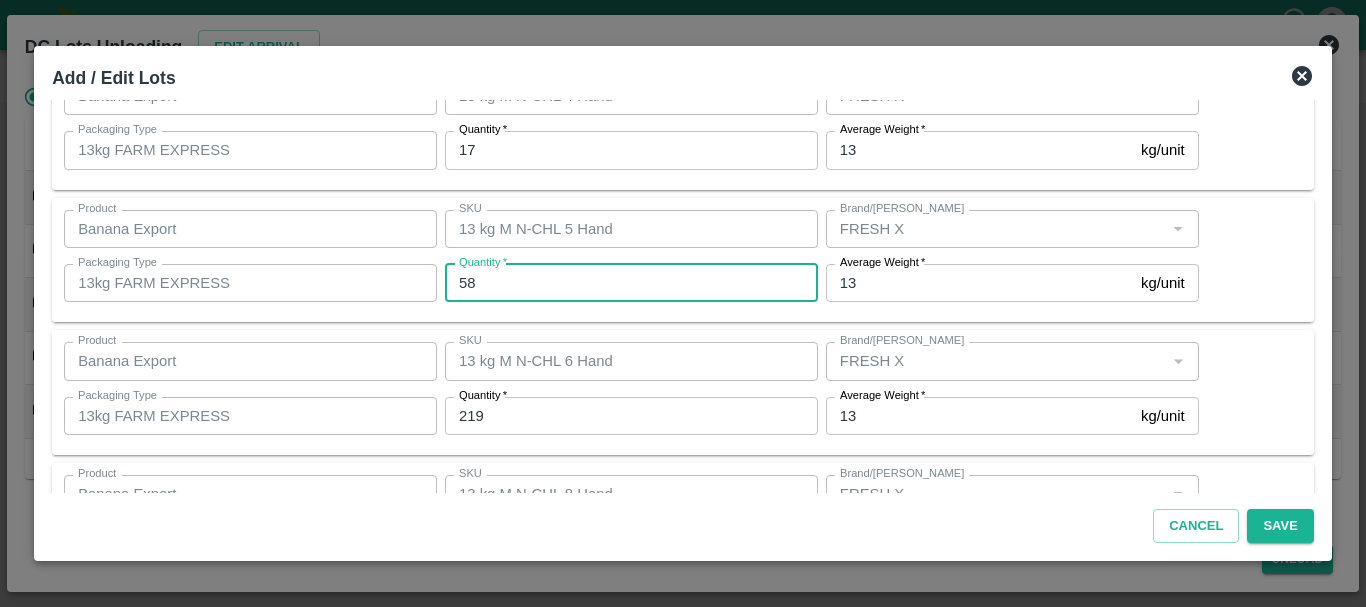 click on "219" at bounding box center [631, 416] 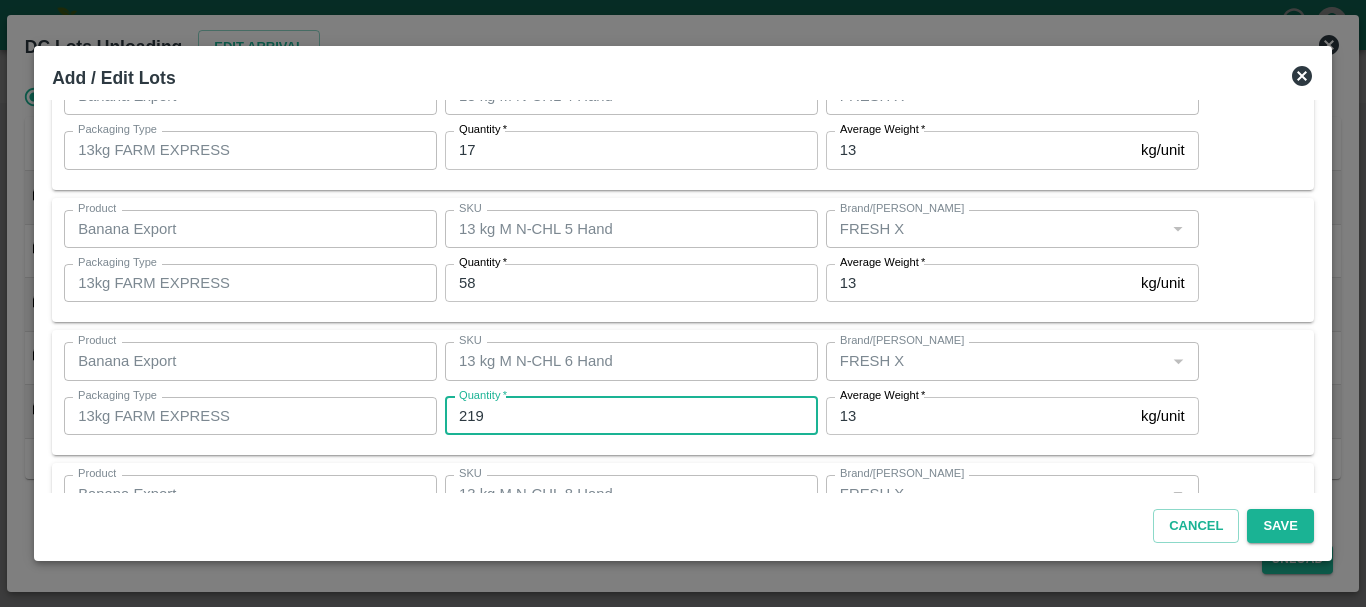 scroll, scrollTop: 337, scrollLeft: 0, axis: vertical 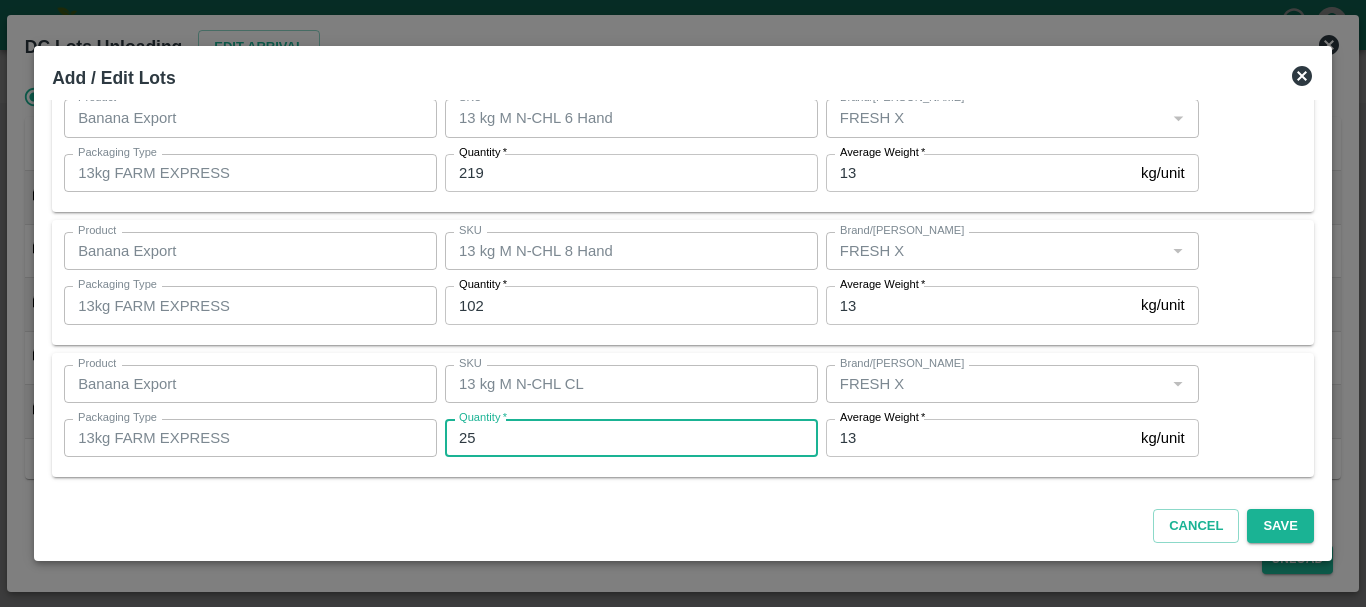 click on "25" at bounding box center (631, 438) 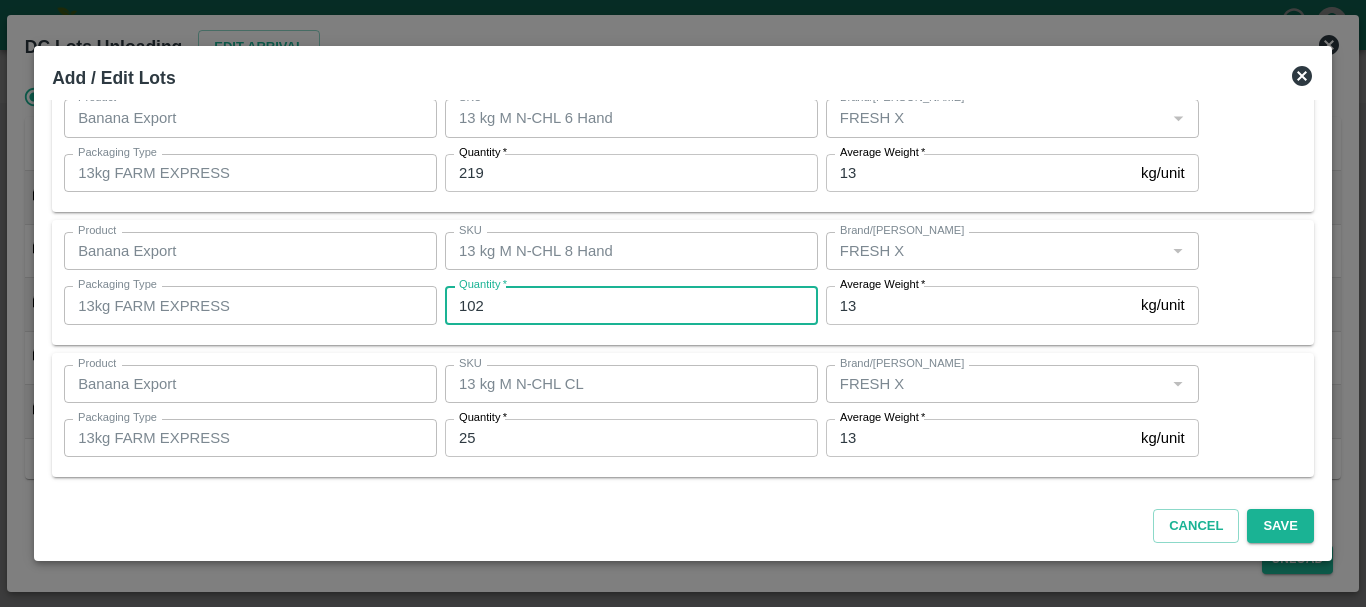 click on "102" at bounding box center (631, 305) 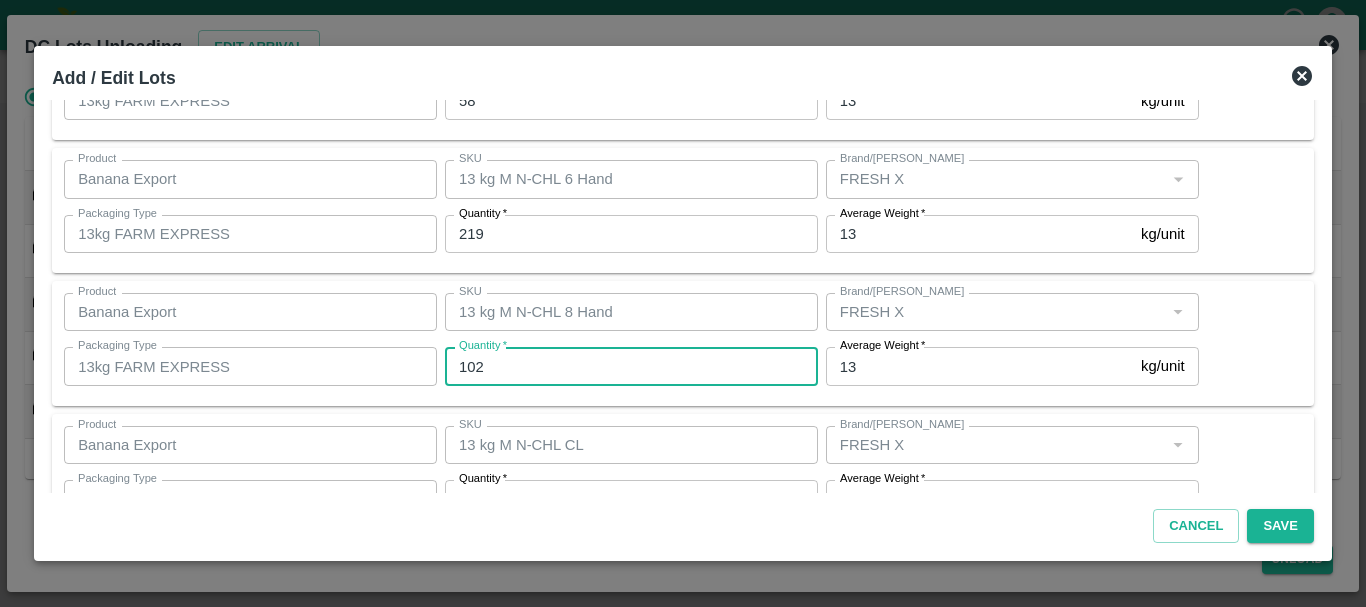 scroll, scrollTop: 337, scrollLeft: 0, axis: vertical 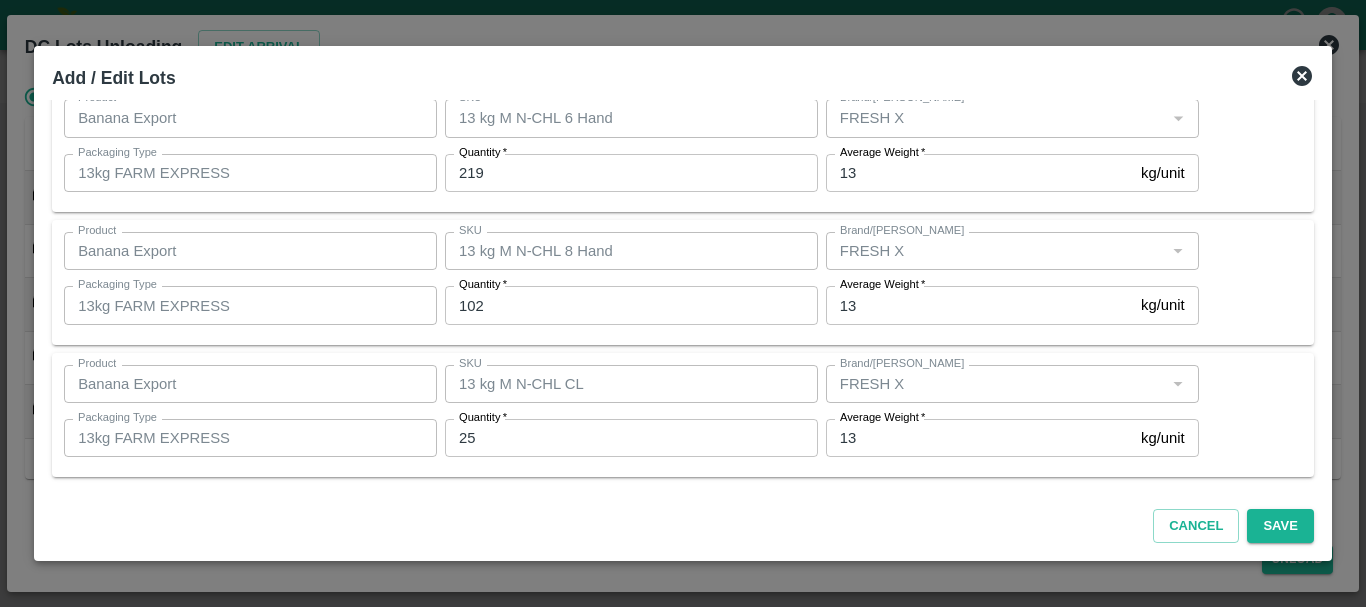 click 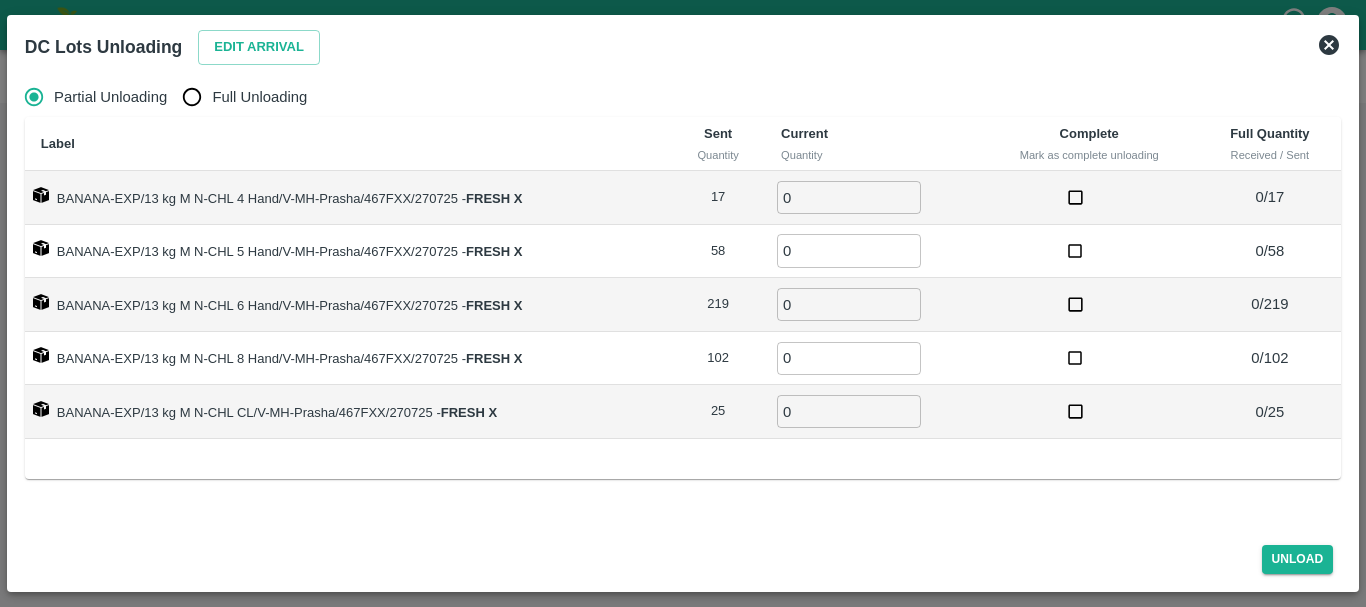 click 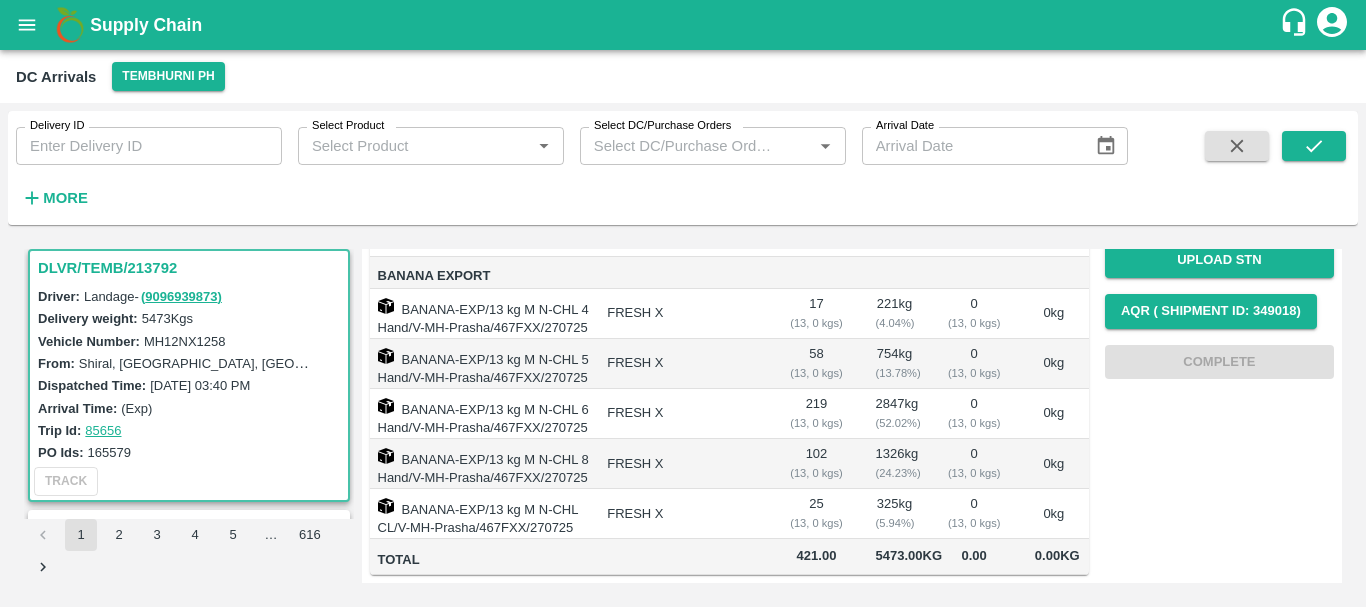 scroll, scrollTop: 0, scrollLeft: 0, axis: both 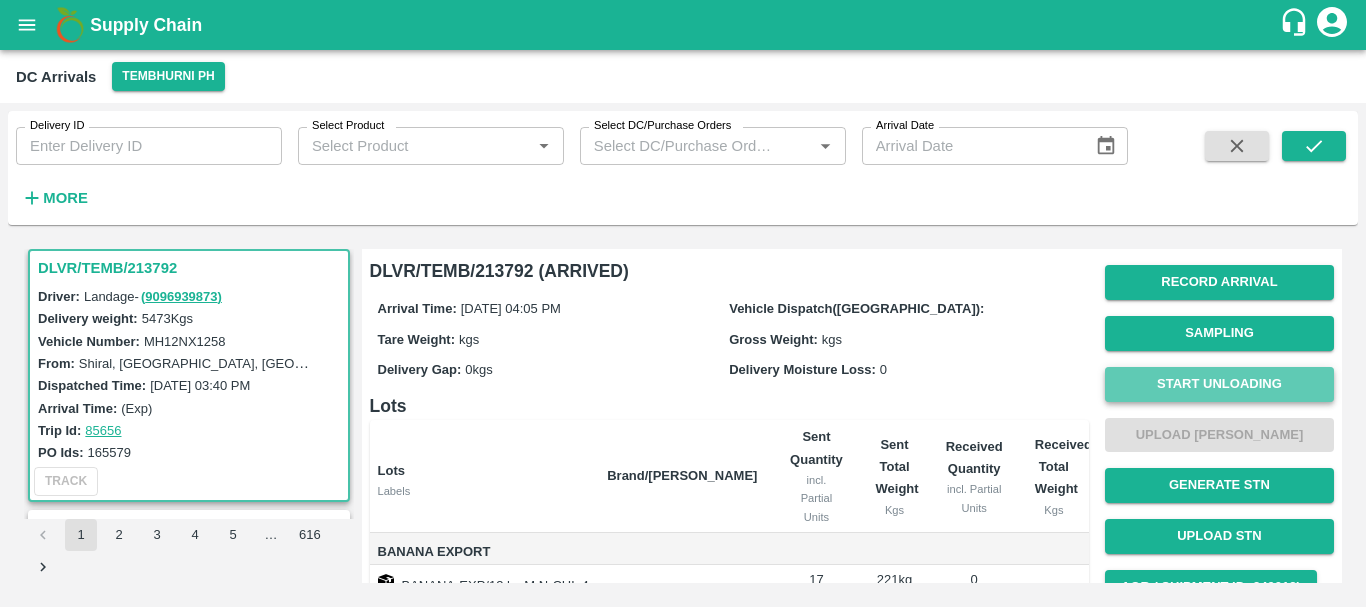 click on "Start Unloading" at bounding box center [1219, 384] 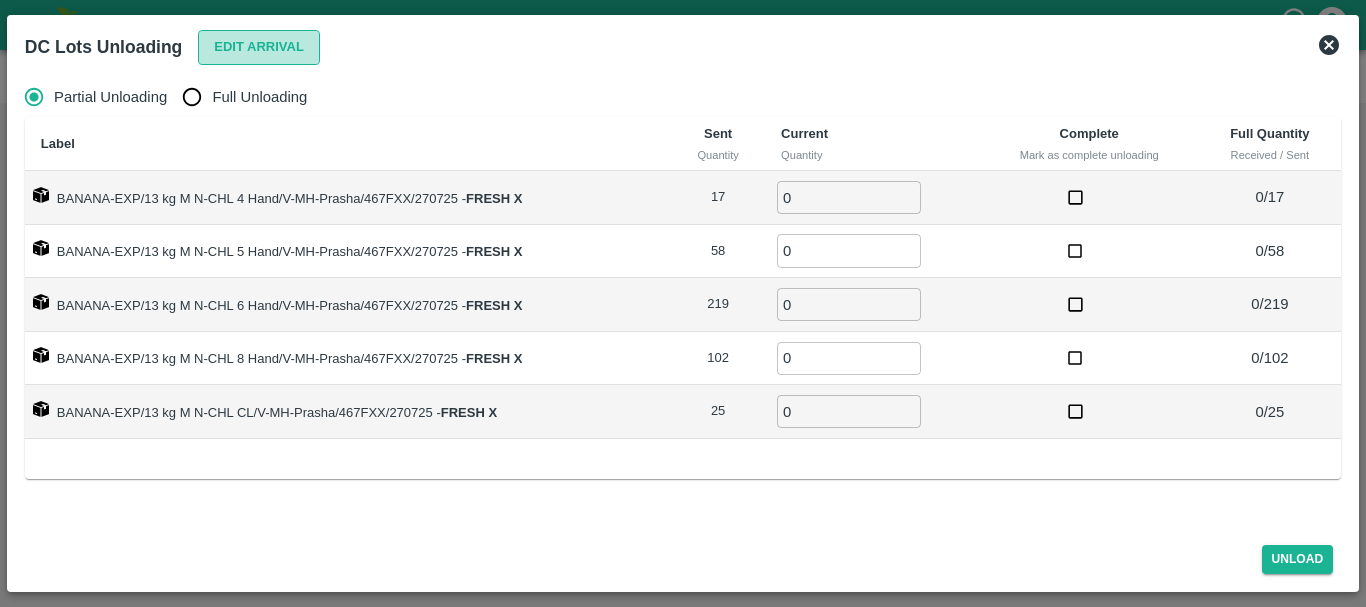 click on "Edit Arrival" at bounding box center [259, 47] 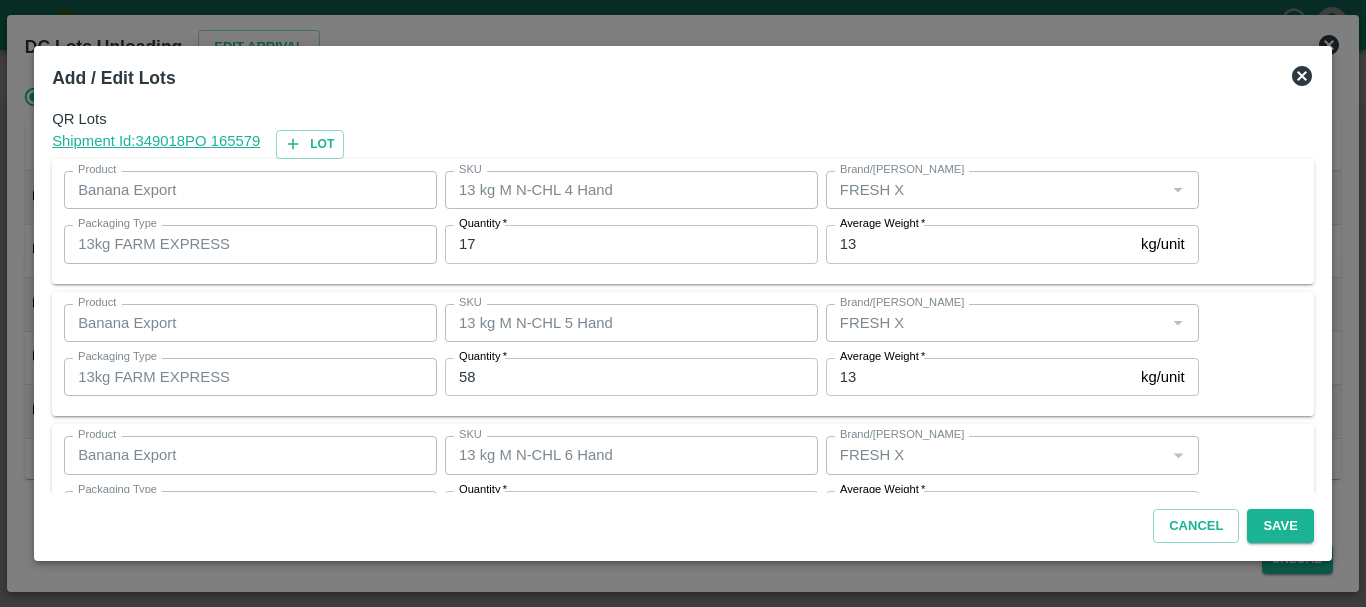 scroll, scrollTop: 337, scrollLeft: 0, axis: vertical 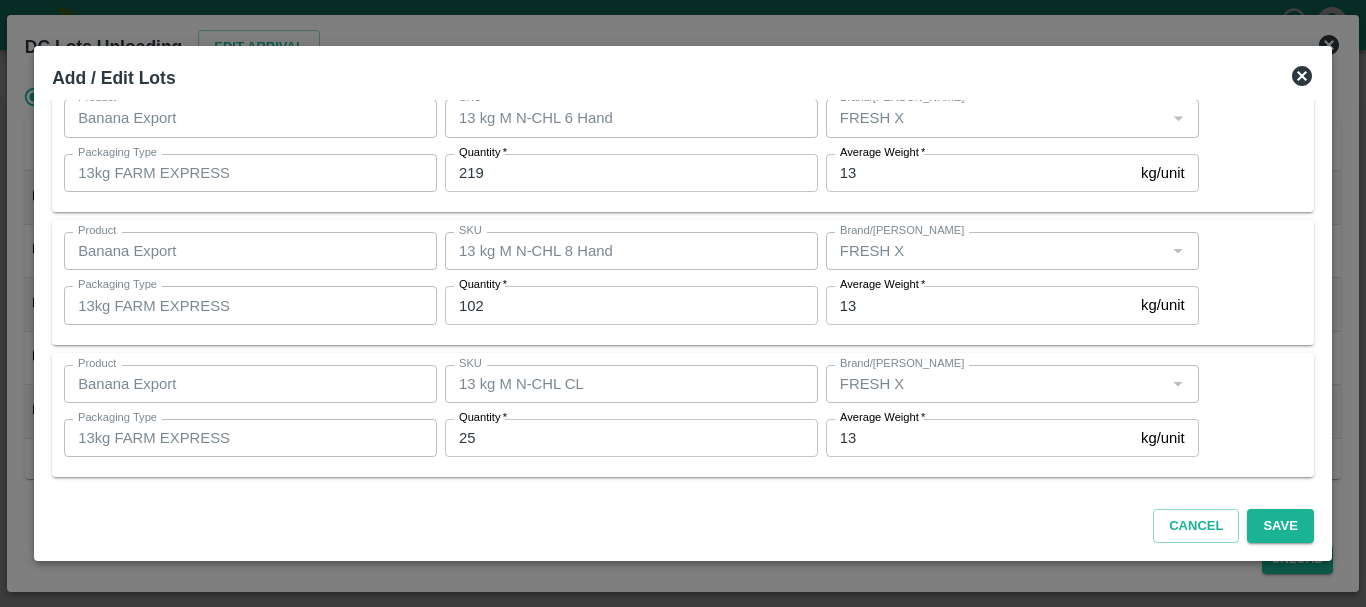click 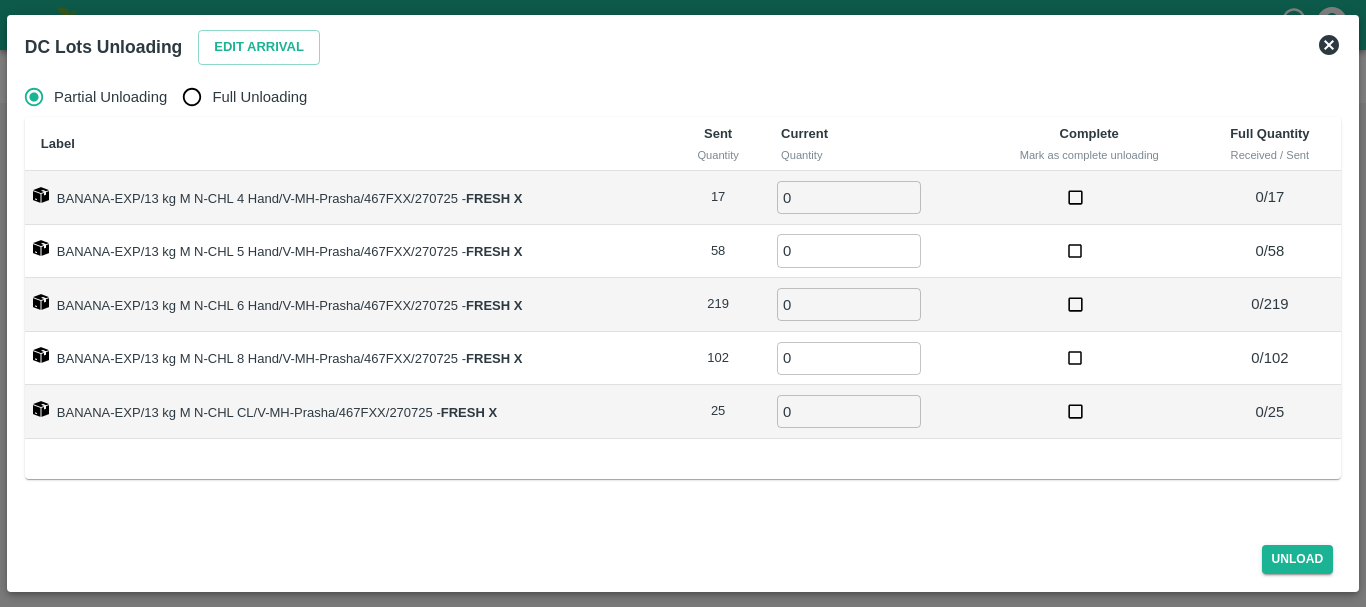 click 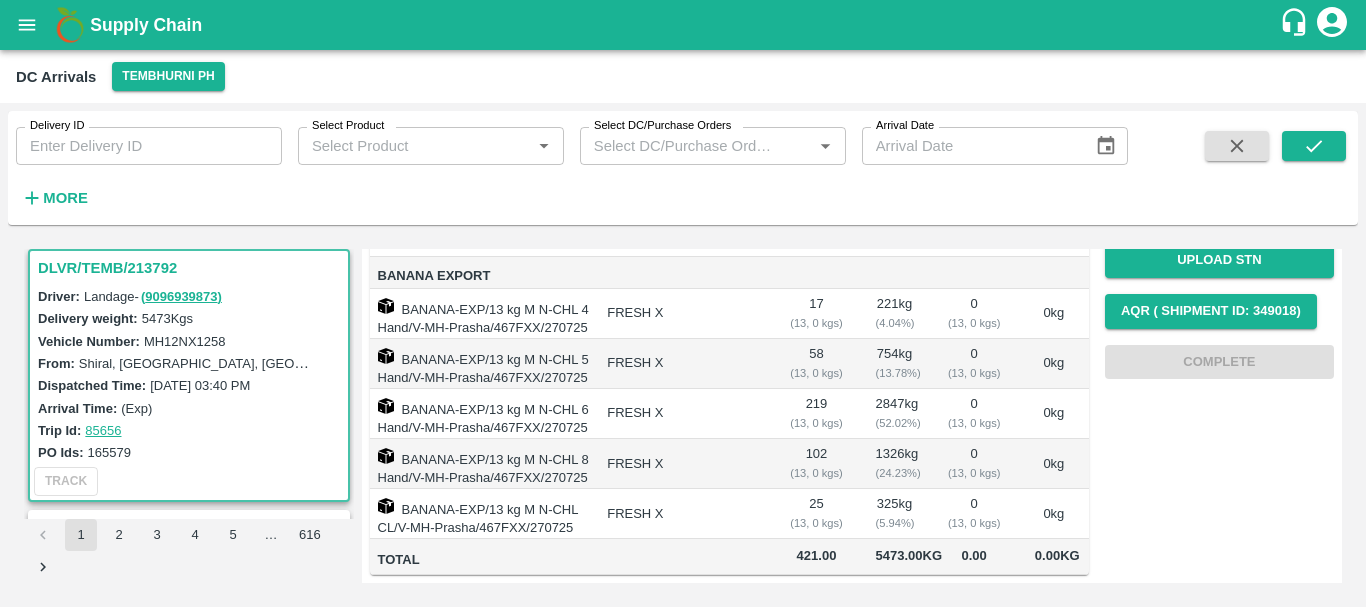 scroll, scrollTop: 385, scrollLeft: 0, axis: vertical 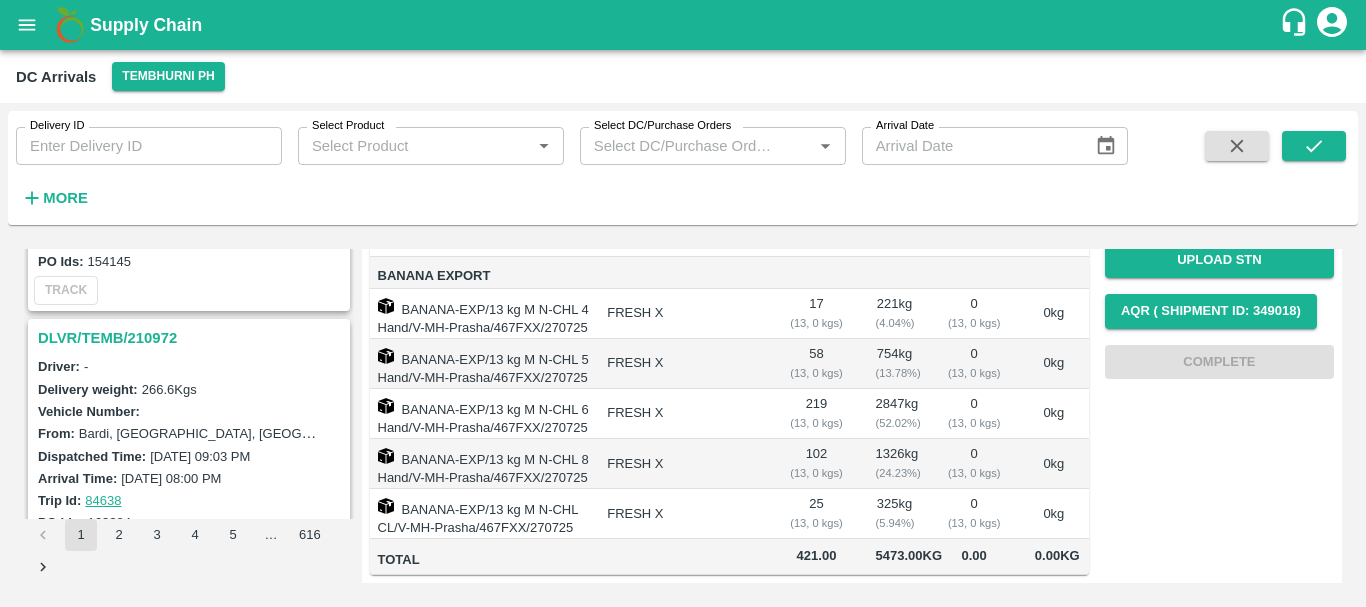 click on "DLVR/TEMB/210972" at bounding box center [192, 338] 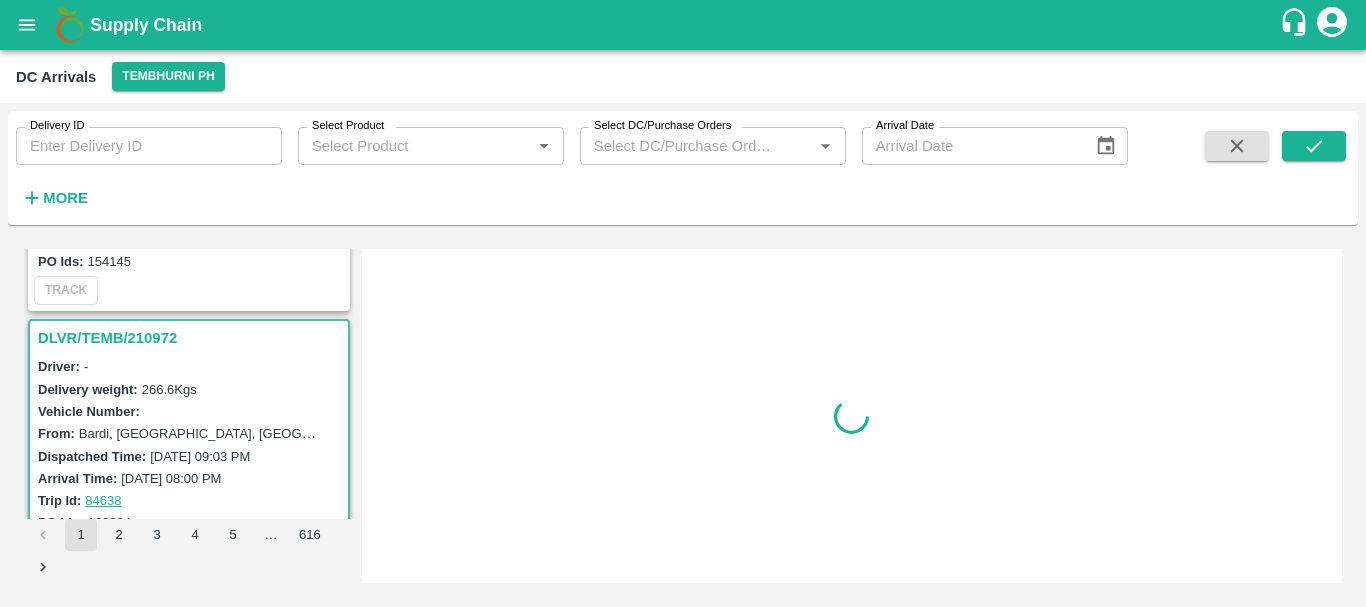 scroll, scrollTop: 0, scrollLeft: 0, axis: both 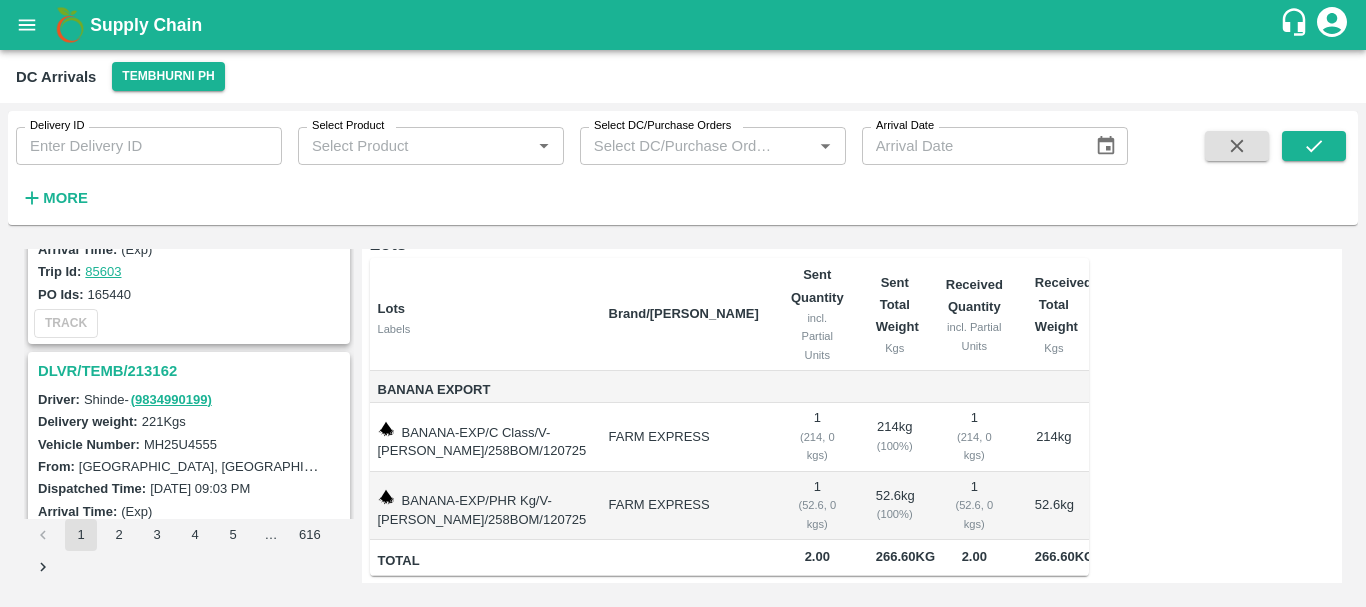 click on "DLVR/TEMB/213162" at bounding box center [192, 371] 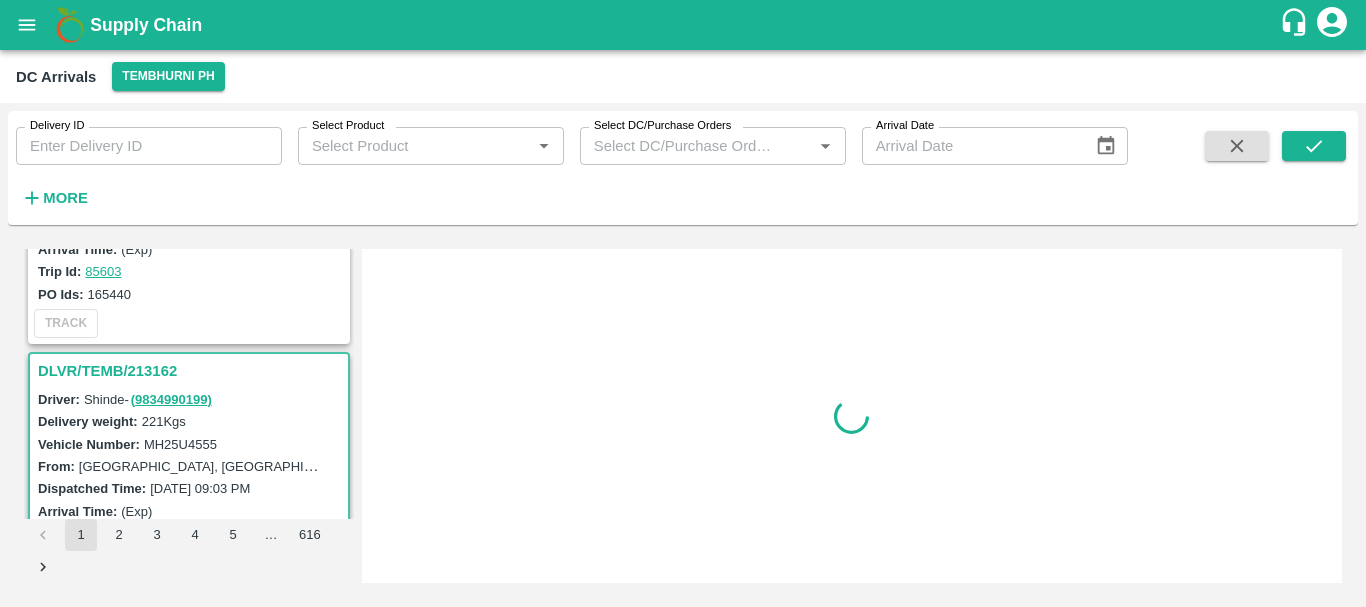scroll, scrollTop: 0, scrollLeft: 0, axis: both 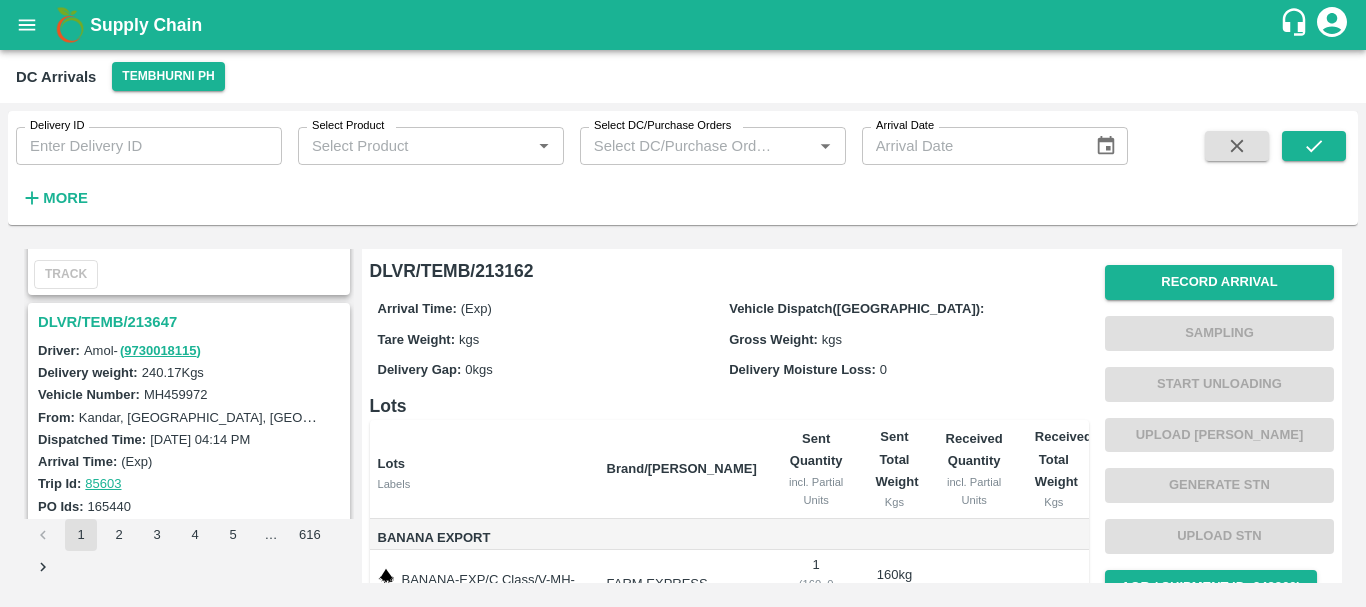 click on "DLVR/TEMB/213647" at bounding box center [192, 322] 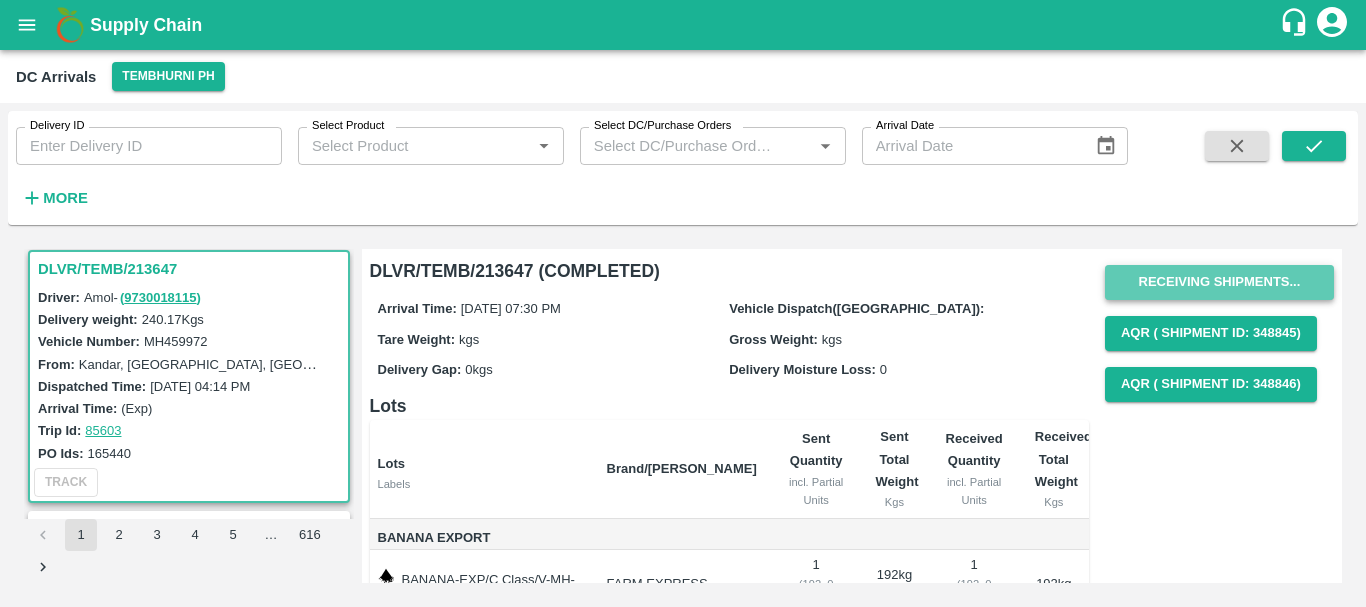 click on "Receiving Shipments..." at bounding box center (1219, 282) 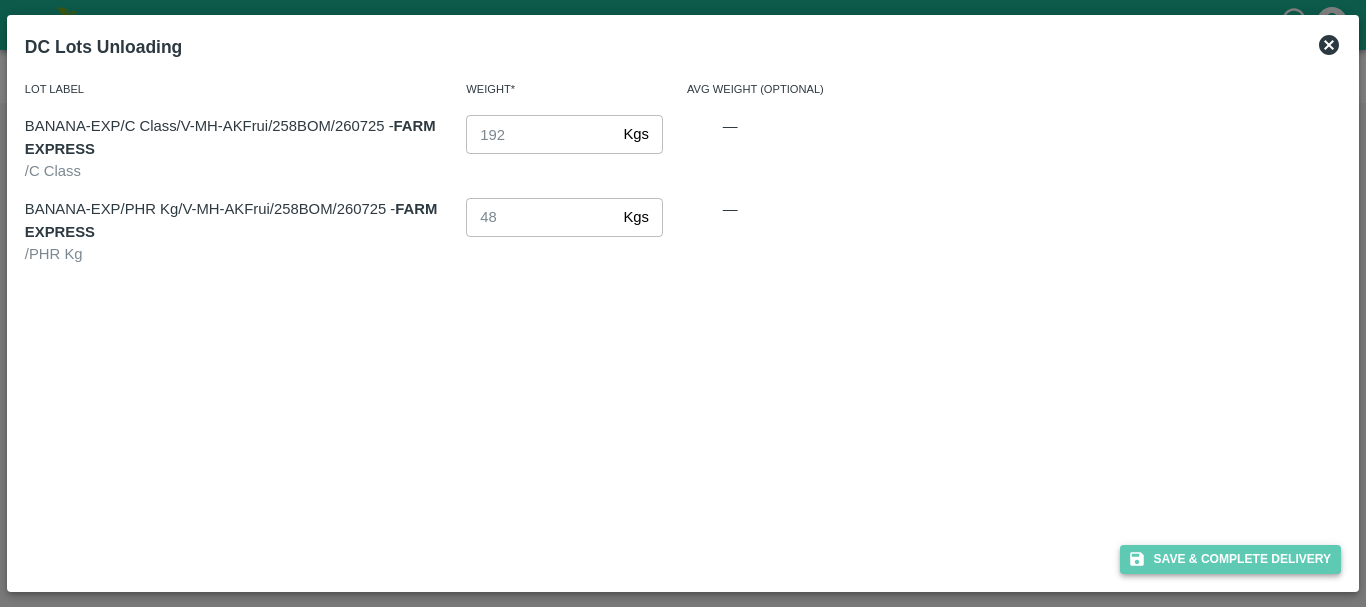 click 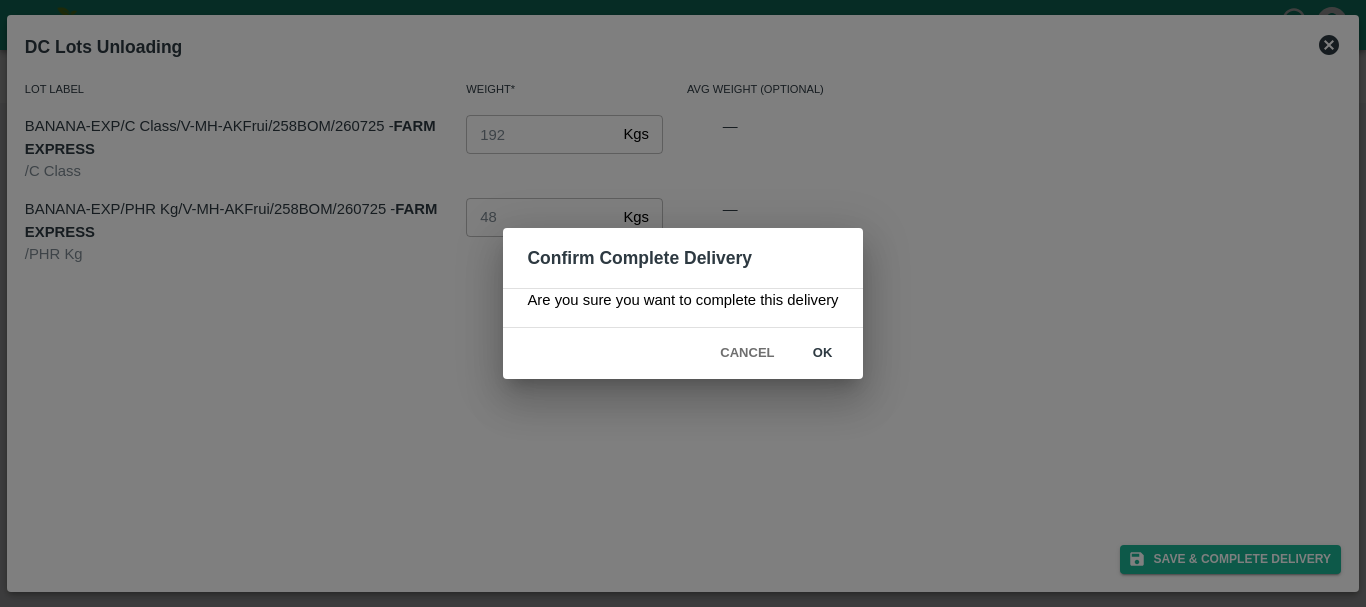 click on "ok" at bounding box center [823, 353] 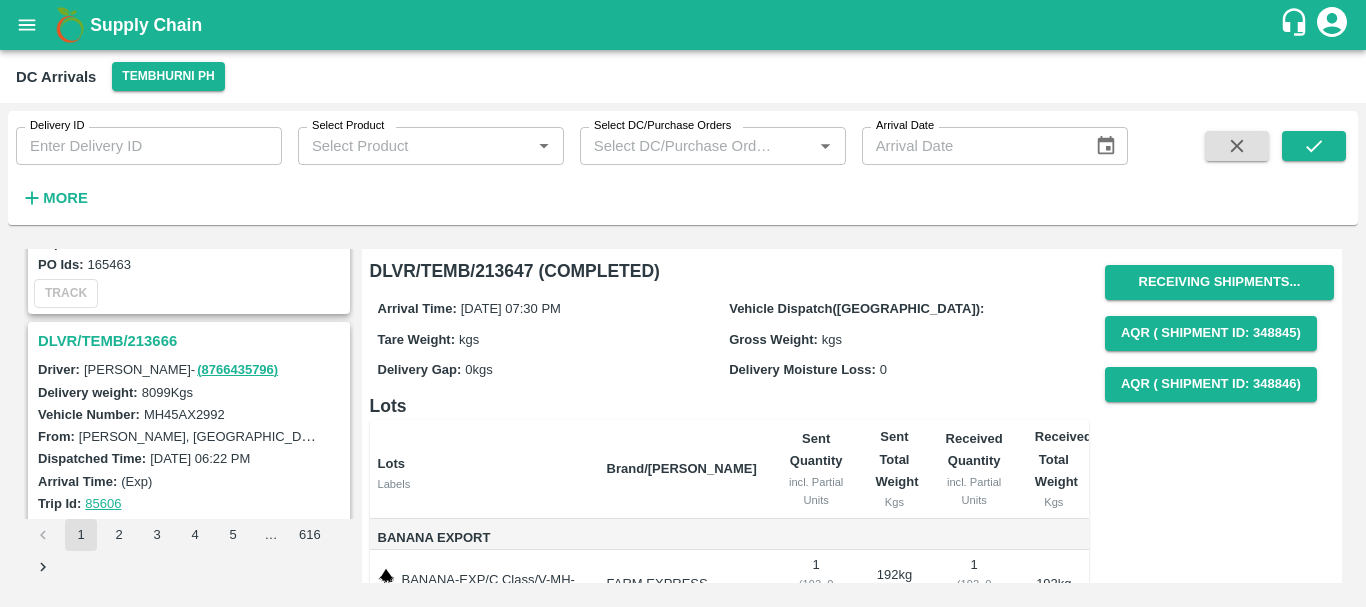 click on "DLVR/TEMB/213666" at bounding box center (192, 341) 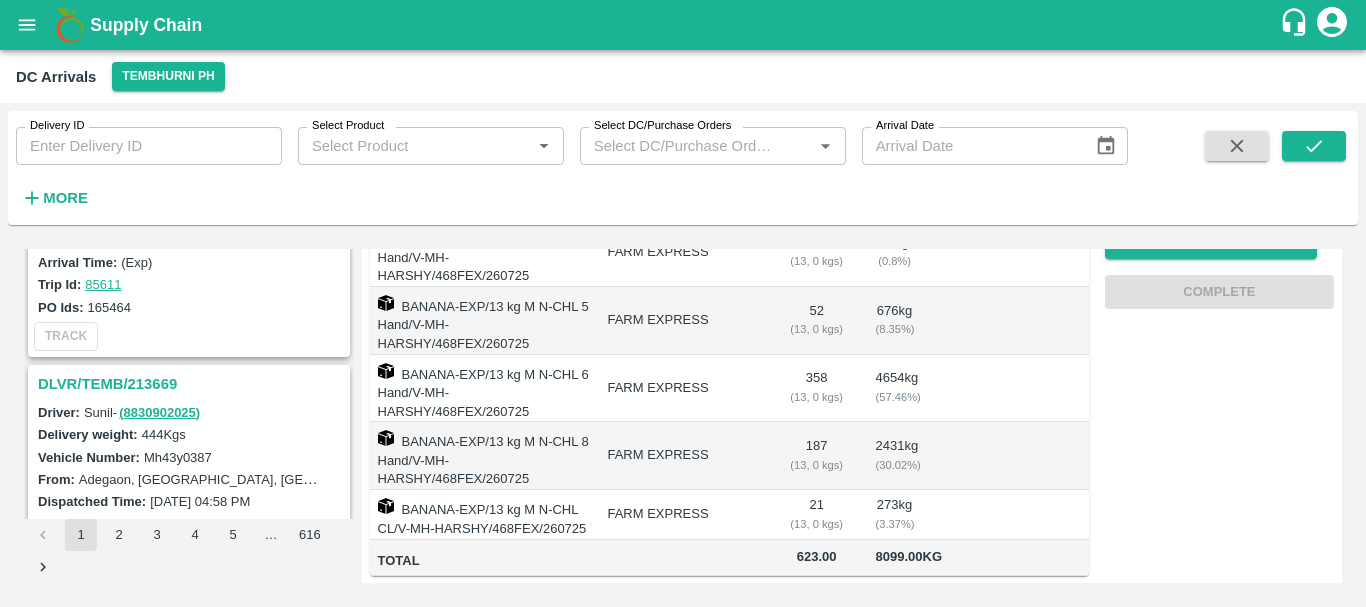 click on "DLVR/TEMB/213669" at bounding box center [192, 384] 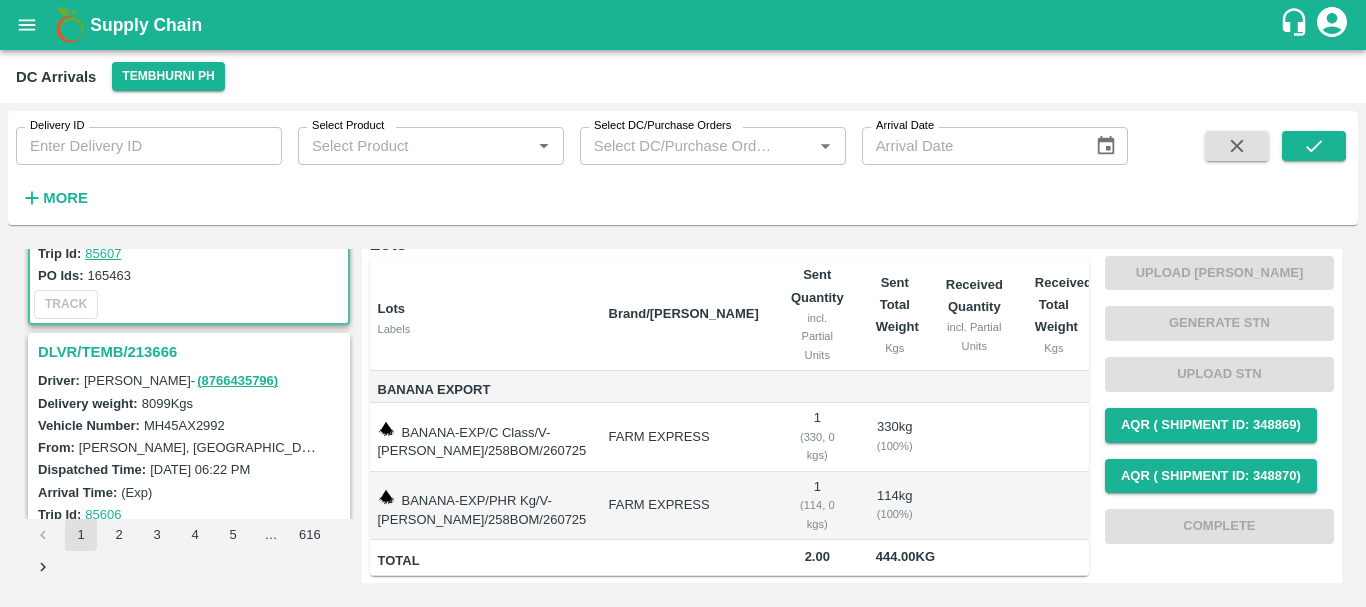click on "DLVR/TEMB/213666" at bounding box center [192, 352] 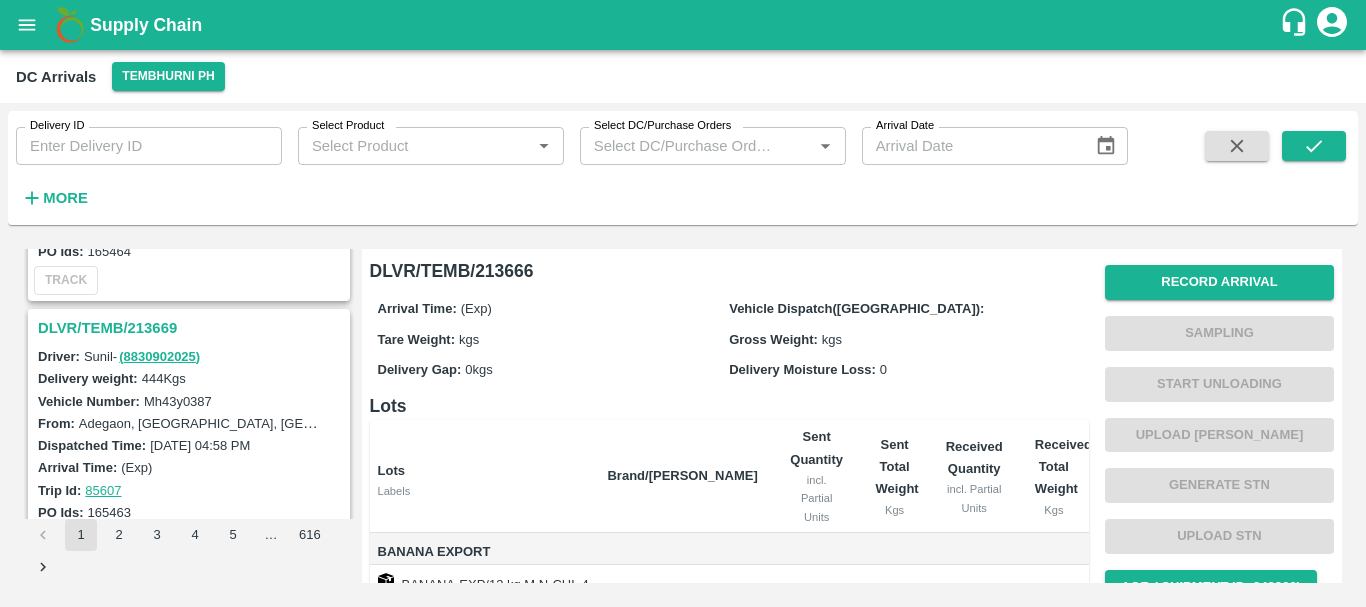 click on "DLVR/TEMB/213669" at bounding box center (192, 328) 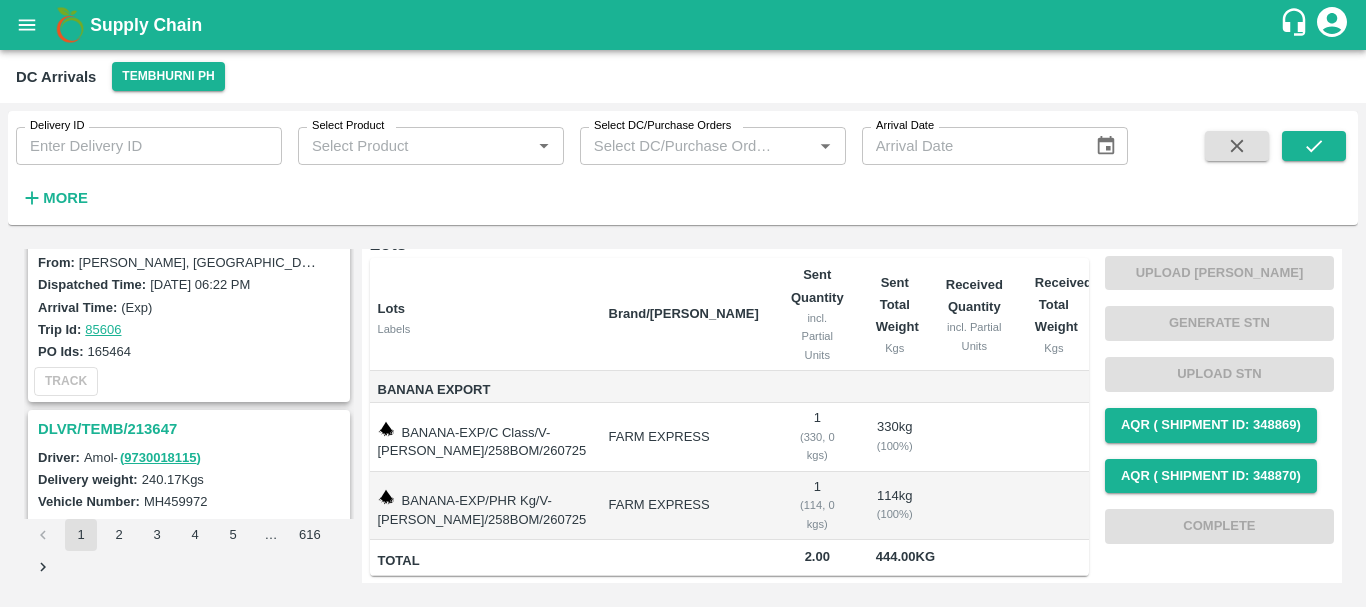 click on "( 9730018115 )" at bounding box center (160, 457) 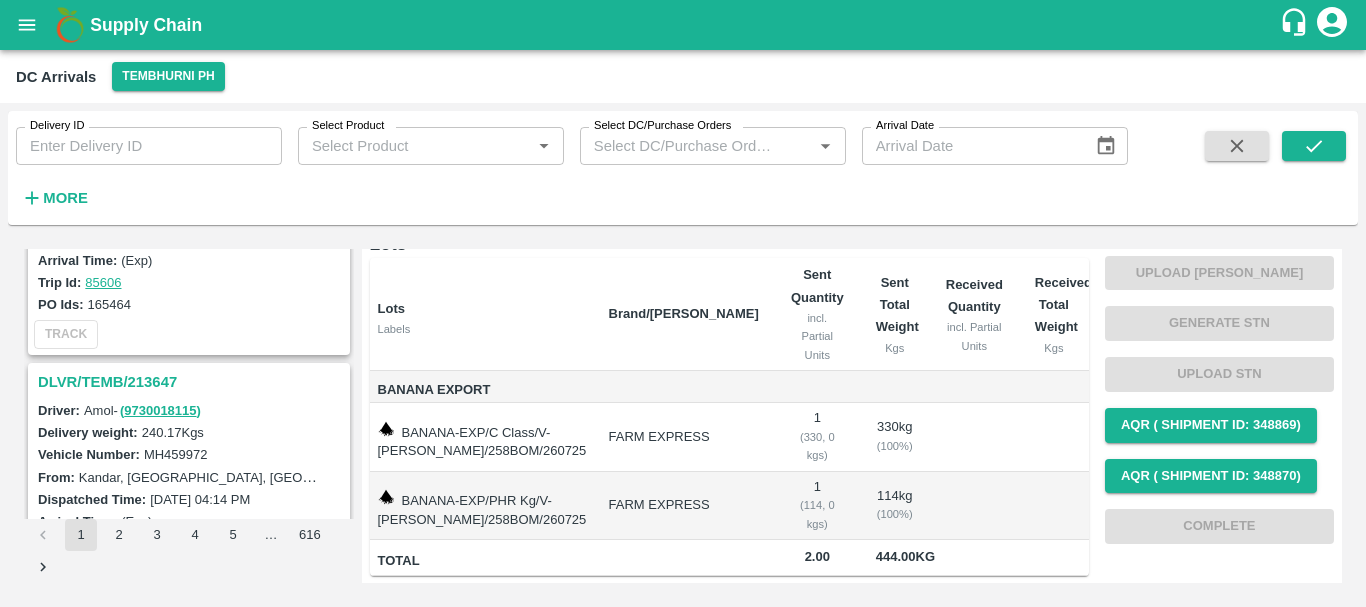 click on "DLVR/TEMB/213647" at bounding box center (192, 382) 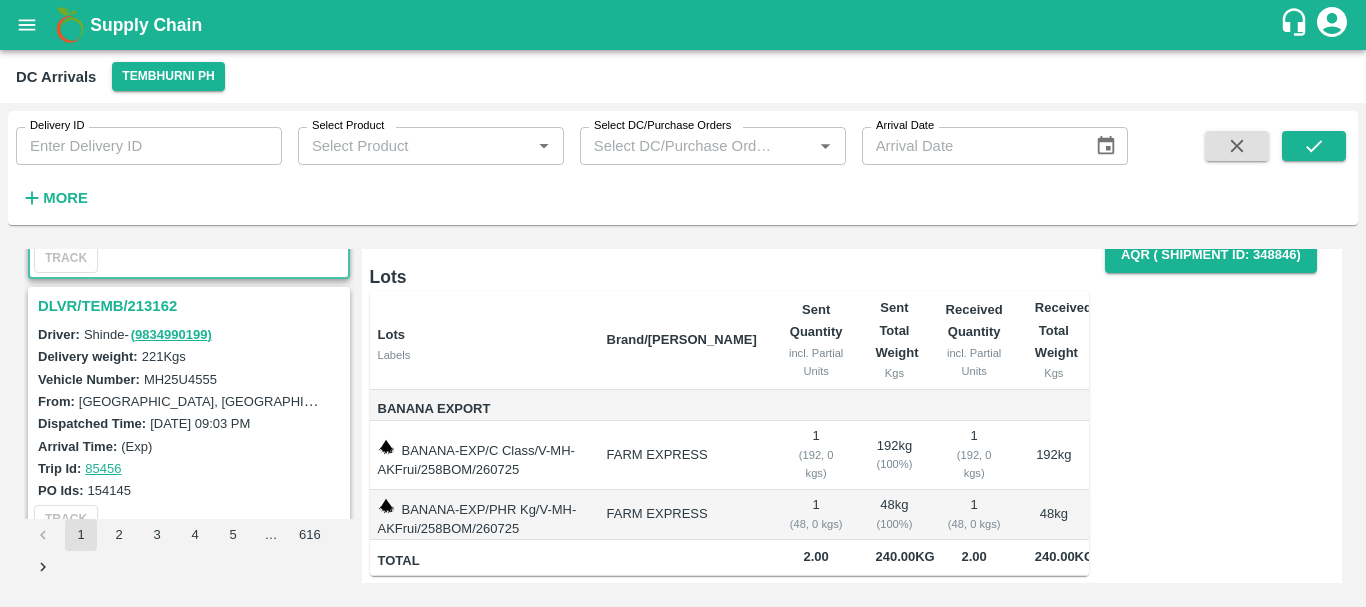 click on "DLVR/TEMB/213162" at bounding box center (192, 306) 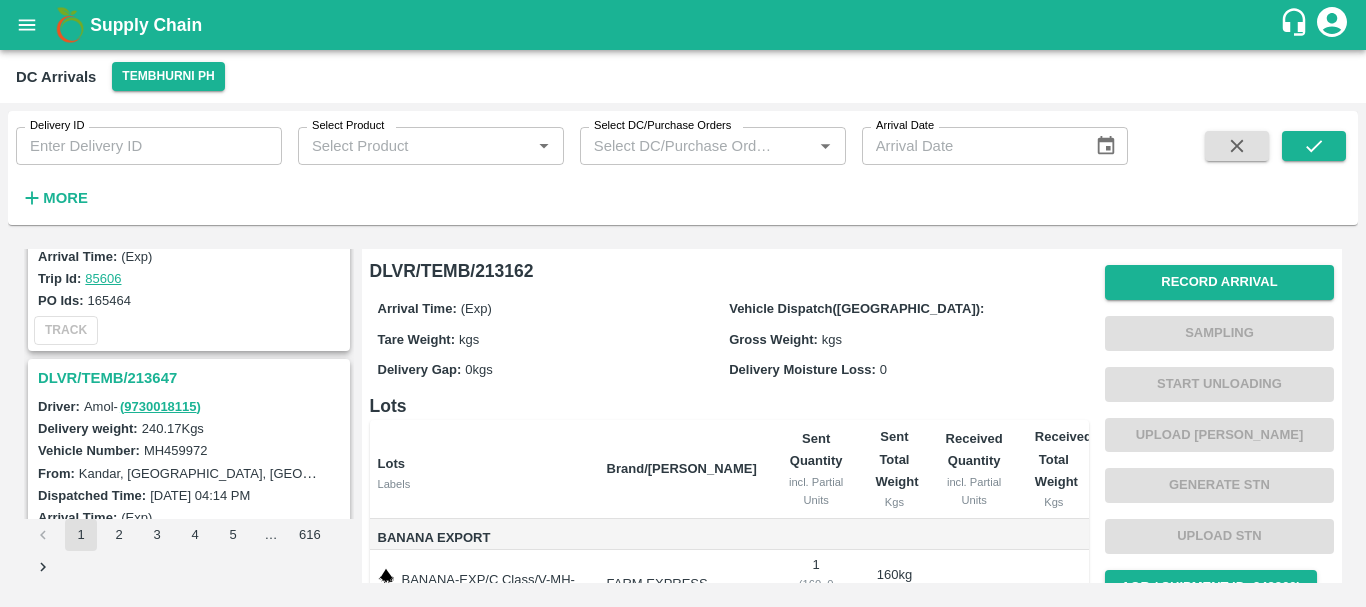 click on "DLVR/TEMB/213647" at bounding box center [192, 378] 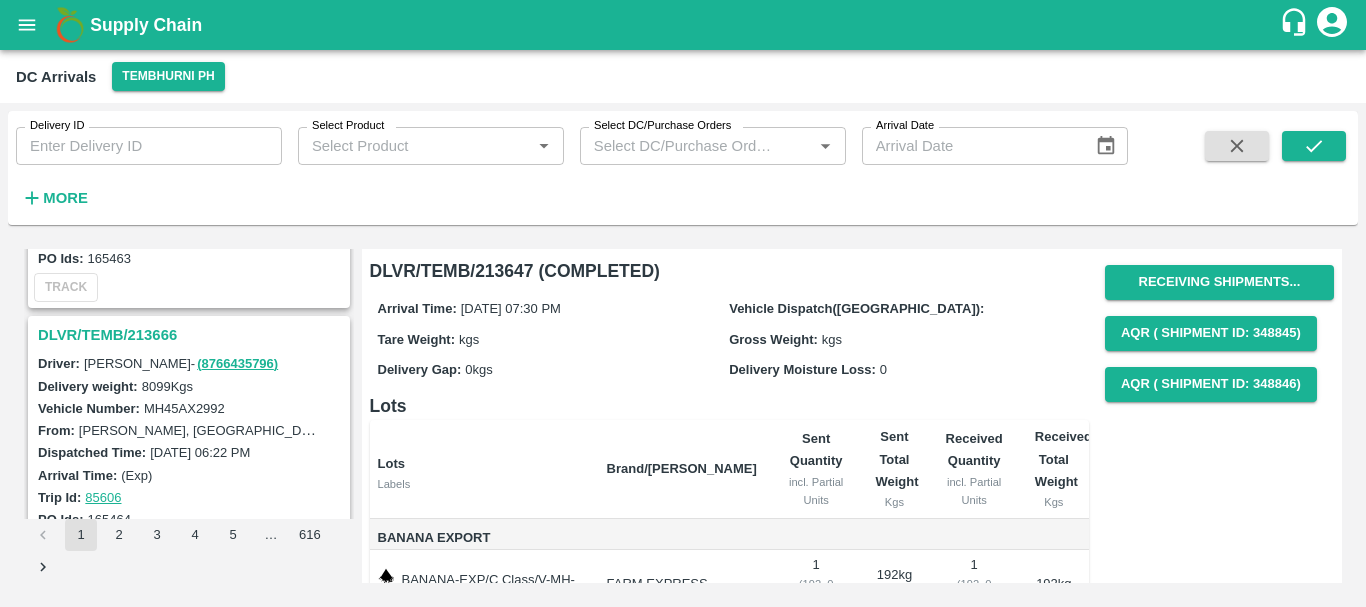 click on "DLVR/TEMB/213666" at bounding box center [192, 335] 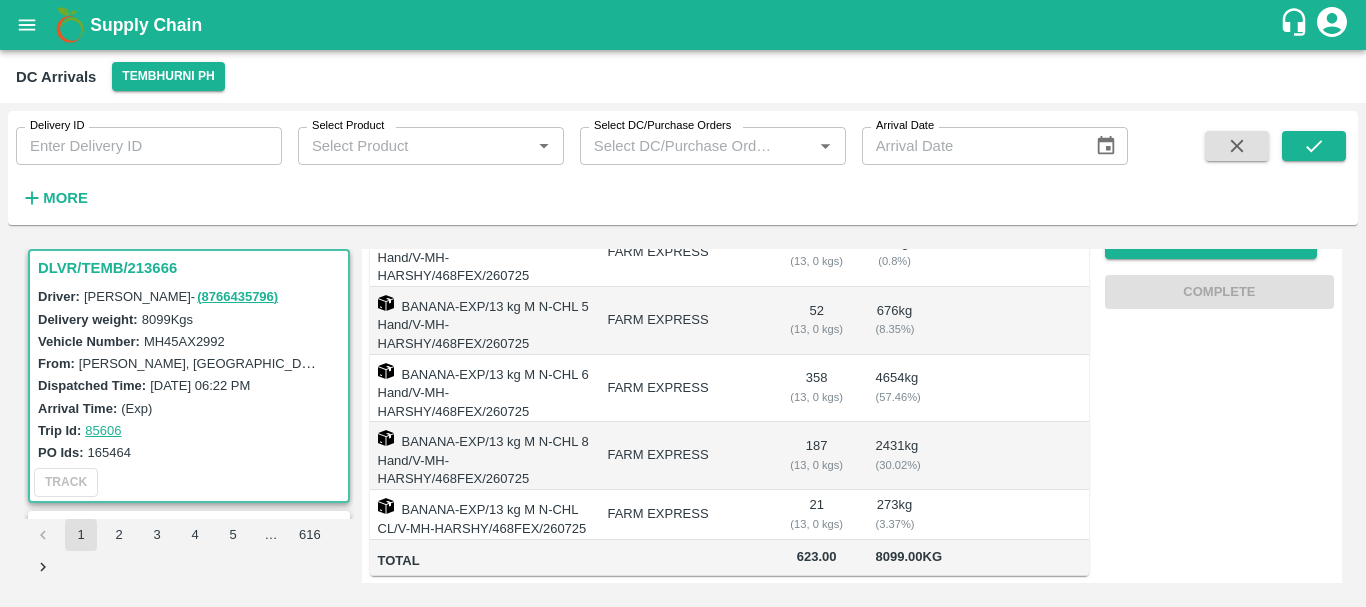 scroll, scrollTop: 0, scrollLeft: 0, axis: both 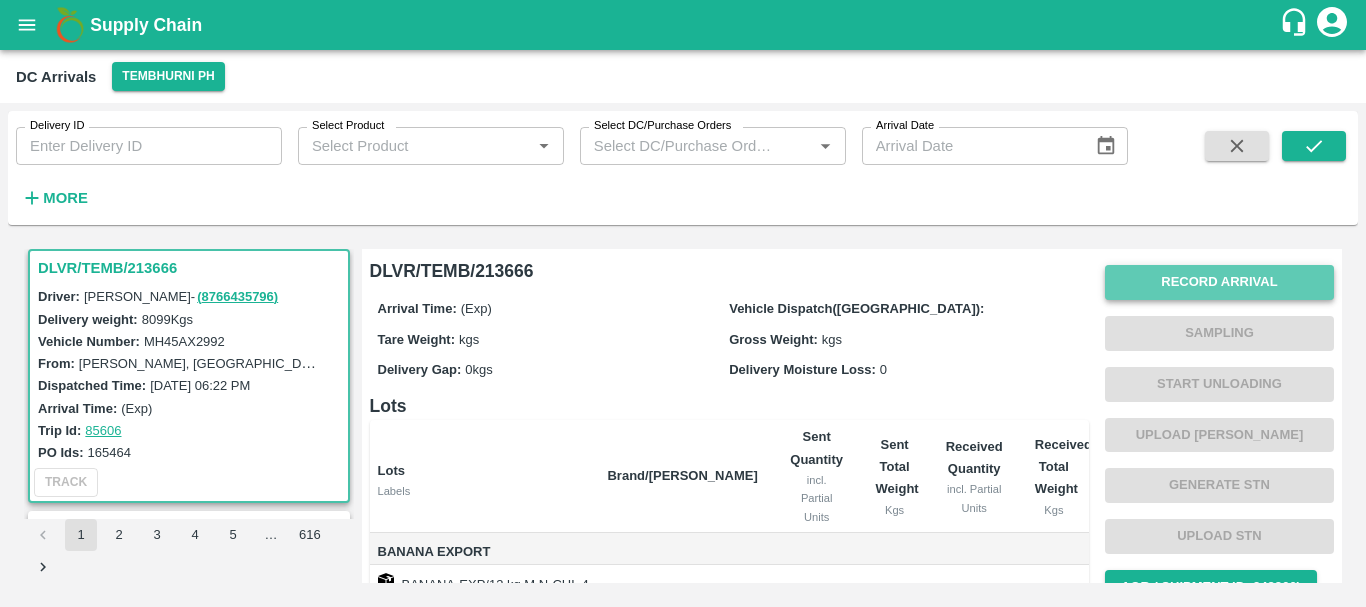 click on "Record Arrival" at bounding box center (1219, 282) 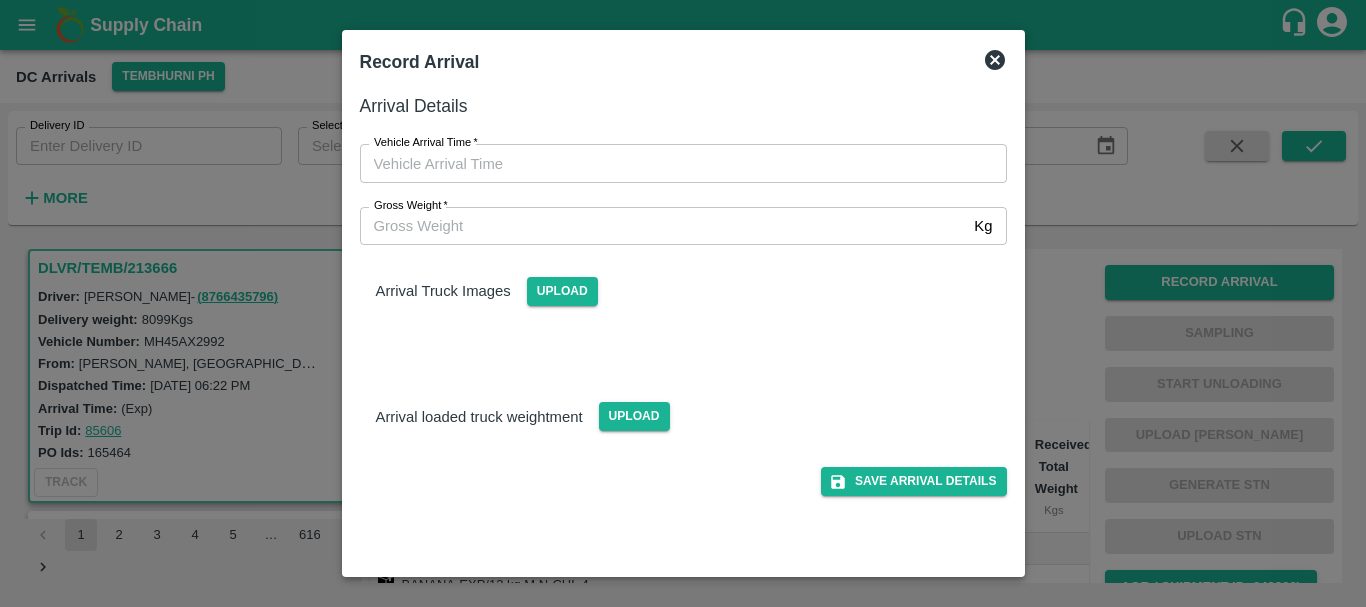 type on "DD/MM/YYYY hh:mm aa" 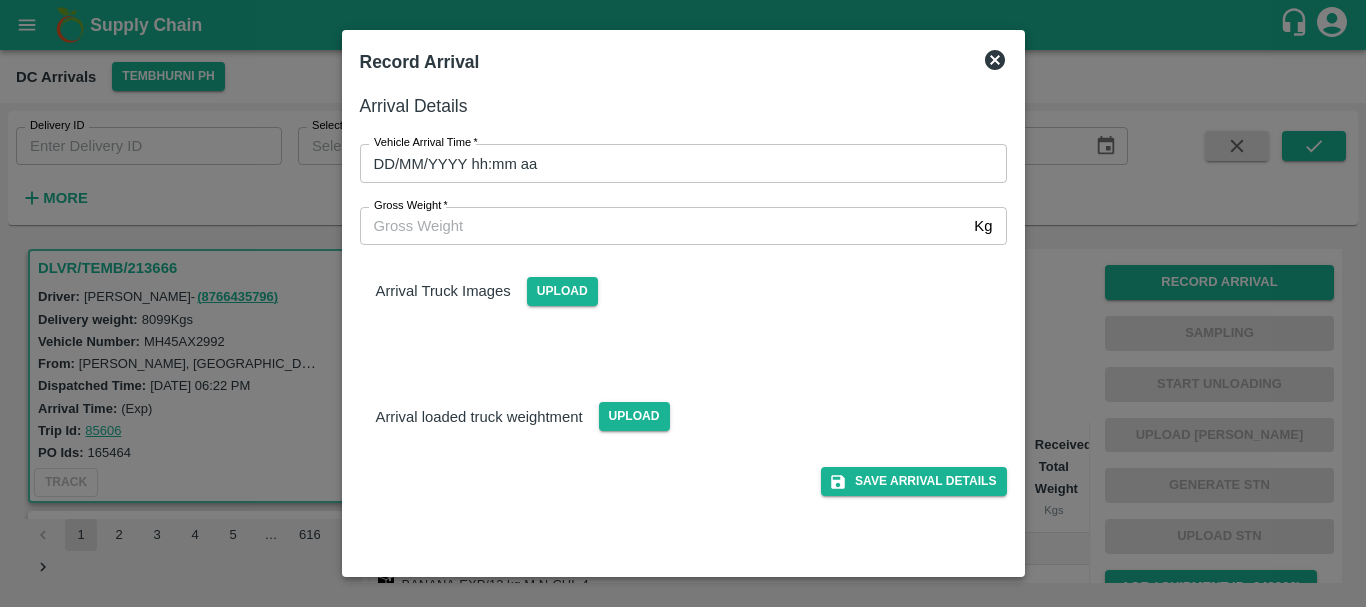 click on "DD/MM/YYYY hh:mm aa" at bounding box center (676, 163) 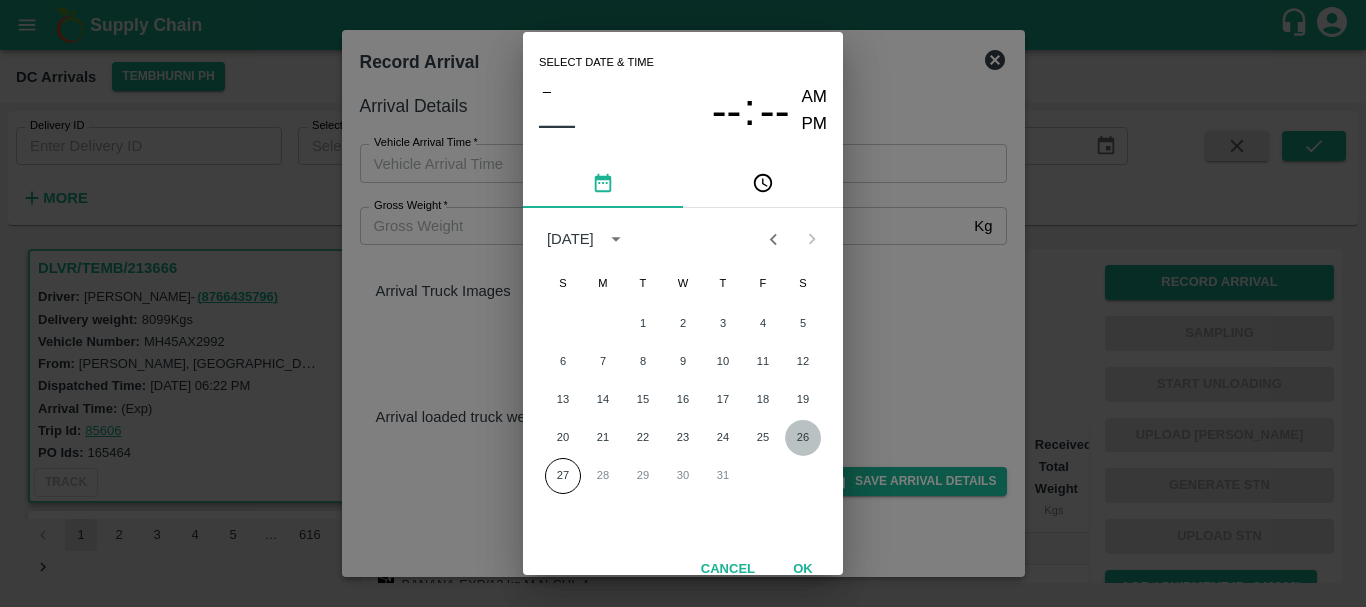 click on "26" at bounding box center (803, 438) 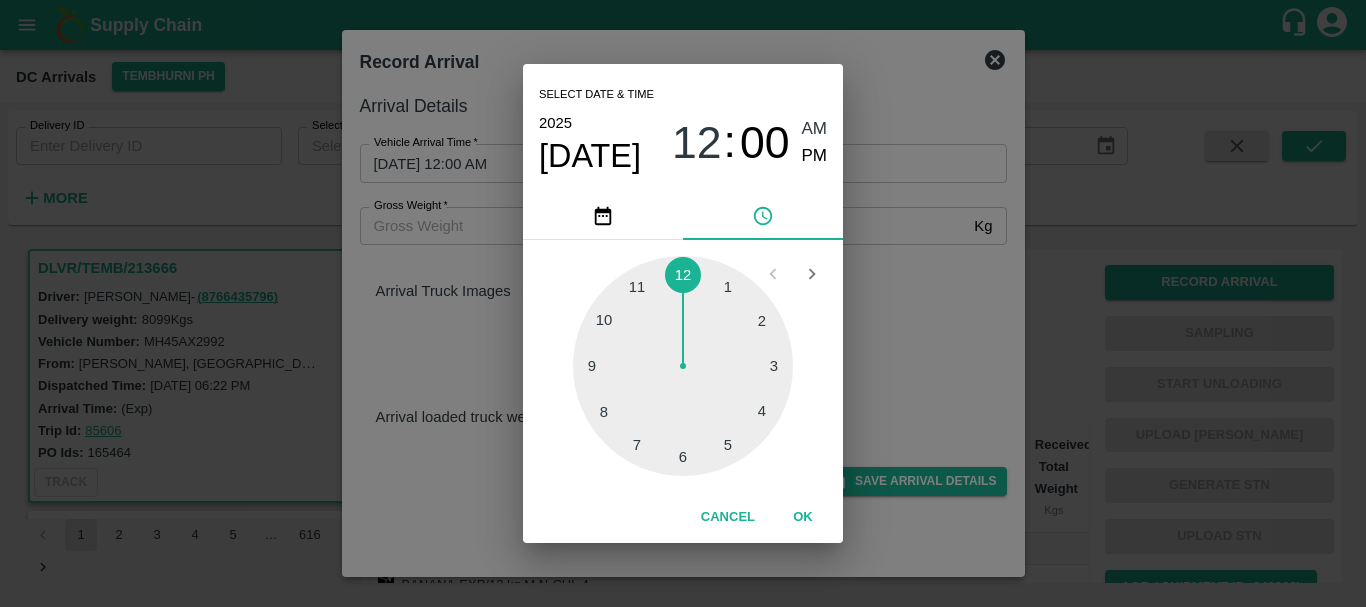 click at bounding box center (683, 366) 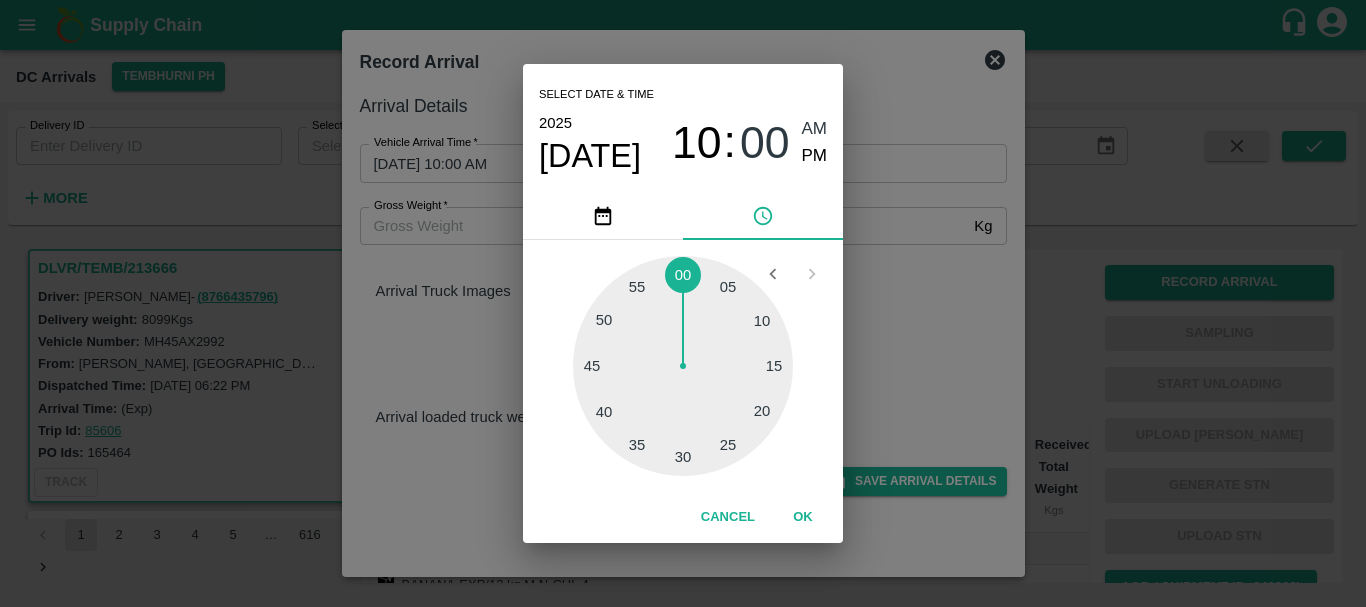 click at bounding box center [683, 366] 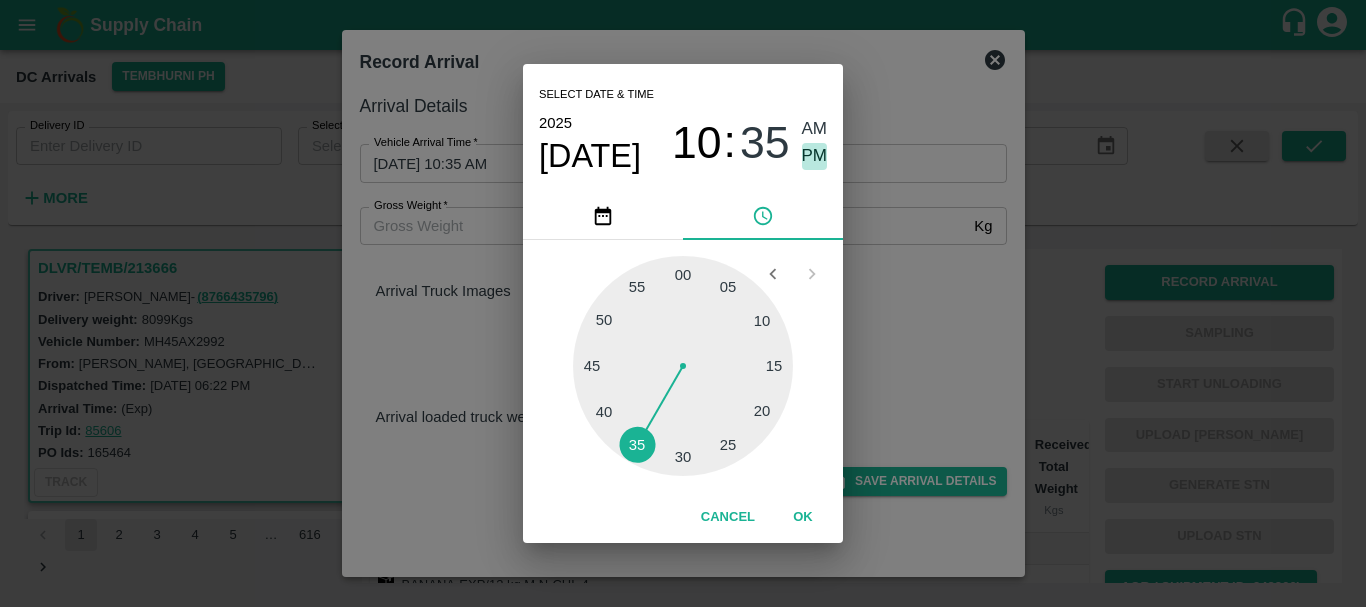 click on "PM" at bounding box center (815, 156) 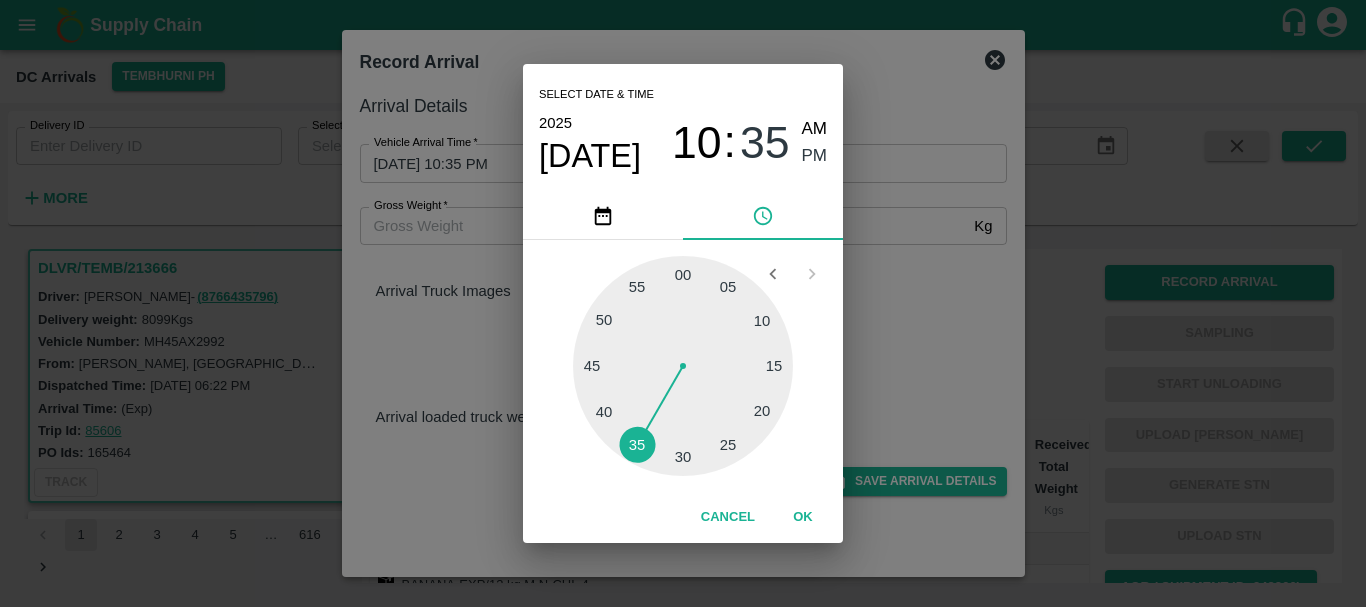 click on "Select date & time 2025 Jul 26 10 : 35 AM PM 05 10 15 20 25 30 35 40 45 50 55 00 Cancel OK" at bounding box center (683, 303) 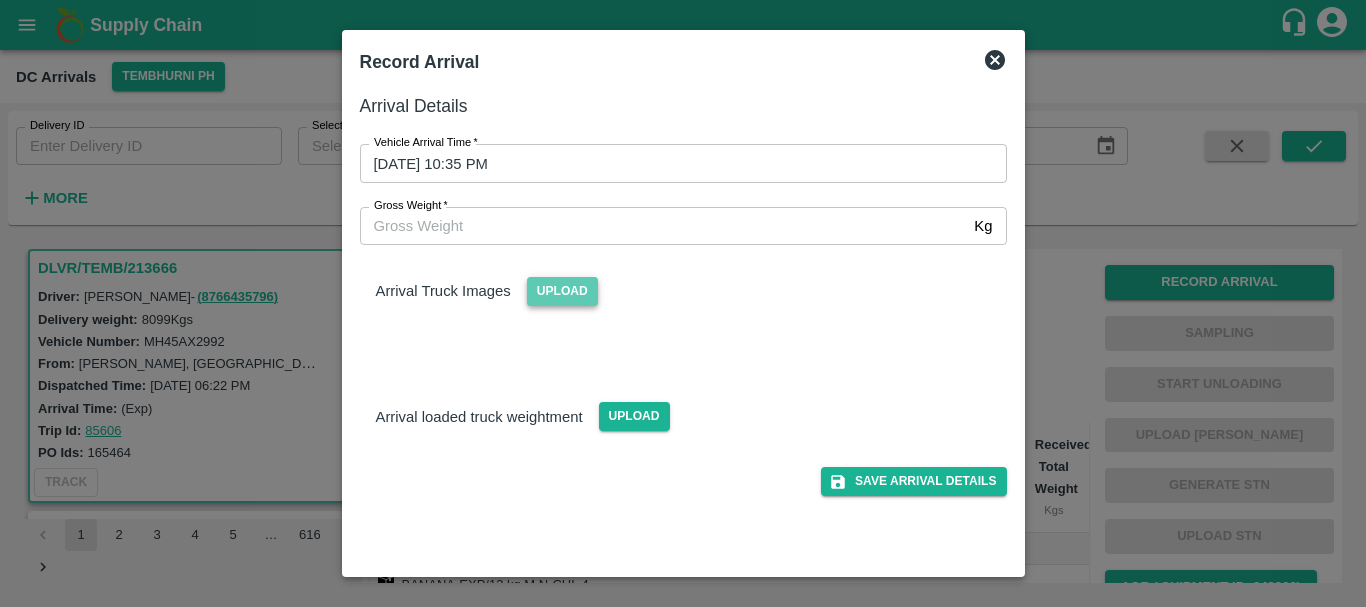 click on "Upload" at bounding box center [562, 291] 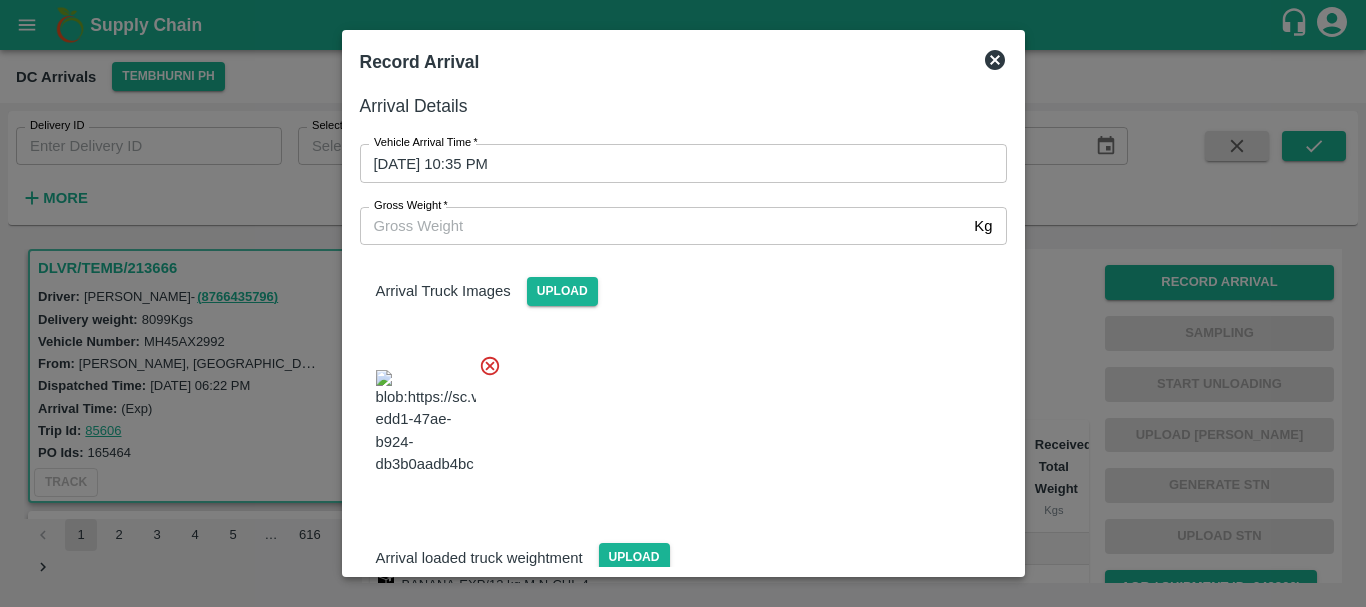 scroll, scrollTop: 151, scrollLeft: 0, axis: vertical 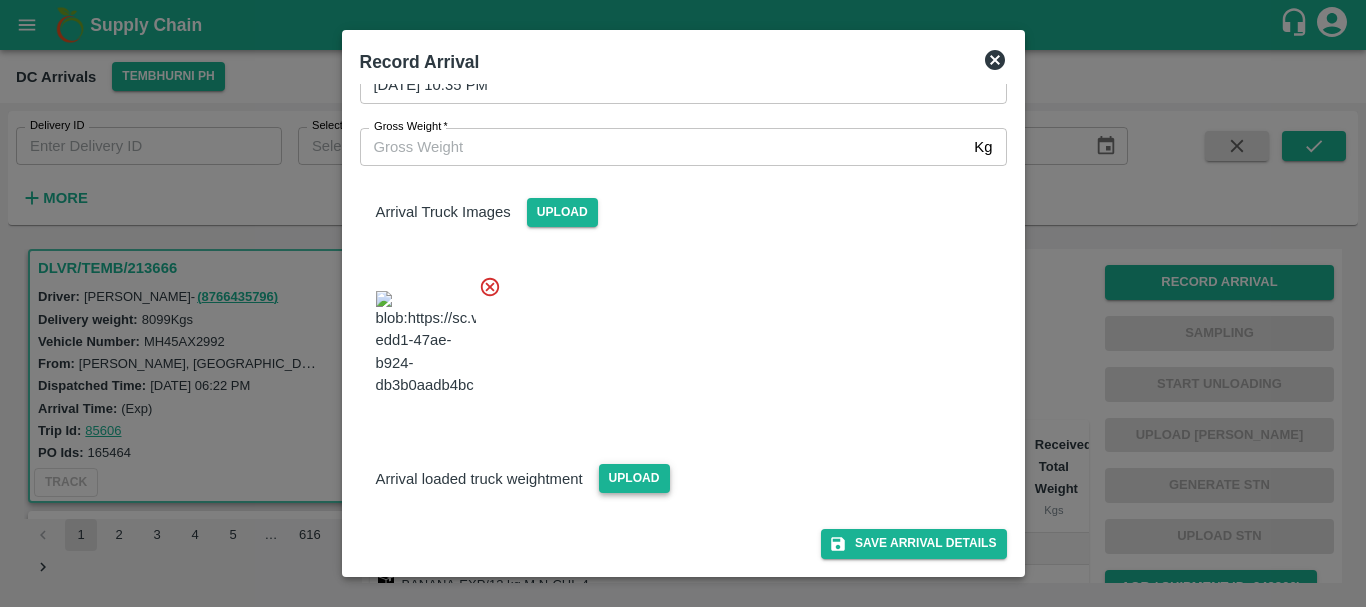 click on "Upload" at bounding box center (634, 478) 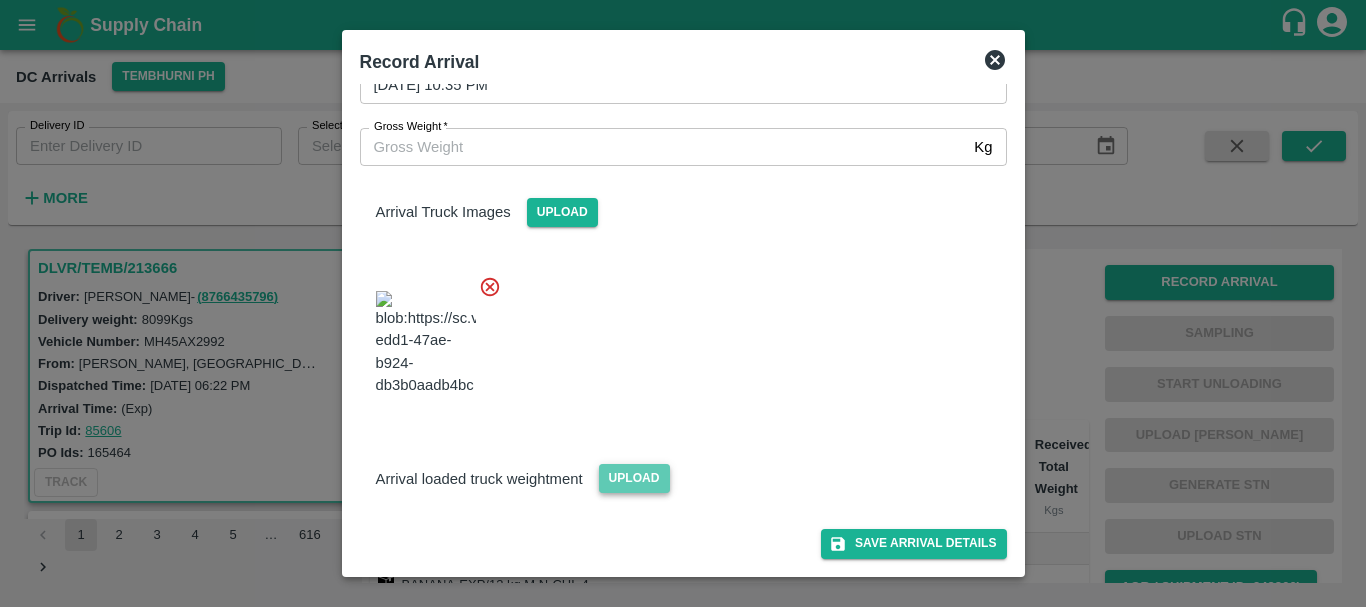 click on "Upload" at bounding box center [634, 478] 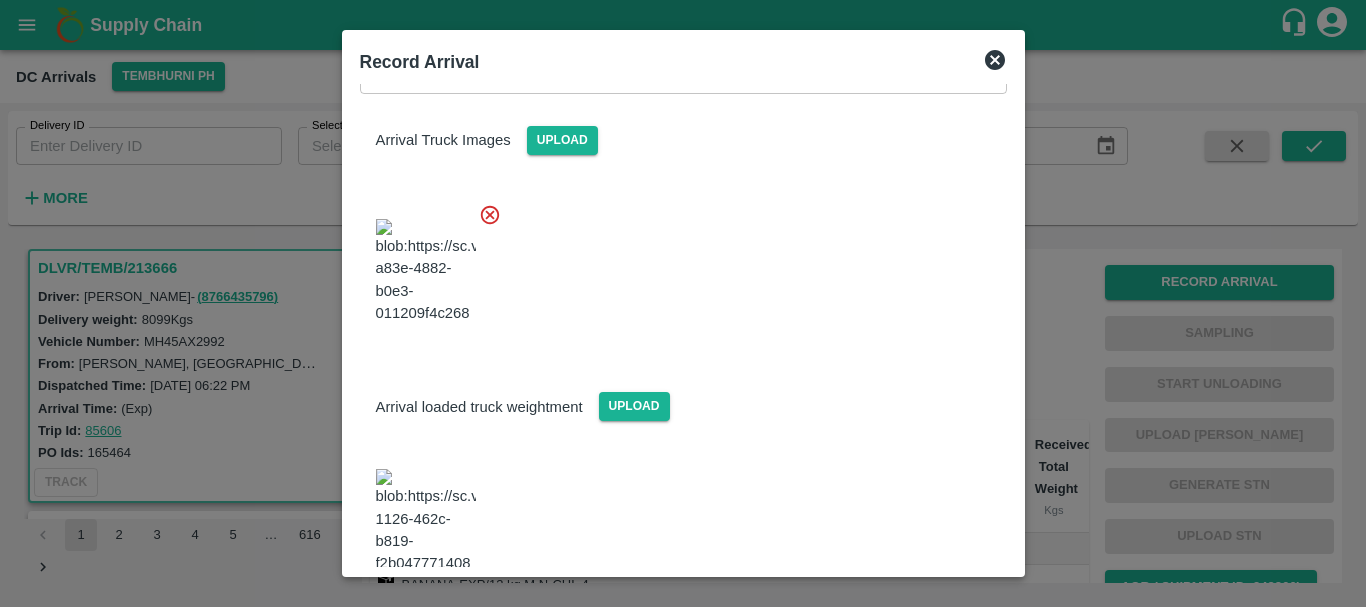 scroll, scrollTop: 247, scrollLeft: 0, axis: vertical 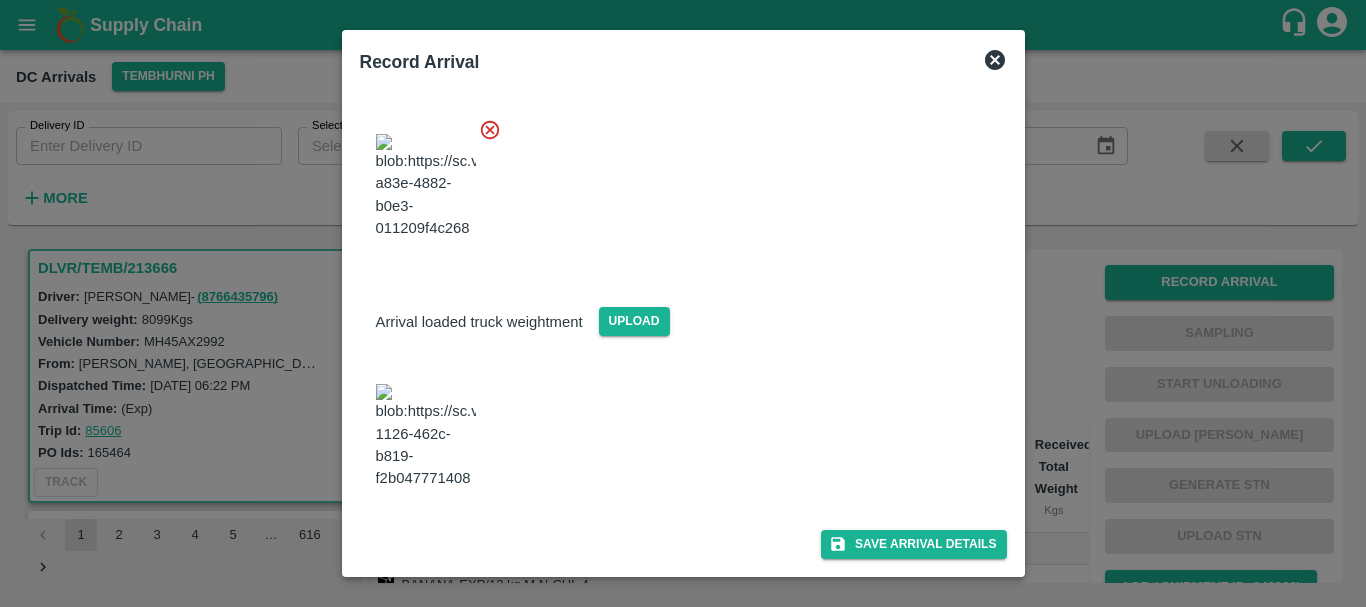click at bounding box center [426, 436] 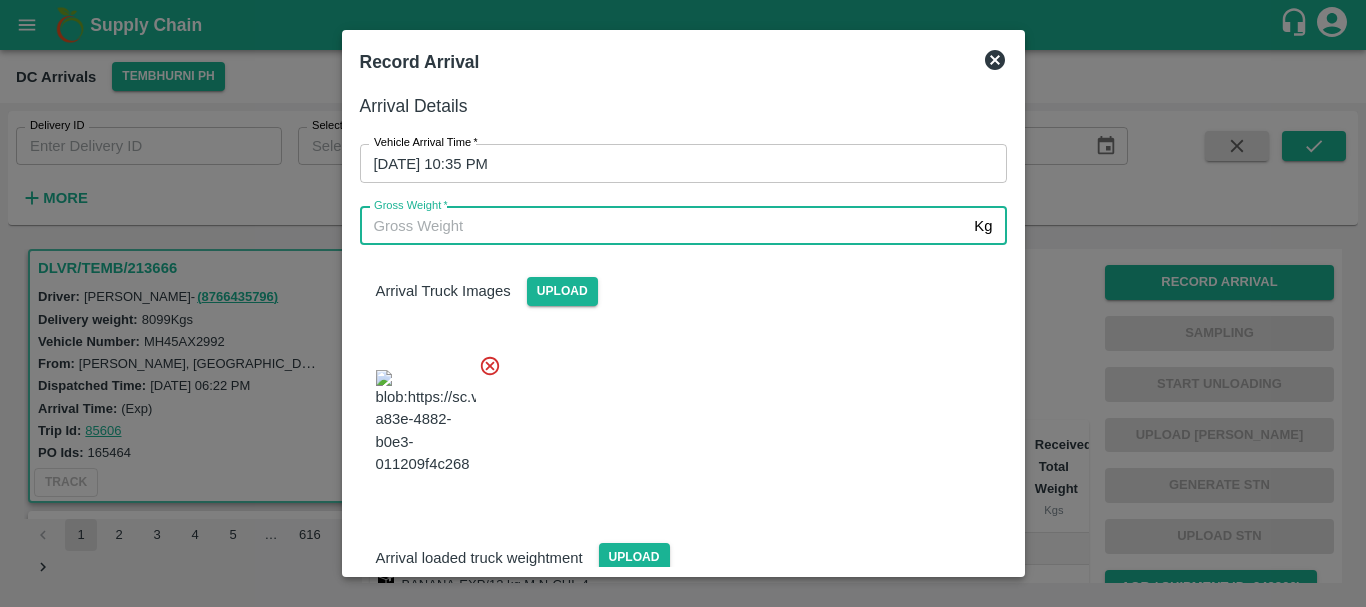click on "Gross Weight   *" at bounding box center (663, 226) 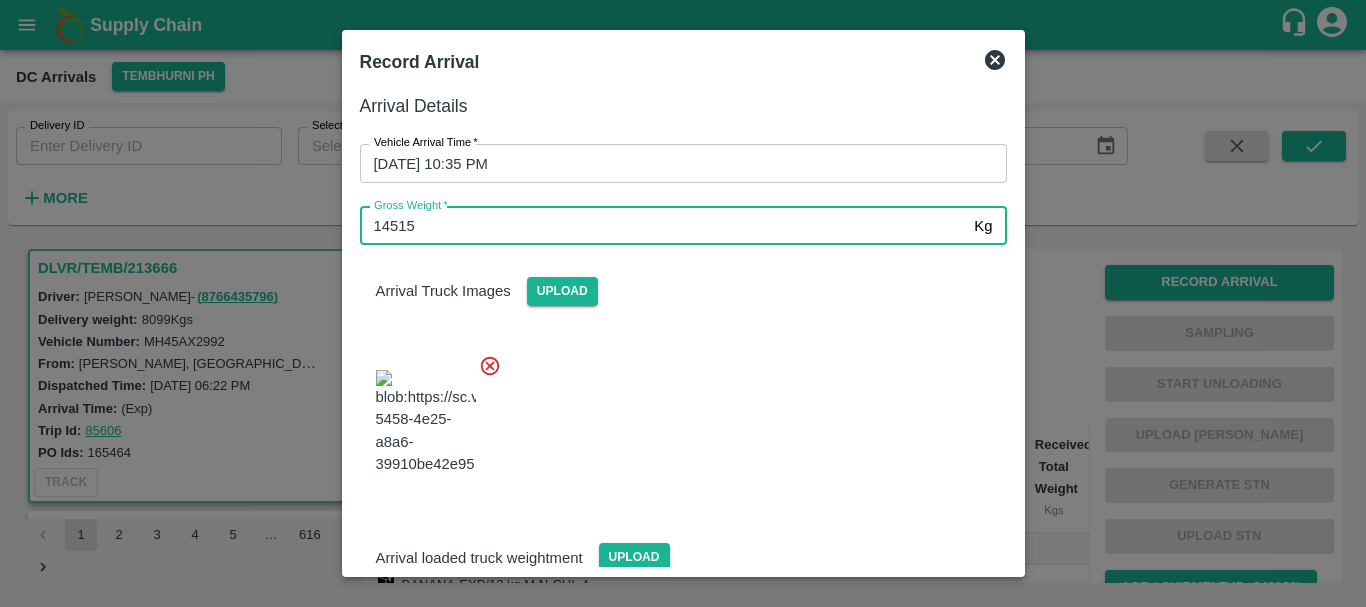 type on "14515" 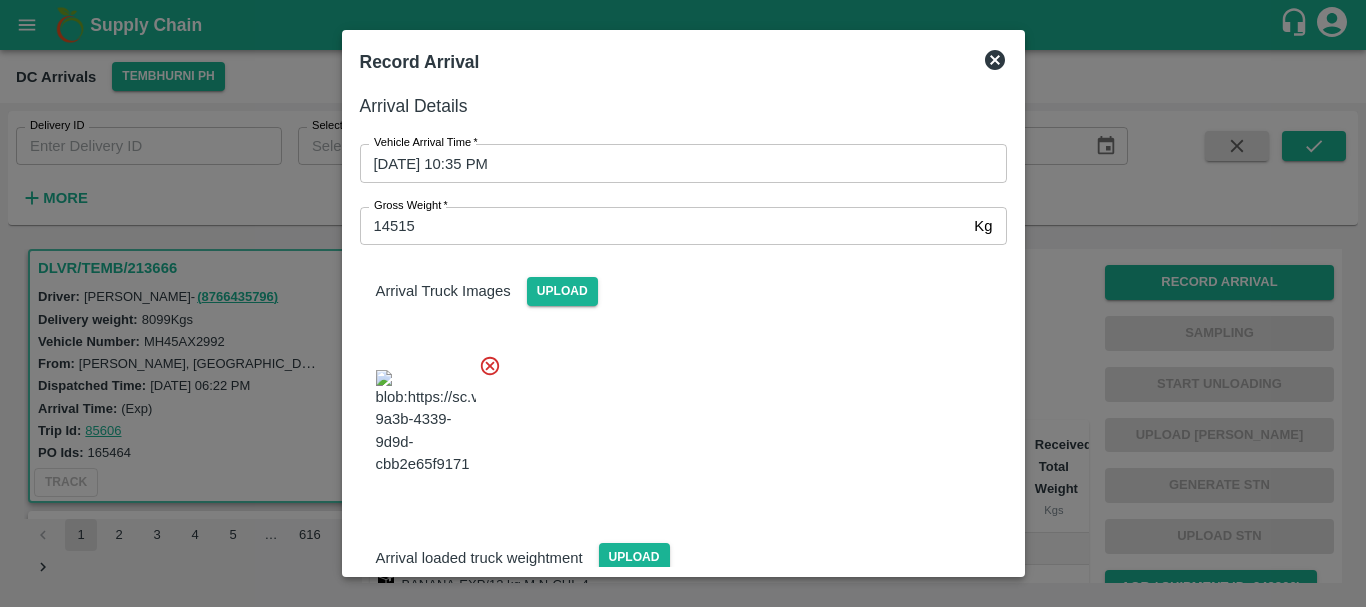 click at bounding box center [675, 416] 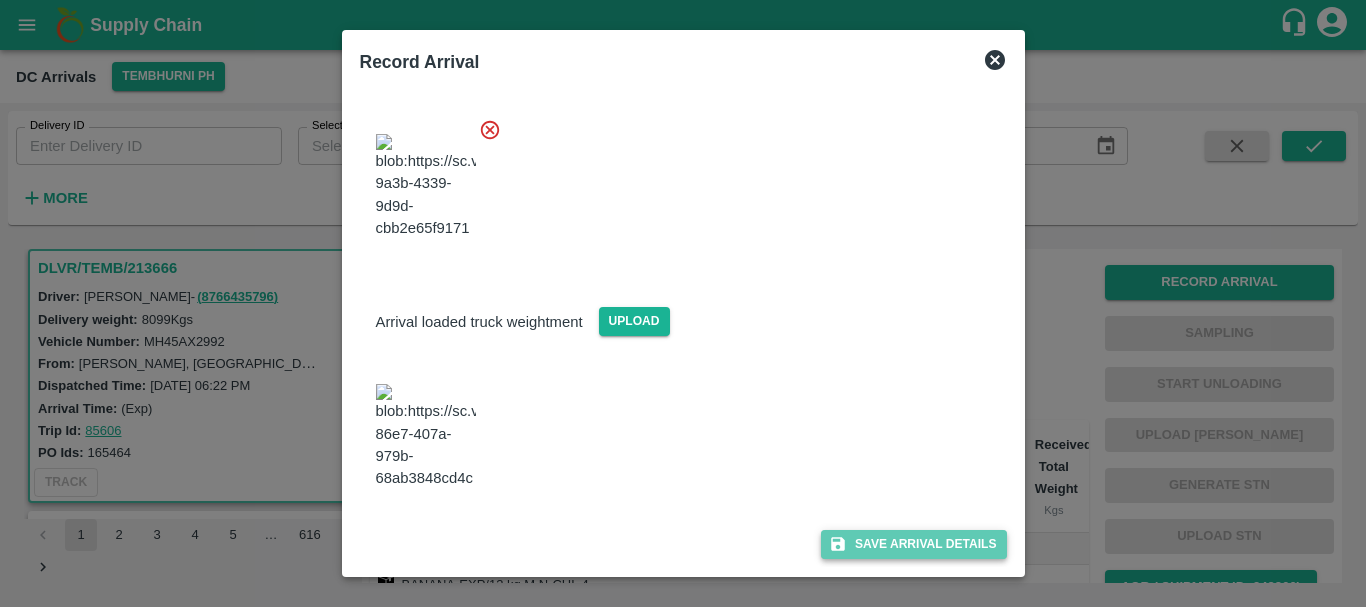 click on "Save Arrival Details" at bounding box center (913, 544) 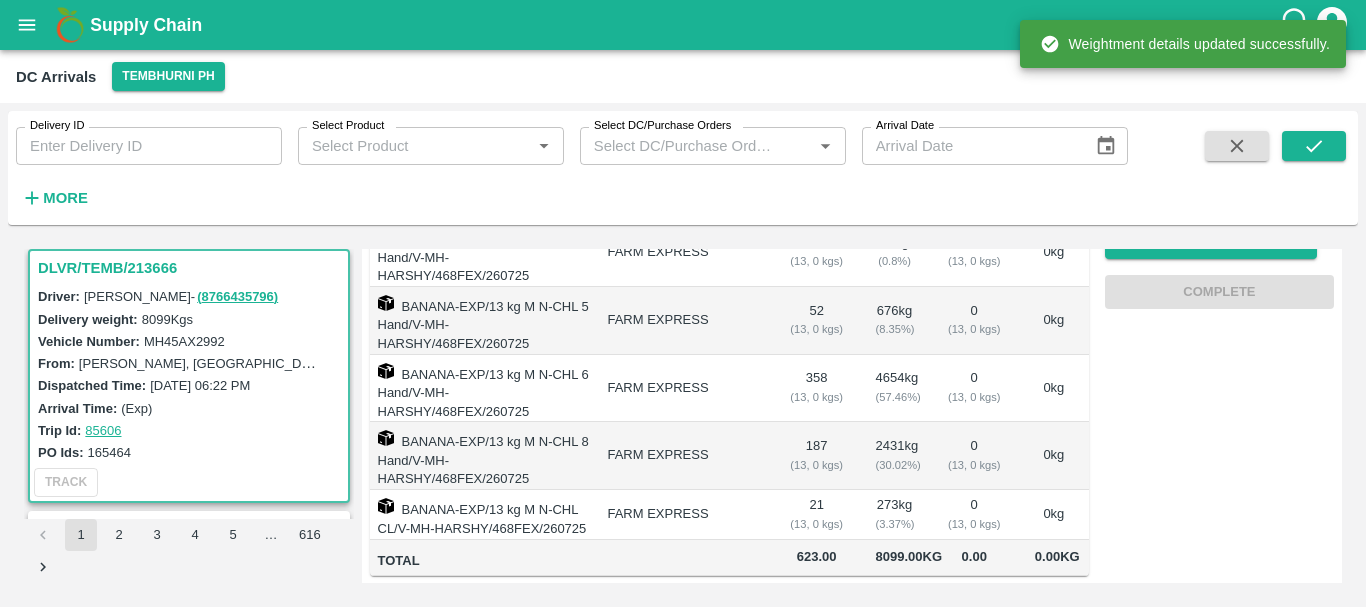 scroll, scrollTop: 0, scrollLeft: 0, axis: both 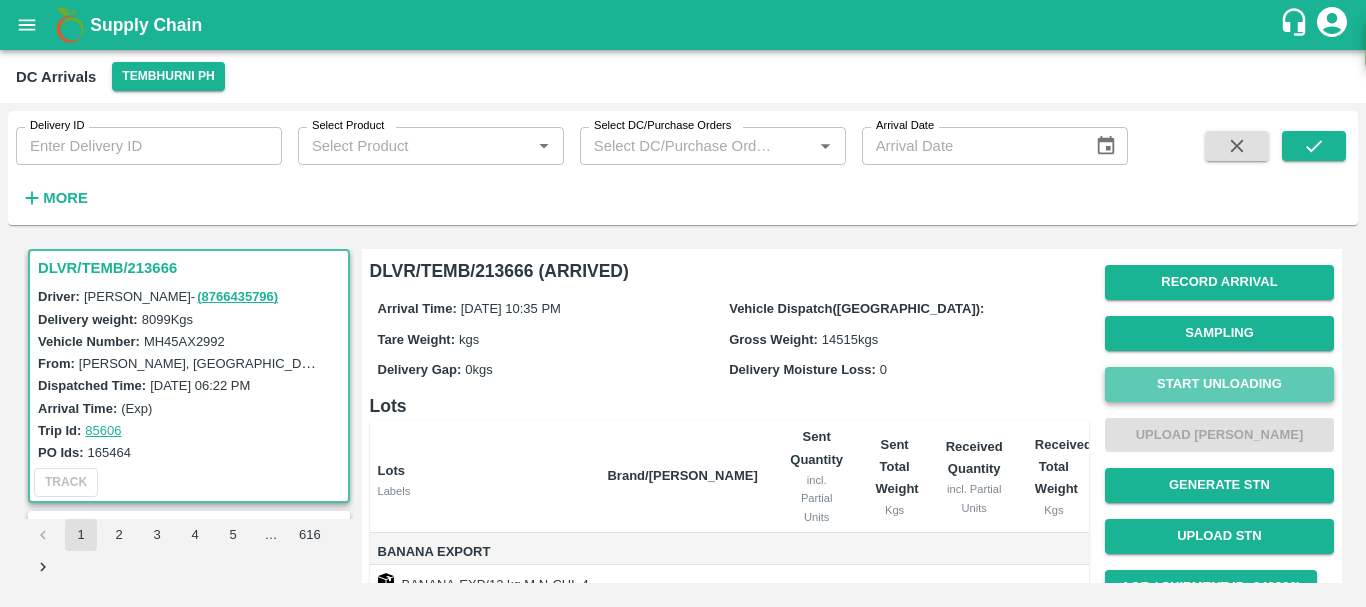 click on "Start Unloading" at bounding box center [1219, 384] 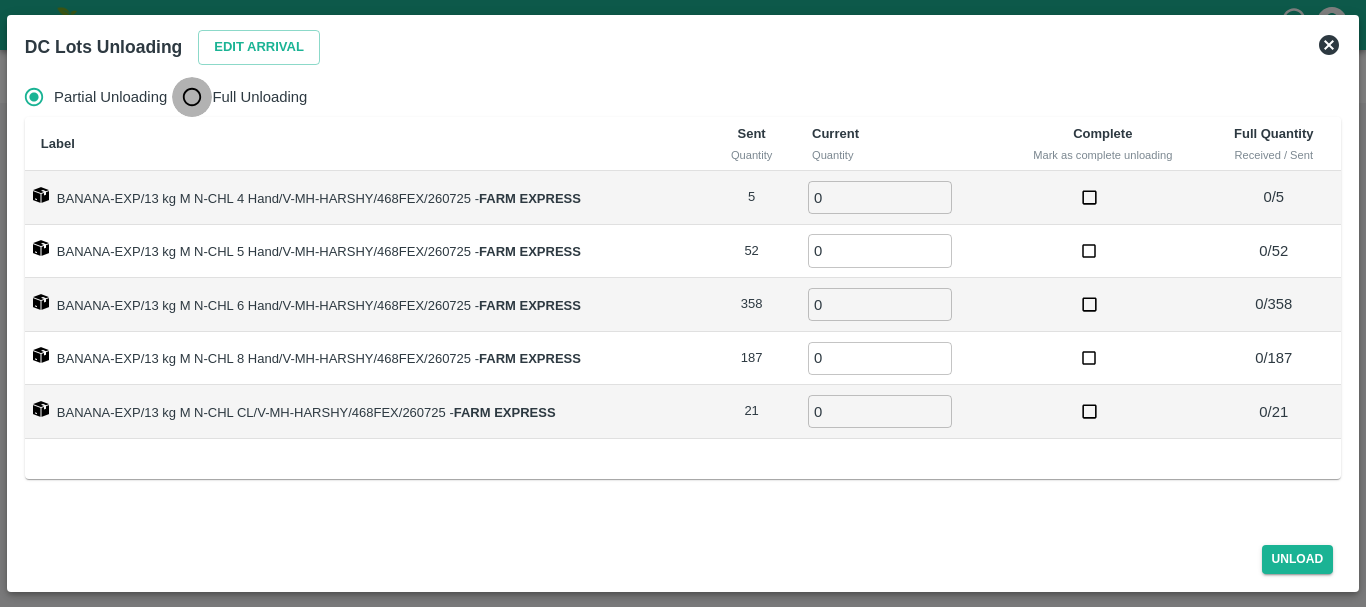 click on "Full Unloading" at bounding box center (192, 97) 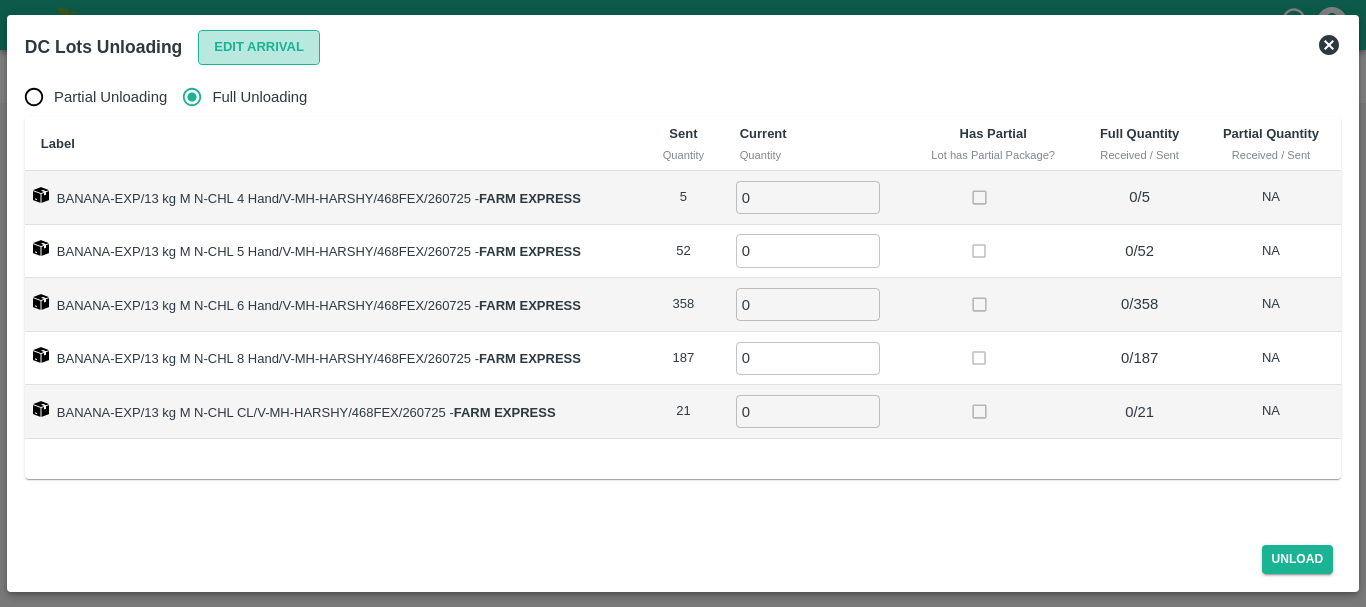 click on "Edit Arrival" at bounding box center (259, 47) 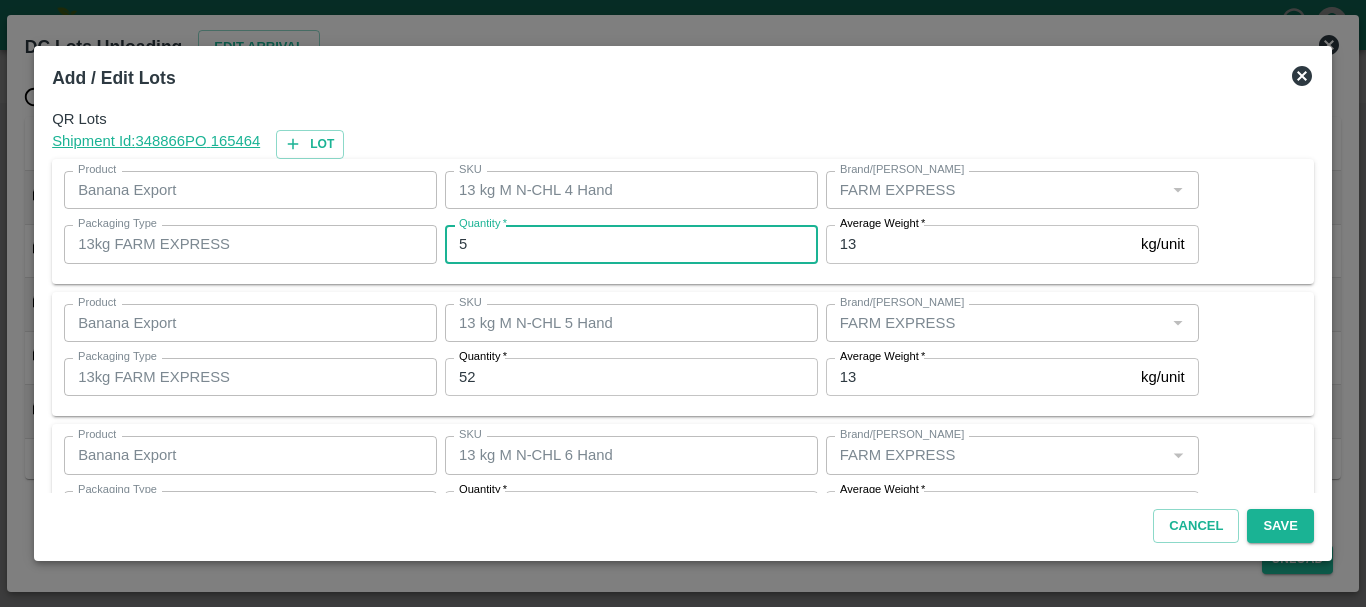 click on "5" at bounding box center (631, 244) 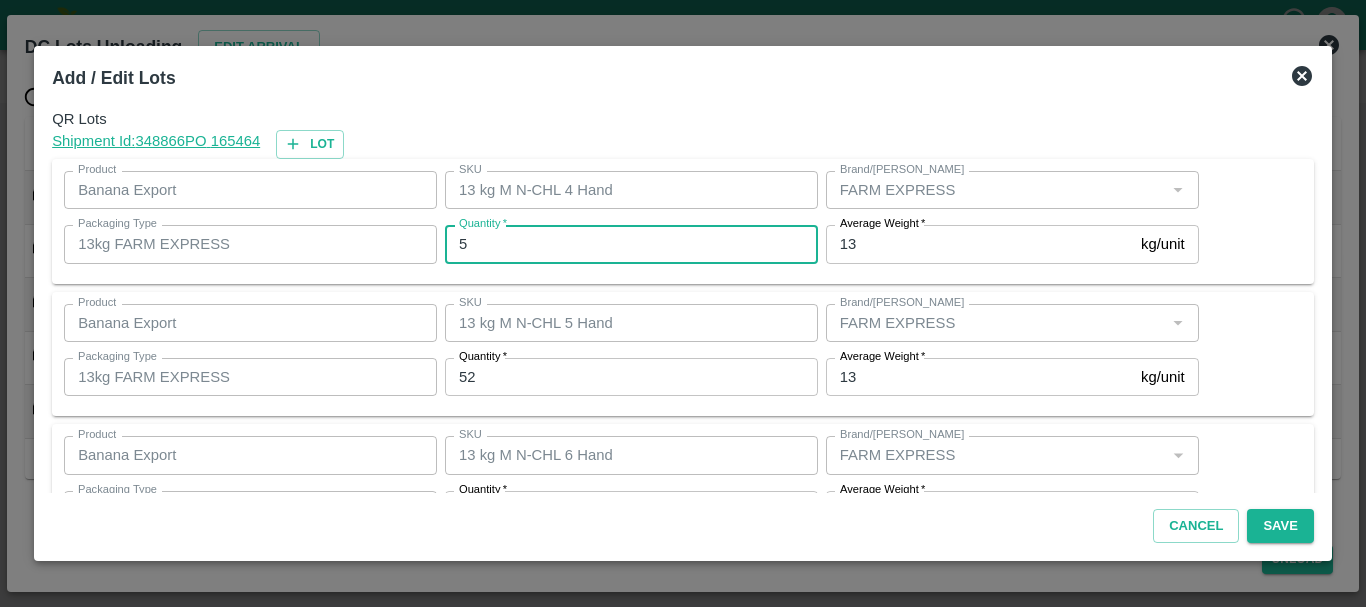 click on "5" at bounding box center [631, 244] 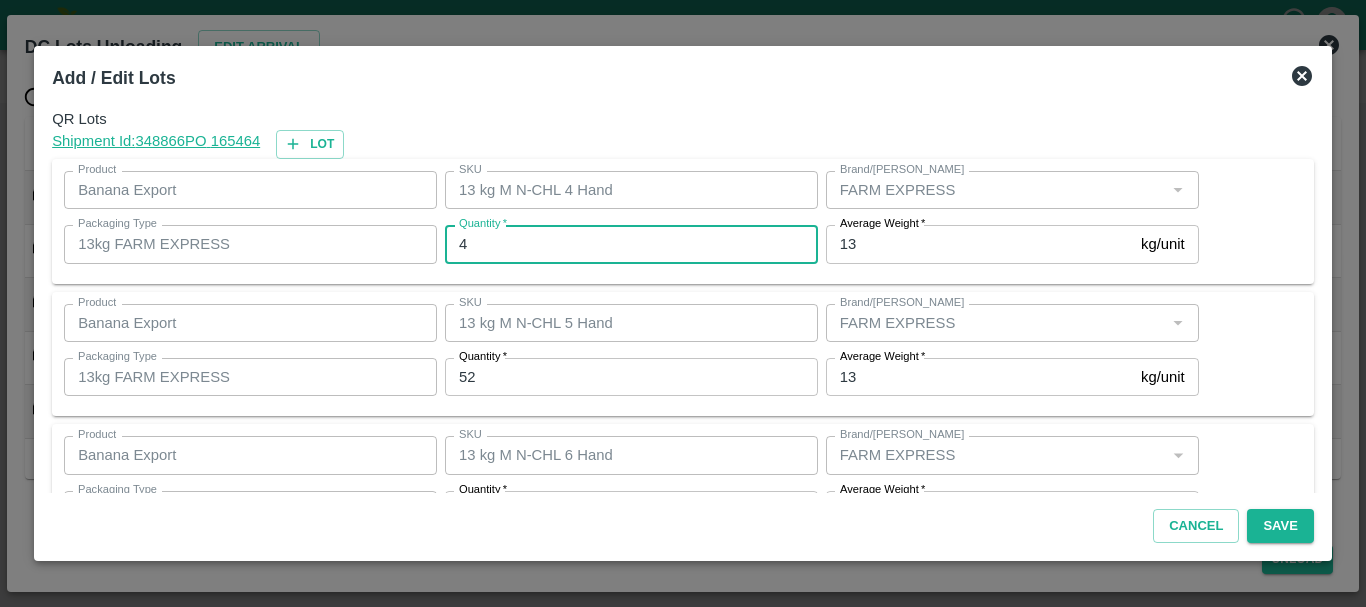 type on "4" 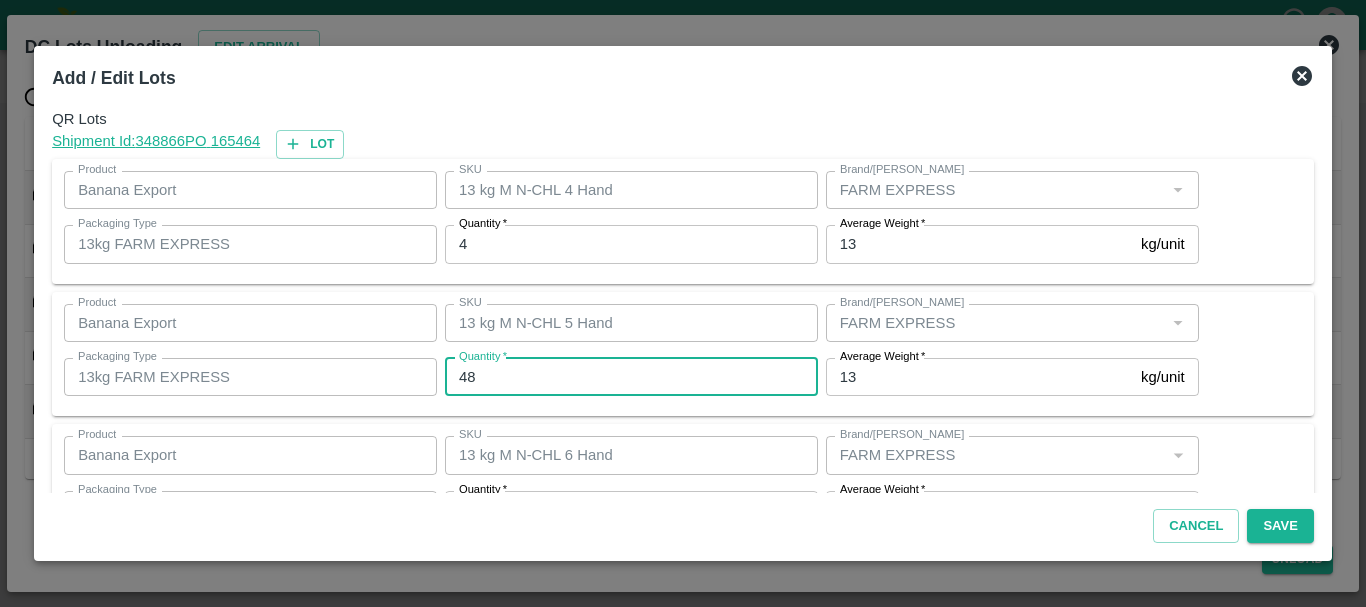 type on "48" 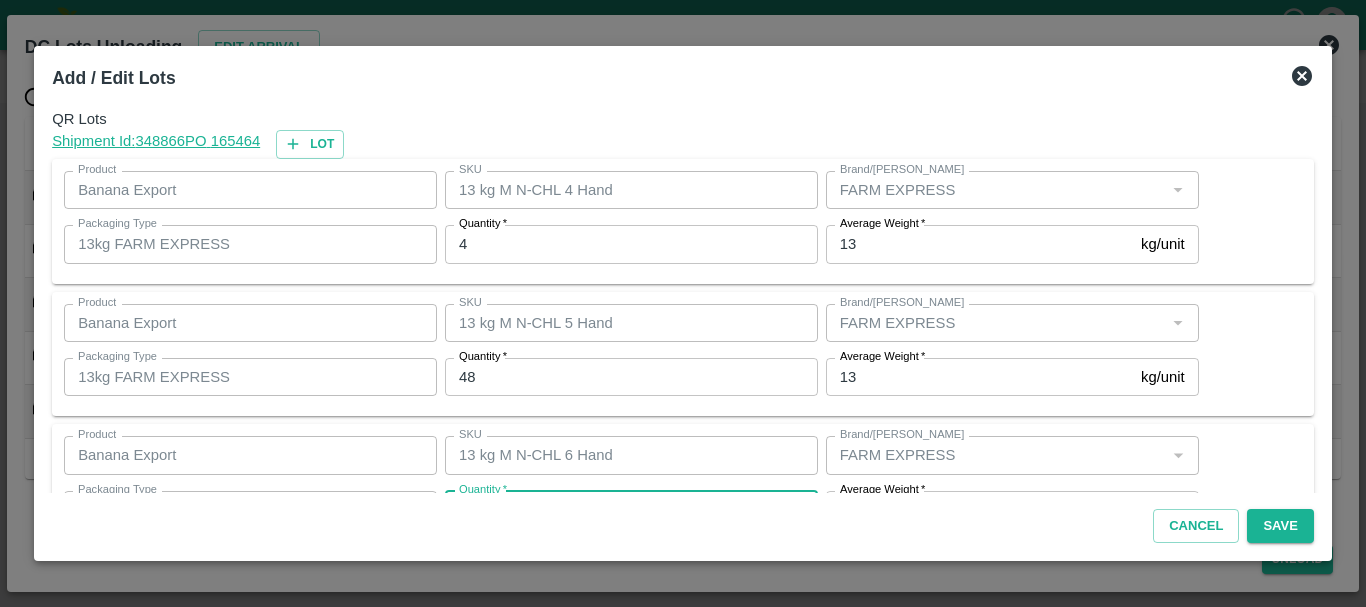 scroll, scrollTop: 36, scrollLeft: 0, axis: vertical 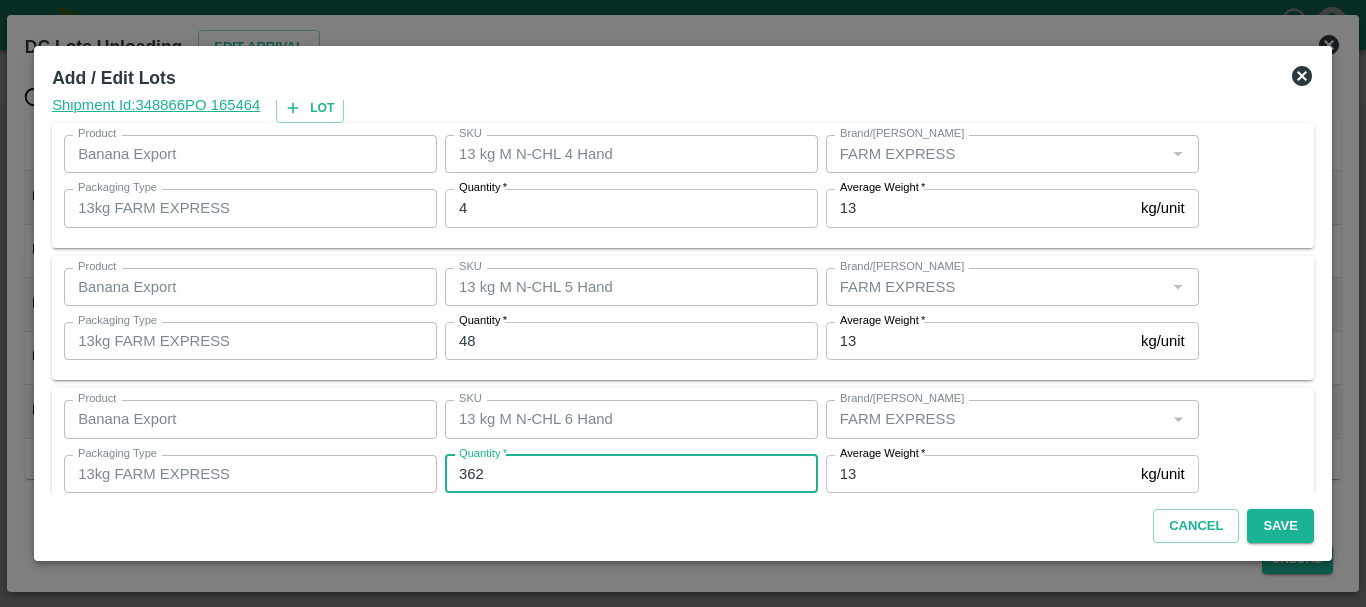 type on "362" 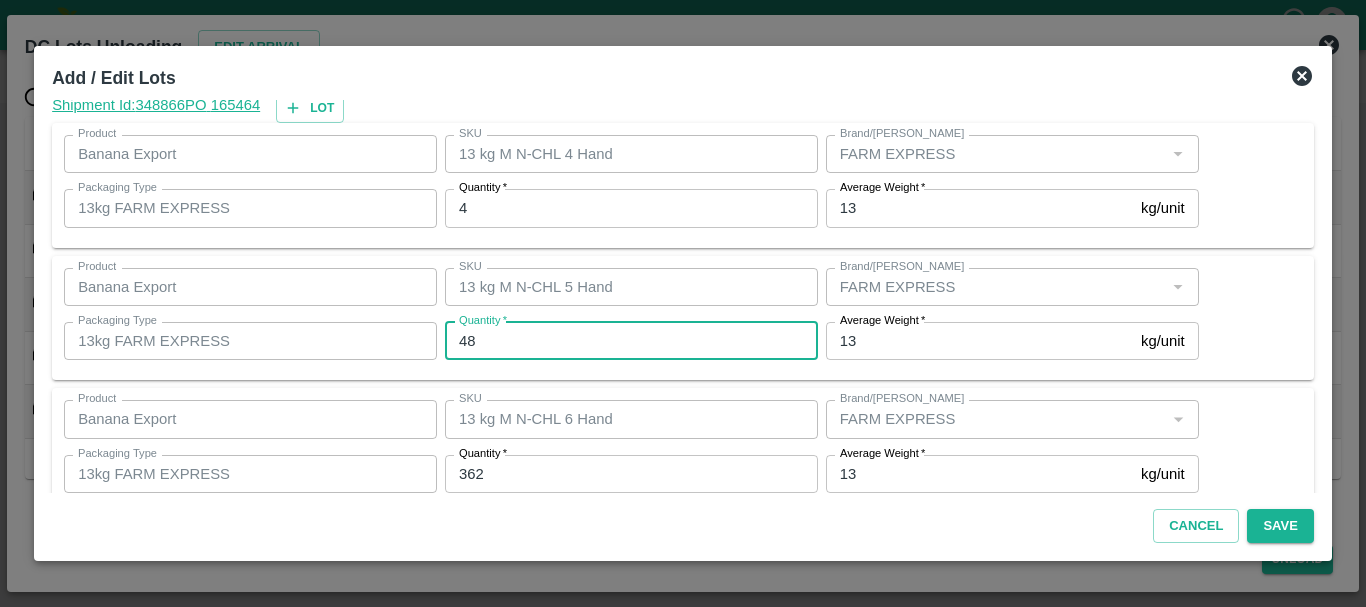 click on "48" at bounding box center [631, 341] 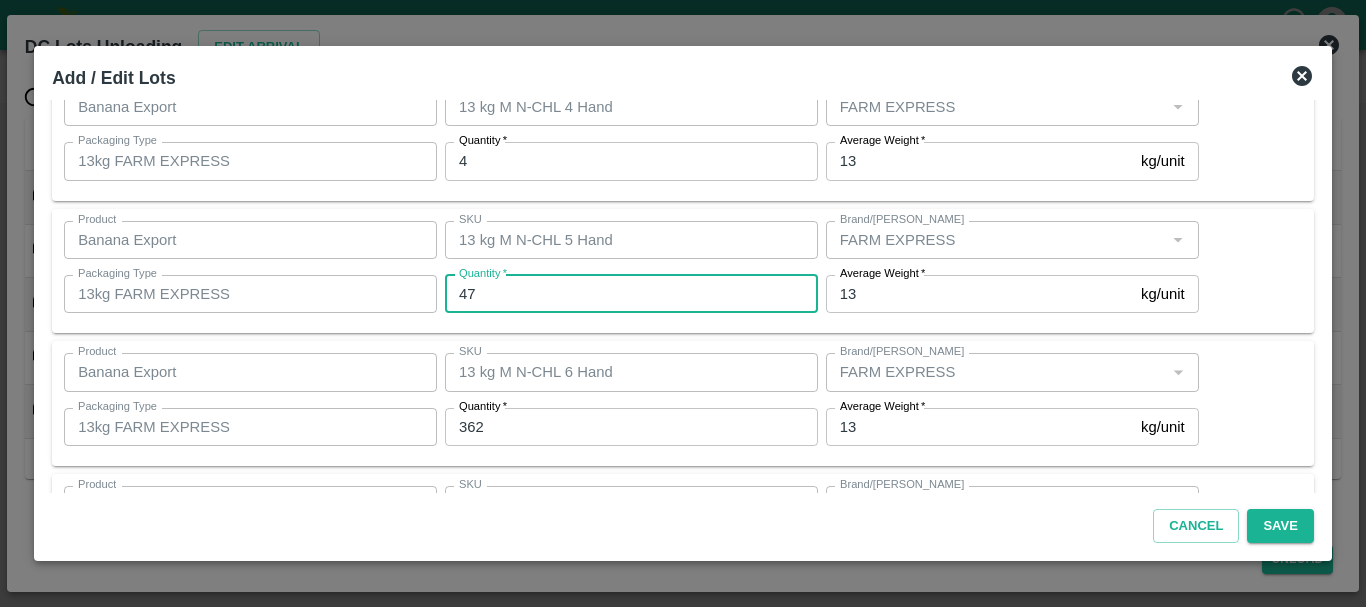 scroll, scrollTop: 84, scrollLeft: 0, axis: vertical 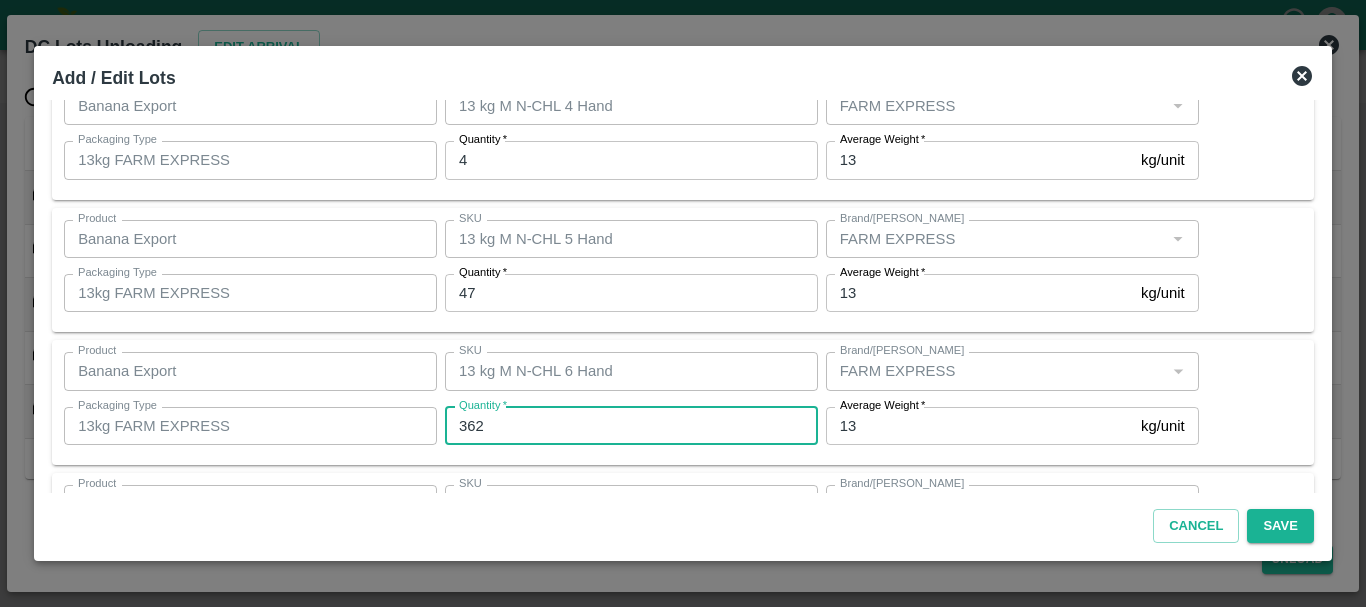click on "362" at bounding box center [631, 426] 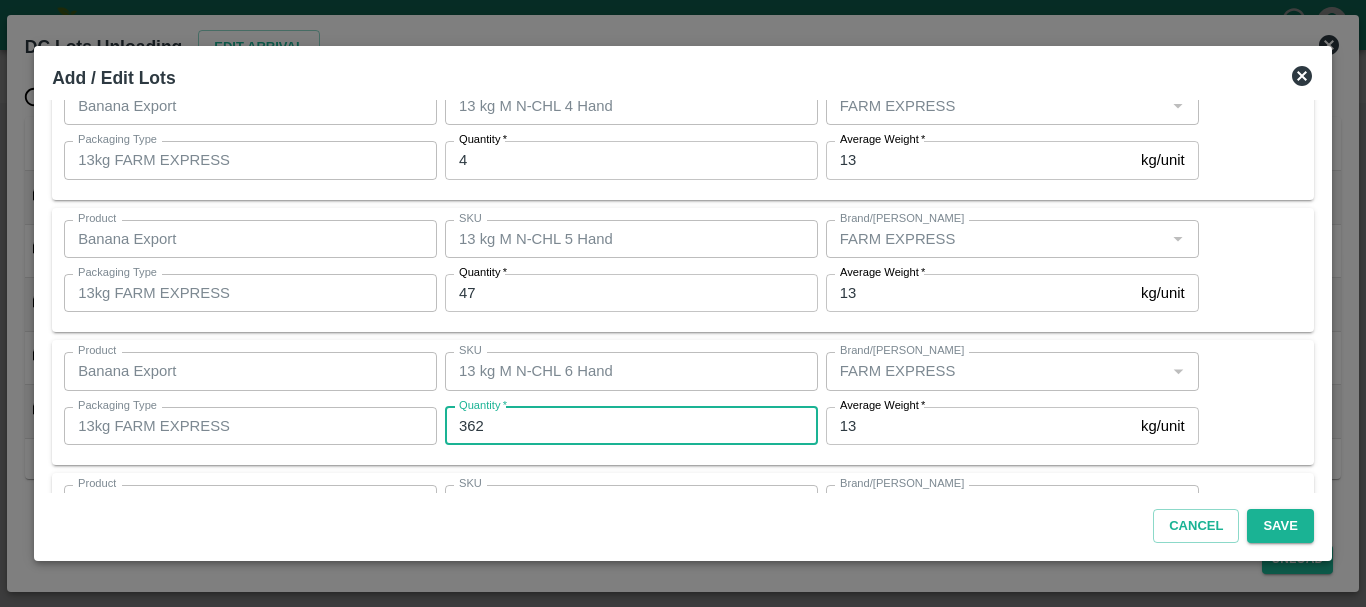 click on "362" at bounding box center [631, 426] 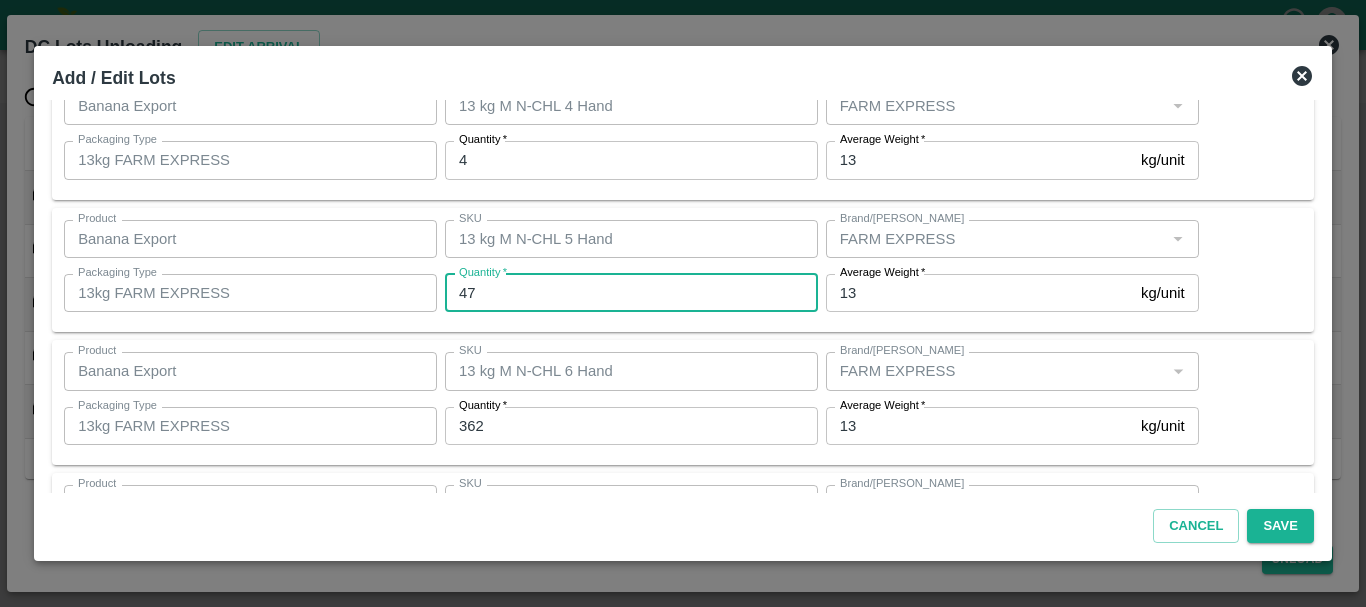 click on "47" at bounding box center [631, 293] 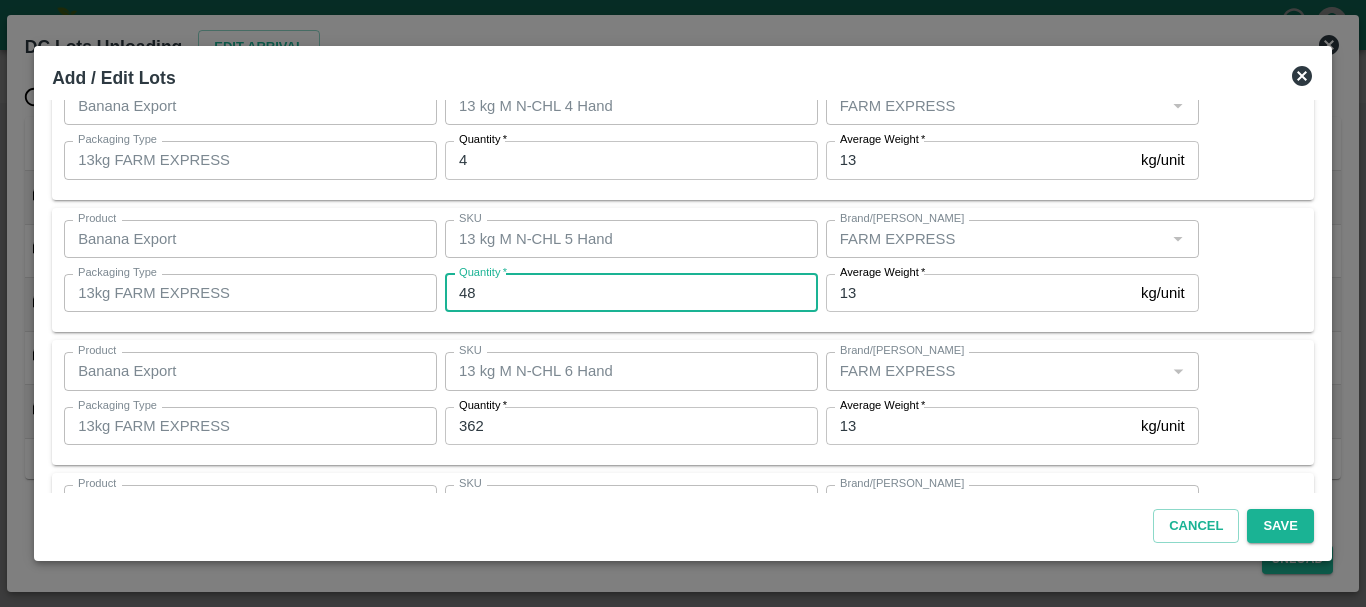 type on "48" 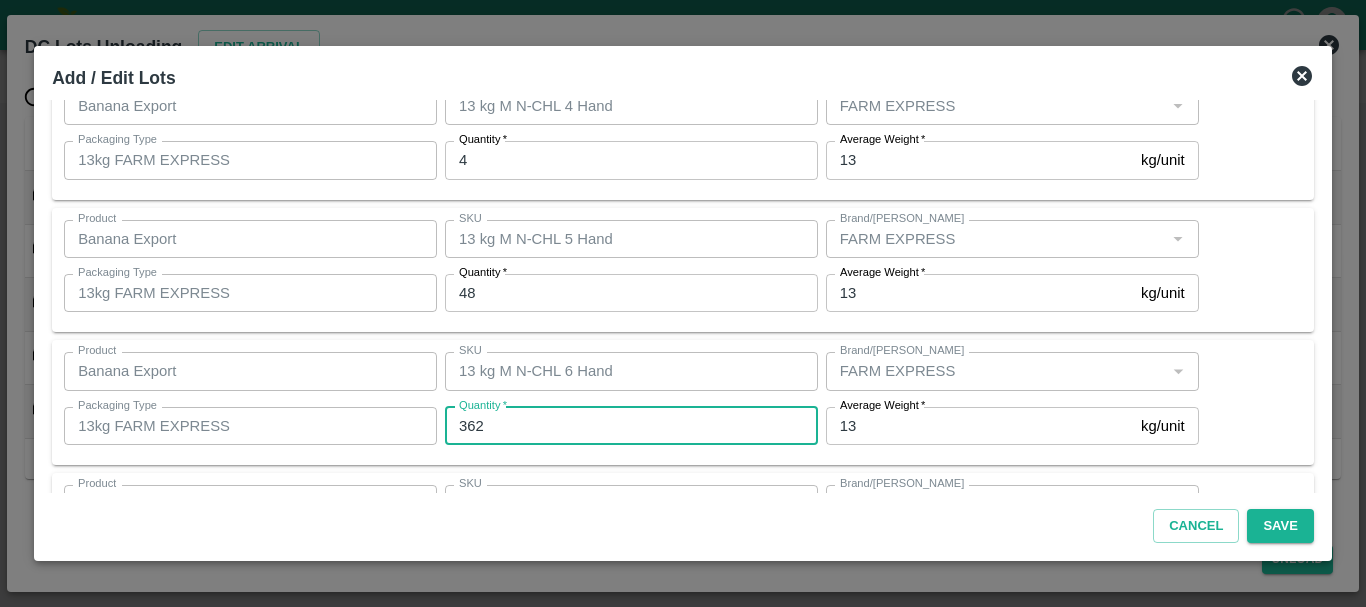 click on "362" at bounding box center (631, 426) 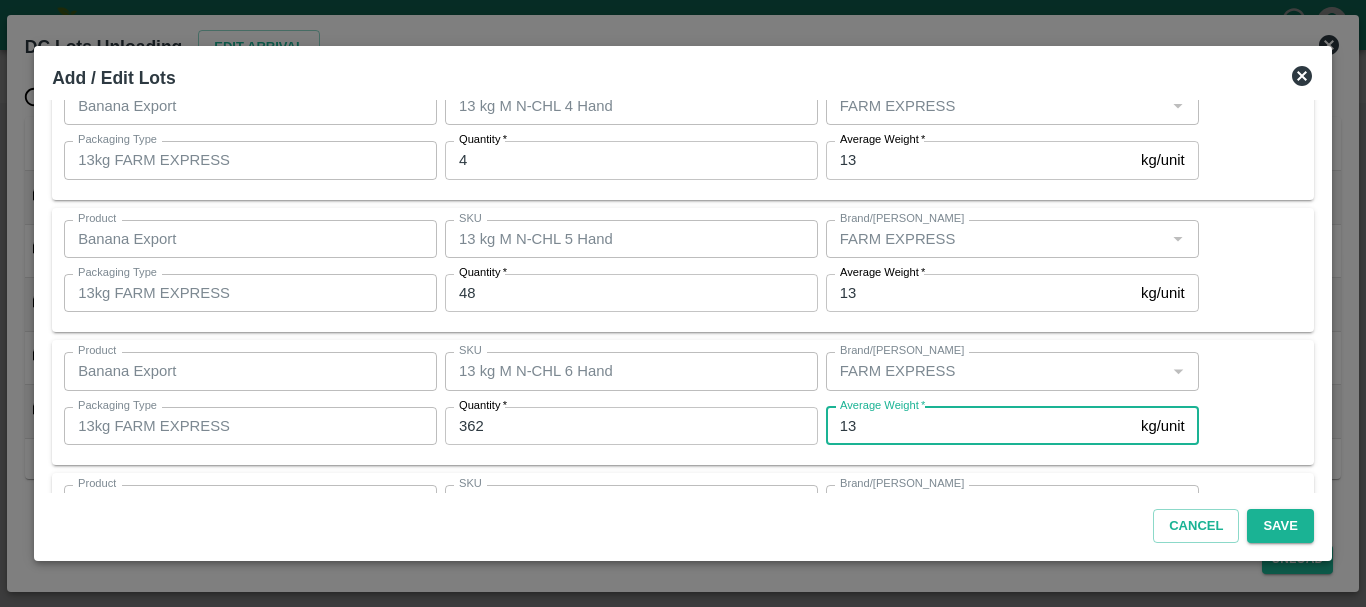 scroll, scrollTop: 338, scrollLeft: 0, axis: vertical 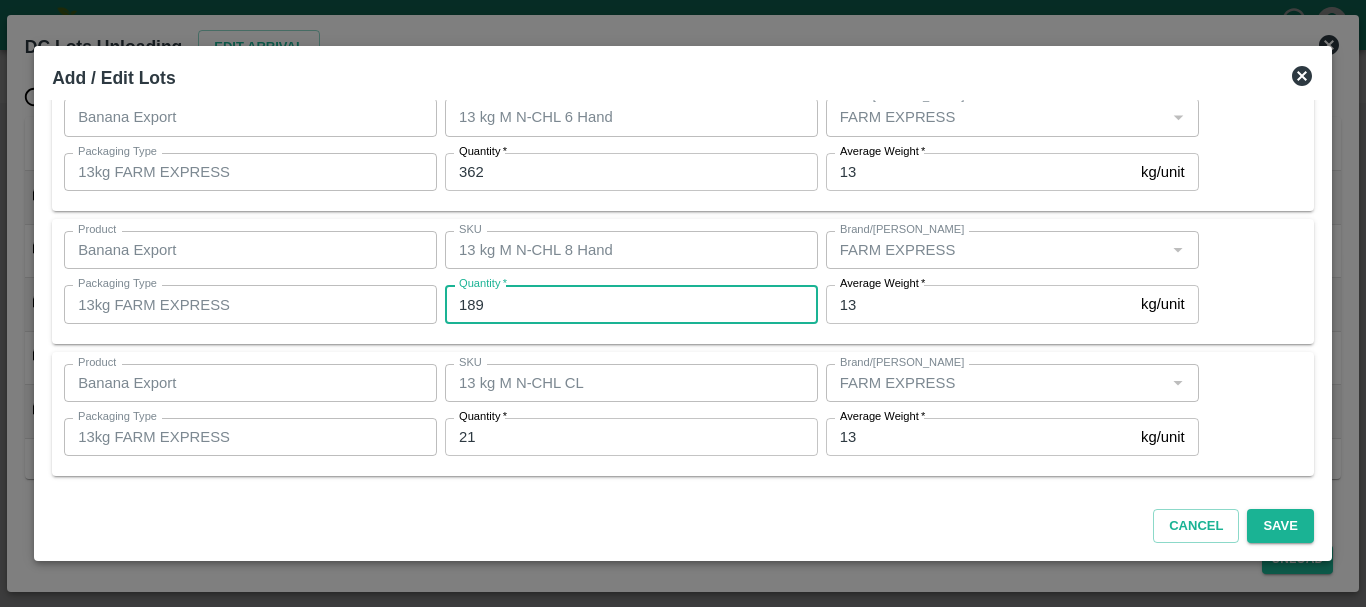 type on "189" 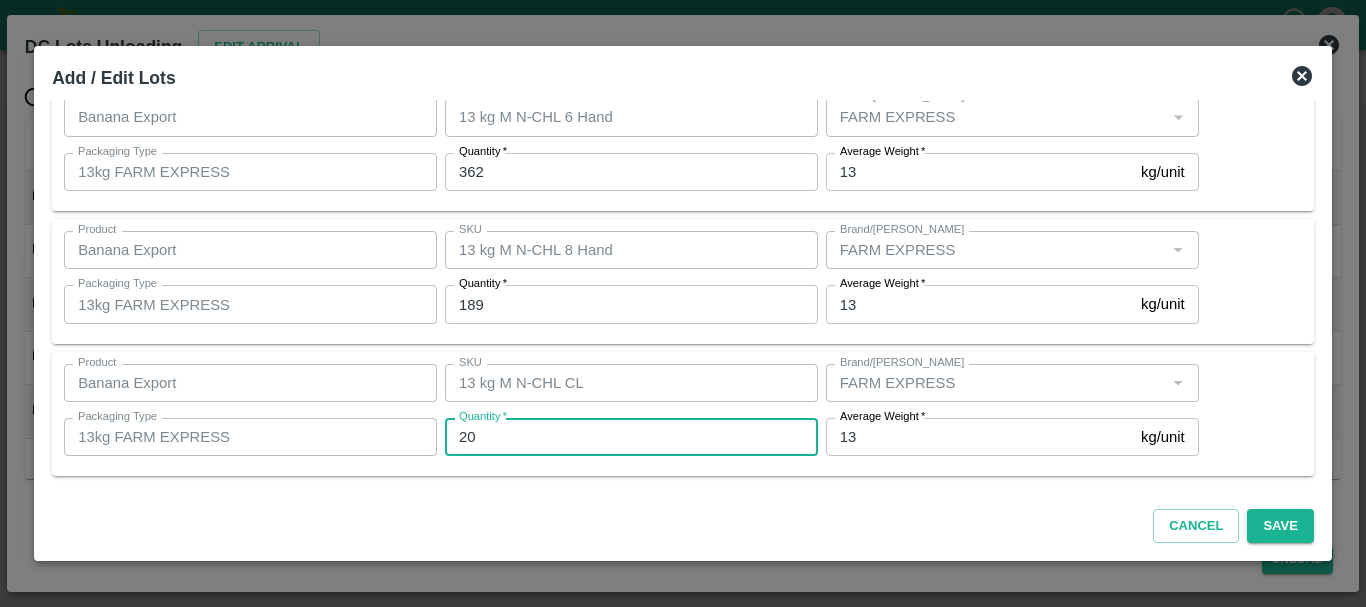 type on "20" 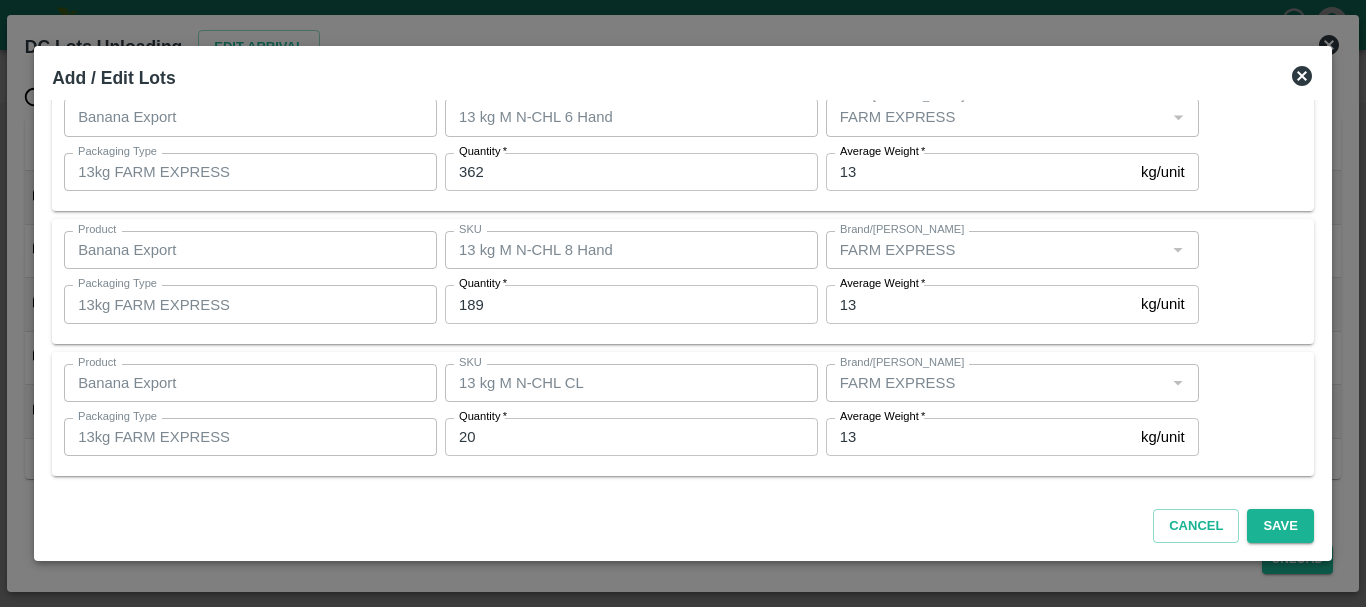 click on "QR Lots Shipment Id:  348866  PO   165464 Lot Product Banana Export Product SKU 13 kg M N-CHL 4 Hand SKU Brand/Marka Brand/Marka Packaging Type 13kg FARM EXPRESS Packaging Type Quantity   * 4 Quantity Average Weight   * 13 kg/unit Average Weight Product Banana Export Product SKU 13 kg M N-CHL 5 Hand SKU Brand/Marka Brand/Marka Packaging Type 13kg FARM EXPRESS Packaging Type Quantity   * 48 Quantity Average Weight   * 13 kg/unit Average Weight Product Banana Export Product SKU 13 kg M N-CHL 6 Hand SKU Brand/Marka Brand/Marka Packaging Type 13kg FARM EXPRESS Packaging Type Quantity   * 362 Quantity Average Weight   * 13 kg/unit Average Weight Product Banana Export Product SKU 13 kg M N-CHL 8 Hand SKU Brand/Marka Brand/Marka Packaging Type 13kg FARM EXPRESS Packaging Type Quantity   * 189 Quantity Average Weight   * 13 kg/unit Average Weight Product Banana Export Product SKU 13 kg M N-CHL CL SKU Brand/Marka Brand/Marka Packaging Type 13kg FARM EXPRESS Packaging Type Quantity   * 20 Quantity" at bounding box center [683, 296] 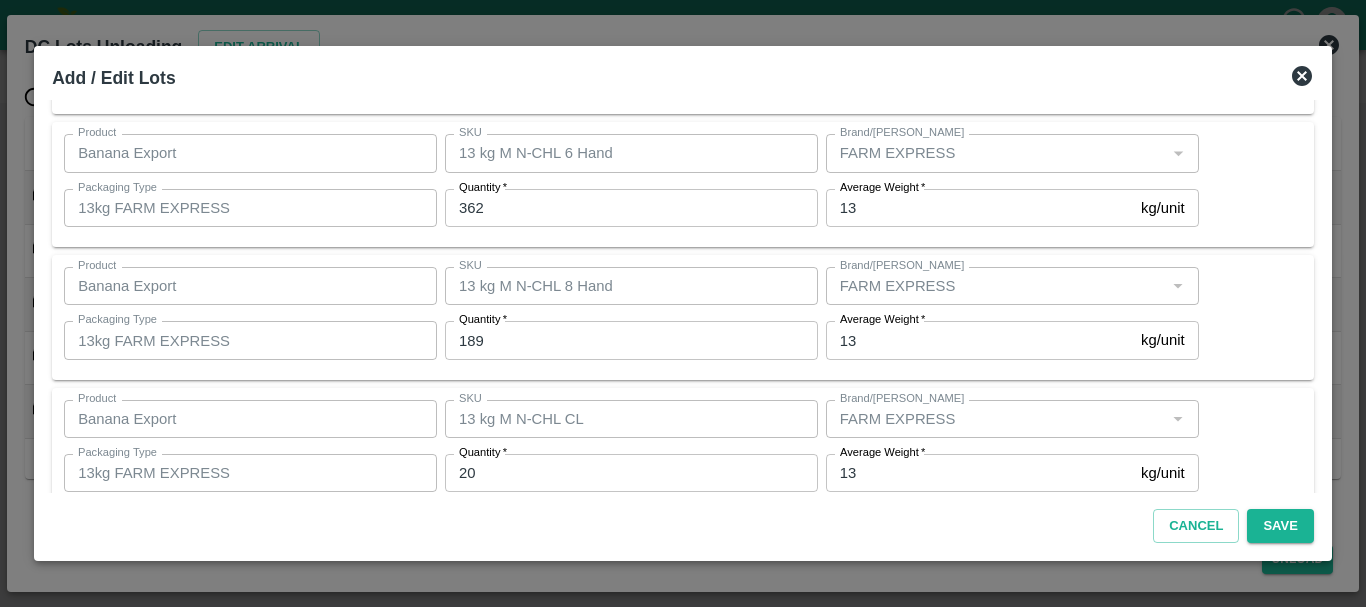 scroll, scrollTop: 337, scrollLeft: 0, axis: vertical 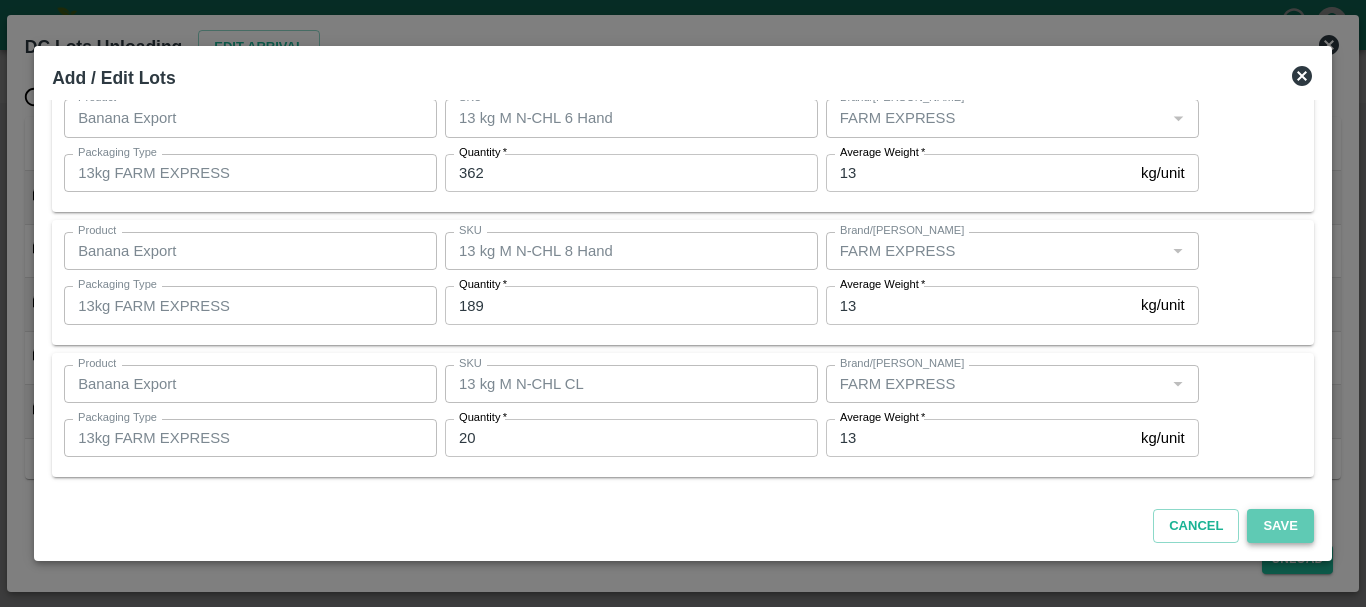 click on "Save" at bounding box center [1280, 526] 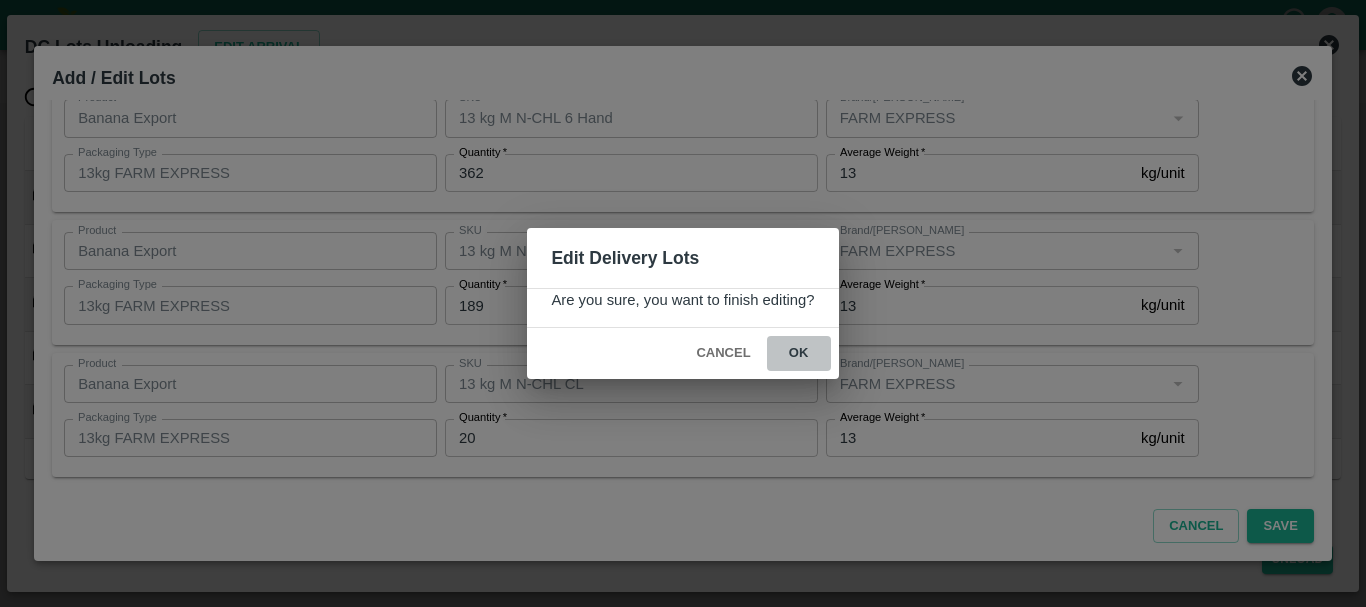 click on "ok" at bounding box center [799, 353] 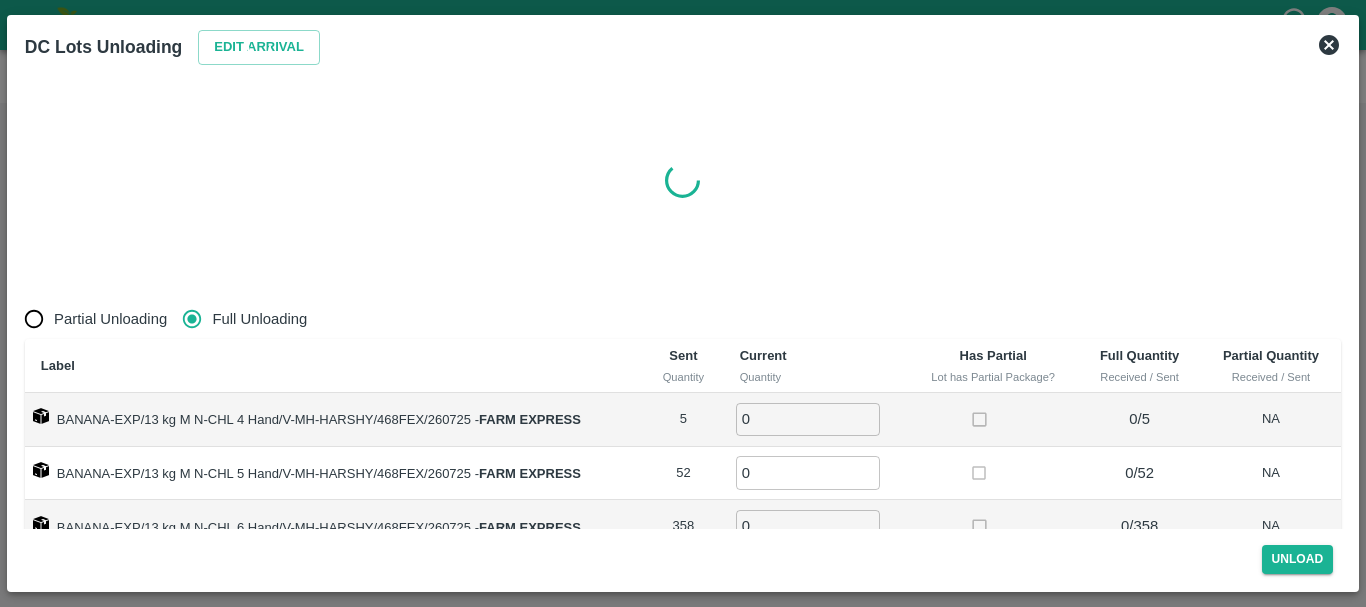radio on "true" 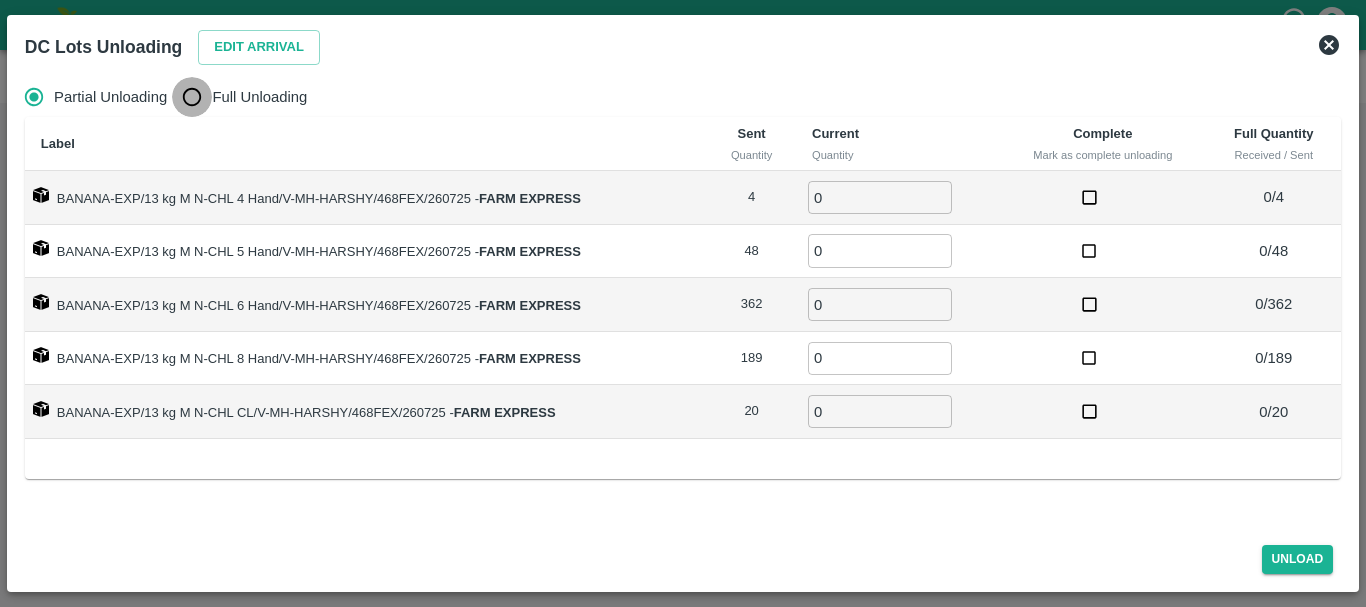 click on "Full Unloading" at bounding box center (192, 97) 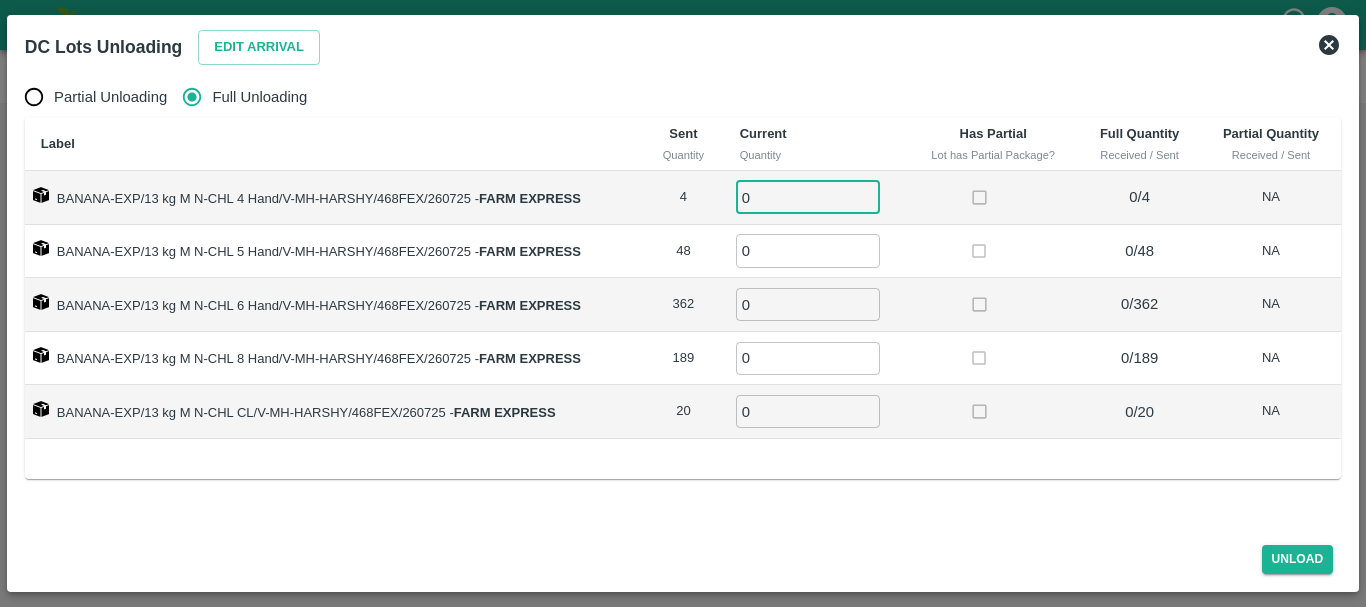 click on "0" at bounding box center [808, 197] 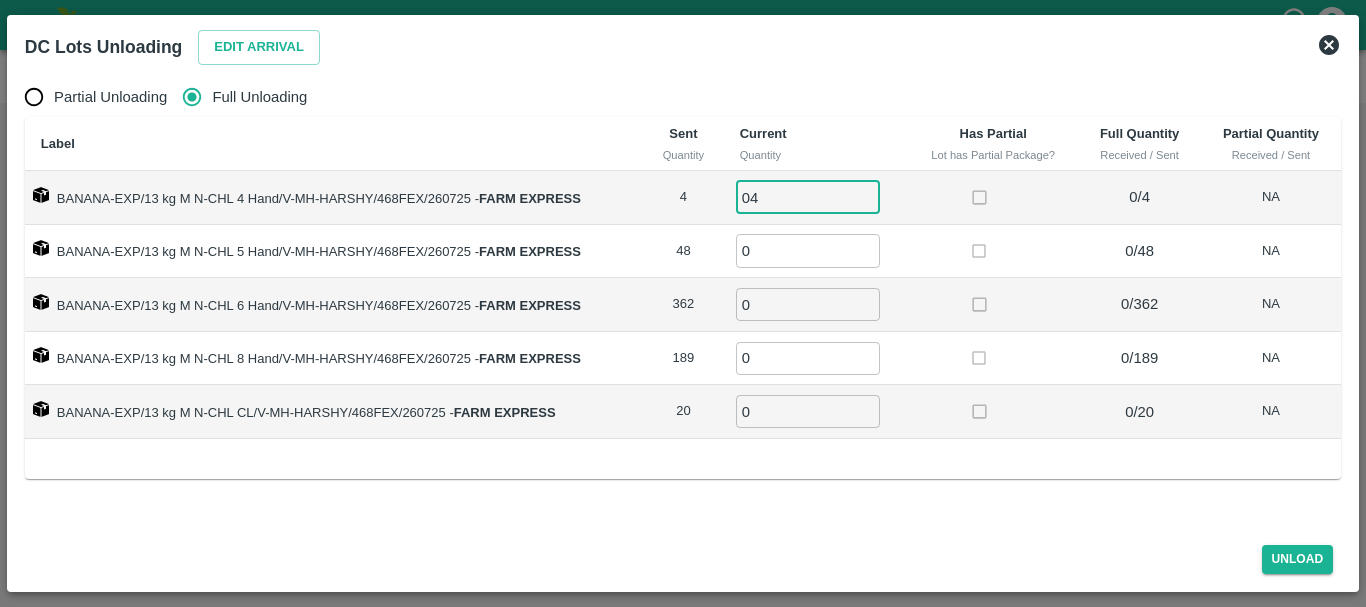type on "04" 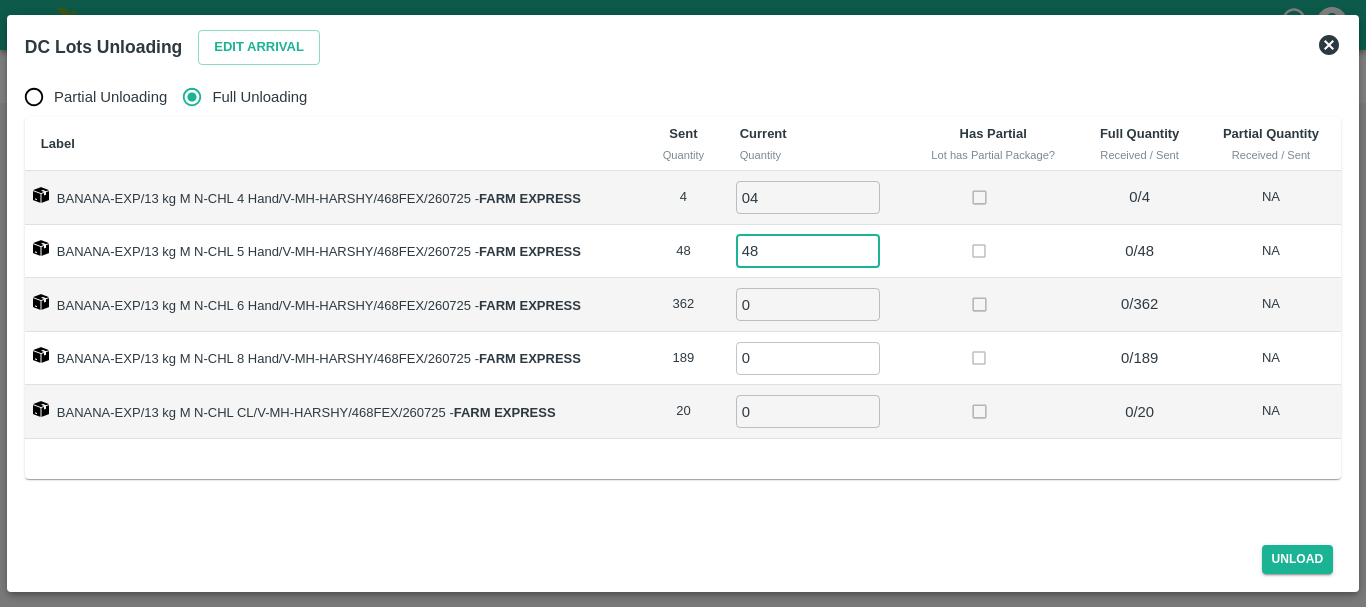 type on "48" 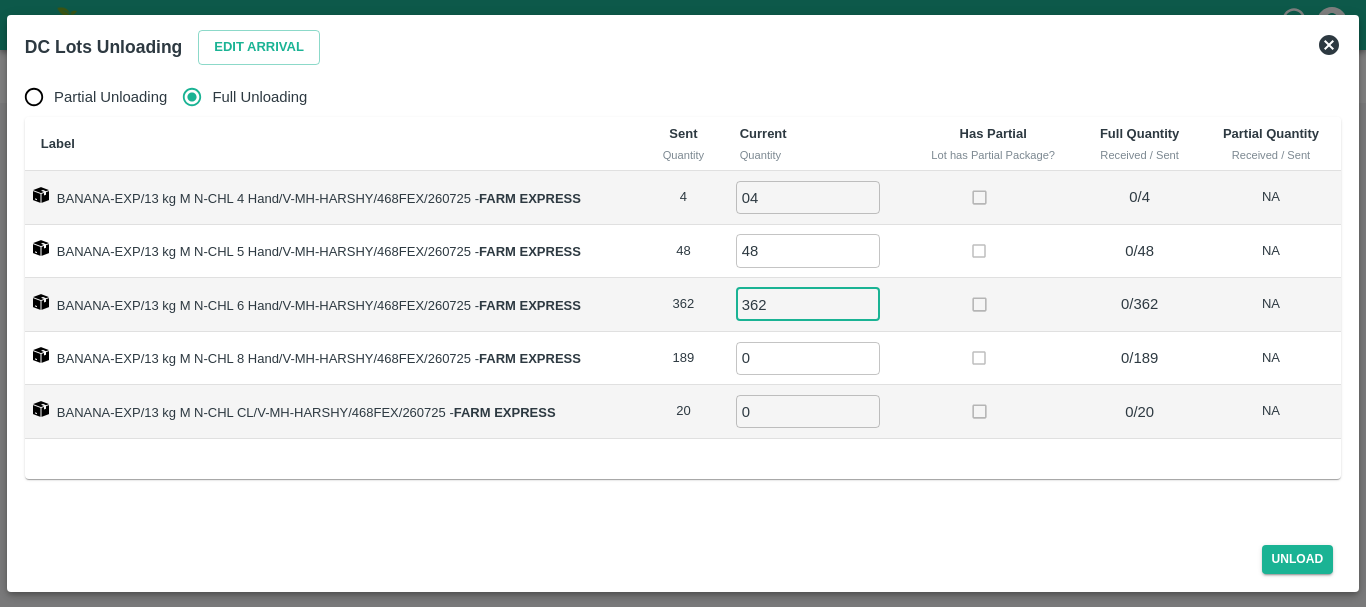 type on "362" 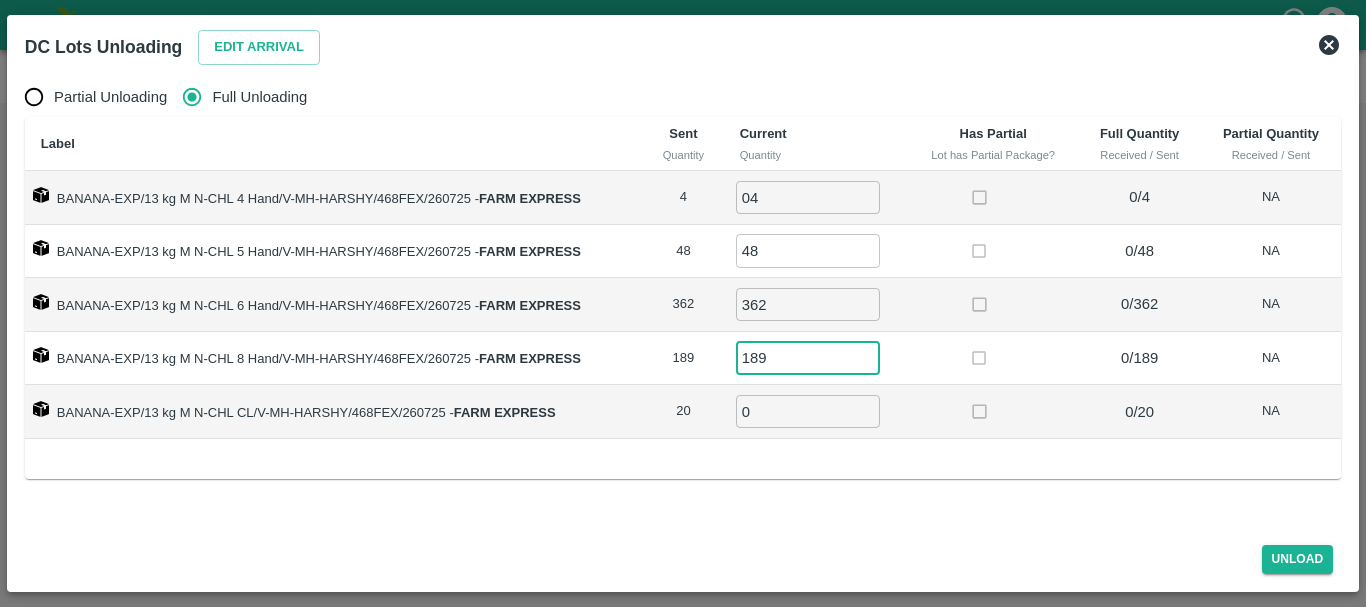 type on "189" 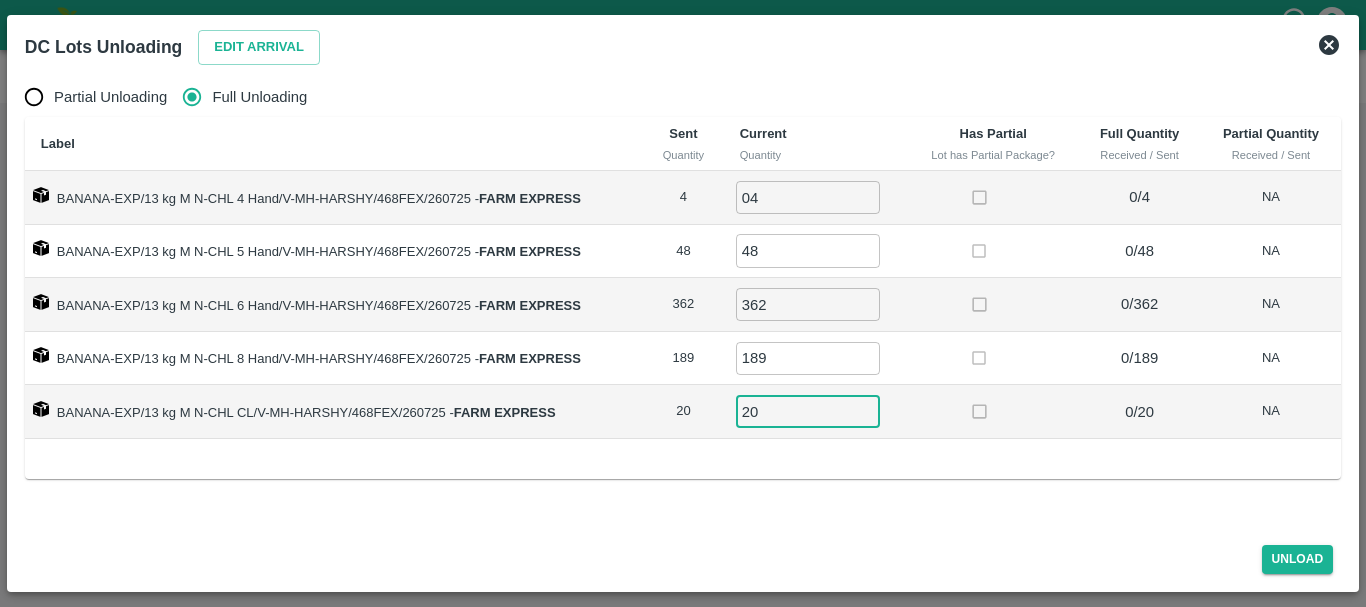 type on "20" 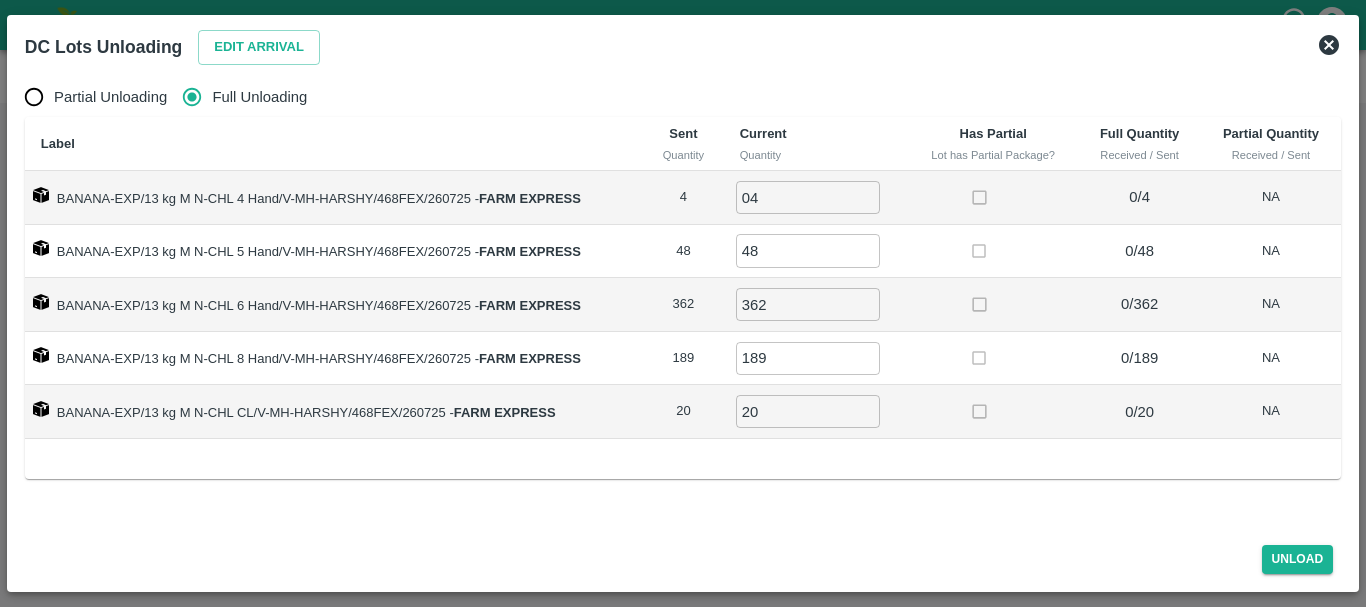click on "Label Sent Quantity Current Quantity Has Partial Lot has Partial Package? Full Quantity Received / Sent Partial Quantity Received / Sent BANANA-EXP/13 kg M N-CHL 4 Hand/V-MH-HARSHY/468FEX/260725   -  FARM EXPRESS 4 04 ​ 0  /  4 NA BANANA-EXP/13 kg M N-CHL 5 Hand/V-MH-HARSHY/468FEX/260725   -  FARM EXPRESS 48 48 ​ 0  /  48 NA BANANA-EXP/13 kg M N-CHL 6 Hand/V-MH-HARSHY/468FEX/260725   -  FARM EXPRESS 362 362 ​ 0  /  362 NA BANANA-EXP/13 kg M N-CHL 8 Hand/V-MH-HARSHY/468FEX/260725   -  FARM EXPRESS 189 189 ​ 0  /  189 NA BANANA-EXP/13 kg M N-CHL CL/V-MH-HARSHY/468FEX/260725   -  FARM EXPRESS 20 20 ​ 0  /  20 NA" at bounding box center (683, 298) 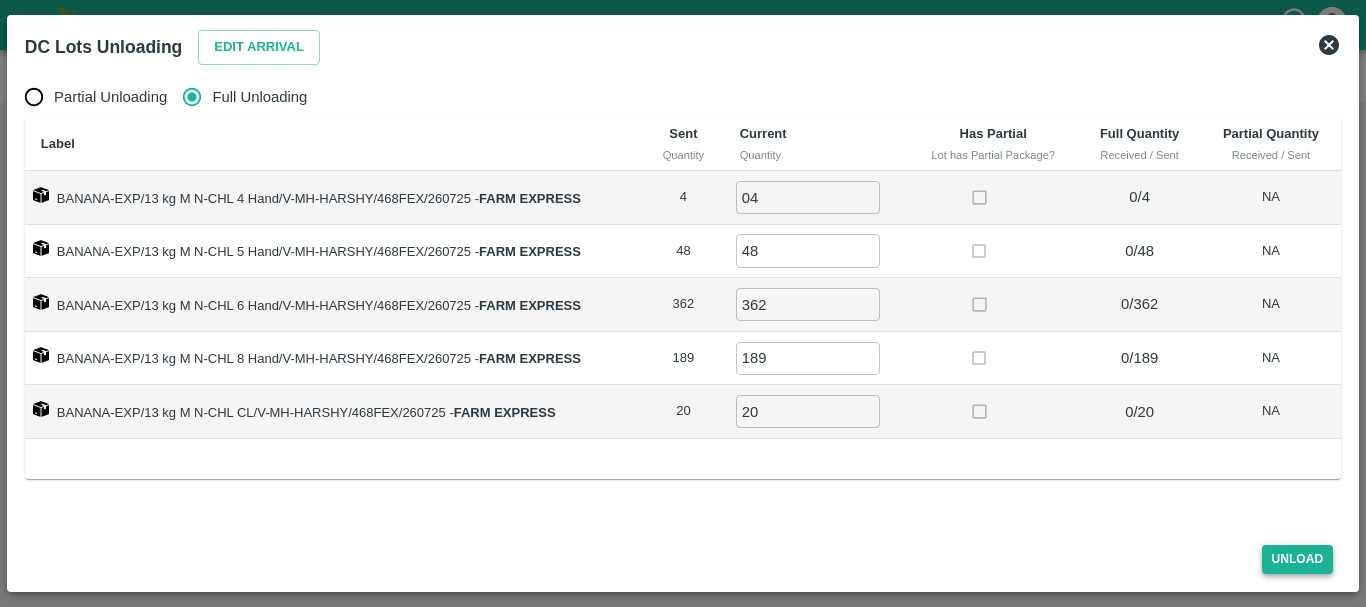 click on "Unload" at bounding box center (1298, 559) 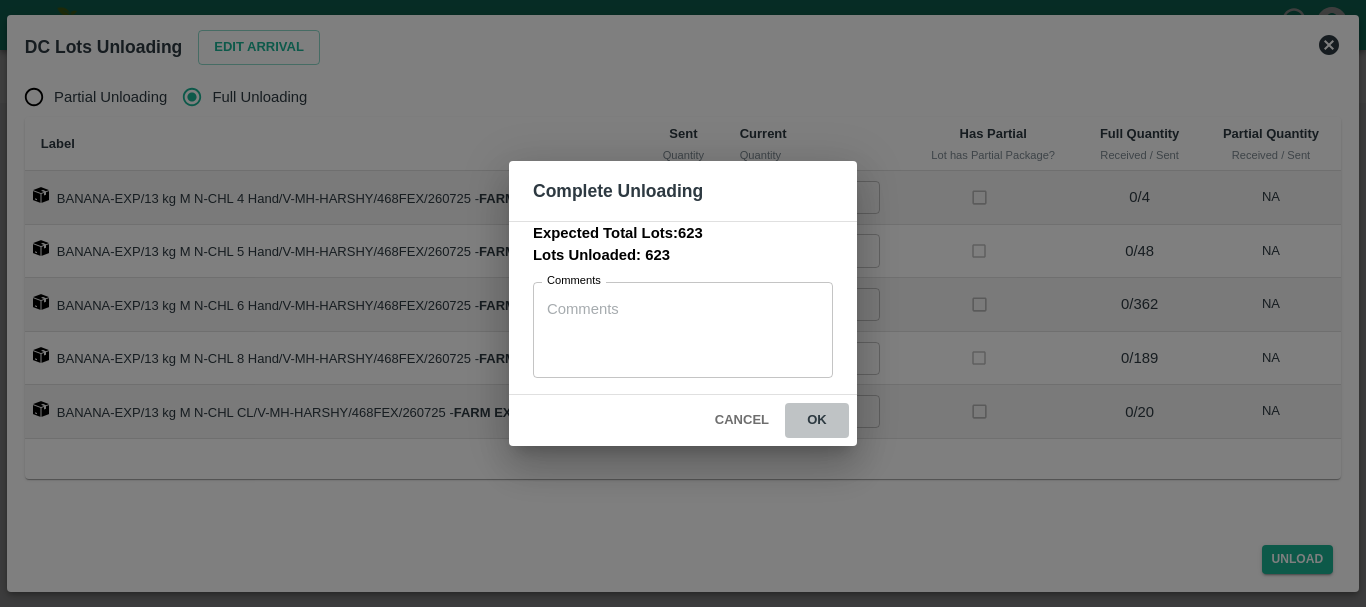 click on "ok" at bounding box center [817, 420] 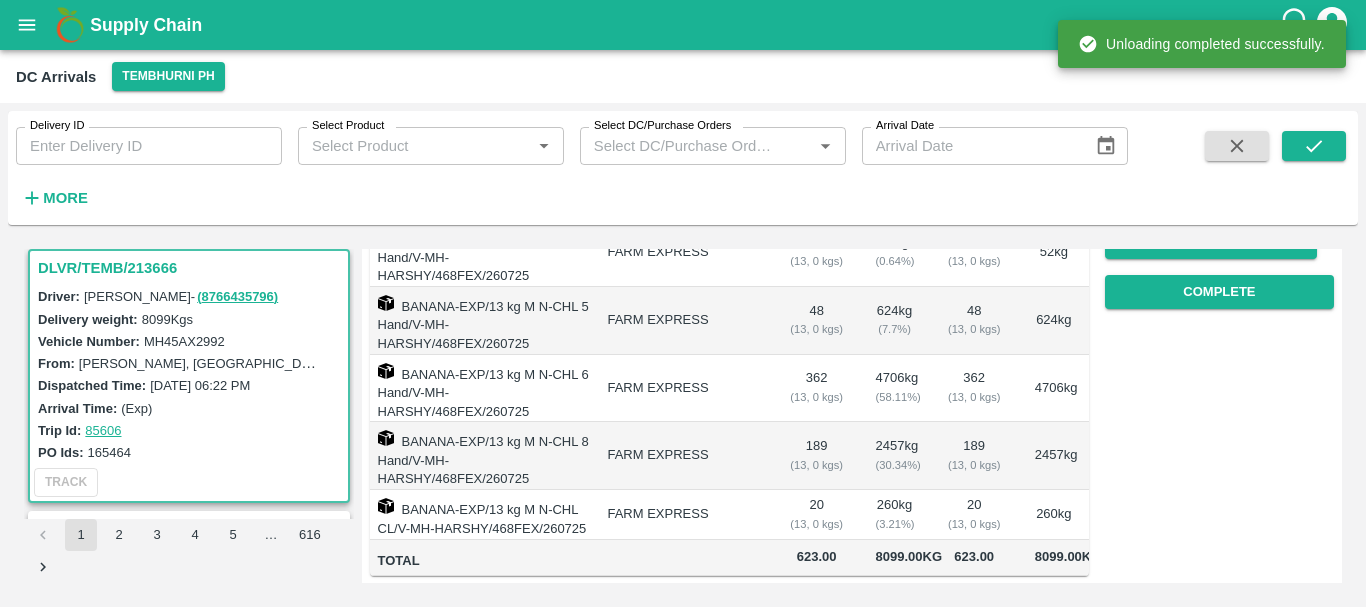 scroll, scrollTop: 0, scrollLeft: 0, axis: both 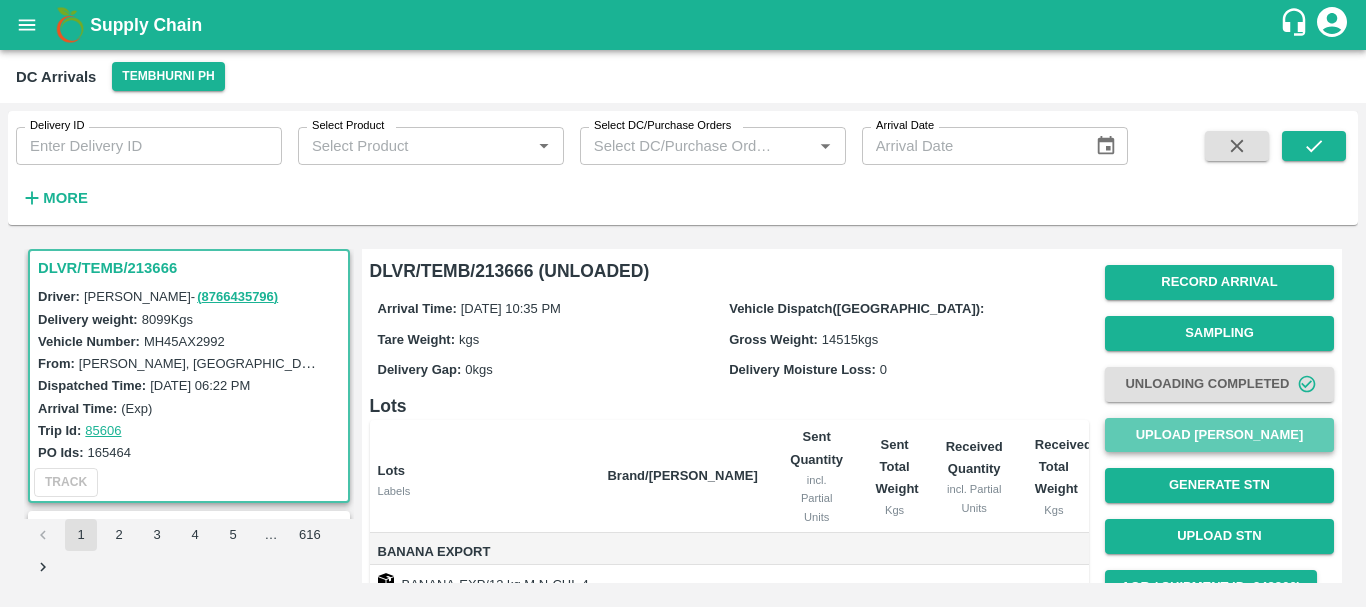click on "Upload [PERSON_NAME]" at bounding box center (1219, 435) 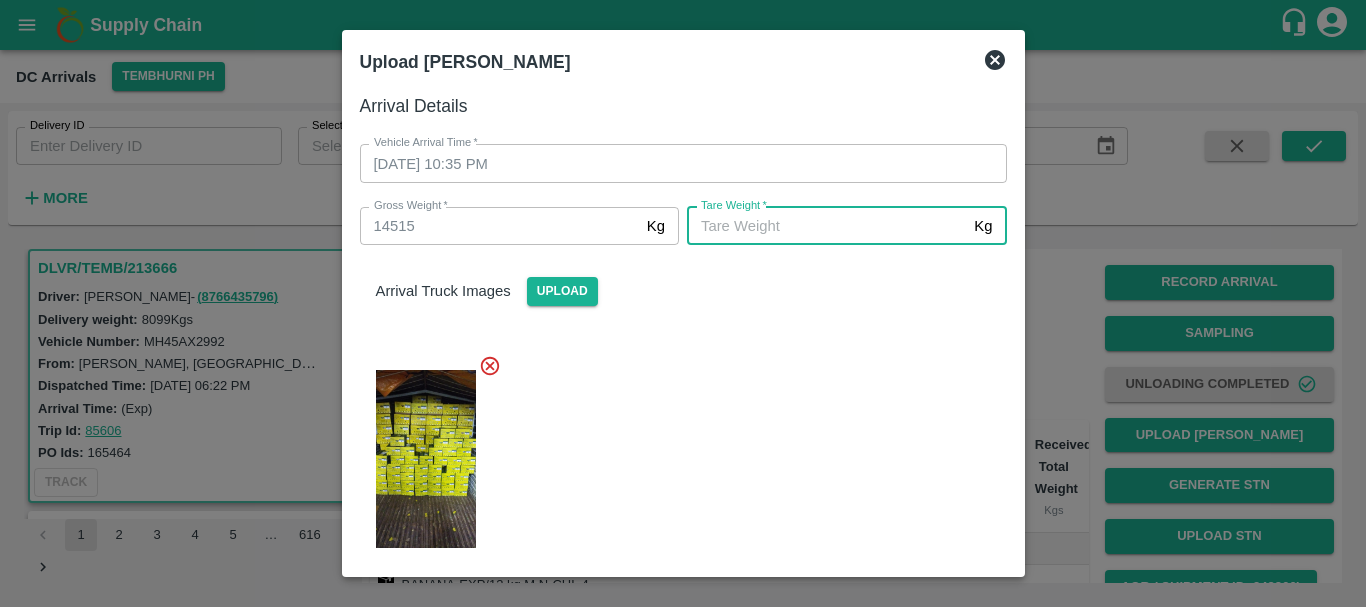 click on "Tare Weight   *" at bounding box center [826, 226] 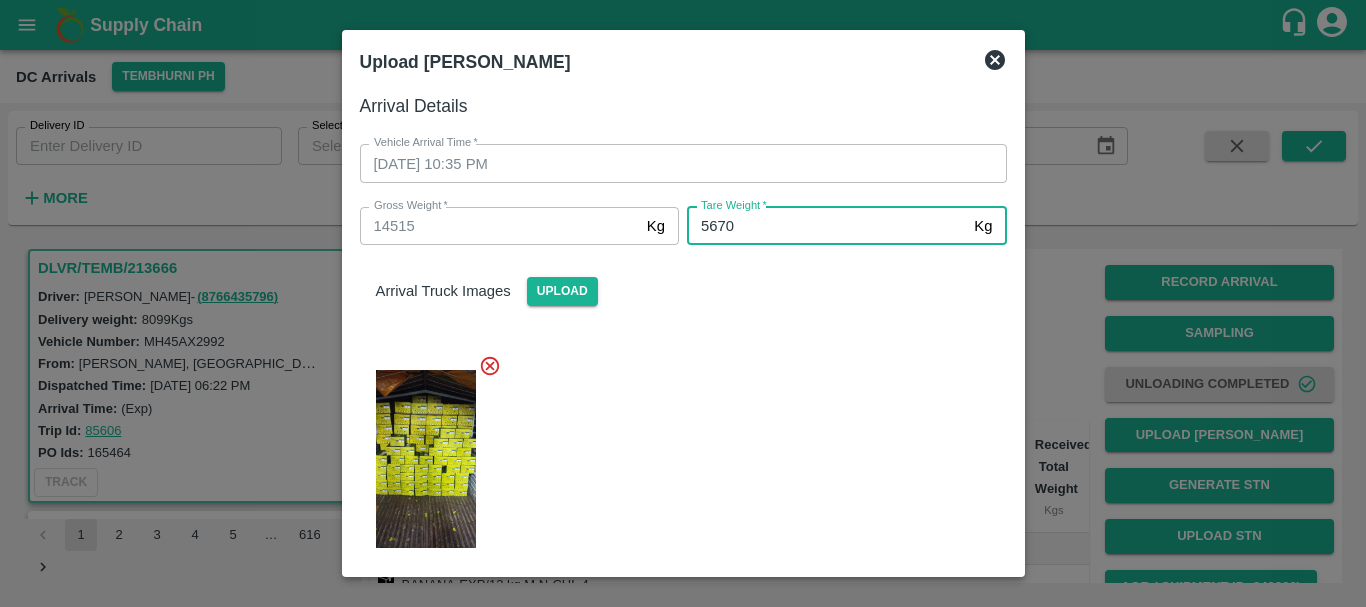 type on "5670" 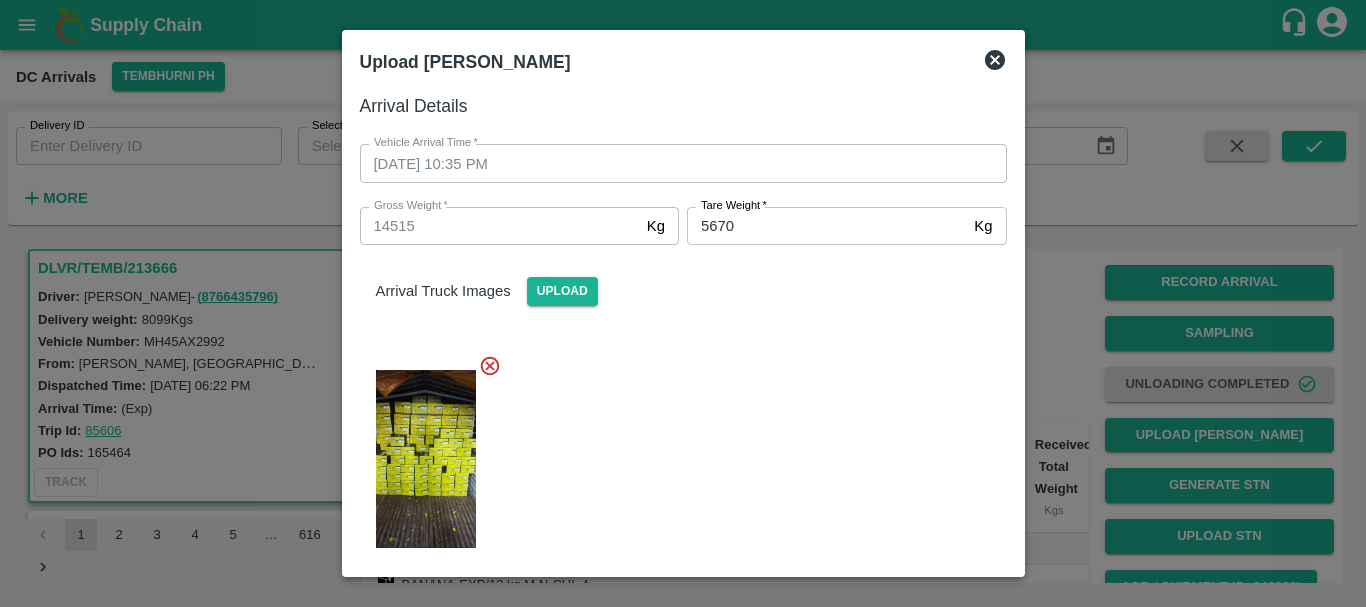 click on "Arrival Truck Images Upload" at bounding box center (675, 406) 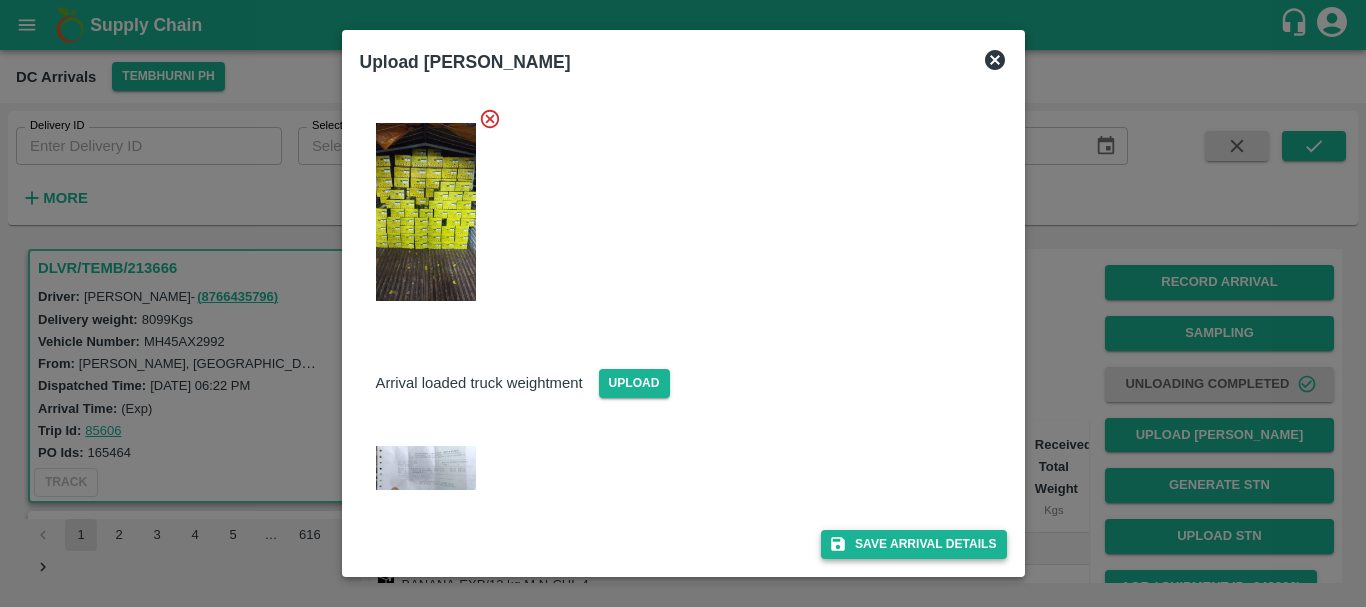 click on "Save Arrival Details" at bounding box center (913, 544) 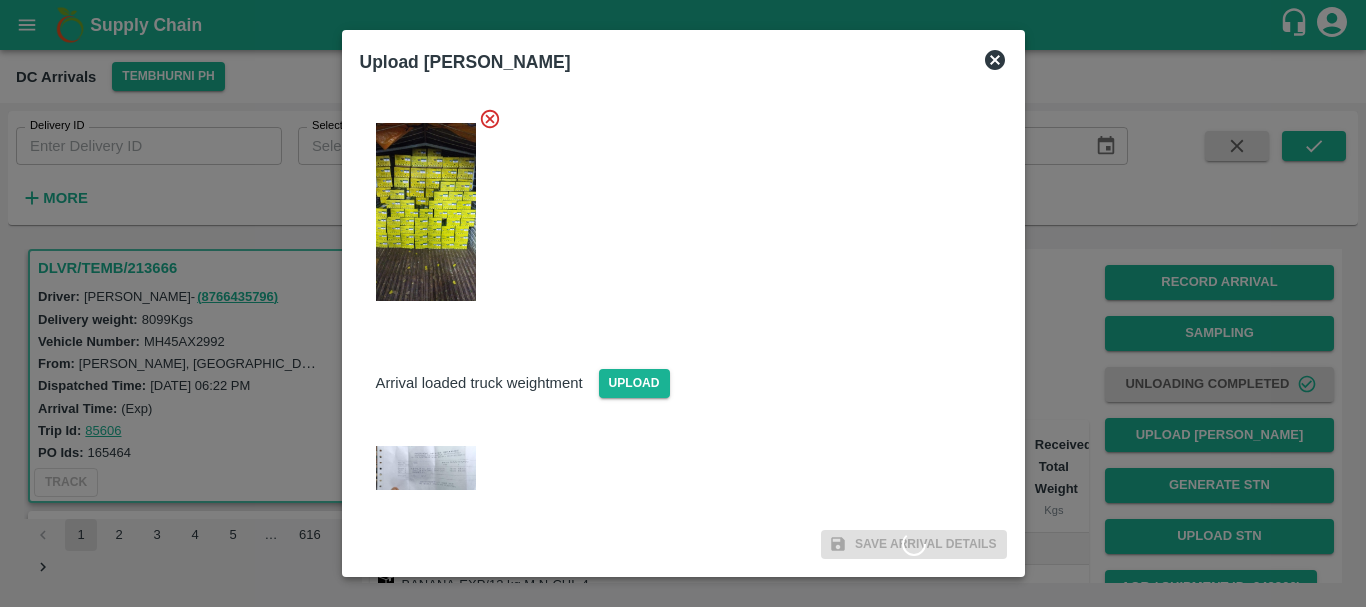 click on "Save Arrival Details" at bounding box center [913, 544] 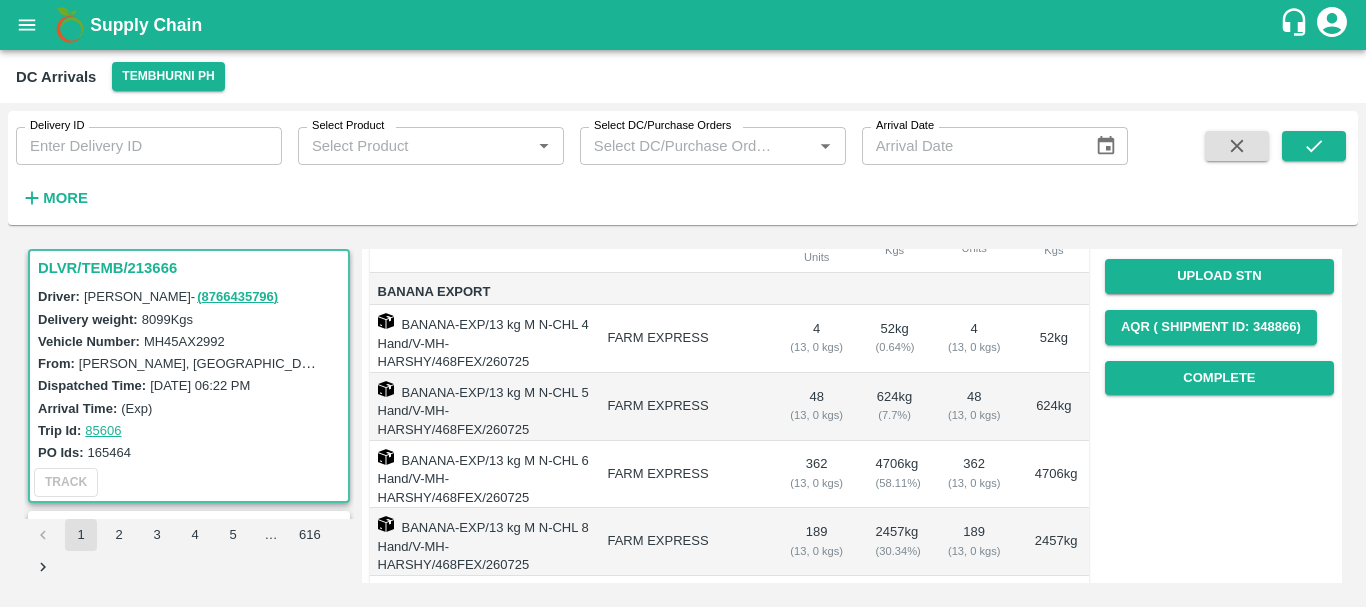 scroll, scrollTop: 259, scrollLeft: 0, axis: vertical 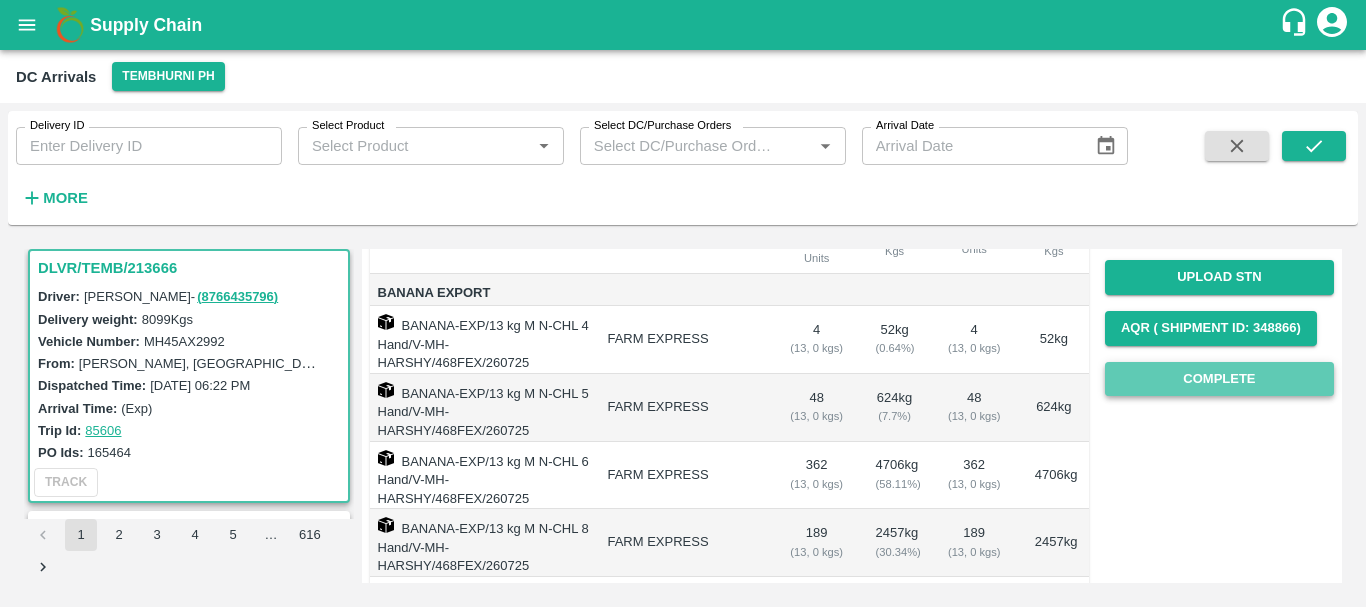 click on "Complete" at bounding box center (1219, 379) 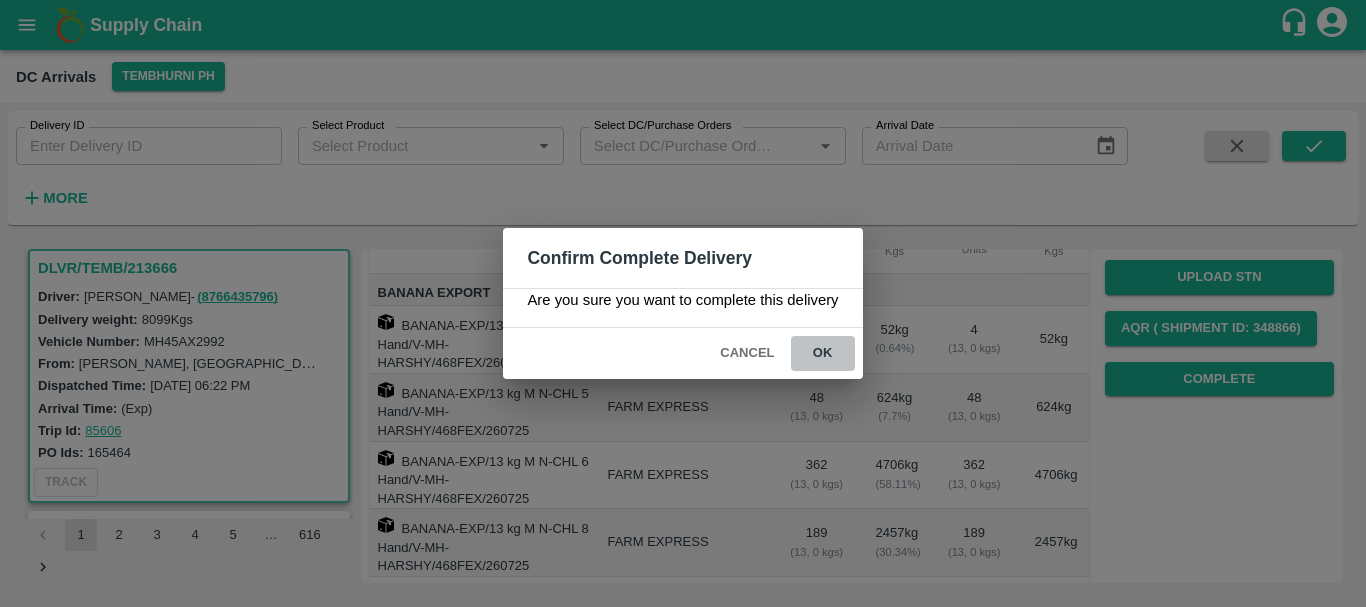 click on "ok" at bounding box center [823, 353] 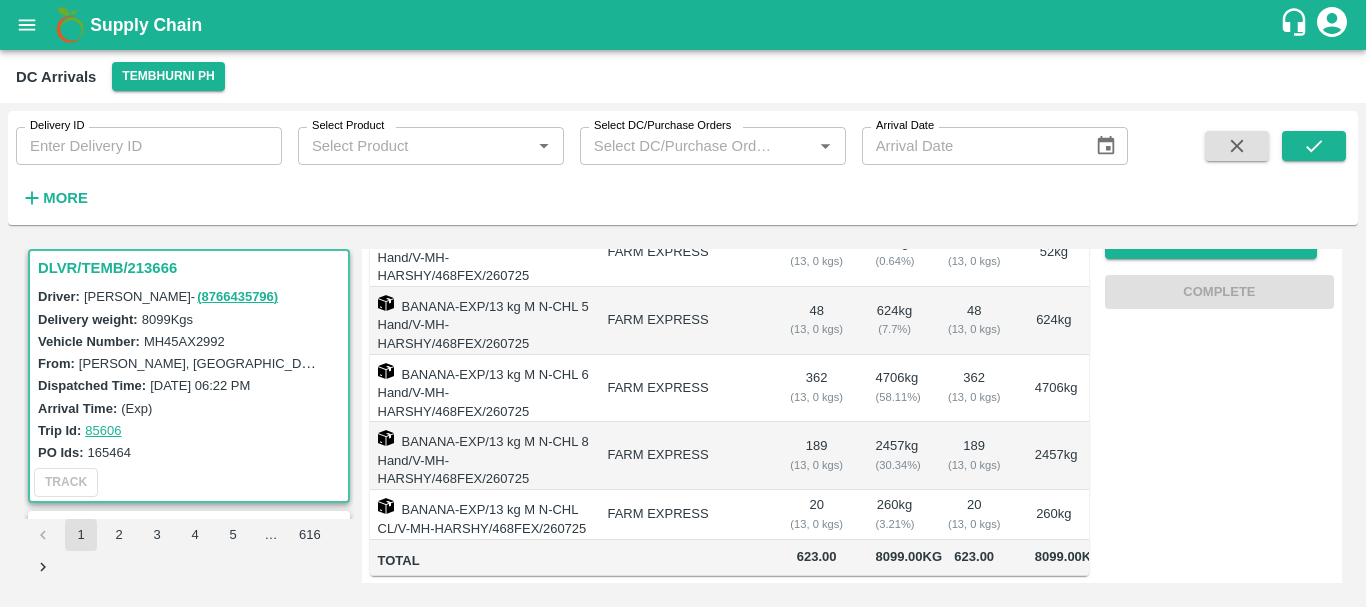 scroll, scrollTop: 0, scrollLeft: 0, axis: both 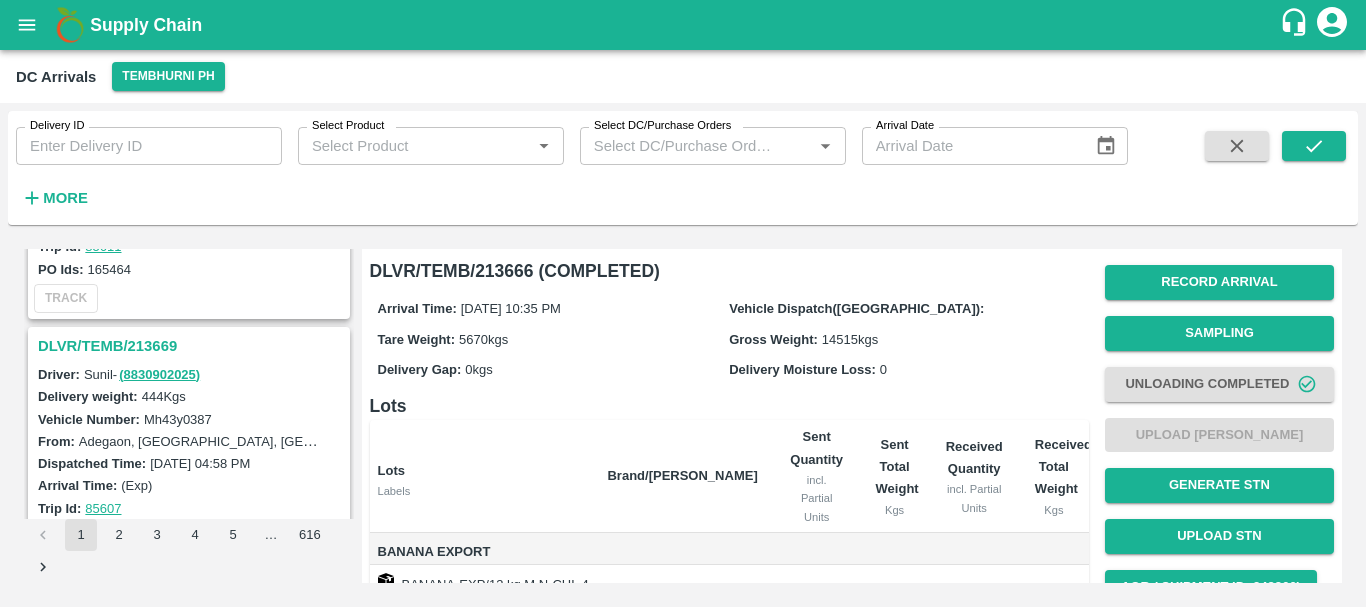 click on "DLVR/TEMB/213669" at bounding box center [192, 346] 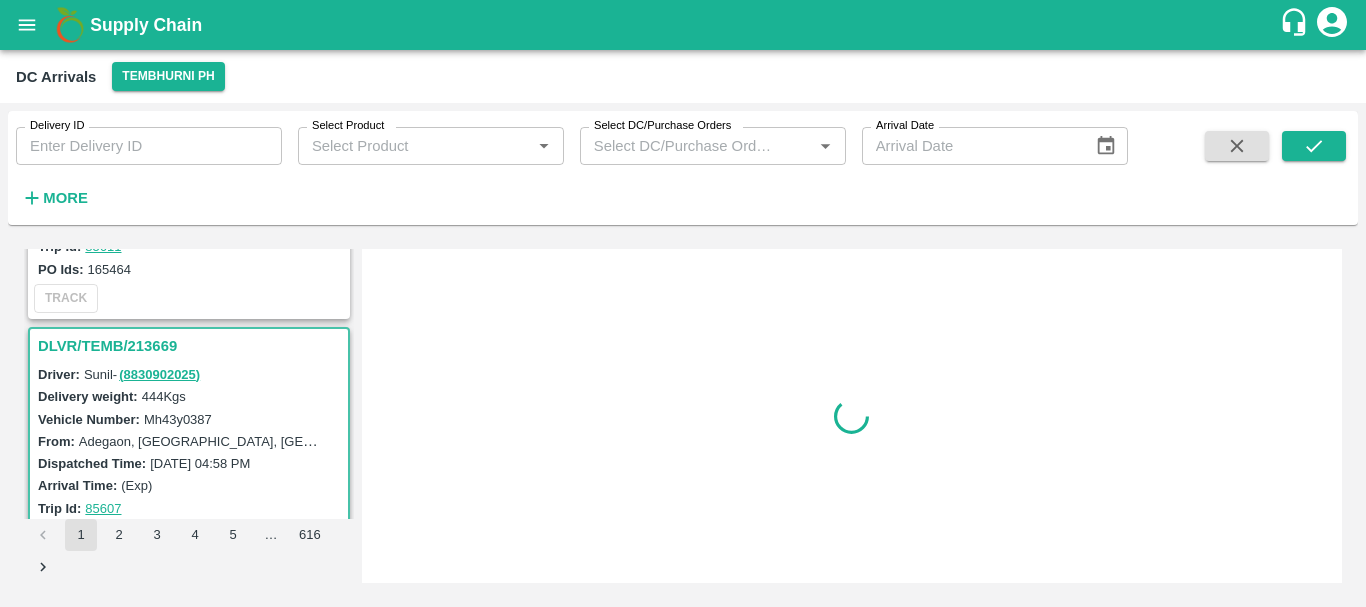 scroll, scrollTop: 5236, scrollLeft: 0, axis: vertical 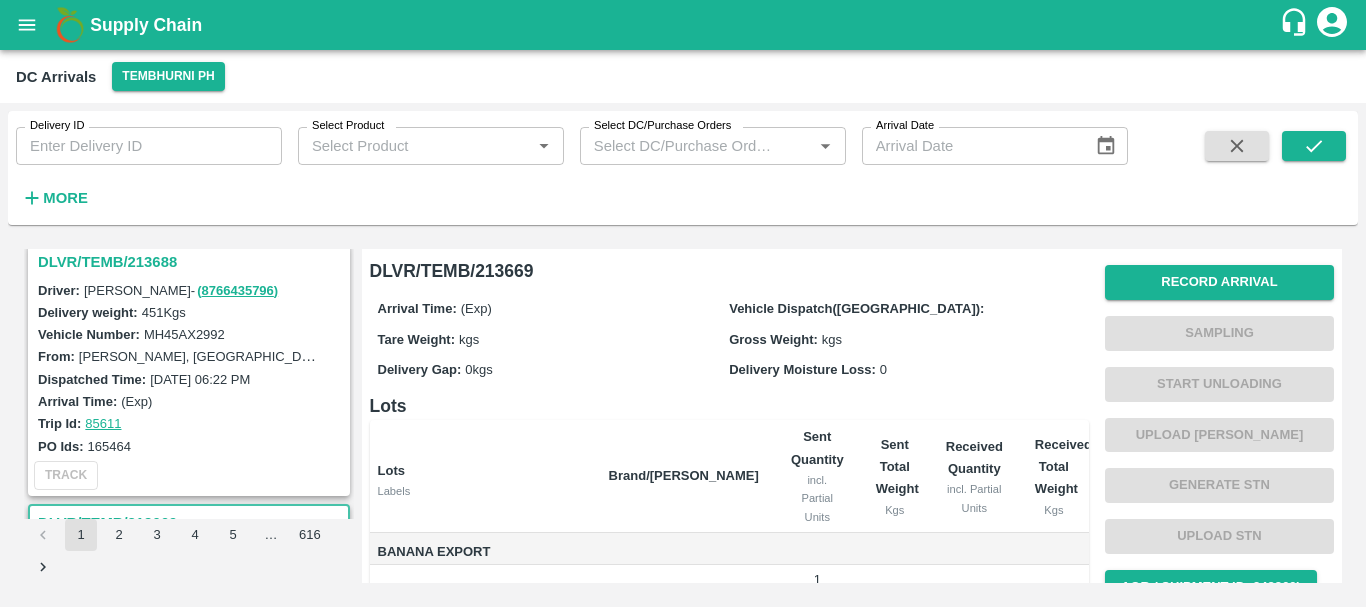 click on "DLVR/TEMB/213688" at bounding box center [192, 262] 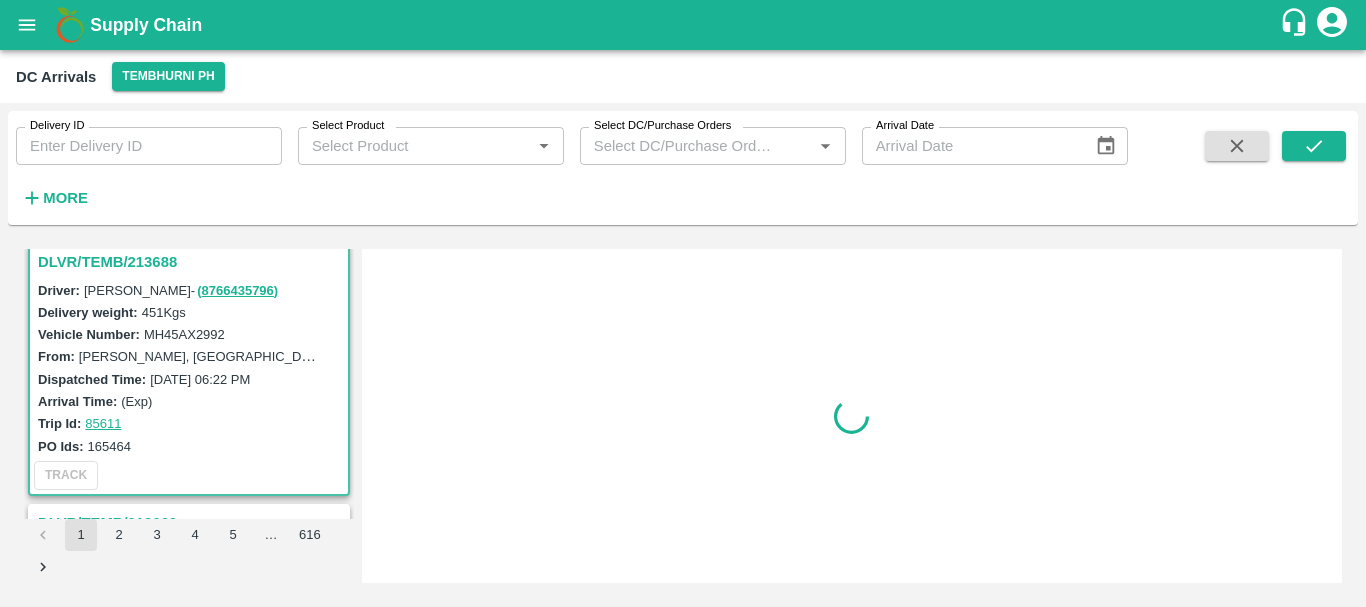 scroll, scrollTop: 4974, scrollLeft: 0, axis: vertical 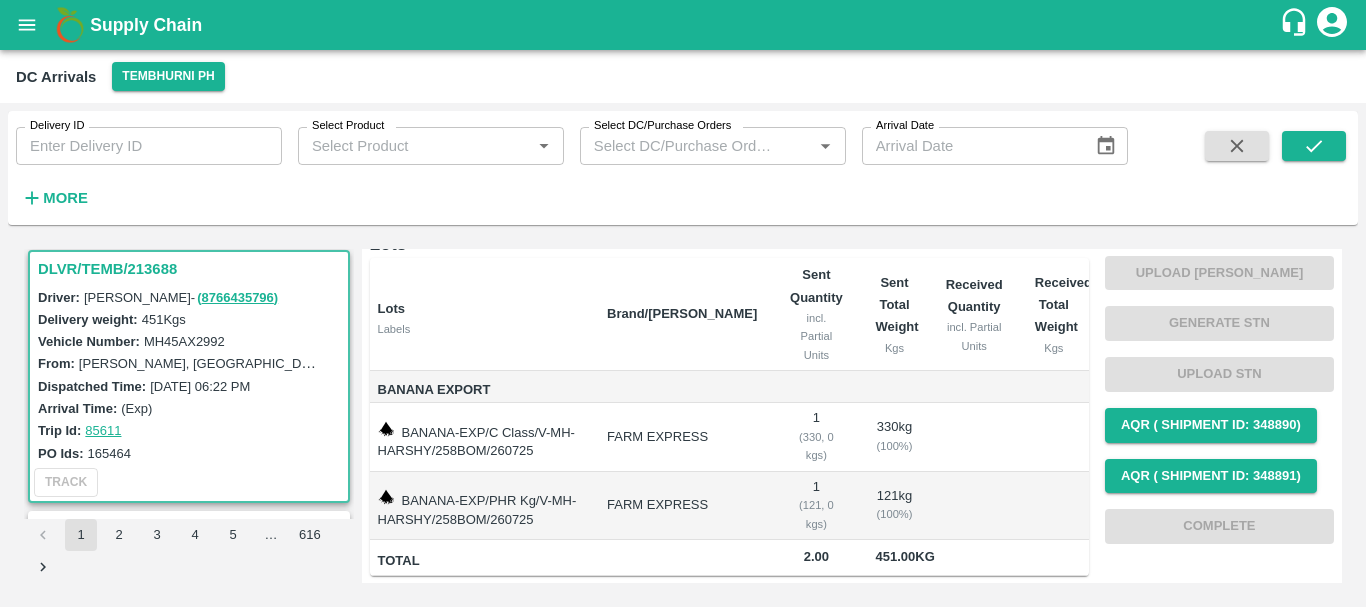 click on "FARM EXPRESS" at bounding box center [682, 437] 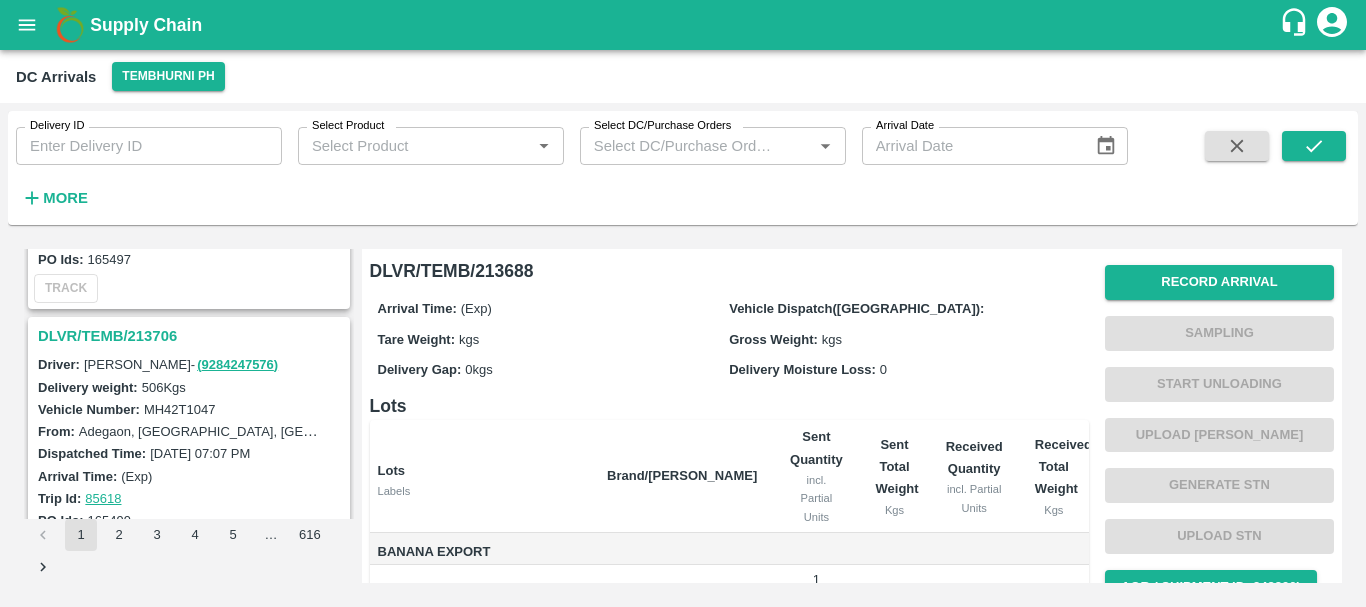 click on "DLVR/TEMB/213706" at bounding box center [192, 336] 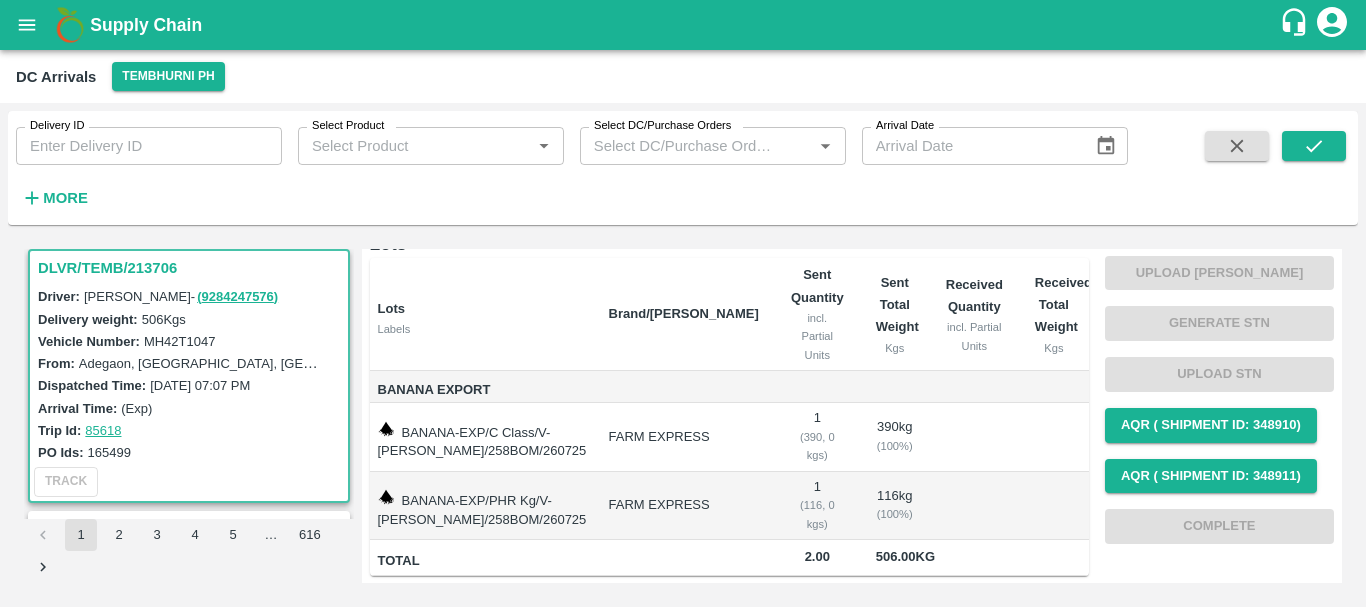 click on "1 ( 390,   0   kgs)" at bounding box center (817, 437) 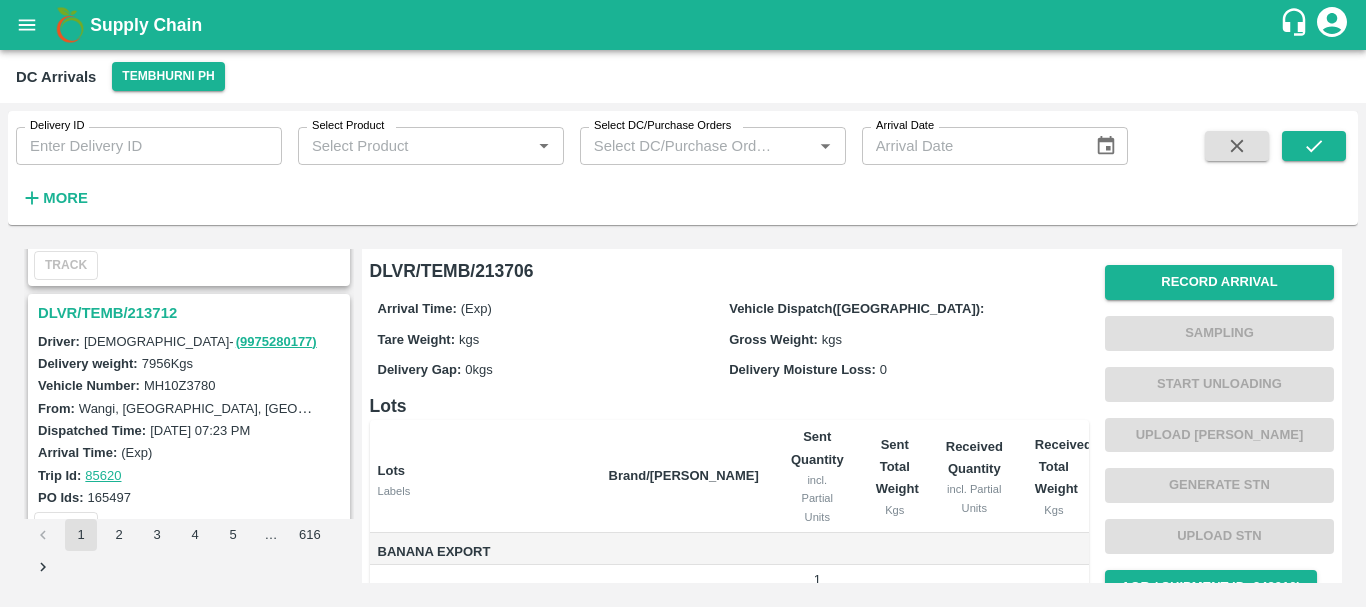 click on "DLVR/TEMB/213712" at bounding box center [192, 313] 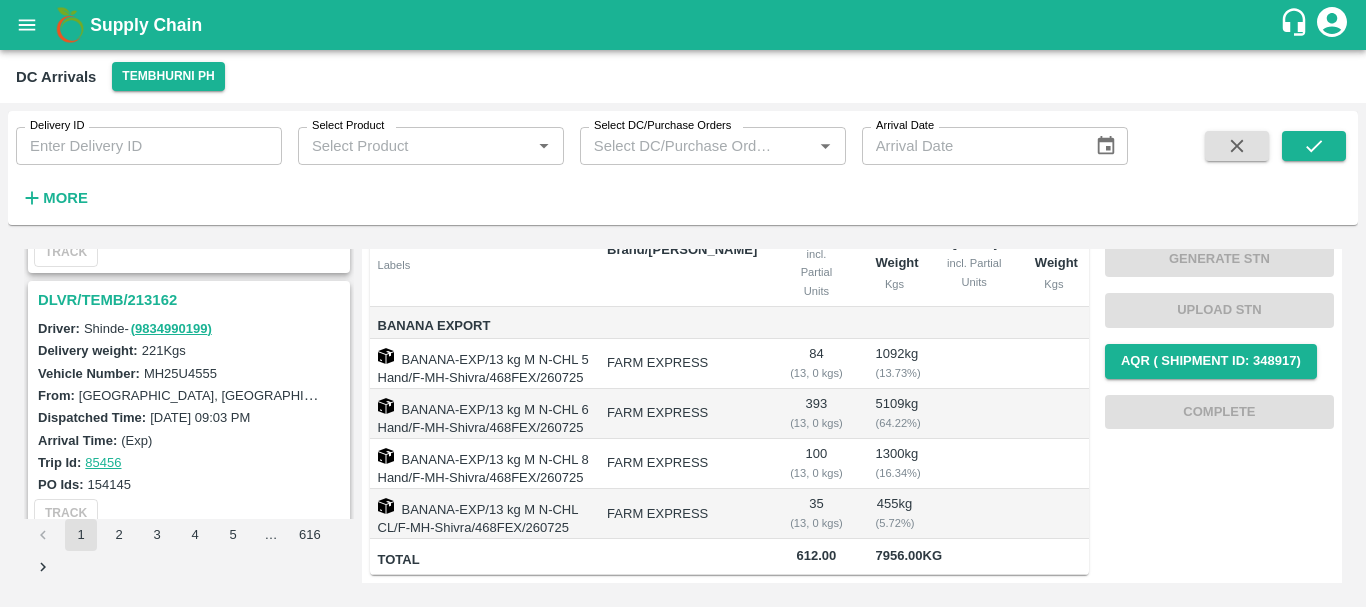 click on "DLVR/TEMB/213162" at bounding box center [192, 300] 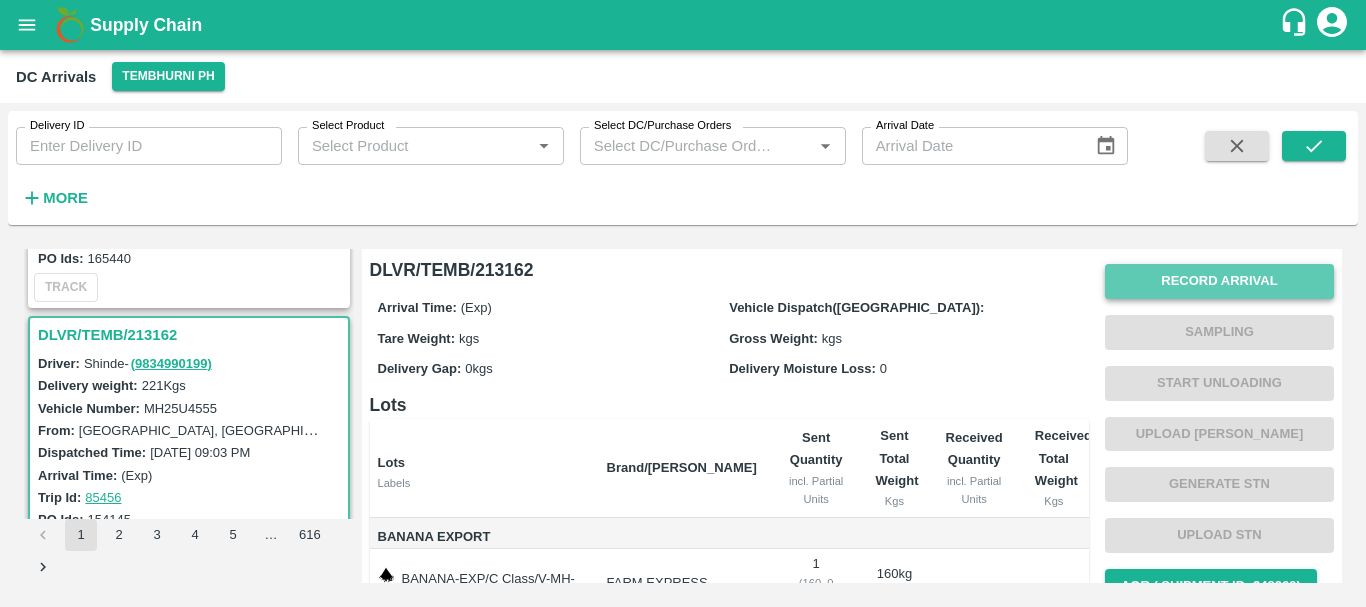click on "Record Arrival" at bounding box center (1219, 281) 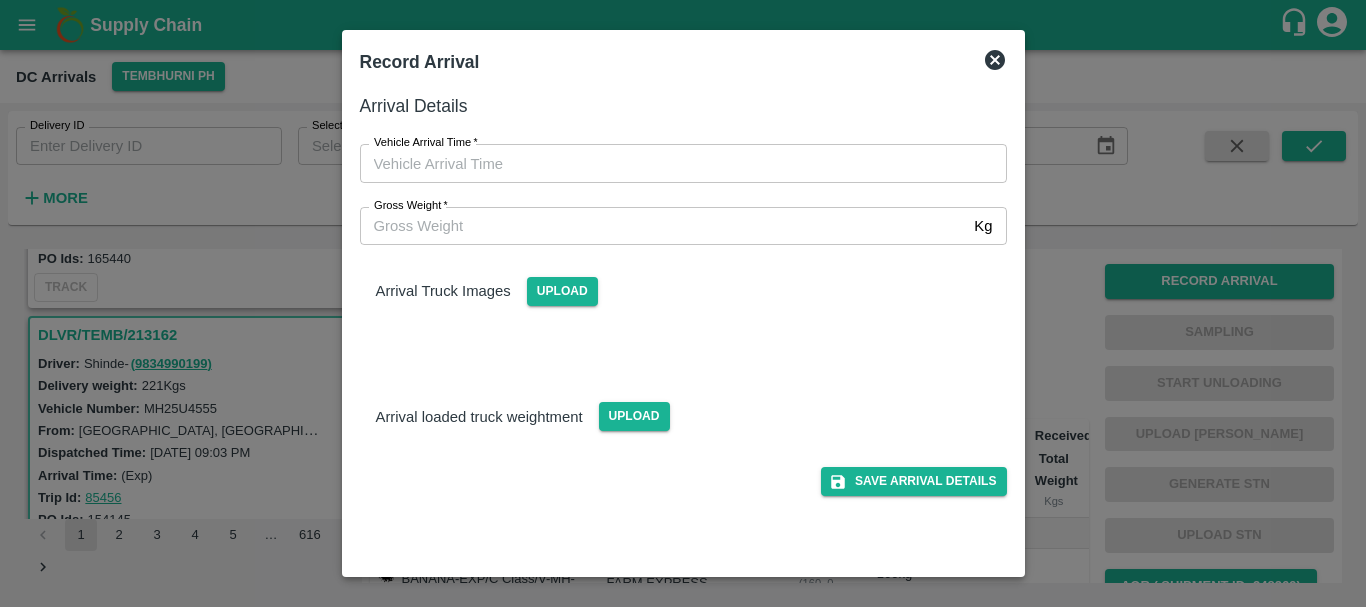 type on "DD/MM/YYYY hh:mm aa" 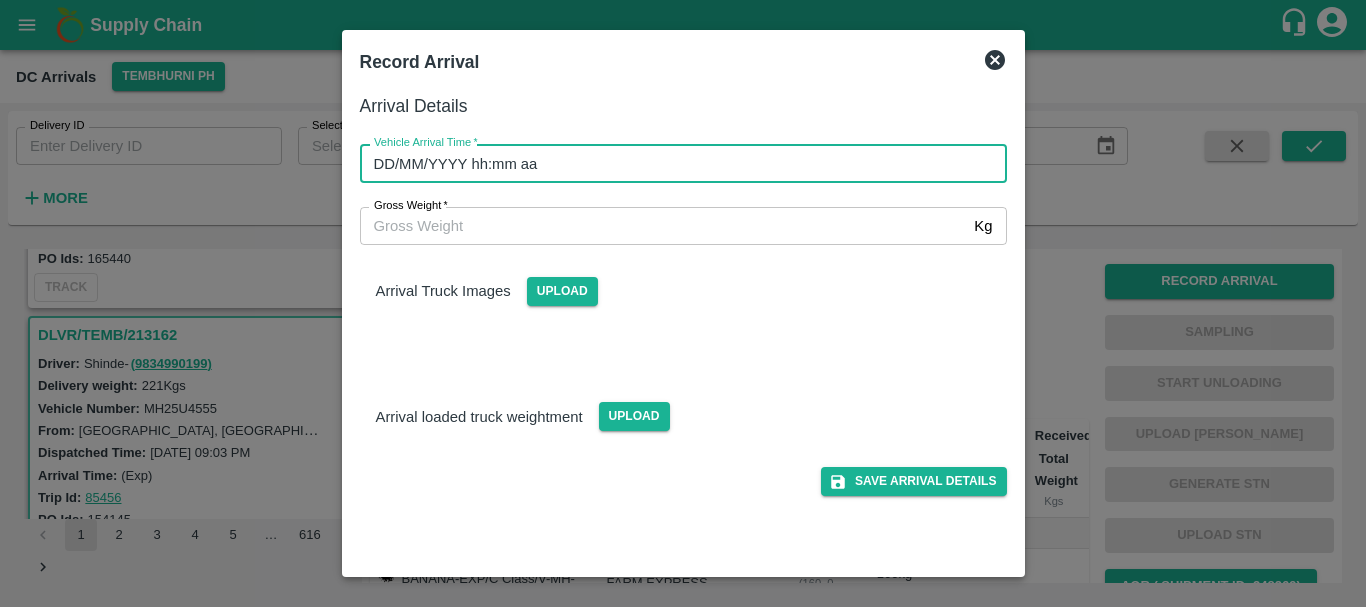 click on "DD/MM/YYYY hh:mm aa" at bounding box center [676, 163] 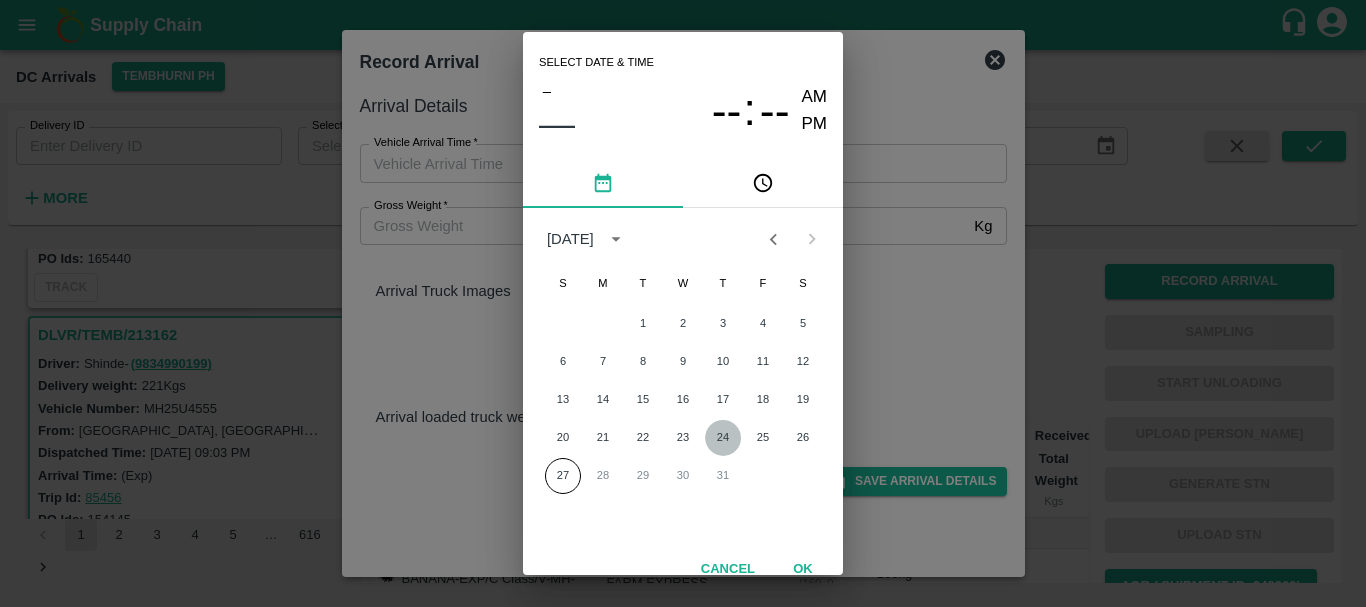 click on "24" at bounding box center [723, 438] 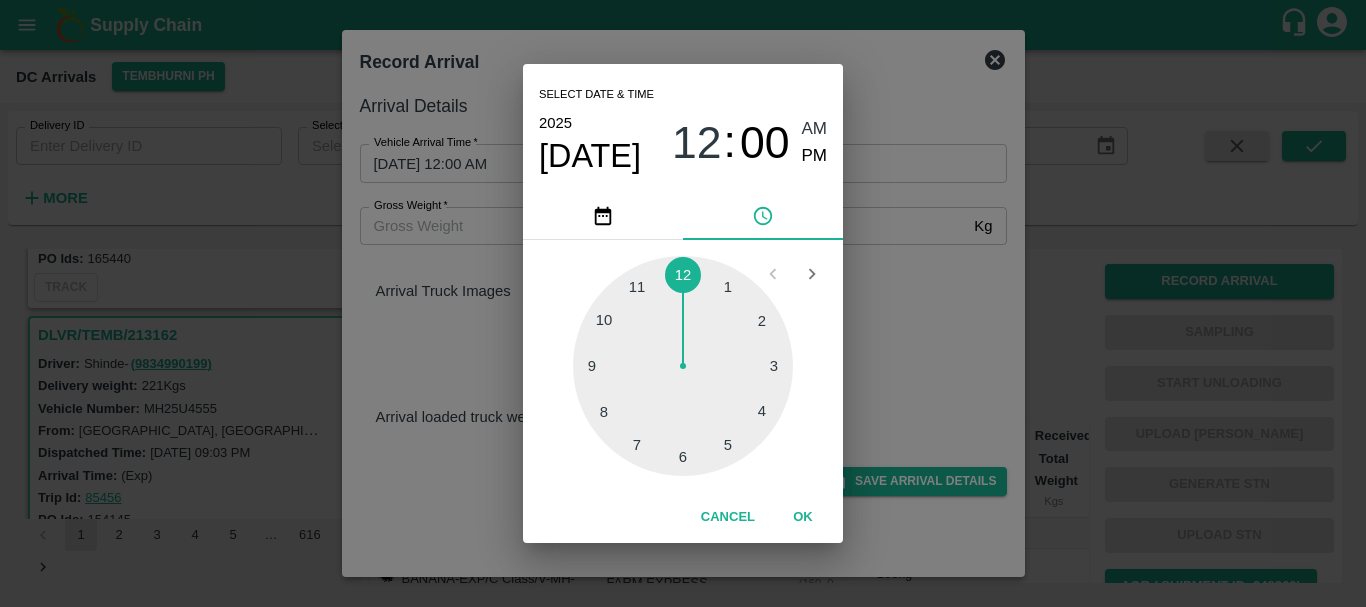 click at bounding box center [683, 366] 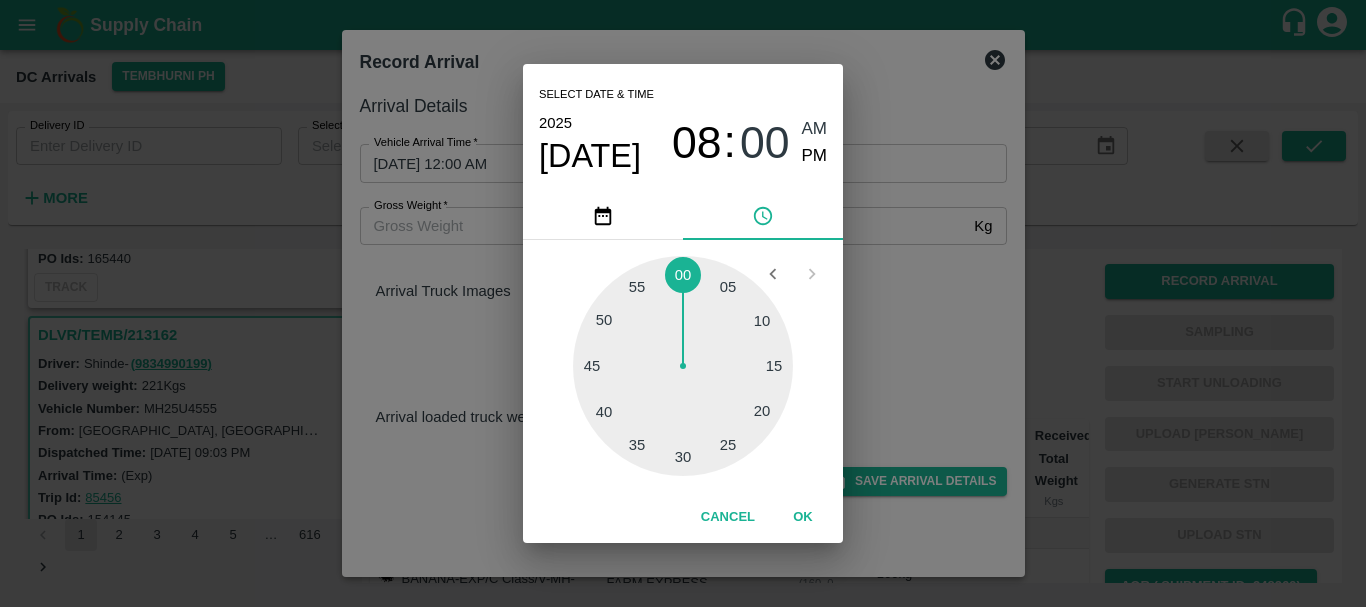 type on "24/07/2025 08:00 AM" 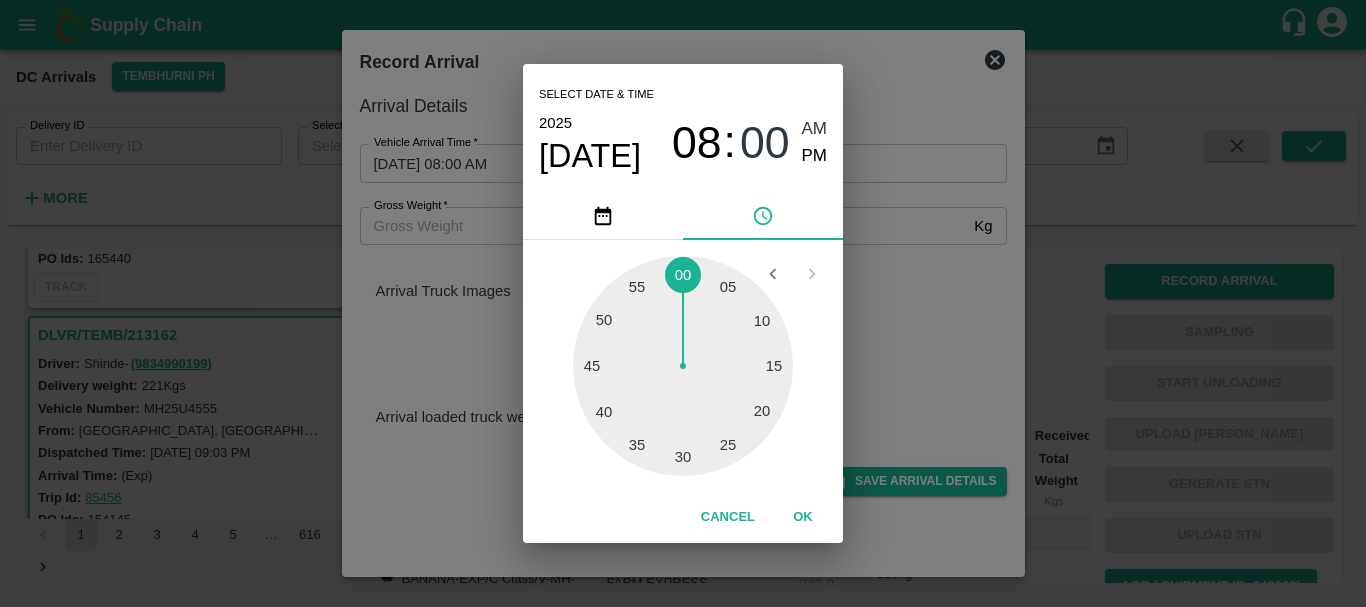 click on "Select date & time 2025 Jul 24 08 : 00 AM PM 05 10 15 20 25 30 35 40 45 50 55 00 Cancel OK" at bounding box center [683, 303] 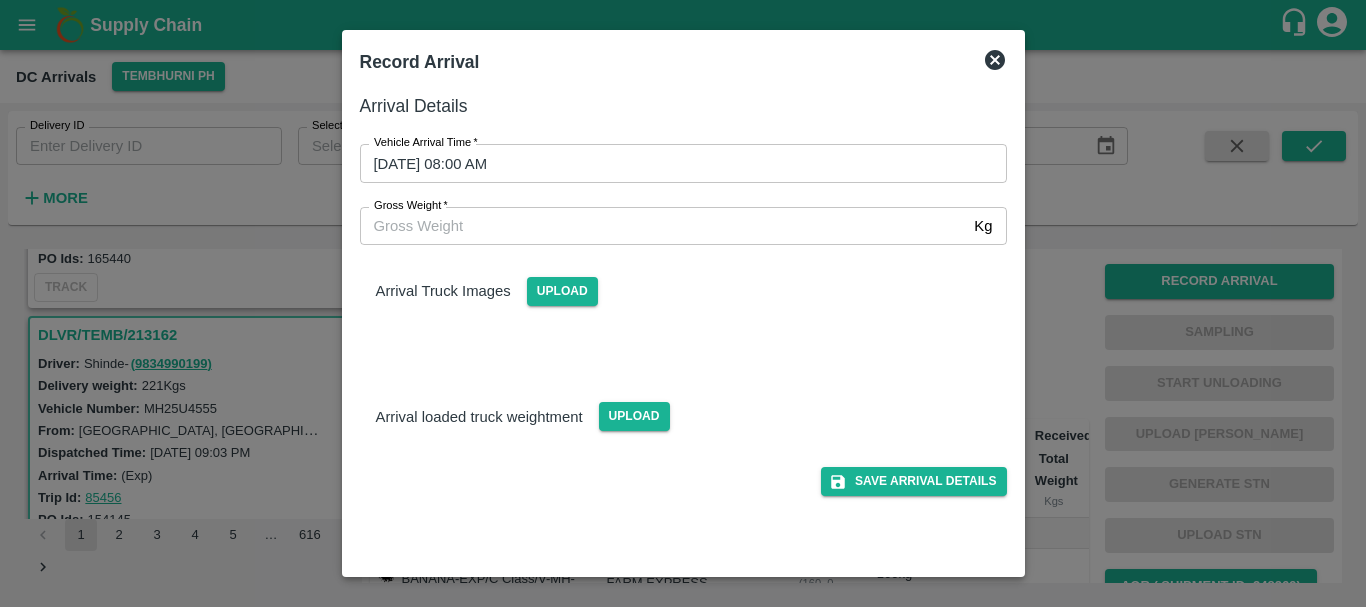 click at bounding box center (683, 303) 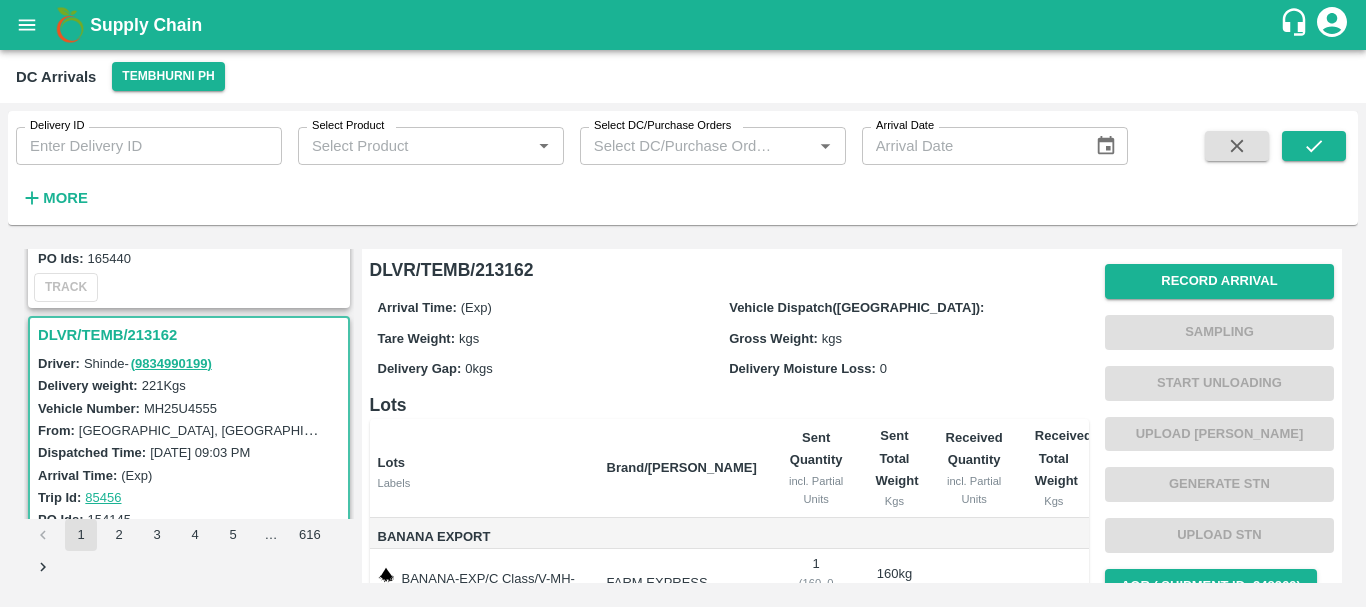 scroll, scrollTop: 0, scrollLeft: 3, axis: horizontal 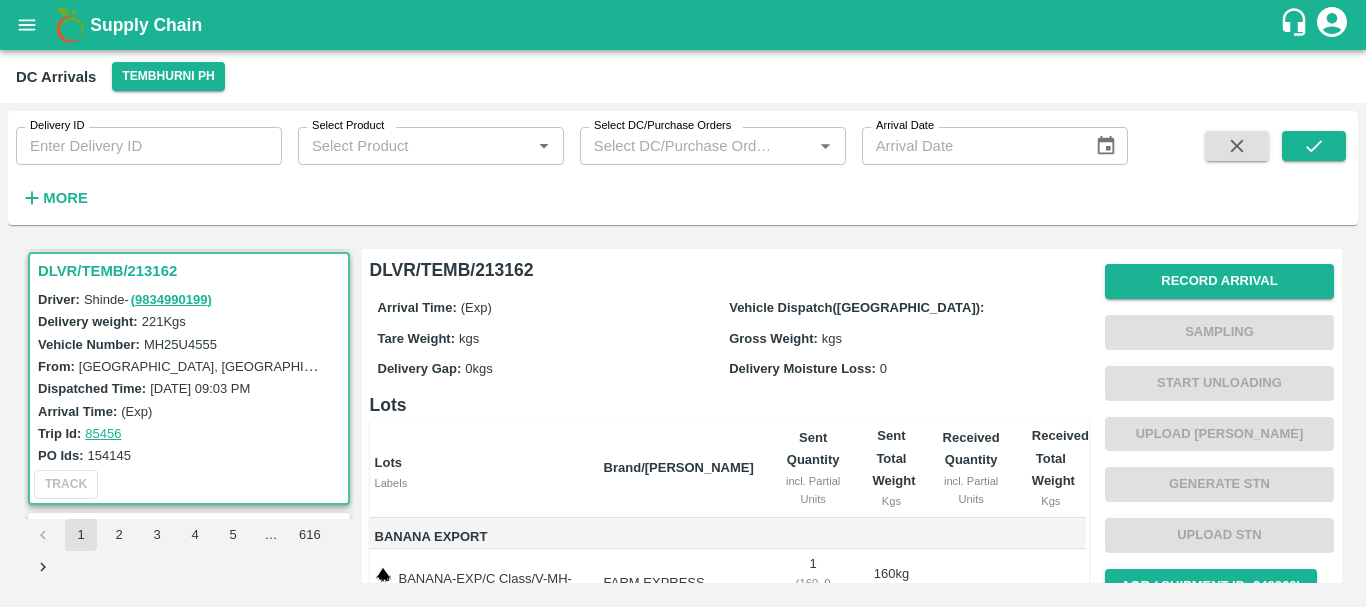click on "154145" at bounding box center (109, 455) 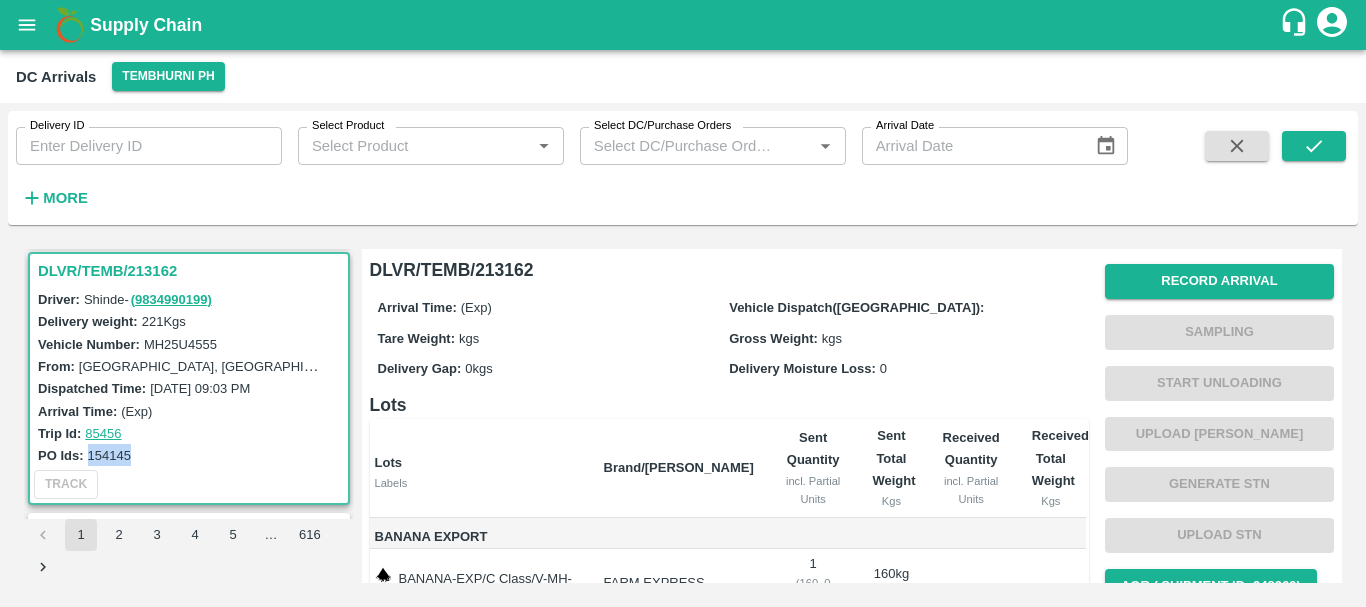 click on "154145" at bounding box center [109, 455] 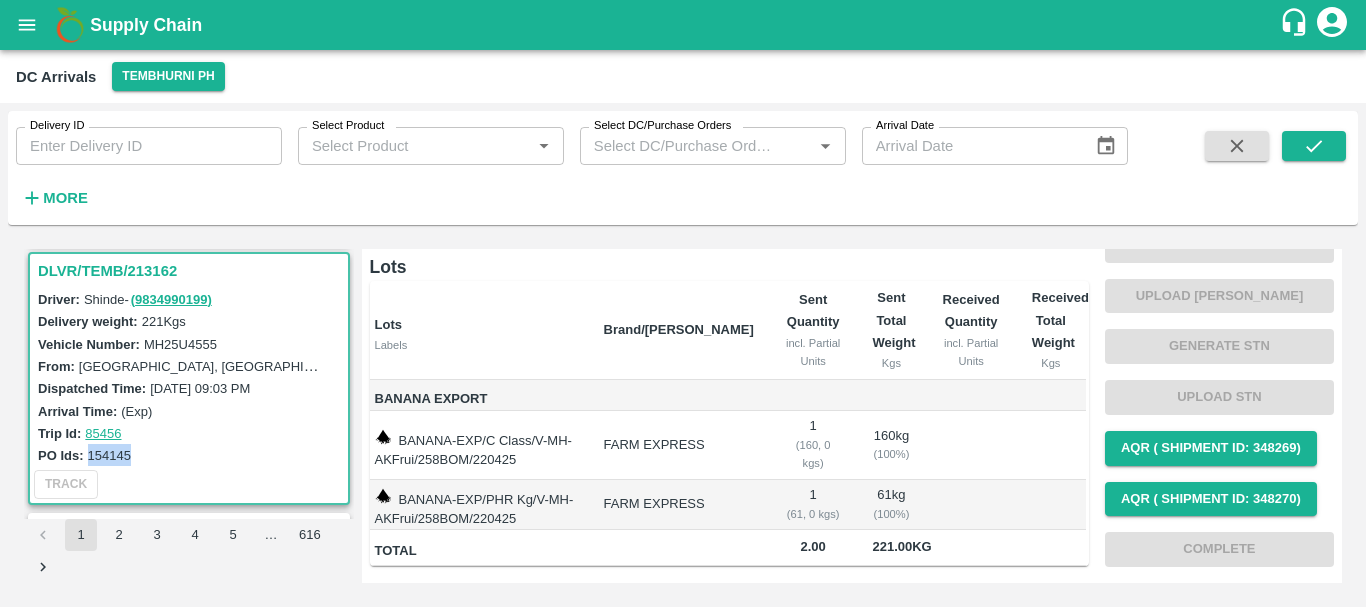 scroll, scrollTop: 0, scrollLeft: 0, axis: both 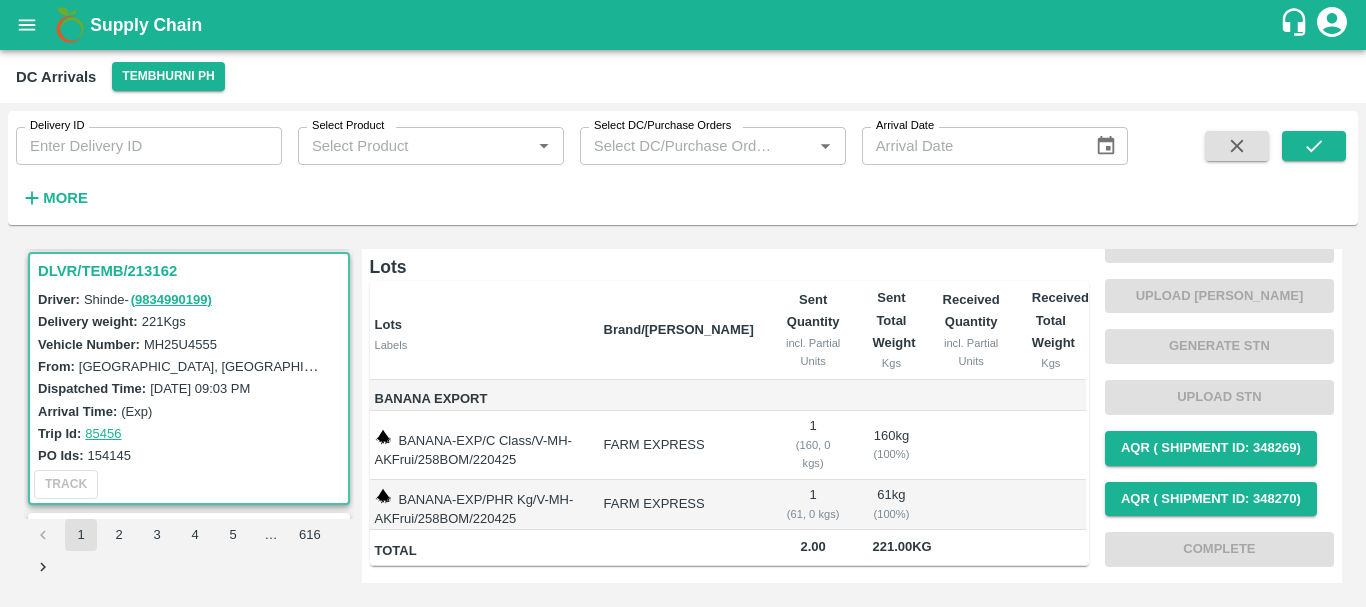 click on "MH25U4555" at bounding box center [180, 344] 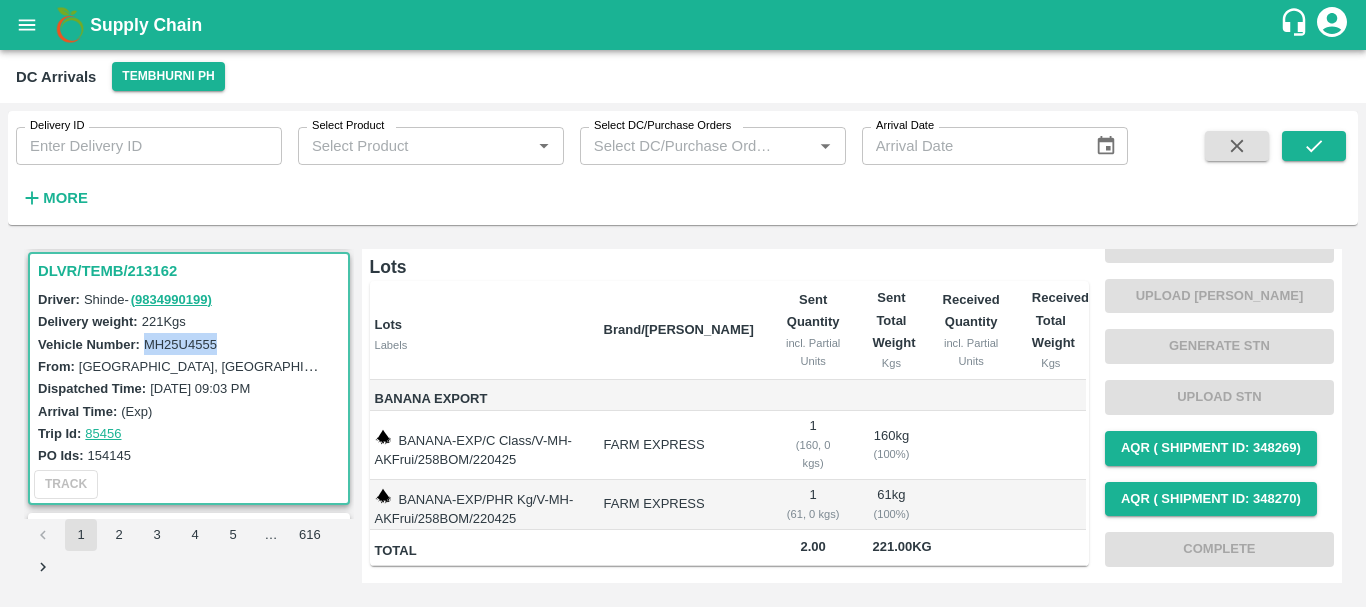 click on "MH25U4555" at bounding box center [180, 344] 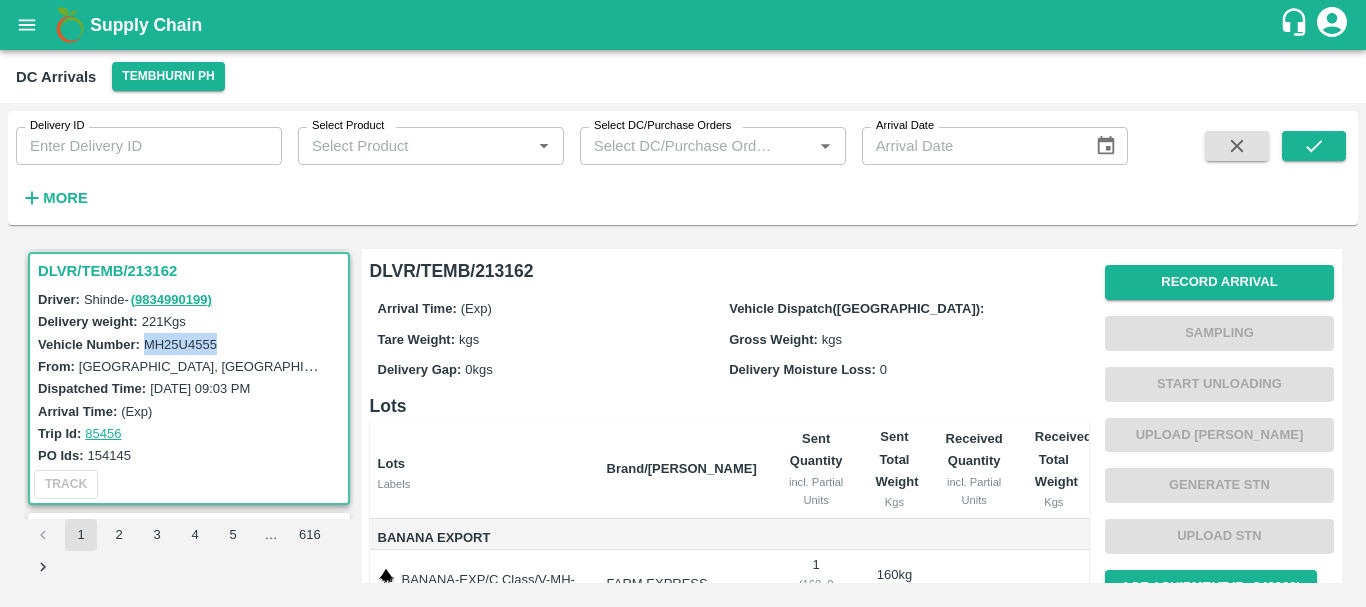 scroll, scrollTop: 160, scrollLeft: 0, axis: vertical 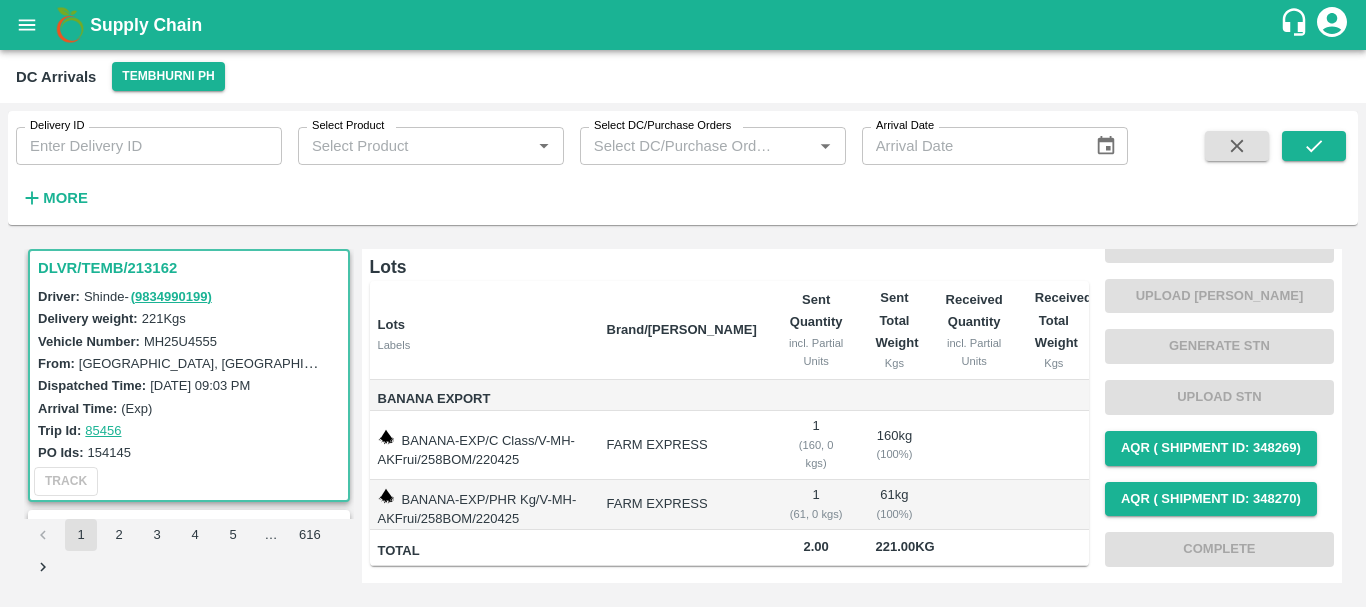 click on "154145" at bounding box center [109, 452] 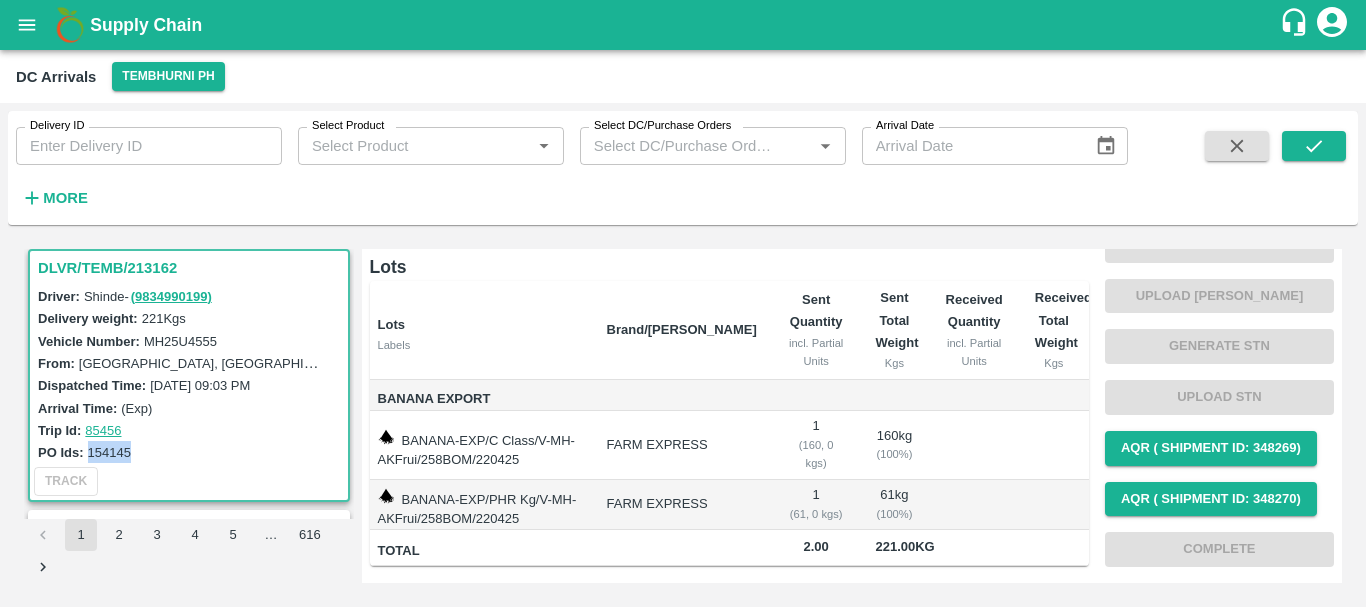 click on "154145" at bounding box center (109, 452) 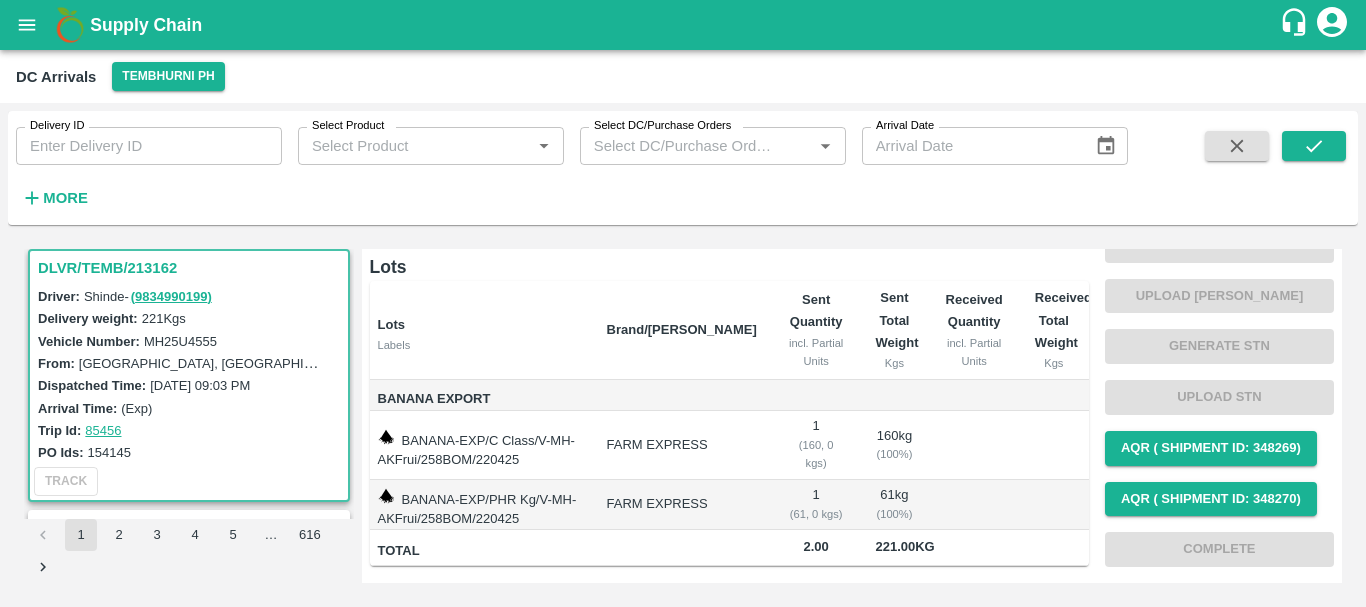 click on "FARM EXPRESS" at bounding box center (682, 445) 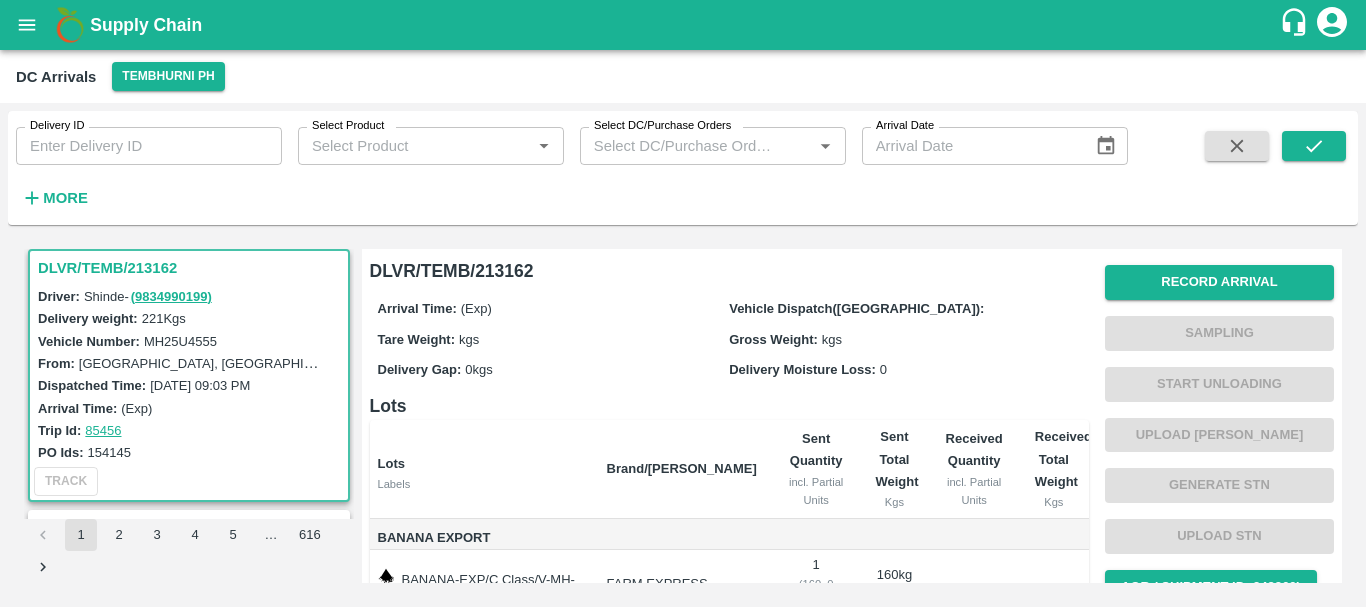 scroll, scrollTop: 160, scrollLeft: 0, axis: vertical 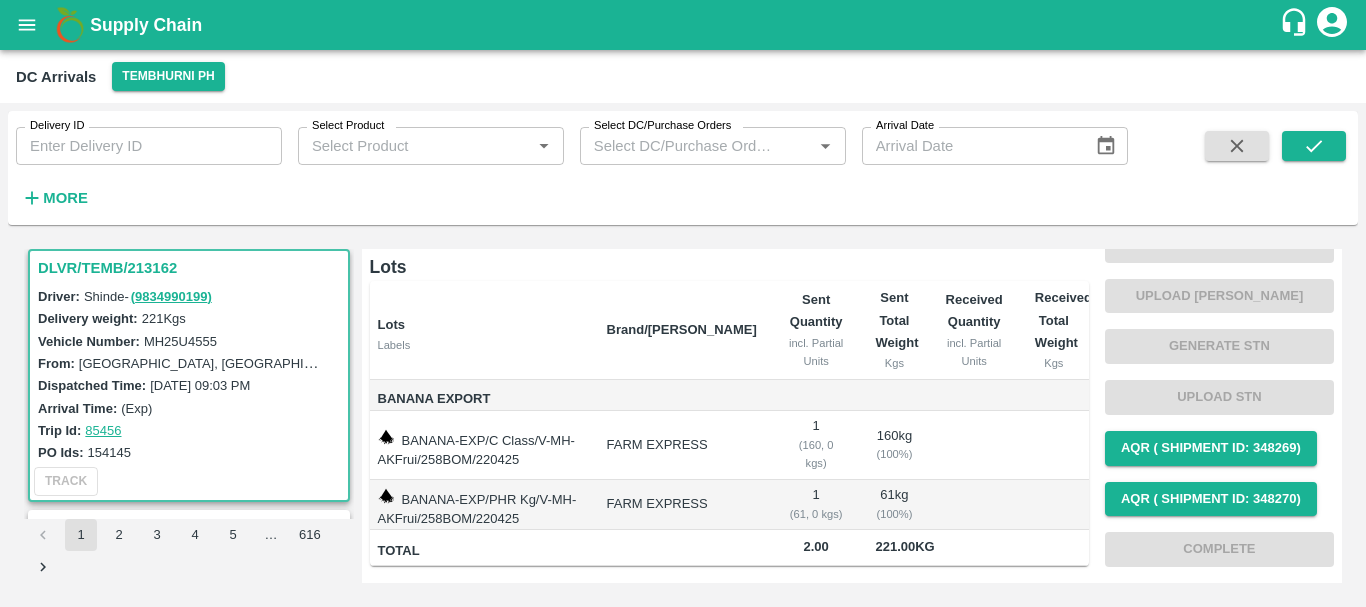 click on "61  kg ( 100 %)" at bounding box center (894, 505) 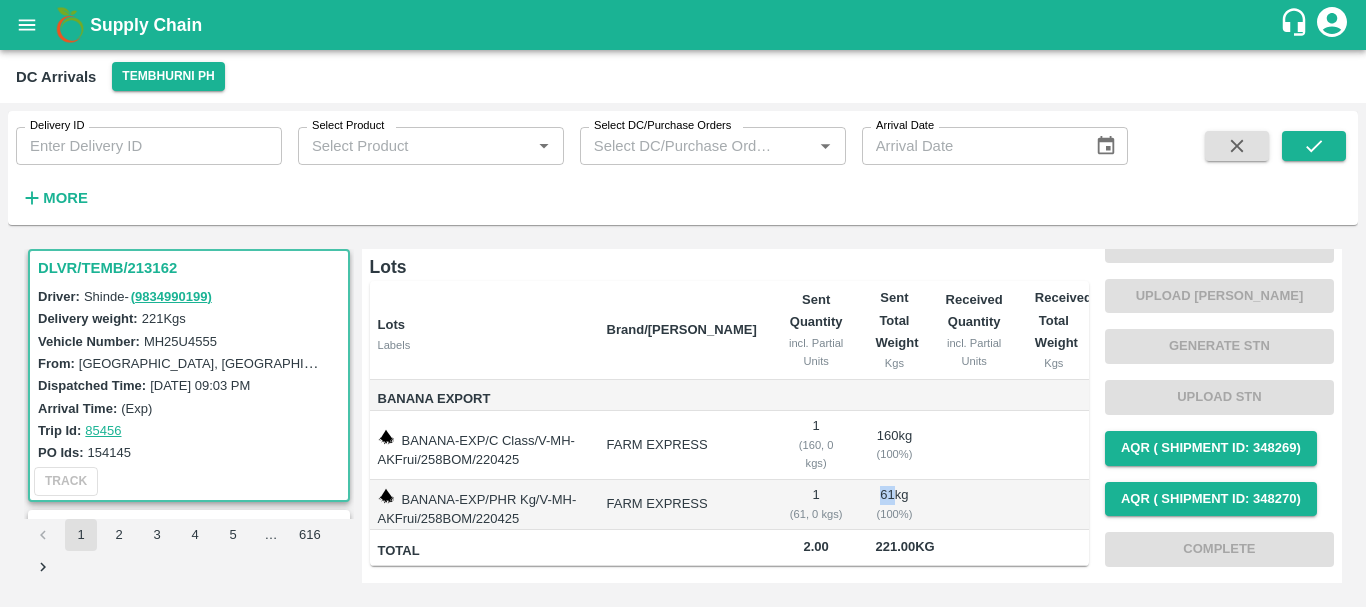 click on "61  kg ( 100 %)" at bounding box center (894, 505) 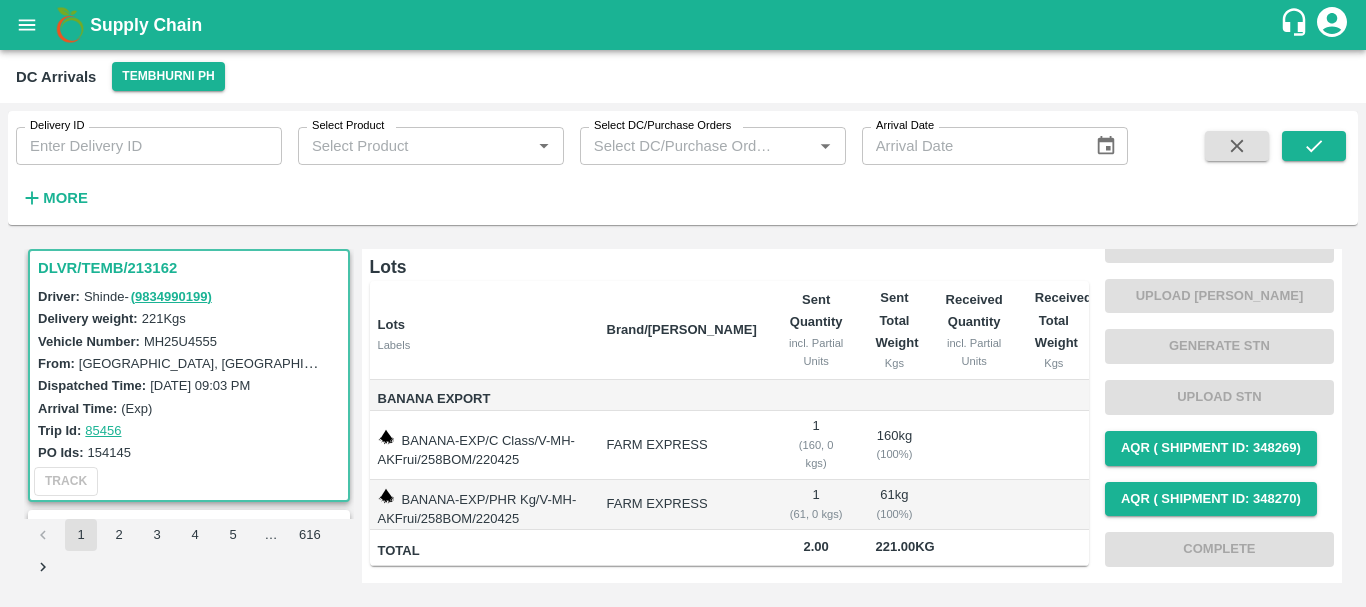 click on "160  kg ( 100 %)" at bounding box center [894, 445] 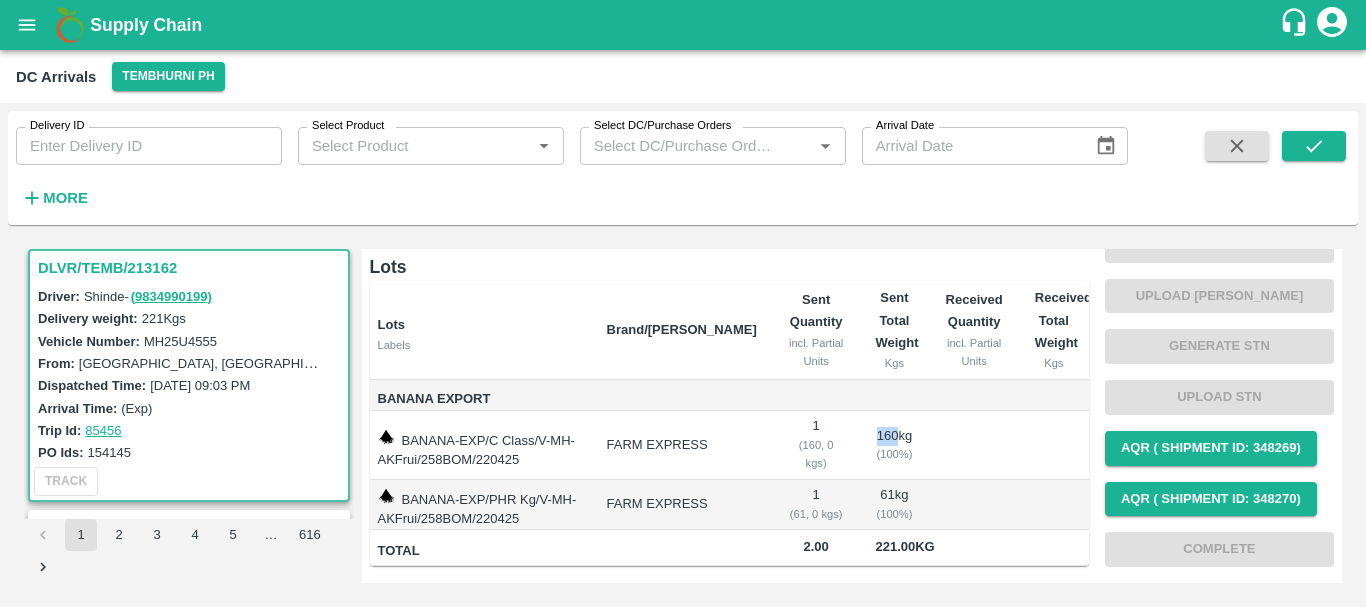 click on "160  kg ( 100 %)" at bounding box center (894, 445) 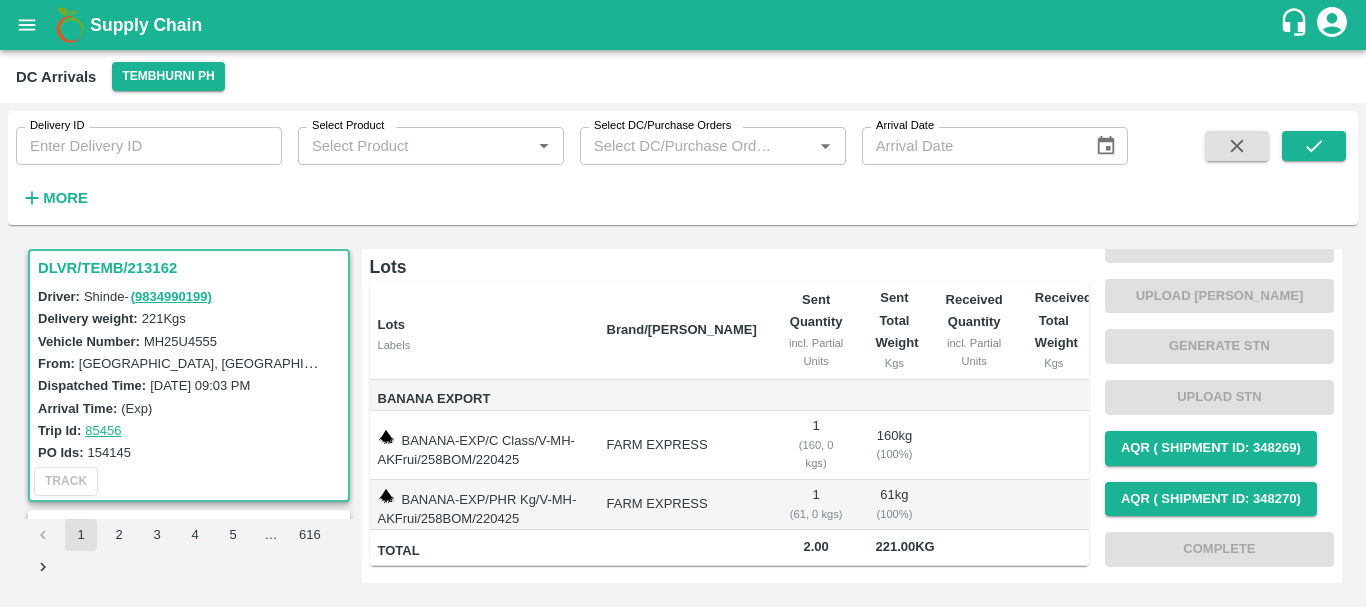 click on "61  kg ( 100 %)" at bounding box center (894, 505) 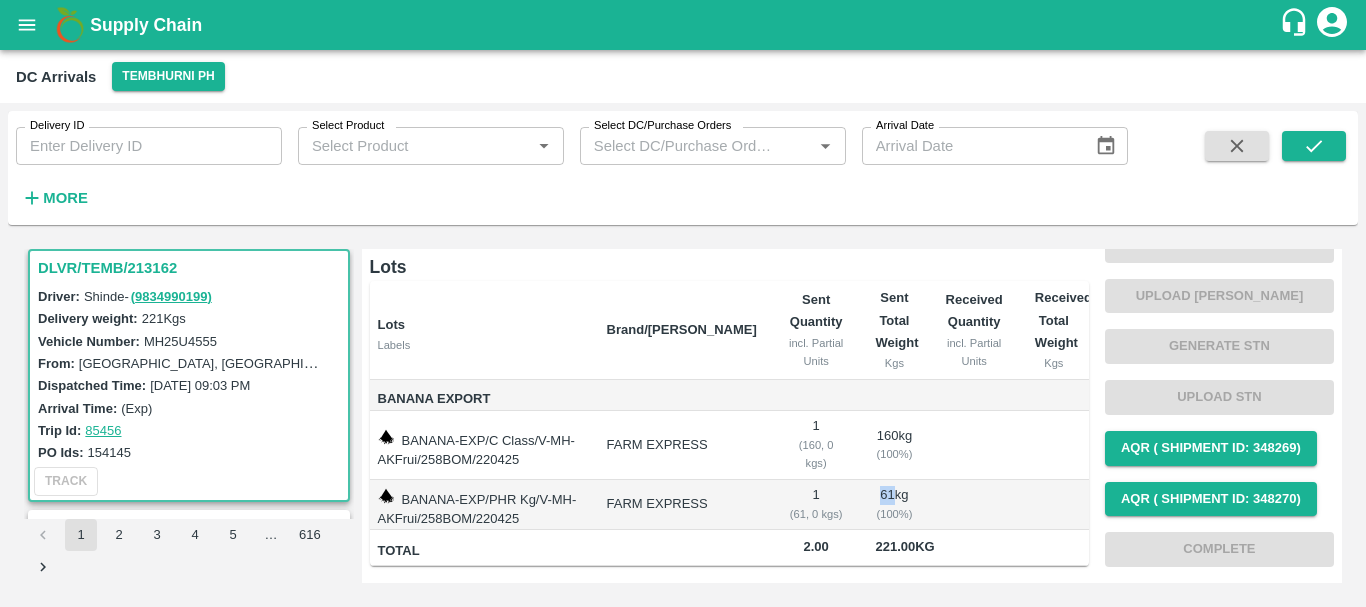 click on "61  kg ( 100 %)" at bounding box center [894, 505] 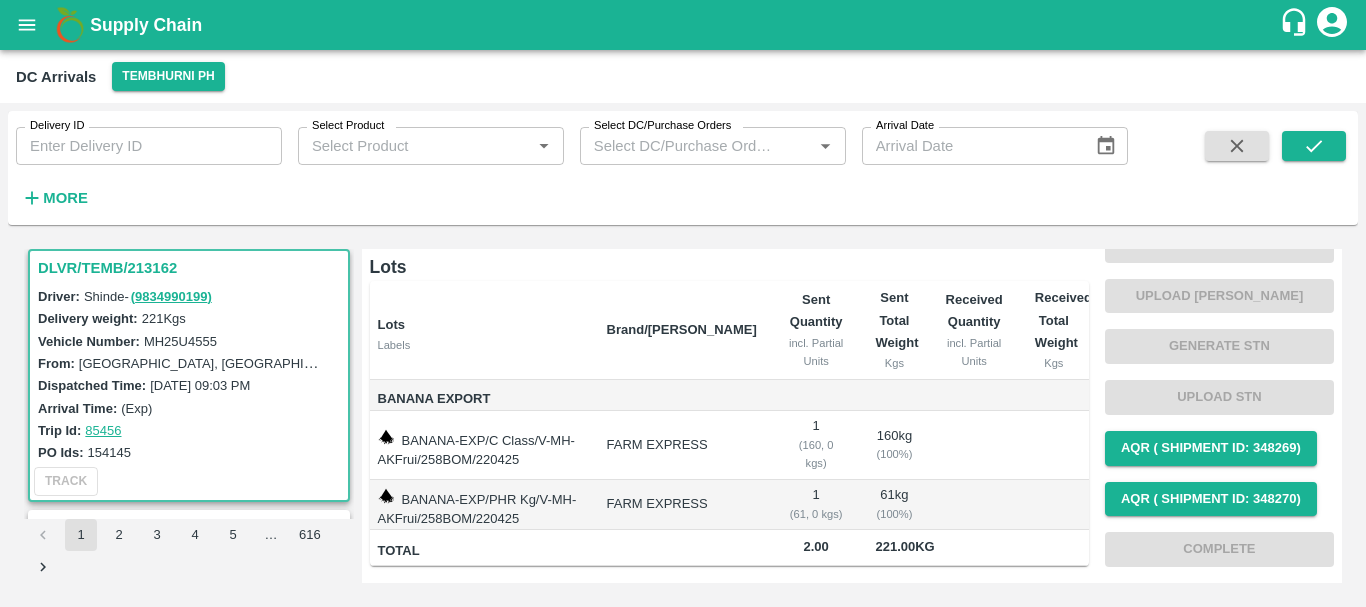 click on "160  kg ( 100 %)" at bounding box center (894, 445) 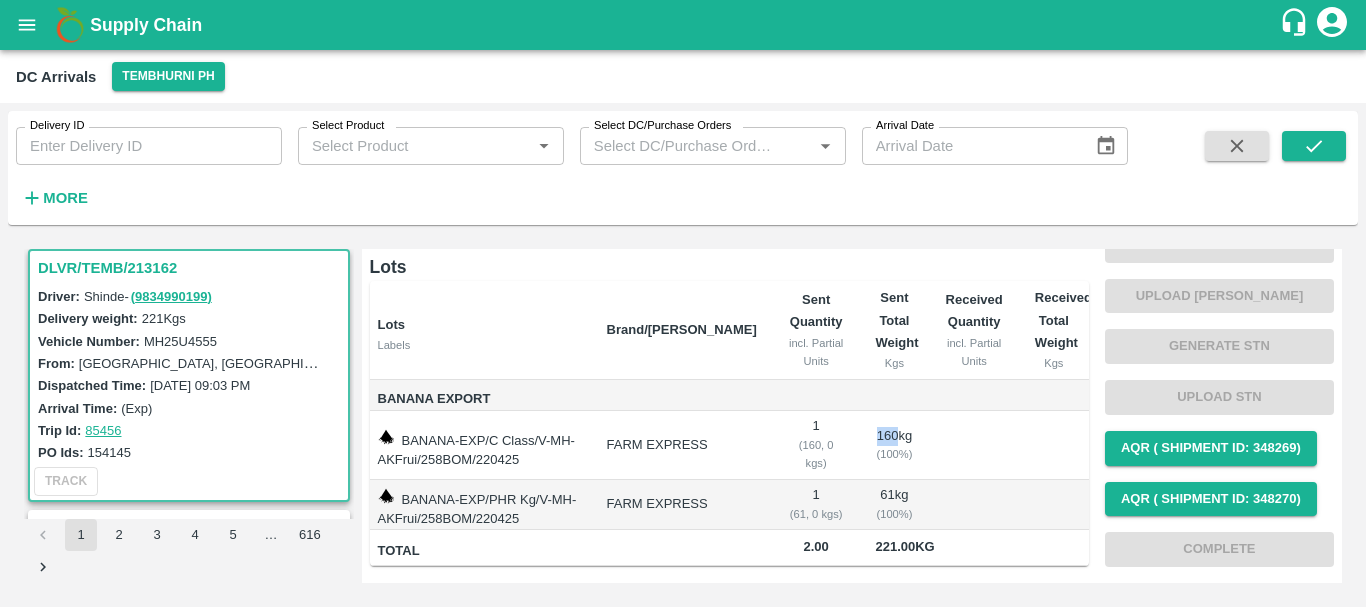 click on "160  kg ( 100 %)" at bounding box center [894, 445] 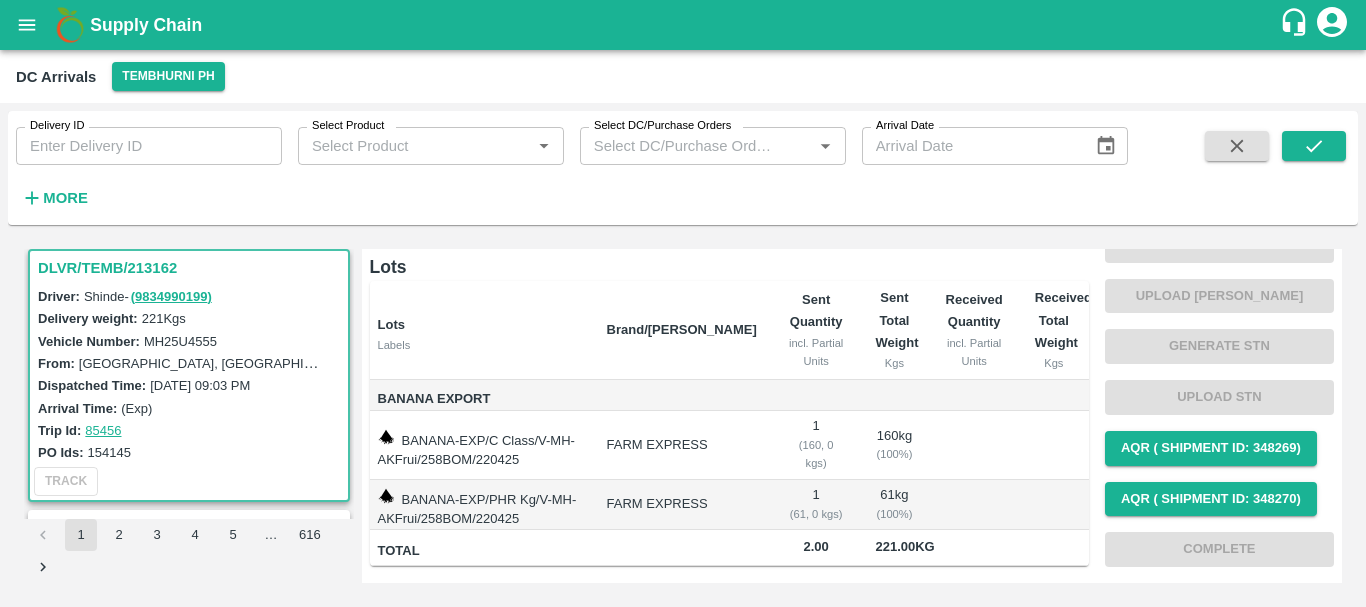click on "61  kg ( 100 %)" at bounding box center [894, 505] 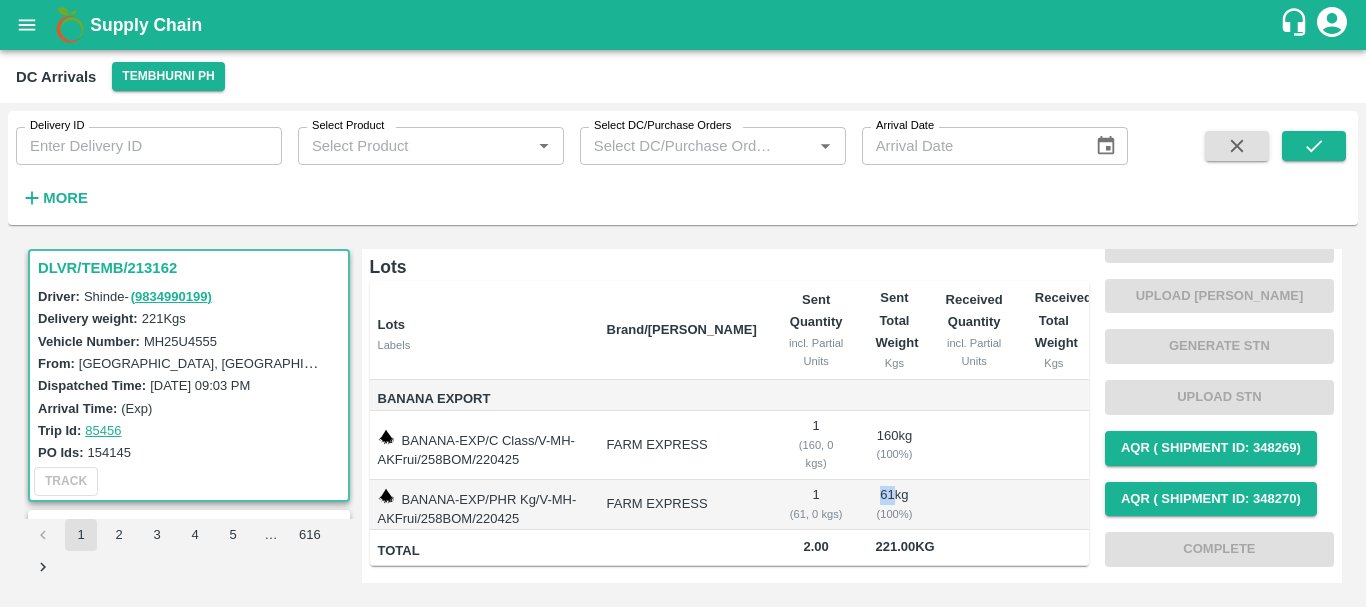 click on "61  kg ( 100 %)" at bounding box center [894, 505] 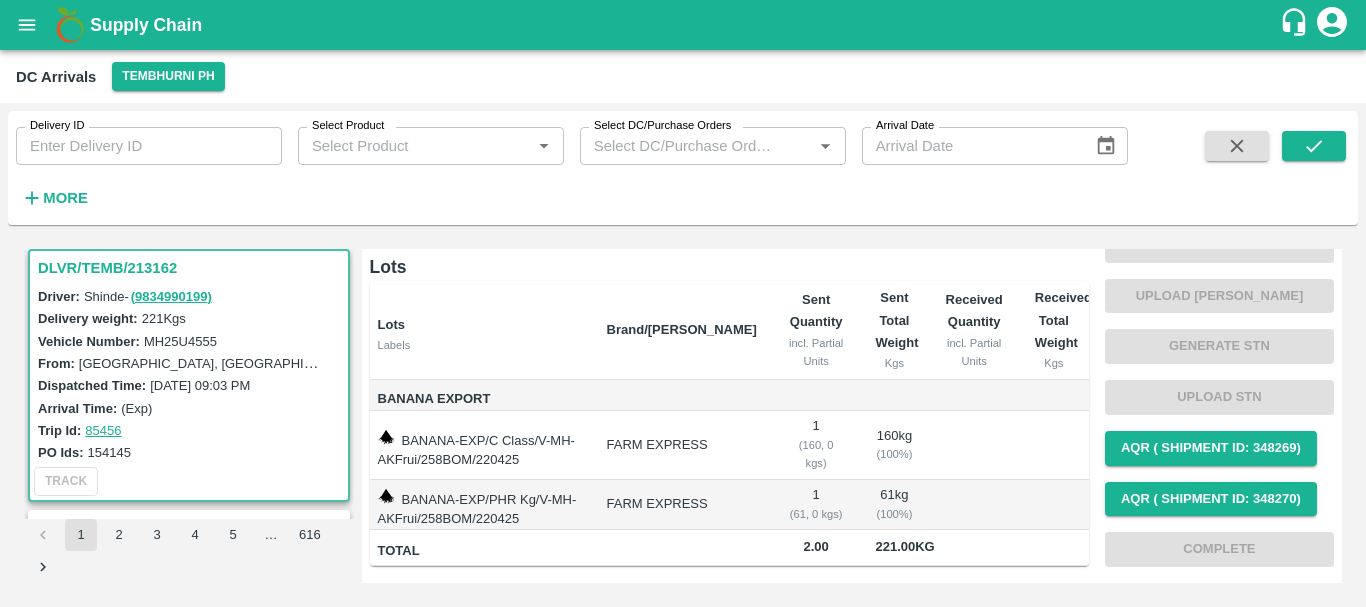click on "160  kg ( 100 %)" at bounding box center (894, 445) 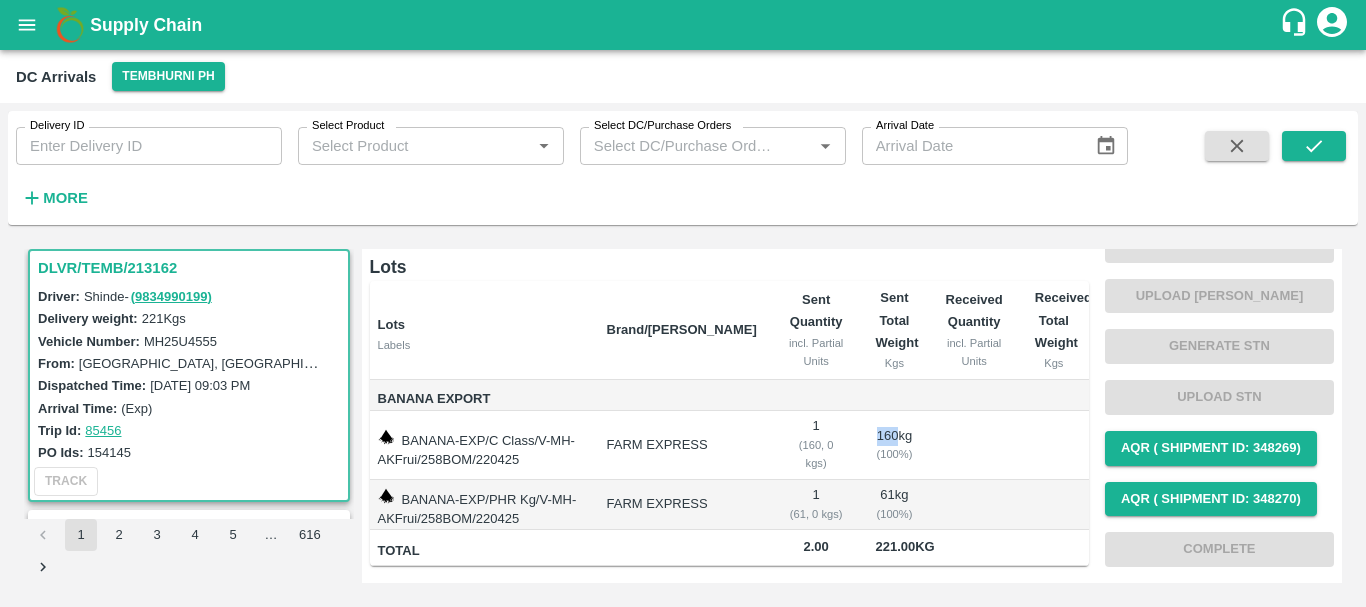 click on "160  kg ( 100 %)" at bounding box center (894, 445) 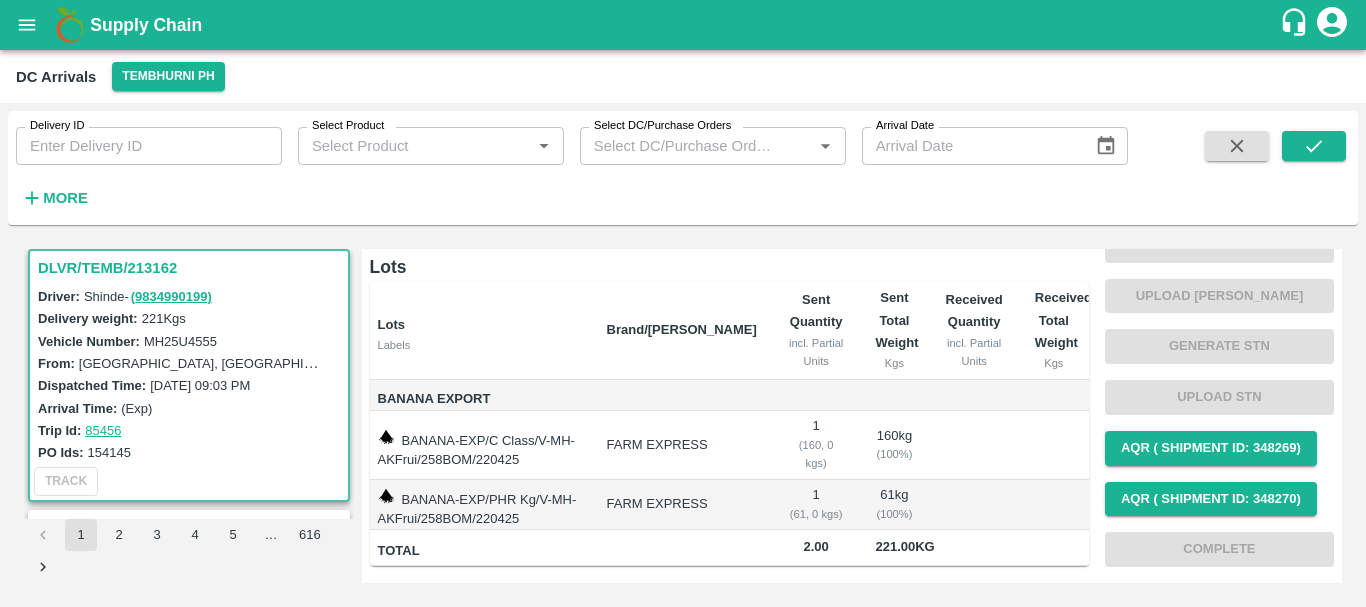 click on "61  kg ( 100 %)" at bounding box center [894, 505] 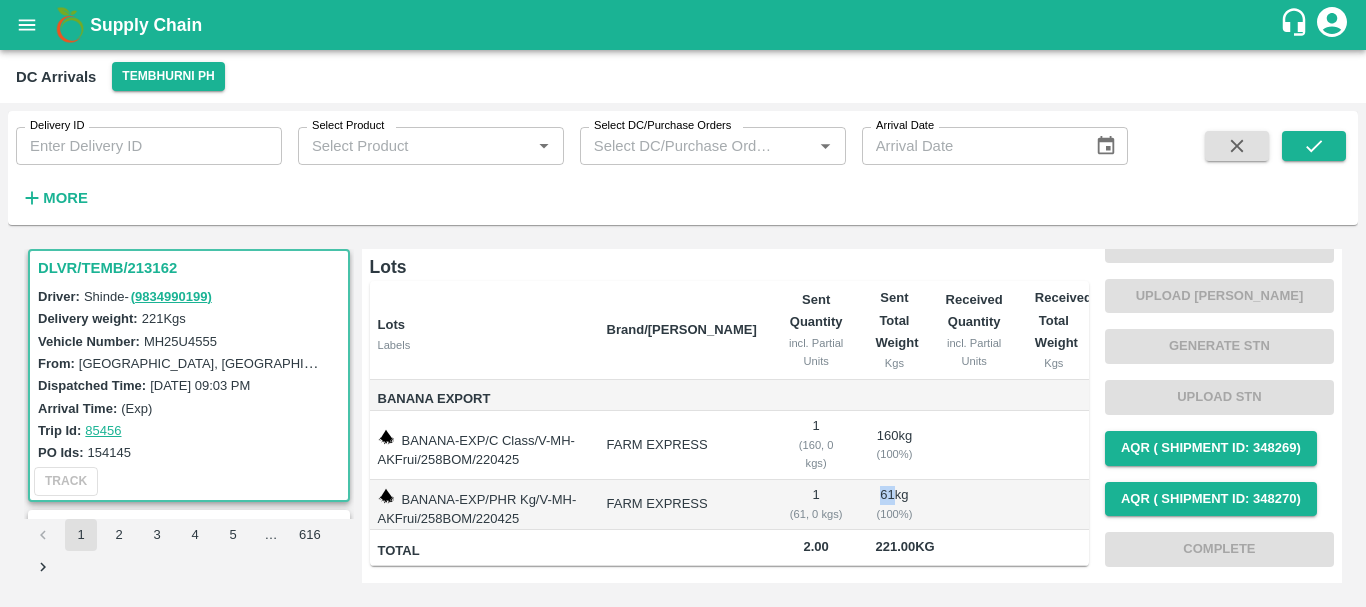 click on "61  kg ( 100 %)" at bounding box center [894, 505] 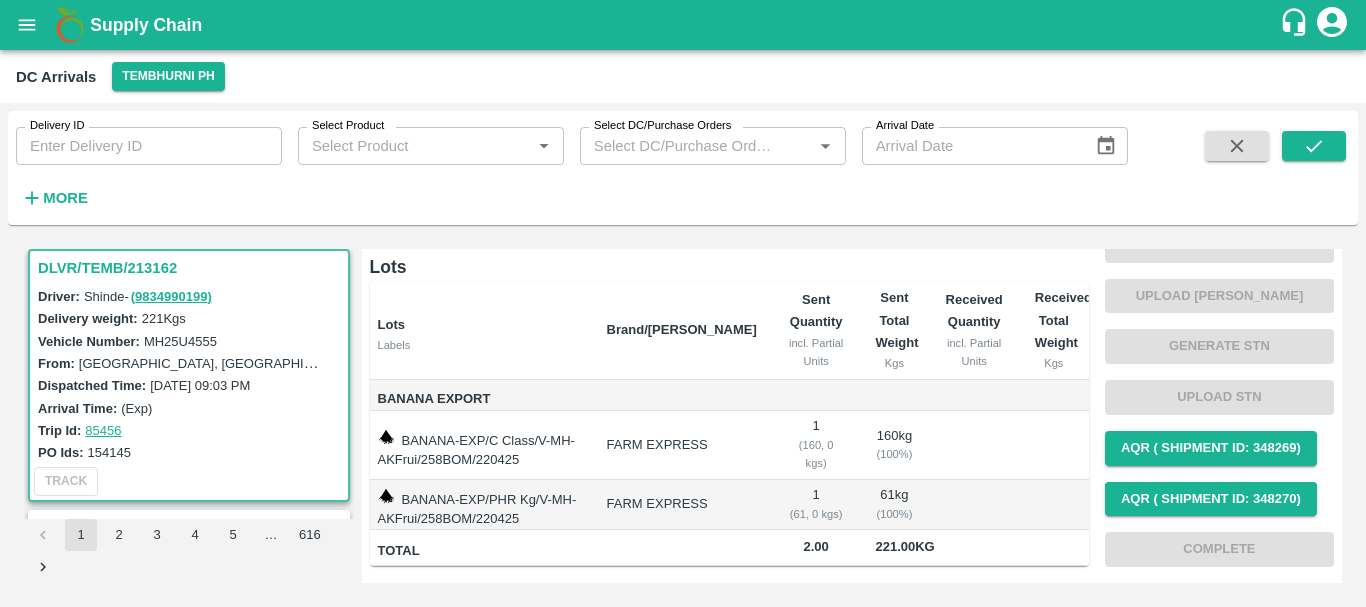 click on "160  kg ( 100 %)" at bounding box center [894, 445] 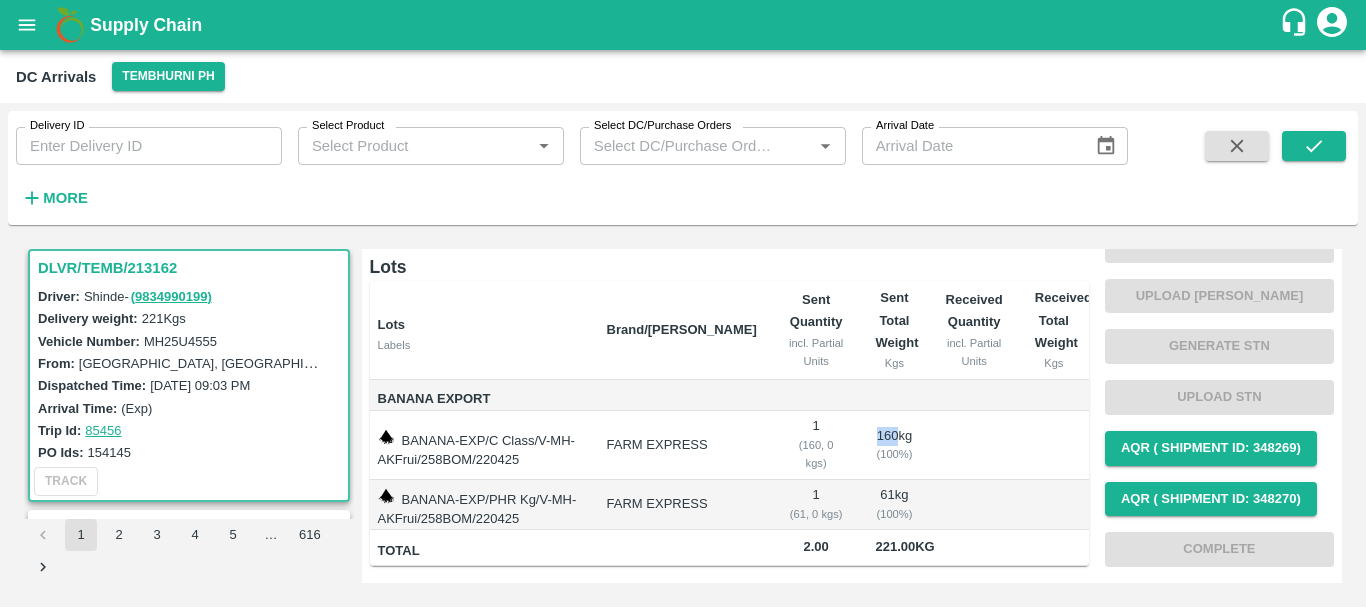 click on "160  kg ( 100 %)" at bounding box center [894, 445] 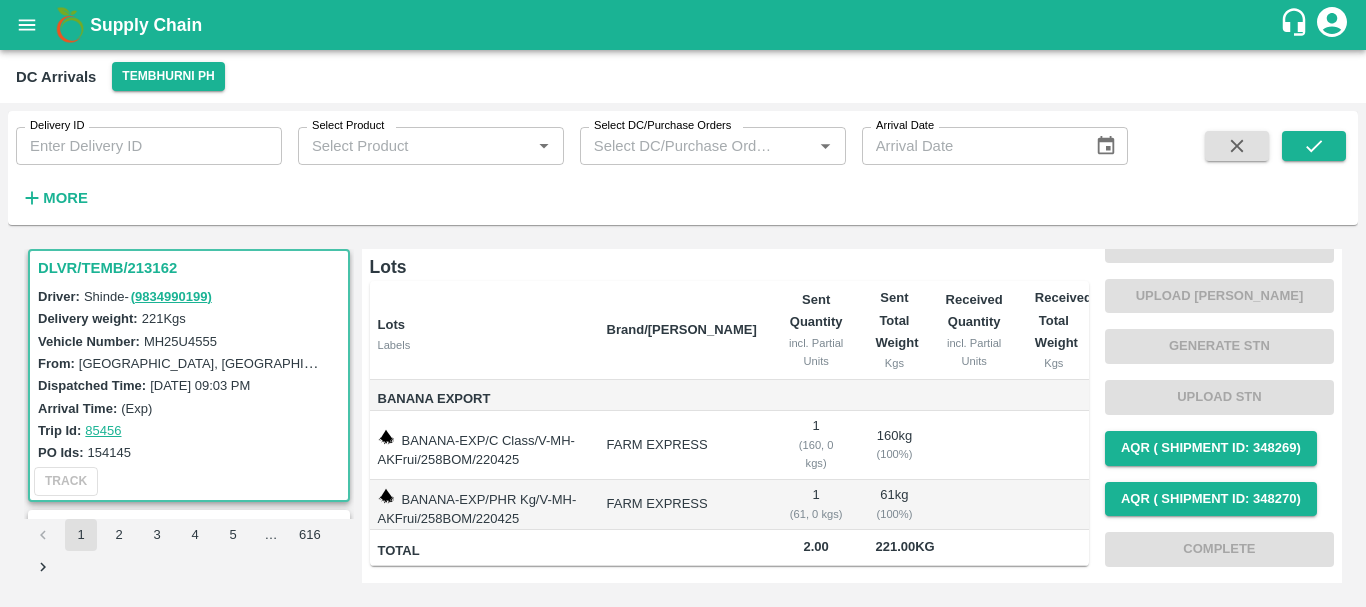 click on "61  kg ( 100 %)" at bounding box center (894, 505) 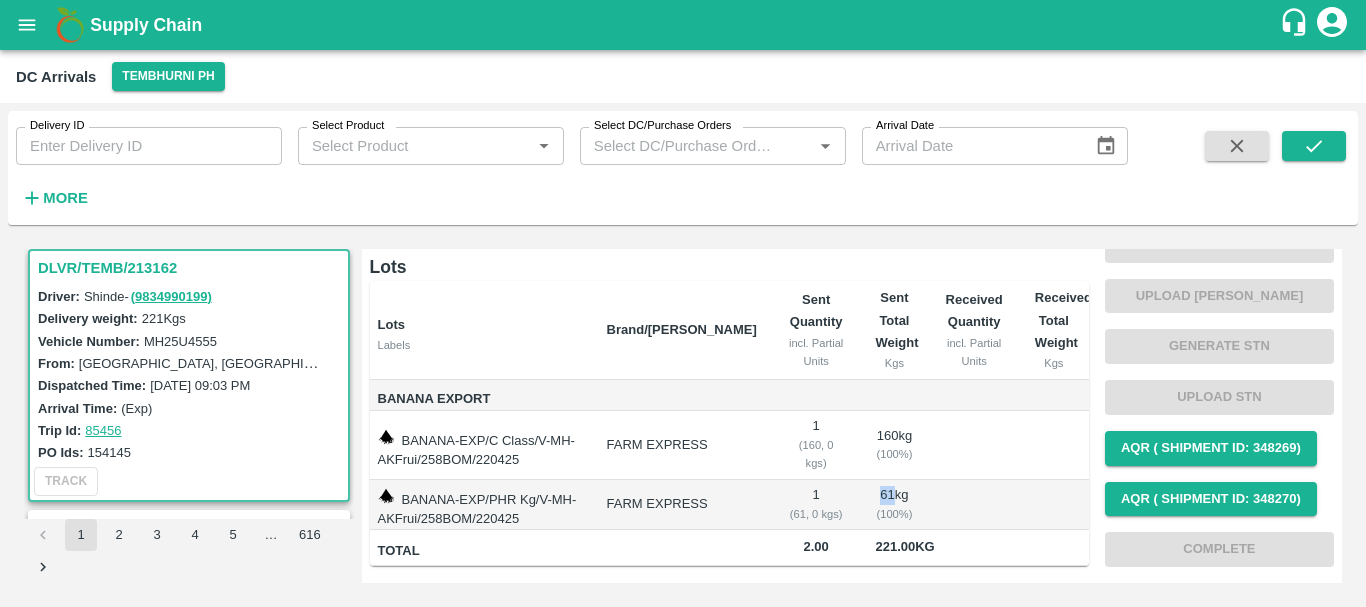 click on "61  kg ( 100 %)" at bounding box center (894, 505) 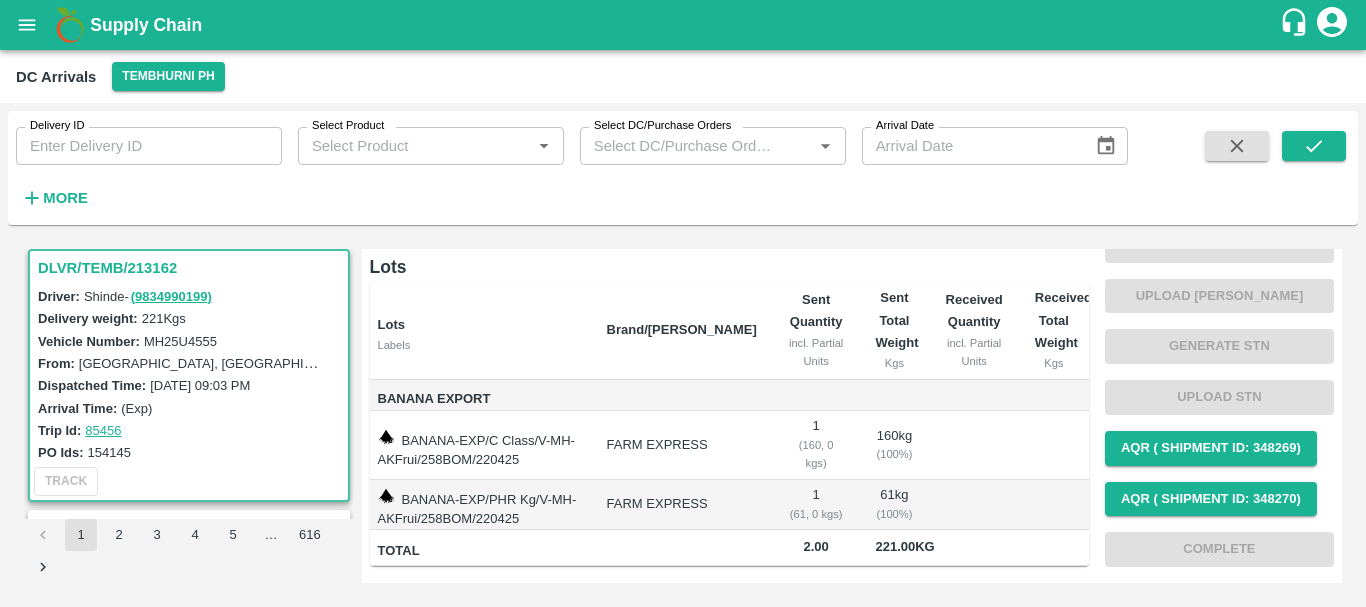 click on "160  kg ( 100 %)" at bounding box center [894, 445] 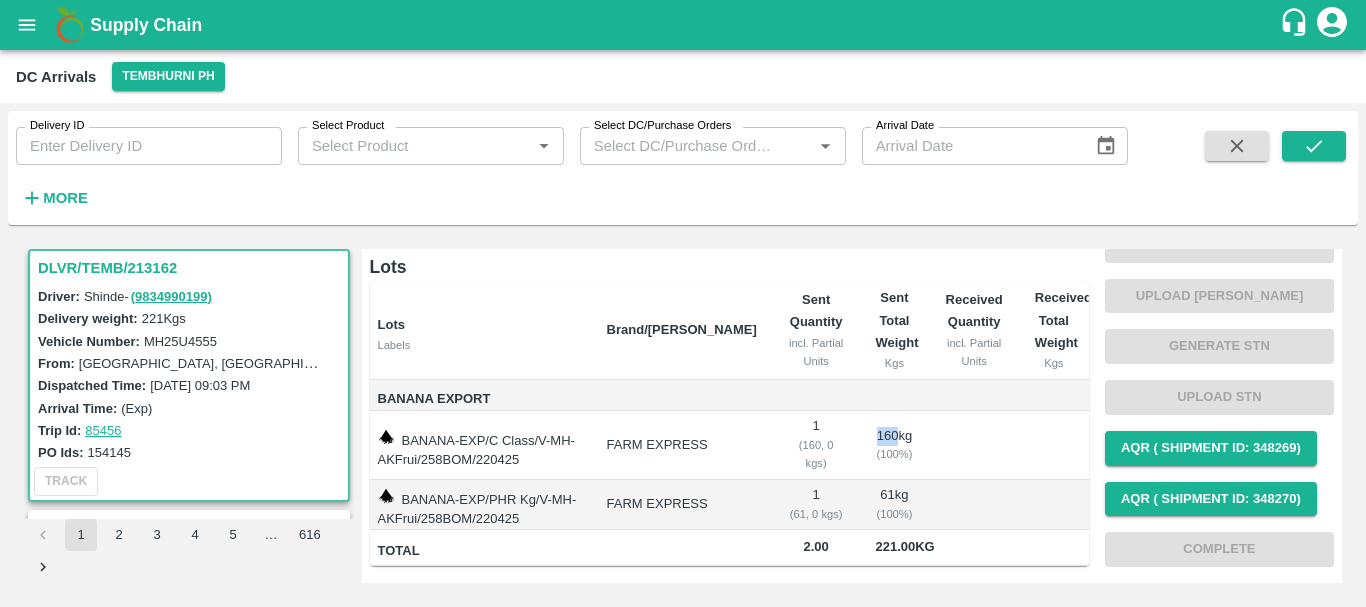 click on "160  kg ( 100 %)" at bounding box center (894, 445) 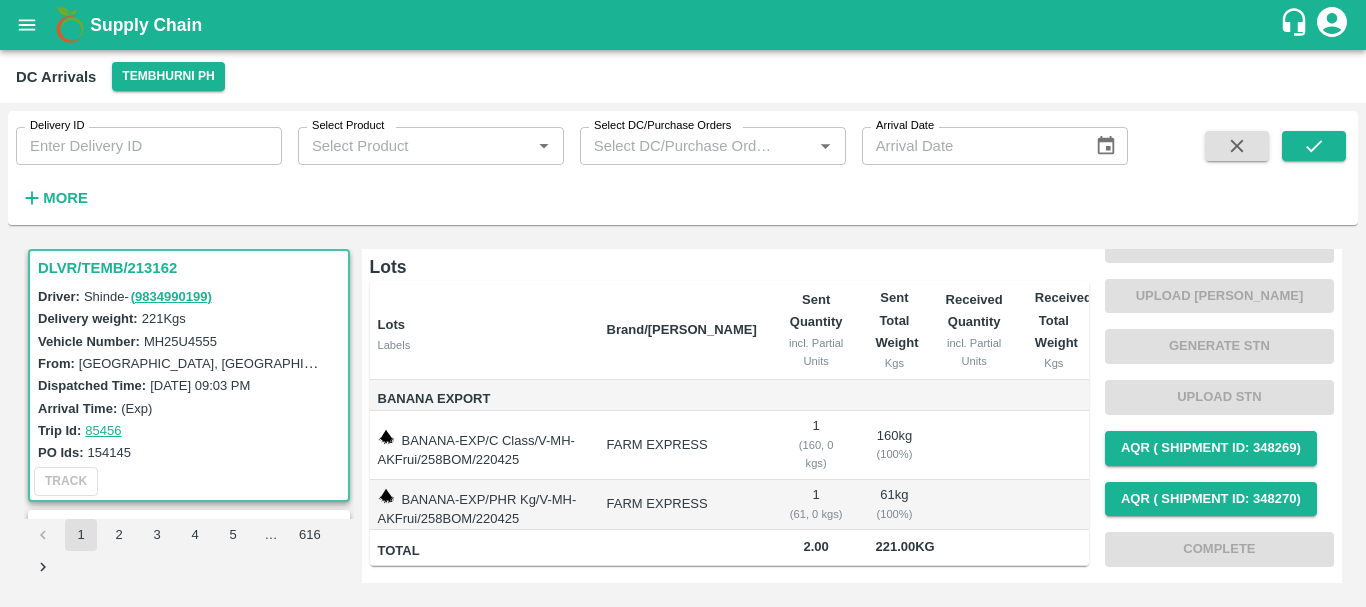 click on "61  kg ( 100 %)" at bounding box center [894, 505] 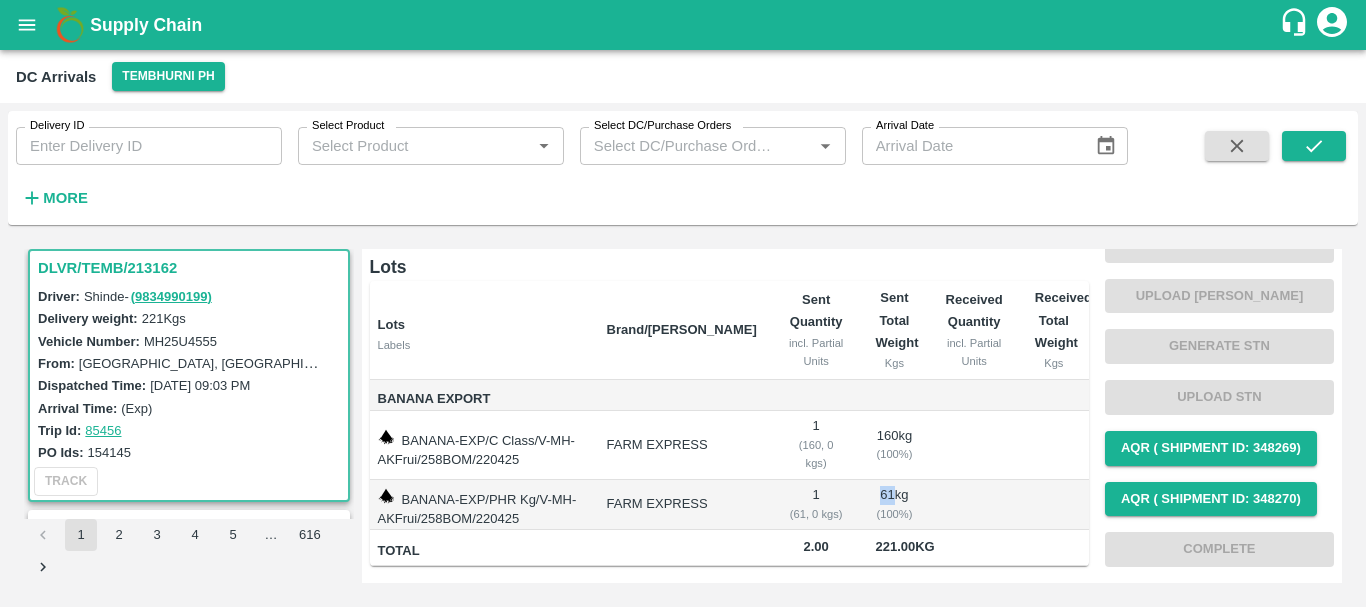 click on "61  kg ( 100 %)" at bounding box center (894, 505) 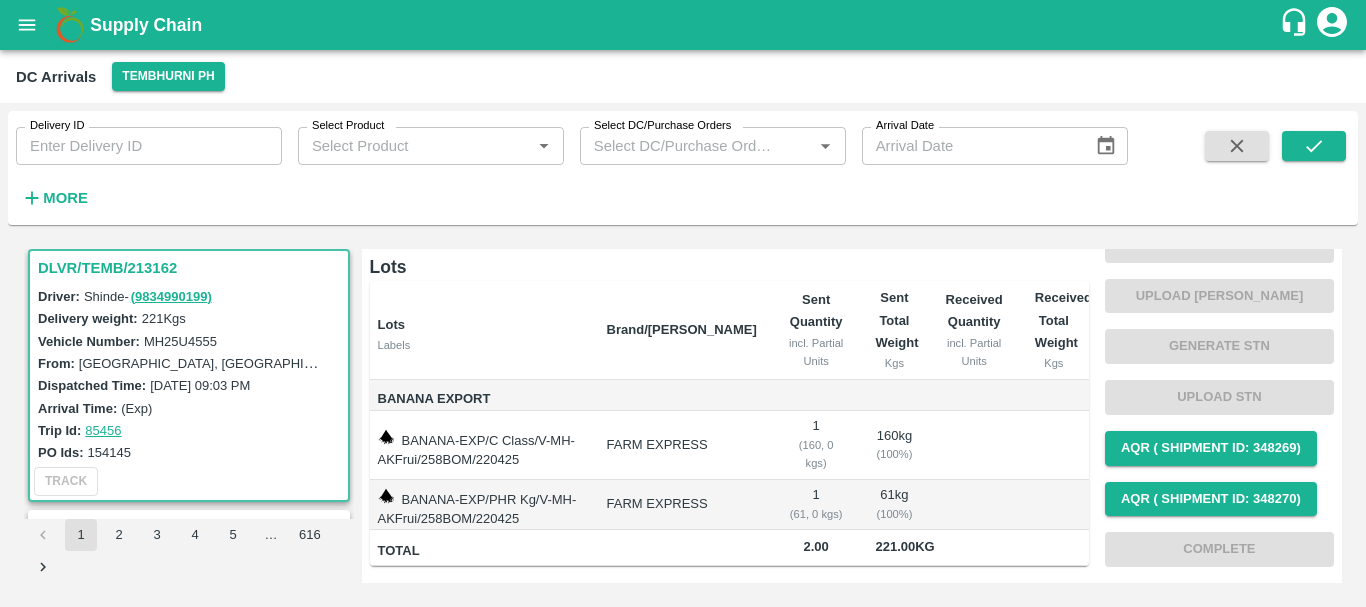 click on "160  kg ( 100 %)" at bounding box center (894, 445) 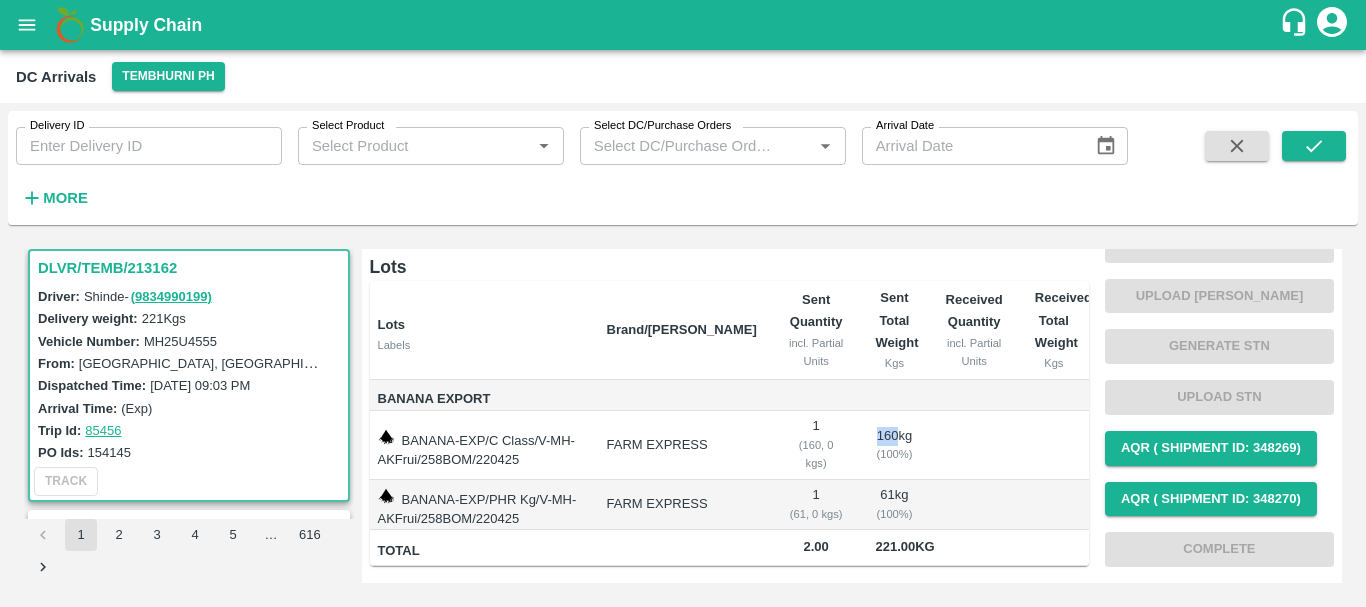 click on "160  kg ( 100 %)" at bounding box center [894, 445] 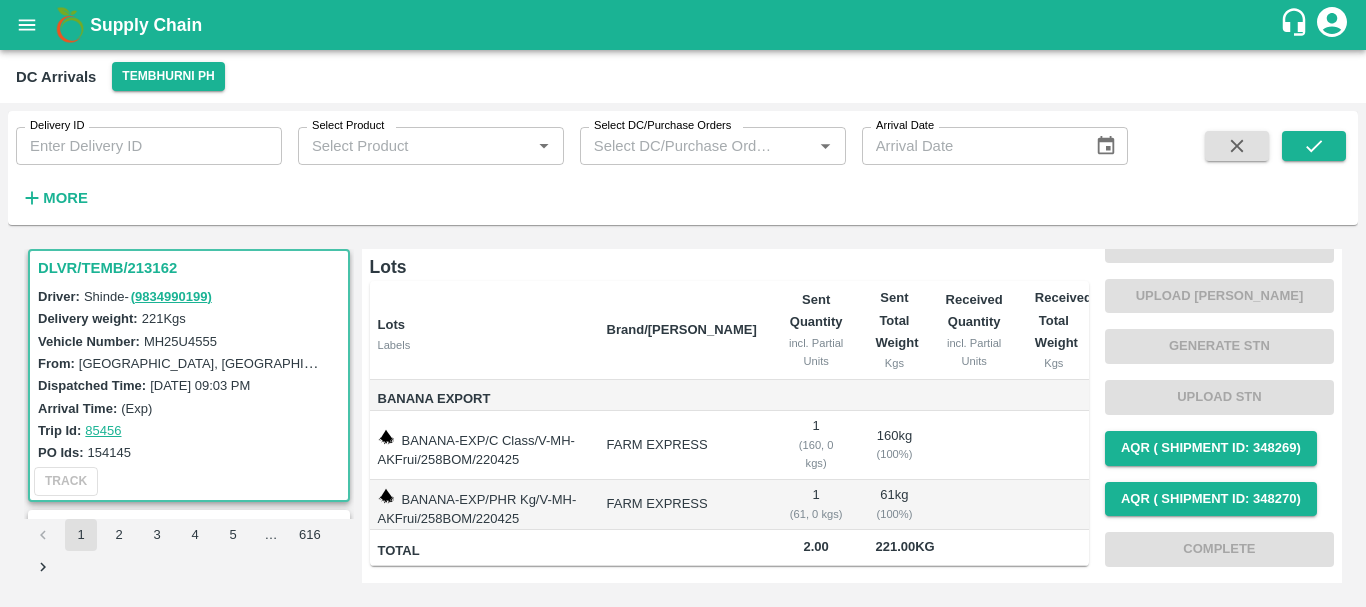 click on "61  kg ( 100 %)" at bounding box center [894, 505] 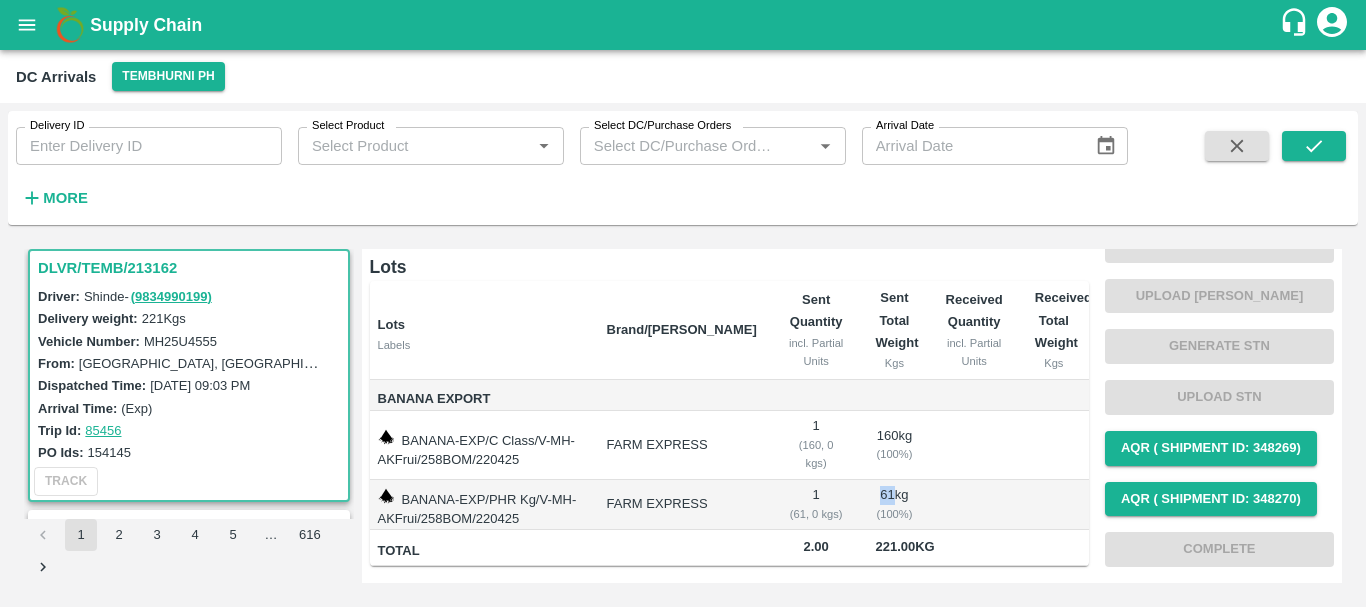 click on "61  kg ( 100 %)" at bounding box center [894, 505] 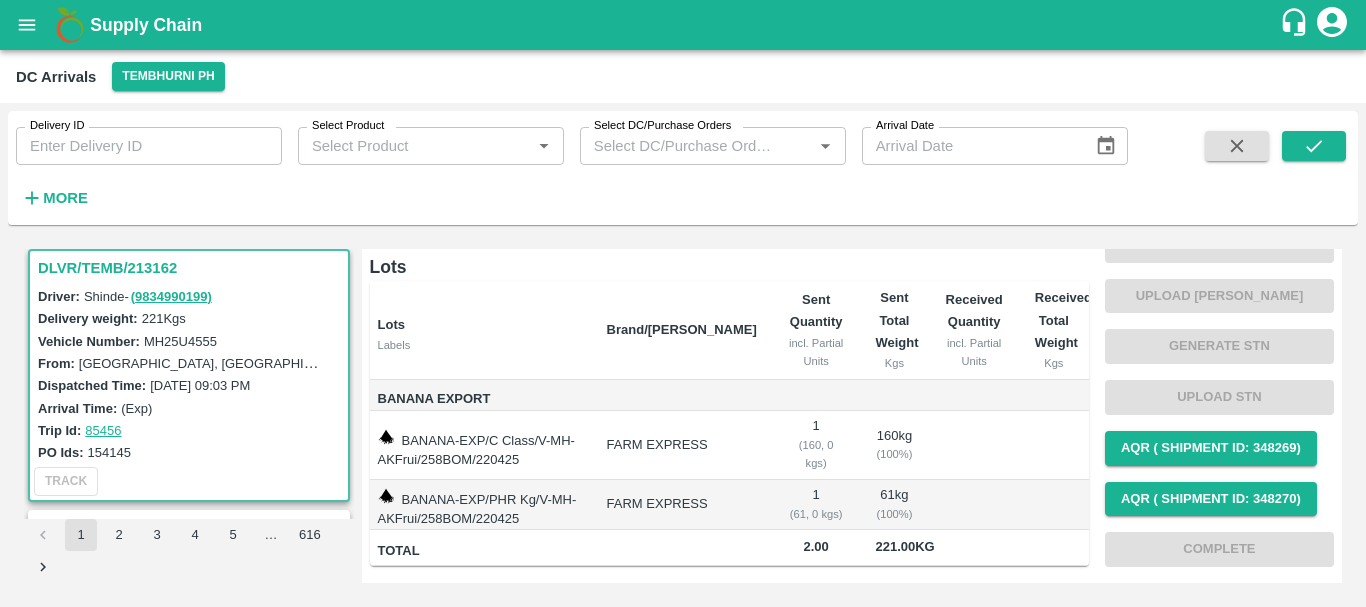 click on "160  kg ( 100 %)" at bounding box center (894, 445) 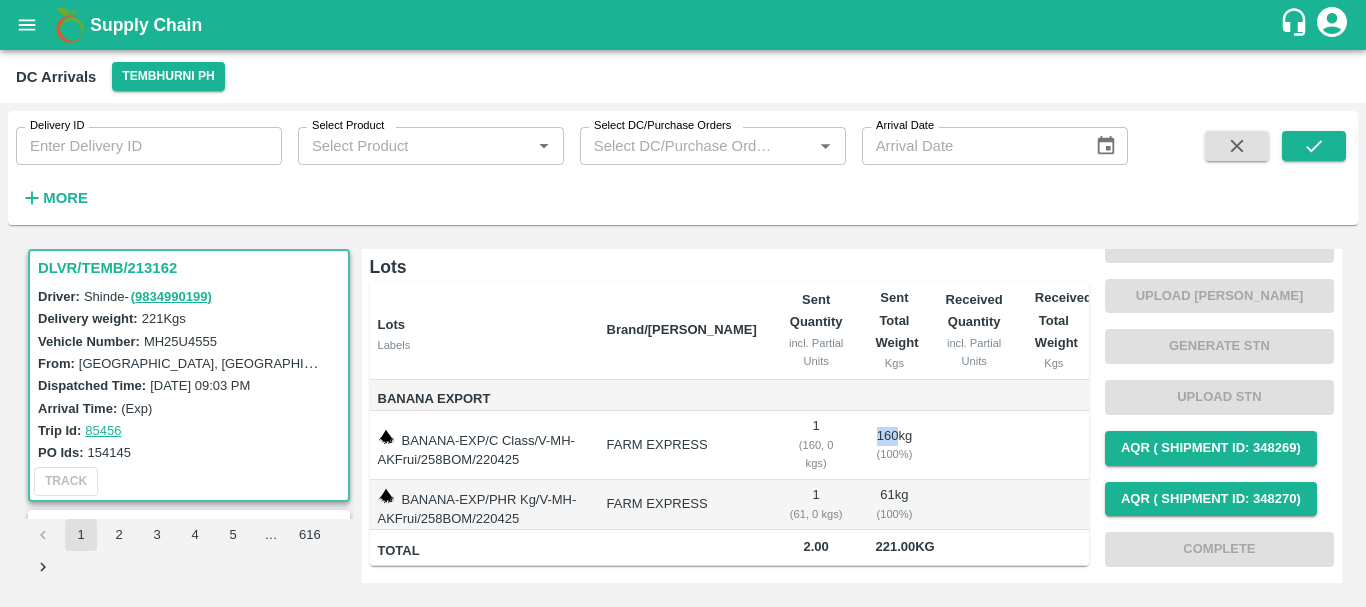 click on "160  kg ( 100 %)" at bounding box center [894, 445] 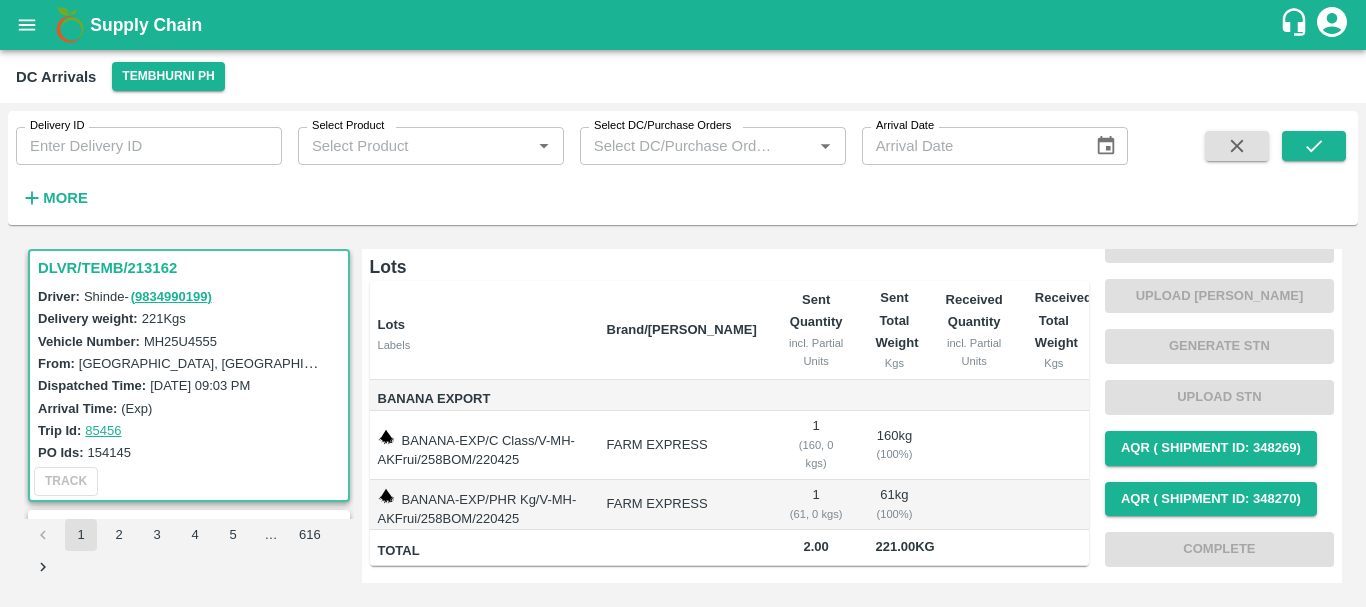 click on "61  kg ( 100 %)" at bounding box center (894, 505) 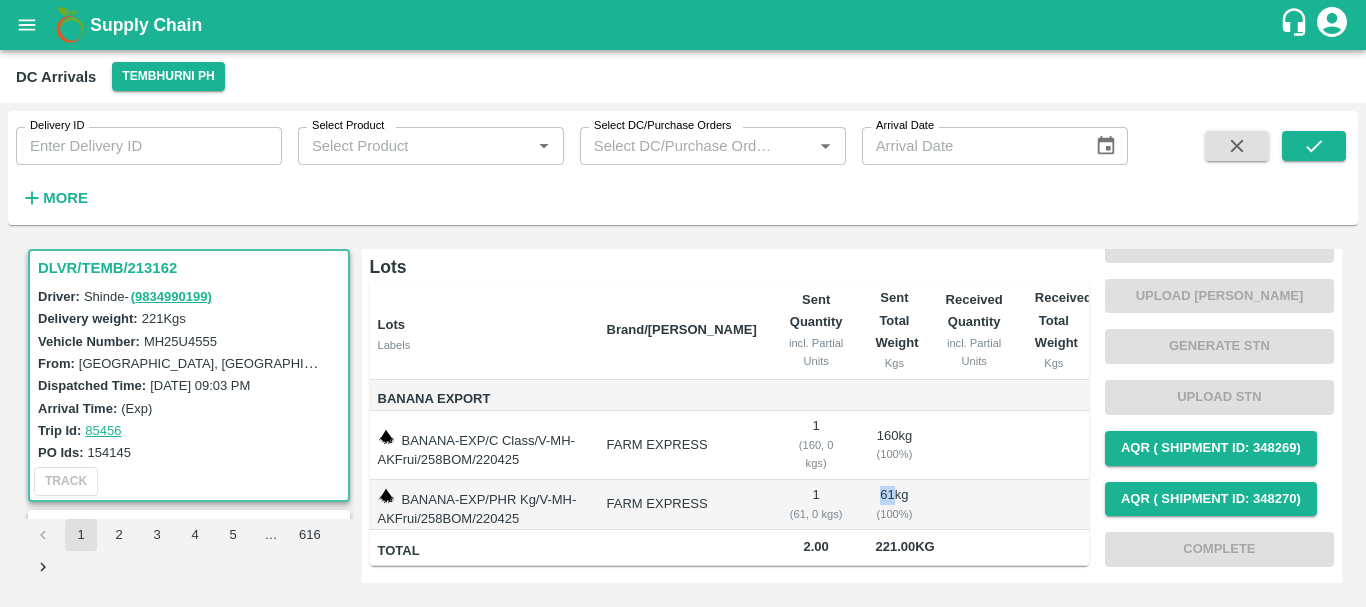 click on "61  kg ( 100 %)" at bounding box center (894, 505) 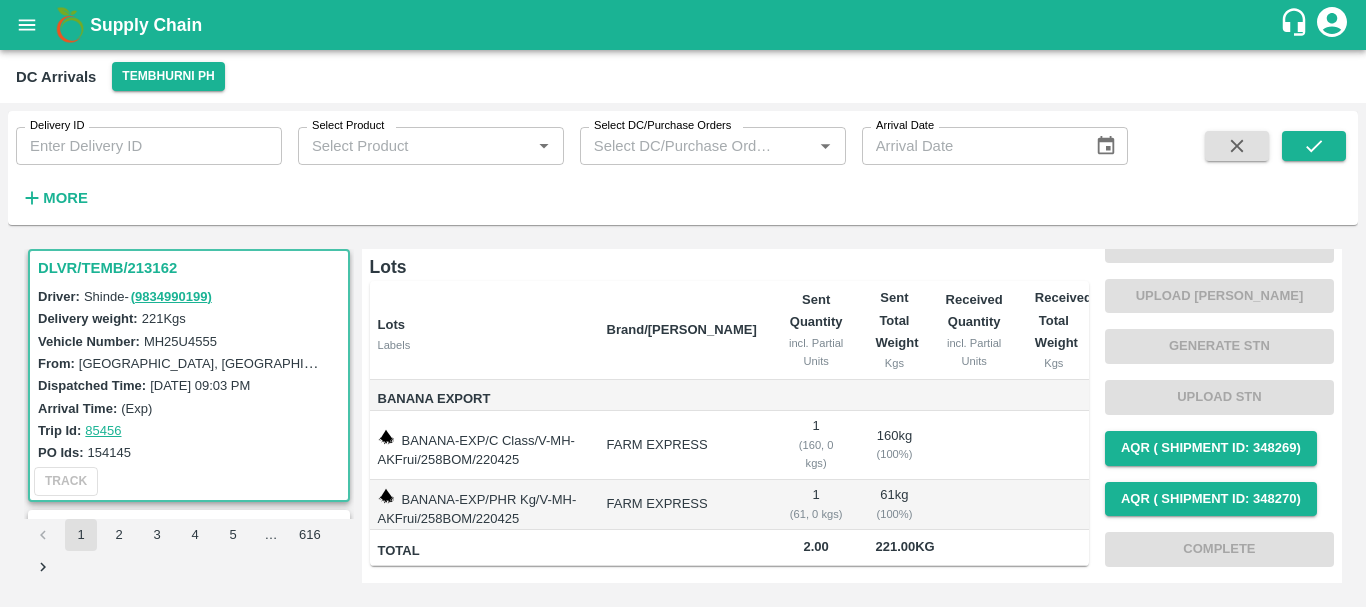 click on "160  kg ( 100 %)" at bounding box center (894, 445) 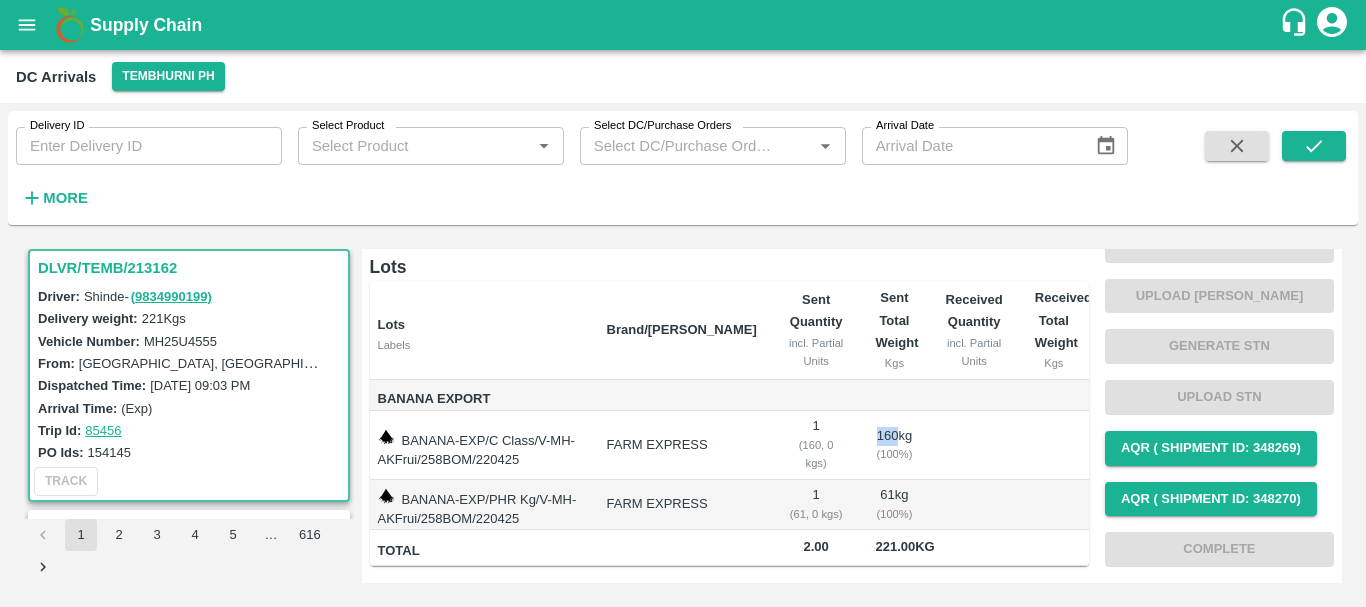 click on "160  kg ( 100 %)" at bounding box center [894, 445] 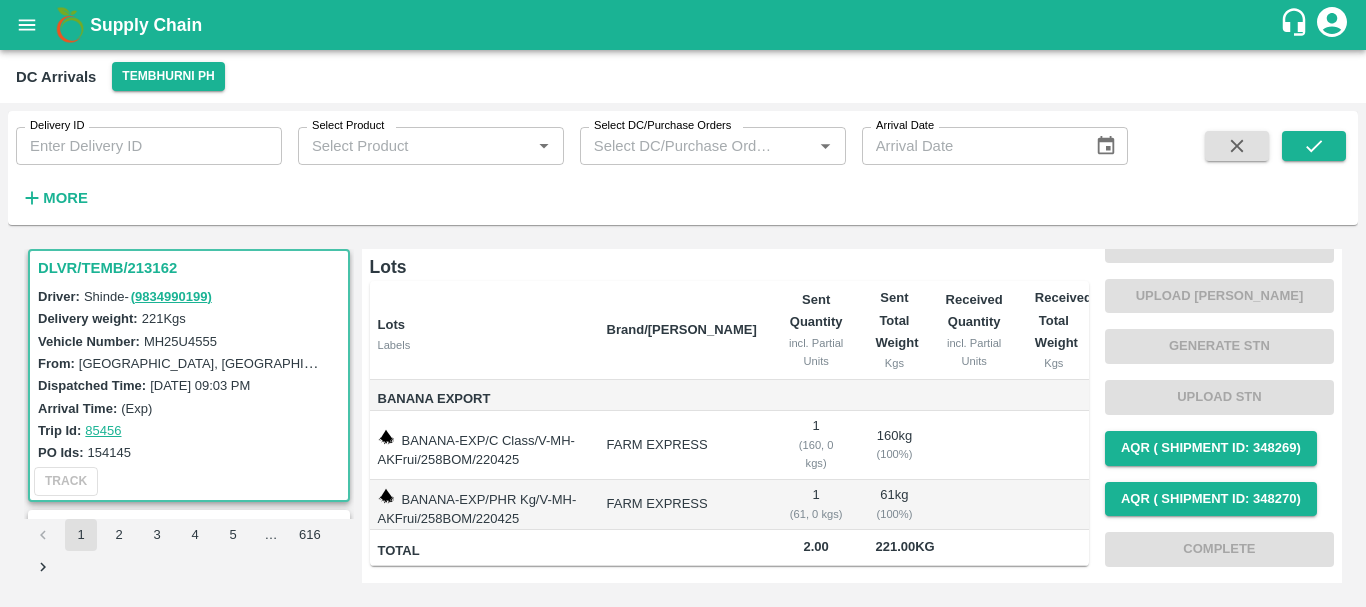 click on "61  kg ( 100 %)" at bounding box center (894, 505) 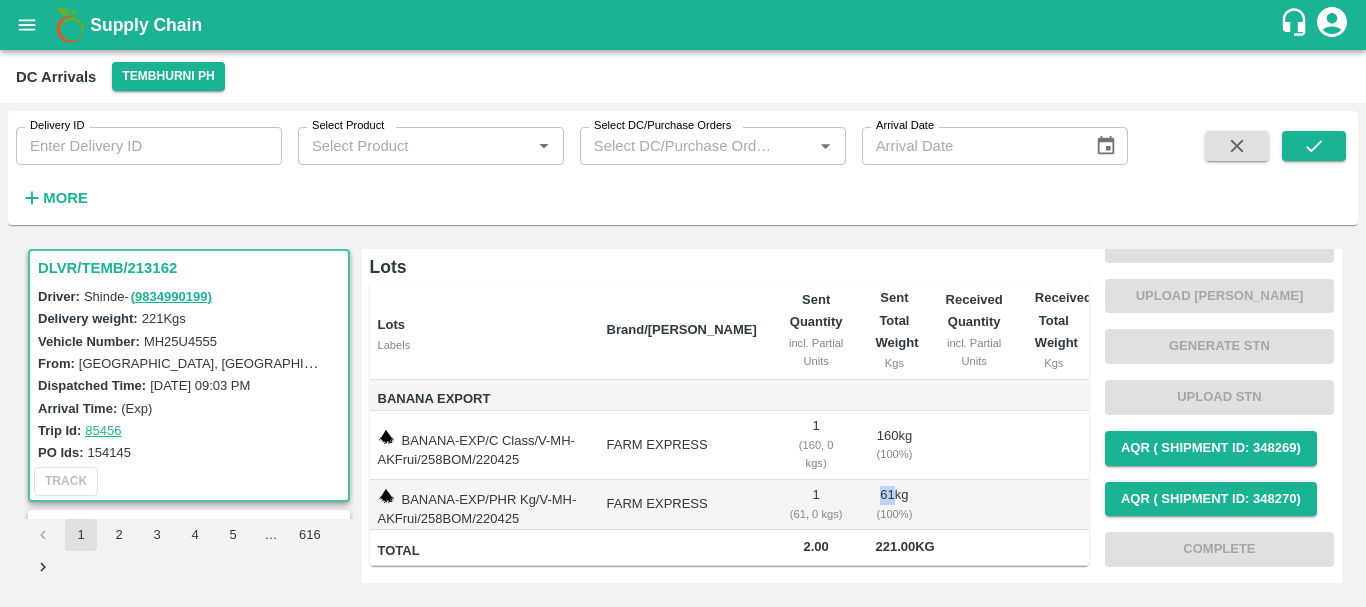 click on "61  kg ( 100 %)" at bounding box center (894, 505) 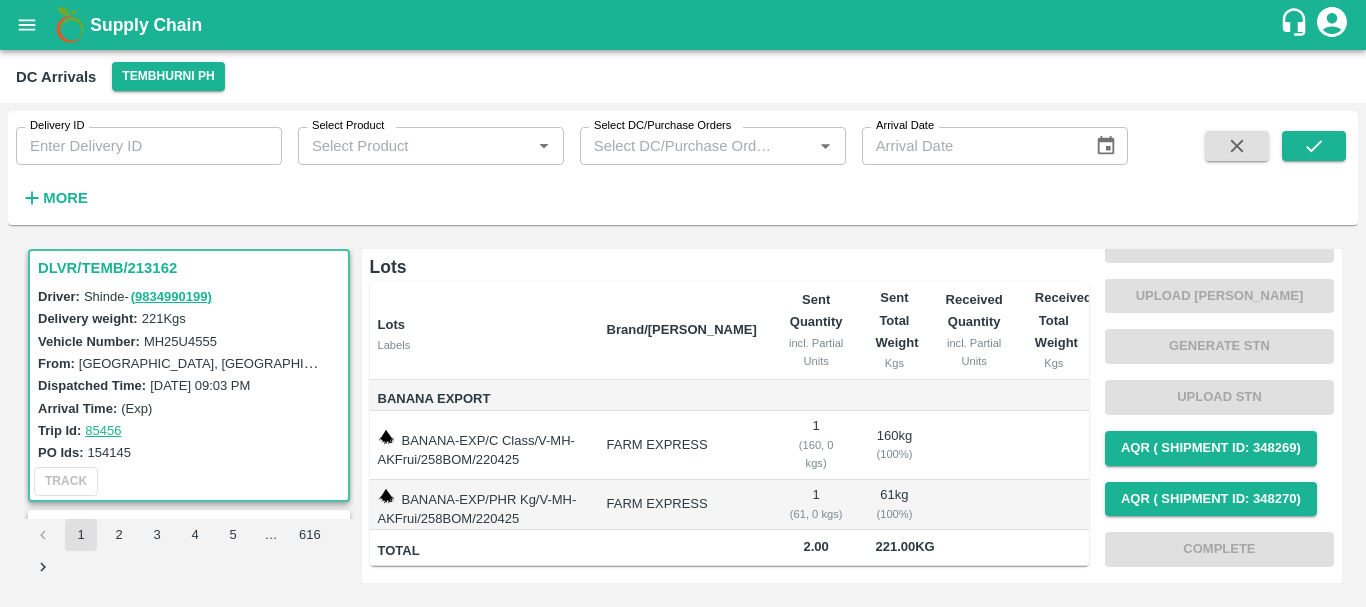 click on "160  kg ( 100 %)" at bounding box center [894, 445] 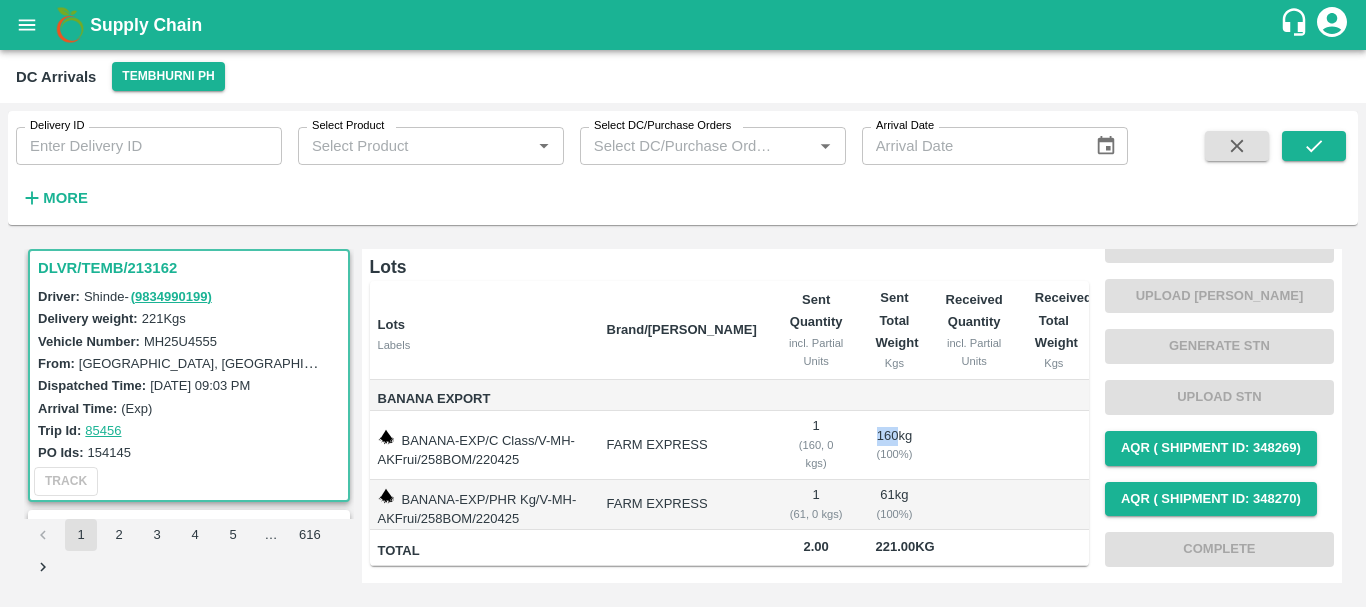 click on "160  kg ( 100 %)" at bounding box center (894, 445) 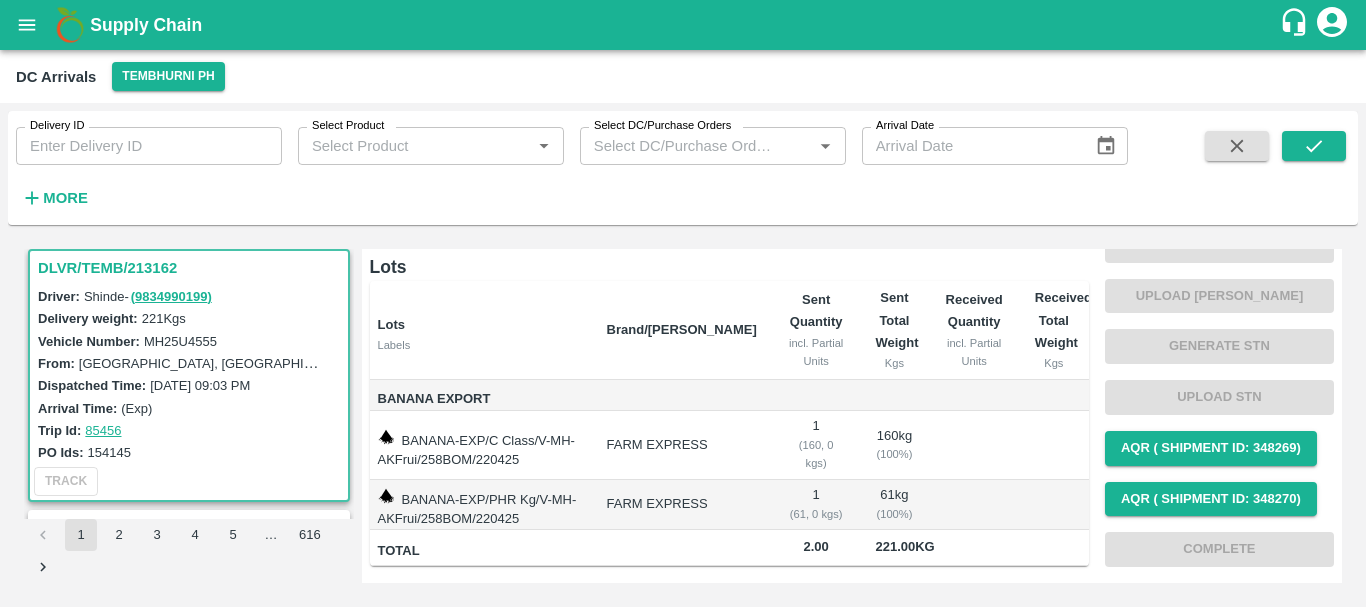 click on "61  kg ( 100 %)" at bounding box center [894, 505] 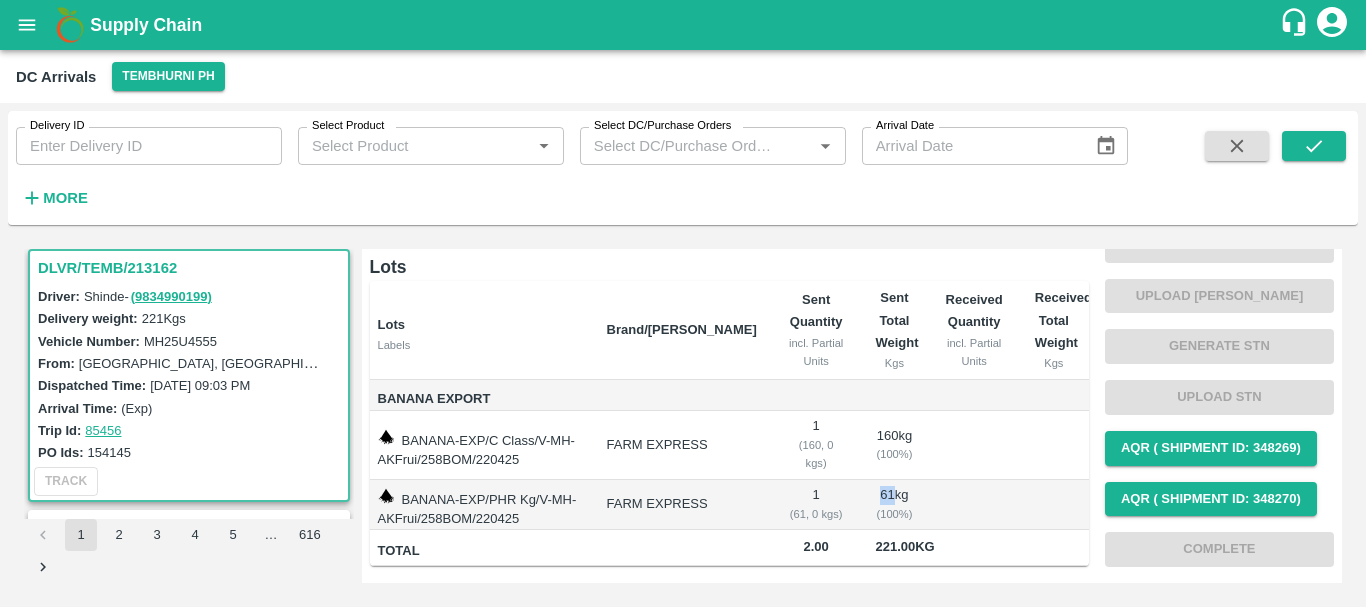 click on "61  kg ( 100 %)" at bounding box center [894, 505] 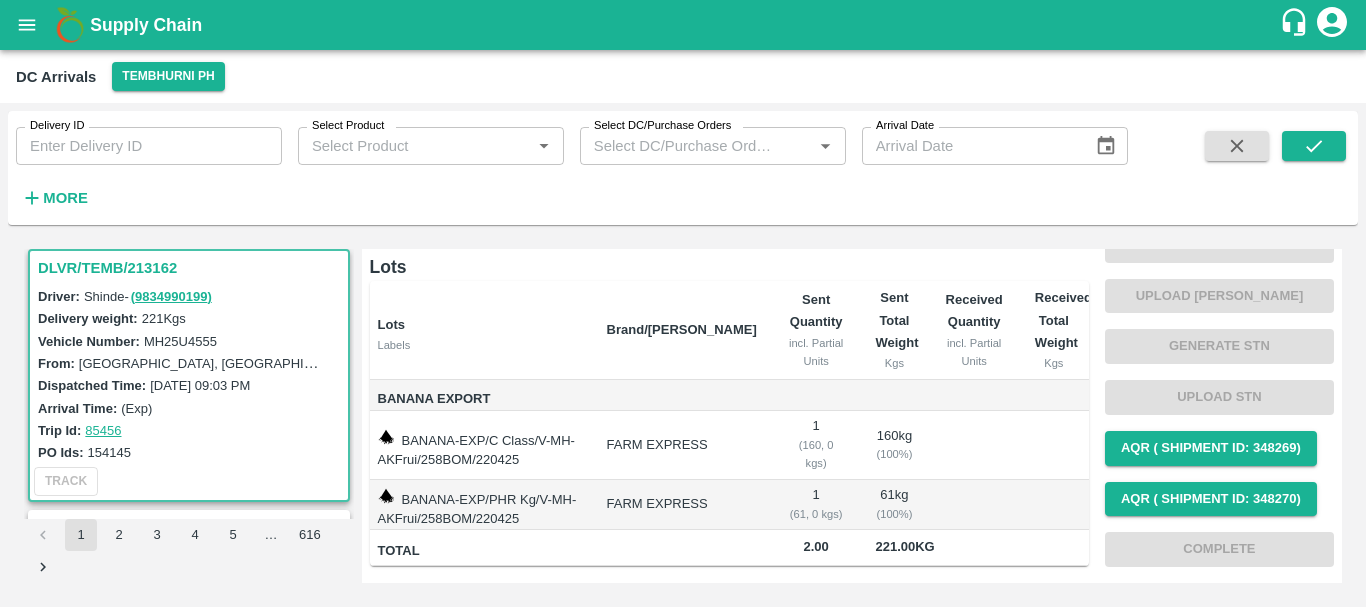 click on "160  kg ( 100 %)" at bounding box center (894, 445) 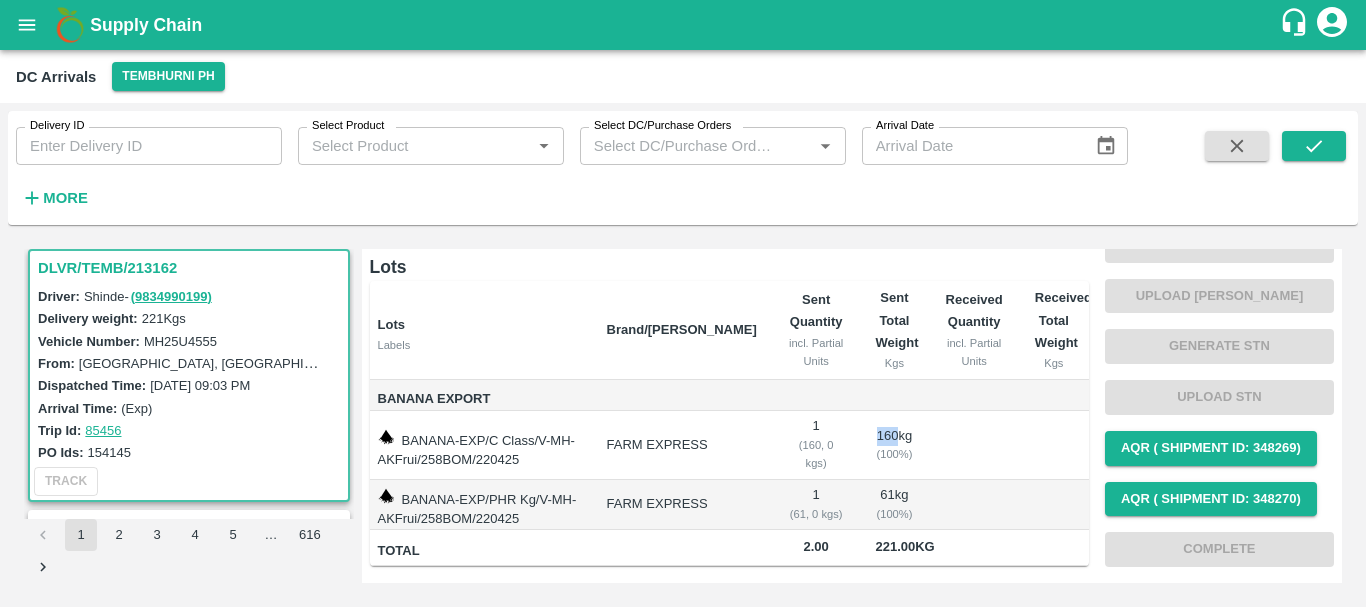 click on "160  kg ( 100 %)" at bounding box center (894, 445) 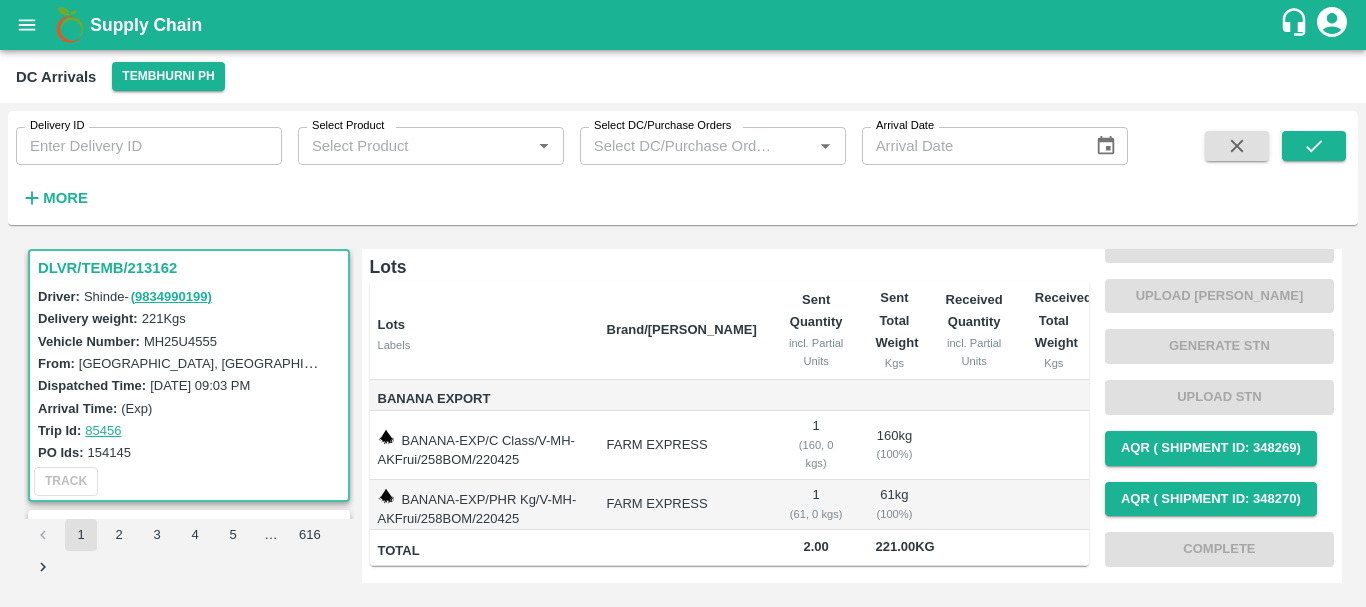 click on "61  kg ( 100 %)" at bounding box center [894, 505] 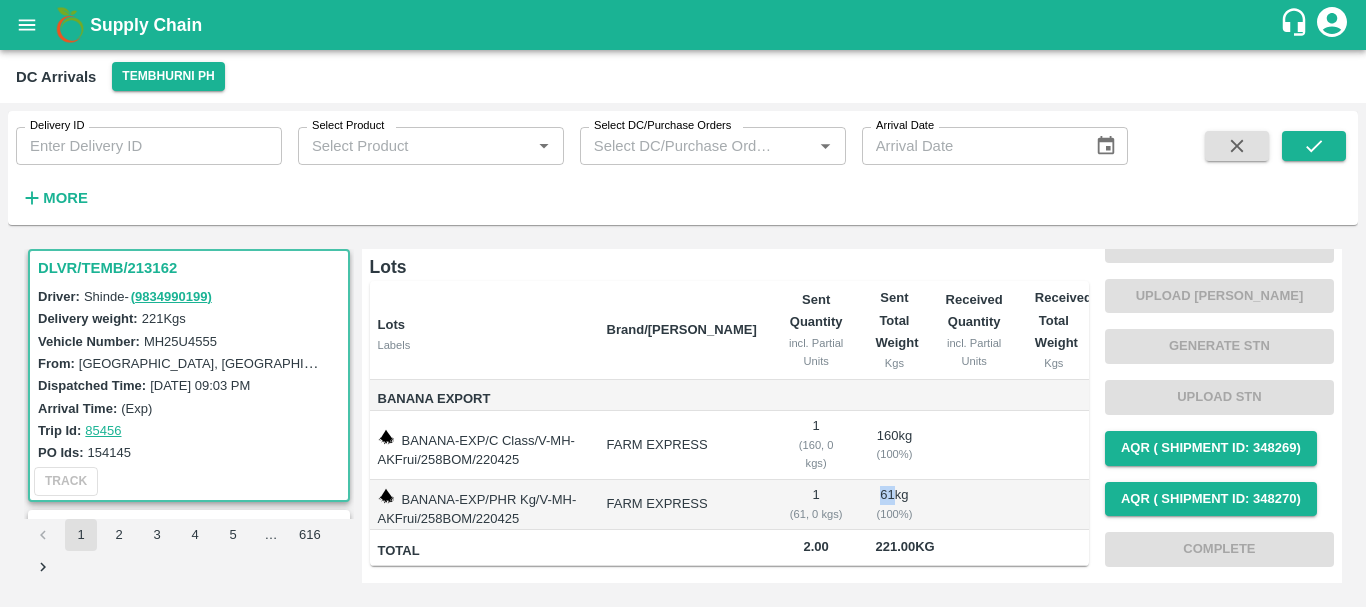 click on "61  kg ( 100 %)" at bounding box center (894, 505) 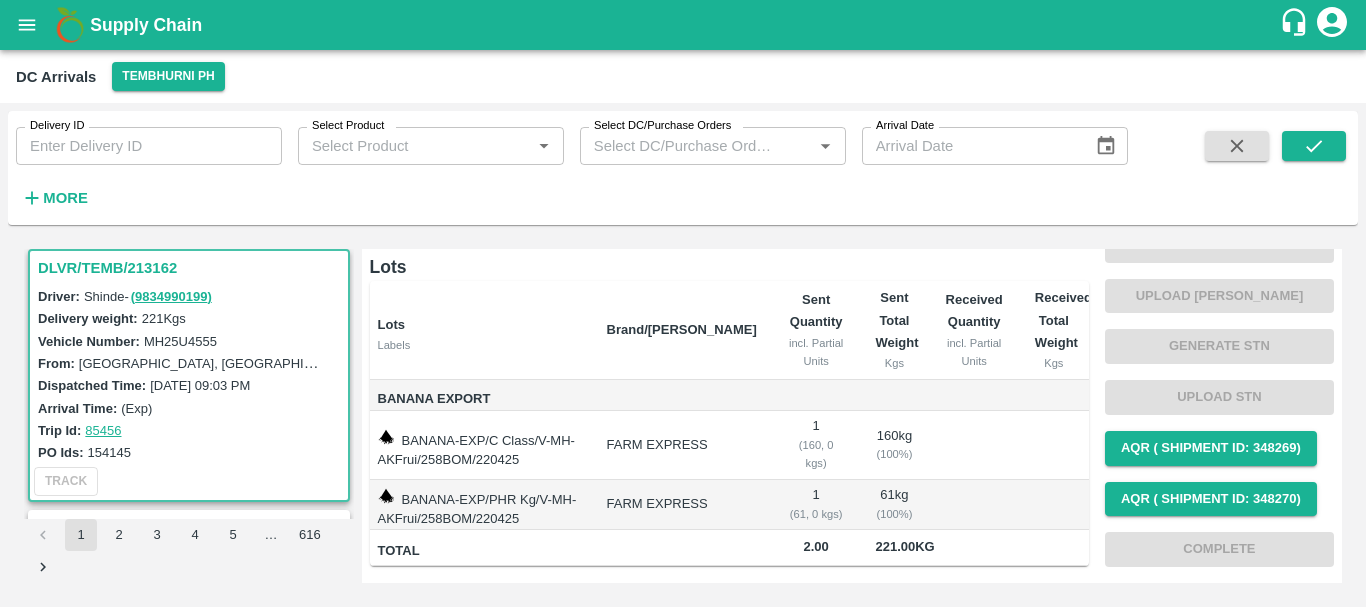 click on "160  kg ( 100 %)" at bounding box center [894, 445] 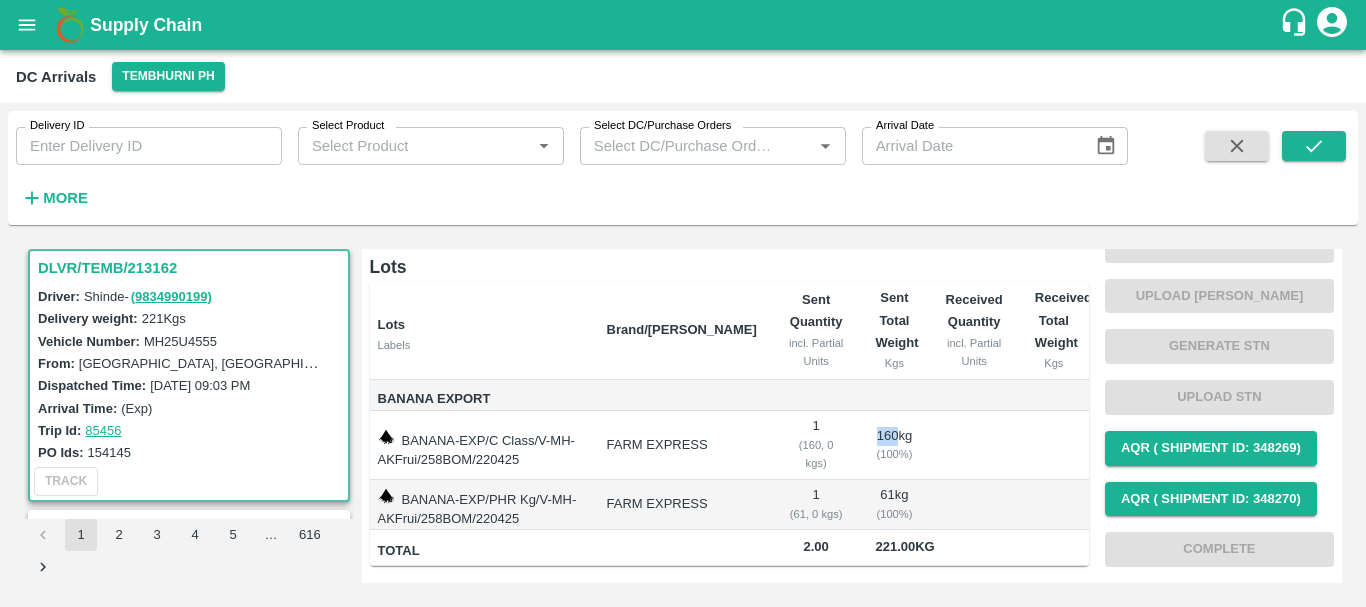 click on "160  kg ( 100 %)" at bounding box center (894, 445) 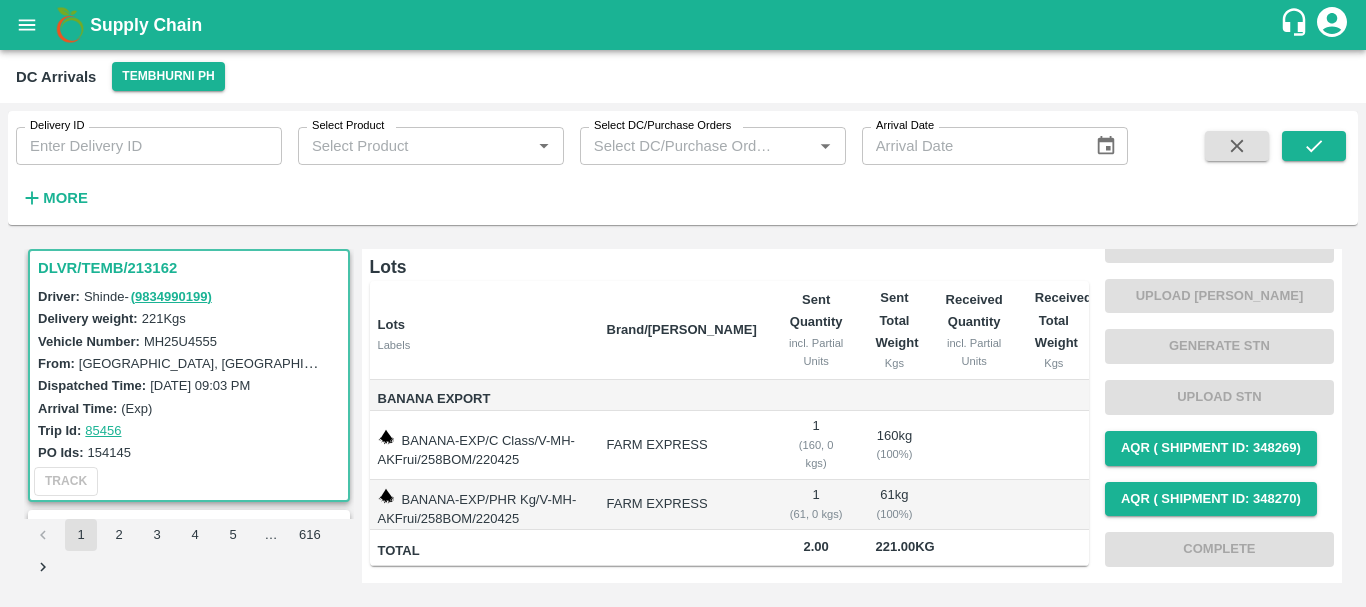 click on "61  kg ( 100 %)" at bounding box center [894, 505] 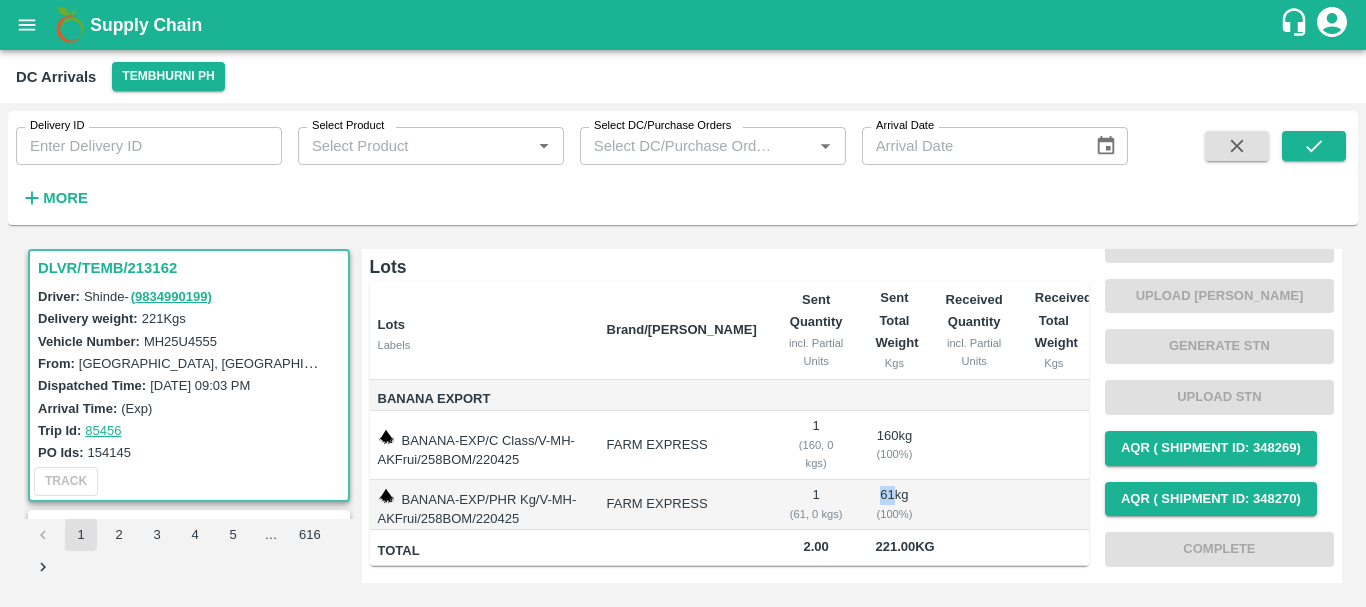 click on "61  kg ( 100 %)" at bounding box center (894, 505) 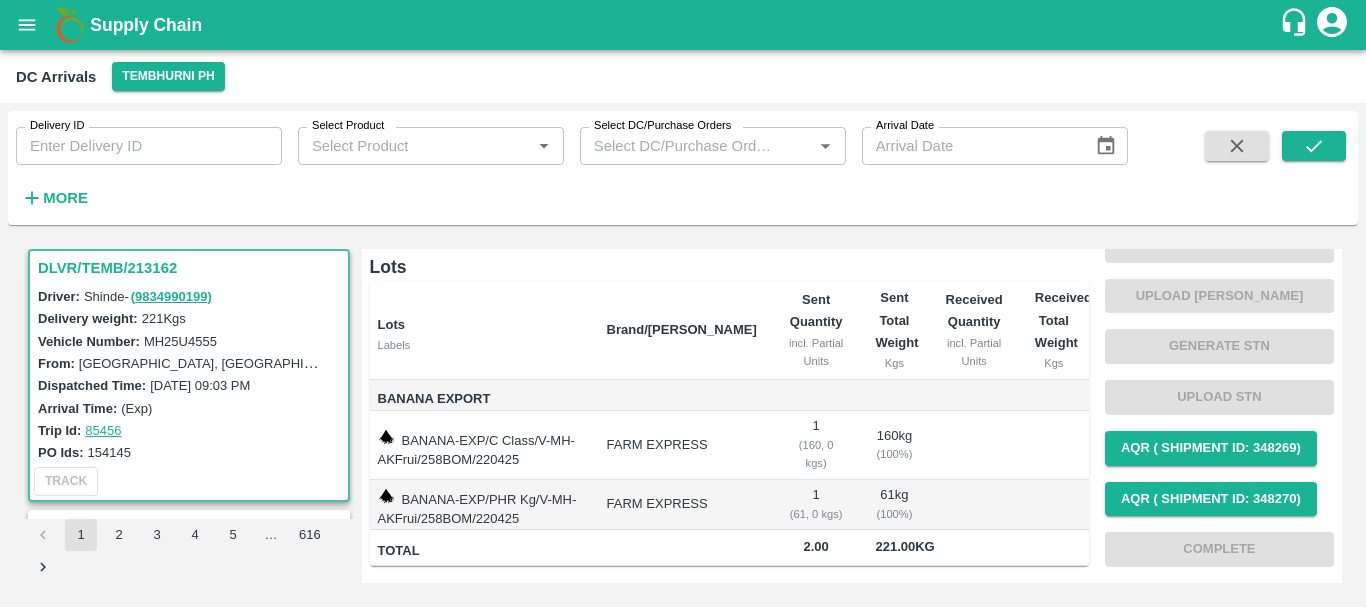 click on "160  kg ( 100 %)" at bounding box center [894, 445] 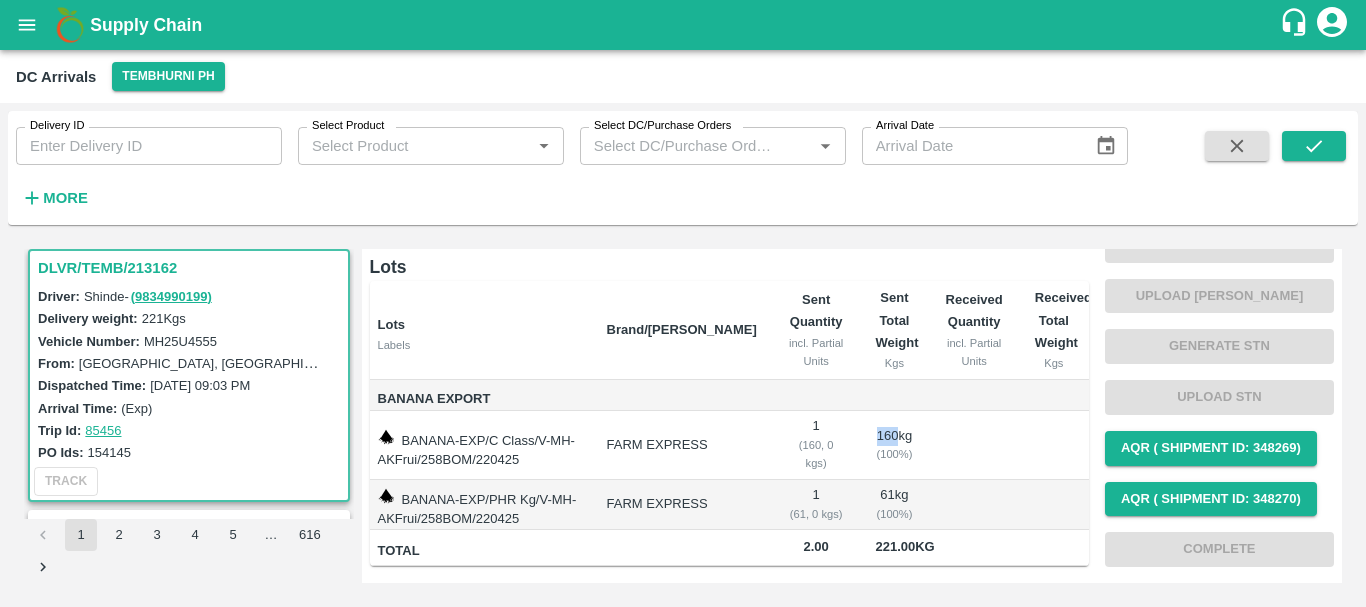 click on "160  kg ( 100 %)" at bounding box center (894, 445) 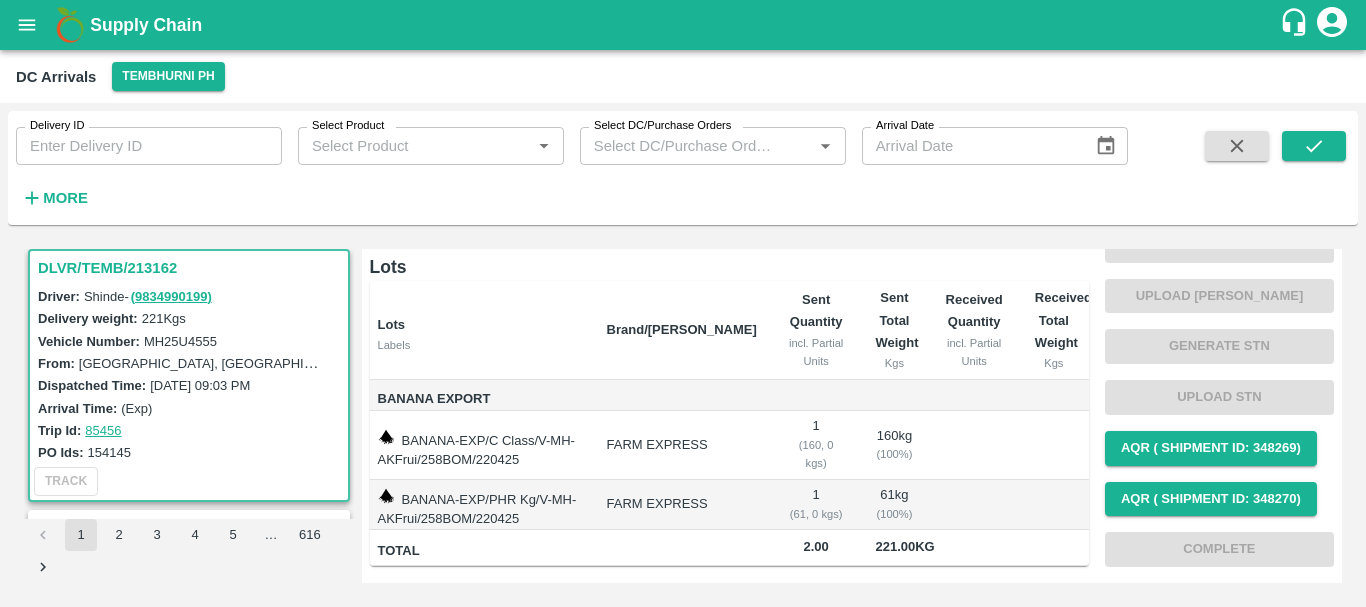 click at bounding box center [973, 445] 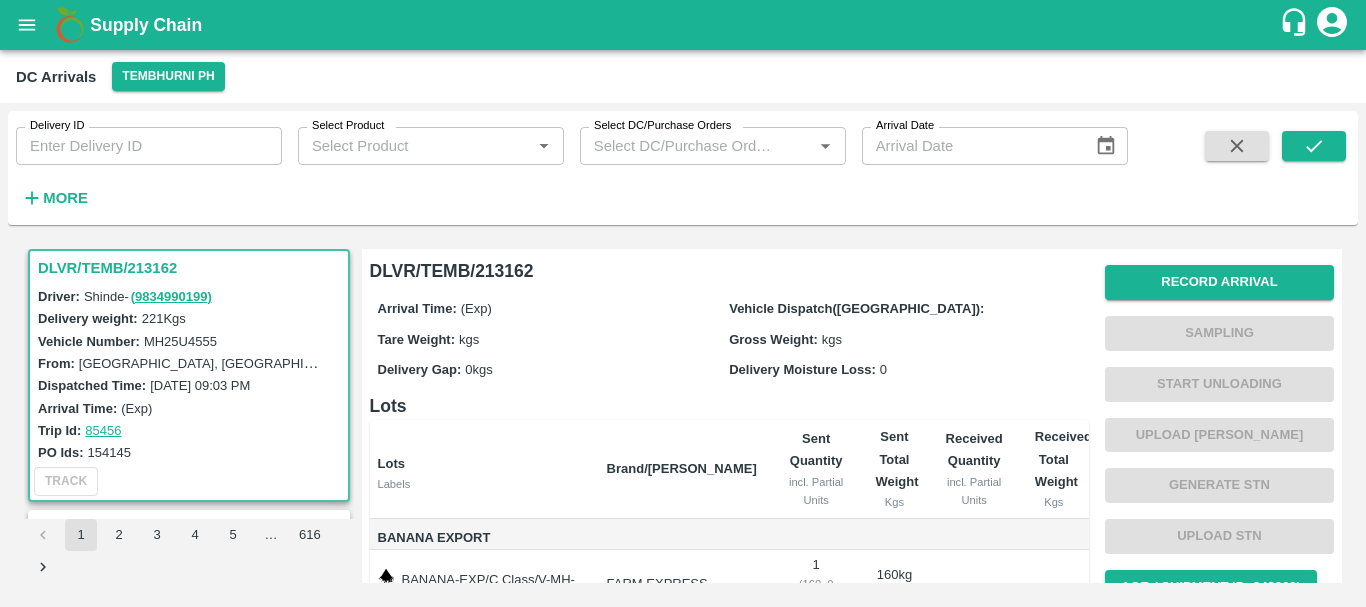 scroll, scrollTop: 1, scrollLeft: 0, axis: vertical 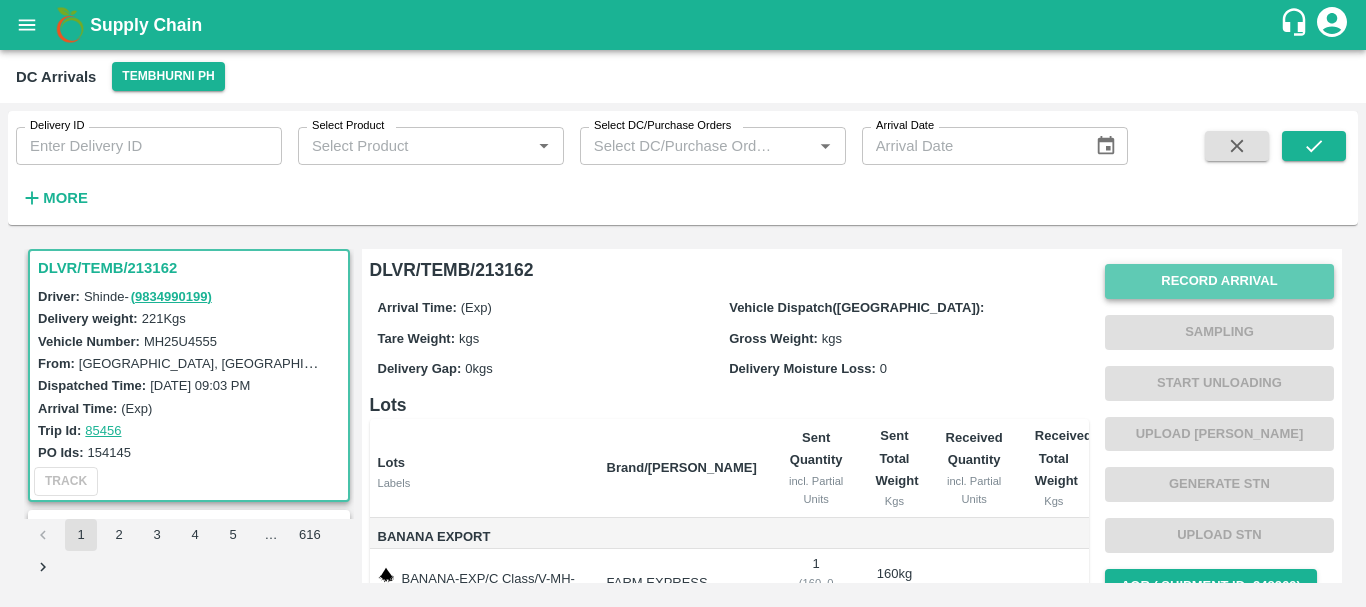 click on "Record Arrival" at bounding box center (1219, 281) 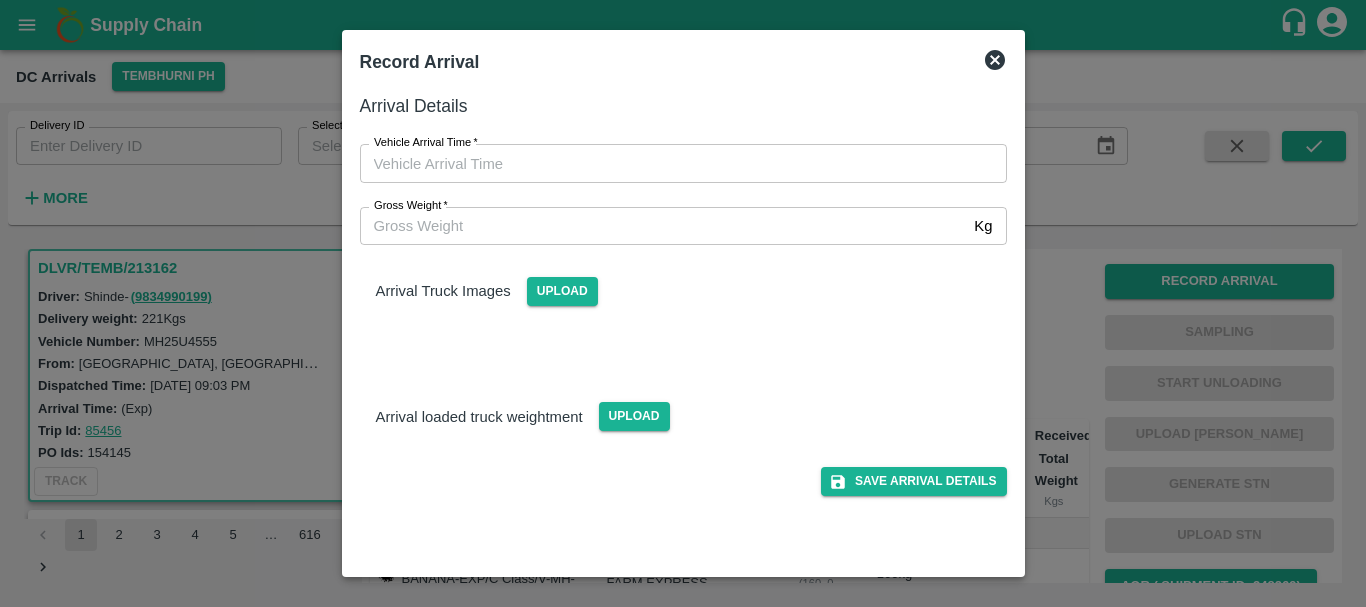 type on "DD/MM/YYYY hh:mm aa" 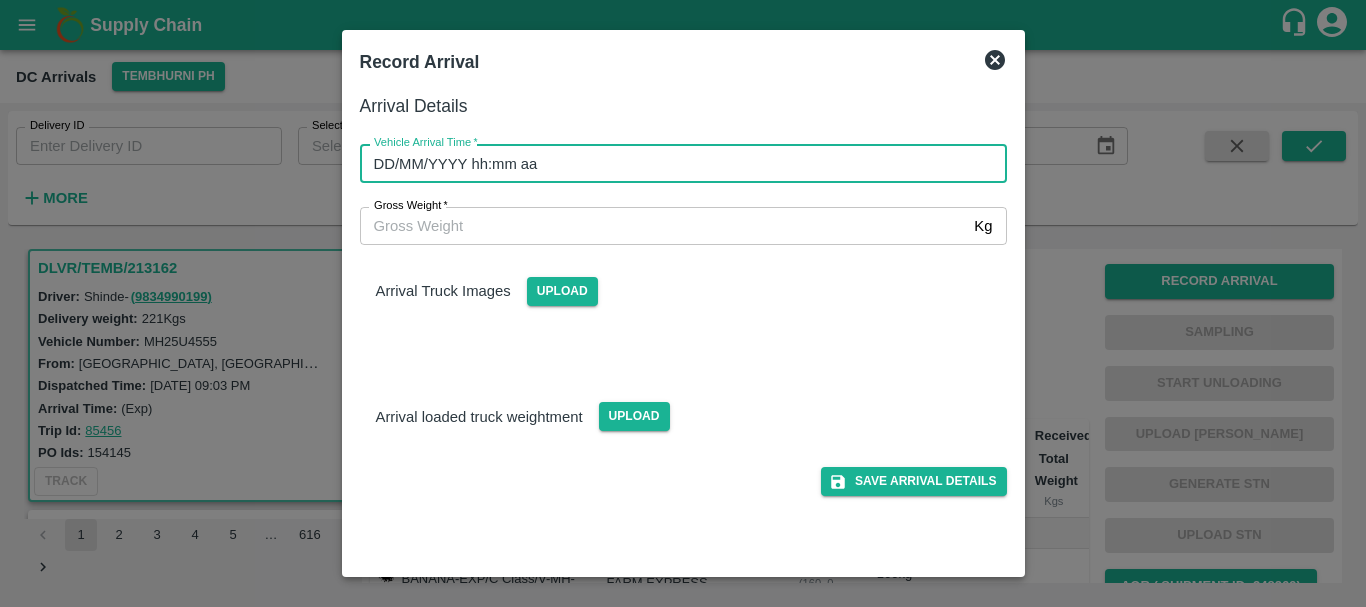 click on "DD/MM/YYYY hh:mm aa" at bounding box center (676, 163) 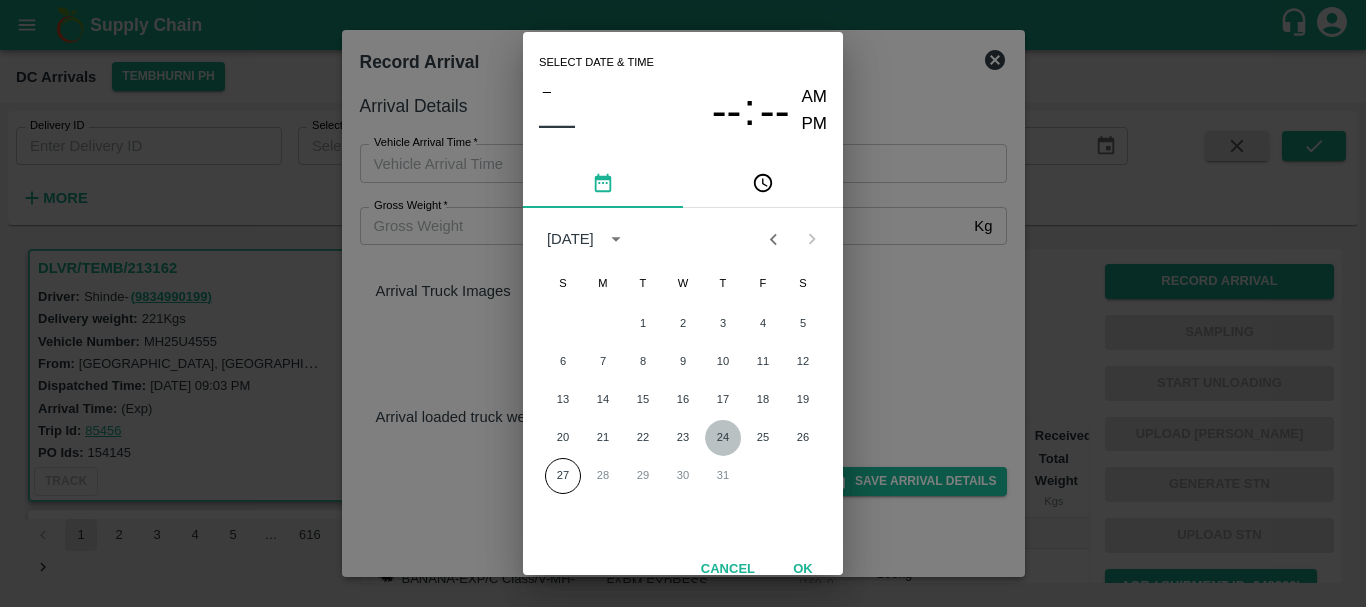 click on "24" at bounding box center (723, 438) 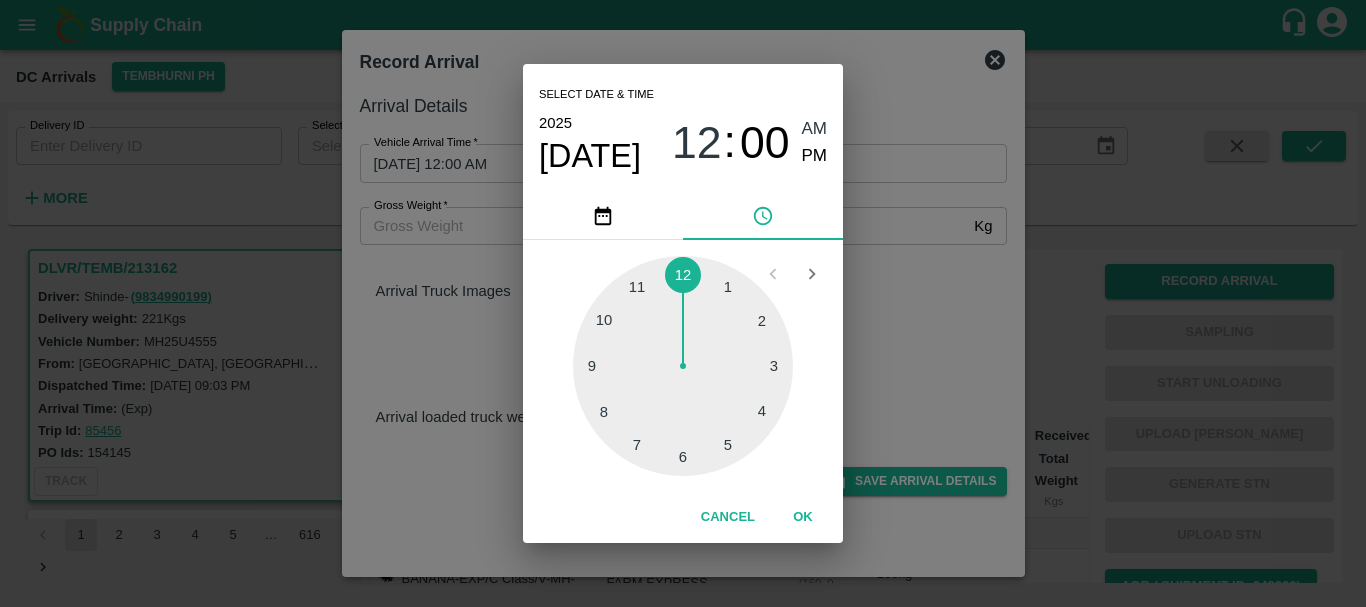 click at bounding box center [683, 366] 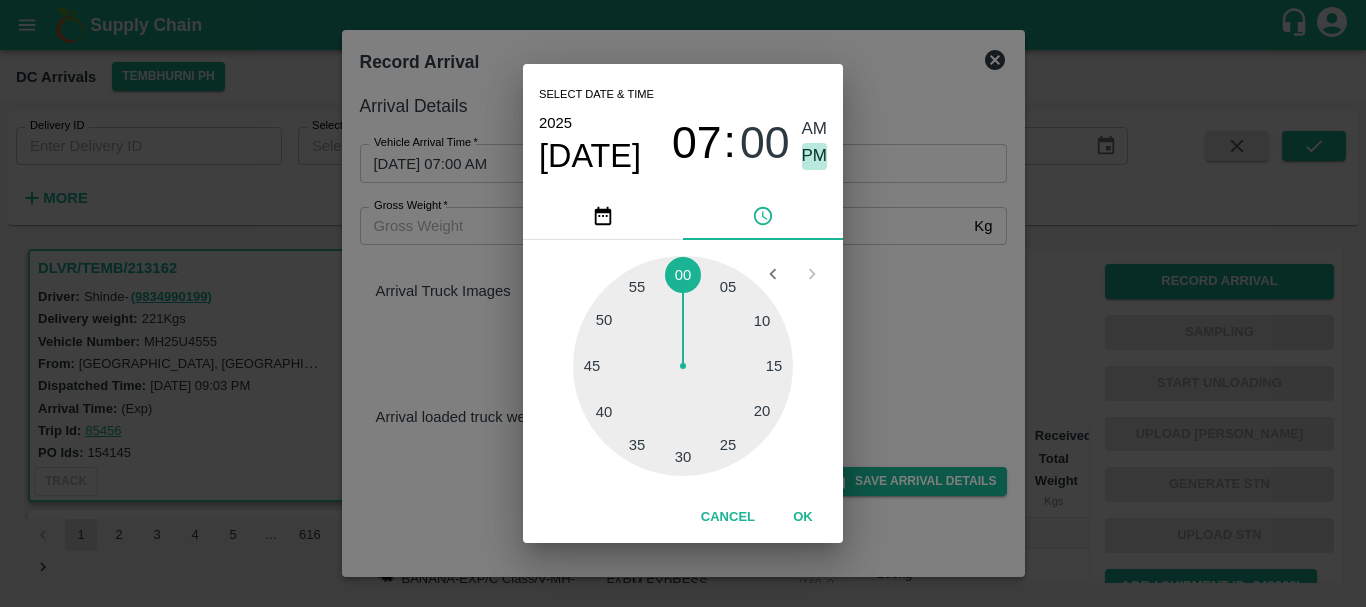 click on "PM" at bounding box center [815, 156] 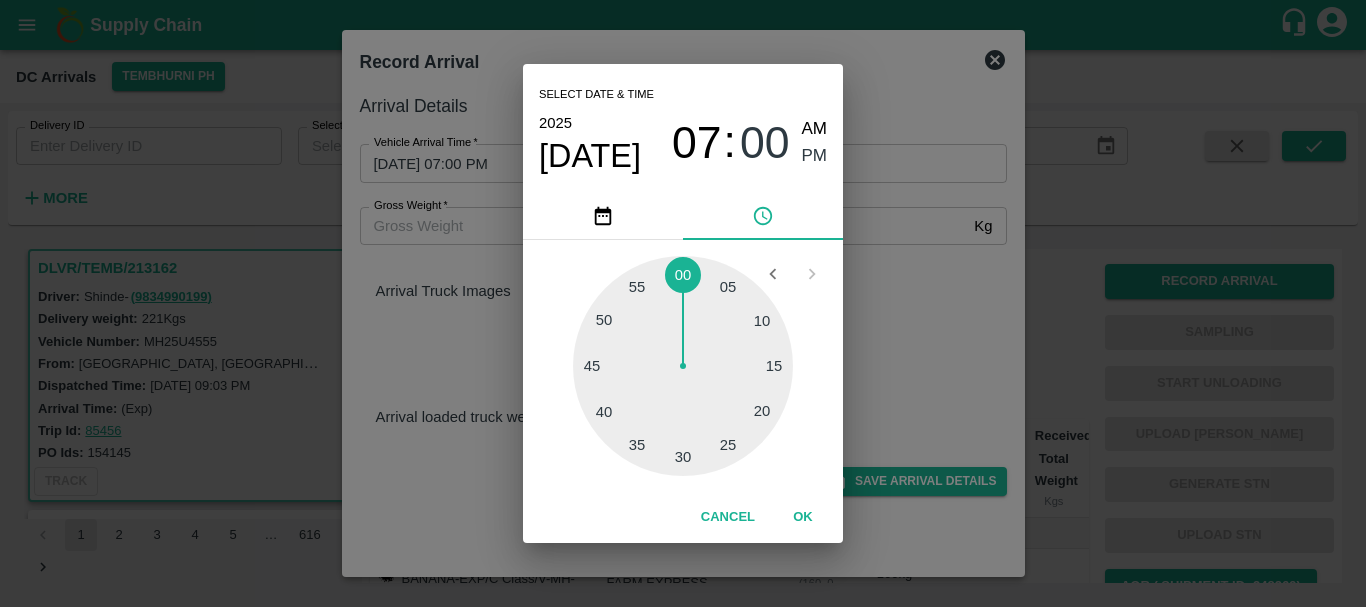 click at bounding box center [683, 366] 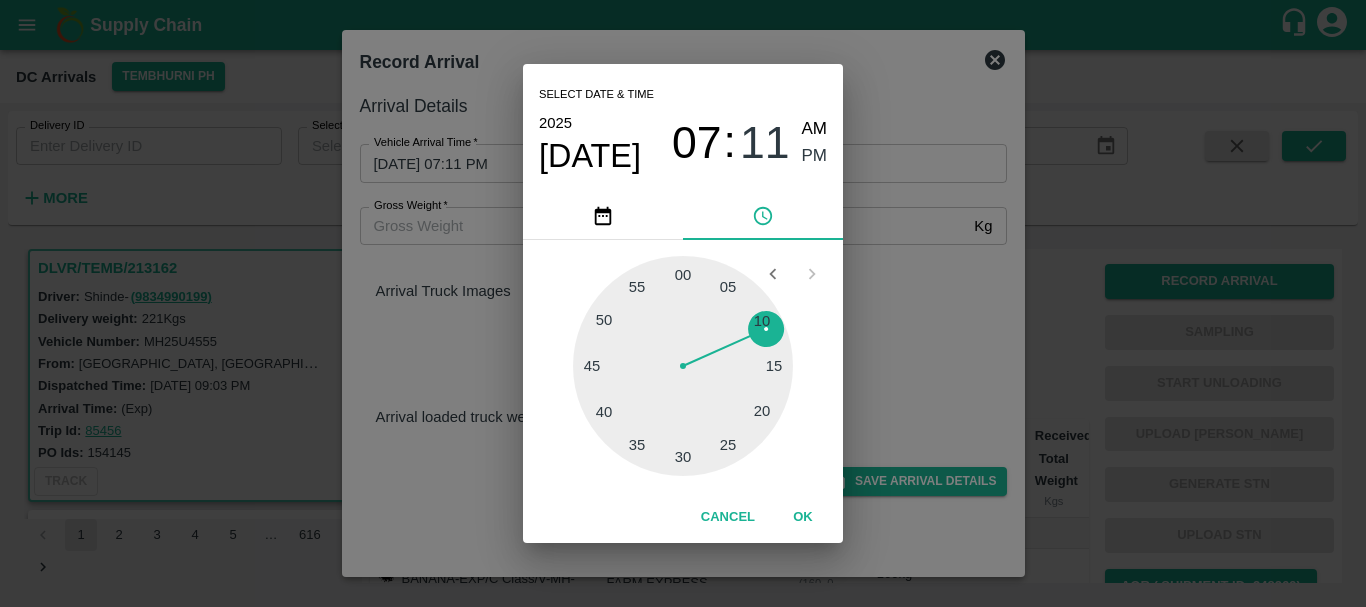 click at bounding box center (683, 366) 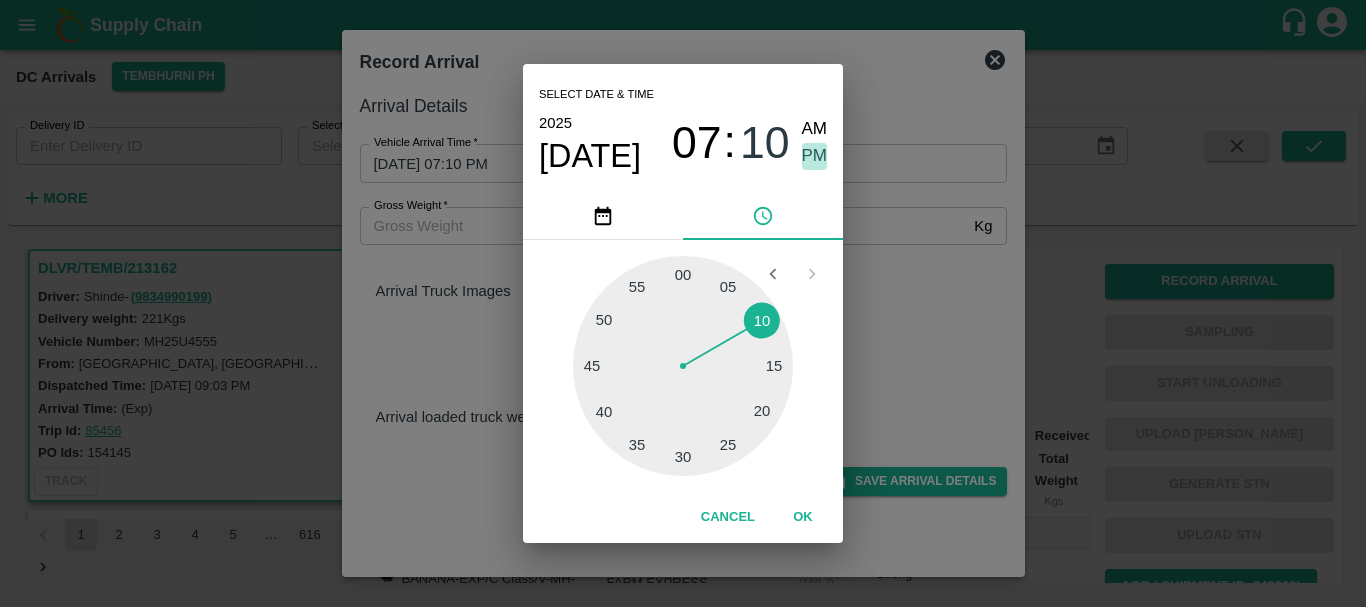 click on "PM" at bounding box center (815, 156) 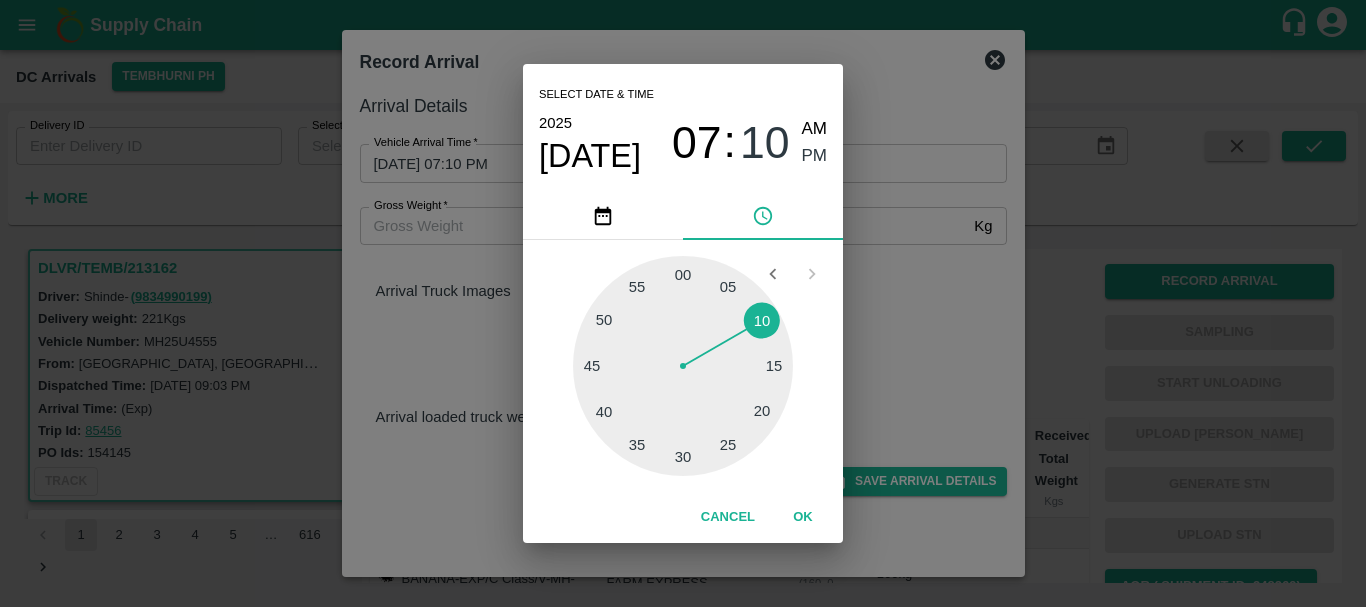 click on "Select date & time 2025 Jul 24 07 : 10 AM PM 05 10 15 20 25 30 35 40 45 50 55 00 Cancel OK" at bounding box center [683, 303] 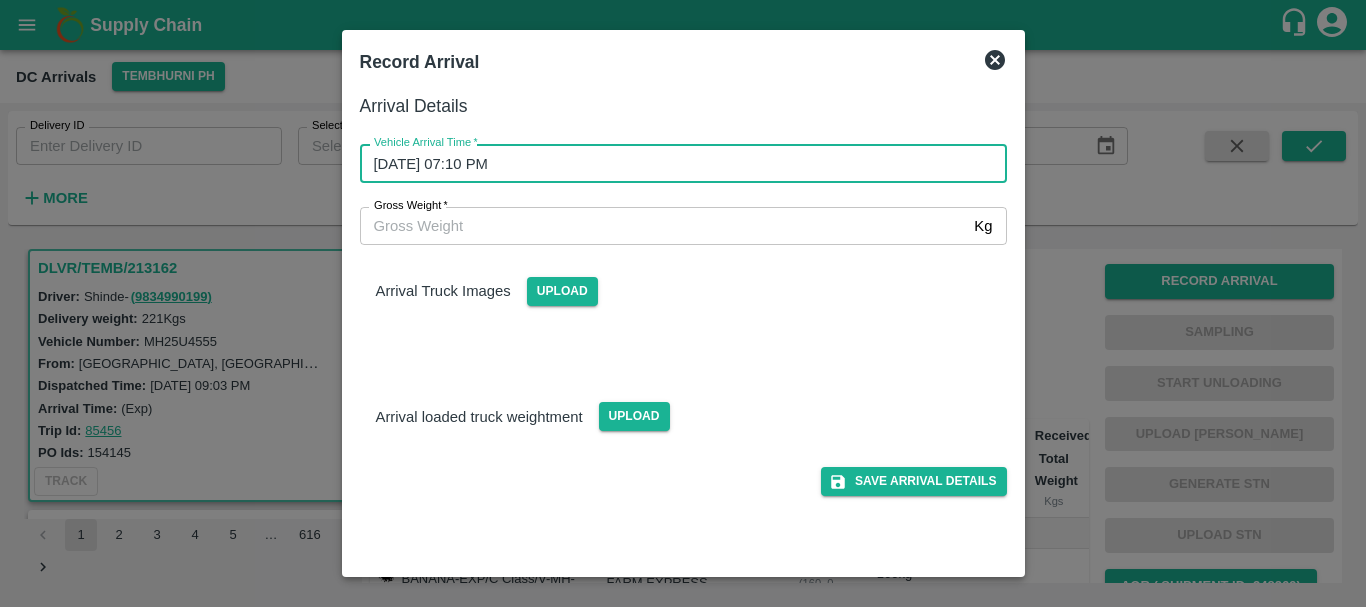 click on "Arrival Truck Images Upload" at bounding box center (683, 275) 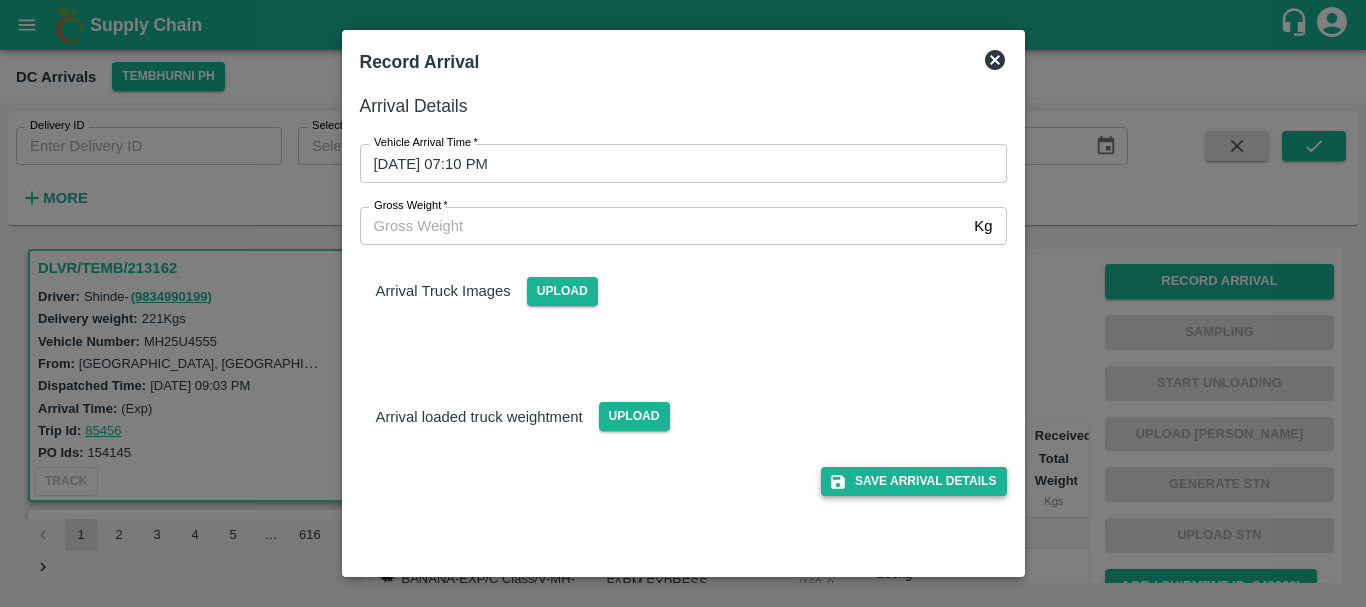 click on "Save Arrival Details" at bounding box center [913, 481] 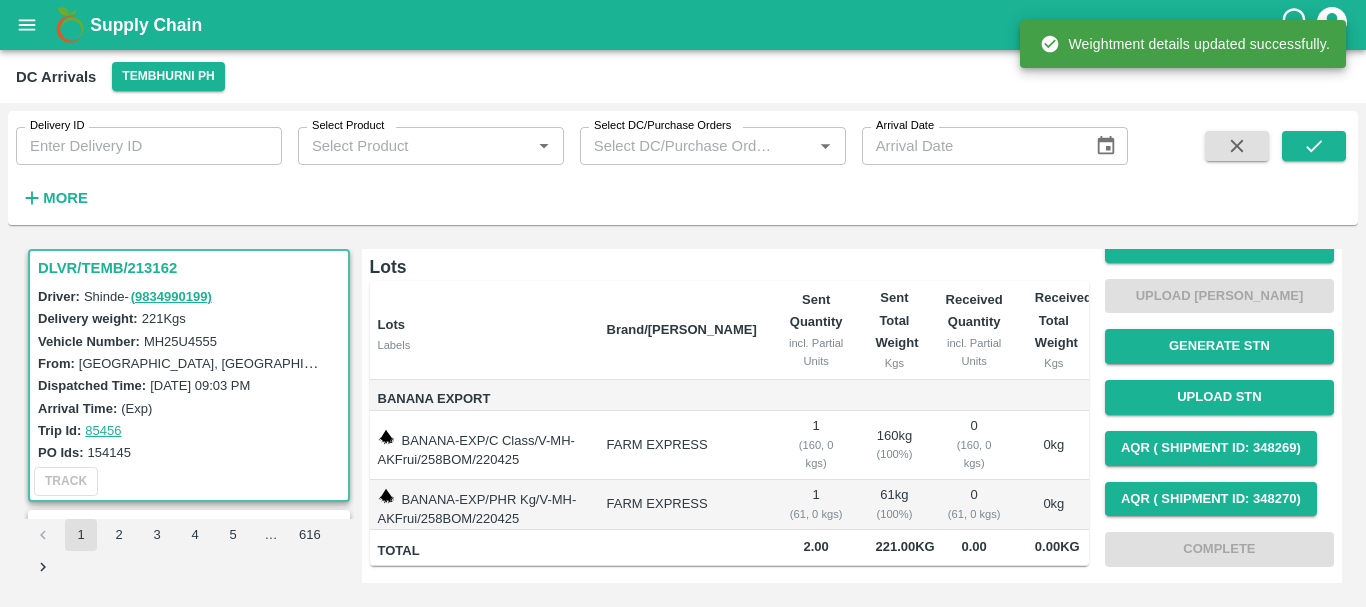 scroll, scrollTop: 0, scrollLeft: 0, axis: both 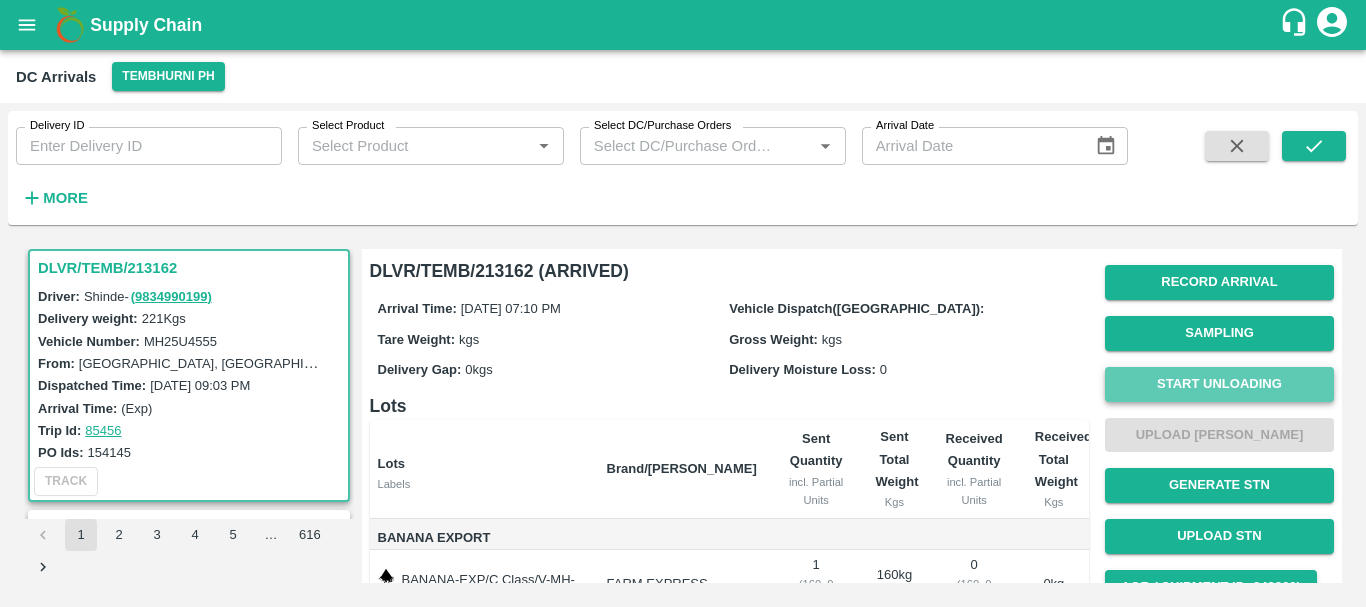 click on "Start Unloading" at bounding box center (1219, 384) 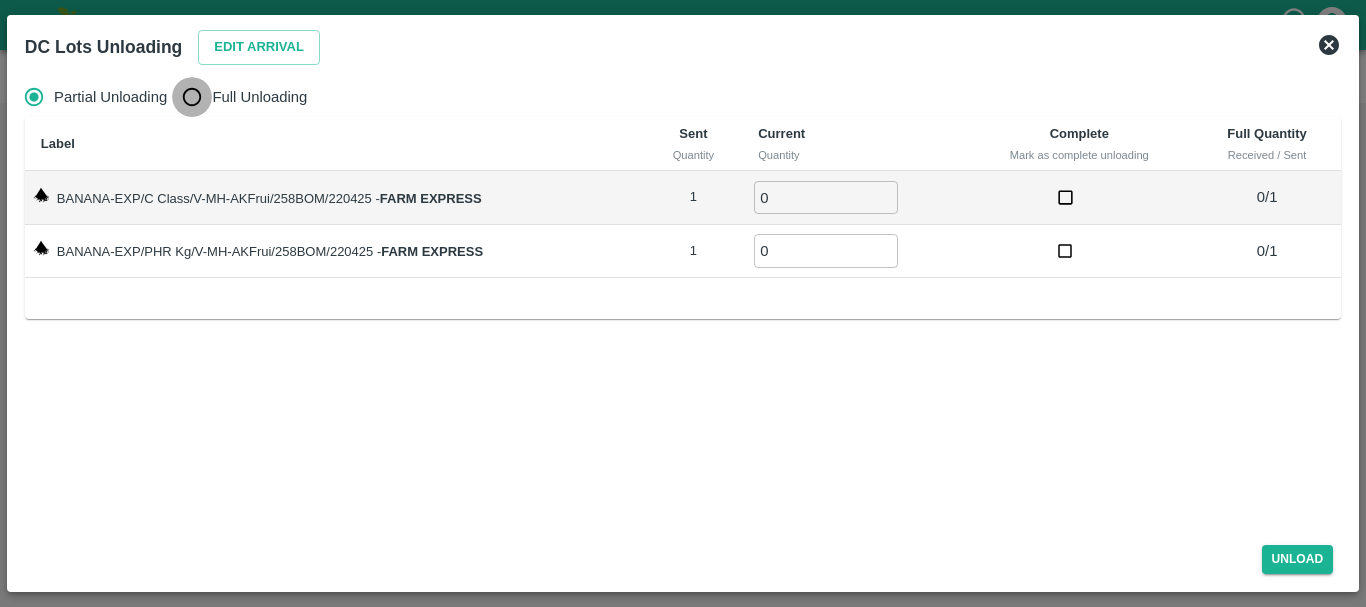 click on "Full Unloading" at bounding box center (192, 97) 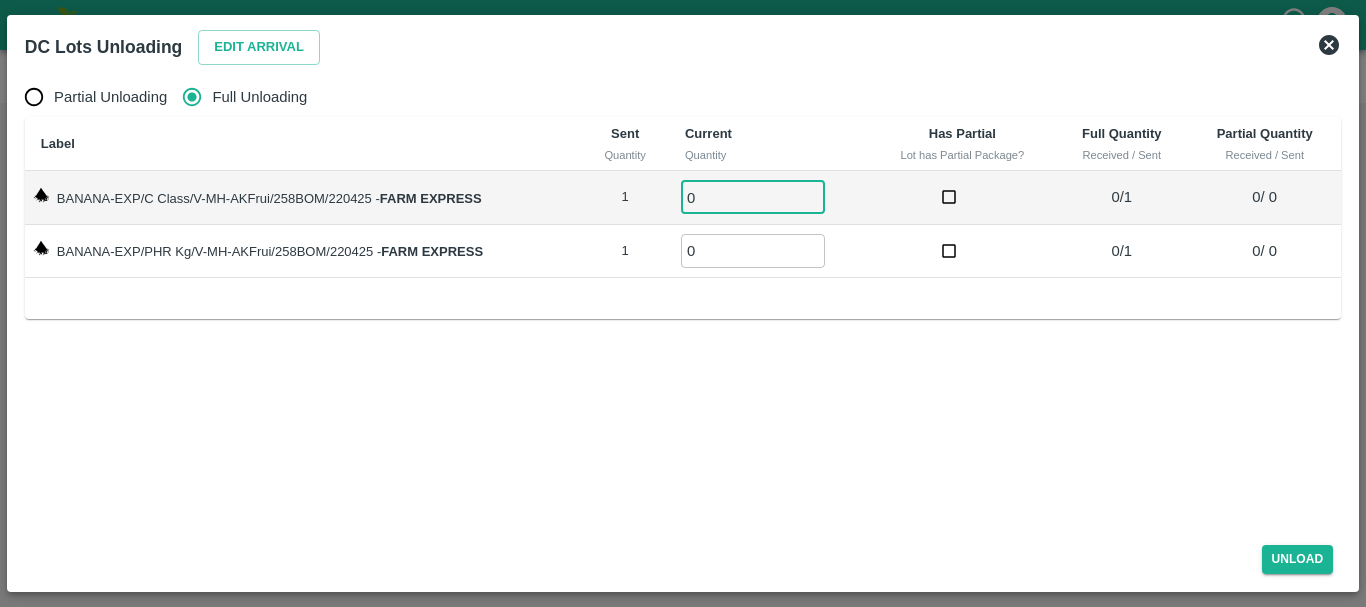 click on "0" at bounding box center [753, 197] 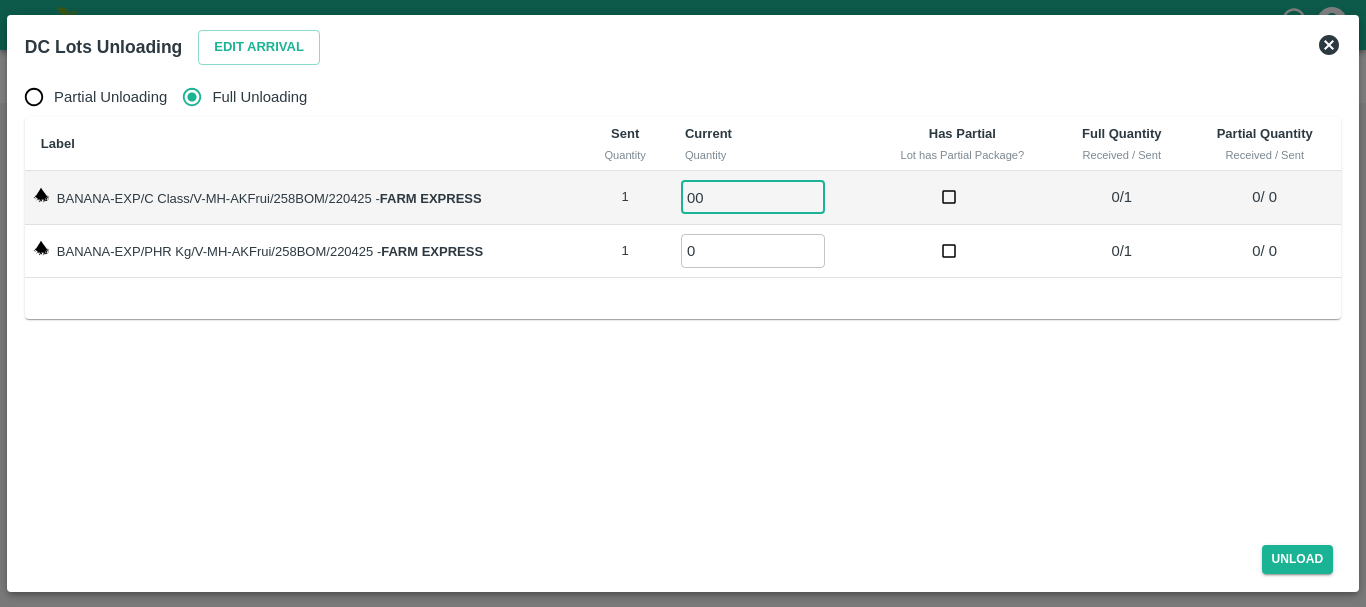 type on "00" 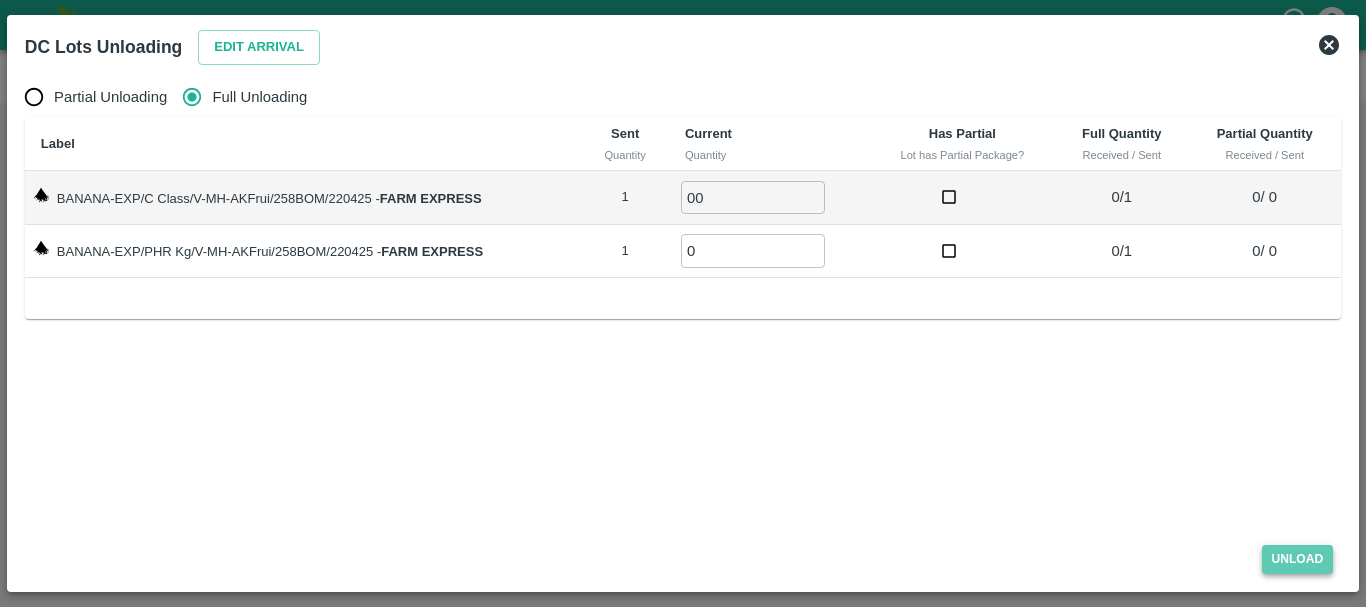 click on "Unload" at bounding box center (1298, 559) 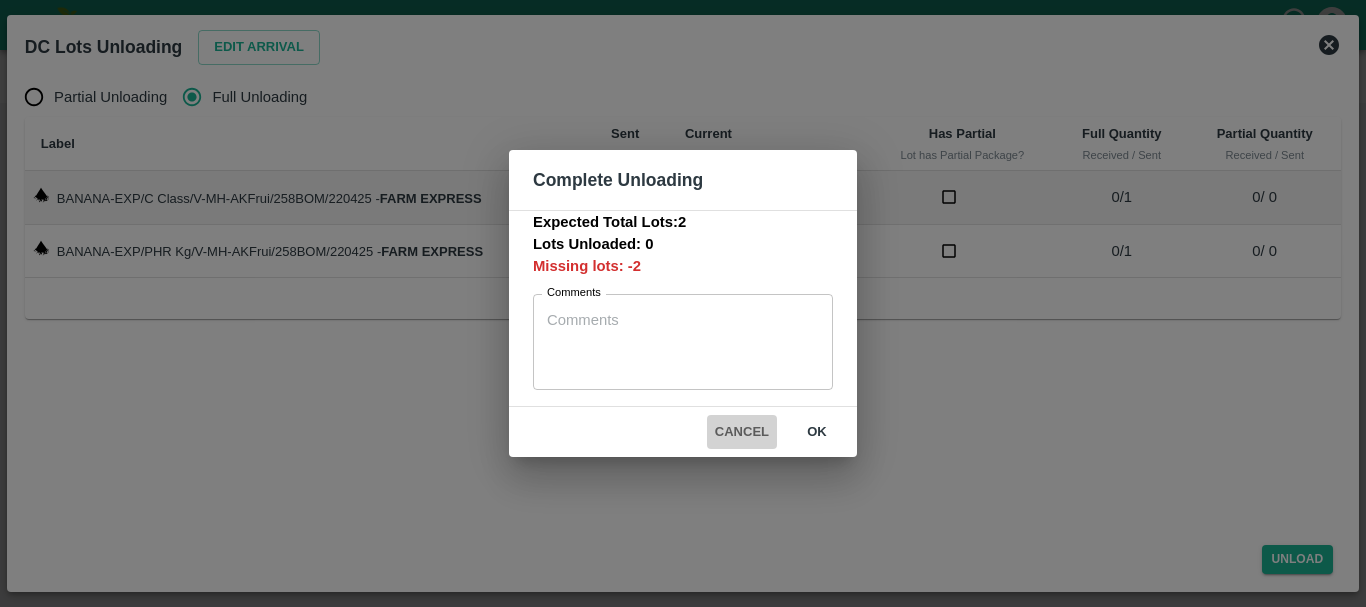 click on "Cancel" at bounding box center (742, 432) 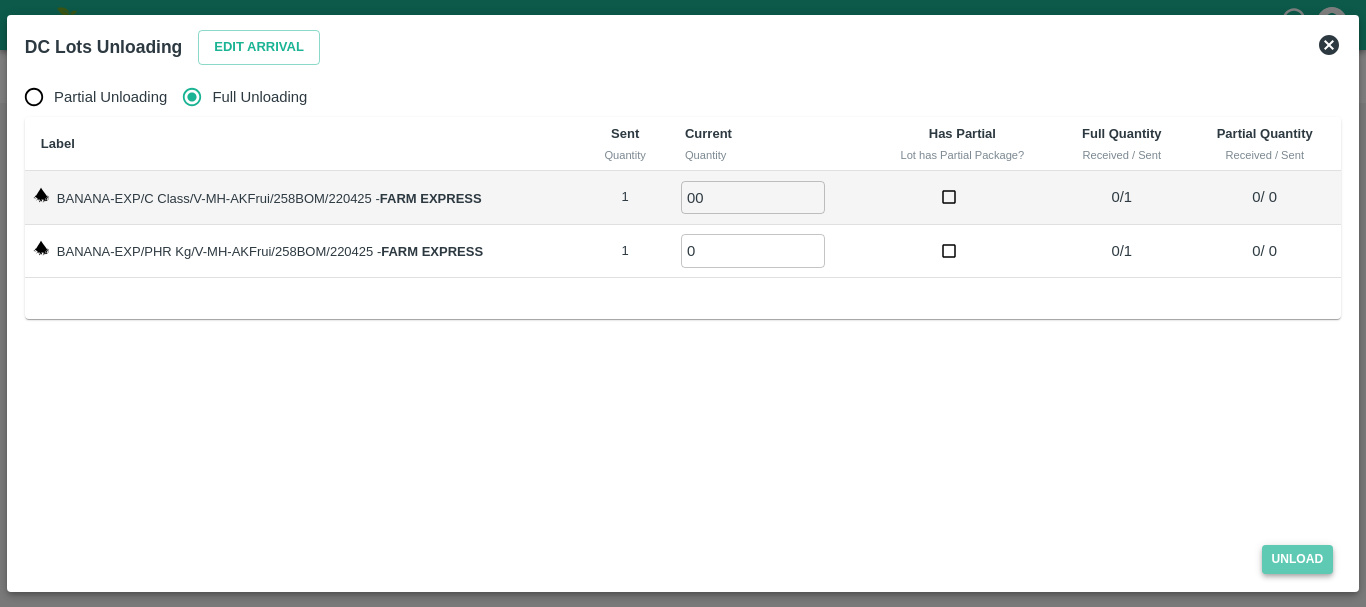 click on "Unload" at bounding box center [1298, 559] 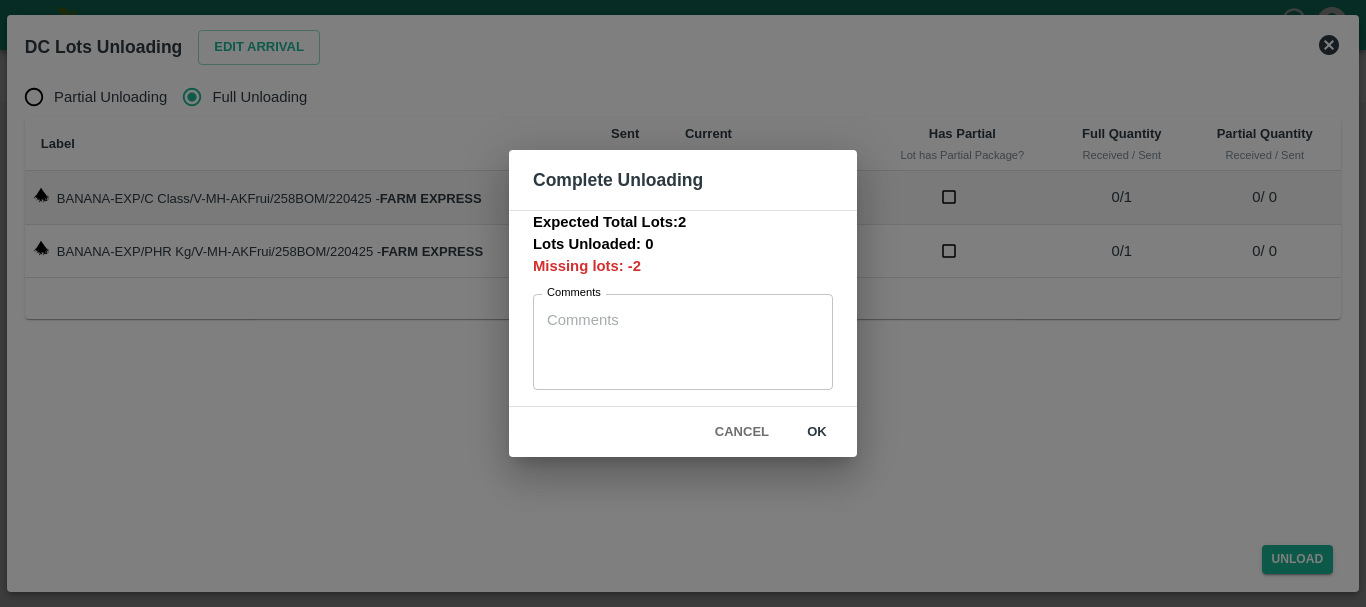 click on "Complete Unloading Expected Total Lots:  2 Lots Unloaded:   0 Missing lots: -2 Comments x Comments Cancel ok" at bounding box center [683, 303] 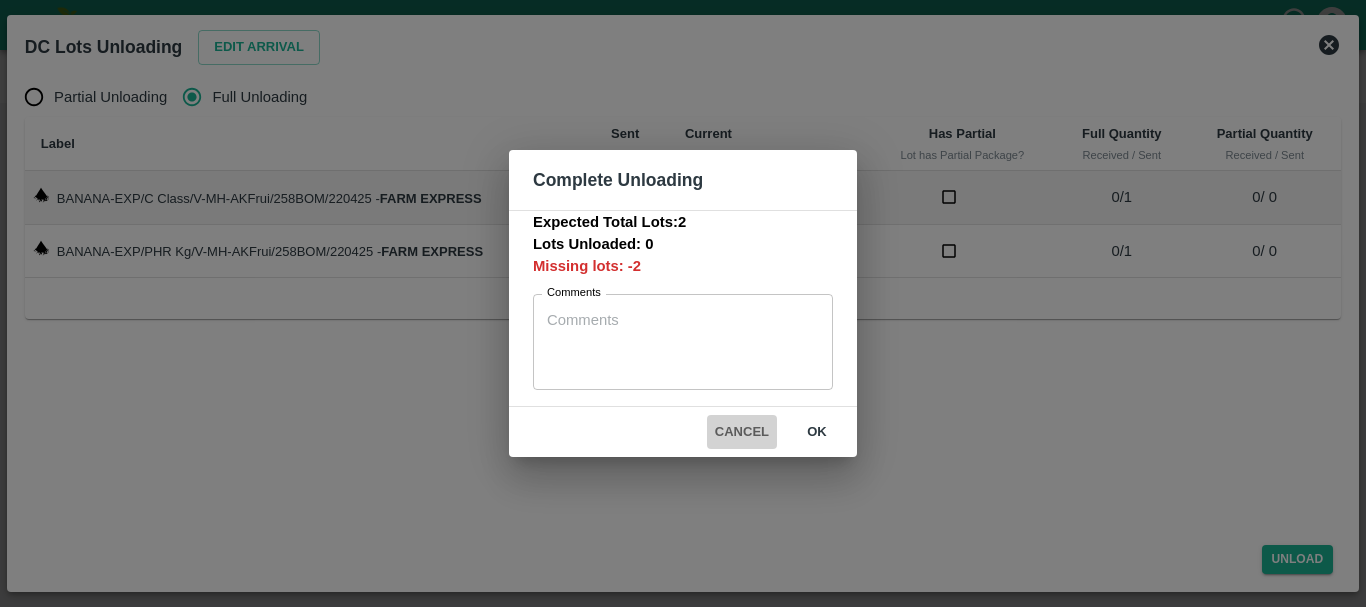 click on "Cancel" at bounding box center [742, 432] 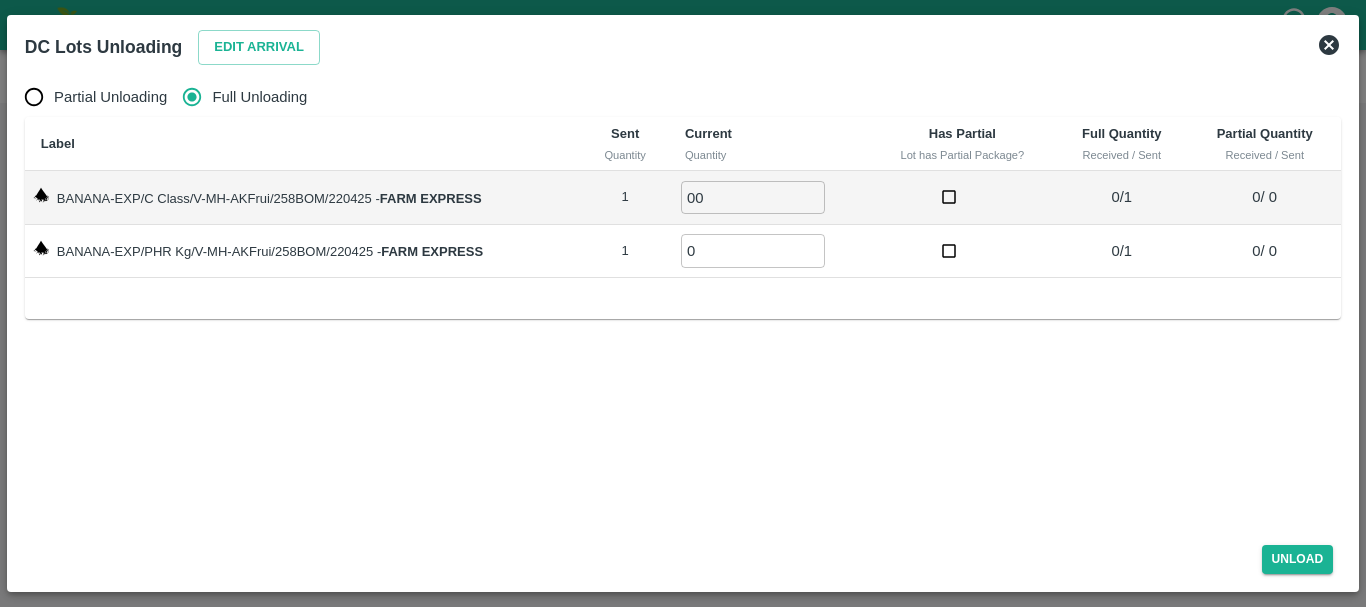 click 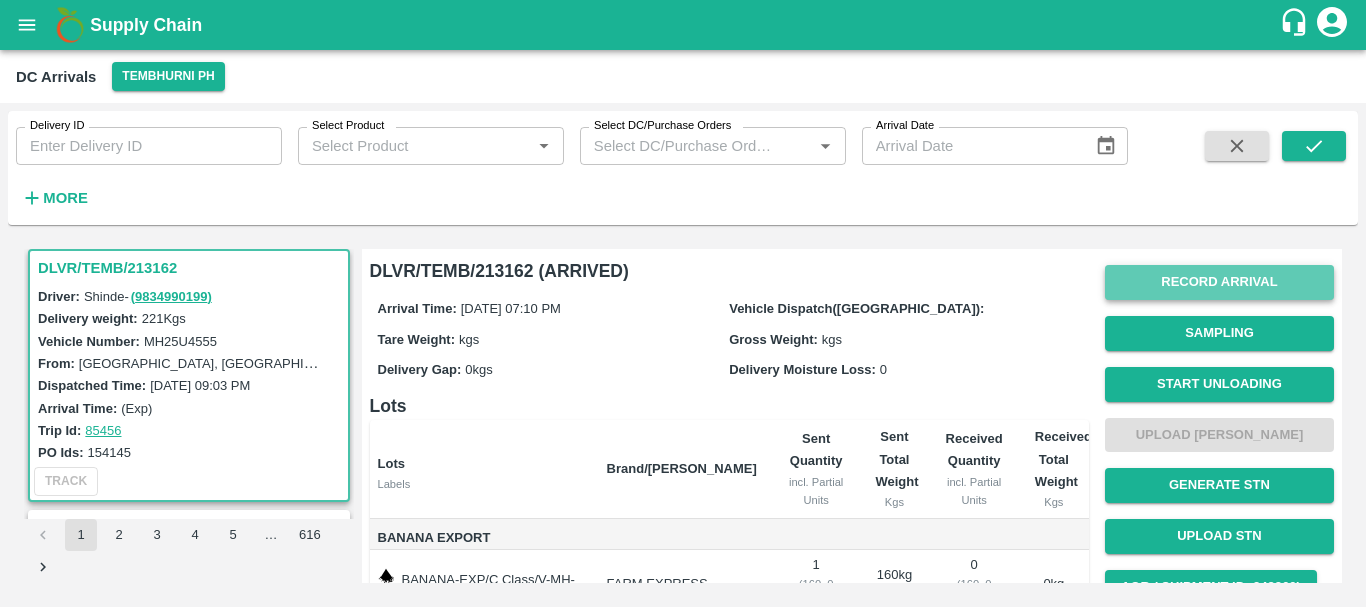 click on "Record Arrival" at bounding box center (1219, 282) 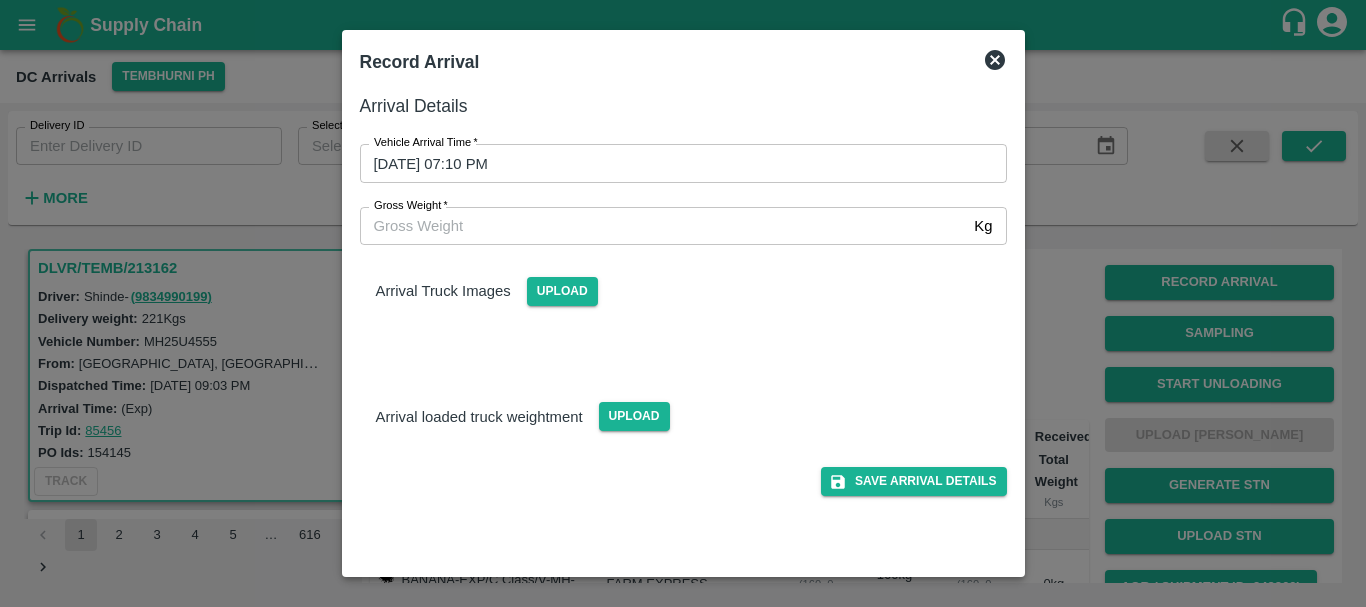 click at bounding box center [683, 303] 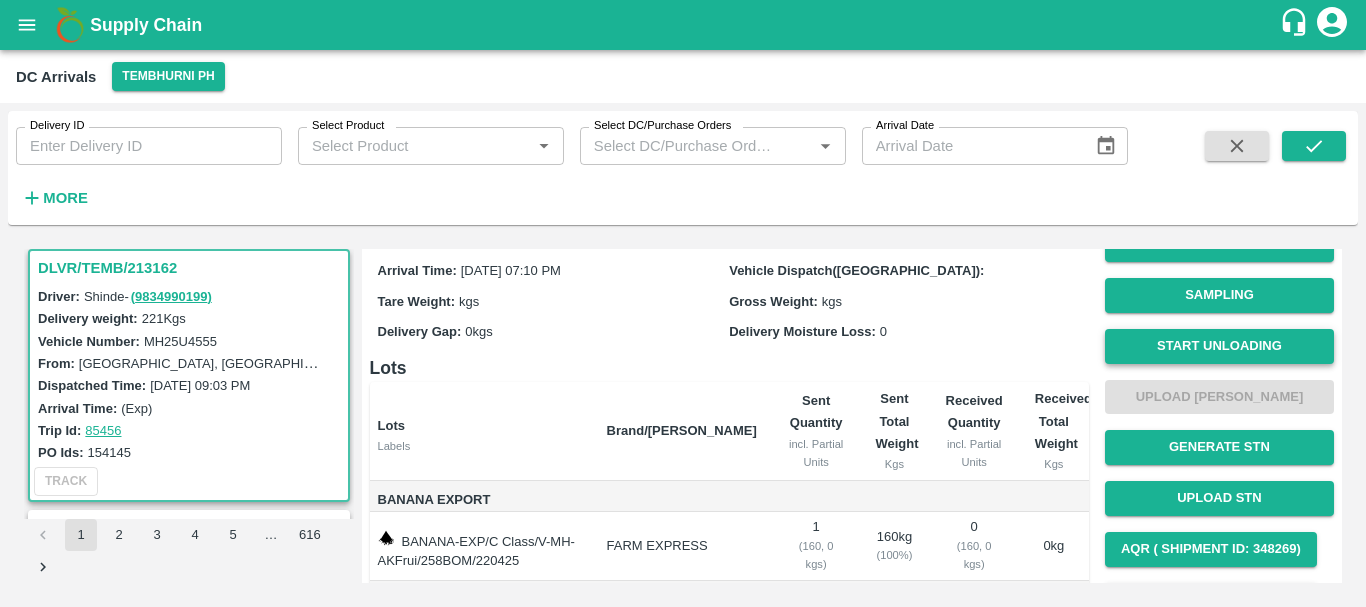 scroll, scrollTop: 40, scrollLeft: 0, axis: vertical 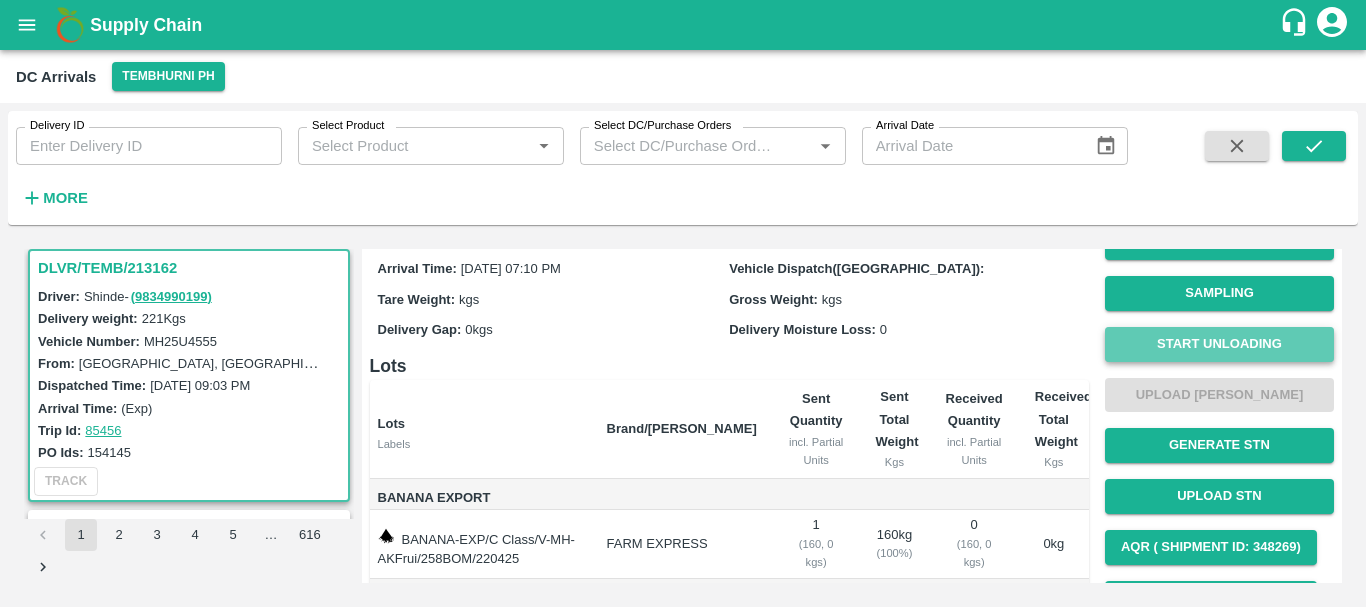 click on "Start Unloading" at bounding box center [1219, 344] 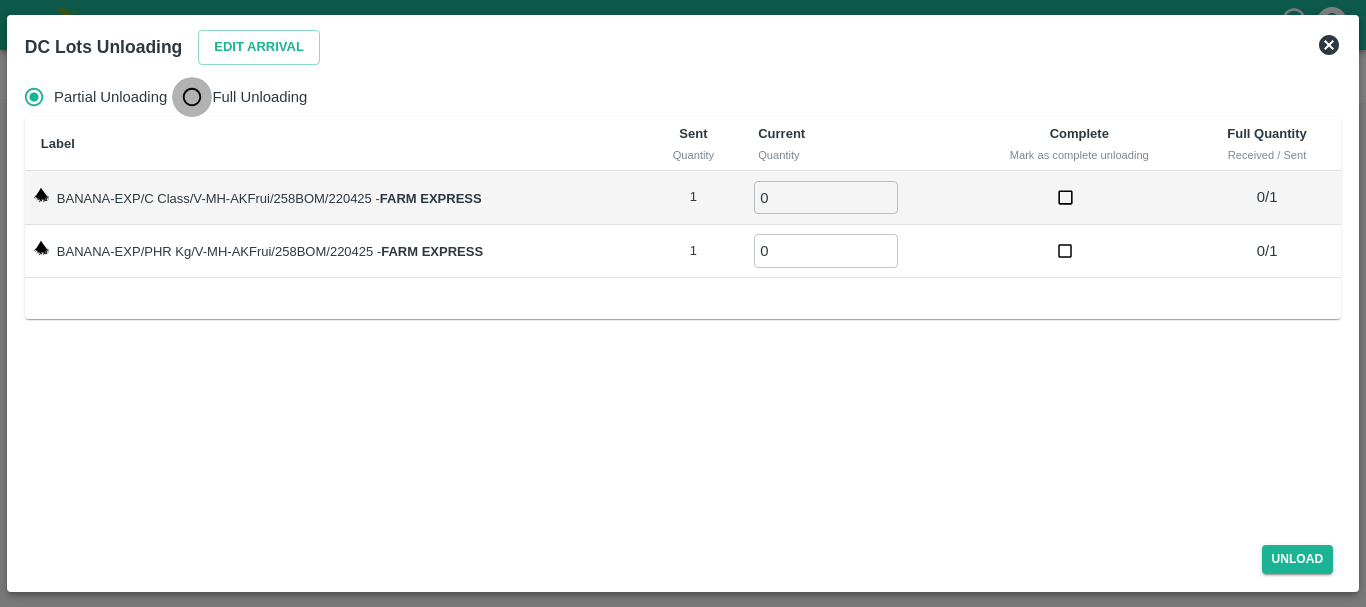 click on "Full Unloading" at bounding box center [192, 97] 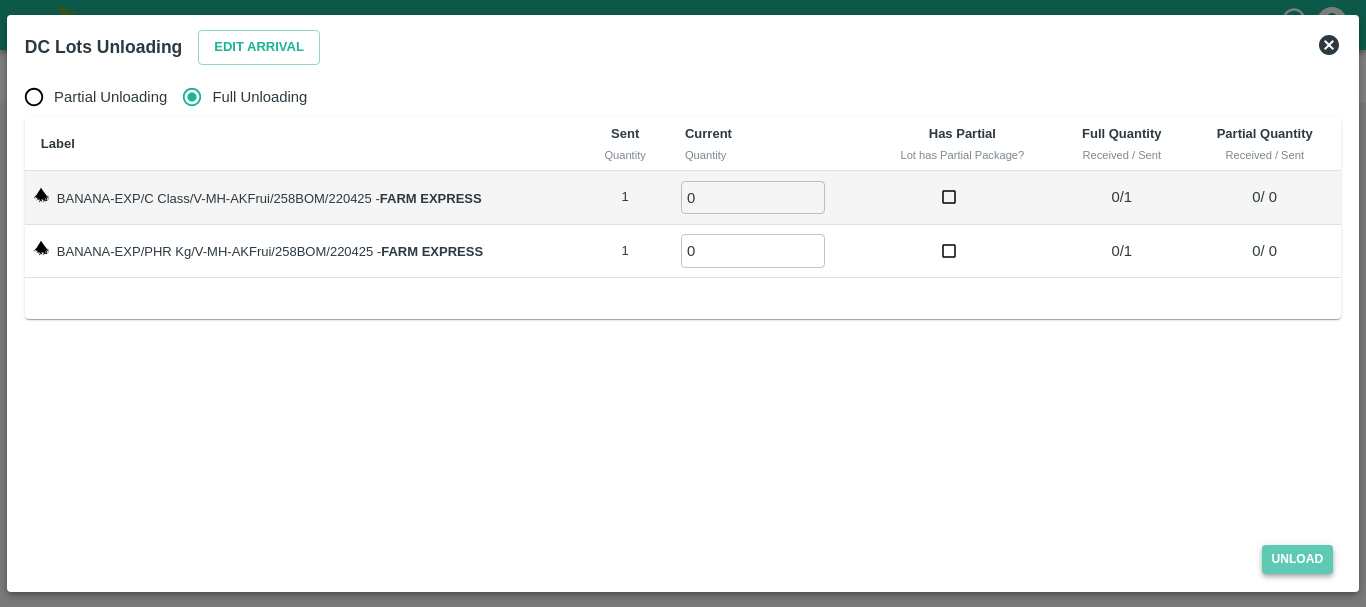click on "Unload" at bounding box center [1298, 559] 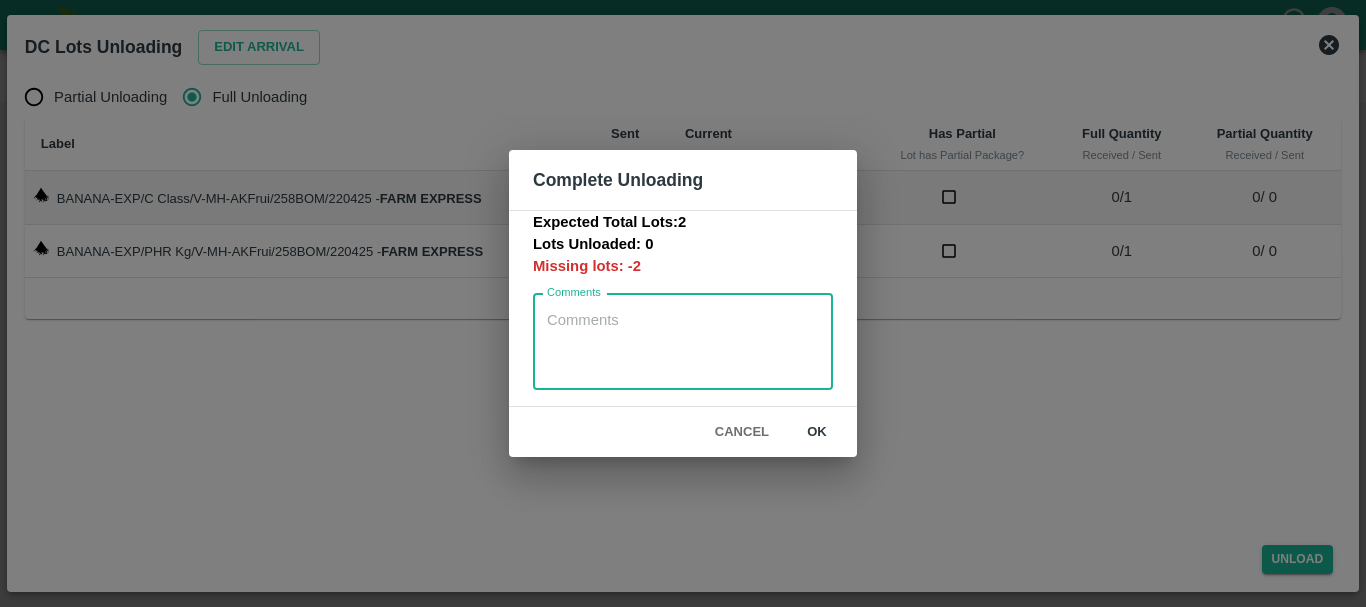 click on "Comments" at bounding box center (683, 341) 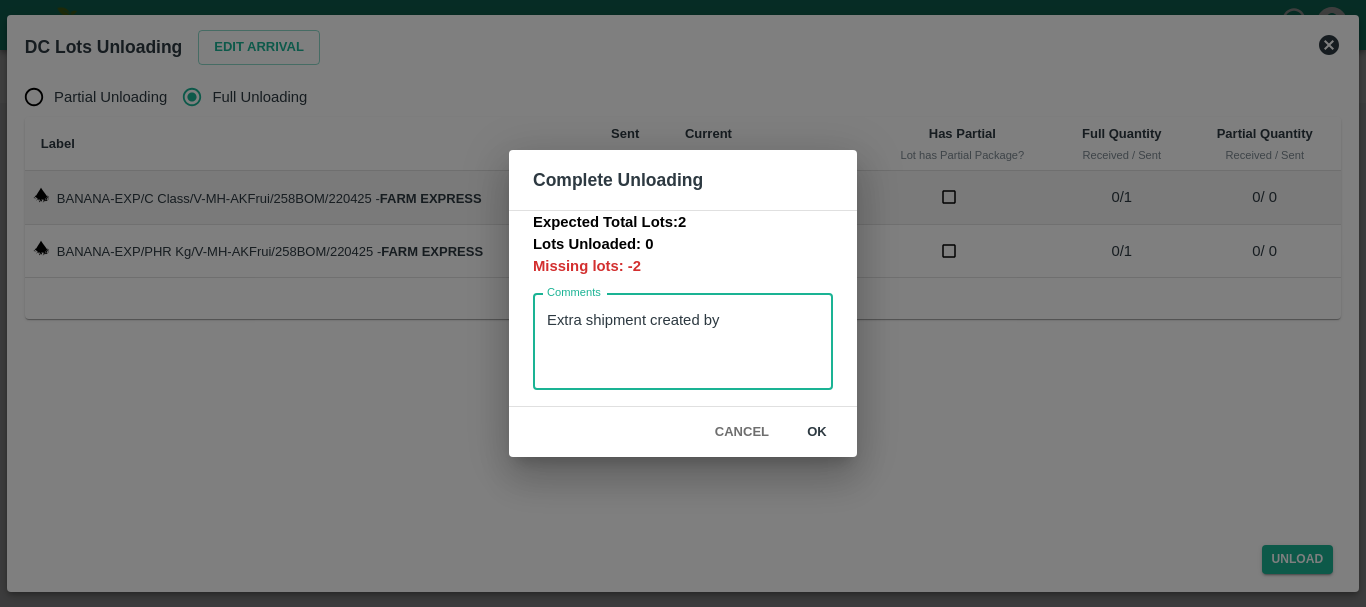 click on "Extra shipment created by" at bounding box center [683, 341] 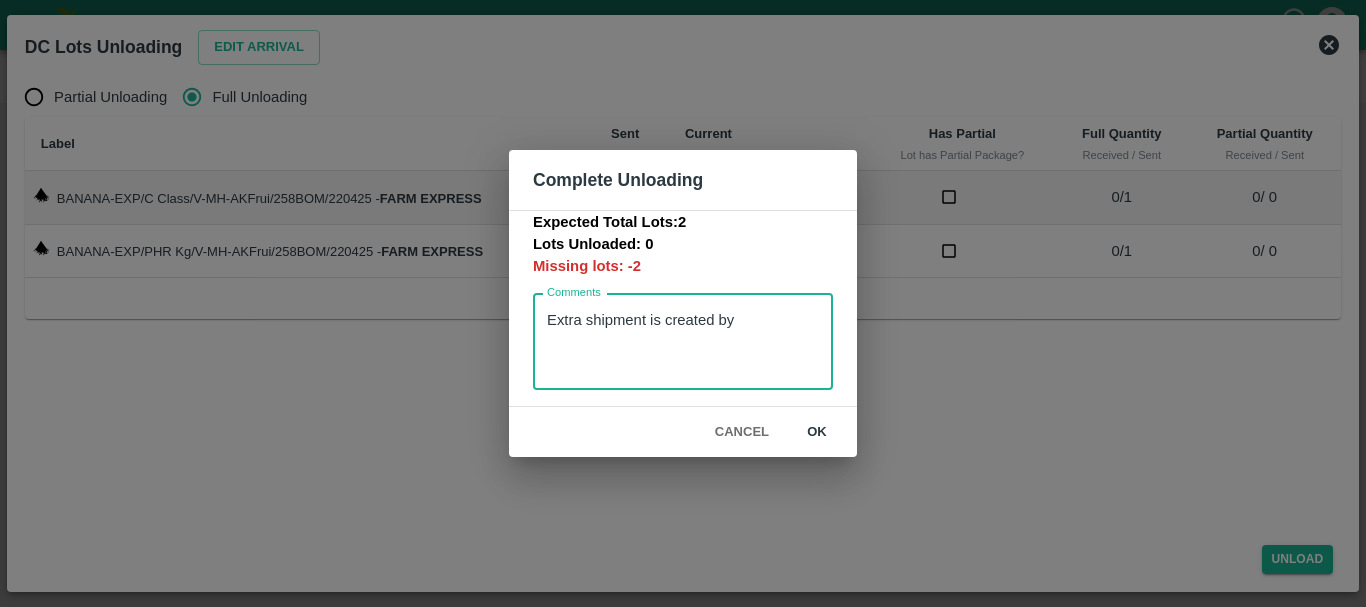 click on "Extra shipment is created by" at bounding box center (683, 341) 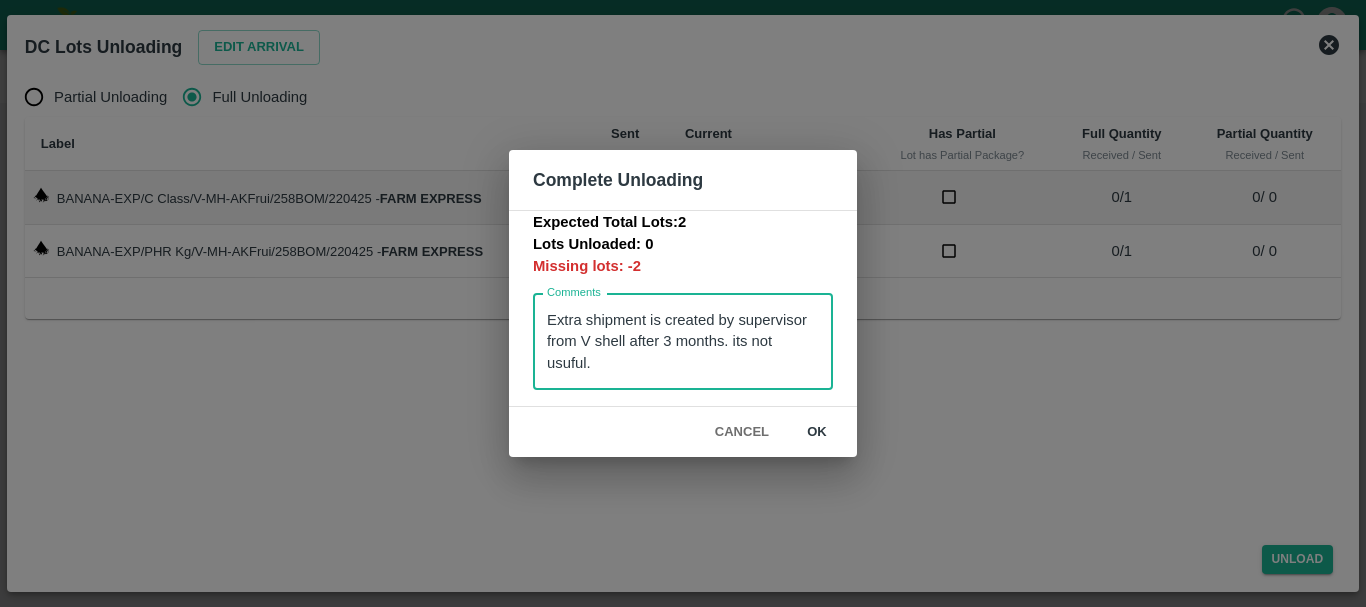 type on "Extra shipment is created by supervisor from V shell after 3 months. its not usuful." 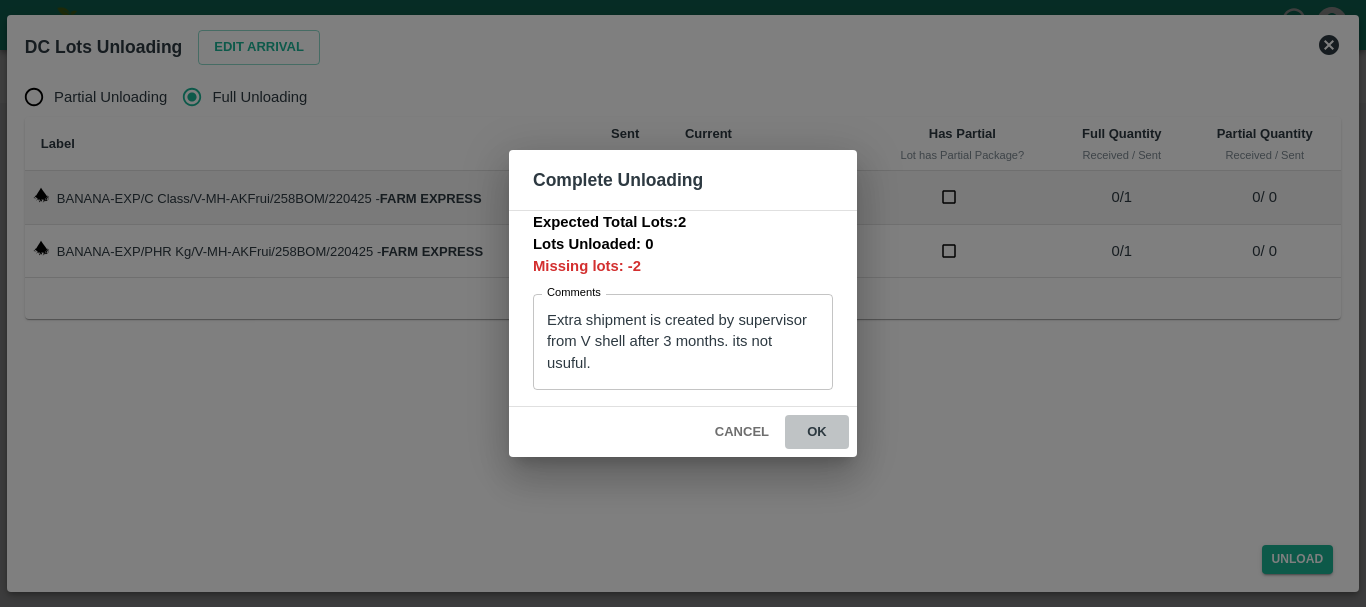 click on "ok" at bounding box center (817, 432) 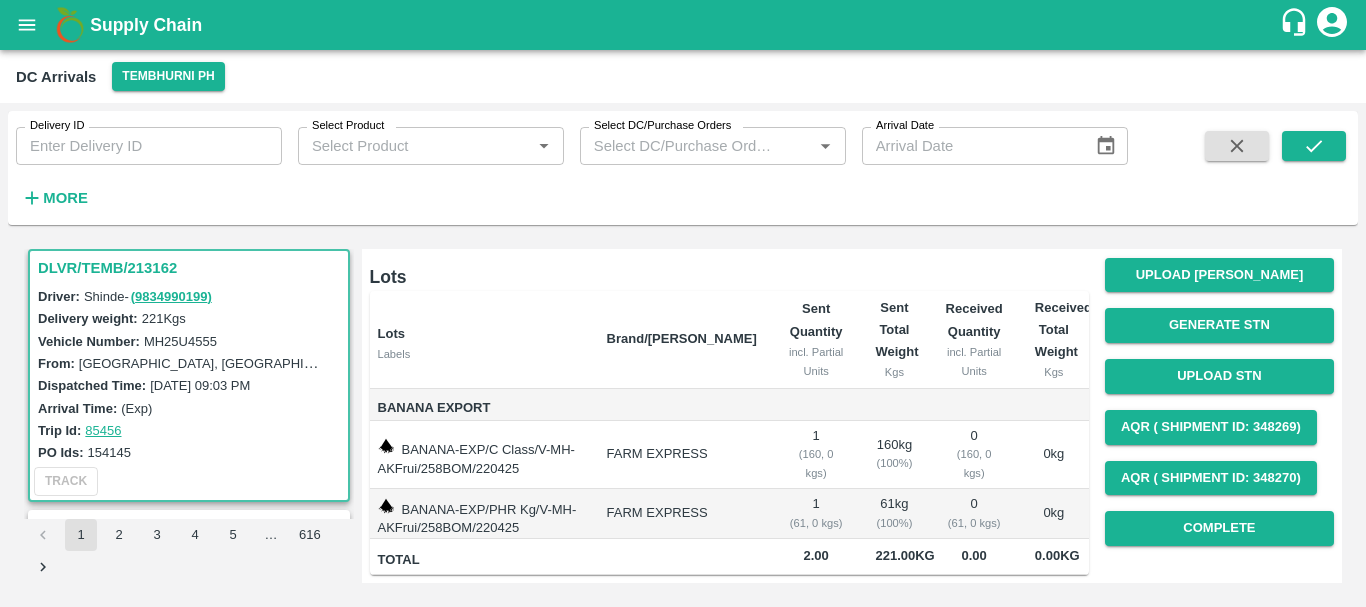 scroll, scrollTop: 0, scrollLeft: 0, axis: both 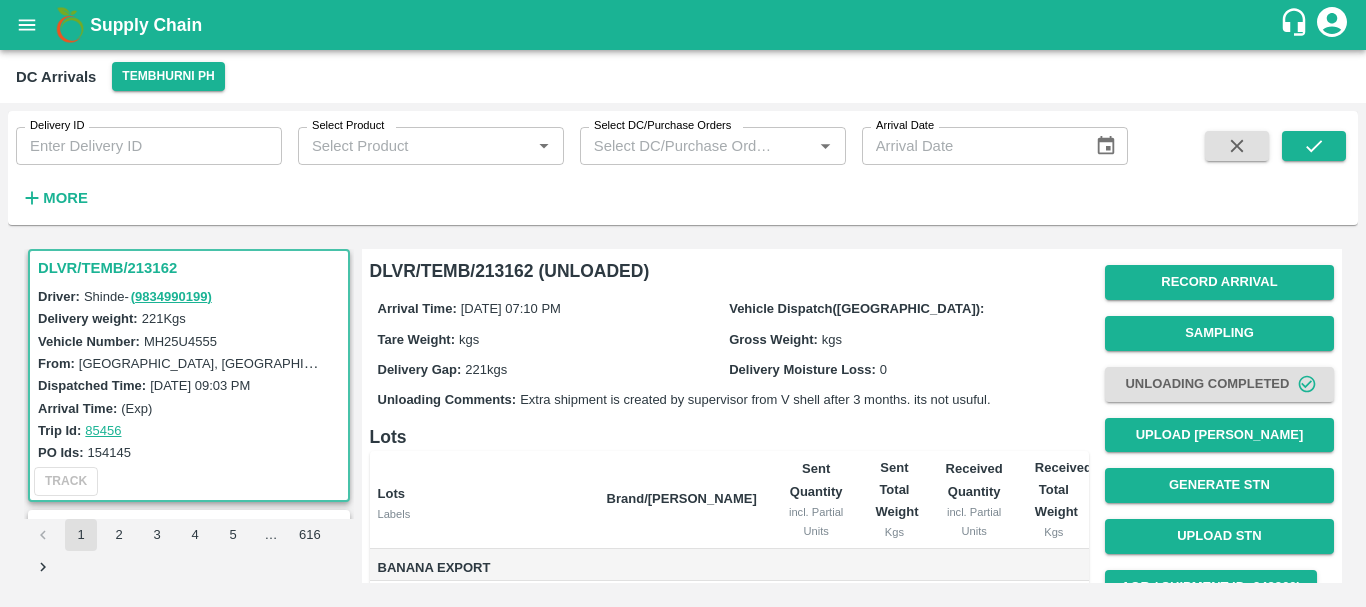 click on "Unloading Comments: Extra shipment is created by supervisor from V shell after 3 months. its not usuful." at bounding box center (729, 399) 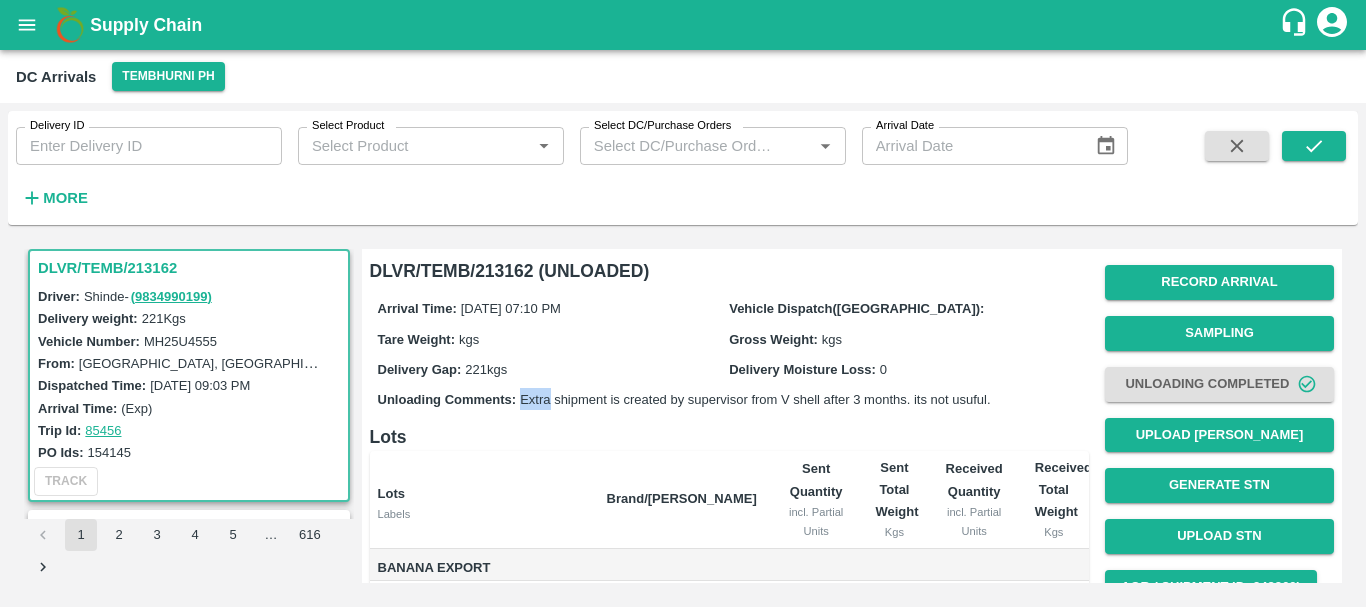 click on "Unloading Comments: Extra shipment is created by supervisor from V shell after 3 months. its not usuful." at bounding box center (729, 399) 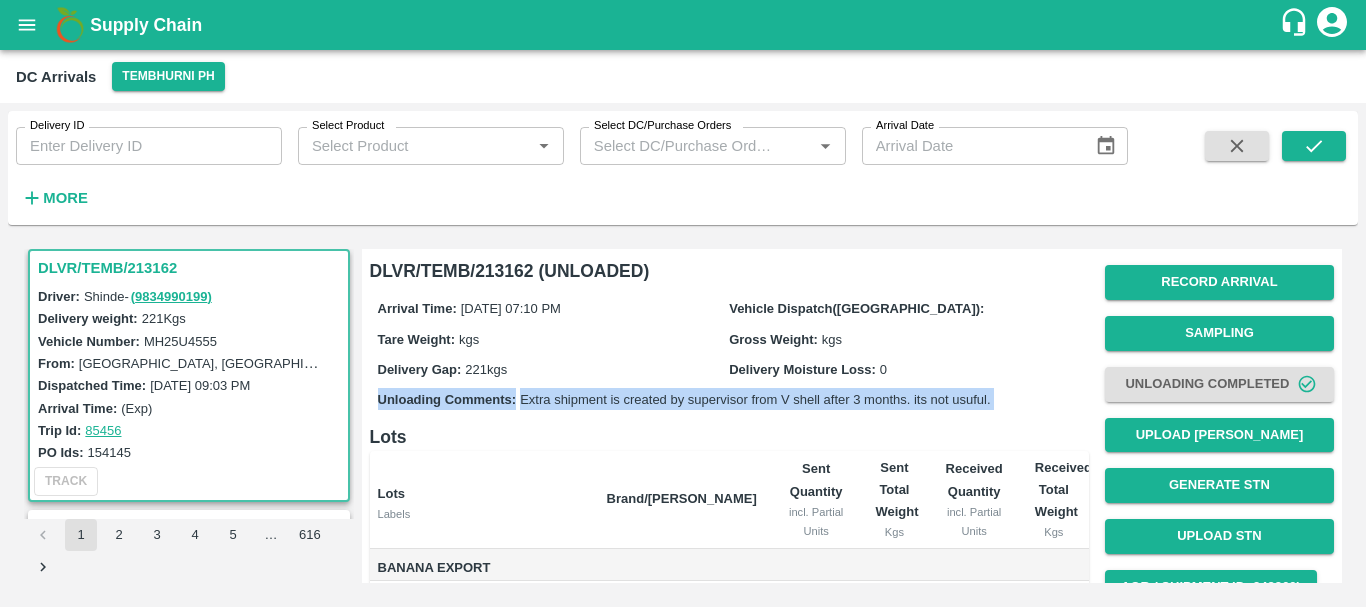 click on "Unloading Comments: Extra shipment is created by supervisor from V shell after 3 months. its not usuful." at bounding box center (729, 399) 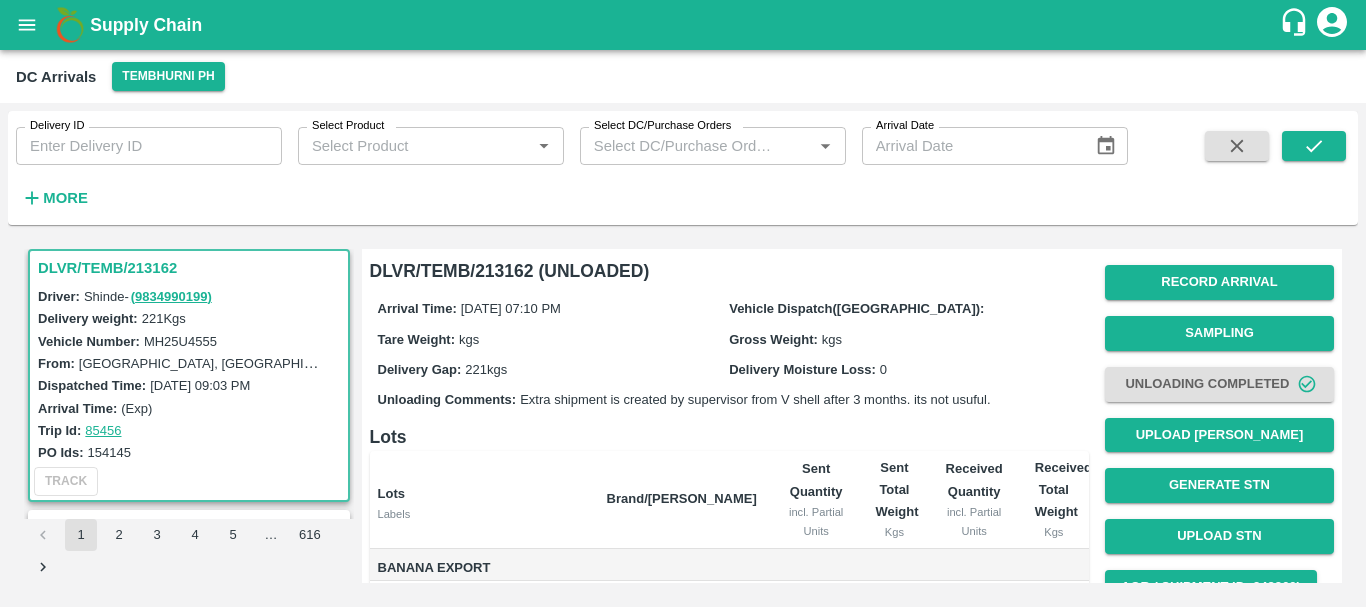 click on "Lots" at bounding box center [729, 437] 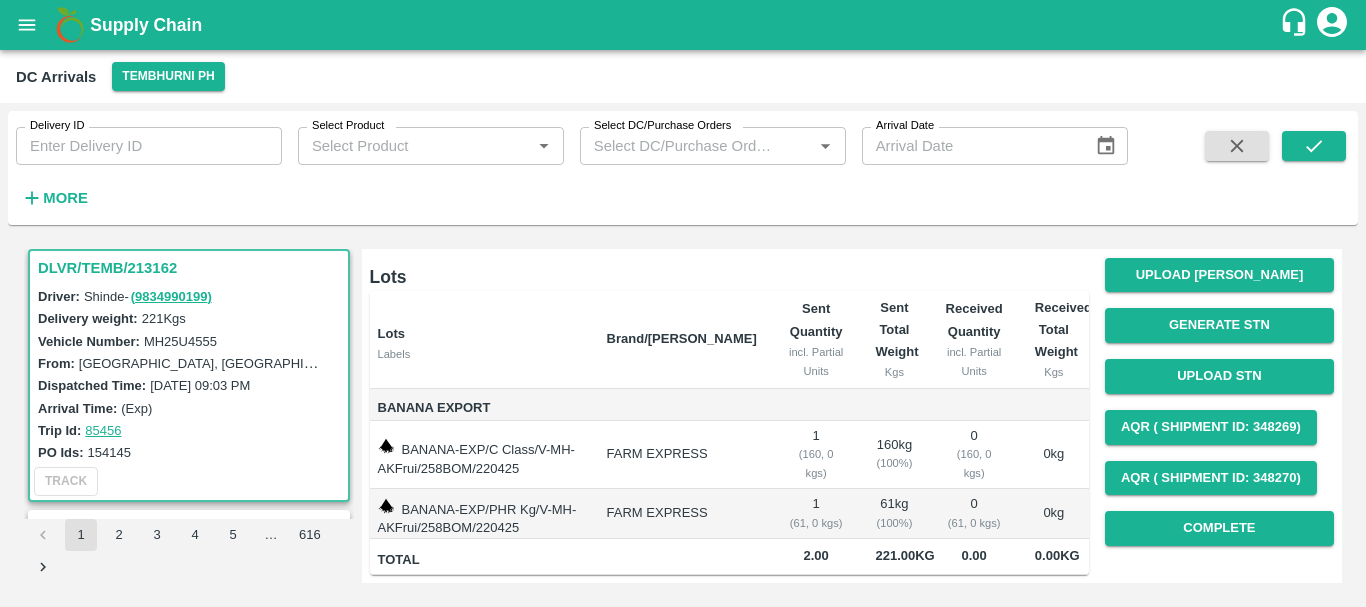 scroll, scrollTop: 0, scrollLeft: 0, axis: both 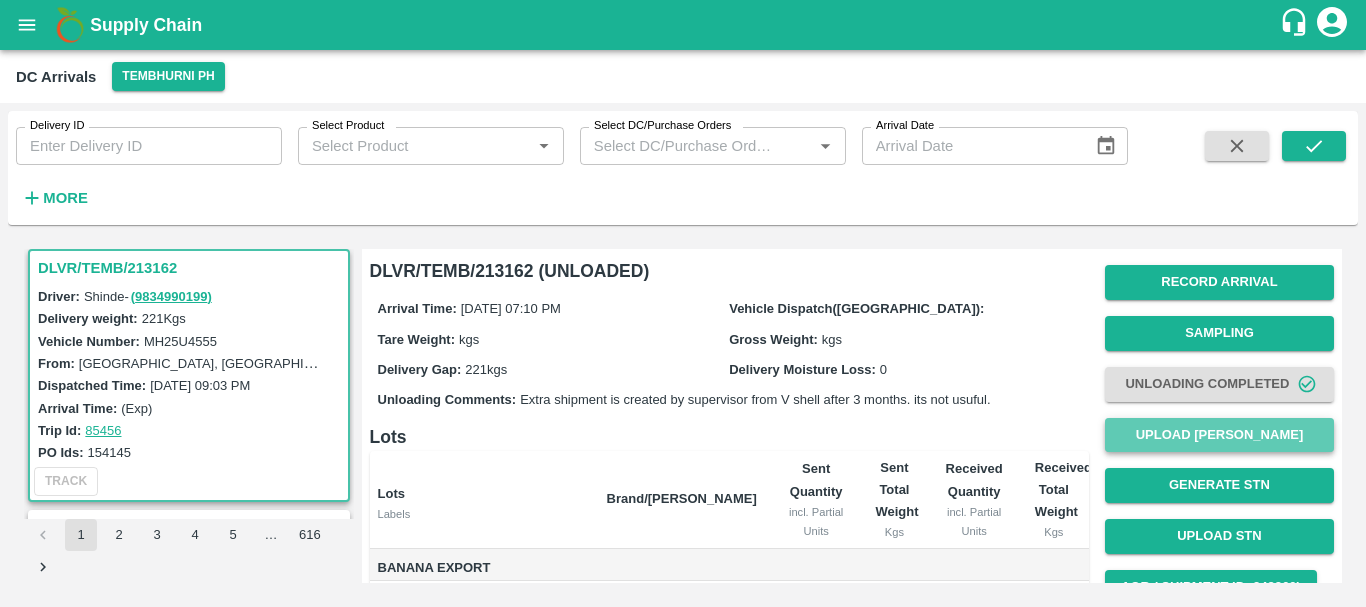 click on "Upload [PERSON_NAME]" at bounding box center [1219, 435] 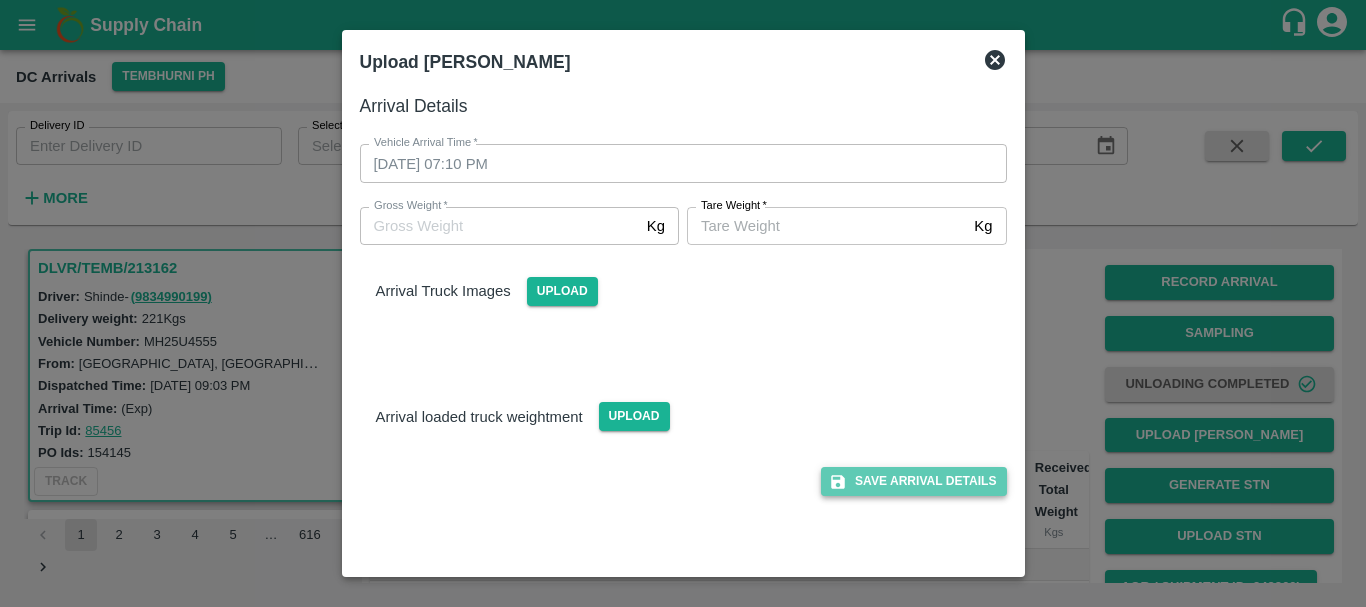 click on "Save Arrival Details" at bounding box center [913, 481] 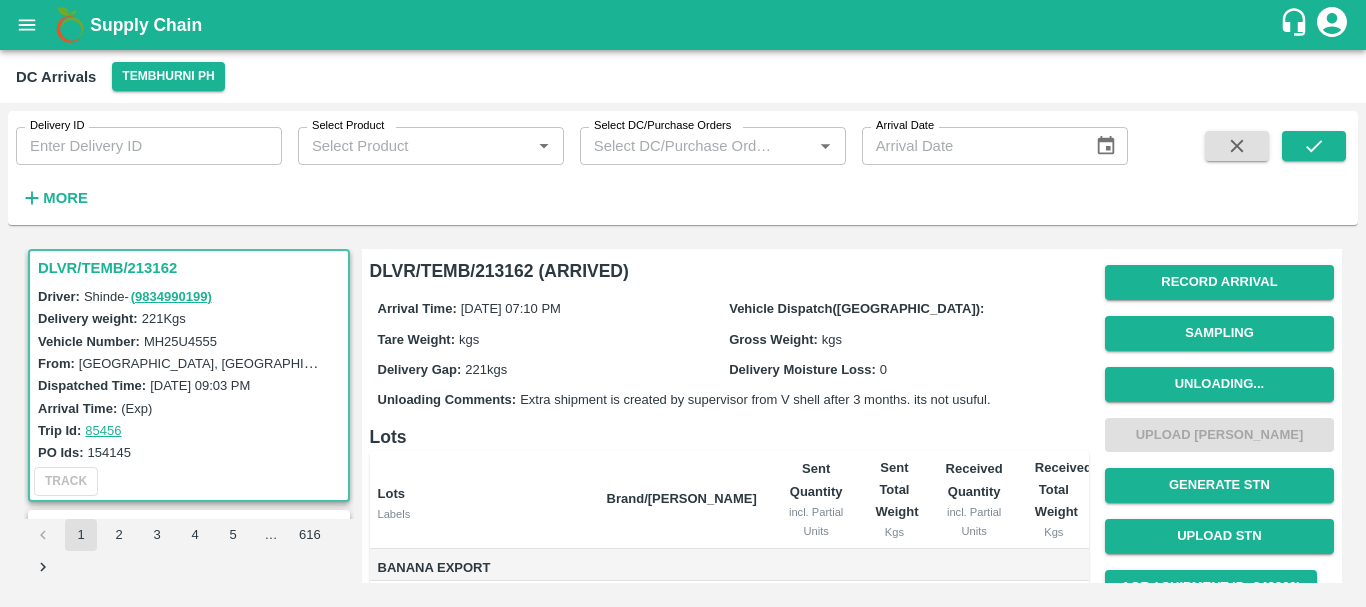 scroll, scrollTop: 191, scrollLeft: 0, axis: vertical 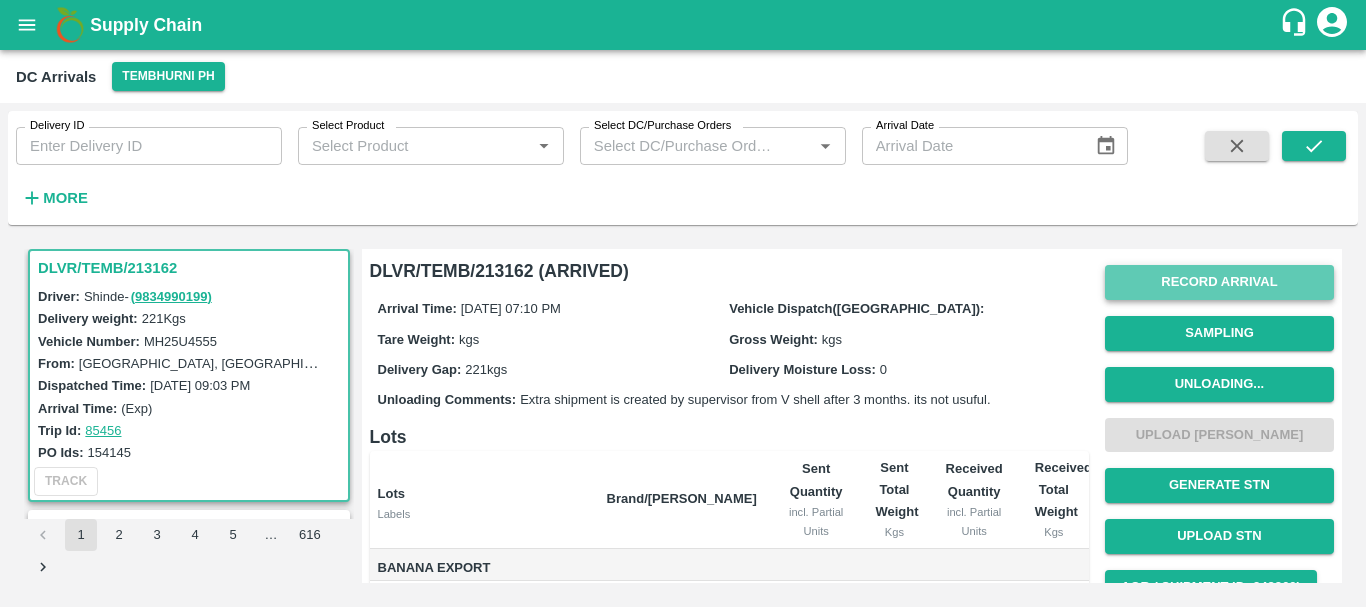 click on "Record Arrival" at bounding box center [1219, 282] 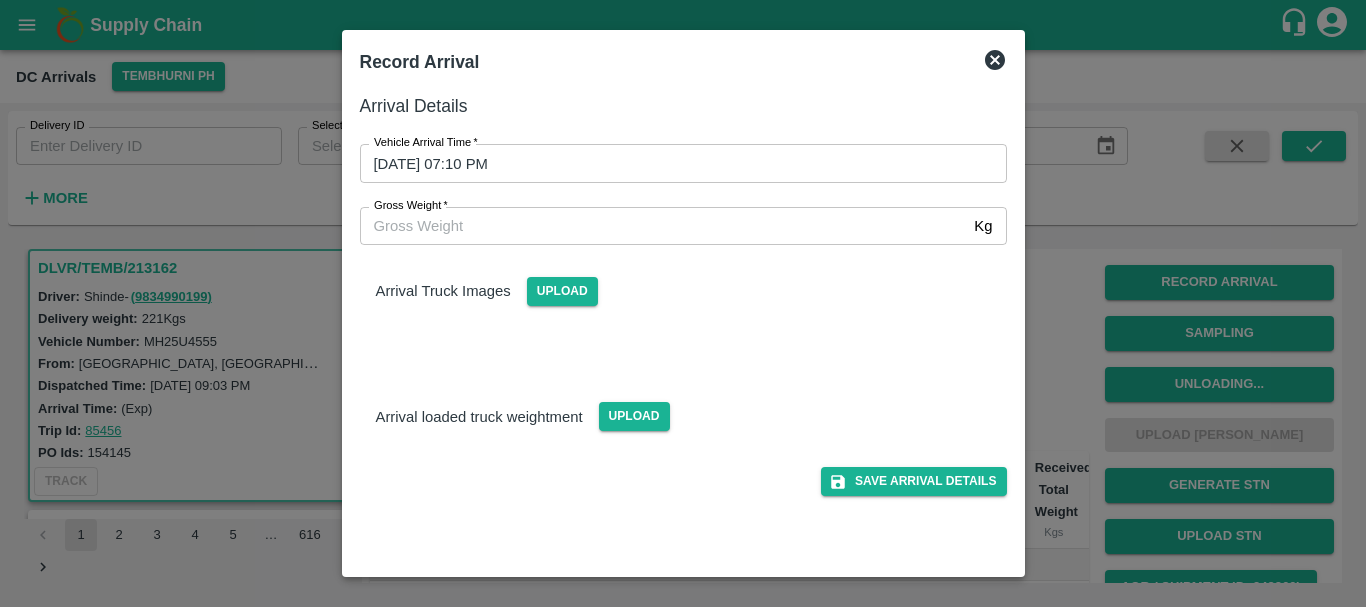 click at bounding box center [683, 303] 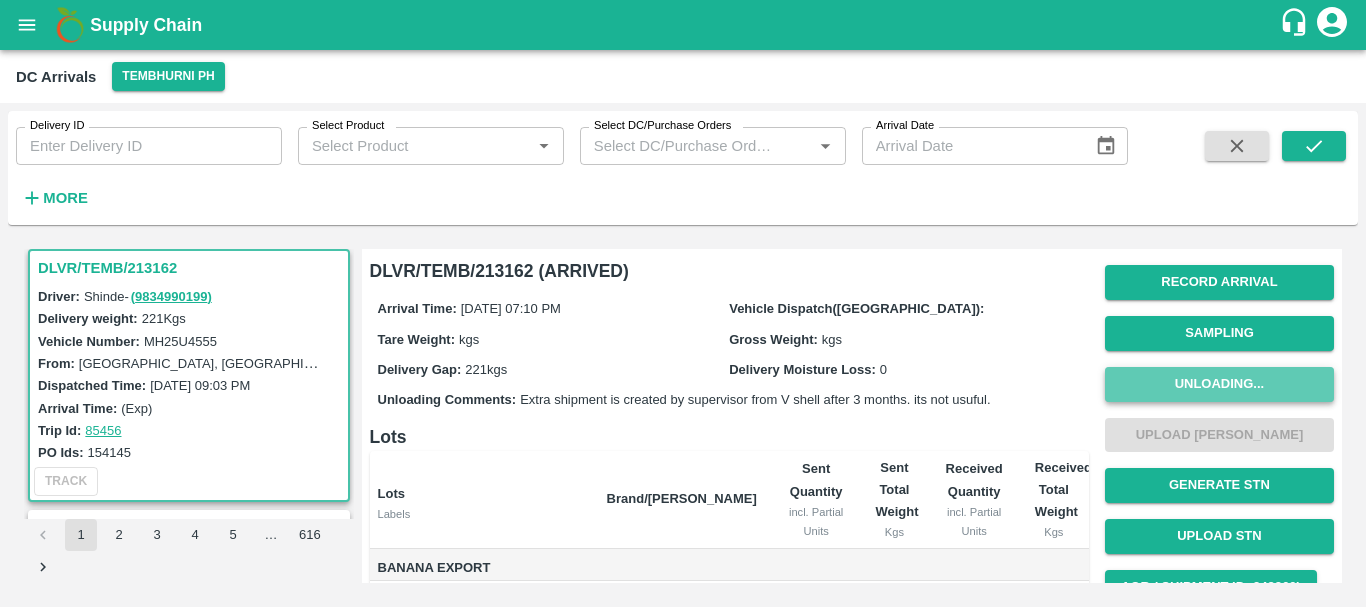 click on "Unloading..." at bounding box center (1219, 384) 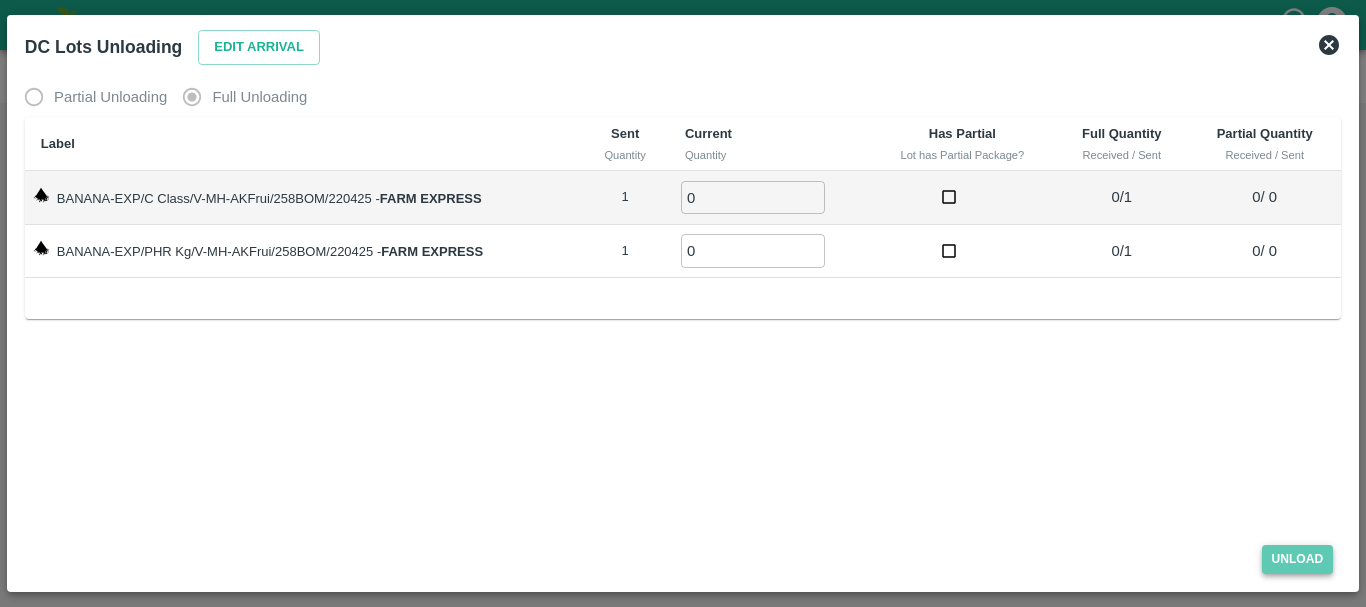 click on "Unload" at bounding box center (1298, 559) 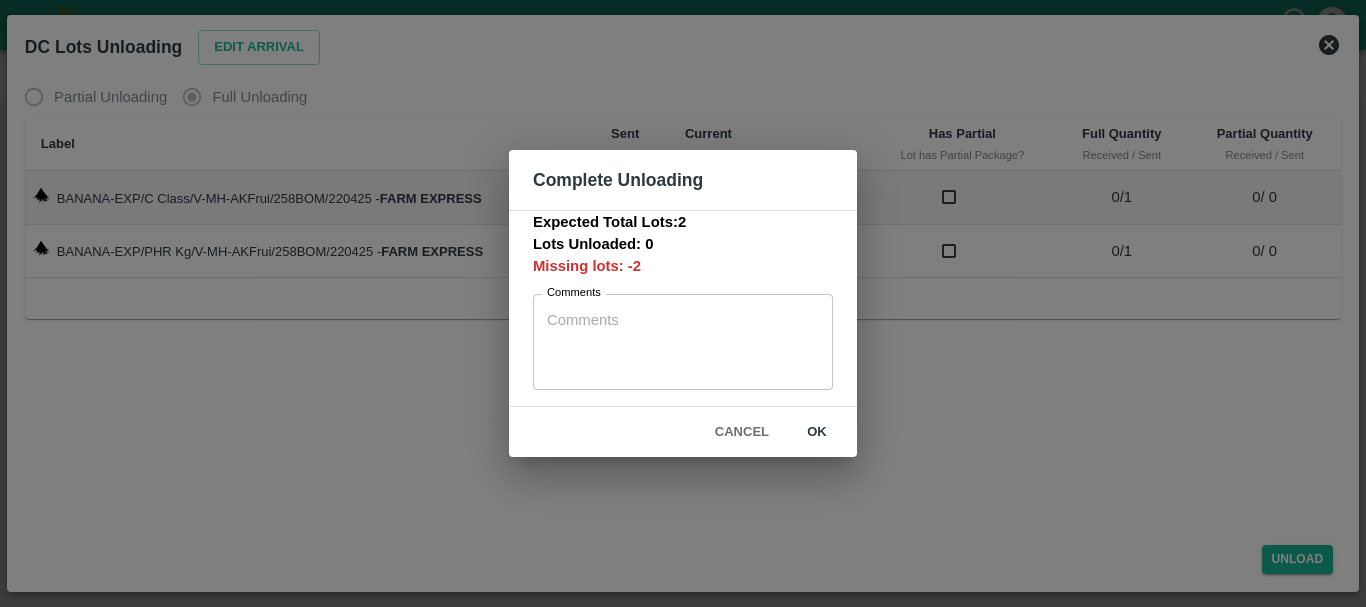 click on "Complete Unloading Expected Total Lots:  2 Lots Unloaded:   0 Missing lots: -2 Comments x Comments Cancel ok" at bounding box center [683, 303] 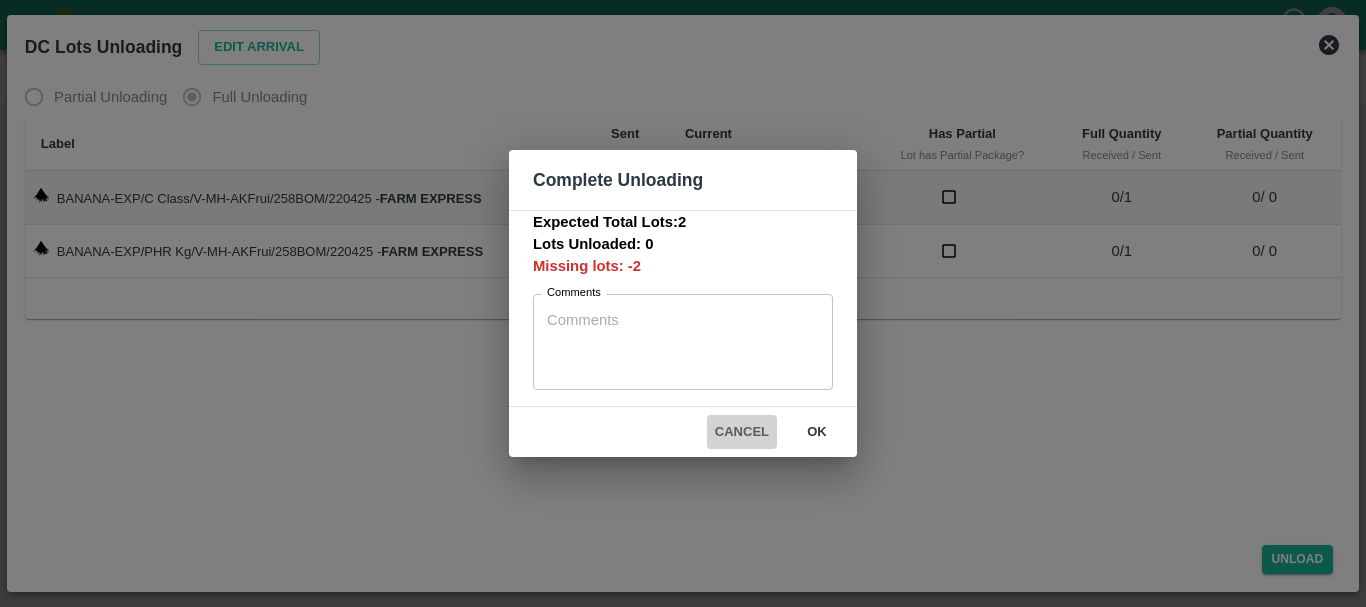 click on "Cancel" at bounding box center (742, 432) 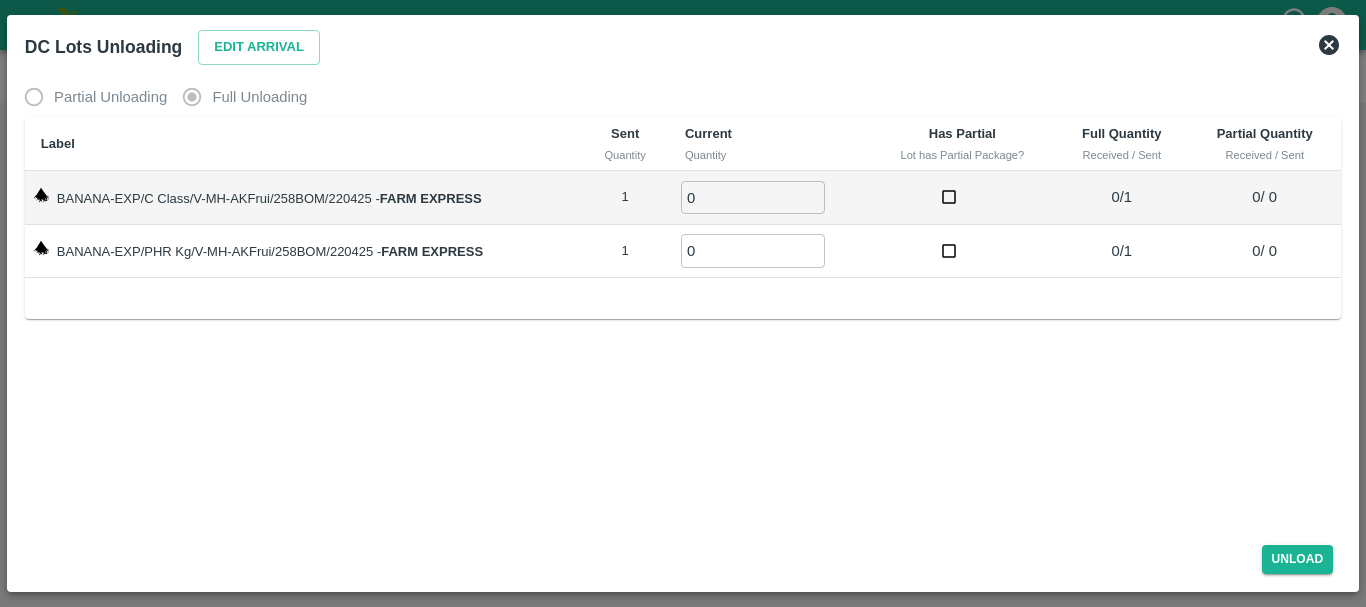 click 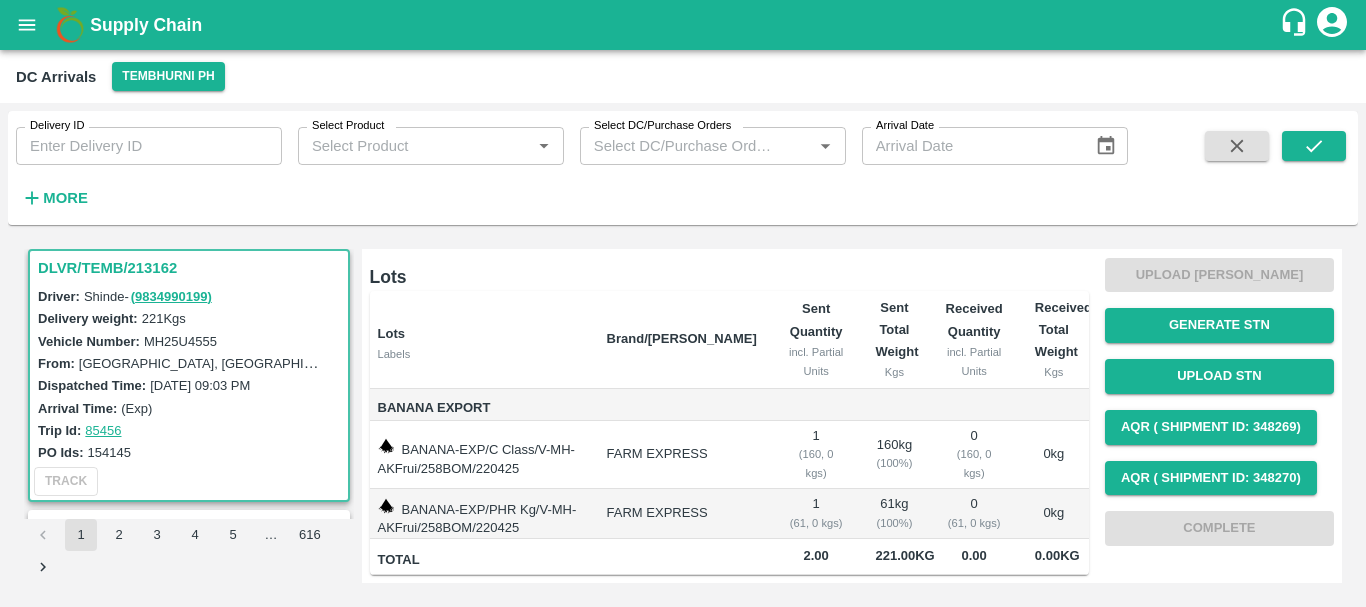 scroll, scrollTop: 2, scrollLeft: 0, axis: vertical 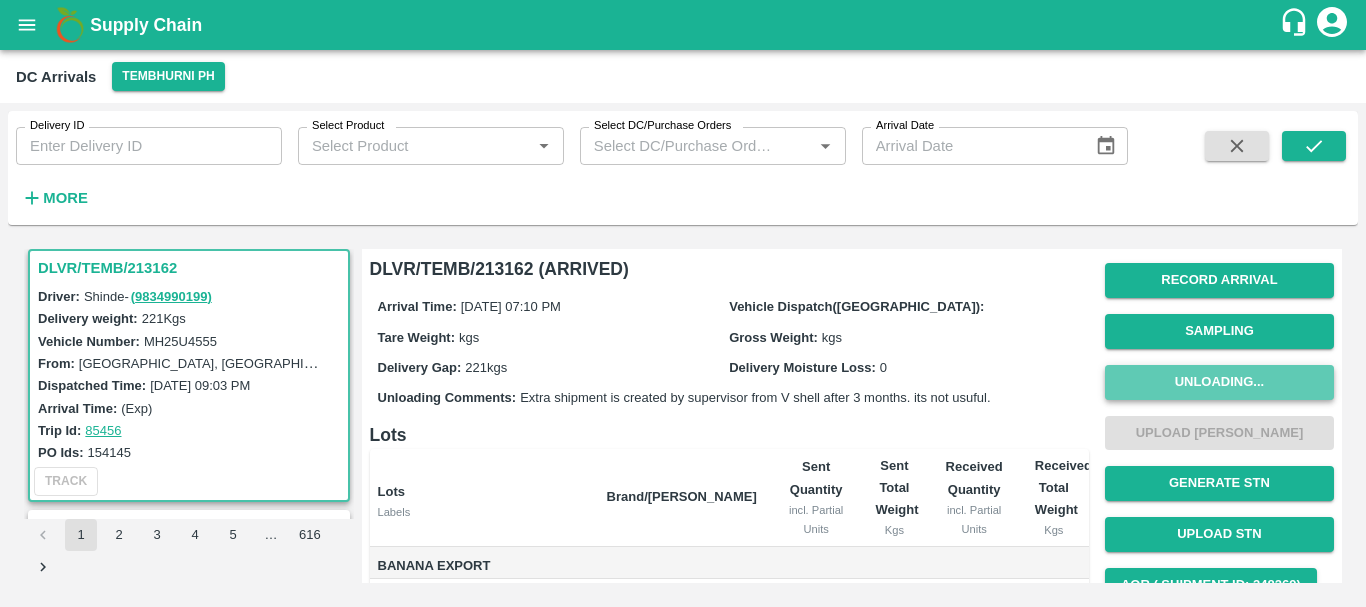 click on "Unloading..." at bounding box center [1219, 382] 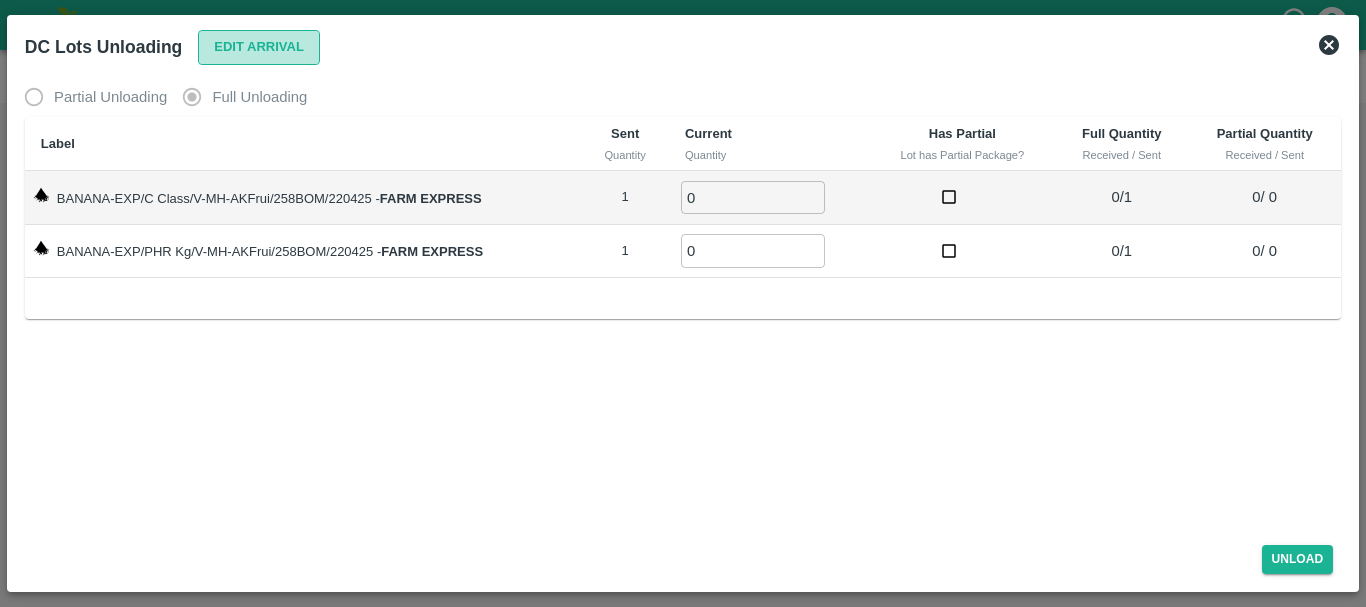 click on "Edit Arrival" at bounding box center (259, 47) 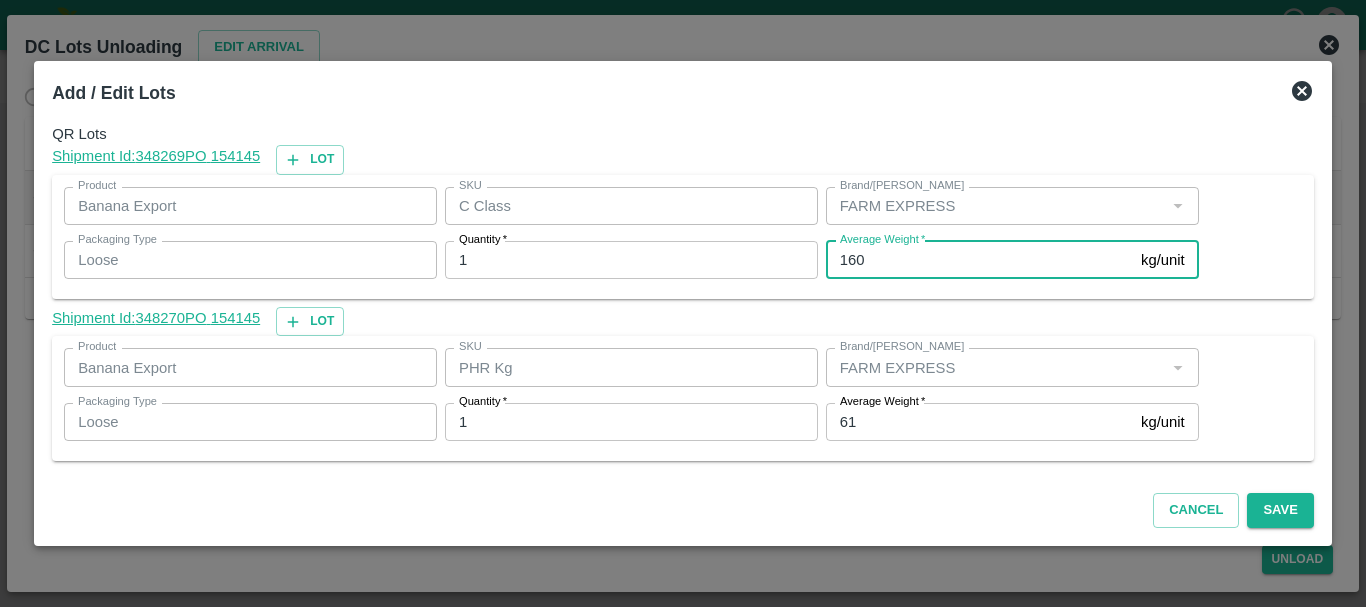 click on "160" at bounding box center [979, 260] 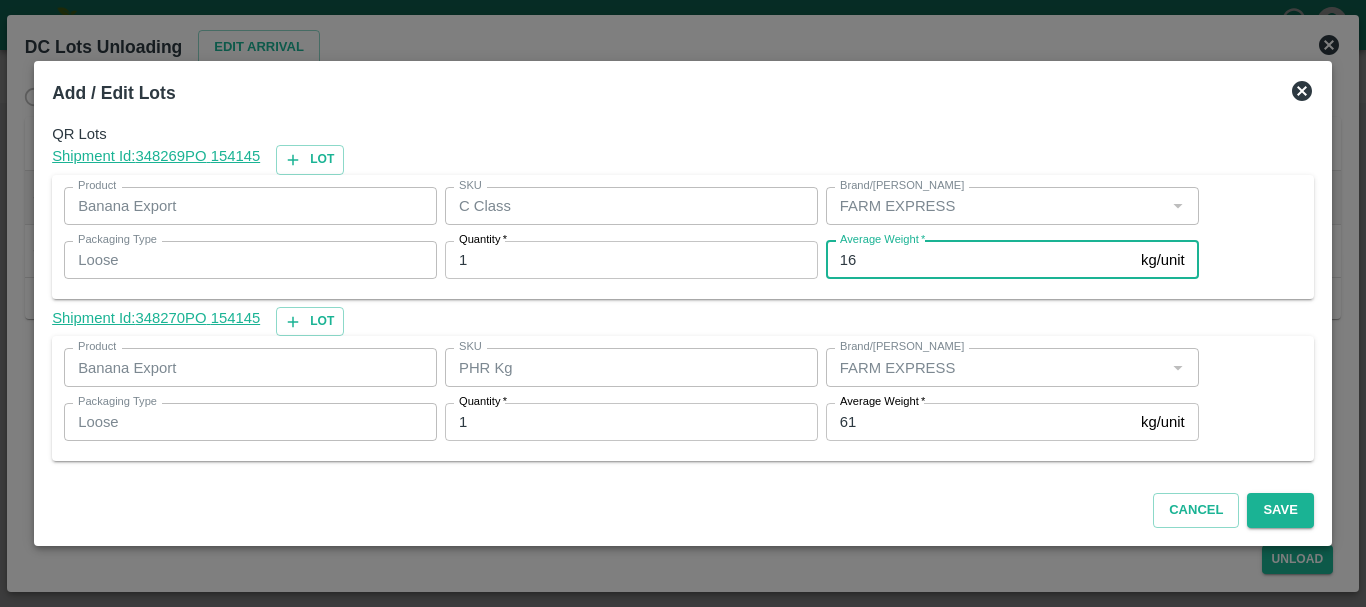 type on "1" 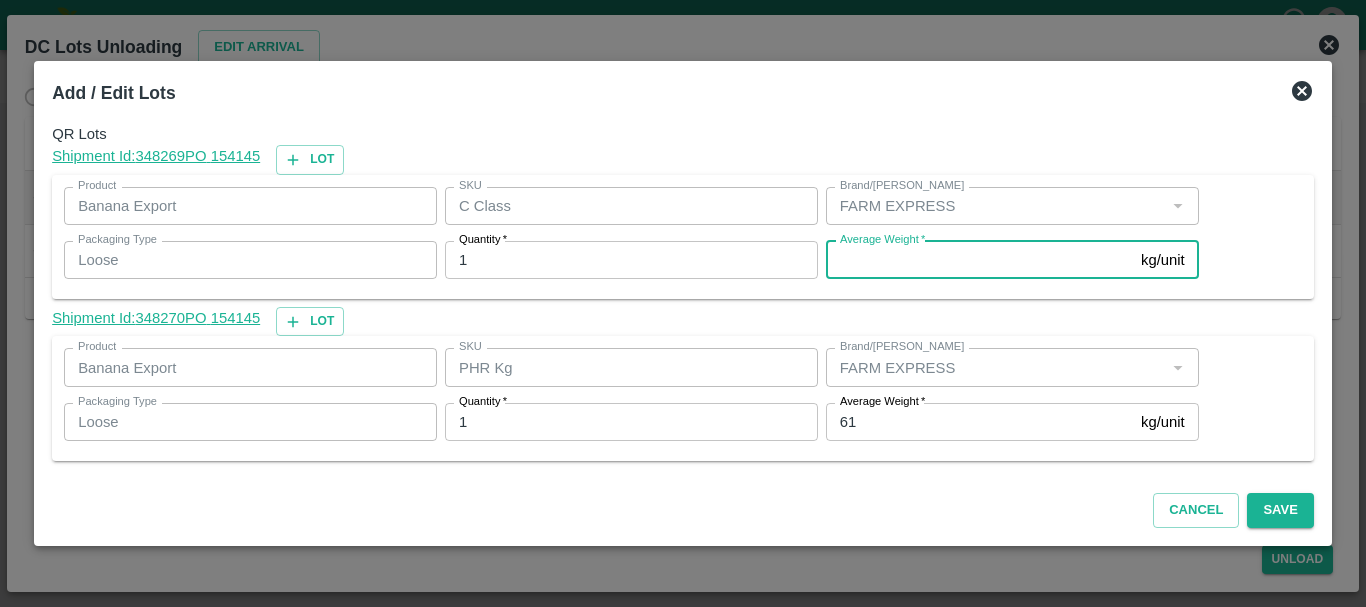 click on "Average Weight   *" at bounding box center (979, 260) 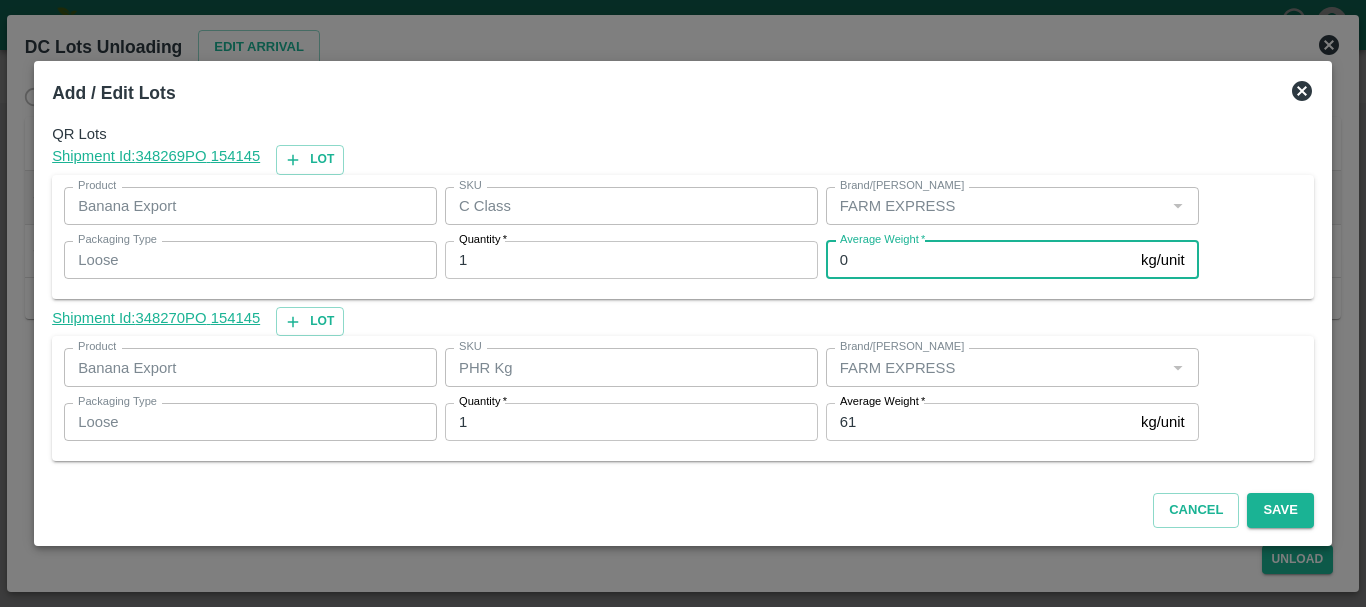 type on "0" 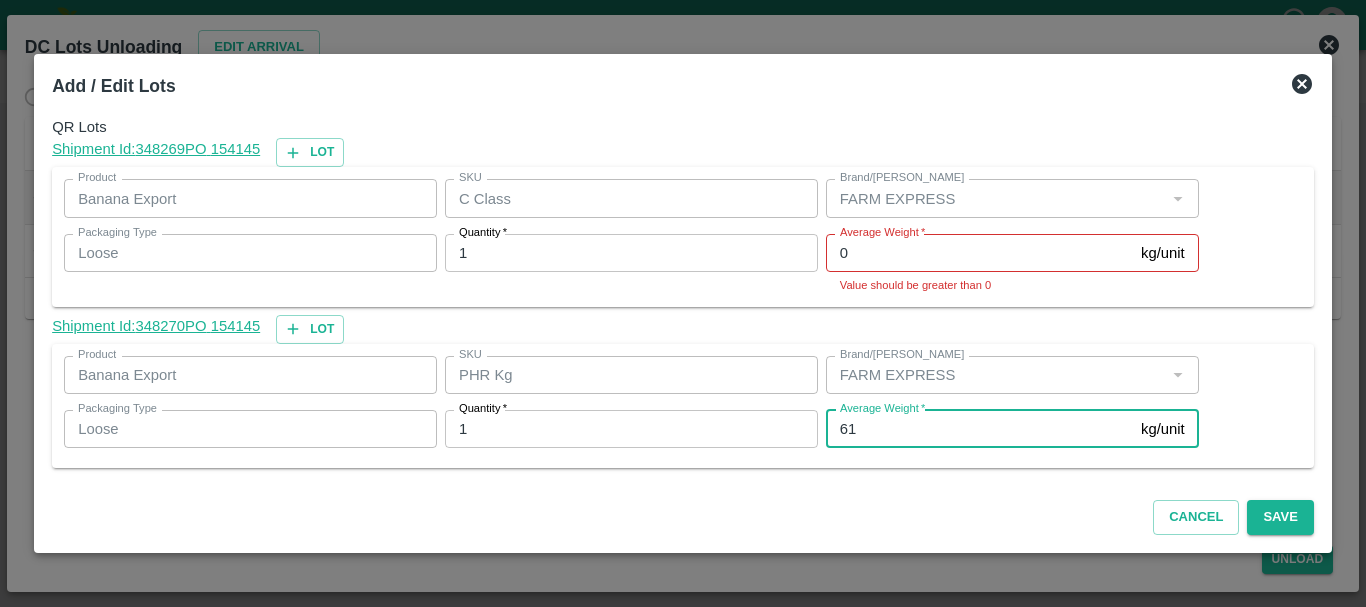 click on "61" at bounding box center (979, 429) 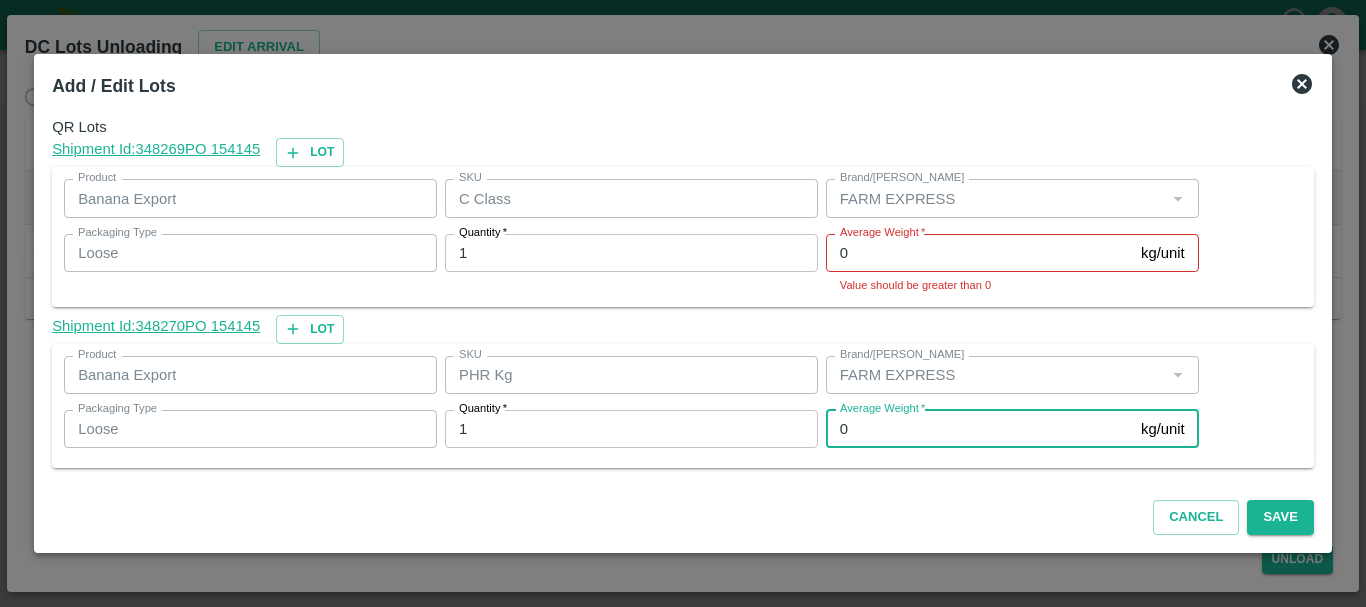 type on "0" 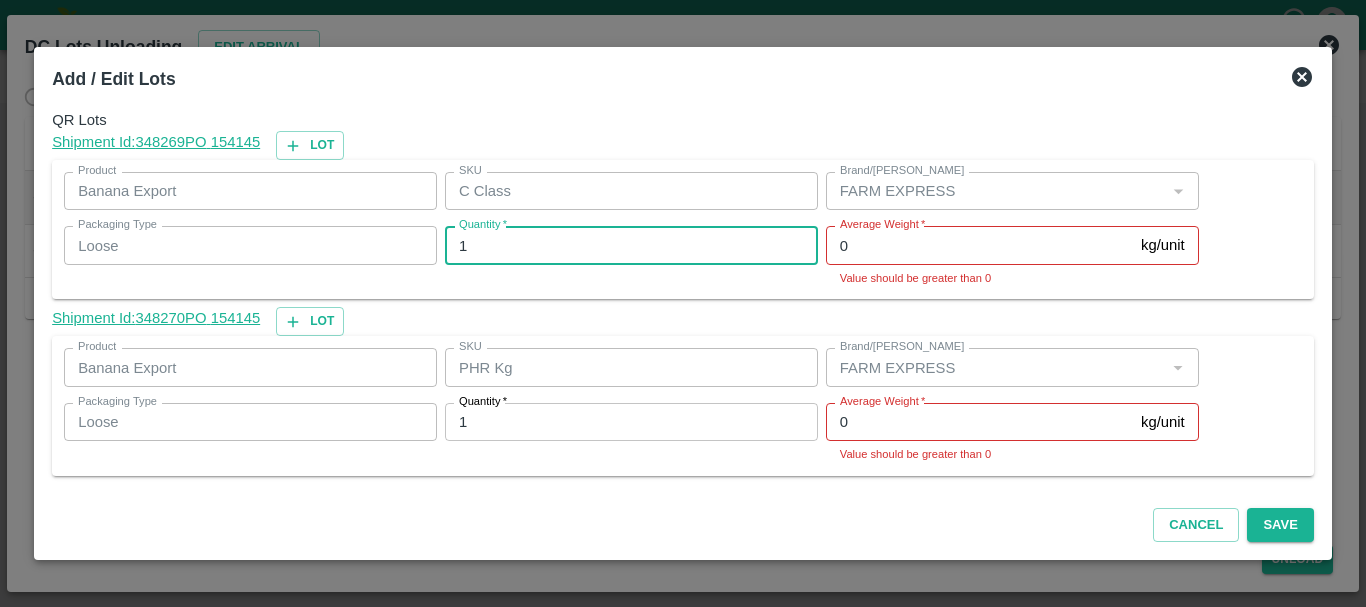 click on "1" at bounding box center (631, 245) 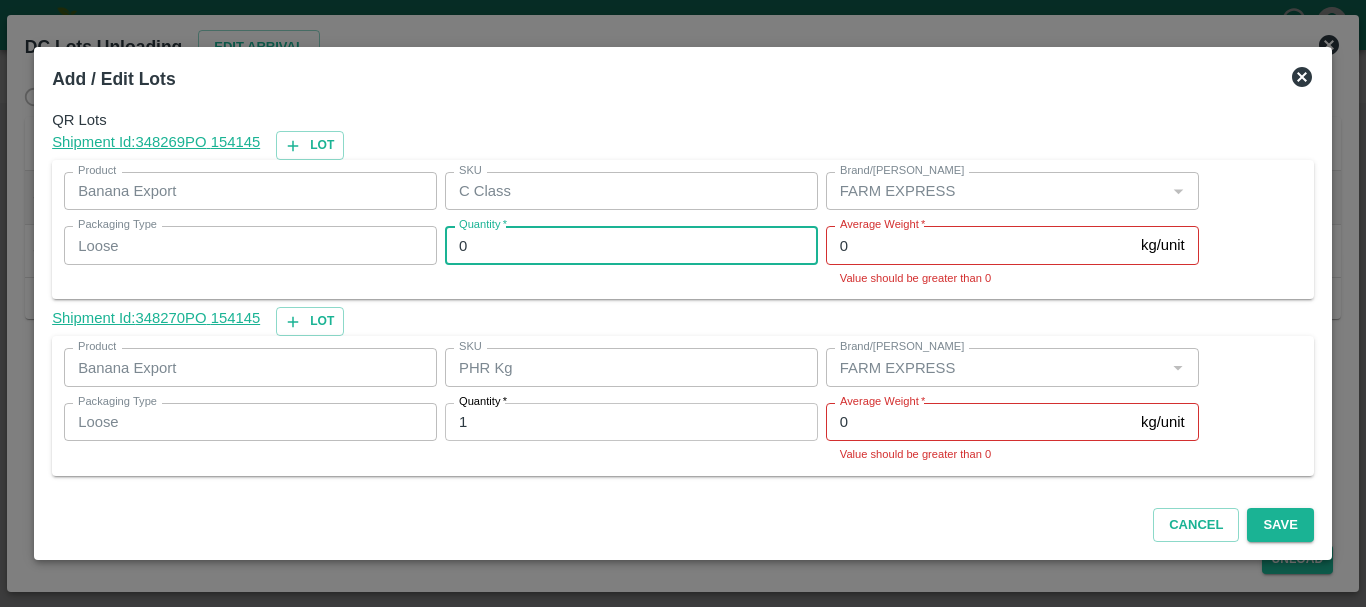 type on "0" 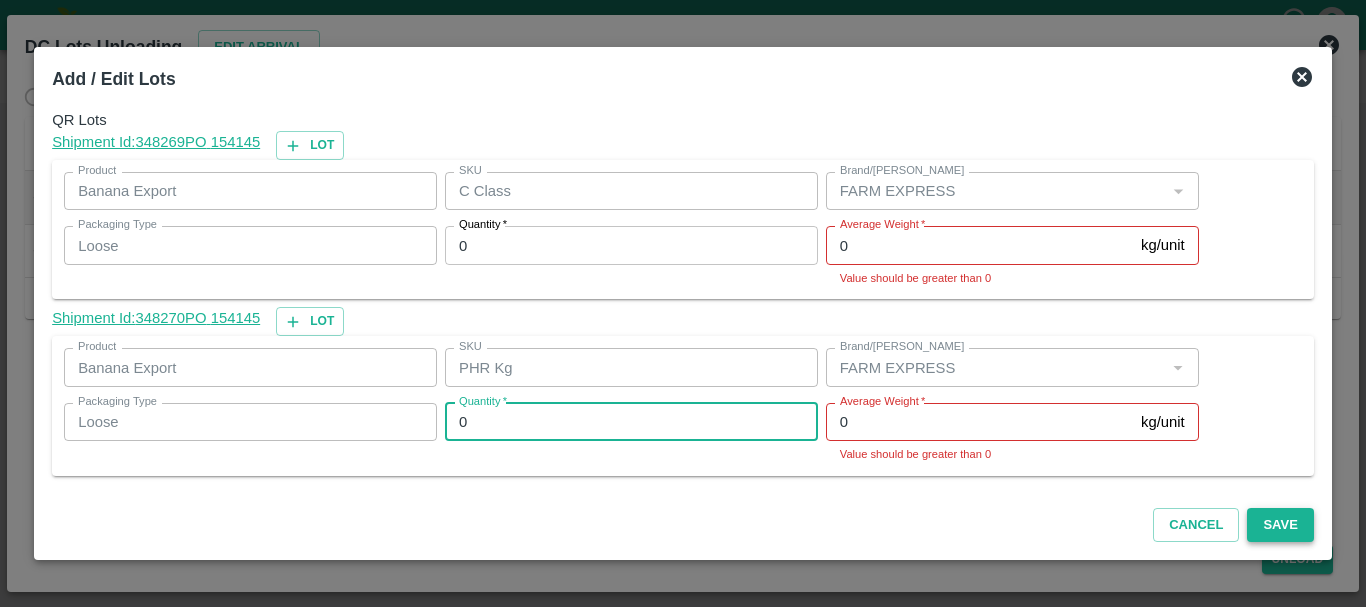 type on "0" 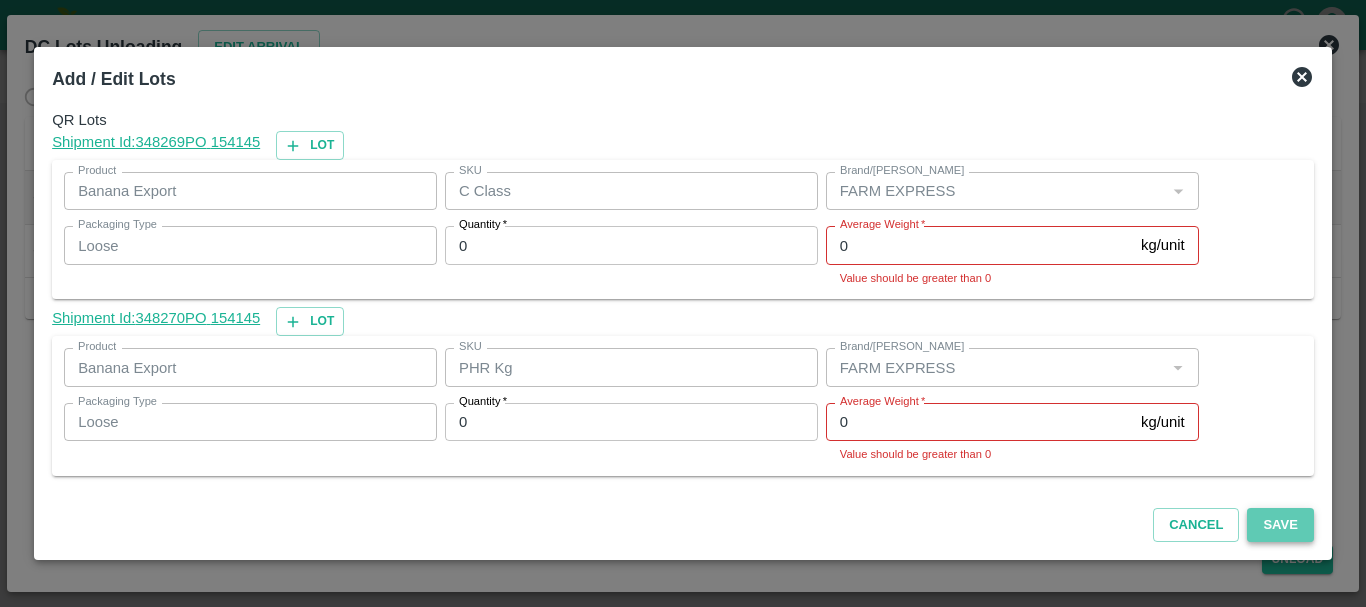 click on "Save" at bounding box center [1280, 525] 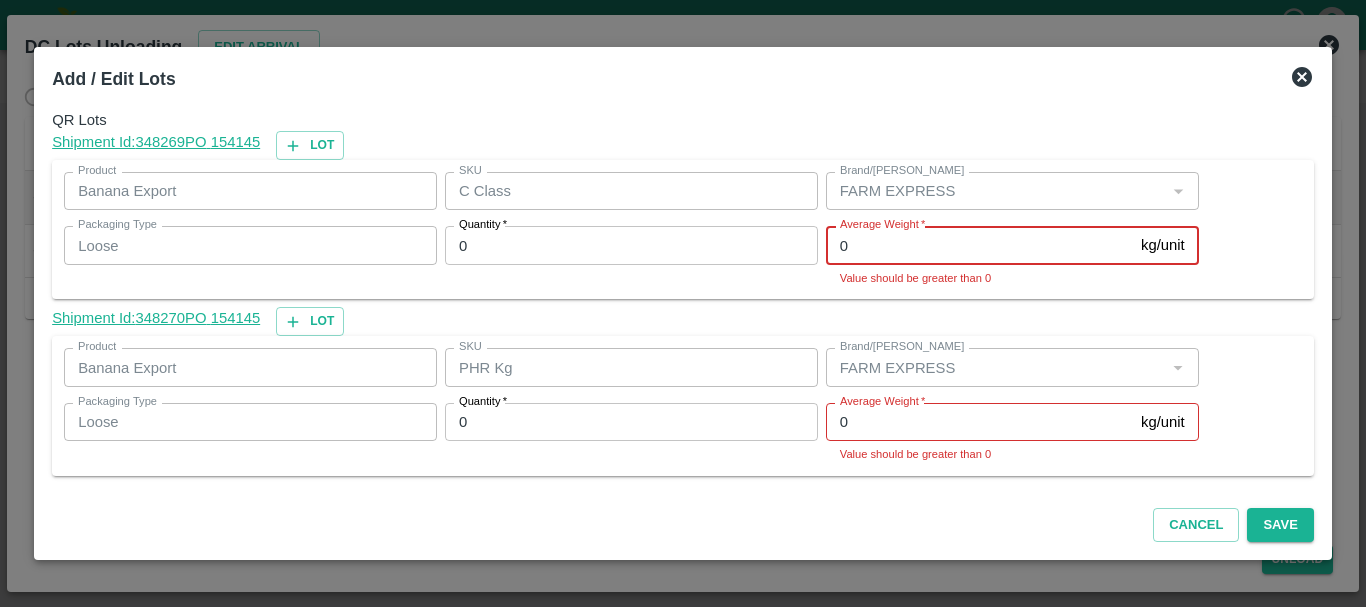 click on "0" at bounding box center [979, 245] 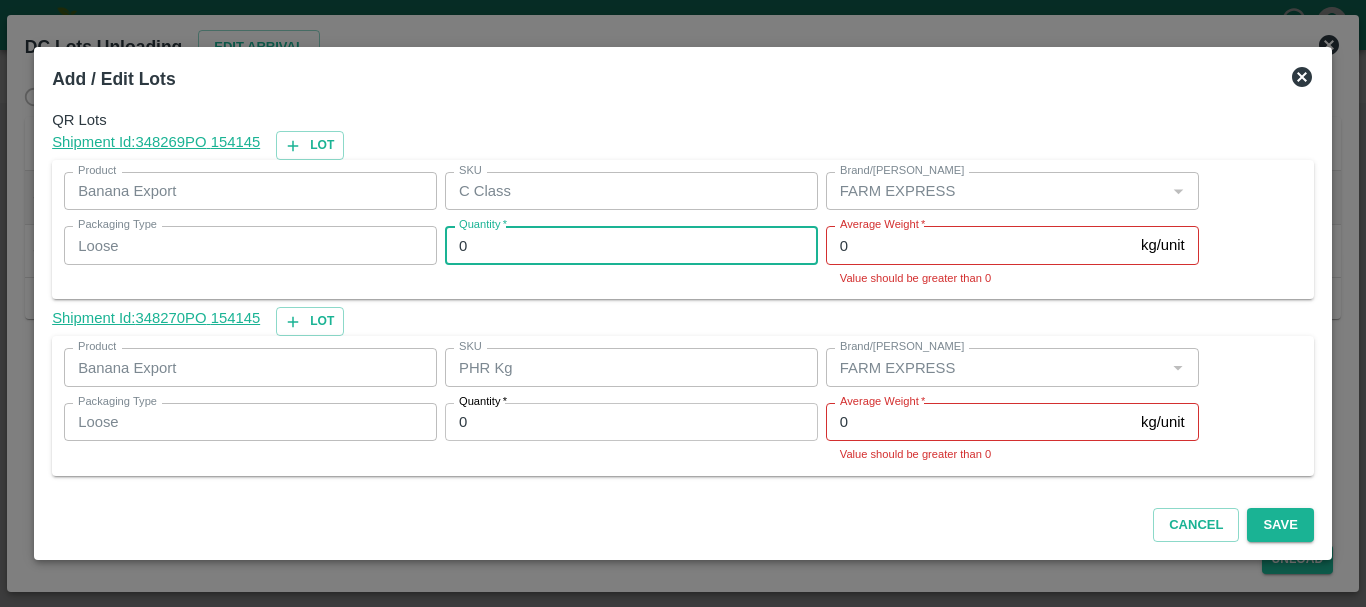 click on "0" at bounding box center [631, 245] 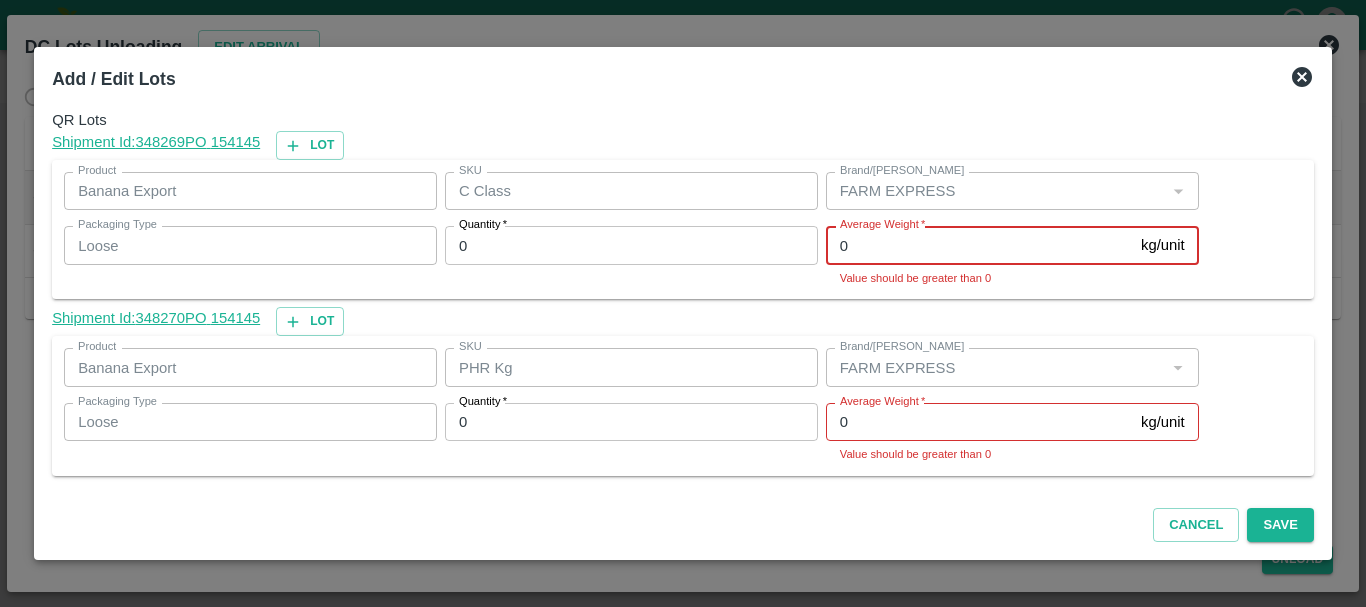 click on "0" at bounding box center [979, 245] 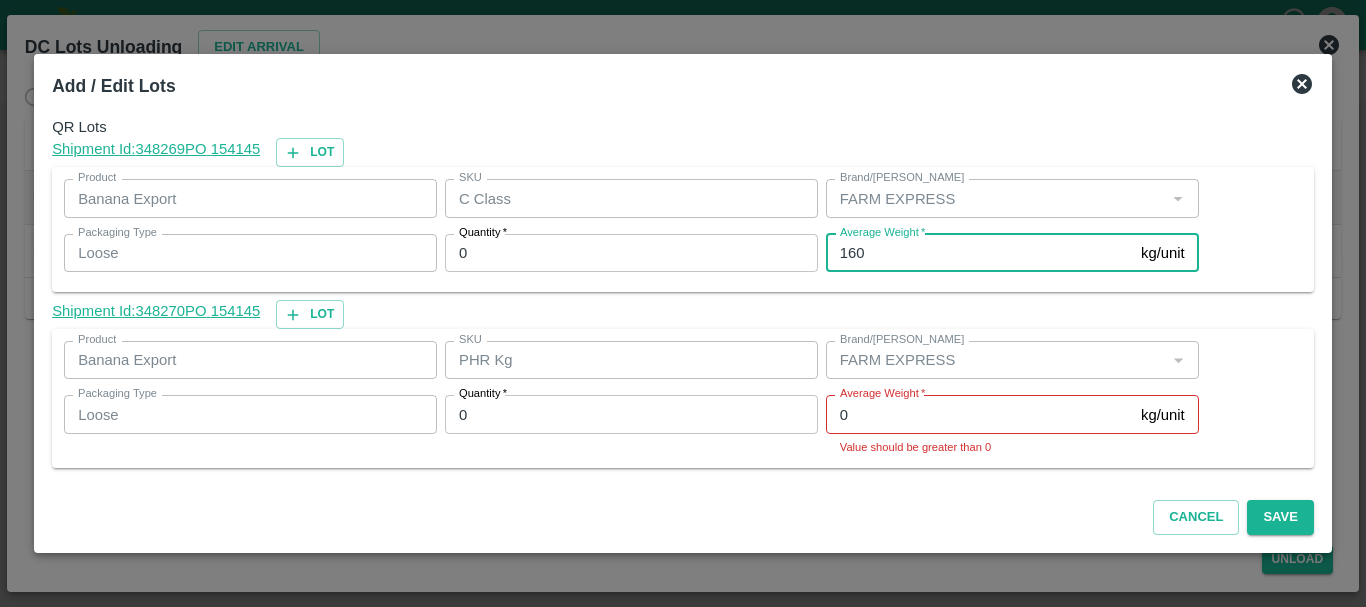 type on "160" 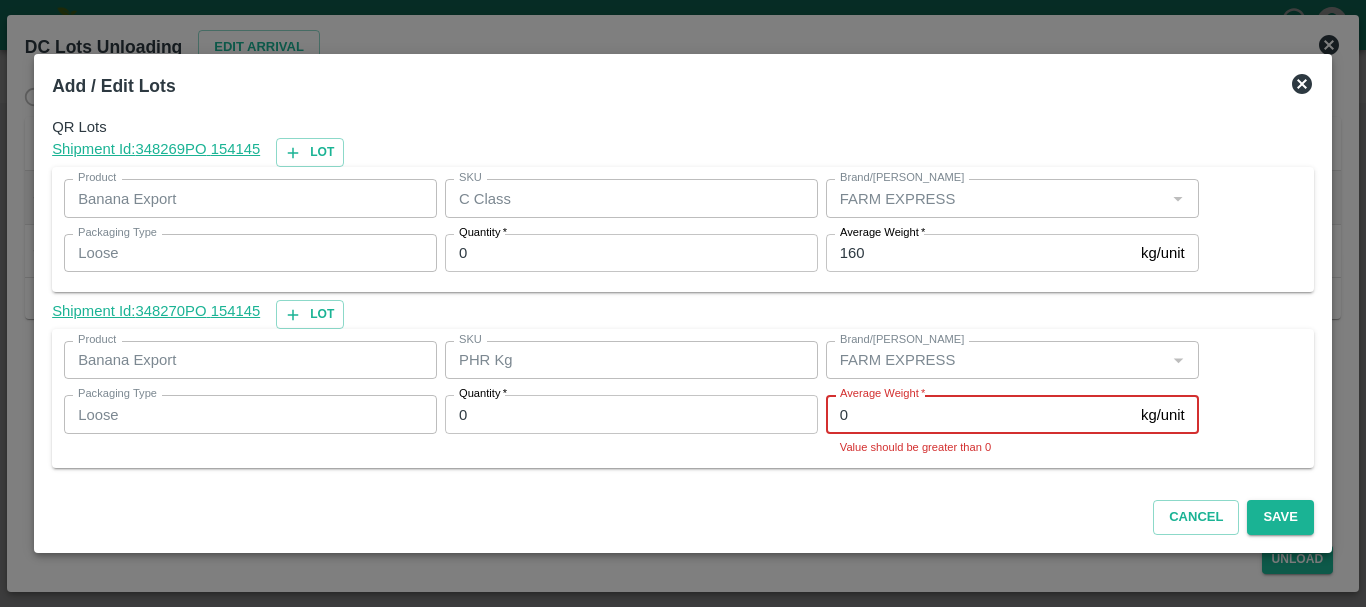 click on "0" at bounding box center [979, 414] 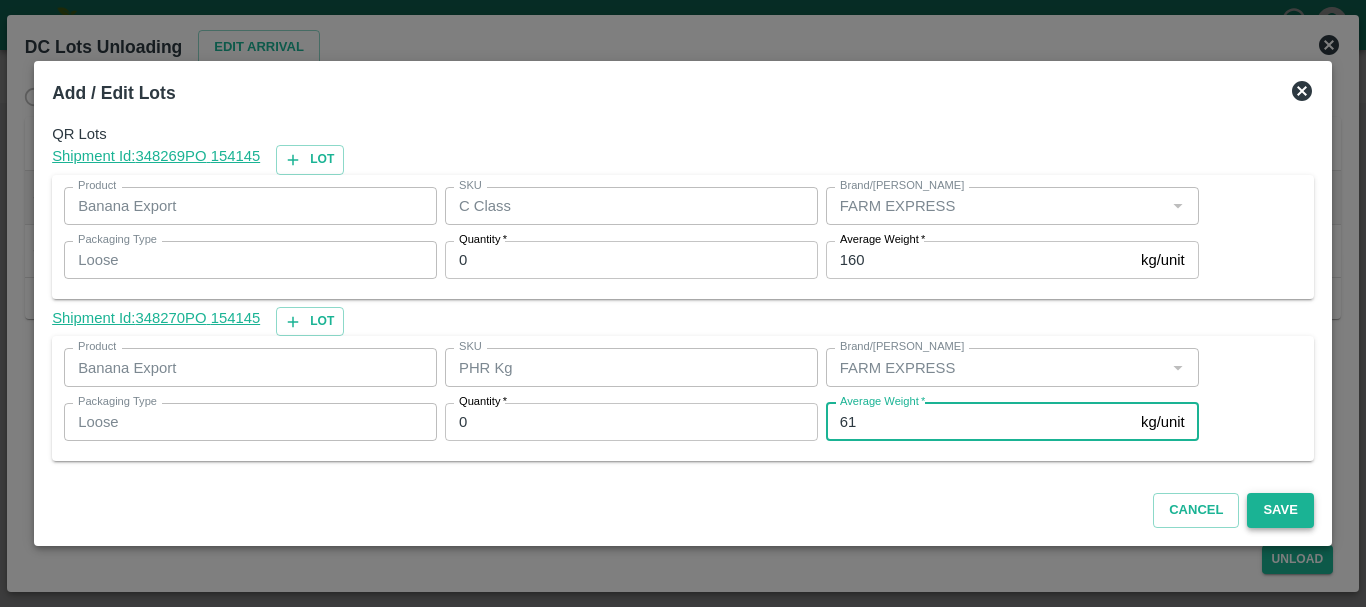 type on "61" 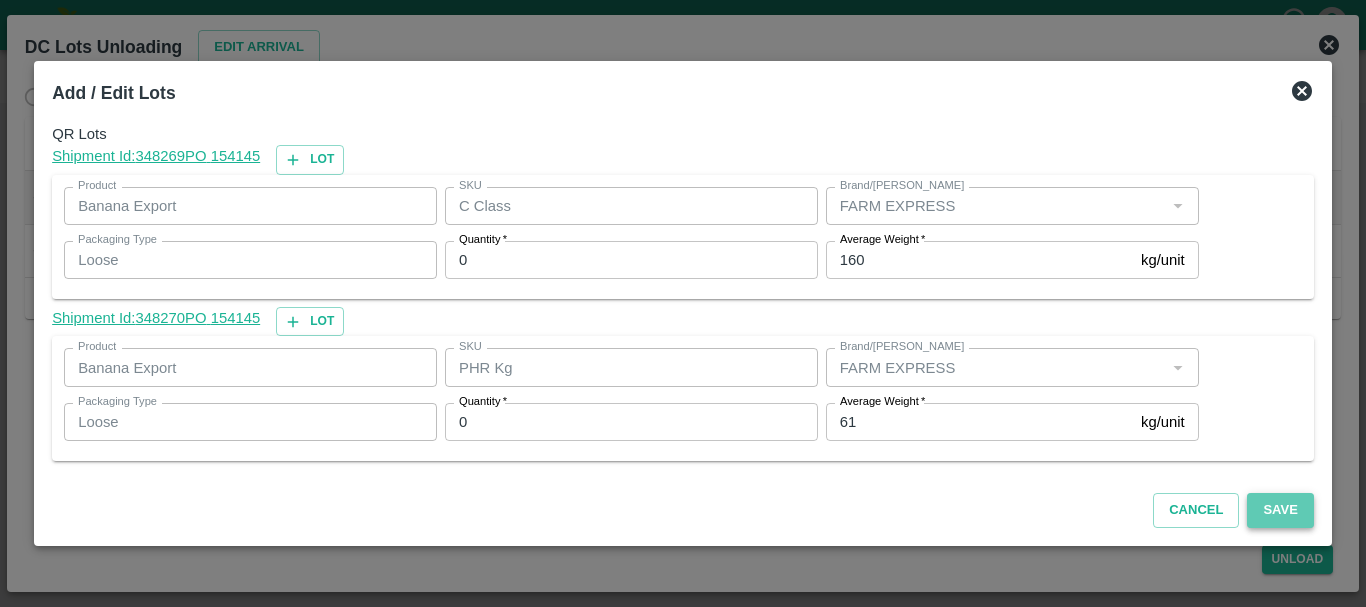 click on "Save" at bounding box center [1280, 510] 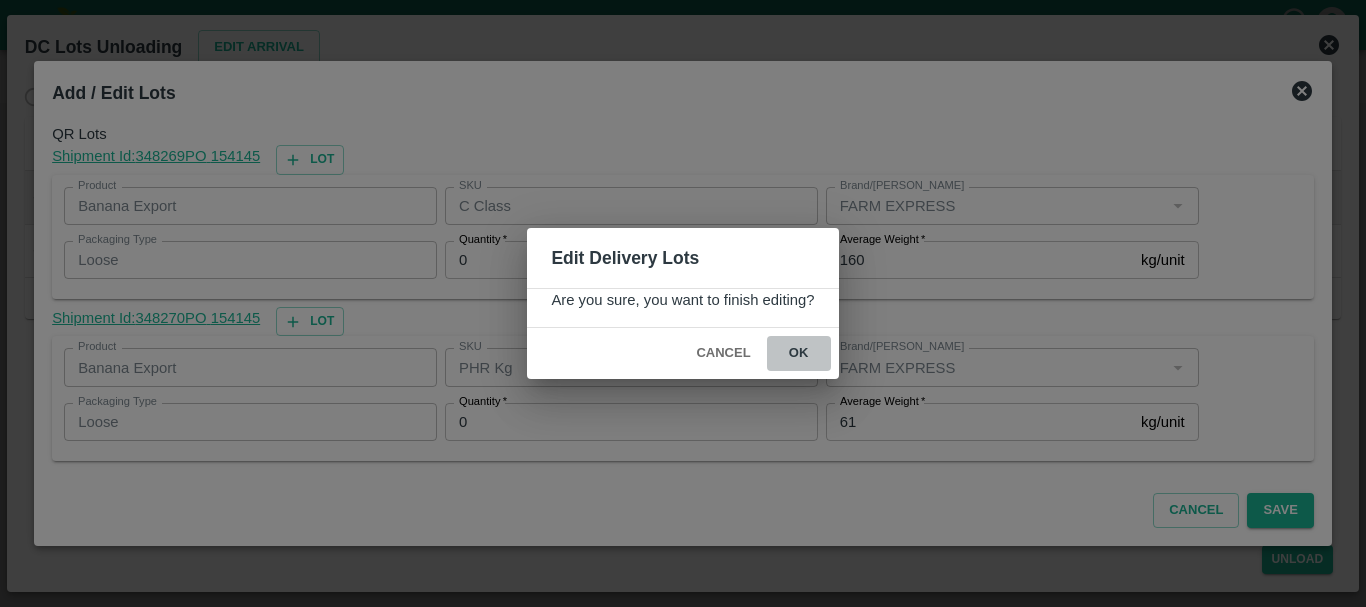 click on "ok" at bounding box center [799, 353] 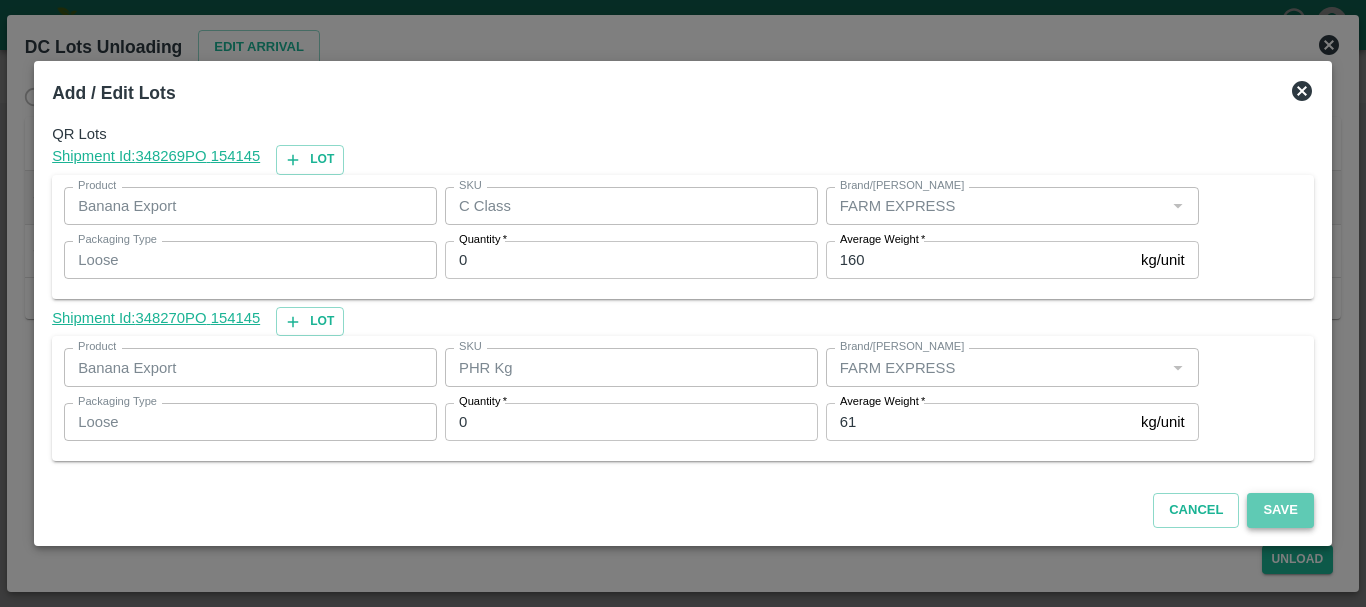 click on "Save" at bounding box center [1280, 510] 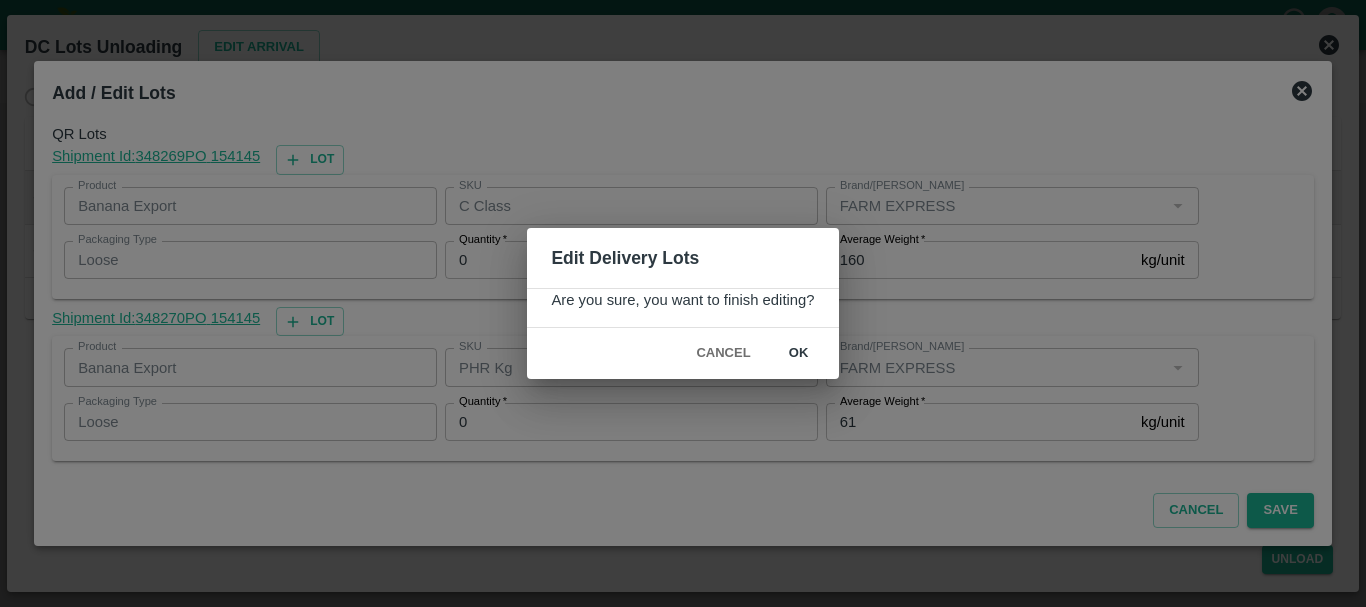 click on "ok" at bounding box center [799, 353] 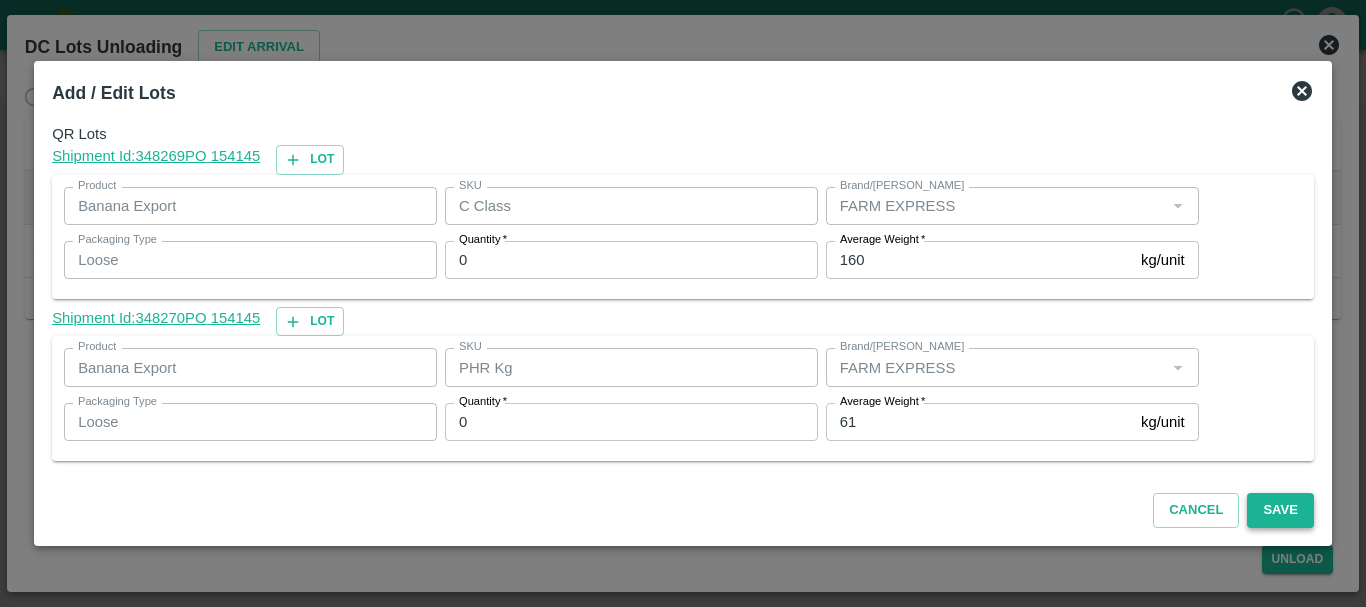 click on "Save" at bounding box center [1280, 510] 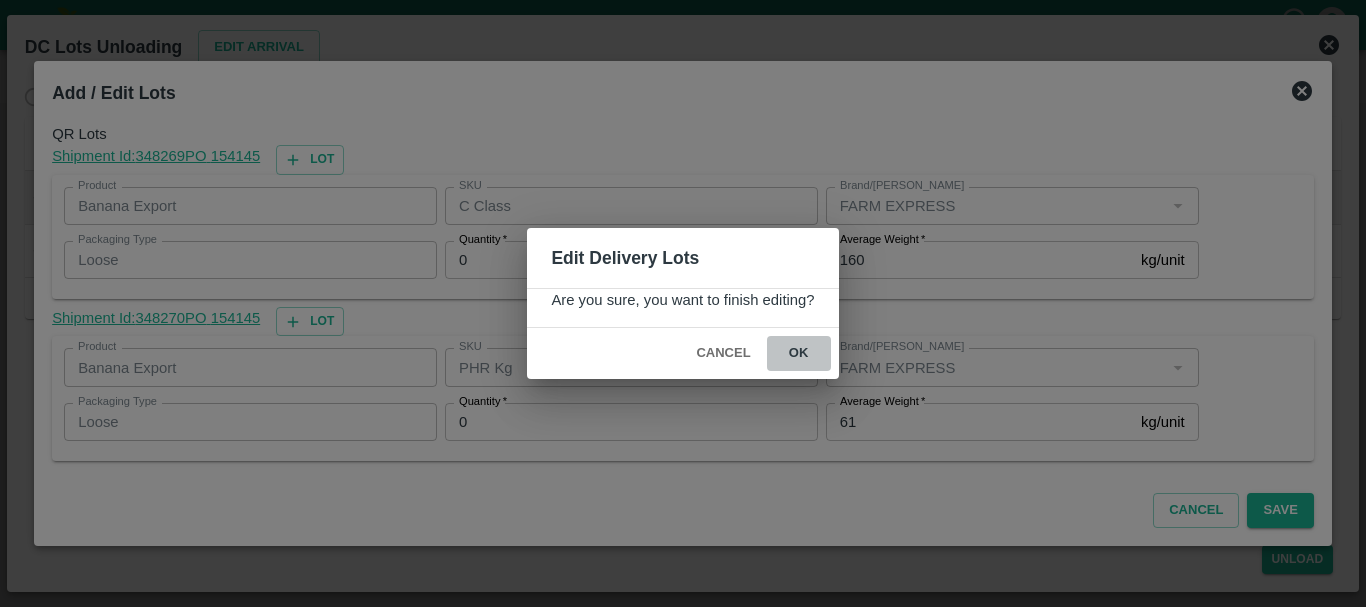 click on "ok" at bounding box center [799, 353] 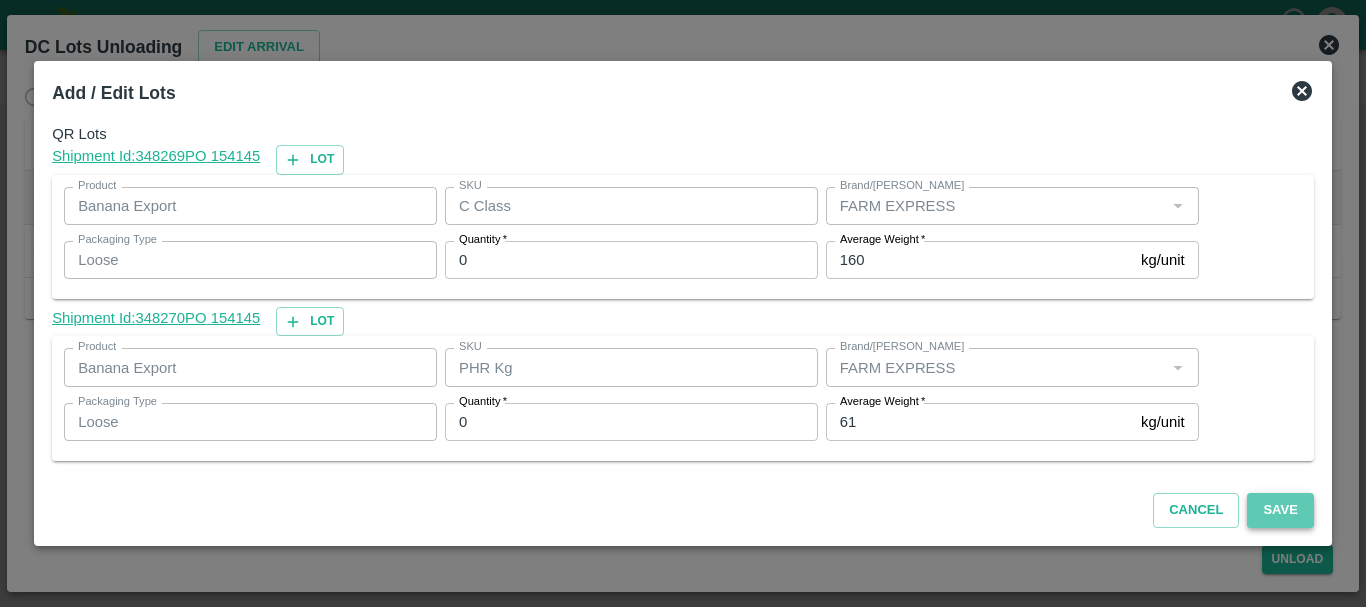 click on "Save" at bounding box center [1280, 510] 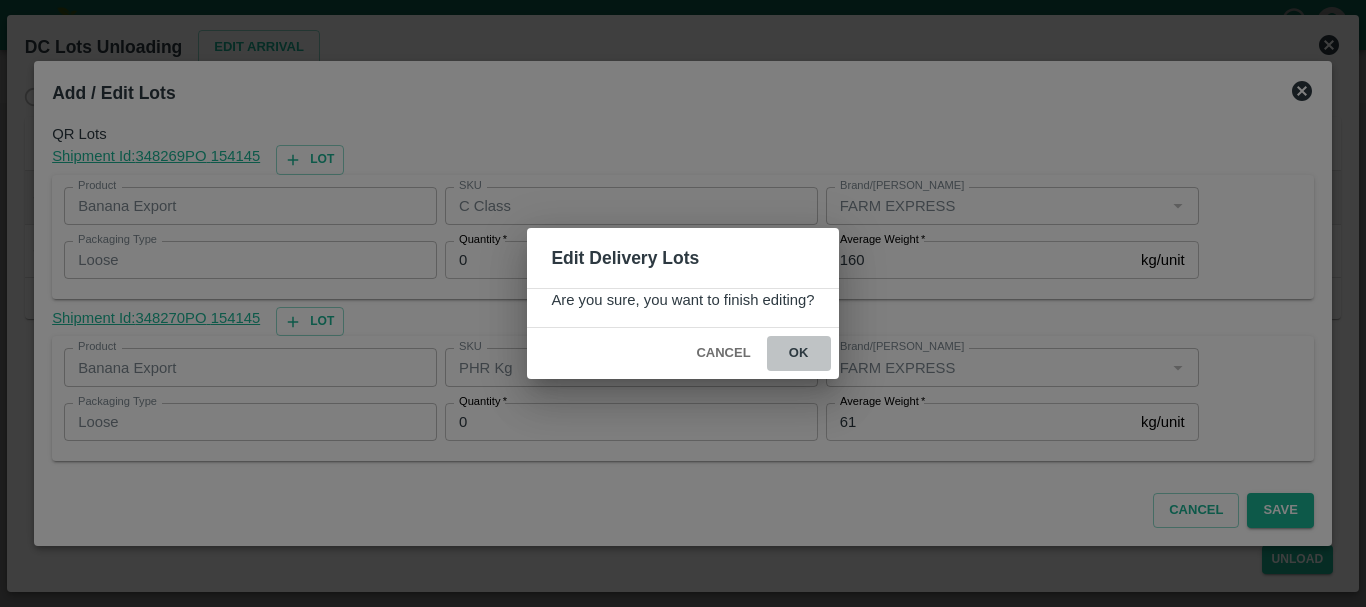 click on "ok" at bounding box center (799, 353) 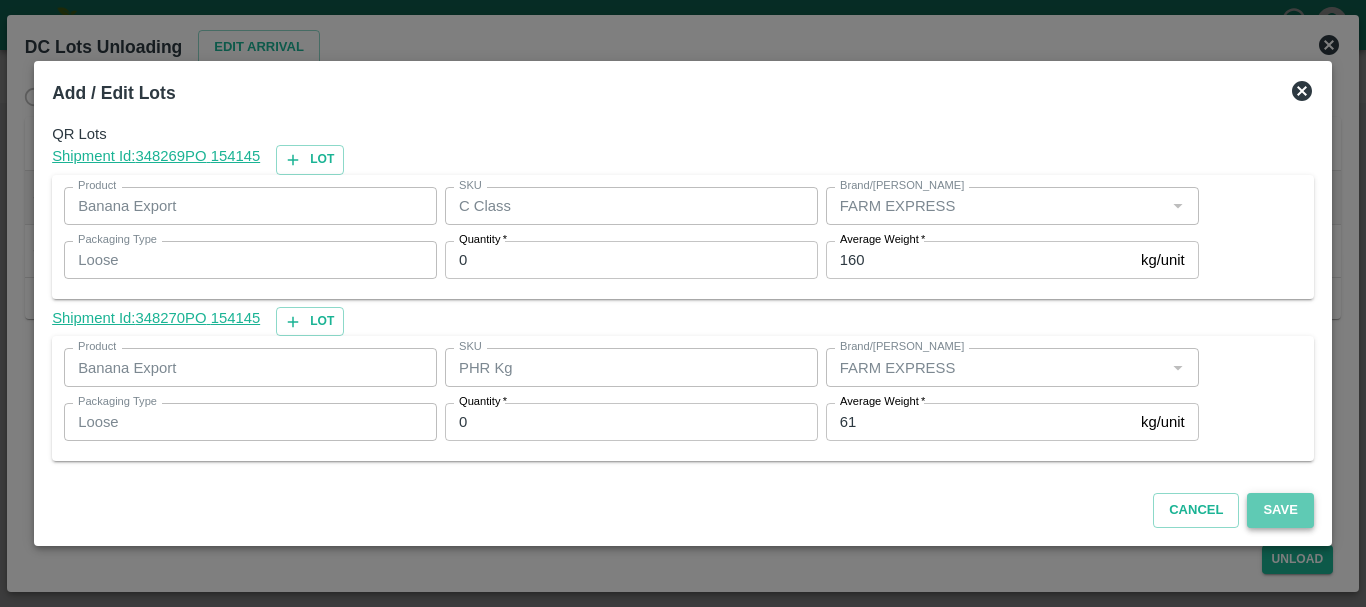 click on "Save" at bounding box center (1280, 510) 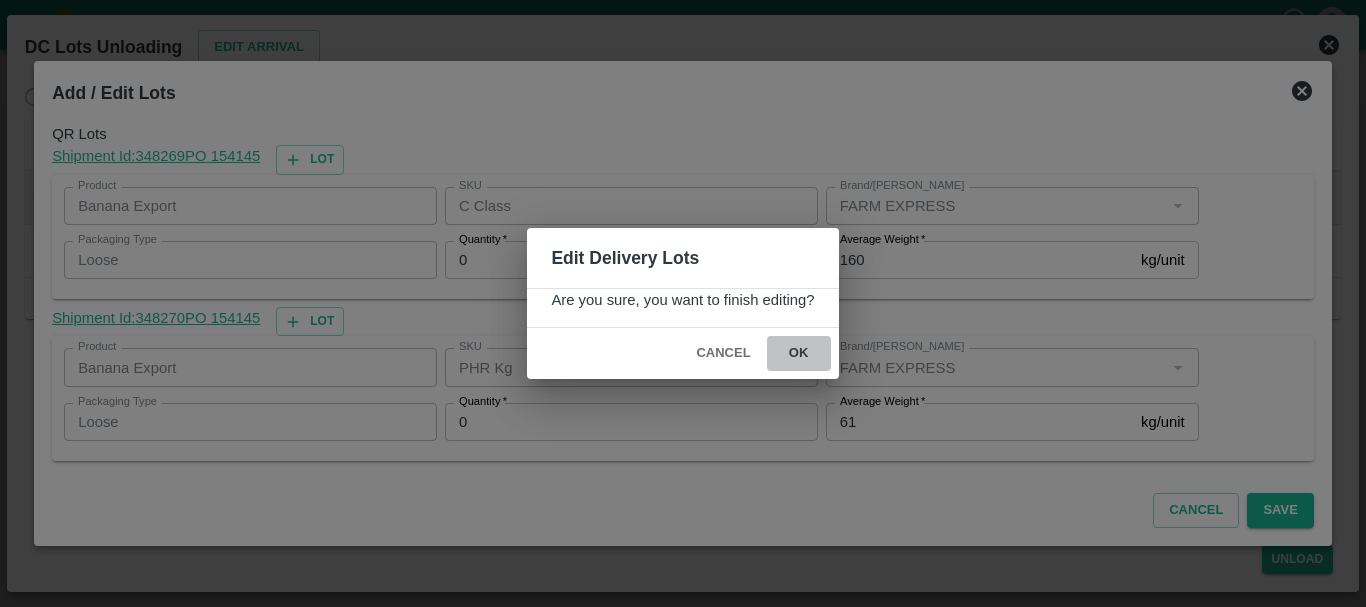 click on "ok" at bounding box center (799, 353) 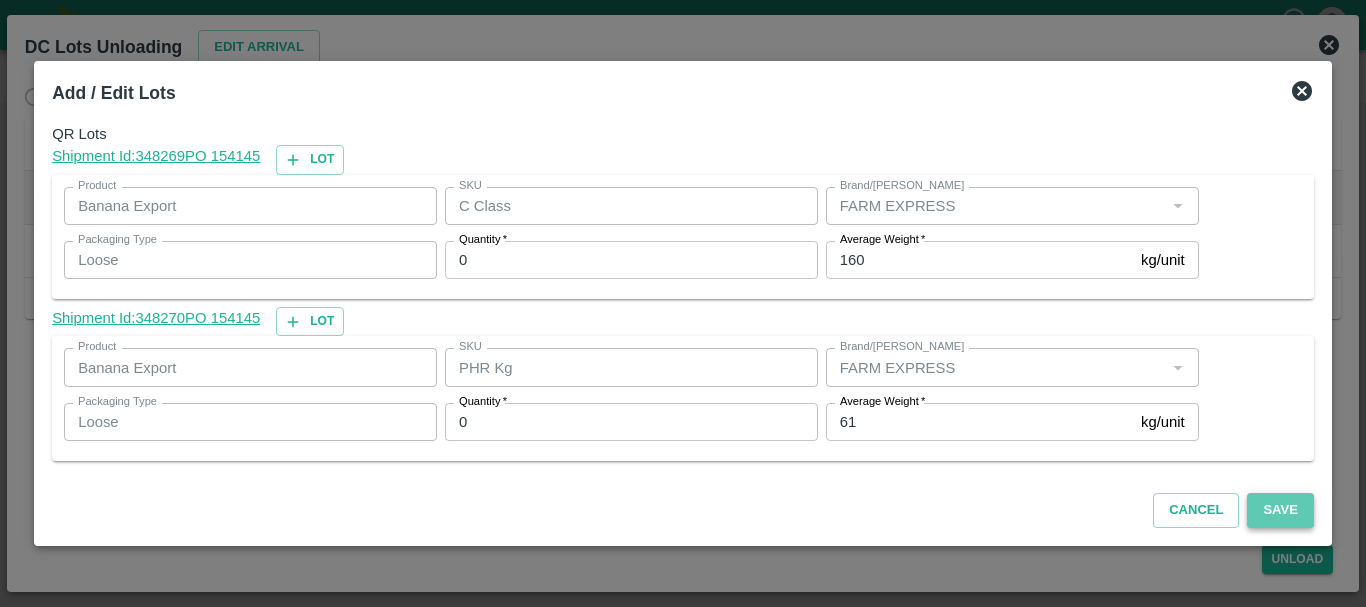 click on "Save" at bounding box center (1280, 510) 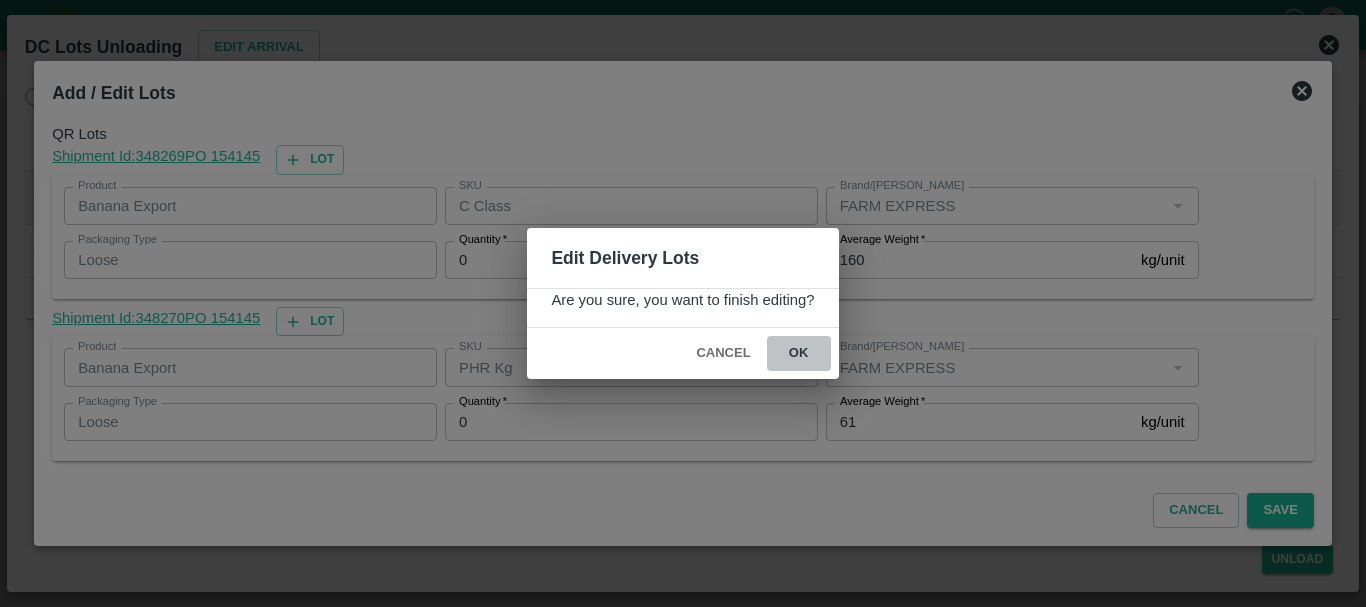 click on "ok" at bounding box center [799, 353] 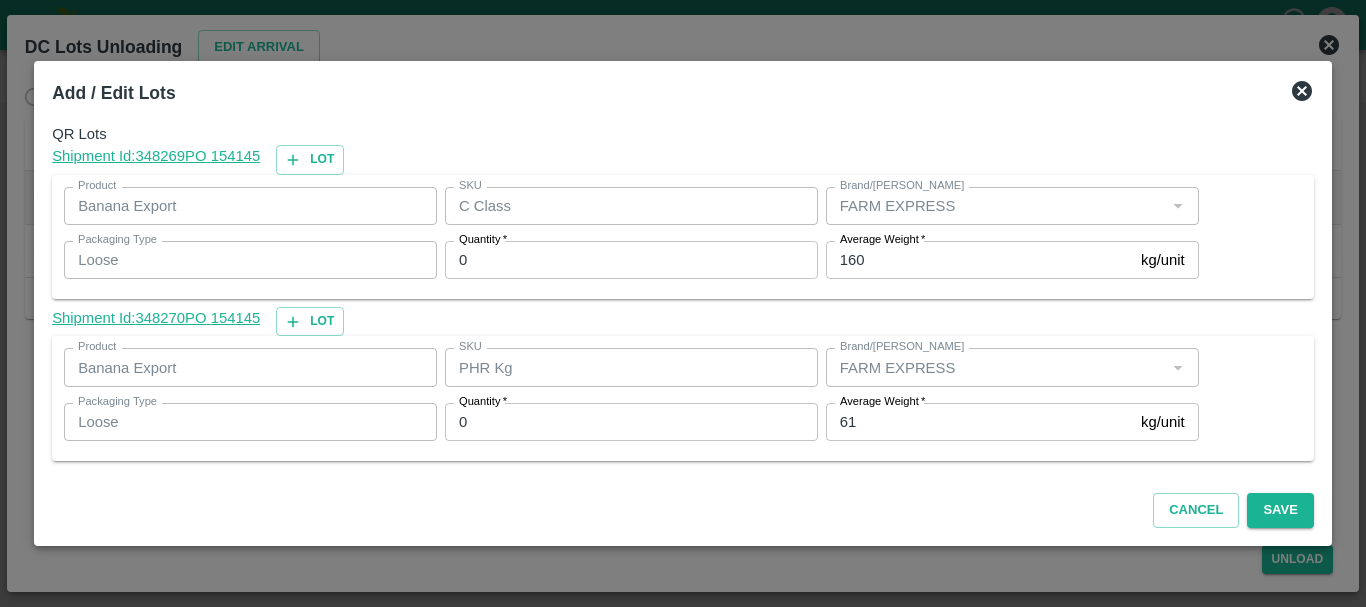 click 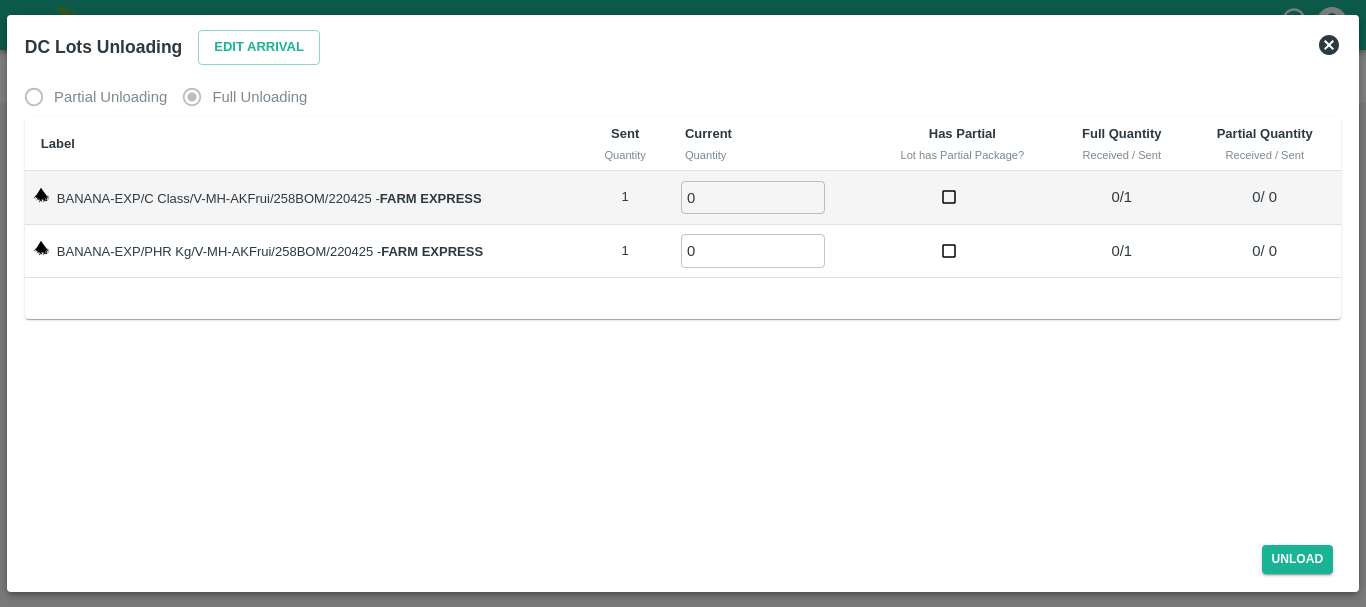 click 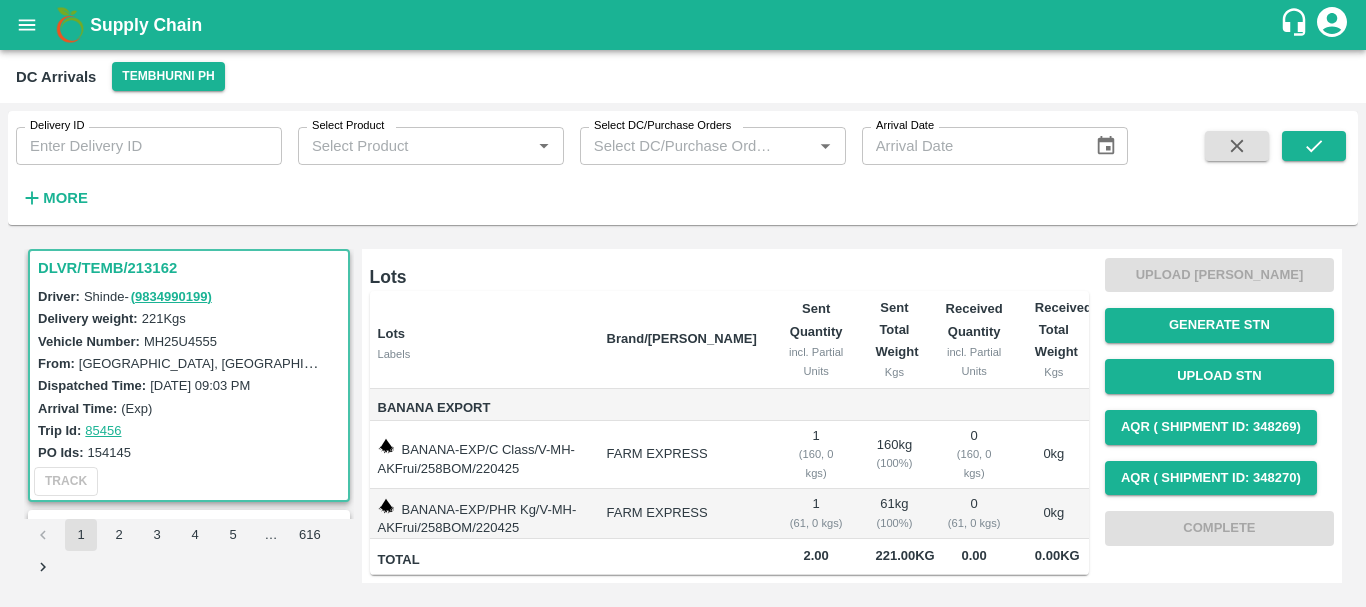 scroll, scrollTop: 0, scrollLeft: 0, axis: both 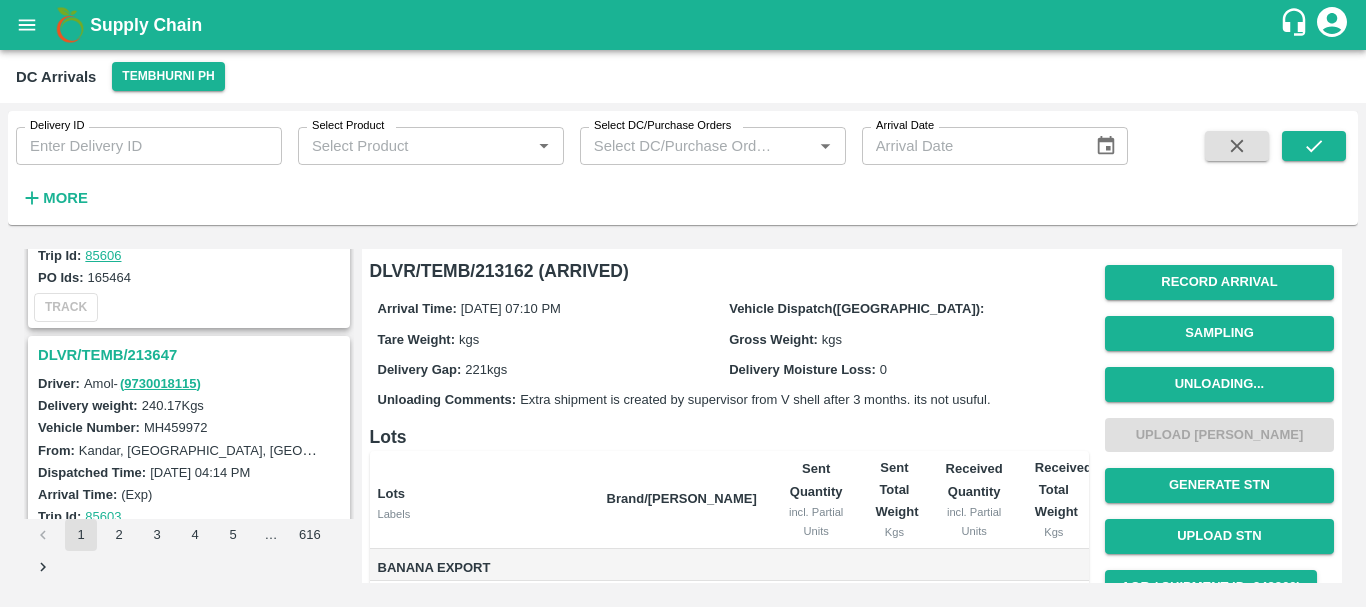 click on "DLVR/TEMB/213647" at bounding box center (192, 355) 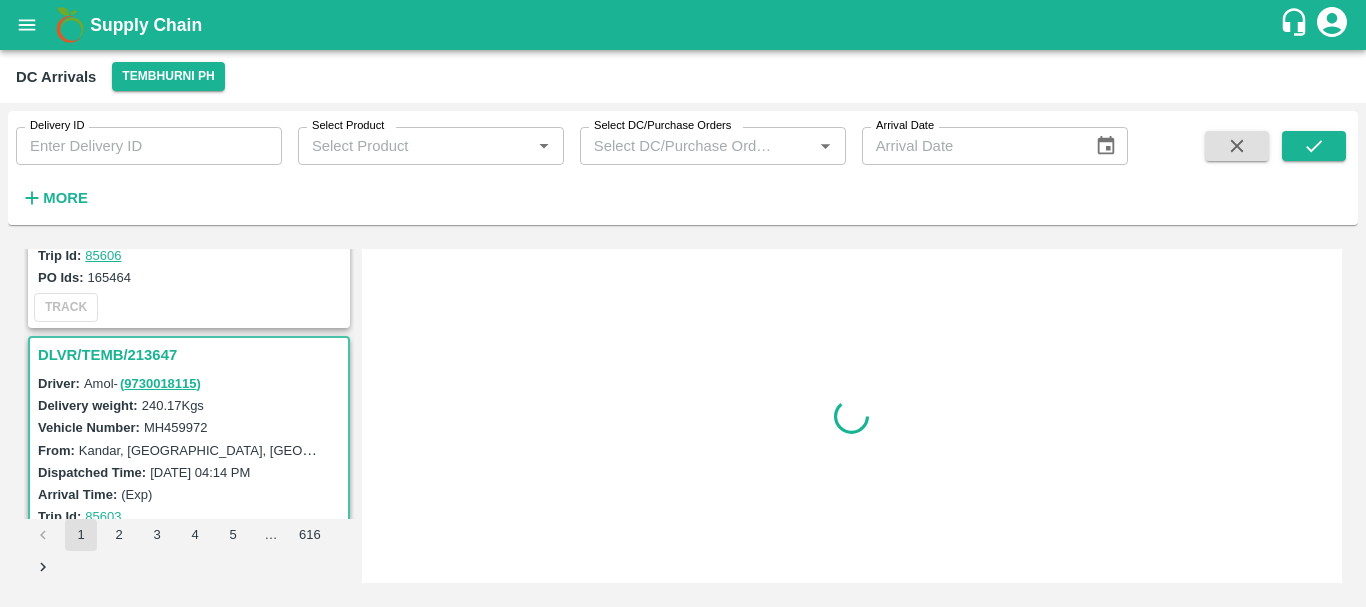 scroll, scrollTop: 5758, scrollLeft: 0, axis: vertical 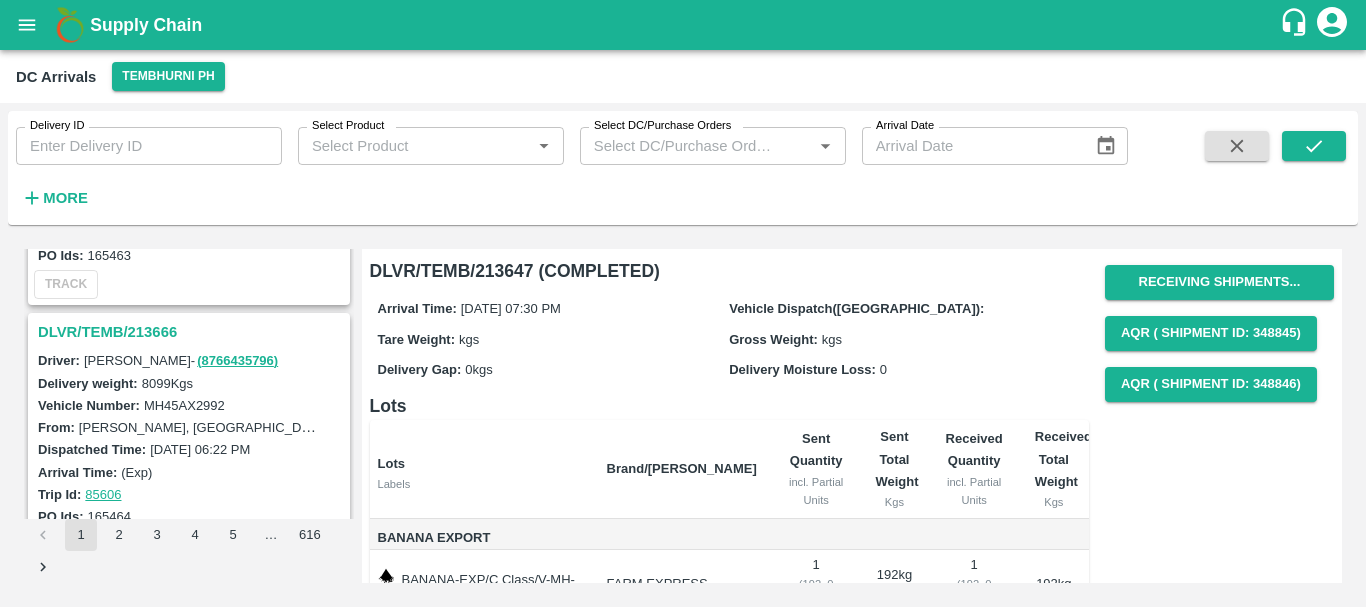 click on "DLVR/TEMB/213666" at bounding box center (192, 332) 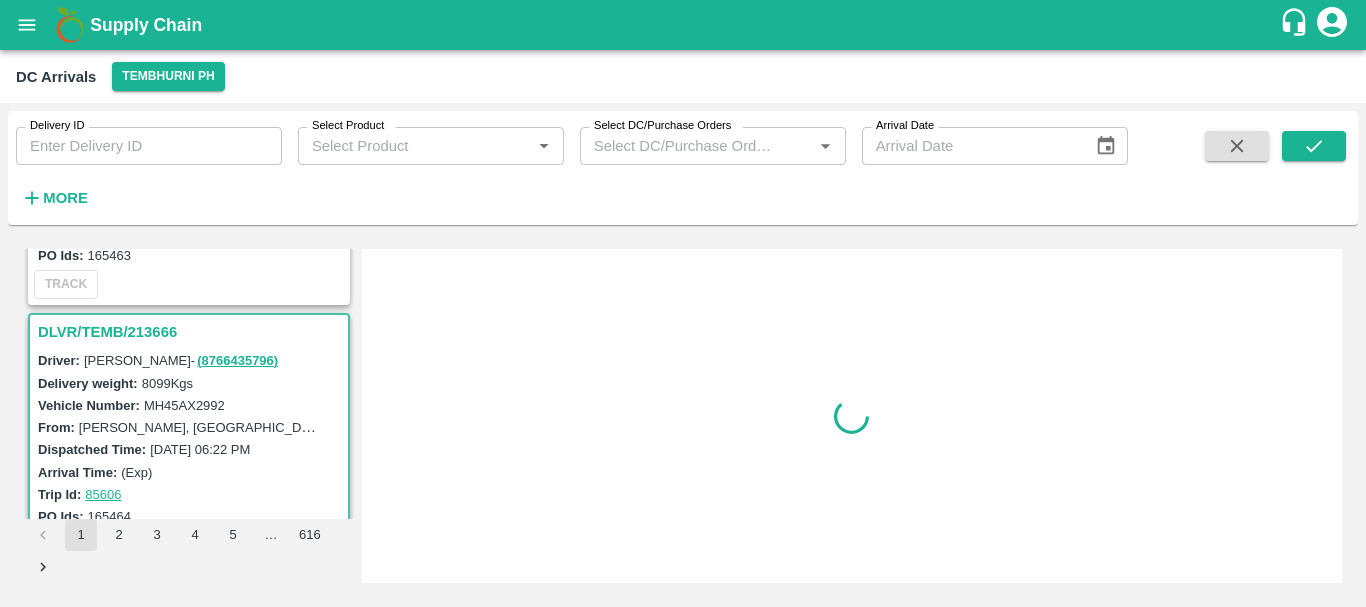scroll, scrollTop: 5497, scrollLeft: 0, axis: vertical 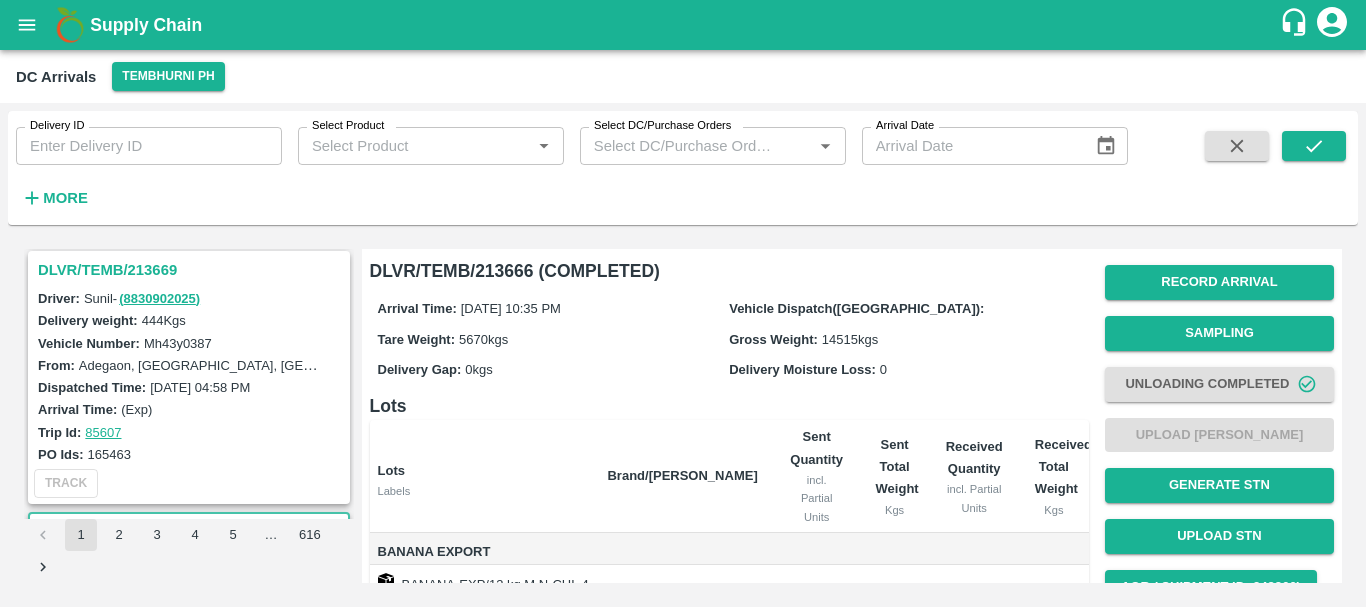 click on "DLVR/TEMB/213669" at bounding box center (192, 270) 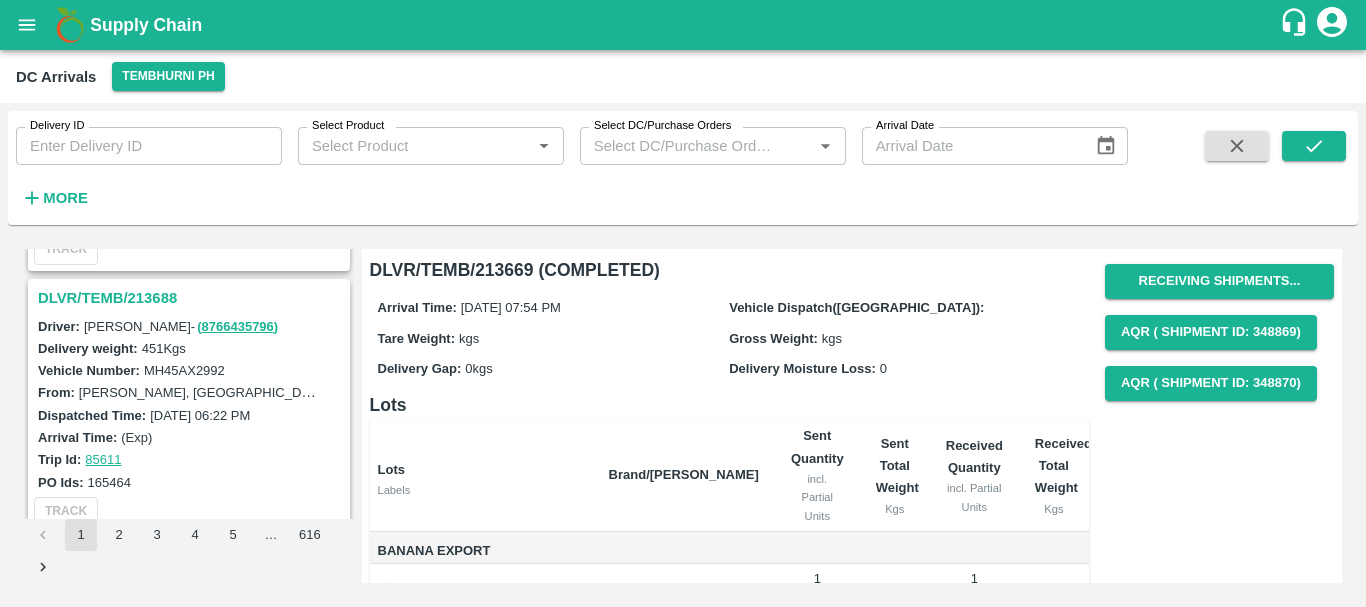click on "DLVR/TEMB/213688" at bounding box center [192, 298] 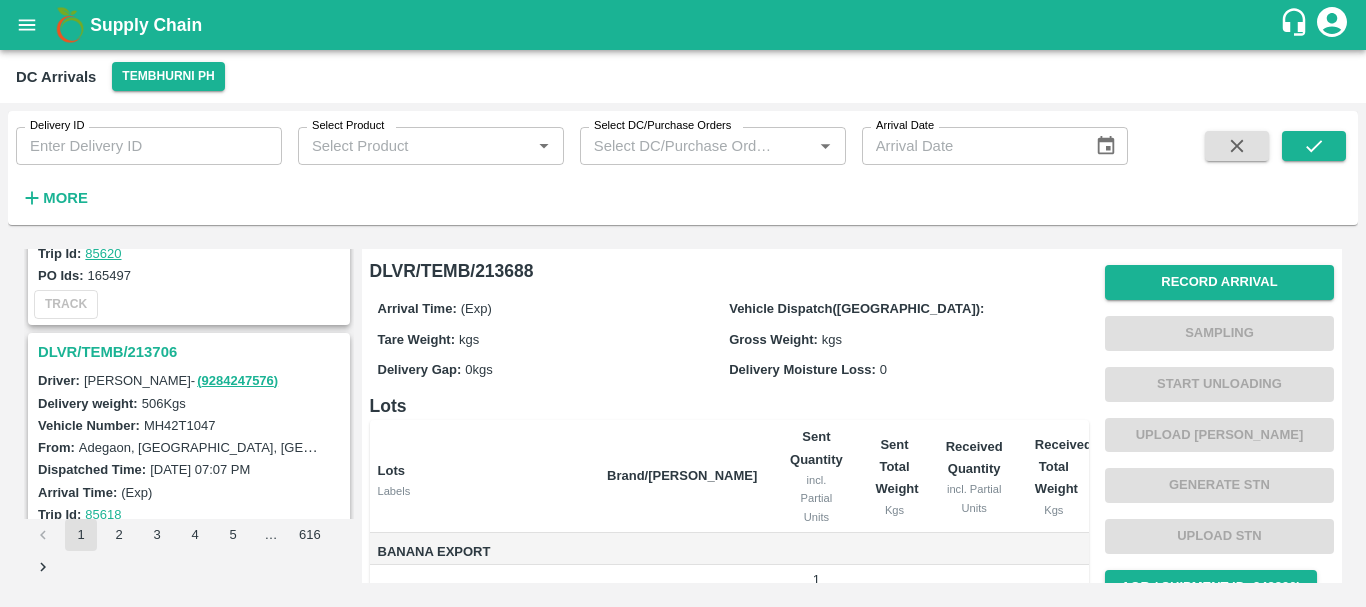 click on "DLVR/TEMB/213706" at bounding box center [192, 352] 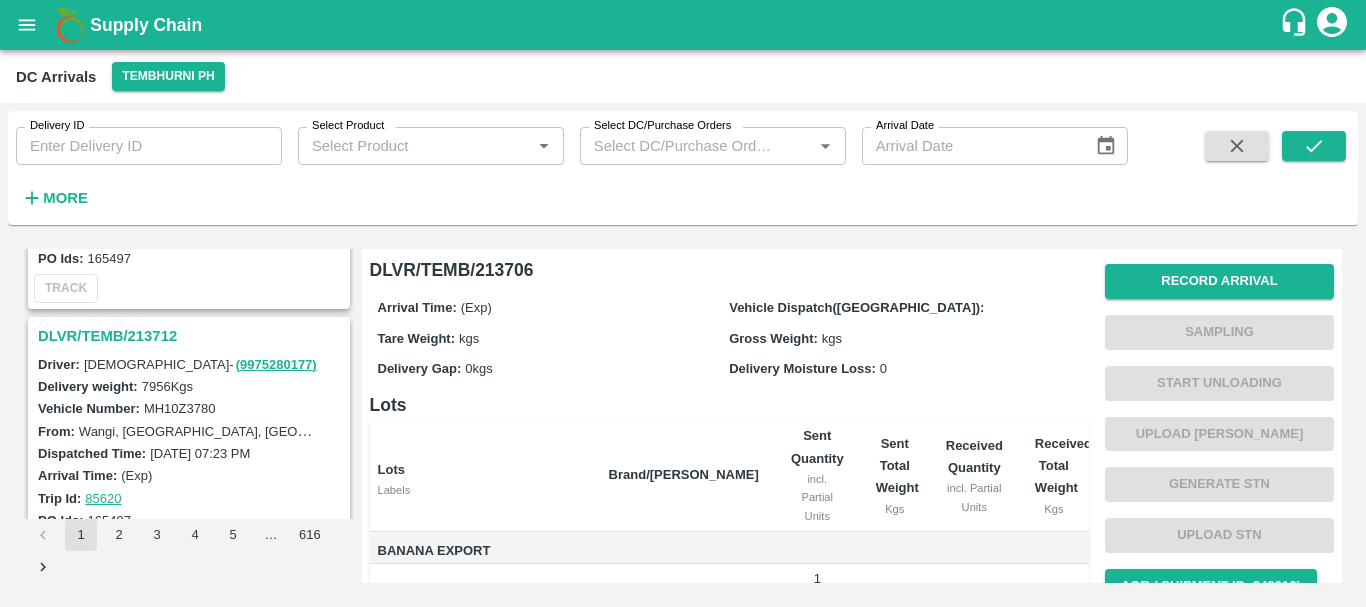 click on "DLVR/TEMB/213712" at bounding box center (192, 336) 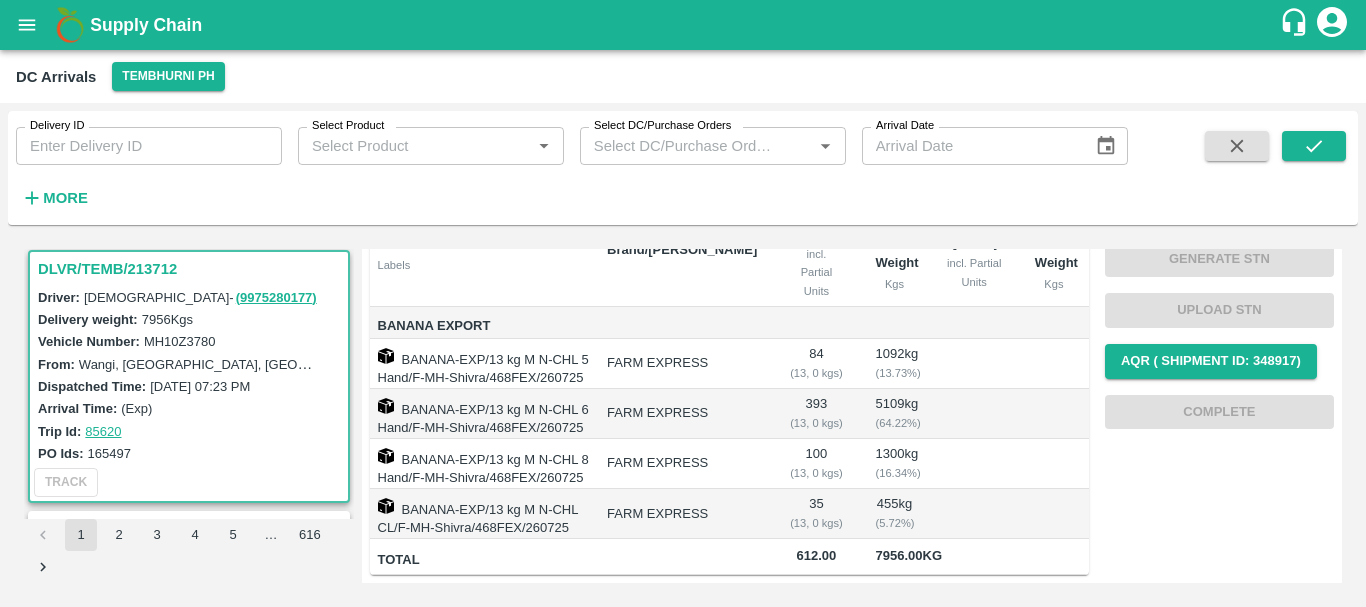 scroll, scrollTop: 0, scrollLeft: 0, axis: both 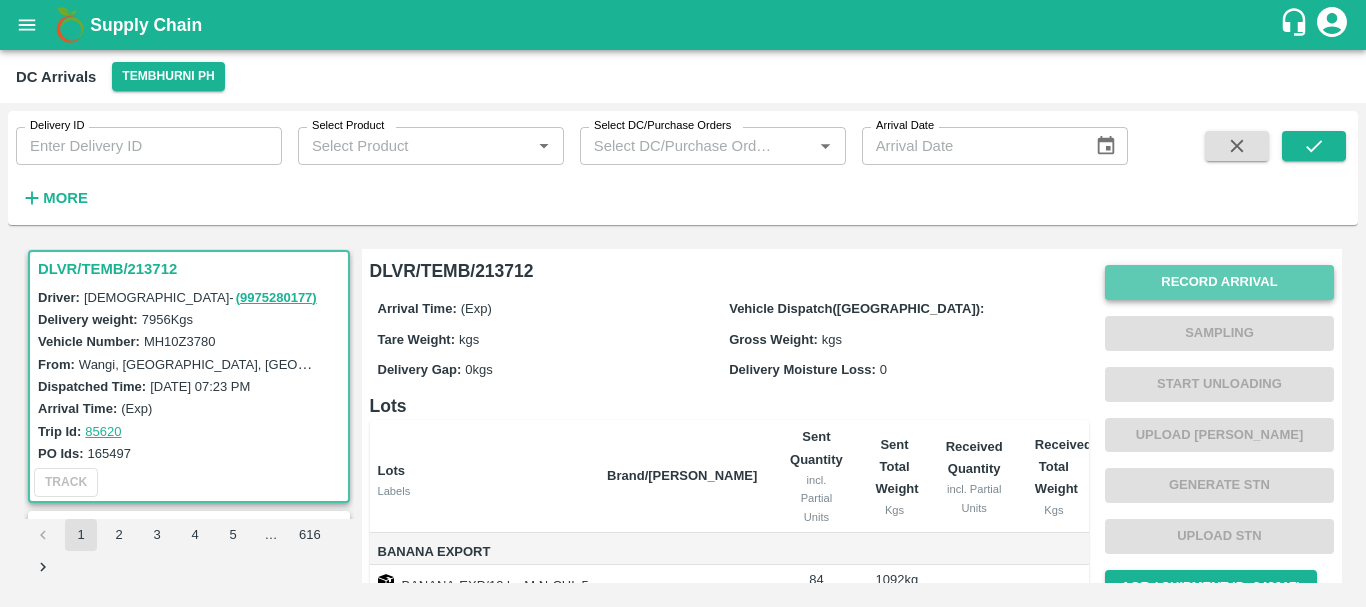 click on "Record Arrival" at bounding box center [1219, 282] 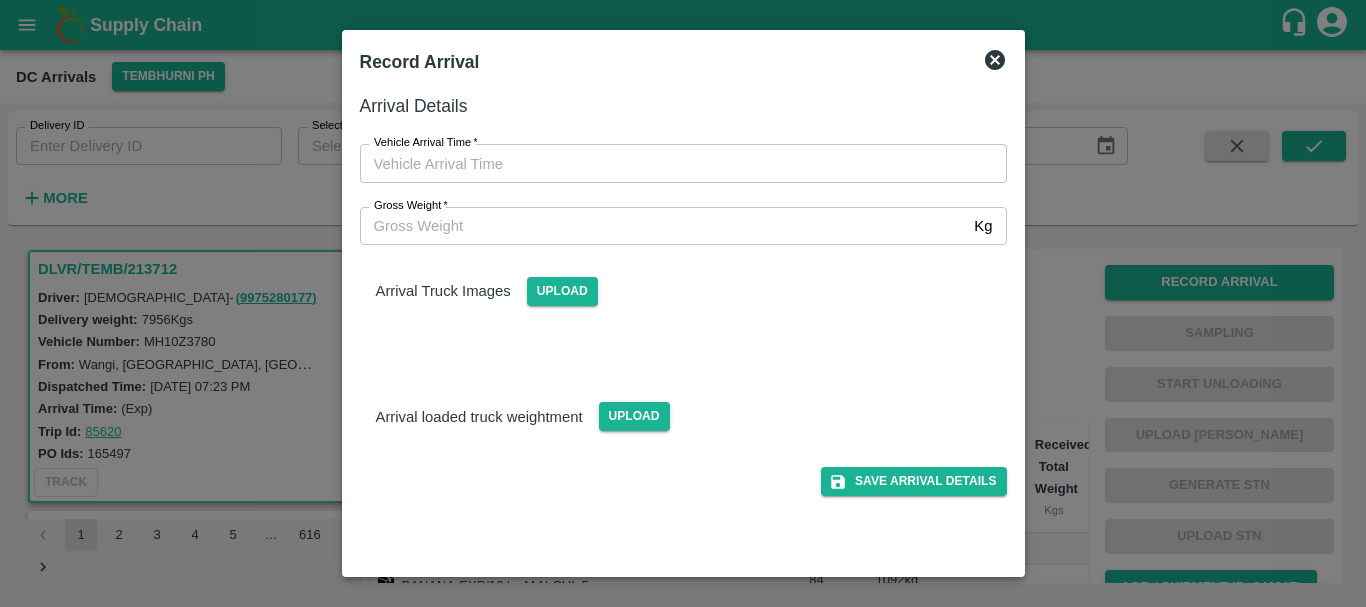 type on "DD/MM/YYYY hh:mm aa" 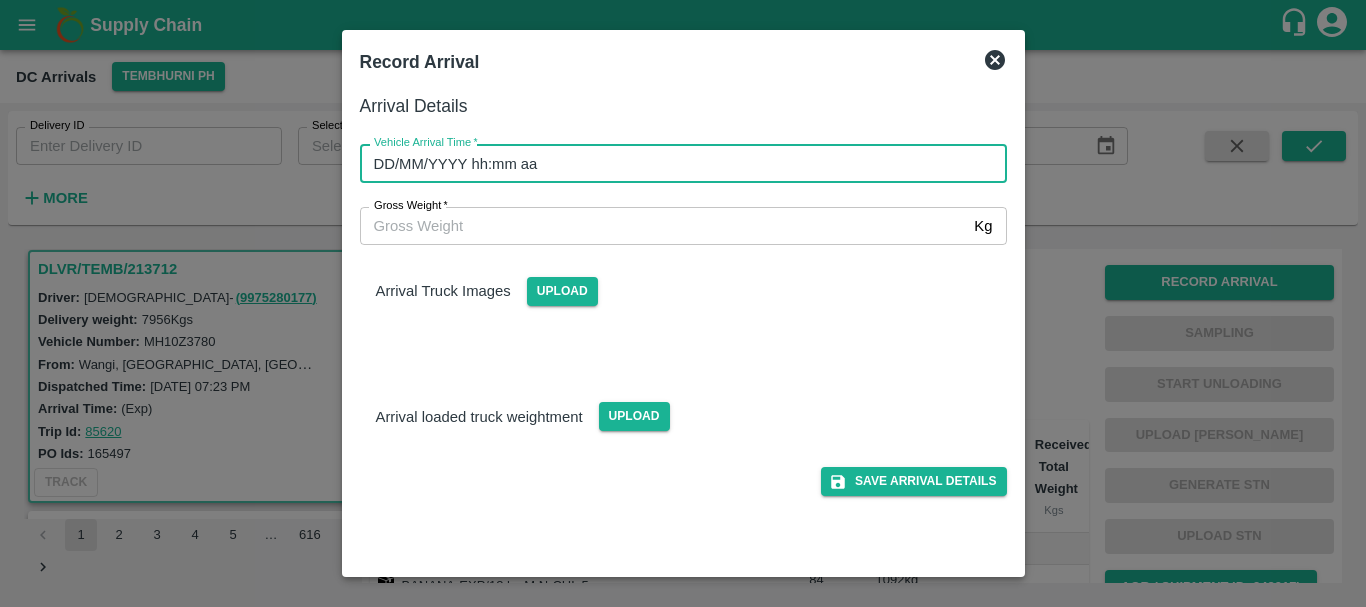 click on "DD/MM/YYYY hh:mm aa" at bounding box center (676, 163) 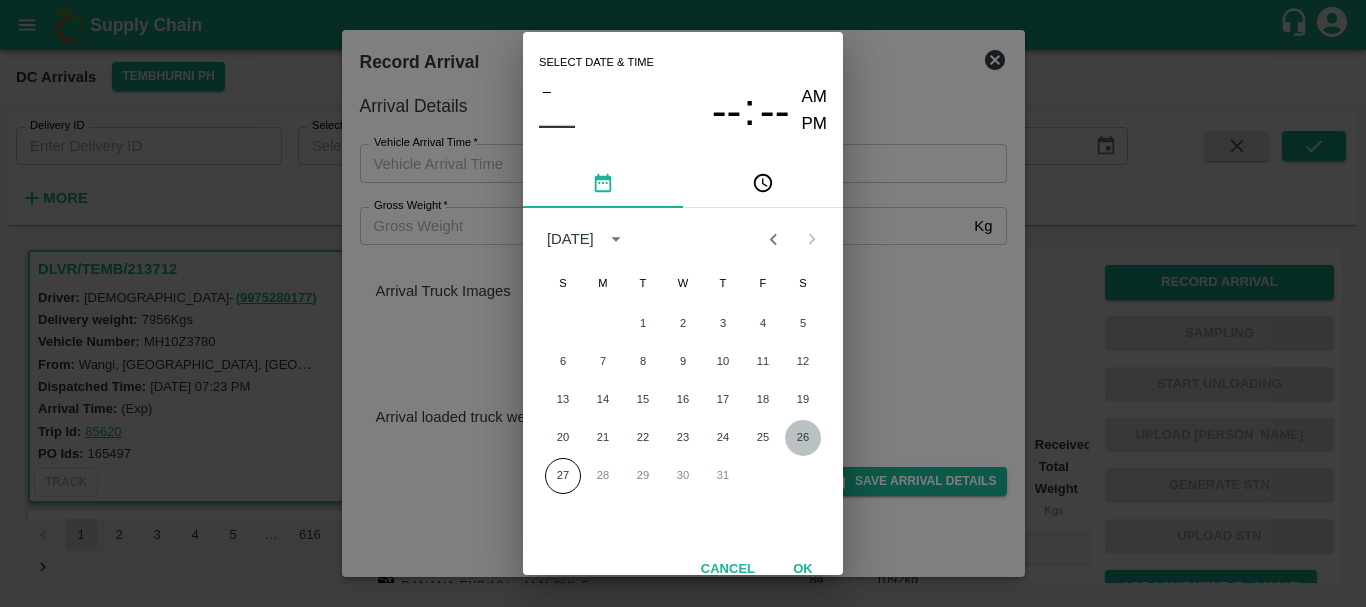 click on "26" at bounding box center (803, 438) 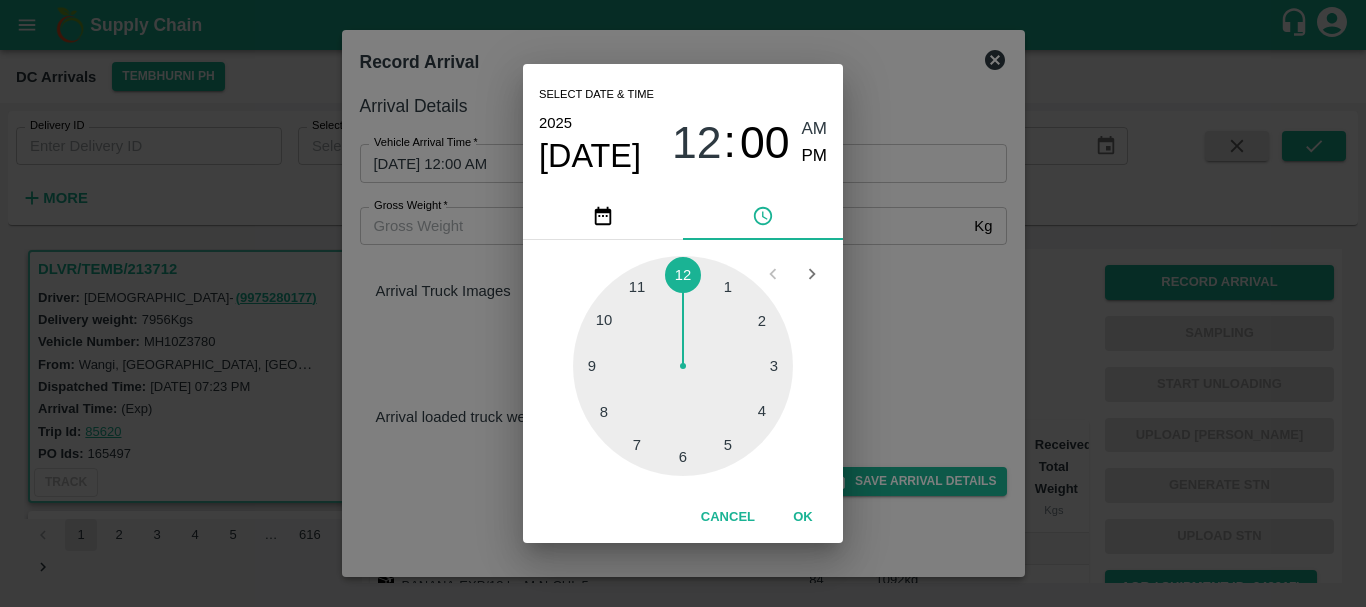 click at bounding box center (683, 366) 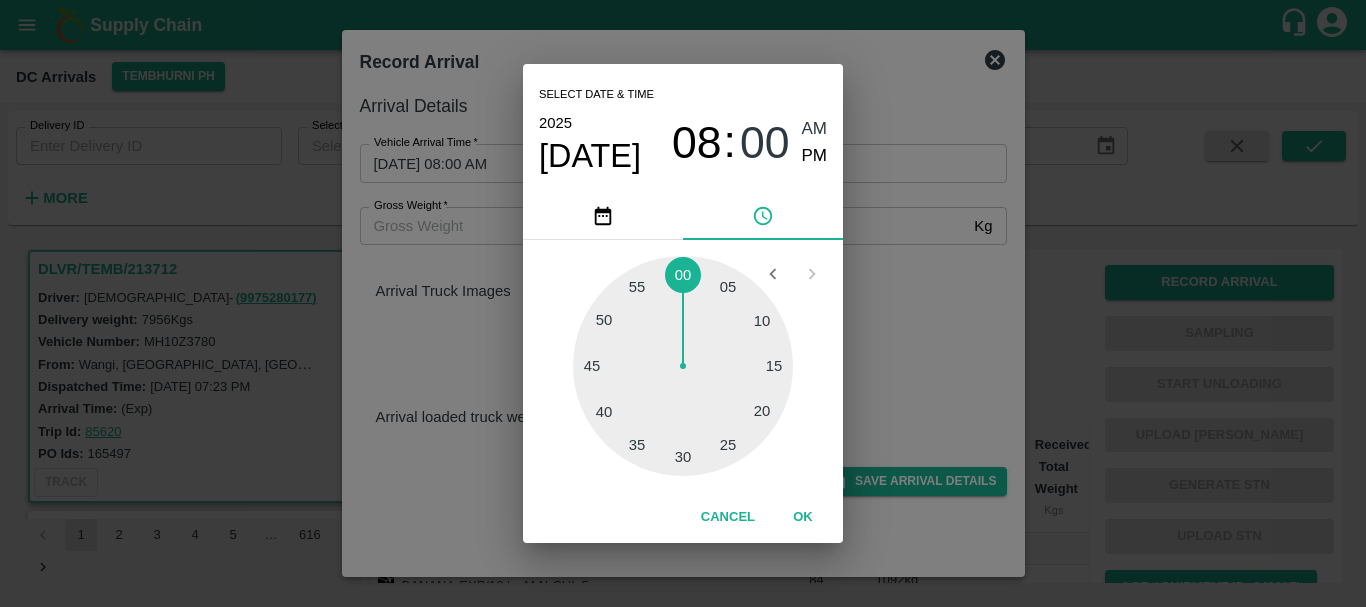 click at bounding box center [683, 366] 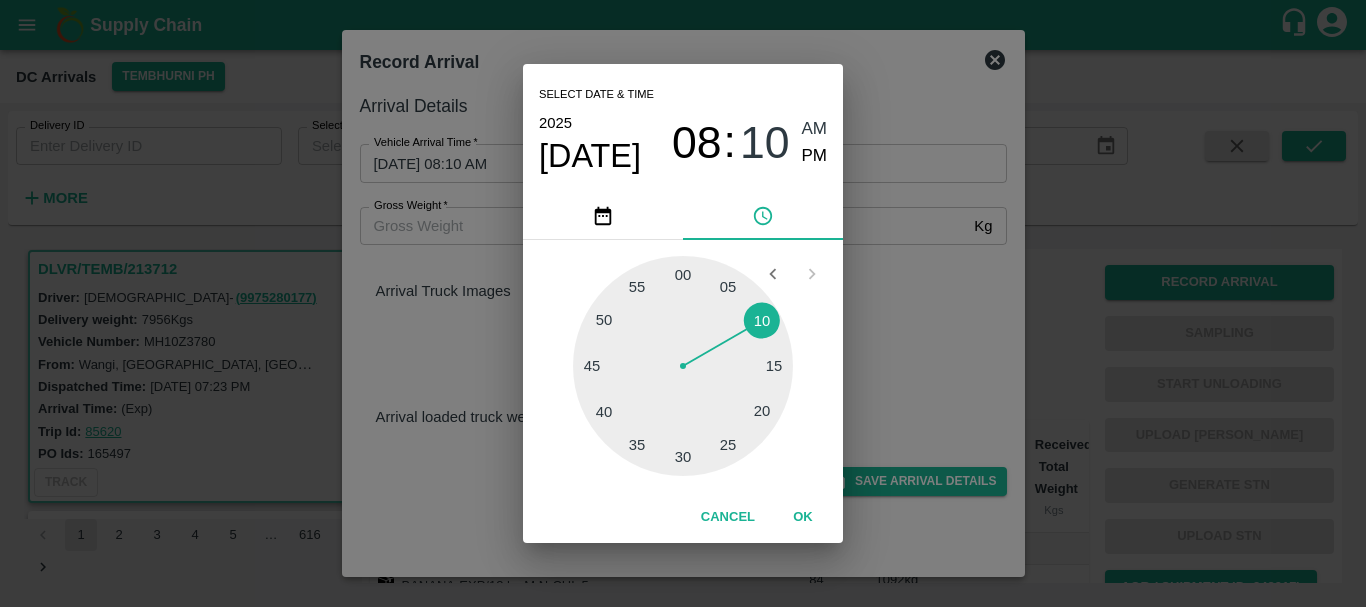click on "PM" at bounding box center [815, 156] 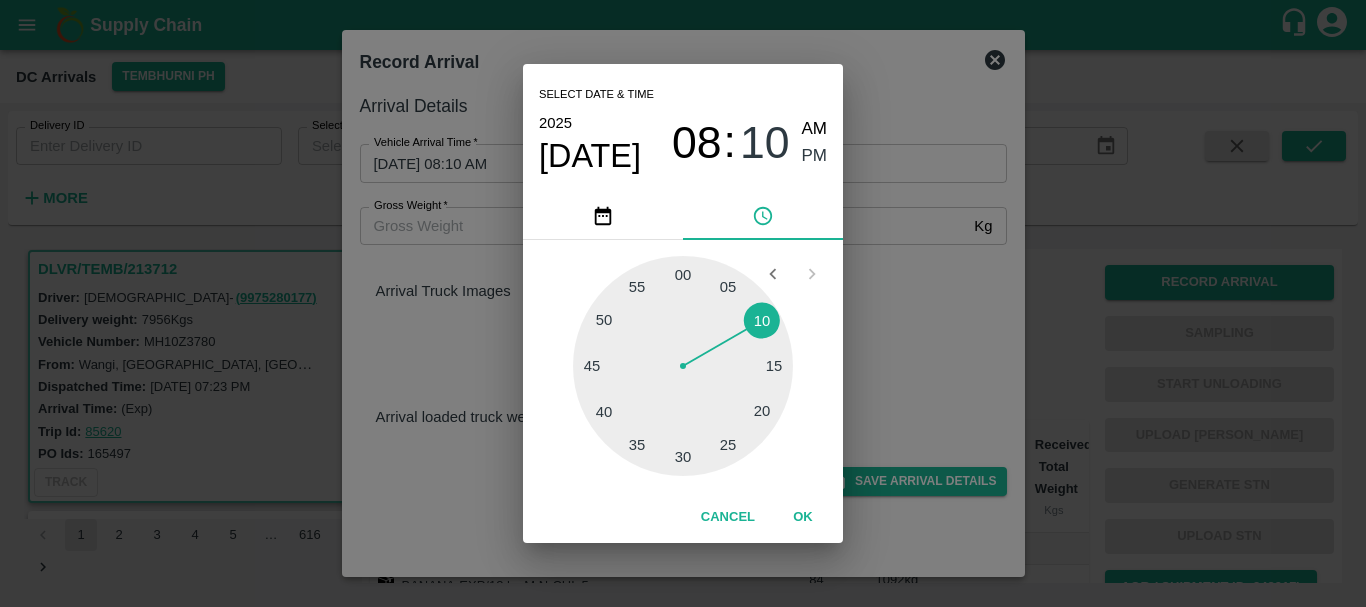 type on "26/07/2025 08:10 PM" 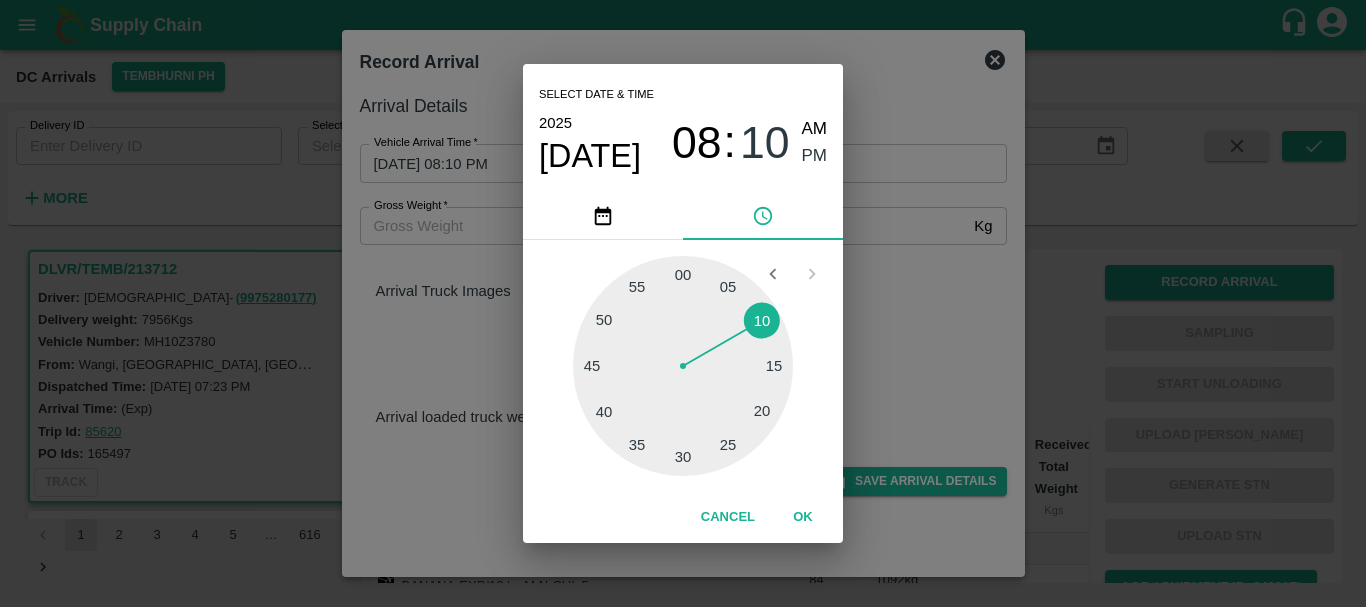 click on "Select date & time 2025 Jul 26 08 : 10 AM PM 05 10 15 20 25 30 35 40 45 50 55 00 Cancel OK" at bounding box center [683, 303] 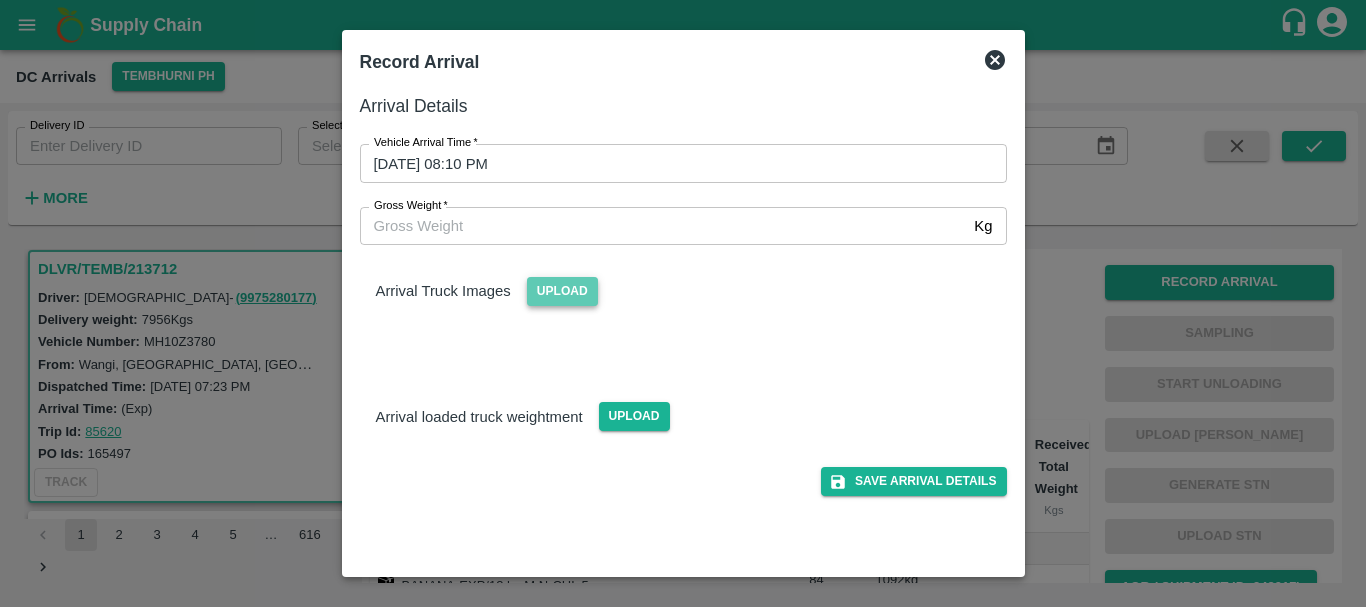 click on "Upload" at bounding box center [562, 291] 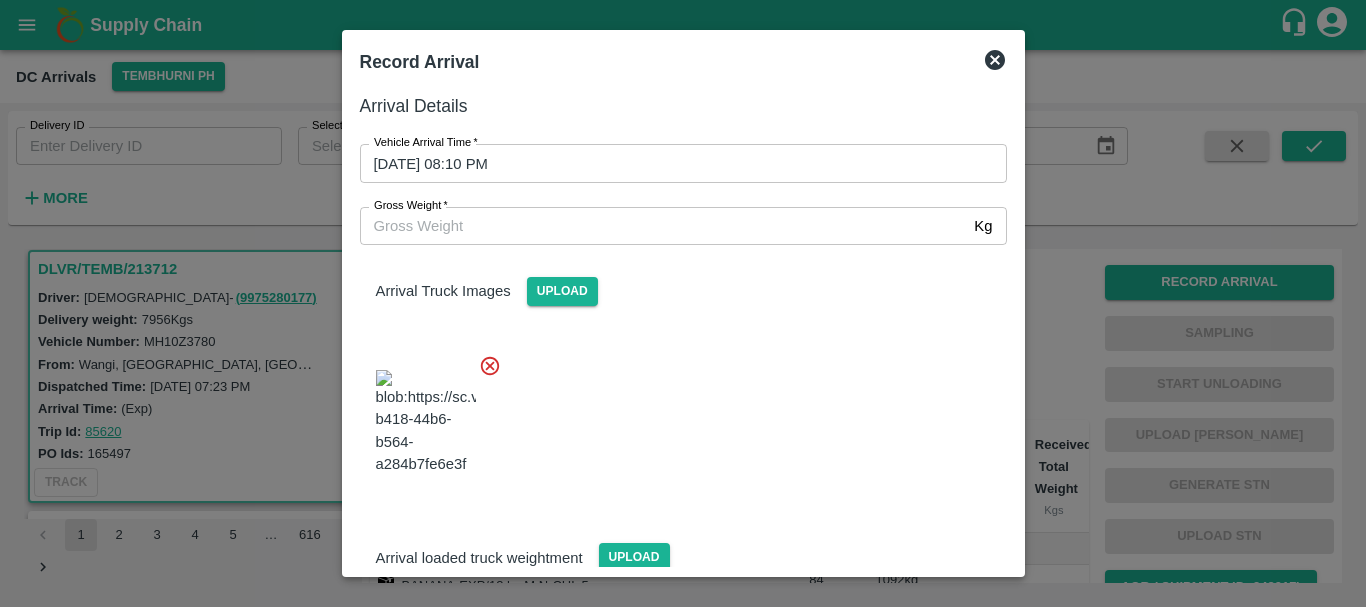 scroll, scrollTop: 107, scrollLeft: 0, axis: vertical 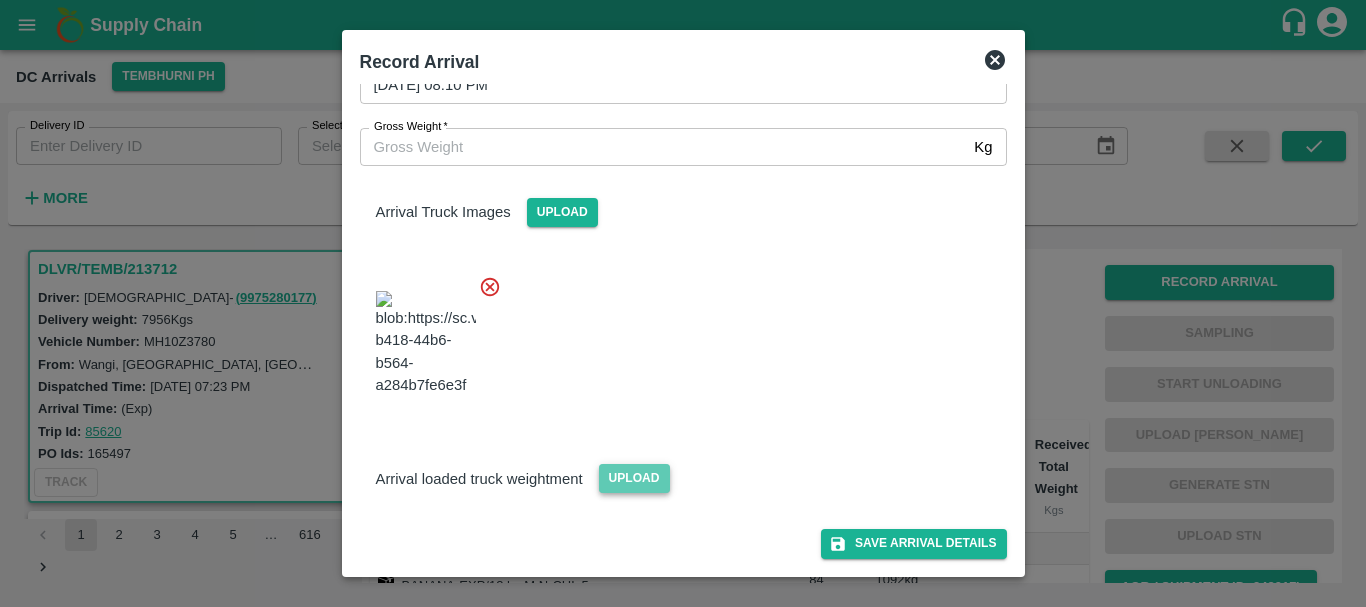 click on "Upload" at bounding box center (634, 478) 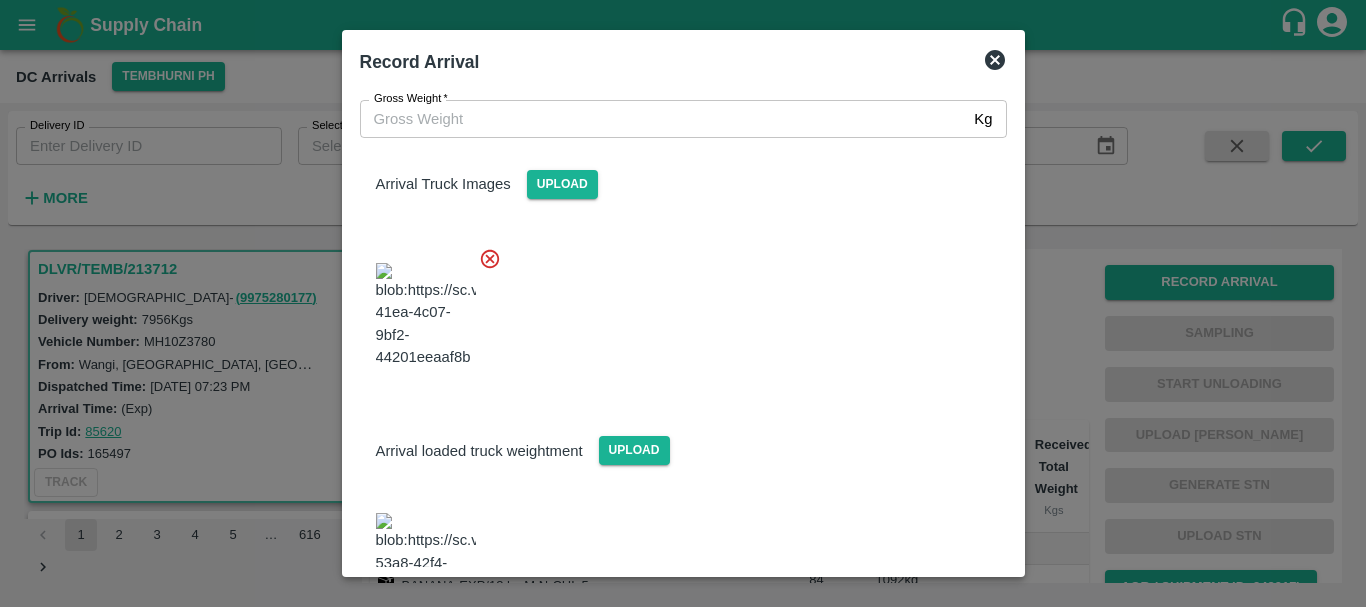 scroll, scrollTop: 207, scrollLeft: 0, axis: vertical 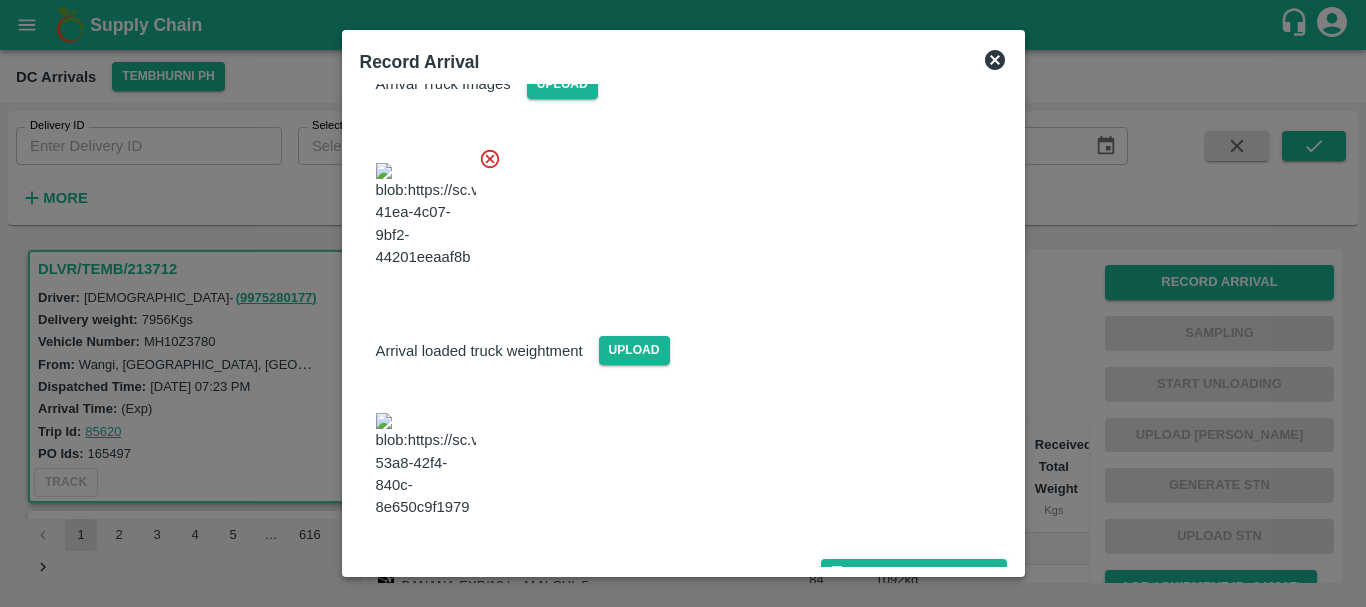 click at bounding box center (426, 465) 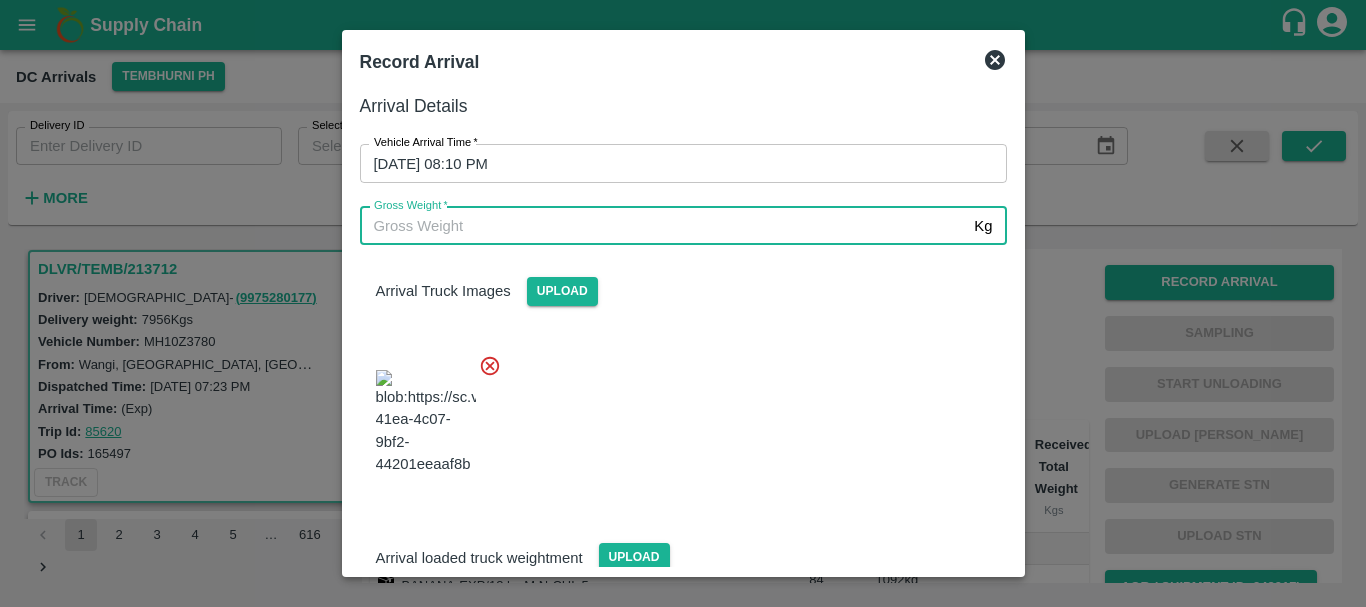click on "Gross Weight   *" at bounding box center (663, 226) 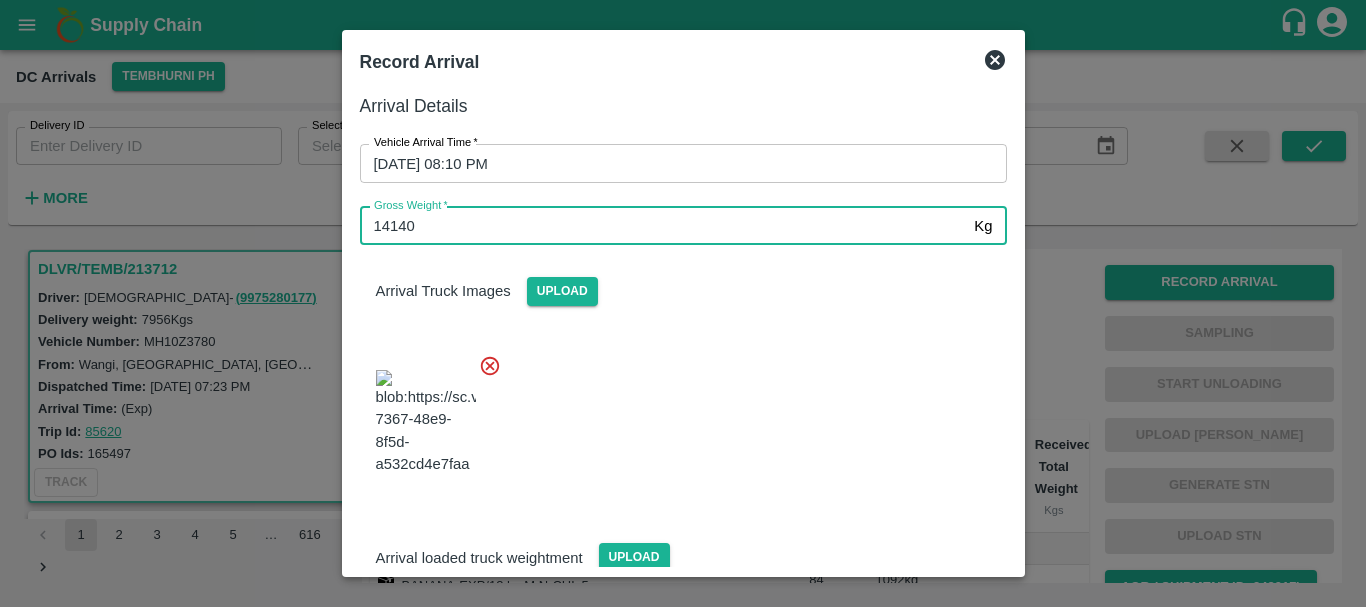 type on "14140" 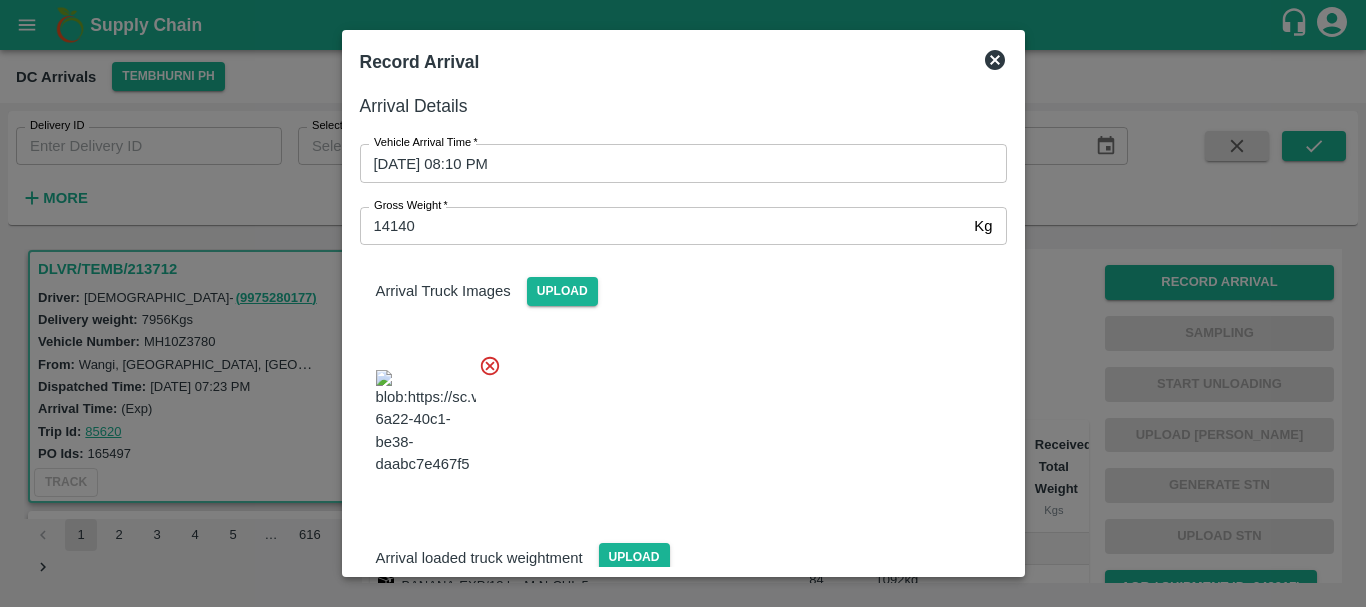 click at bounding box center (675, 416) 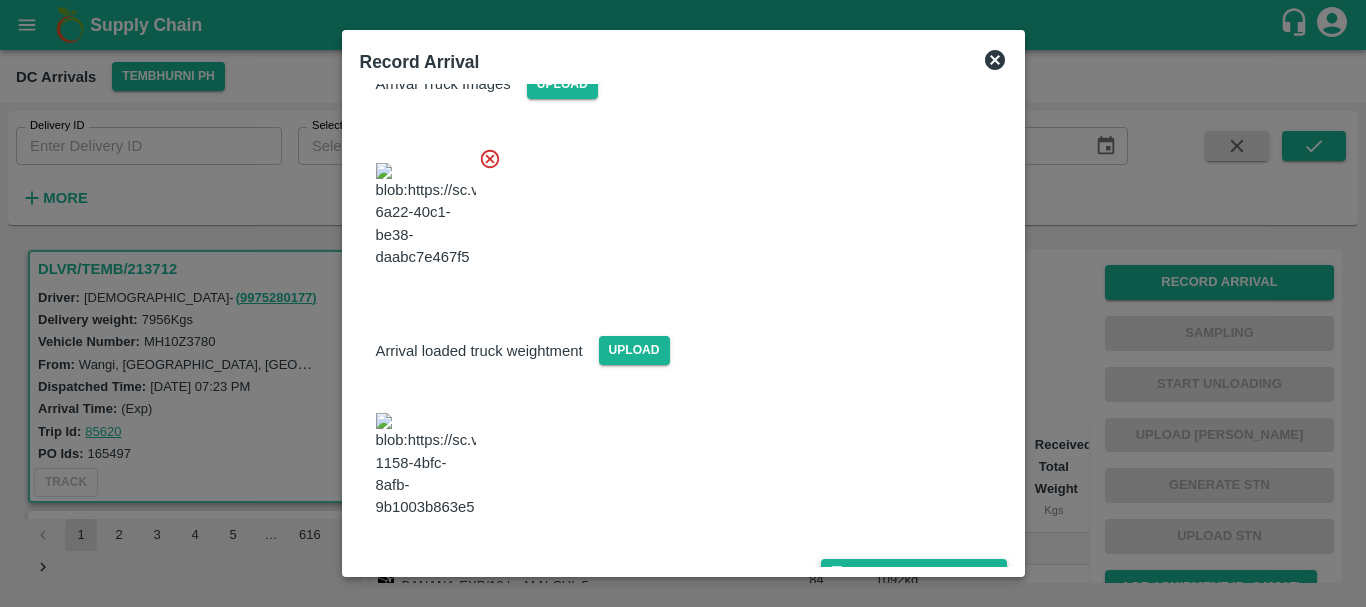 click on "Save Arrival Details" at bounding box center (913, 573) 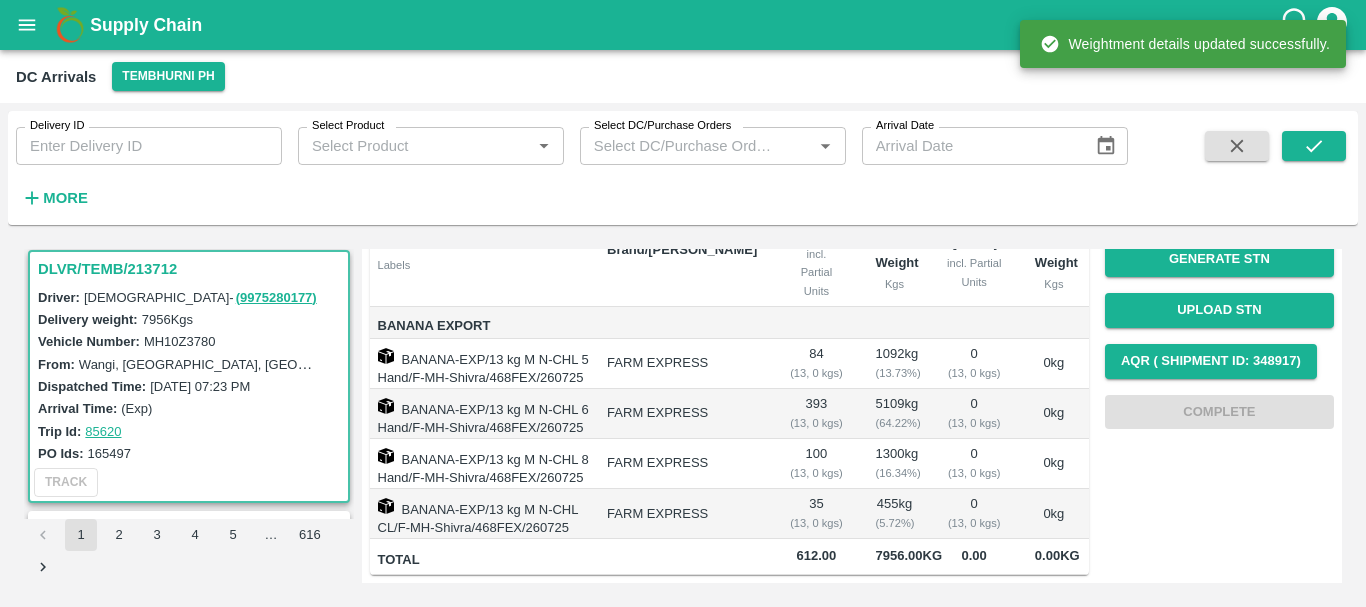 scroll, scrollTop: 0, scrollLeft: 0, axis: both 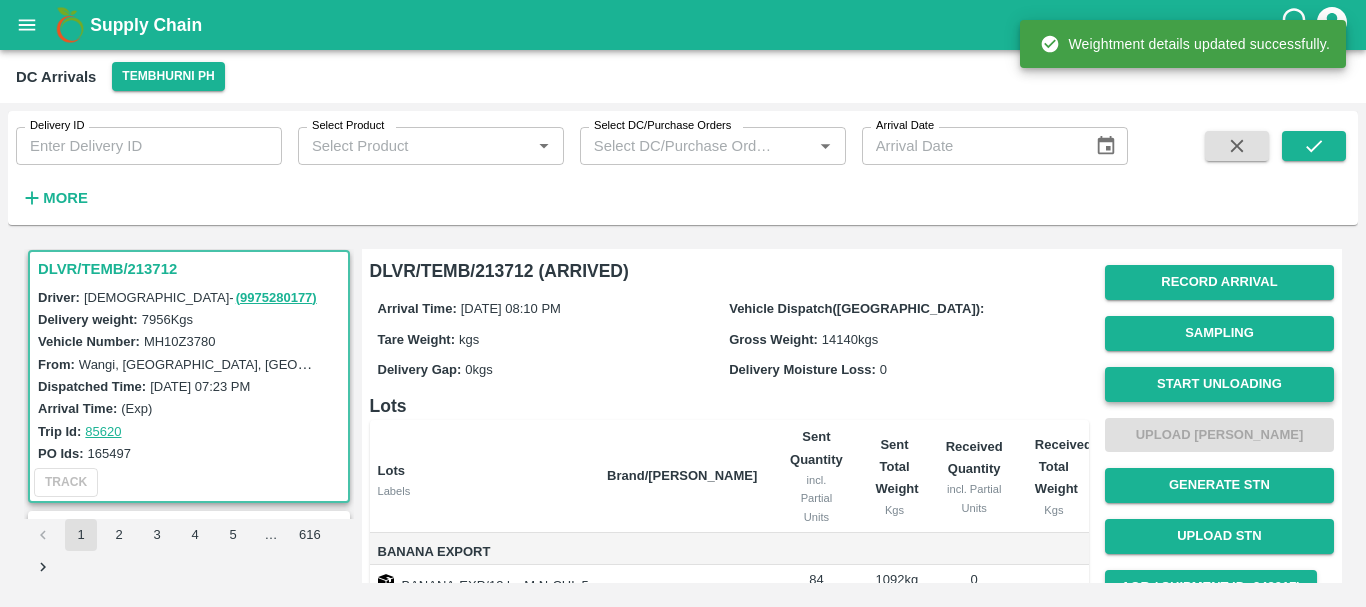 click on "Start Unloading" at bounding box center (1219, 384) 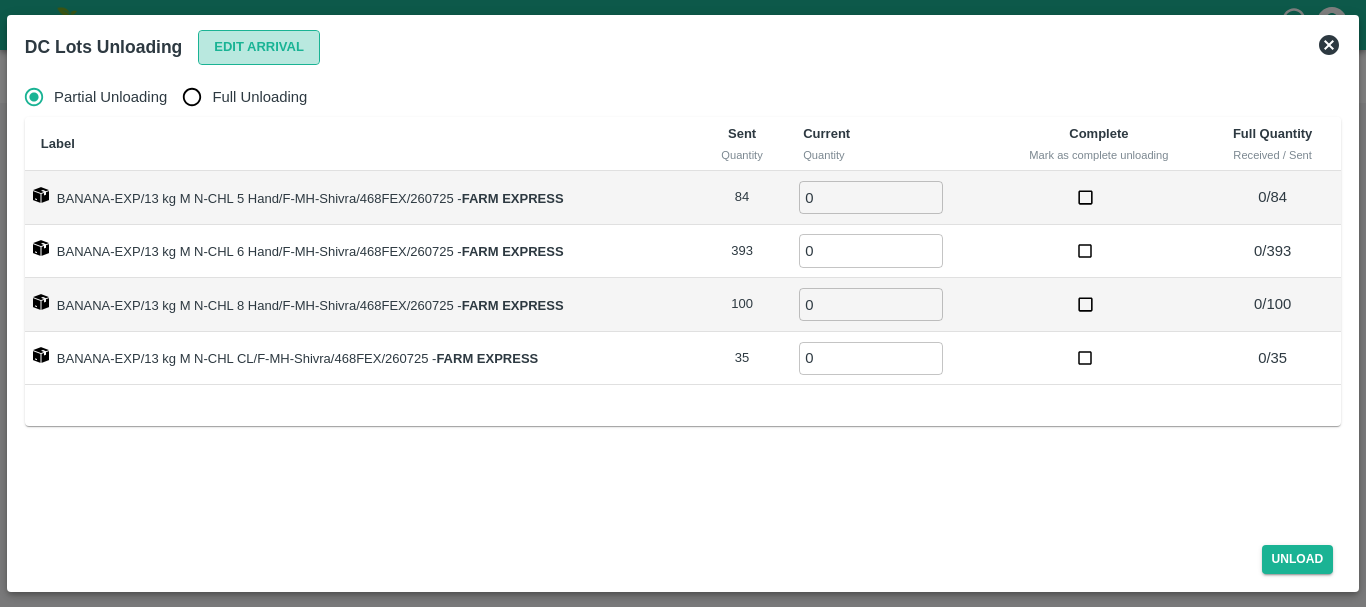 click on "Edit Arrival" at bounding box center (259, 47) 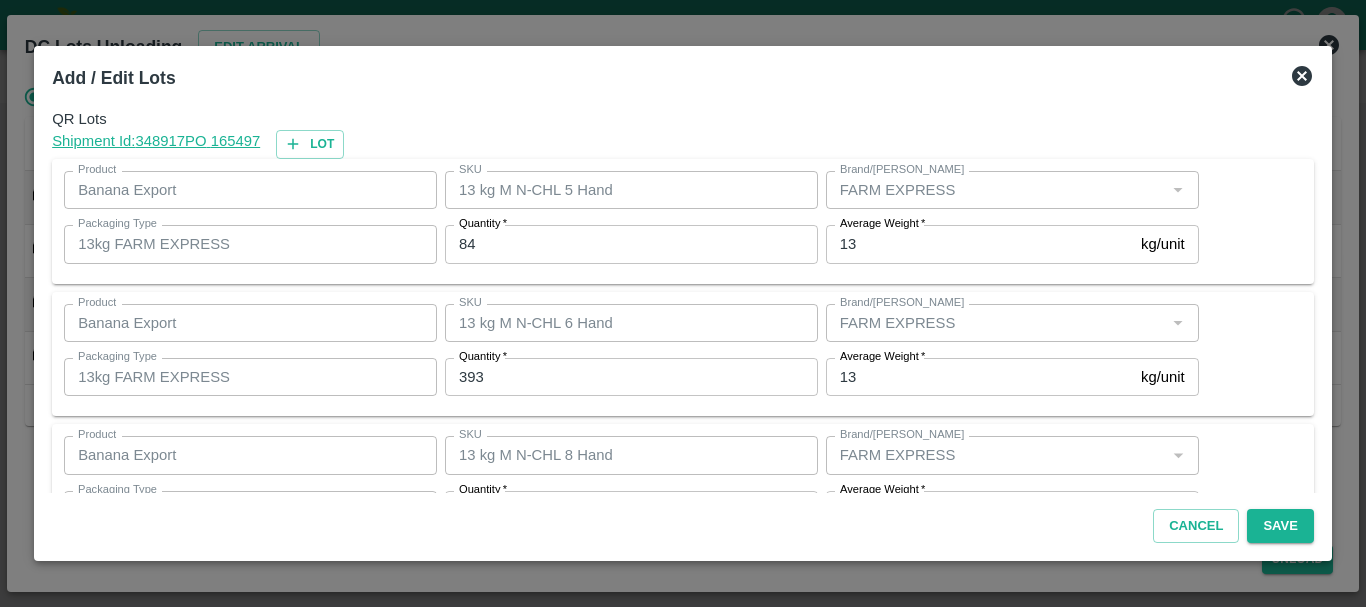 click on "84" at bounding box center (631, 244) 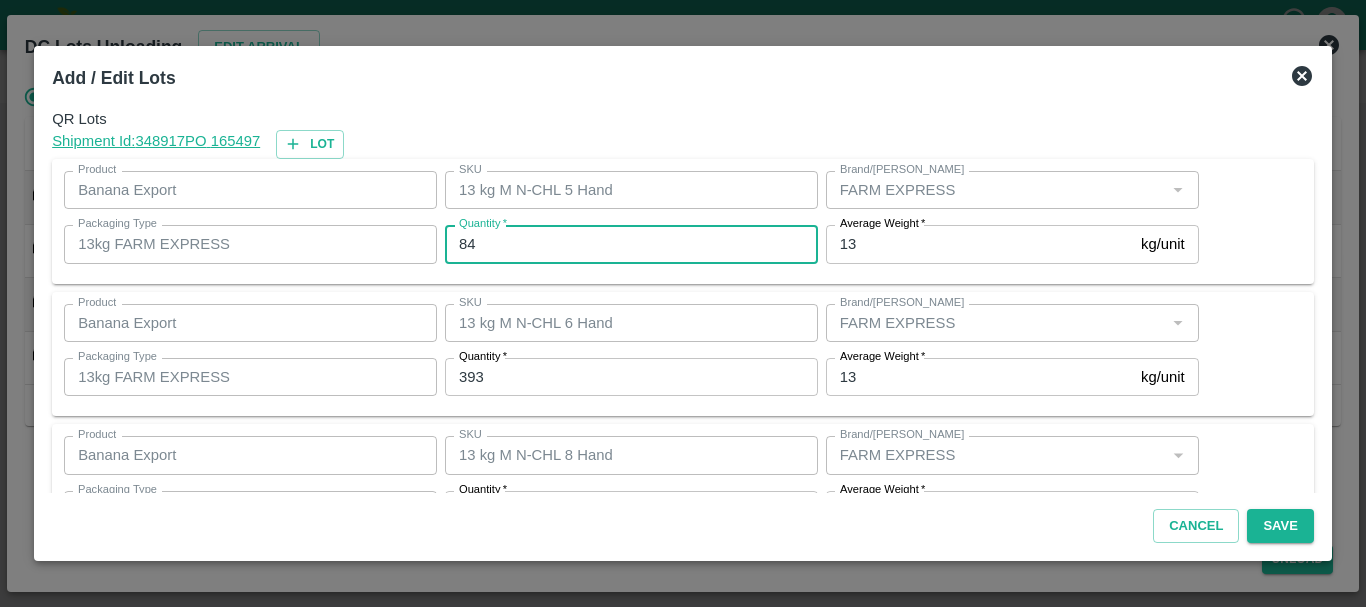 type on "8" 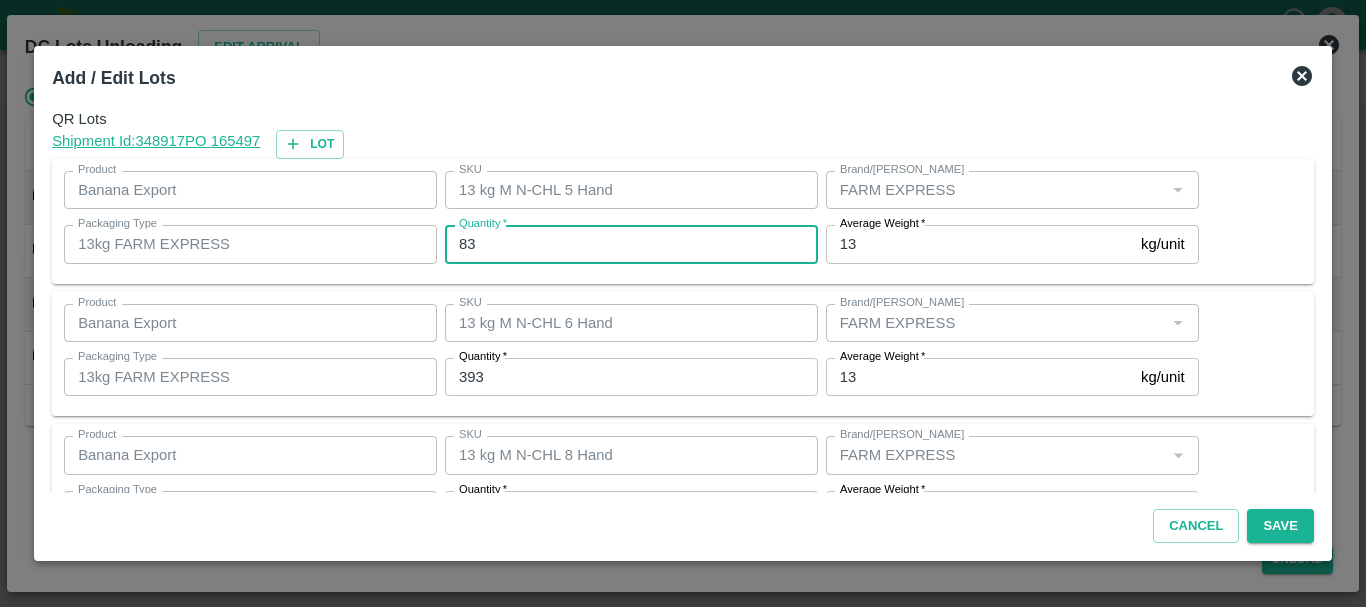 type on "83" 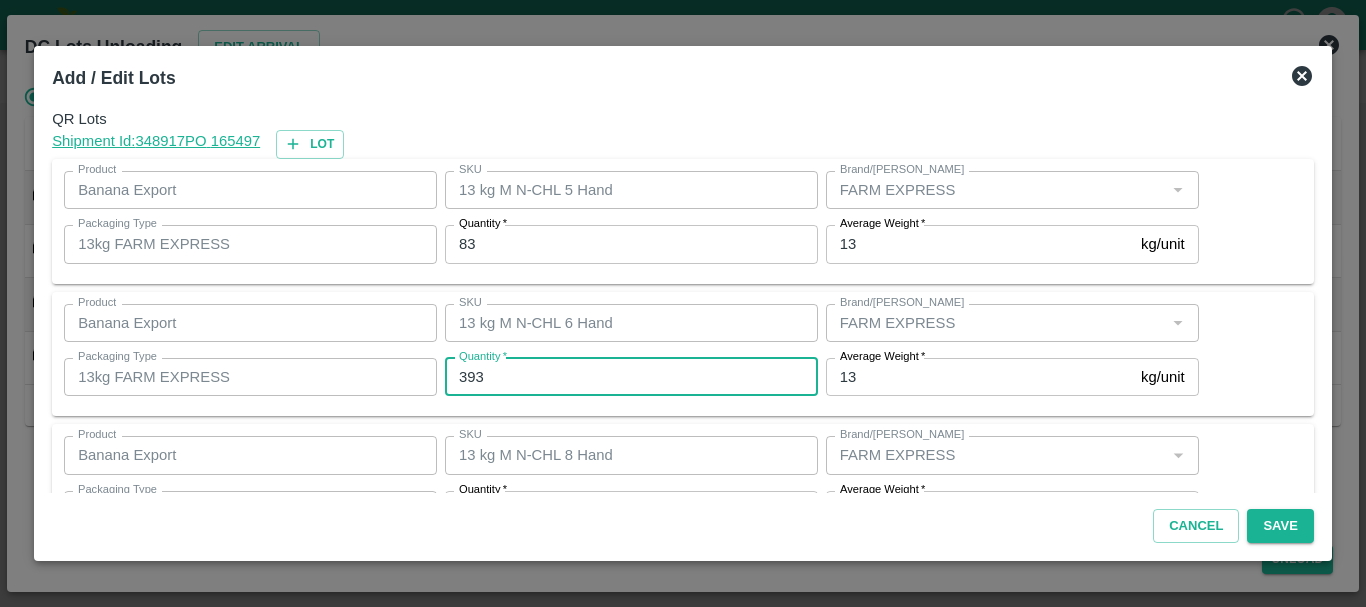 click on "393" at bounding box center (631, 377) 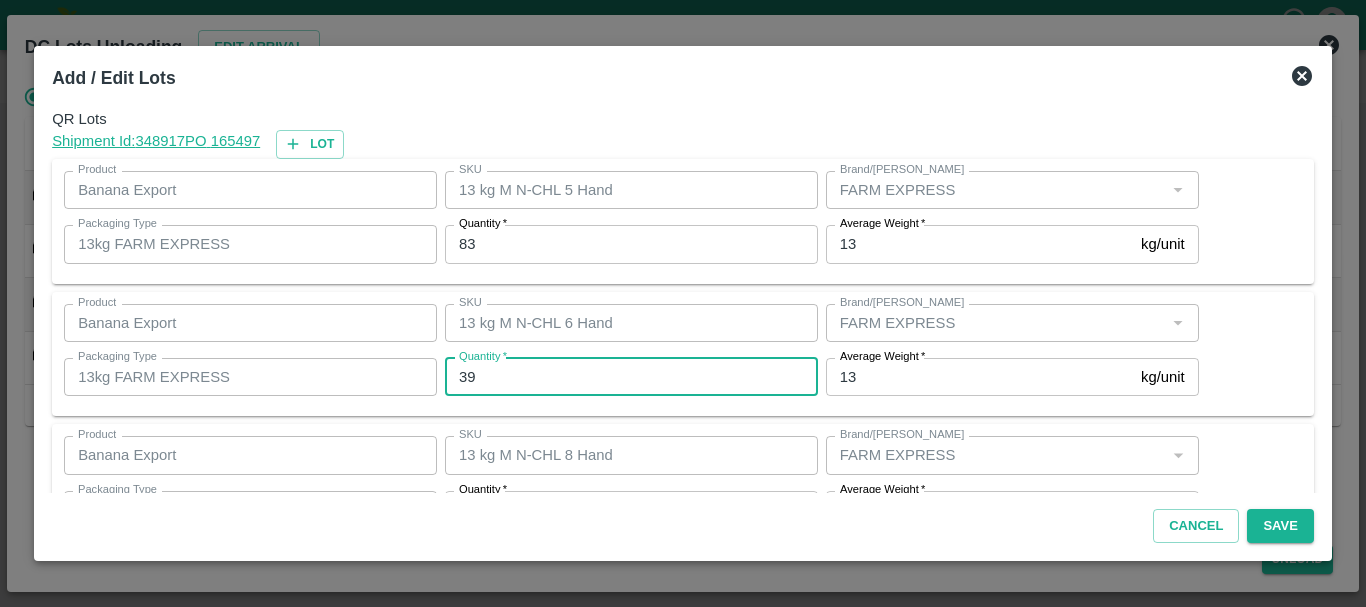 type on "3" 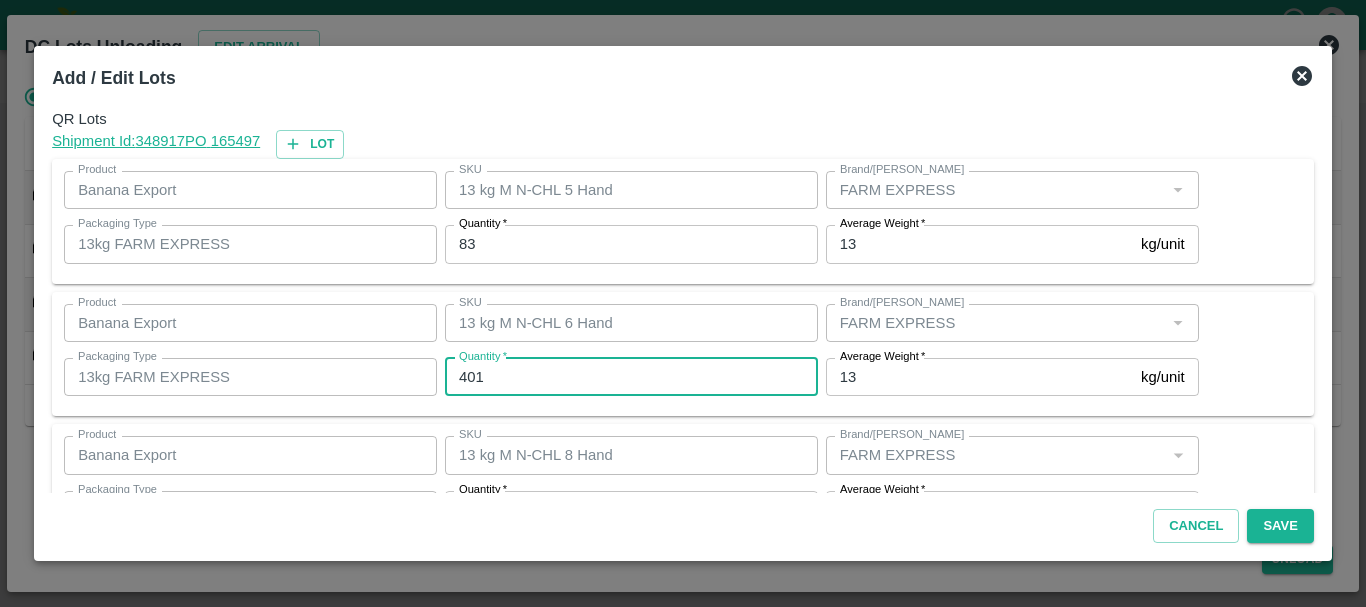 type on "401" 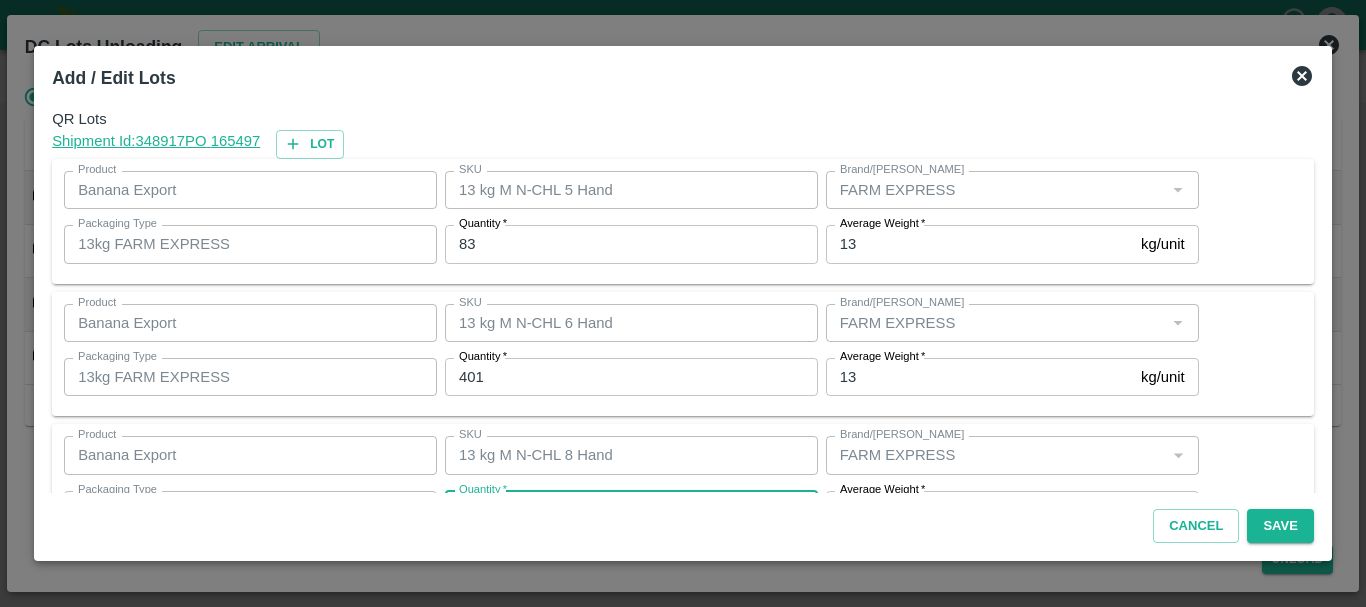 scroll, scrollTop: 36, scrollLeft: 0, axis: vertical 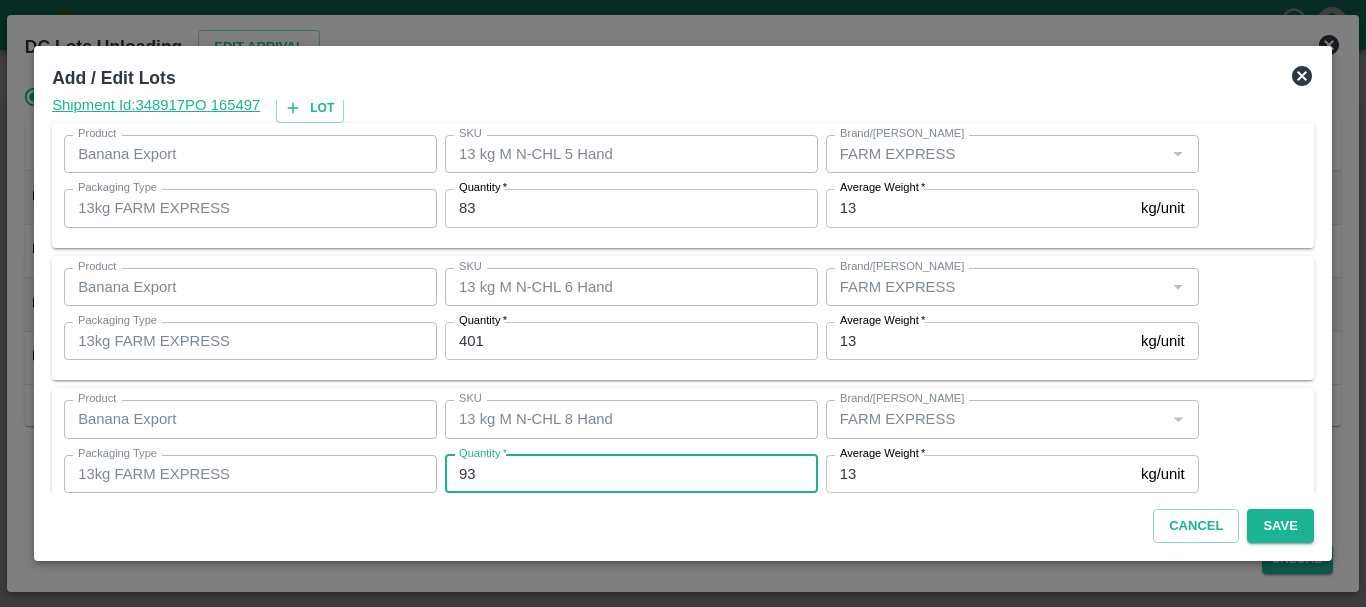 type on "93" 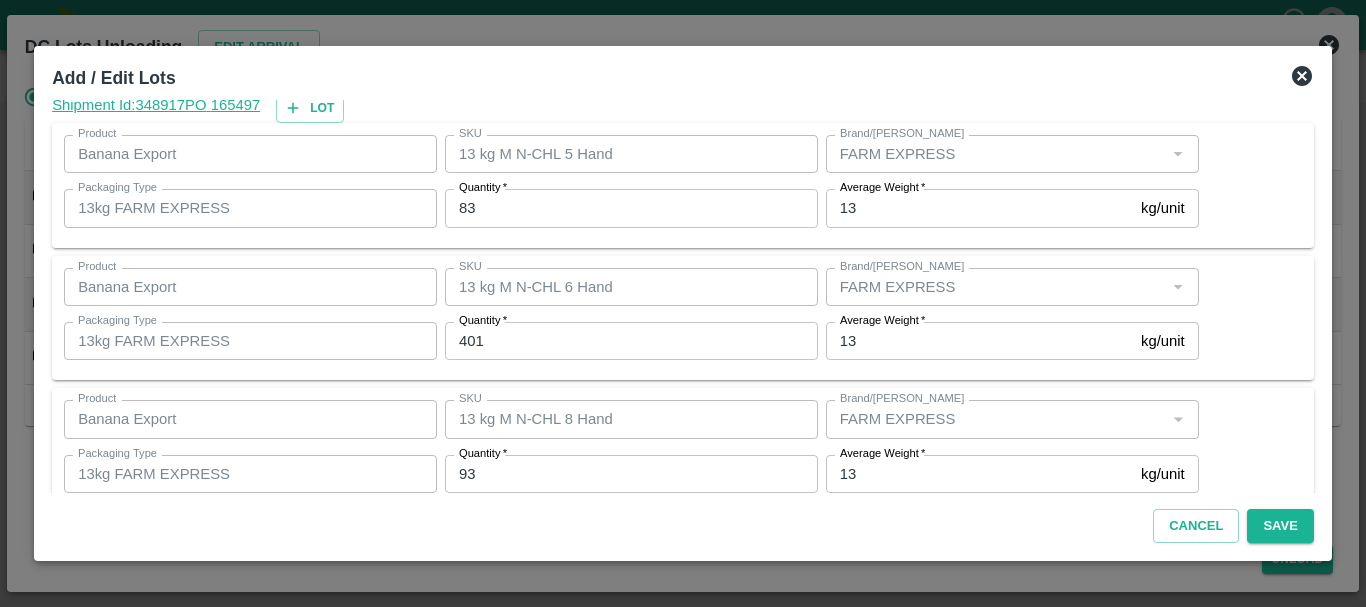 scroll, scrollTop: 205, scrollLeft: 0, axis: vertical 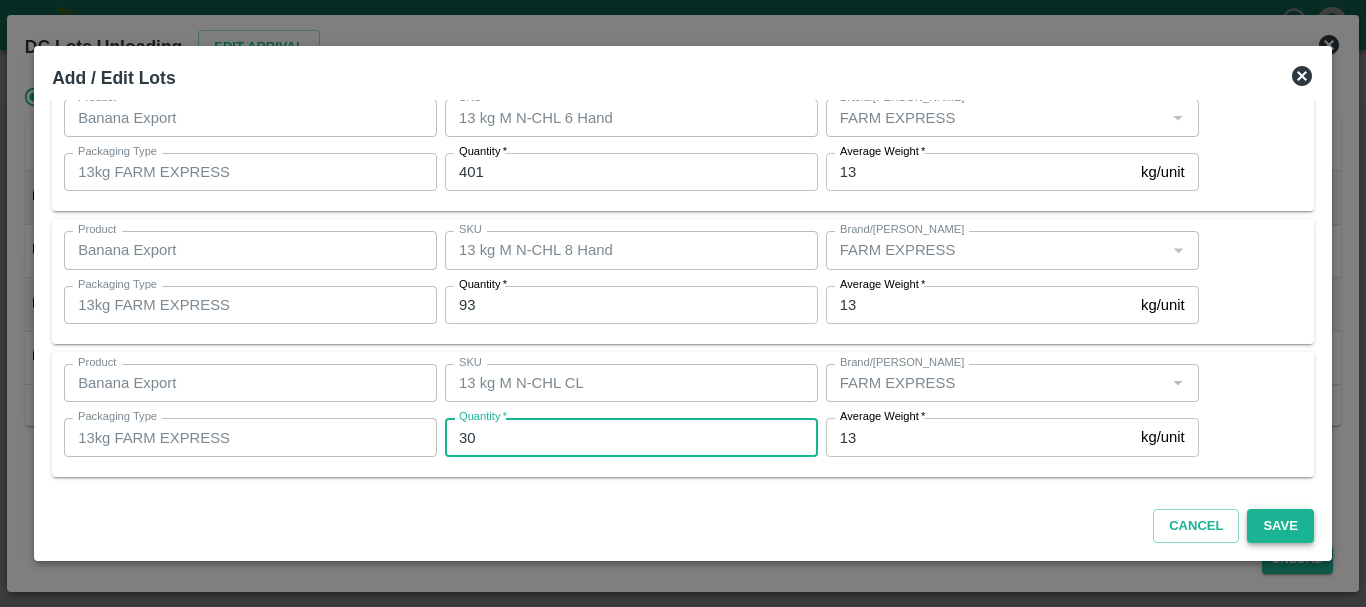 click on "Save" at bounding box center [1280, 526] 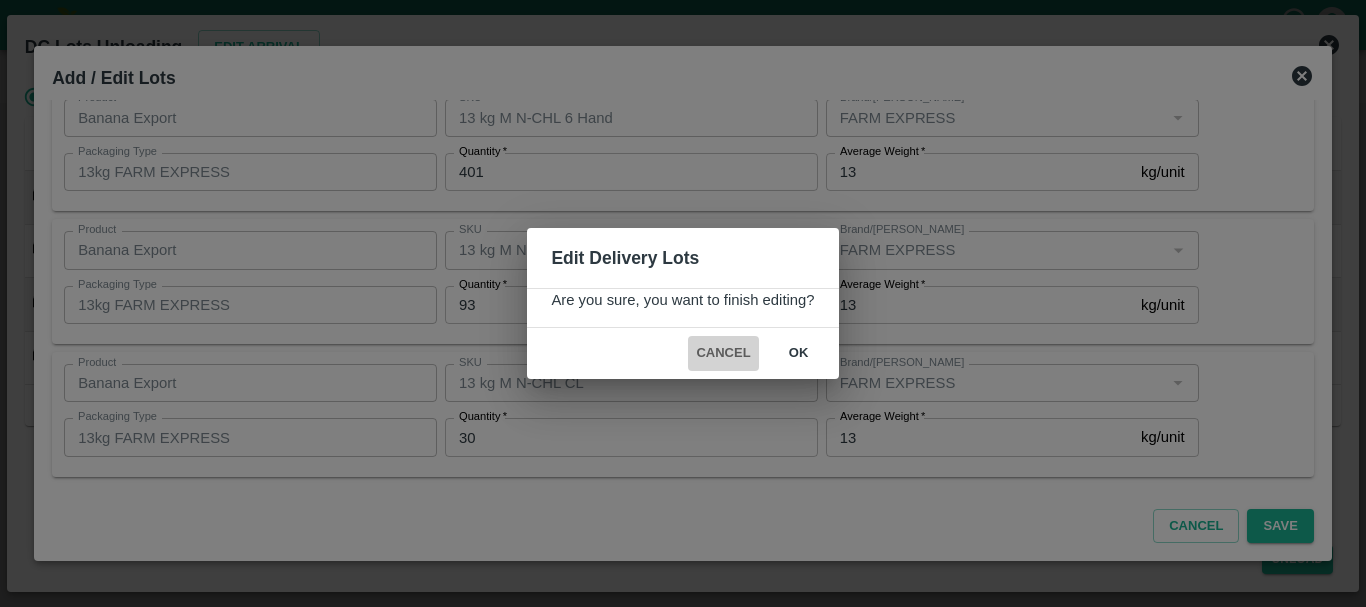 click on "Cancel" at bounding box center [723, 353] 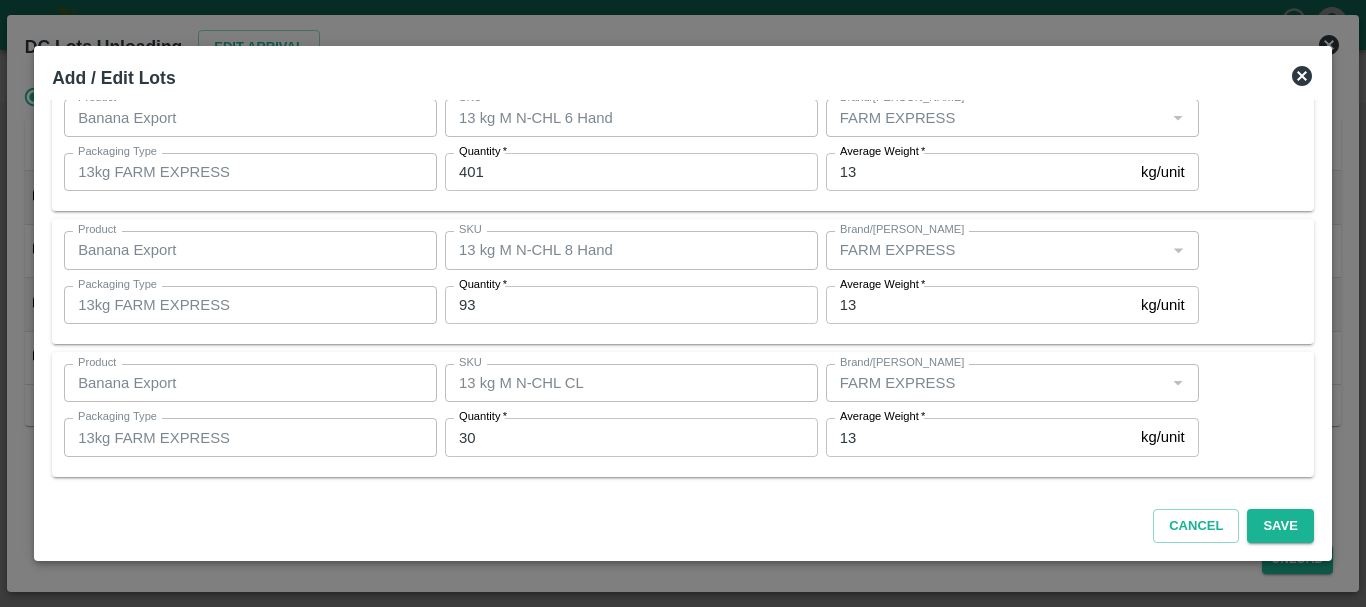 click on "30" at bounding box center (631, 437) 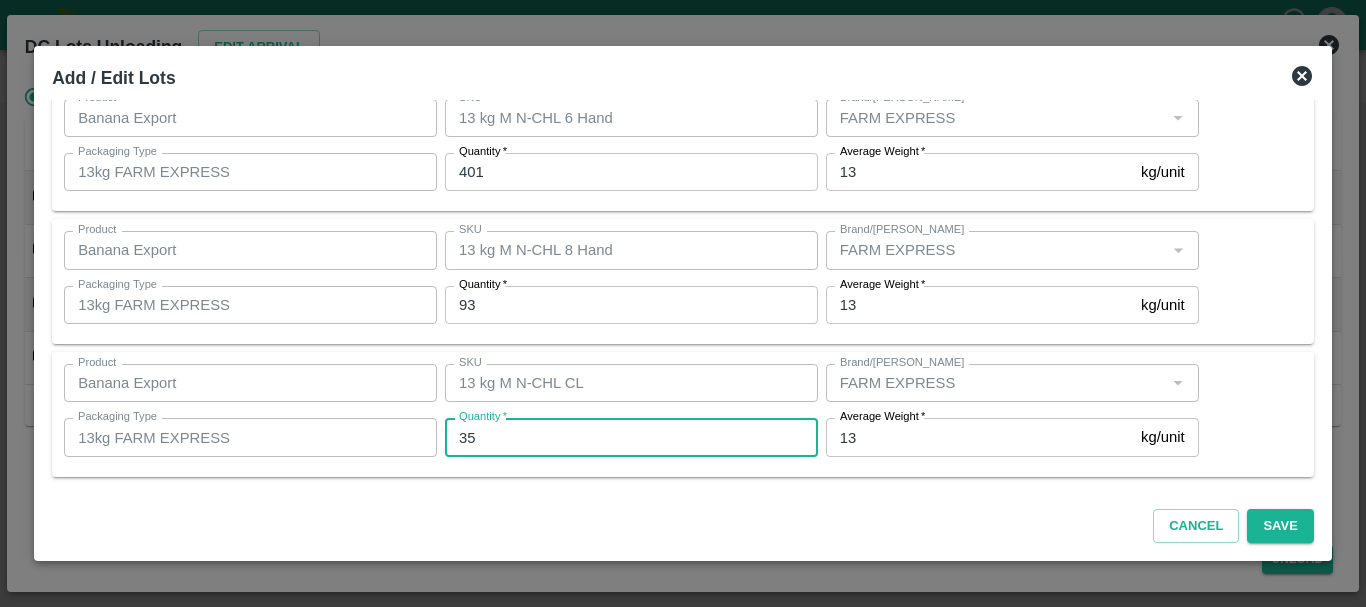 type on "35" 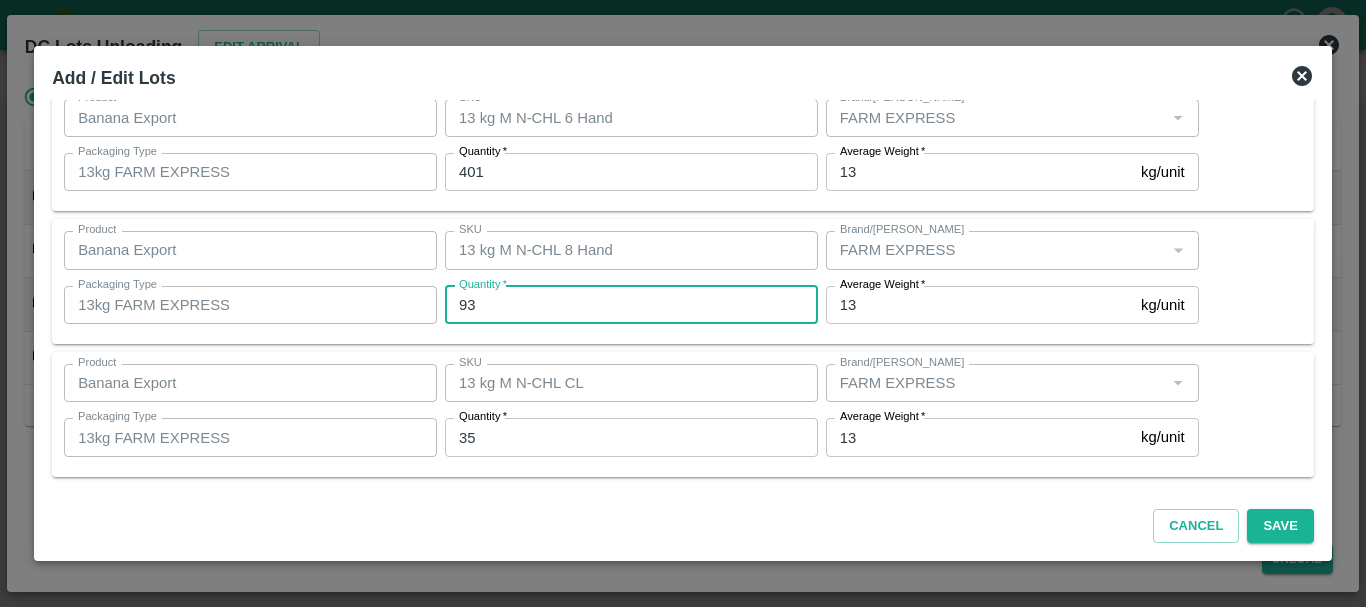 click on "93" at bounding box center [631, 305] 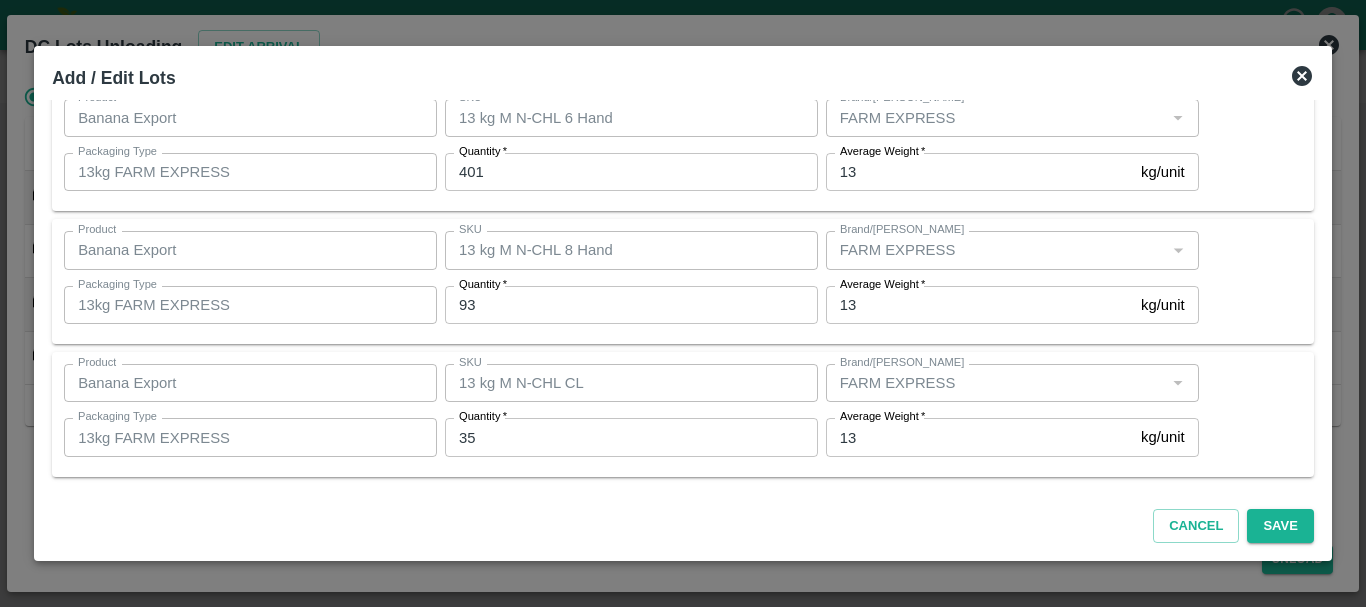 scroll, scrollTop: 204, scrollLeft: 0, axis: vertical 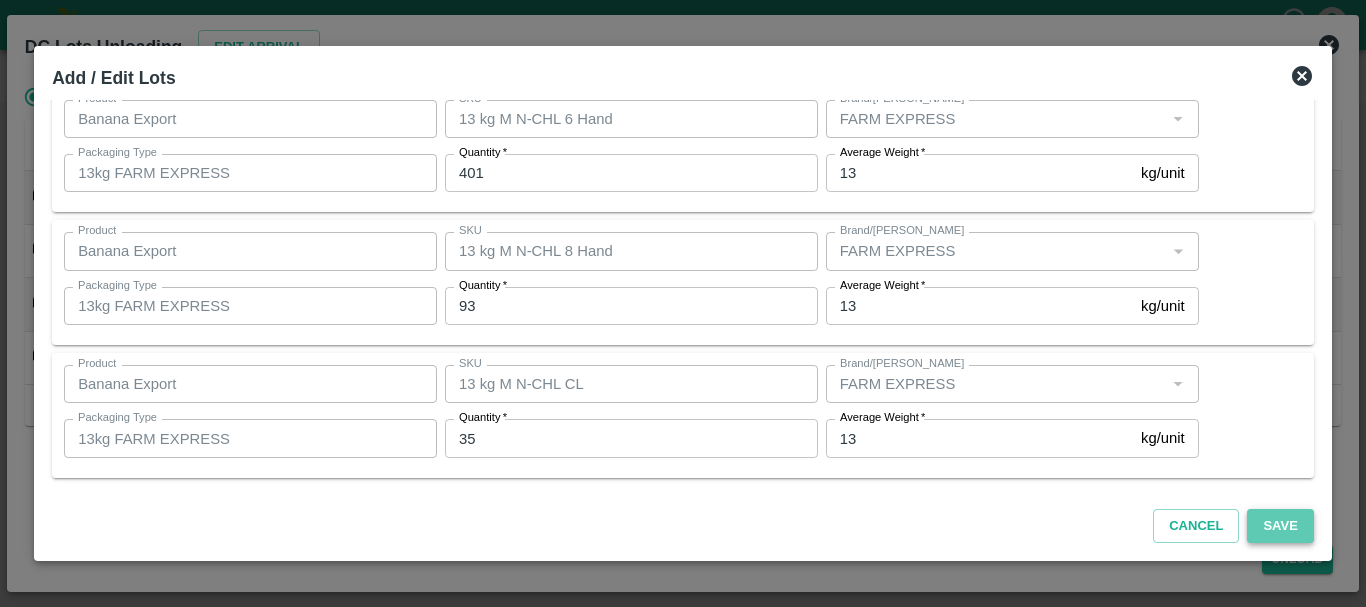 click on "Save" at bounding box center (1280, 526) 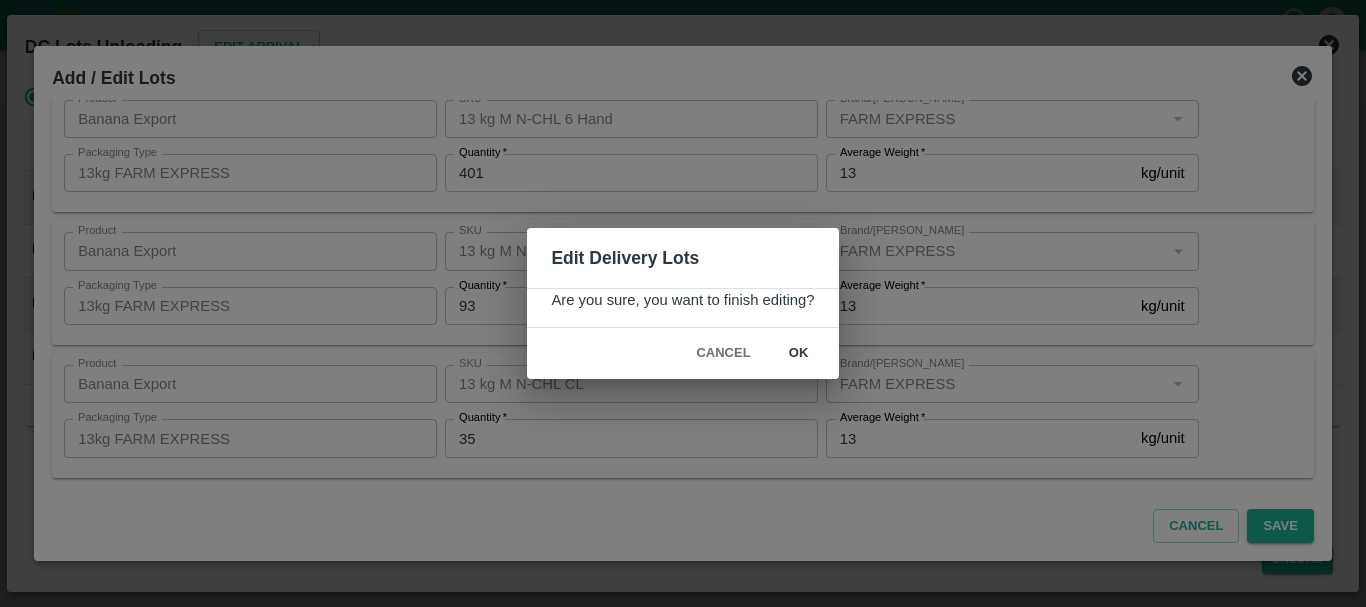 click on "ok" at bounding box center (799, 353) 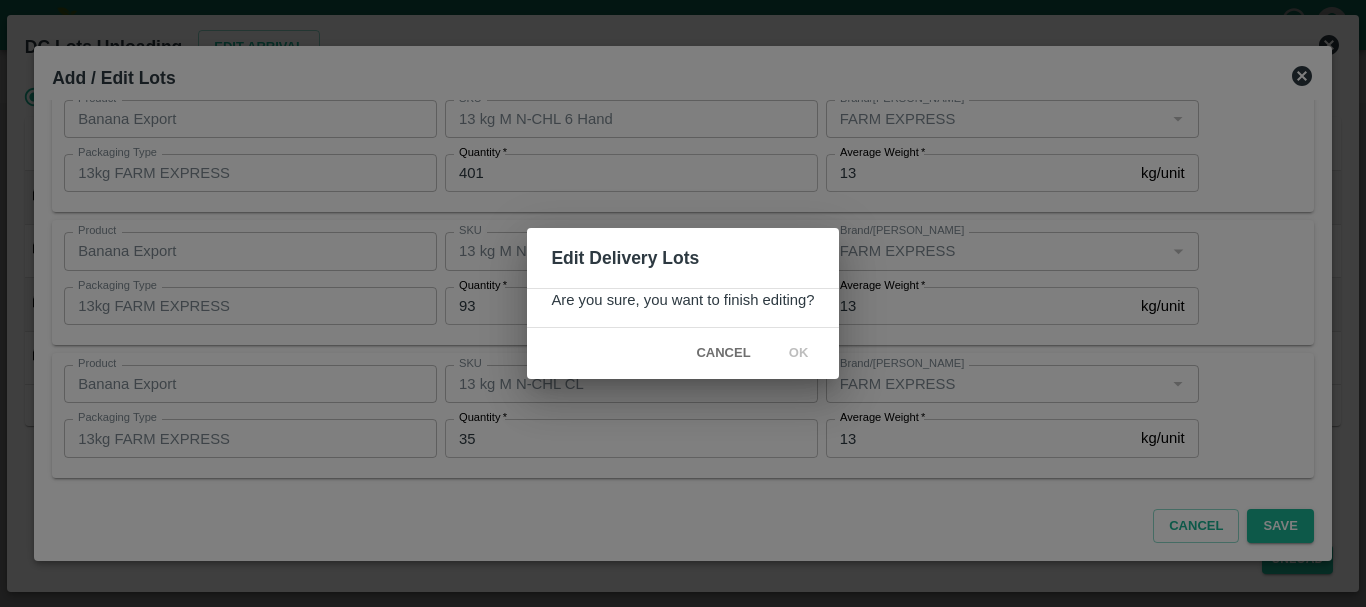 click 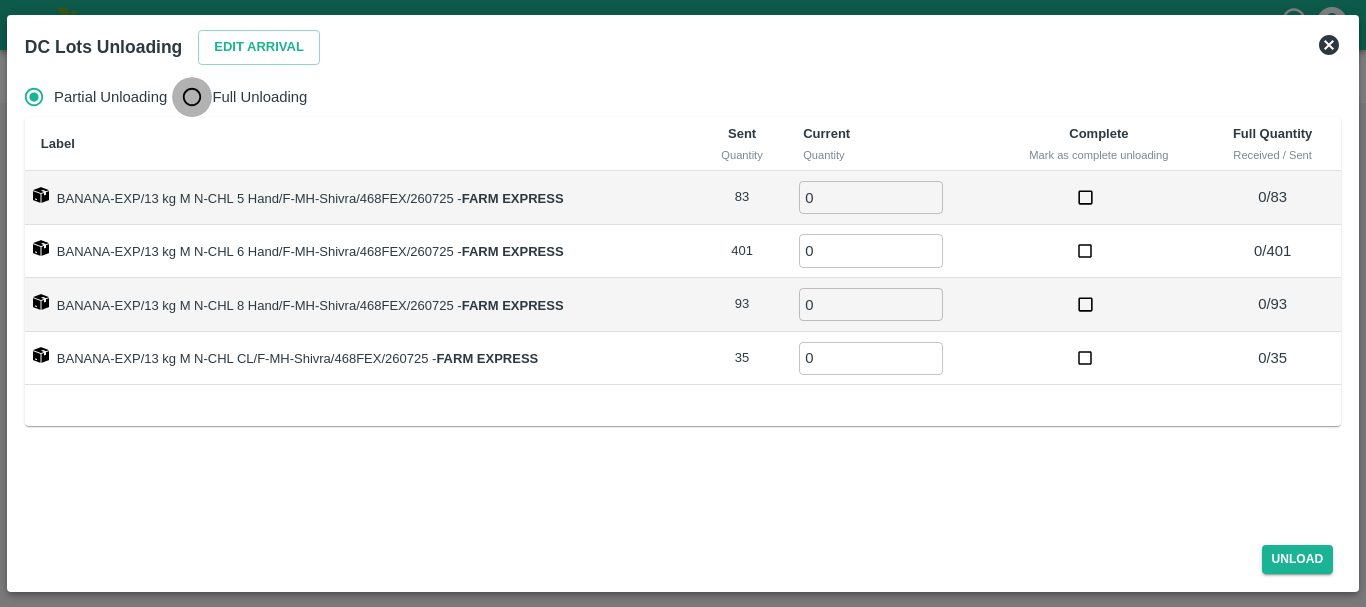 drag, startPoint x: 801, startPoint y: 356, endPoint x: 194, endPoint y: 92, distance: 661.92523 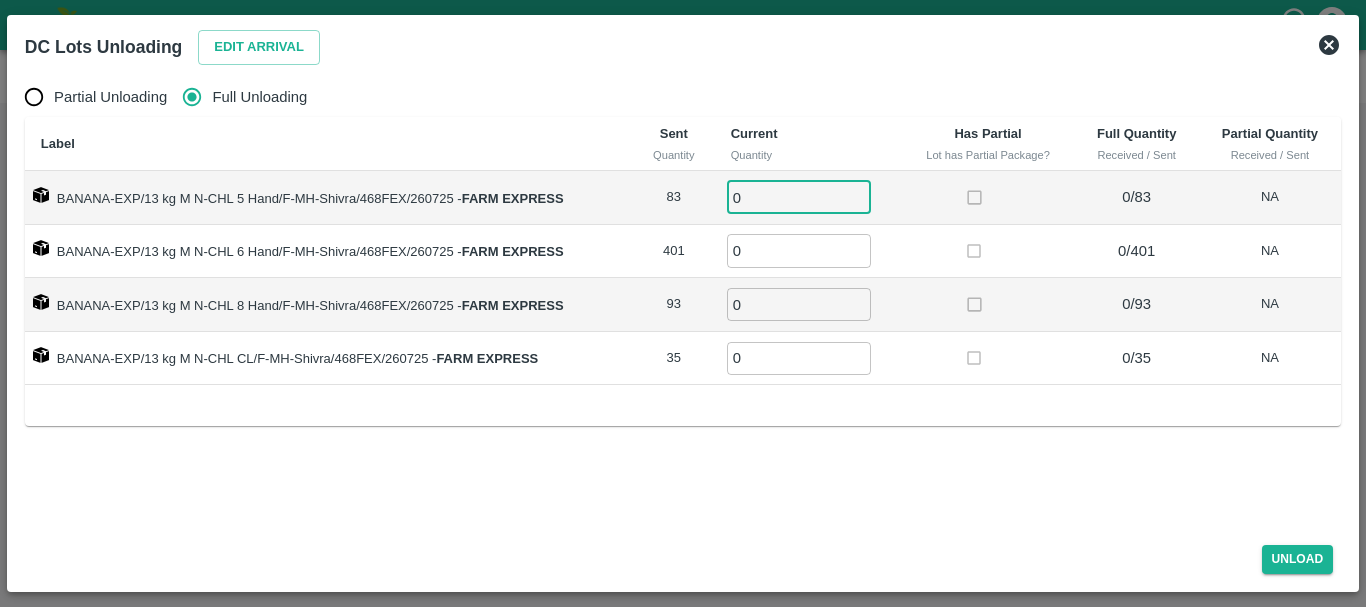 click on "0" at bounding box center [799, 197] 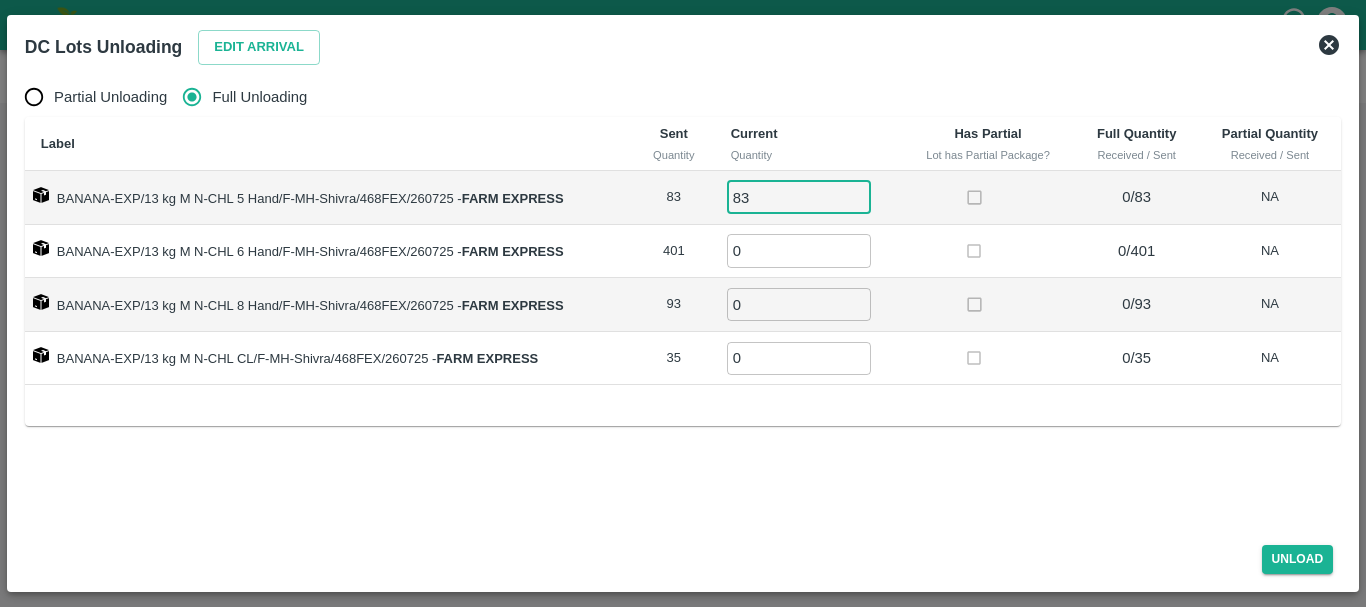 type on "83" 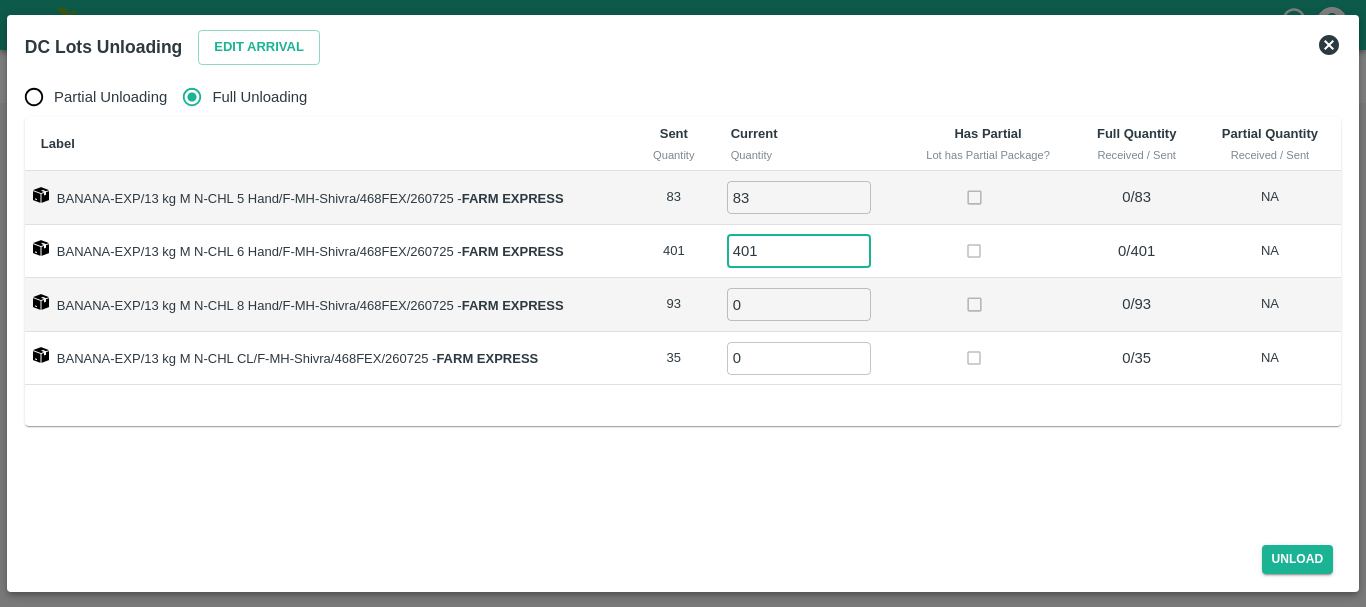 type on "401" 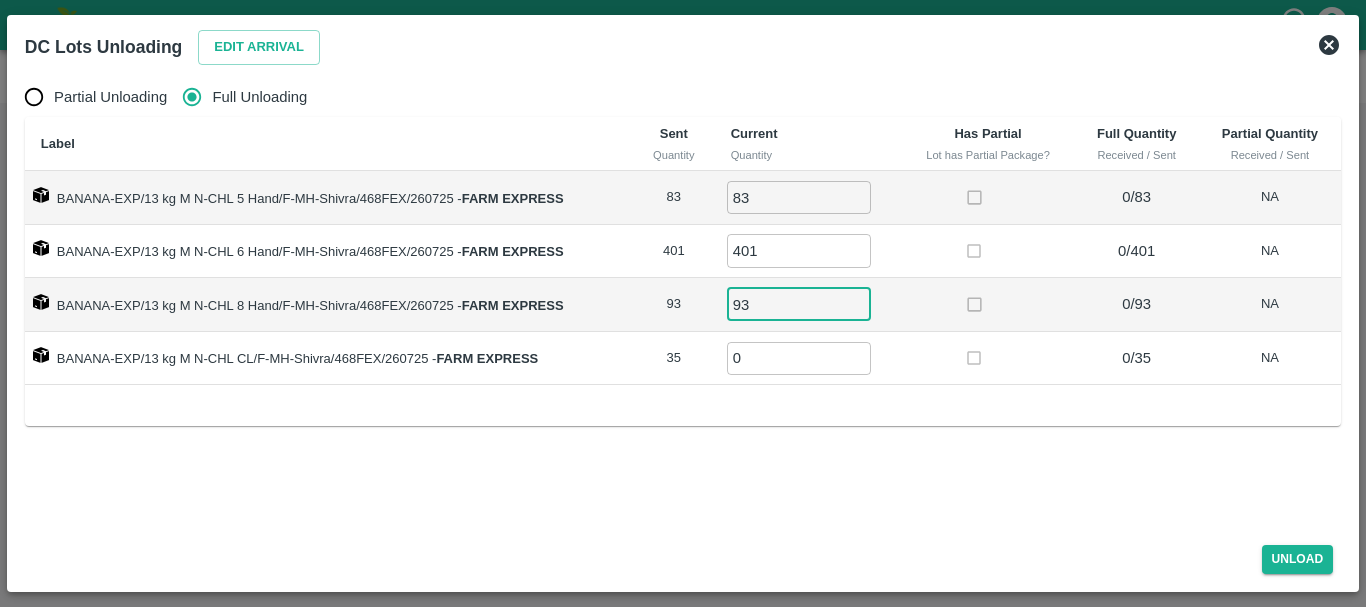 type on "93" 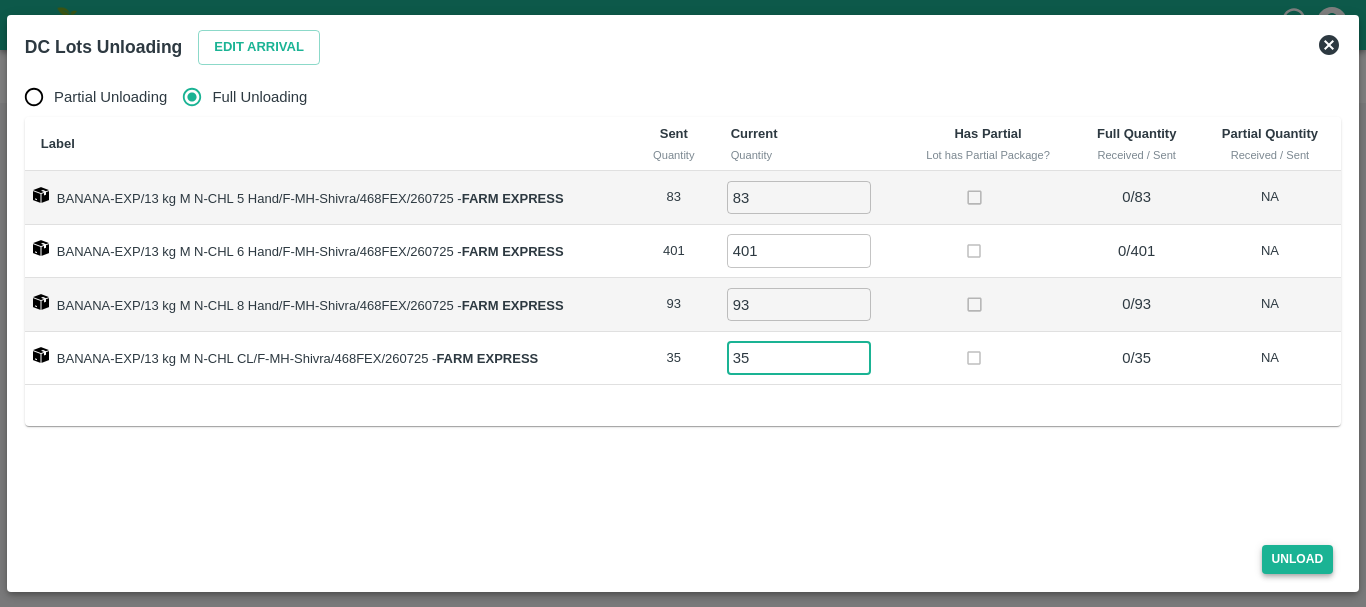 type on "35" 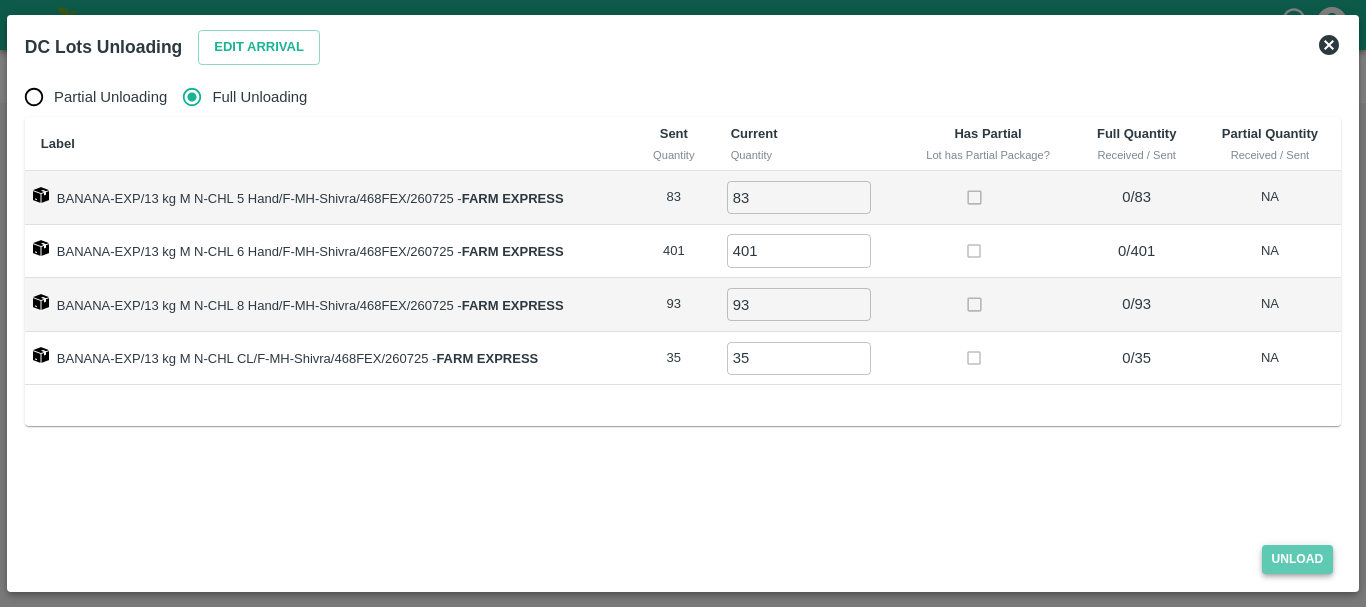 click on "Unload" at bounding box center [1298, 559] 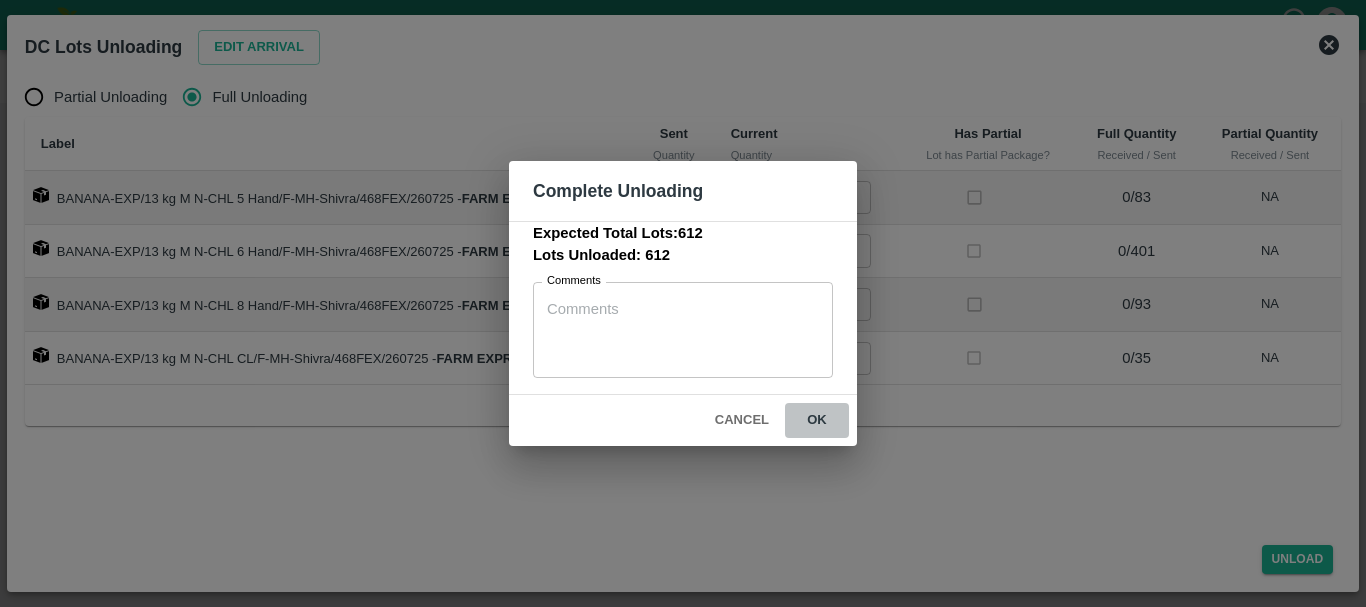 click on "ok" at bounding box center [817, 420] 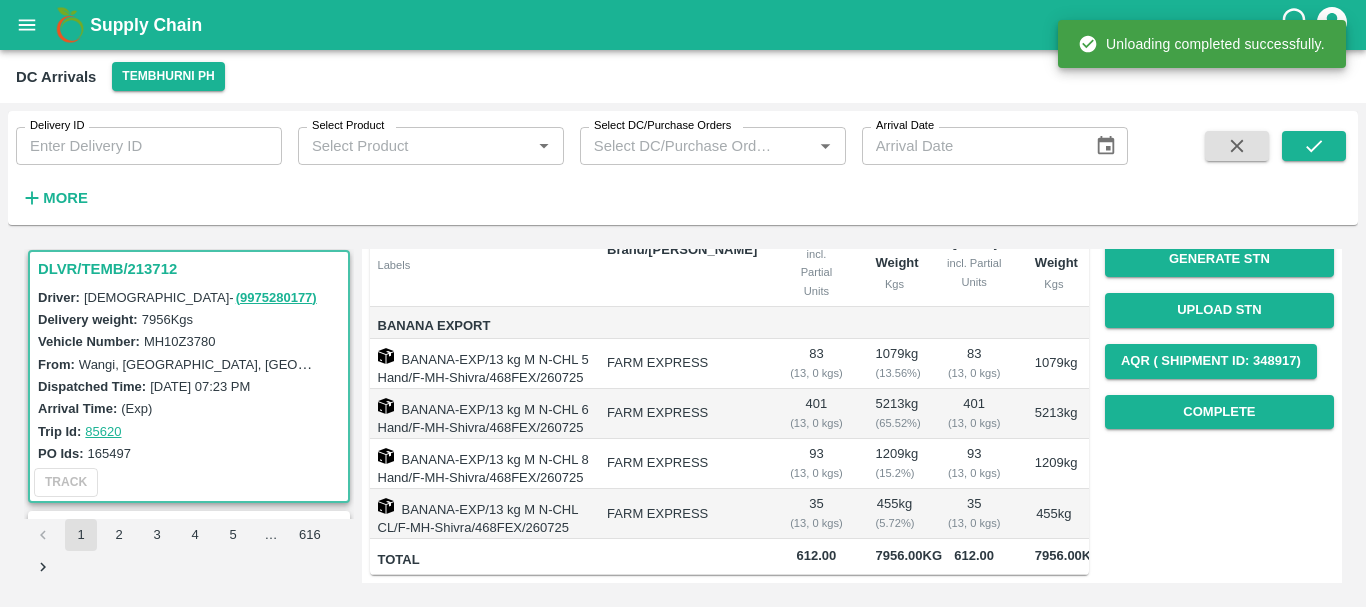 scroll, scrollTop: 0, scrollLeft: 0, axis: both 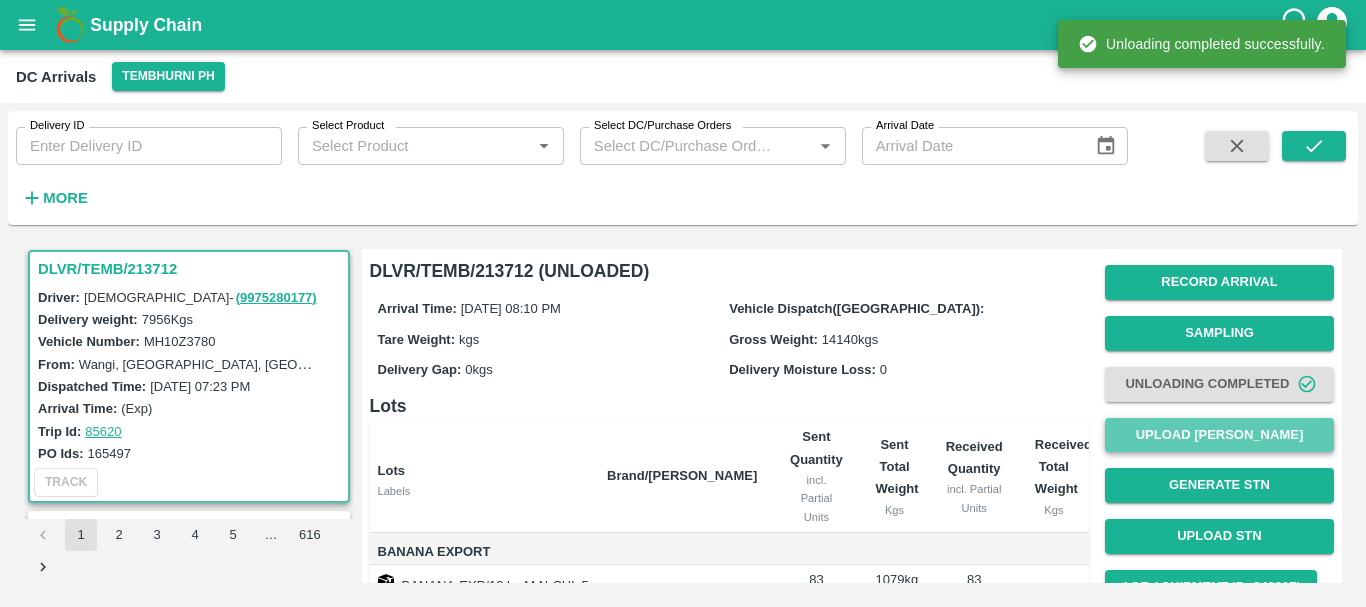 click on "Upload [PERSON_NAME]" at bounding box center [1219, 435] 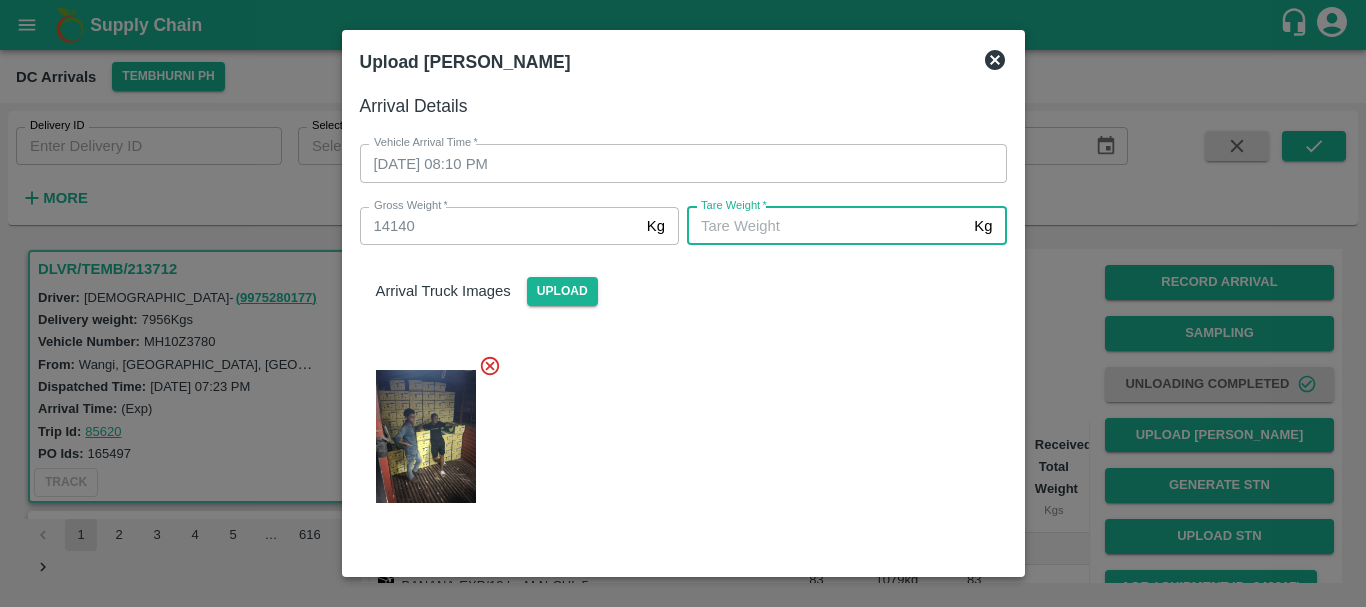 click on "Tare Weight   *" at bounding box center [826, 226] 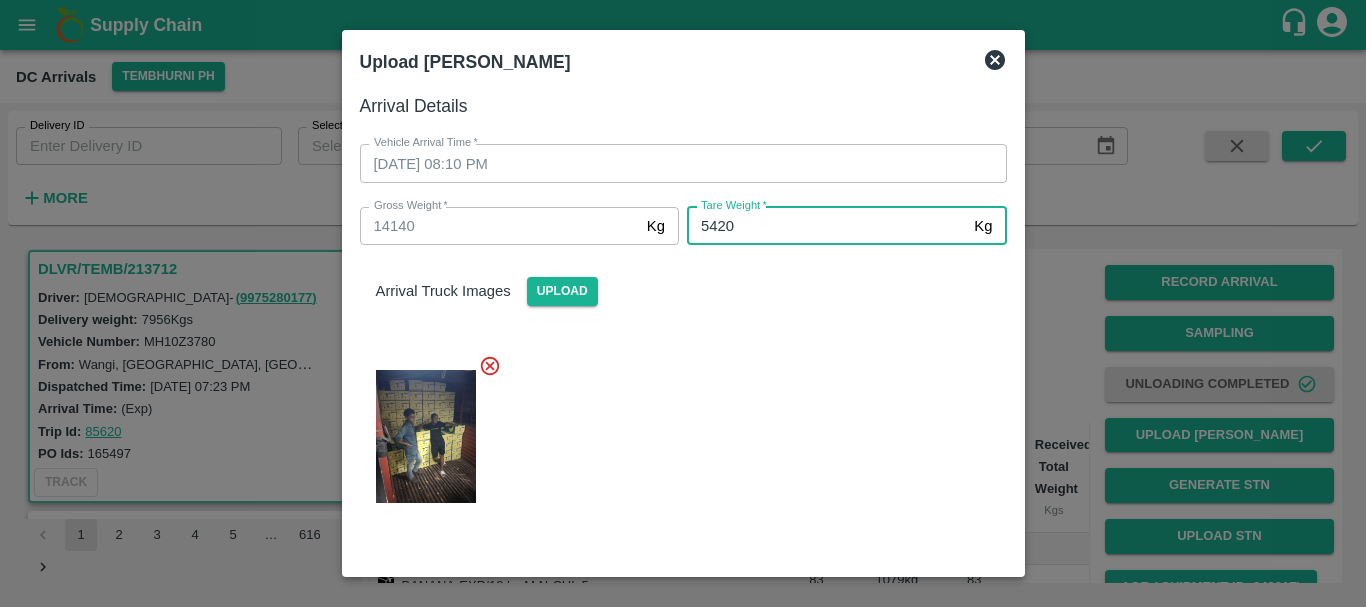 type on "5420" 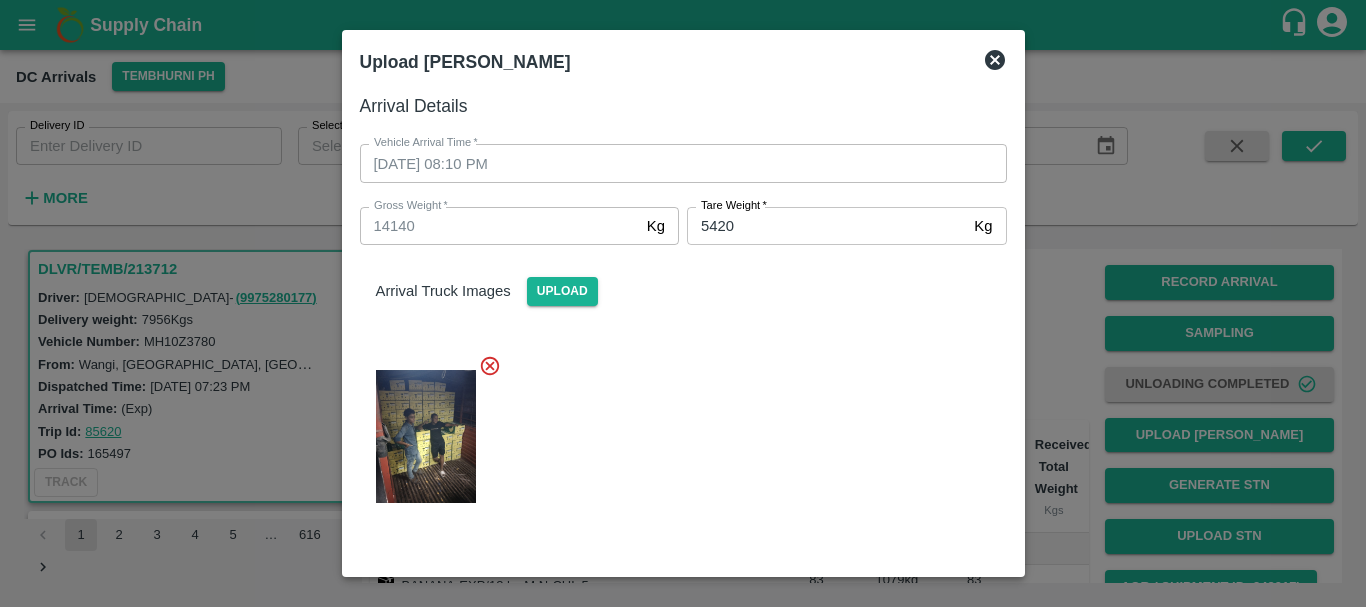 click on "Arrival Truck Images Upload" at bounding box center [675, 384] 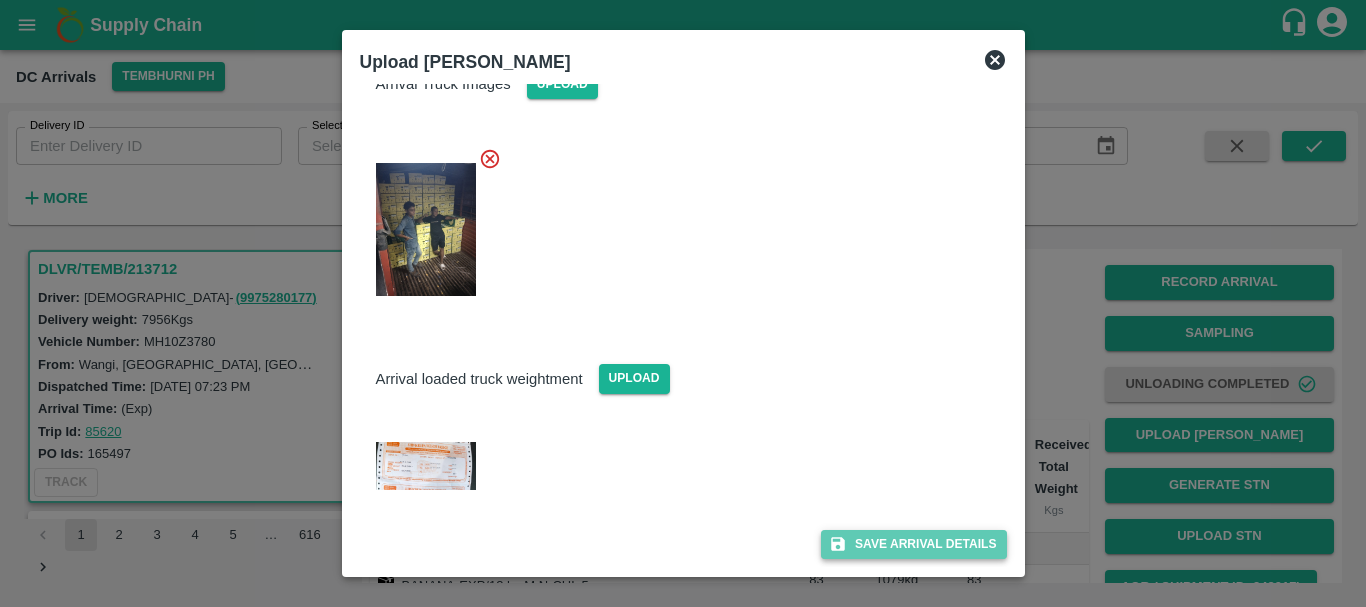 click on "Save Arrival Details" at bounding box center (913, 544) 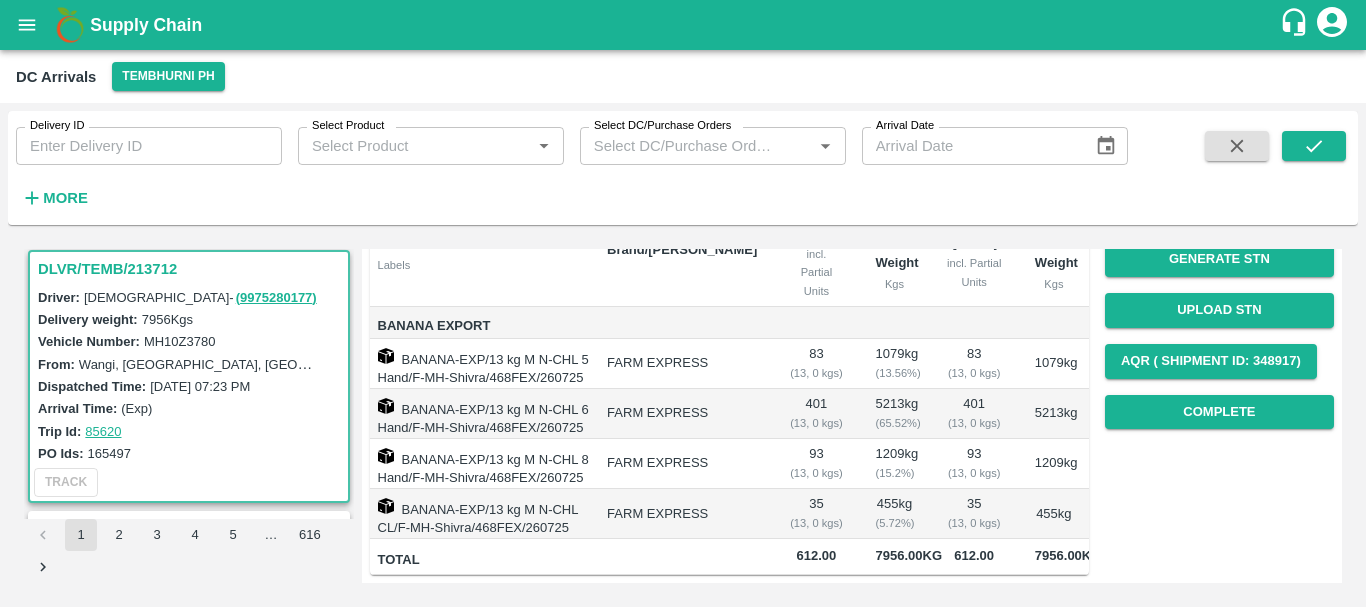scroll, scrollTop: 0, scrollLeft: 0, axis: both 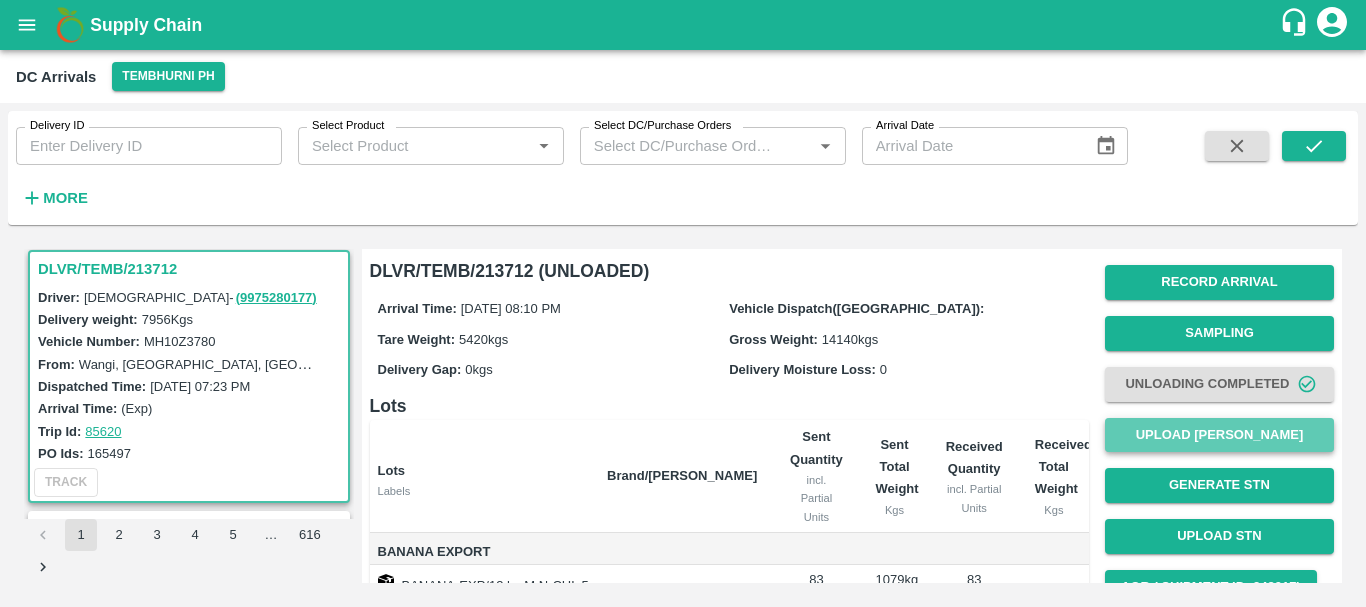 click on "Upload [PERSON_NAME]" at bounding box center [1219, 435] 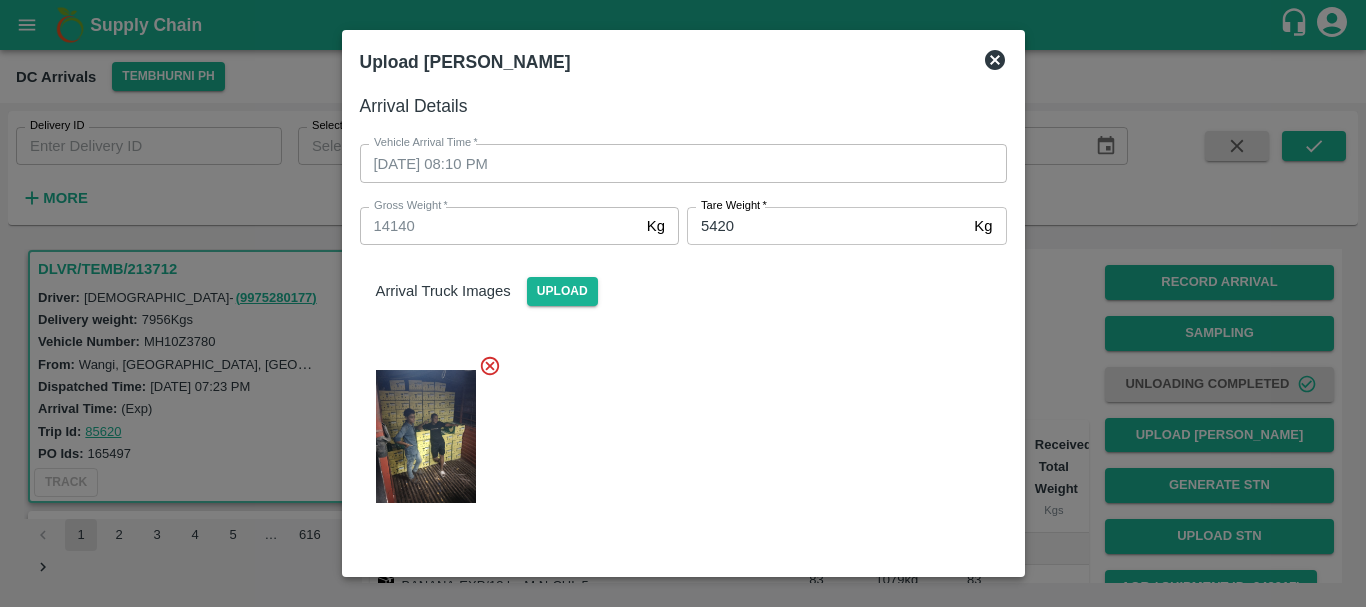 click at bounding box center [683, 303] 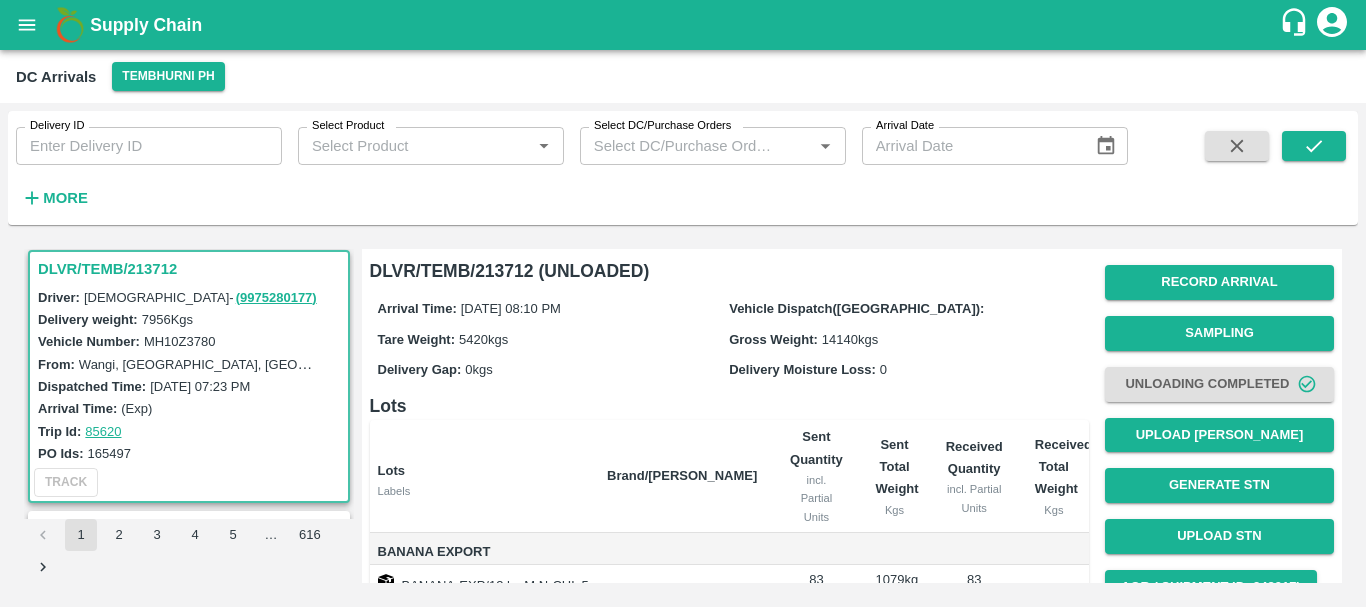 scroll, scrollTop: 316, scrollLeft: 0, axis: vertical 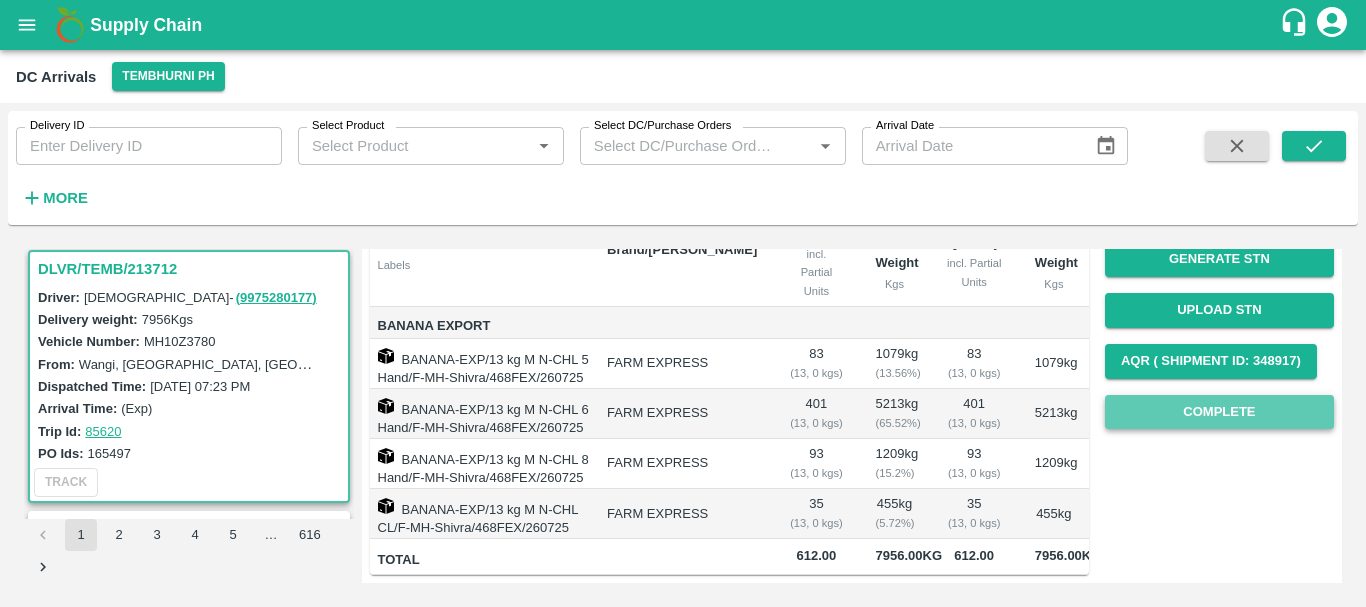 click on "Complete" at bounding box center (1219, 412) 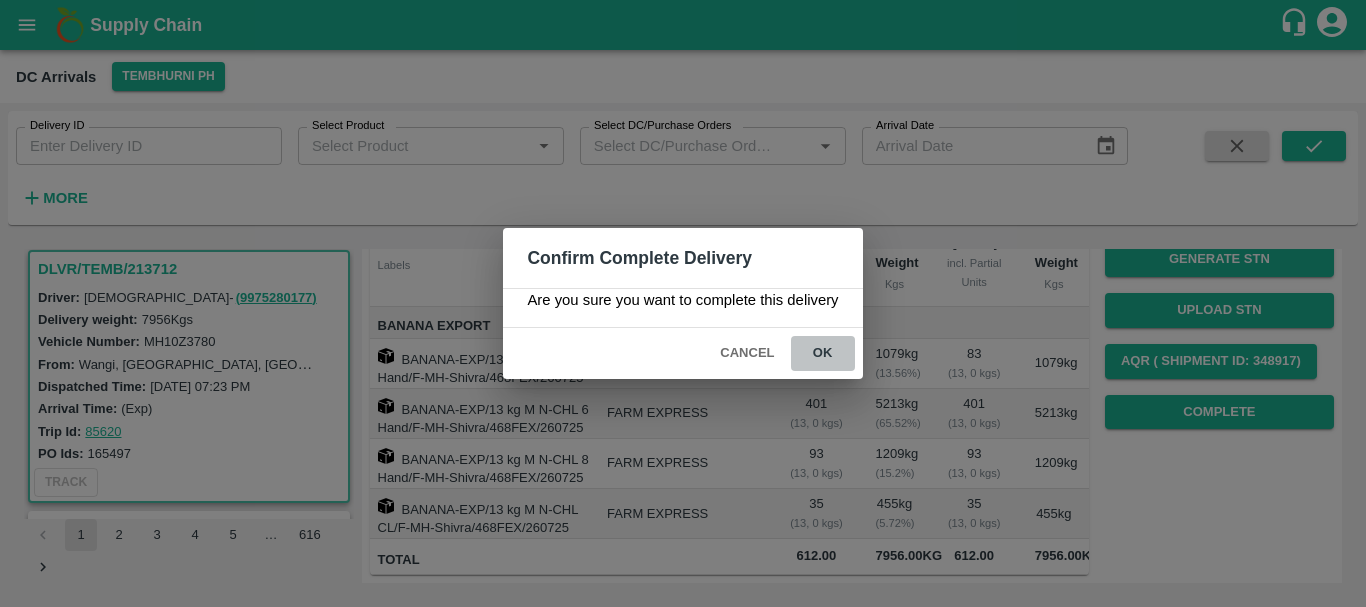 click on "ok" at bounding box center [823, 353] 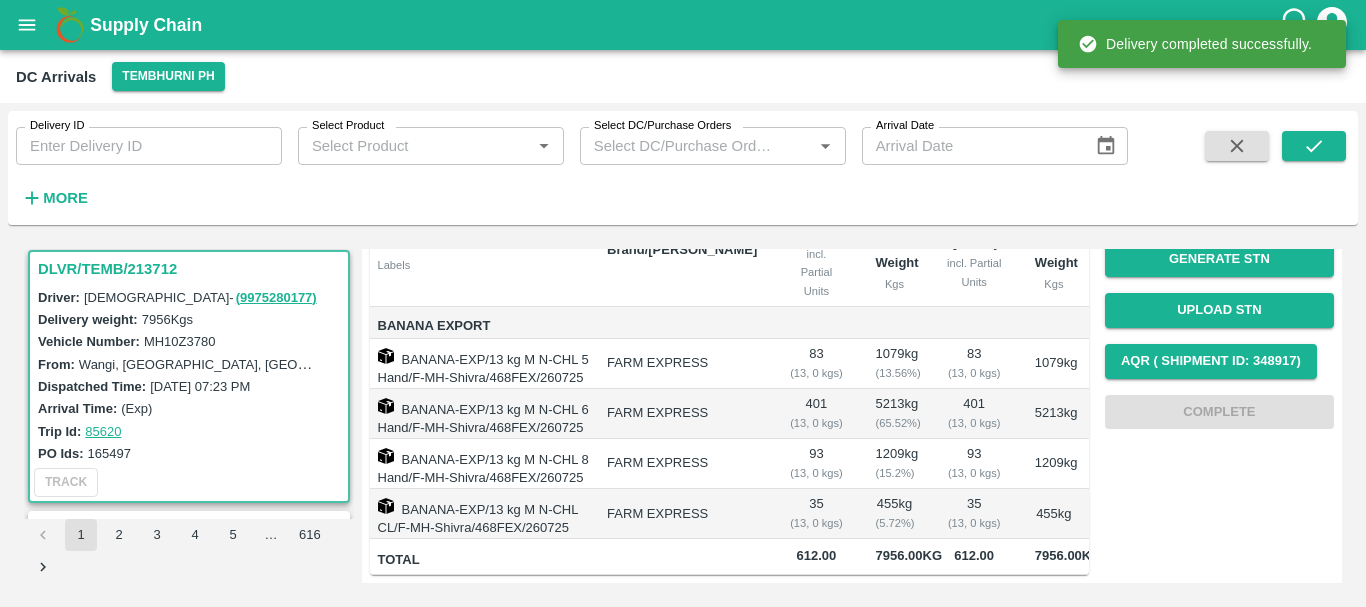scroll, scrollTop: 0, scrollLeft: 0, axis: both 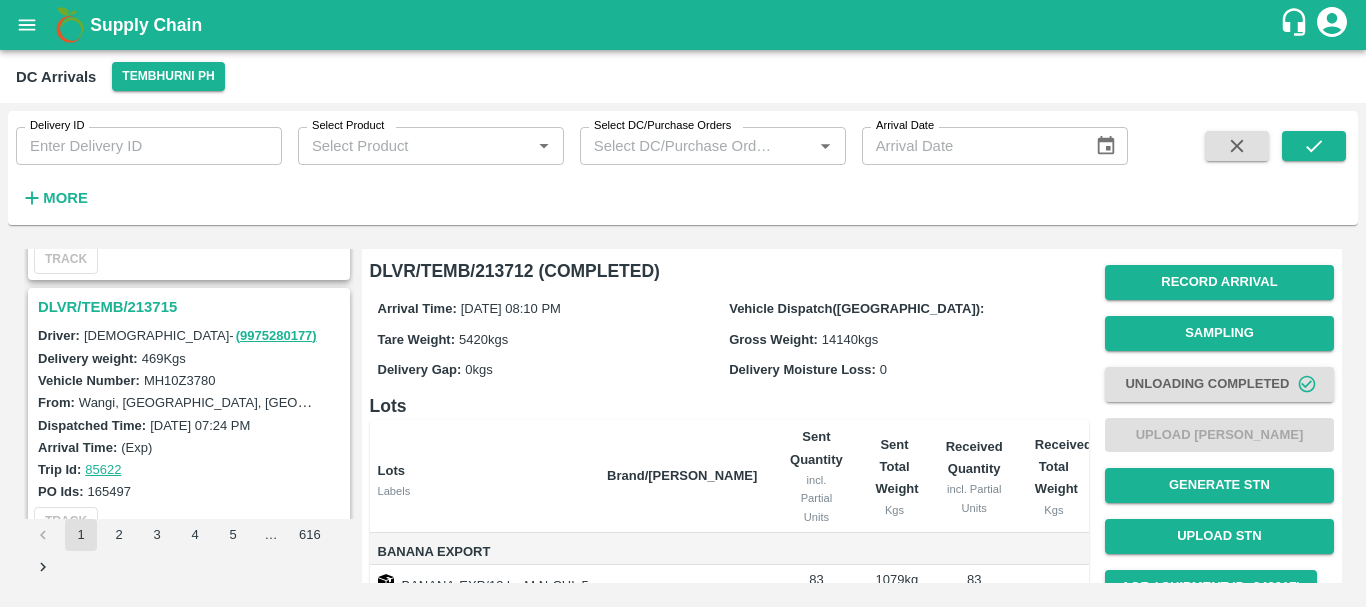 click on "DLVR/TEMB/213715" at bounding box center [192, 307] 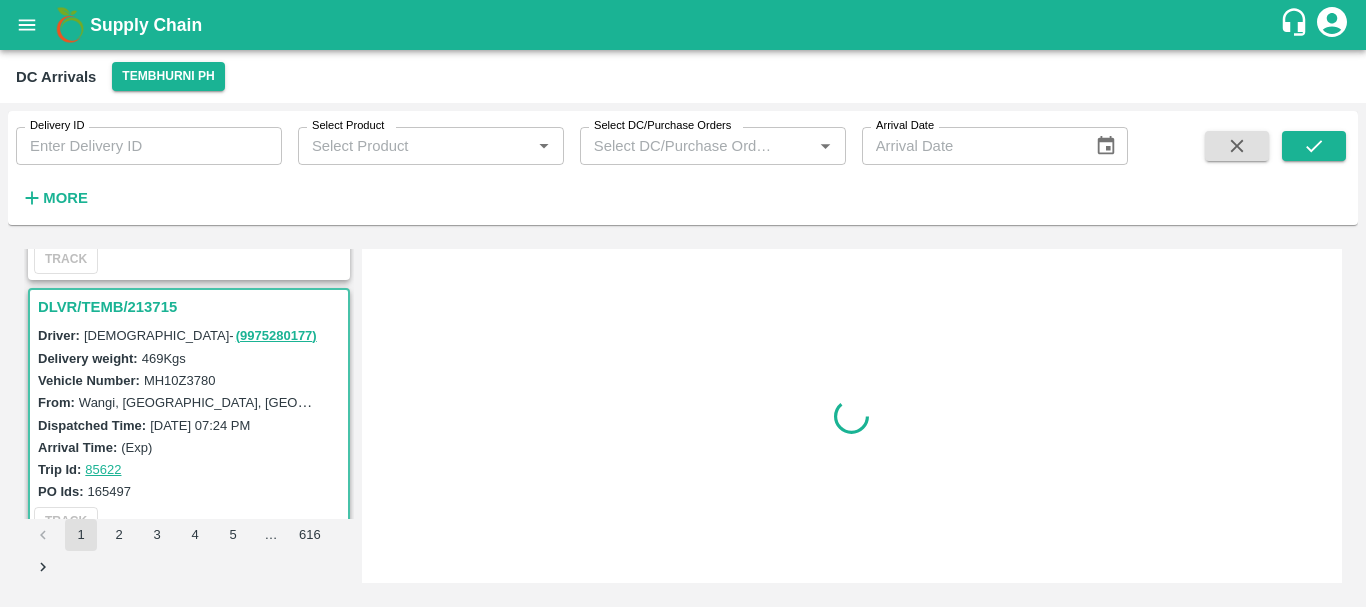 scroll, scrollTop: 4190, scrollLeft: 0, axis: vertical 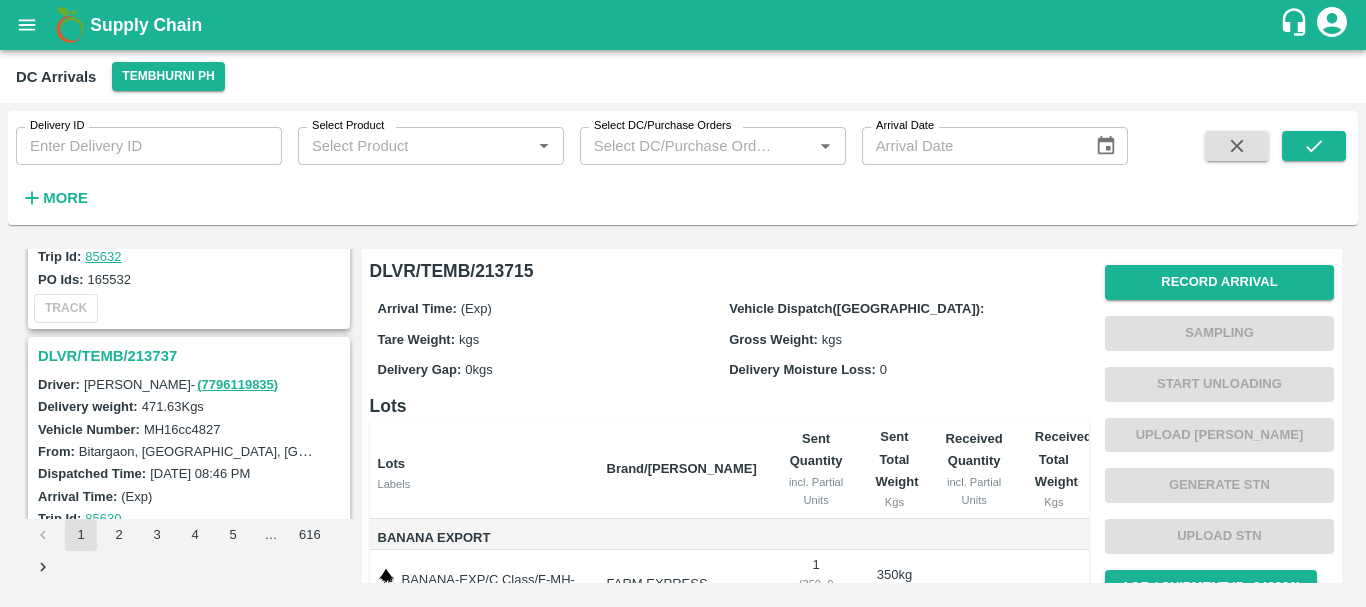 click on "DLVR/TEMB/213737" at bounding box center (192, 356) 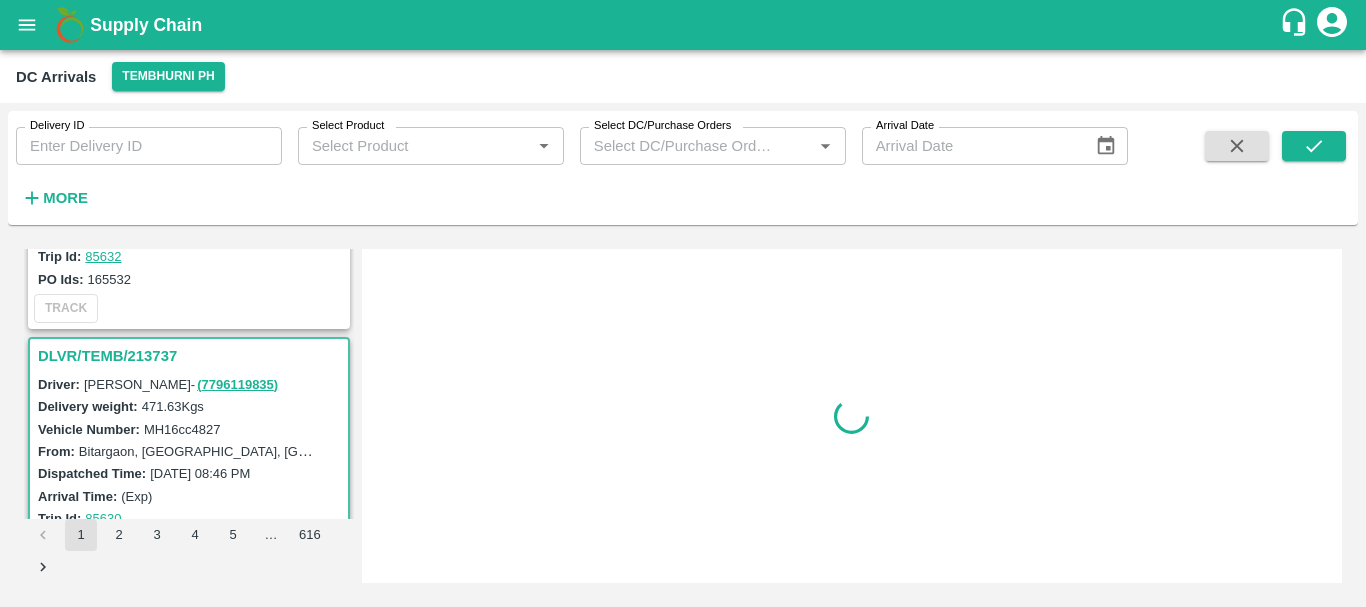 scroll, scrollTop: 3929, scrollLeft: 0, axis: vertical 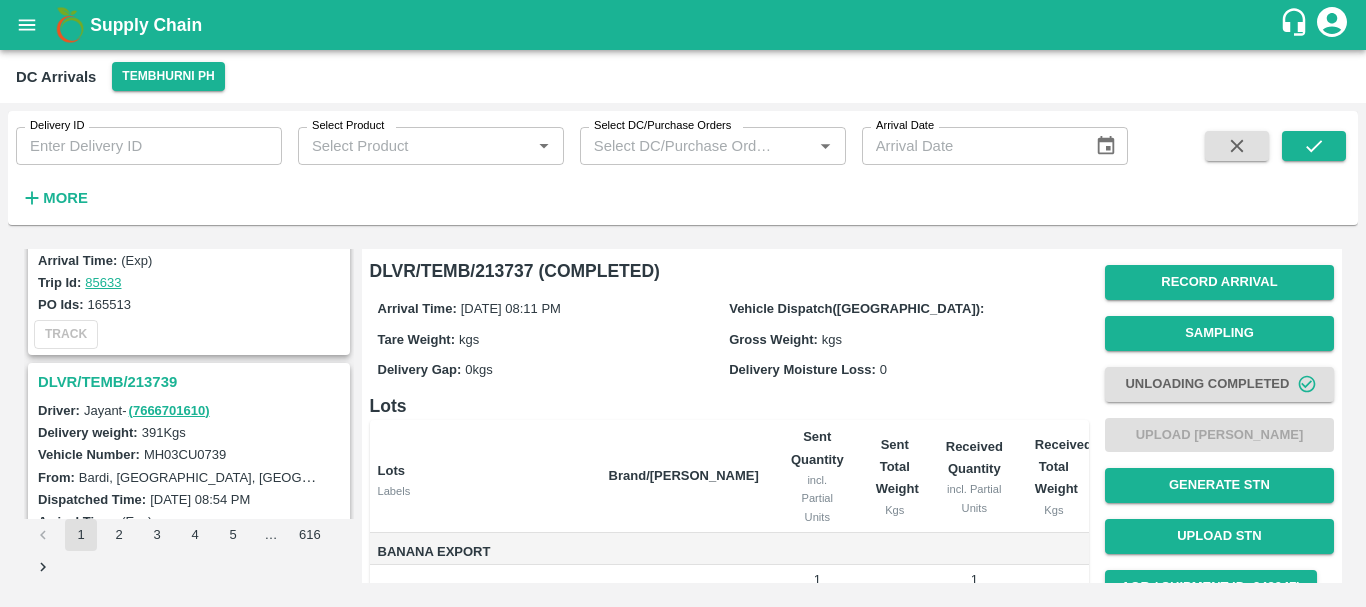 click on "DLVR/TEMB/213739" at bounding box center (192, 382) 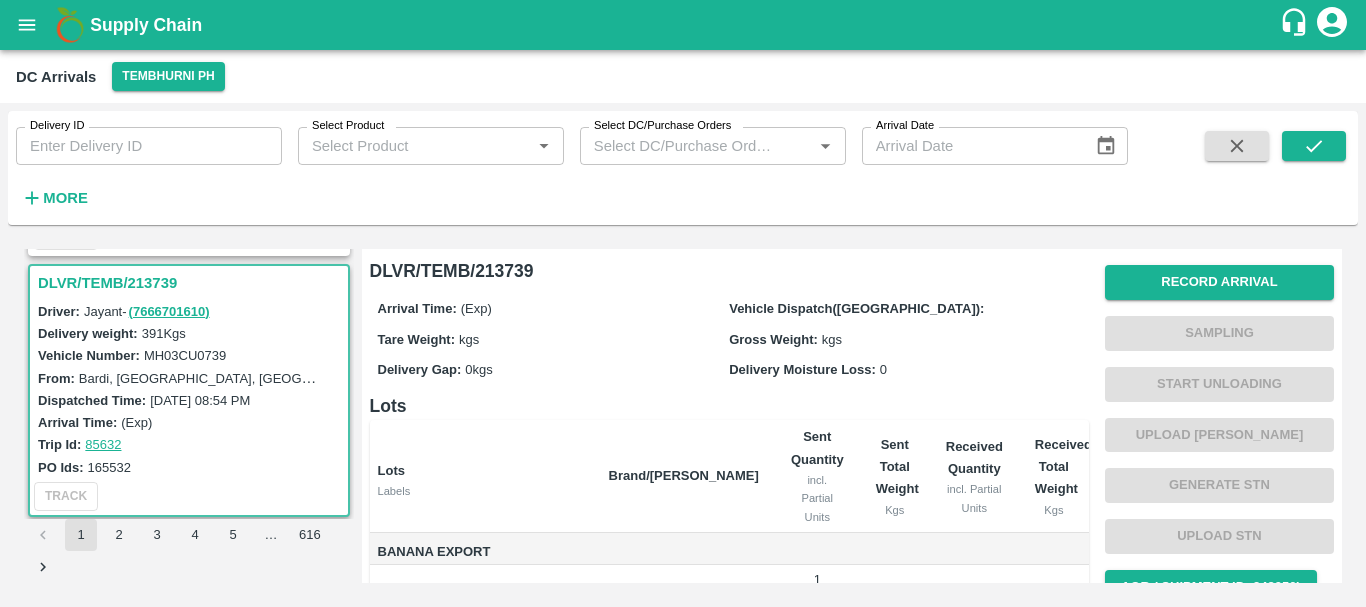 scroll, scrollTop: 3667, scrollLeft: 0, axis: vertical 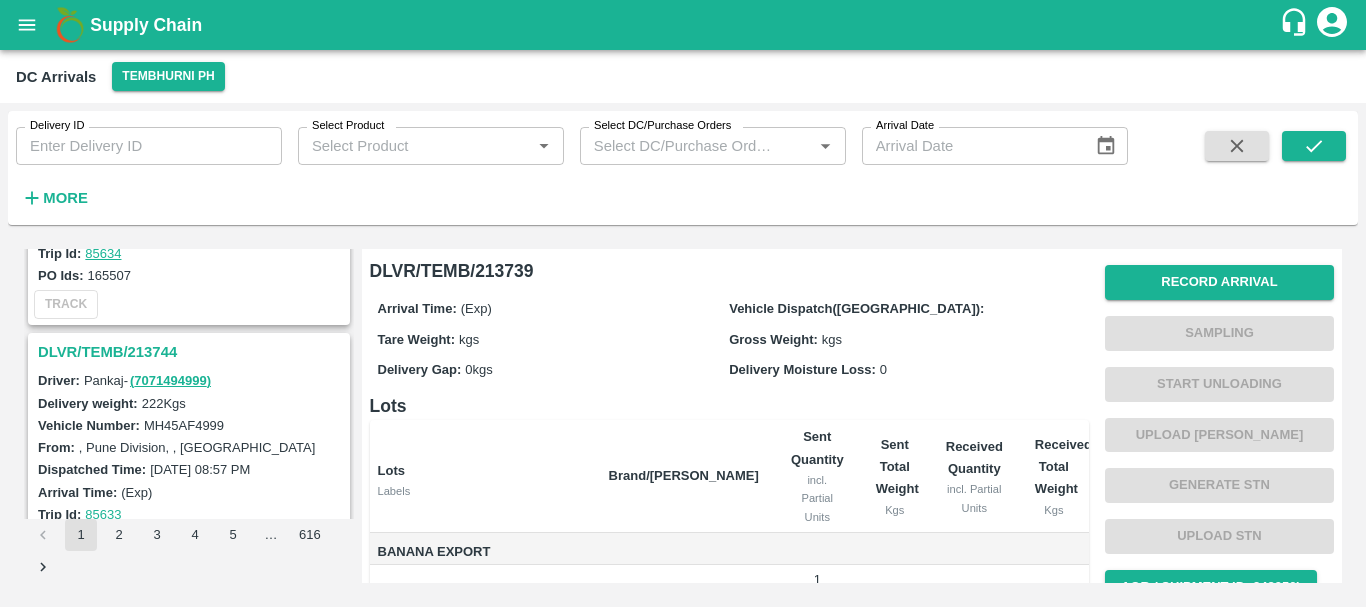 click on "DLVR/TEMB/213744" at bounding box center [192, 352] 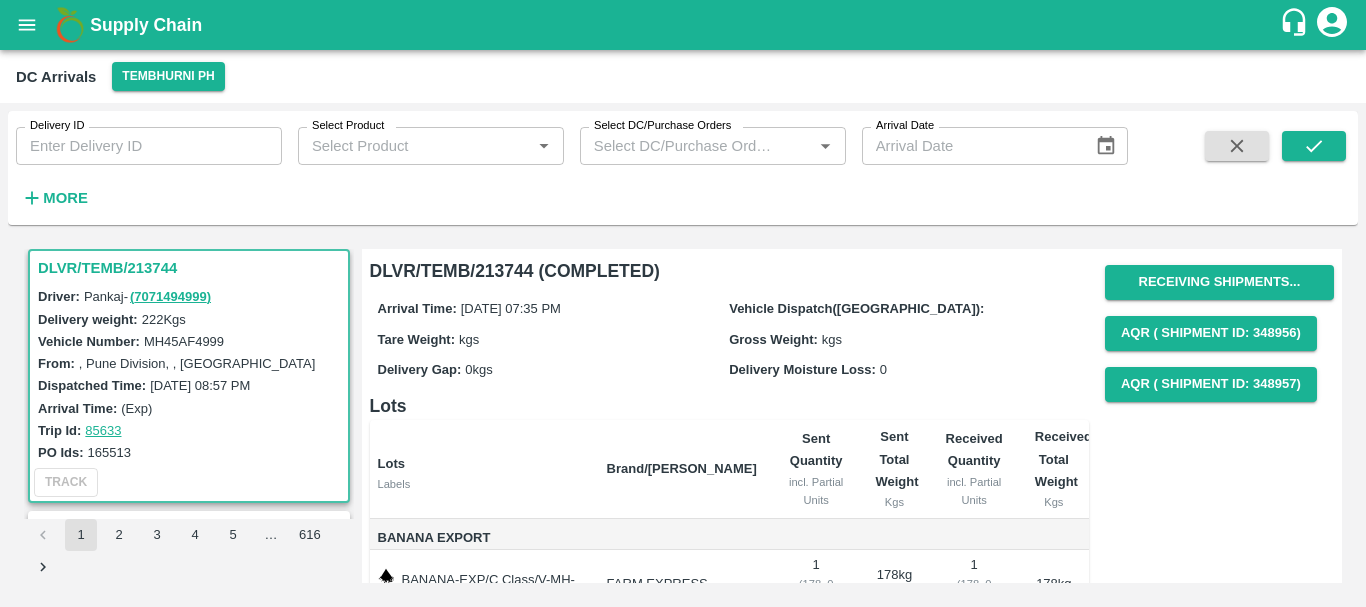 click on "DLVR/TEMB/213744   (COMPLETED)" at bounding box center [729, 271] 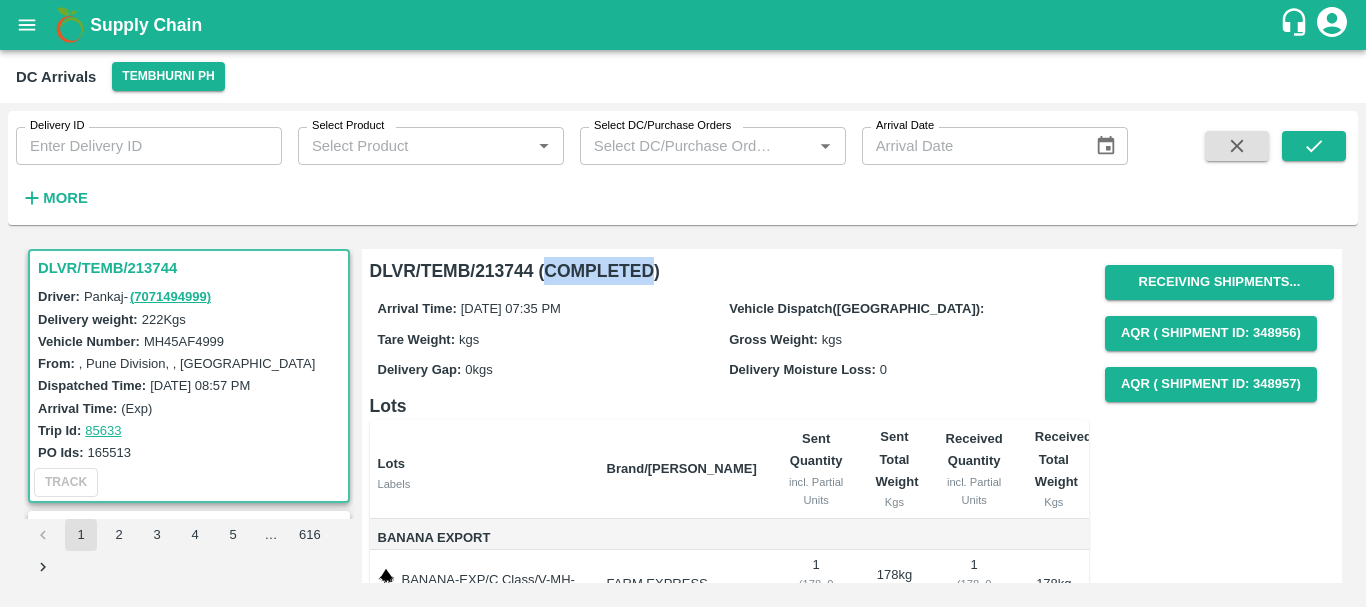 click on "DLVR/TEMB/213744   (COMPLETED)" at bounding box center (729, 271) 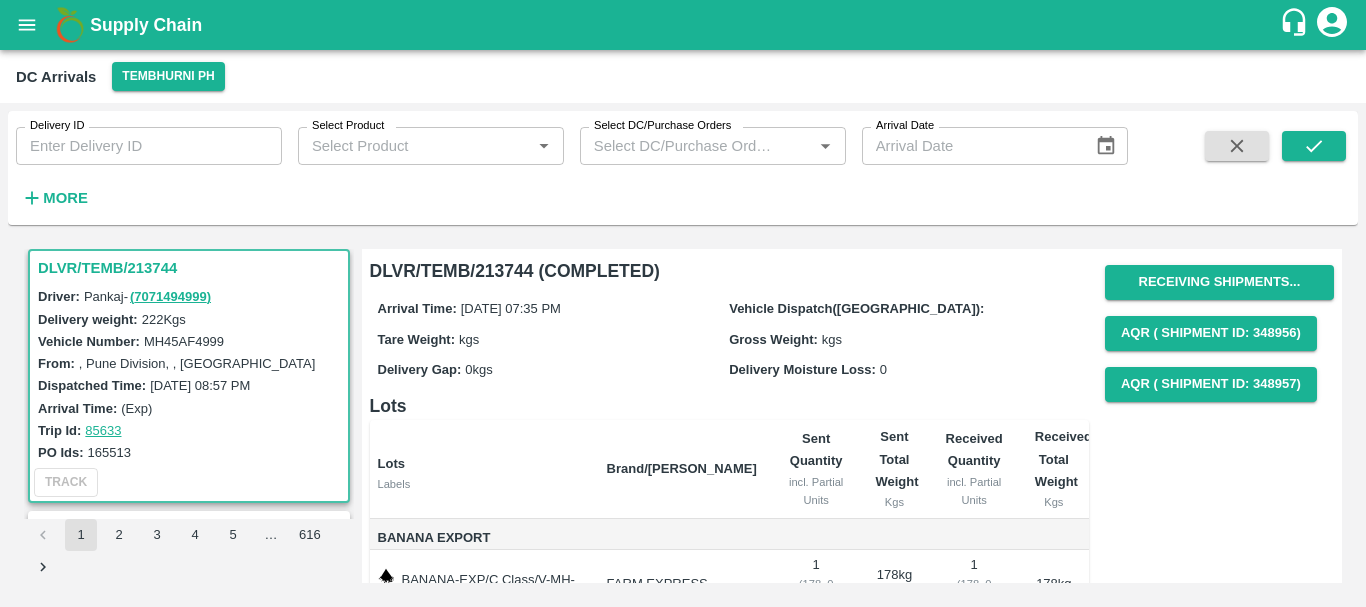 click on "Delivery Moisture Loss:" at bounding box center [802, 369] 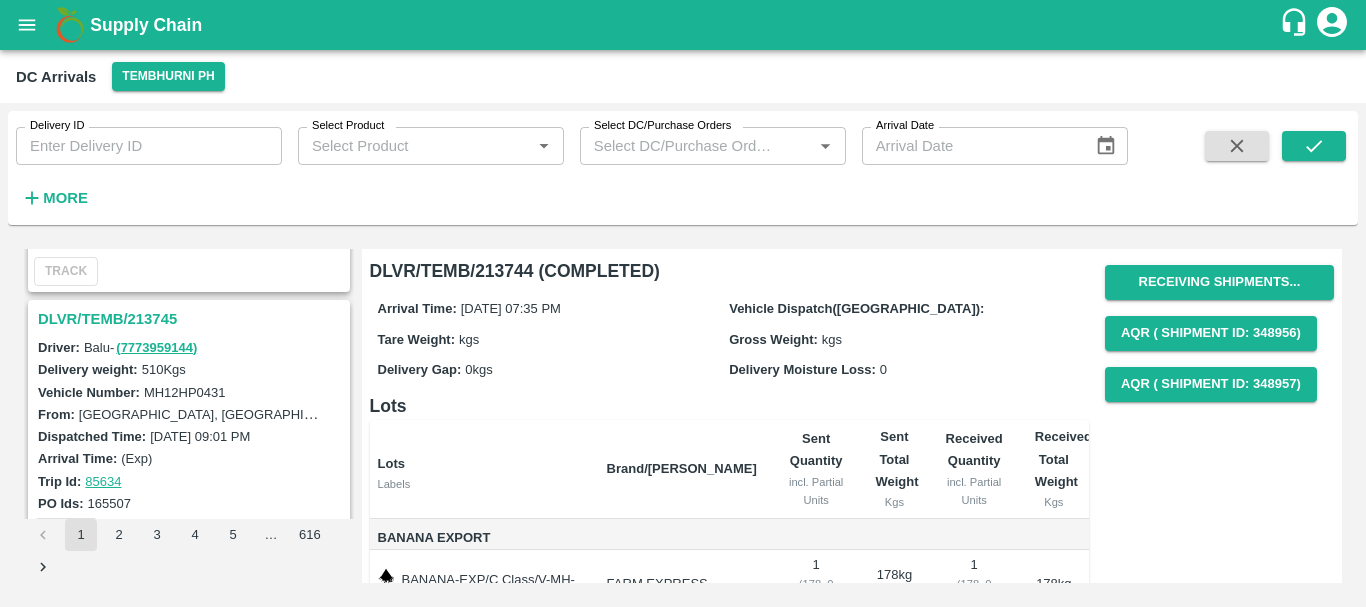 click on "DLVR/TEMB/213745" at bounding box center (192, 319) 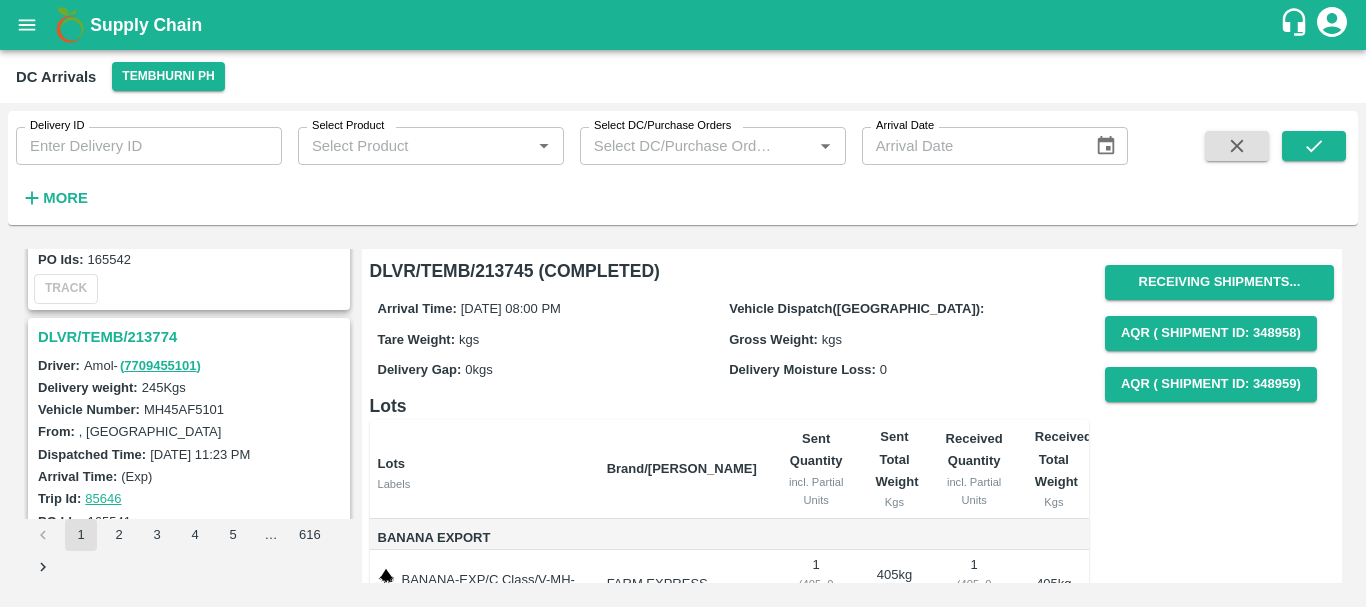 click on "DLVR/TEMB/213774" at bounding box center (192, 337) 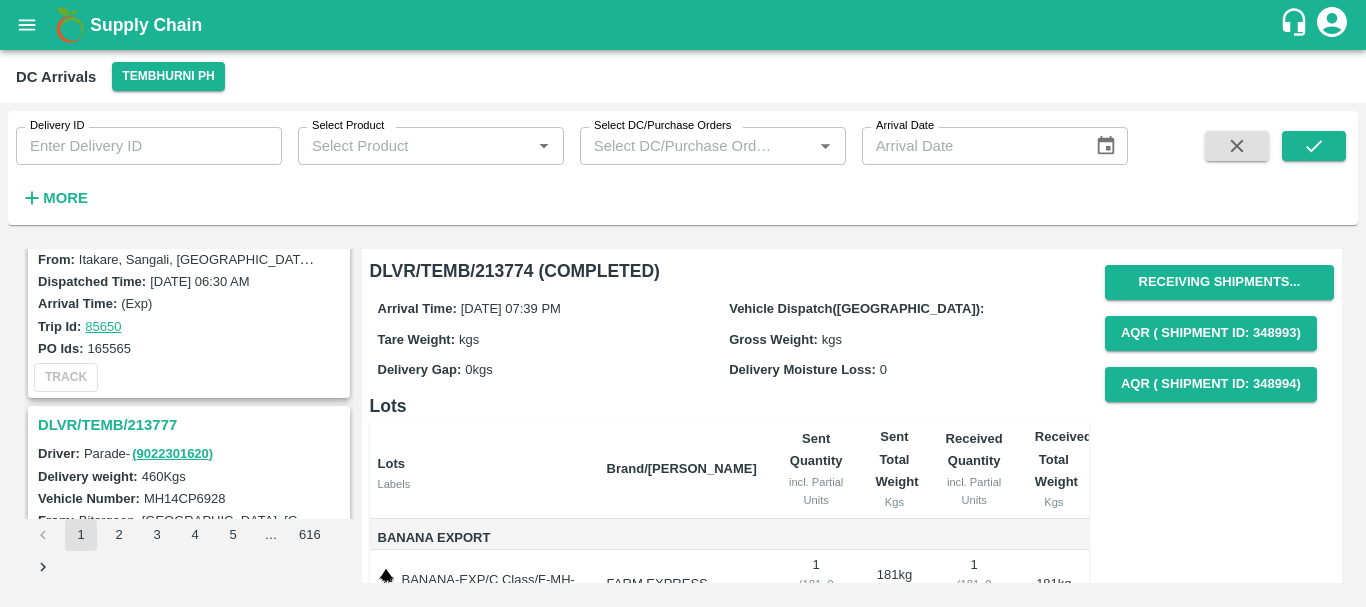 click on "DLVR/TEMB/213777" at bounding box center [192, 425] 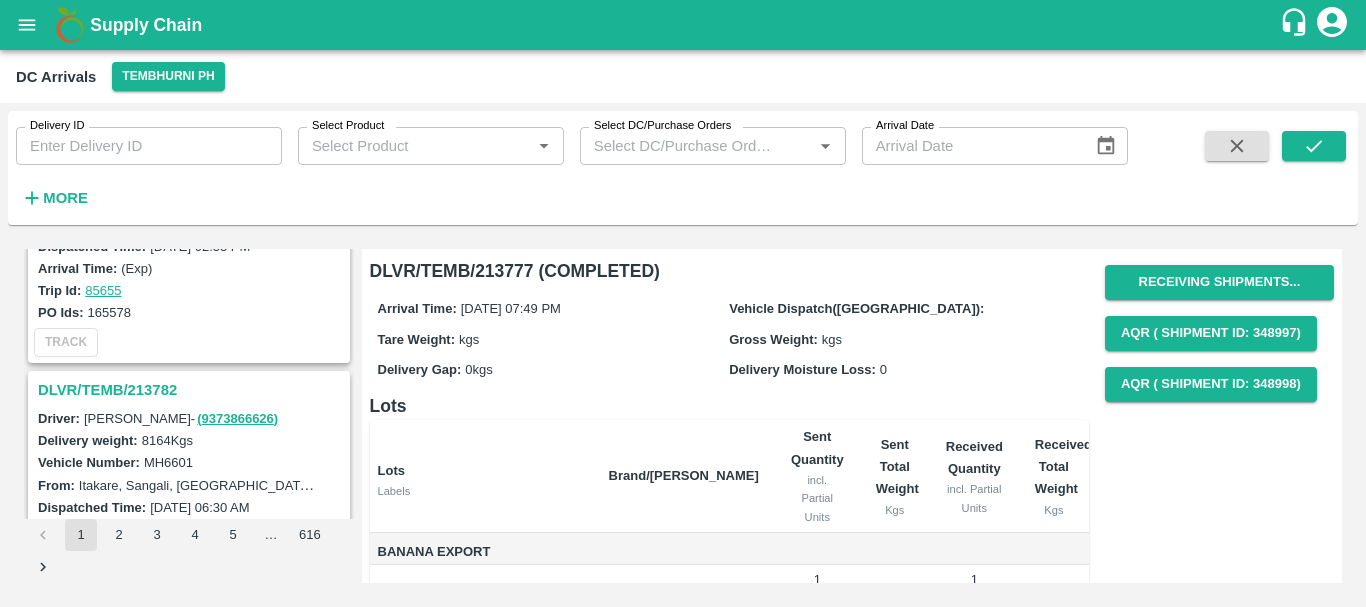 click on "DLVR/TEMB/213782" at bounding box center [192, 390] 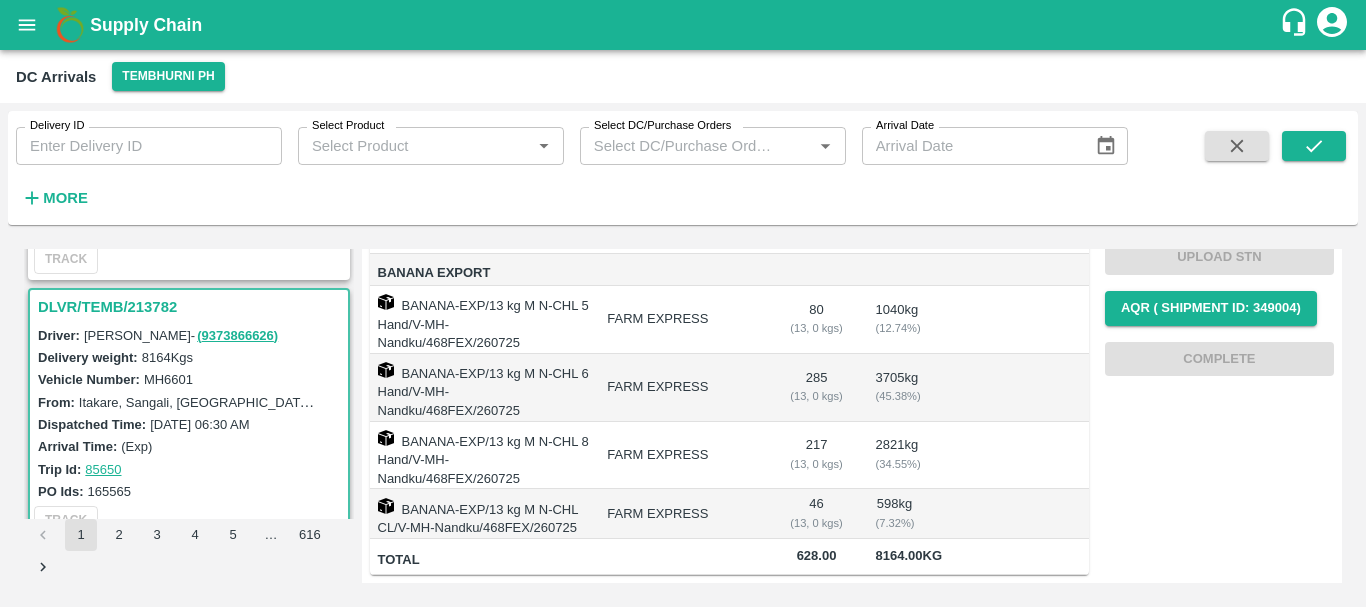 scroll, scrollTop: 0, scrollLeft: 0, axis: both 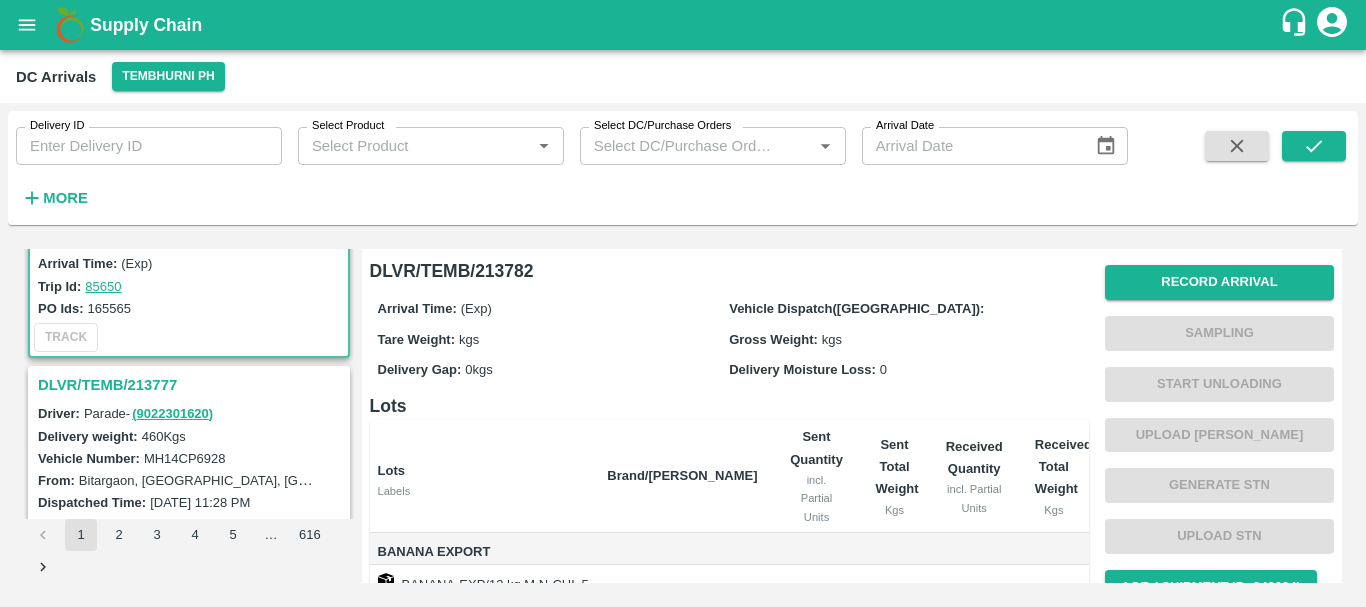 click on "DLVR/TEMB/213777" at bounding box center (192, 385) 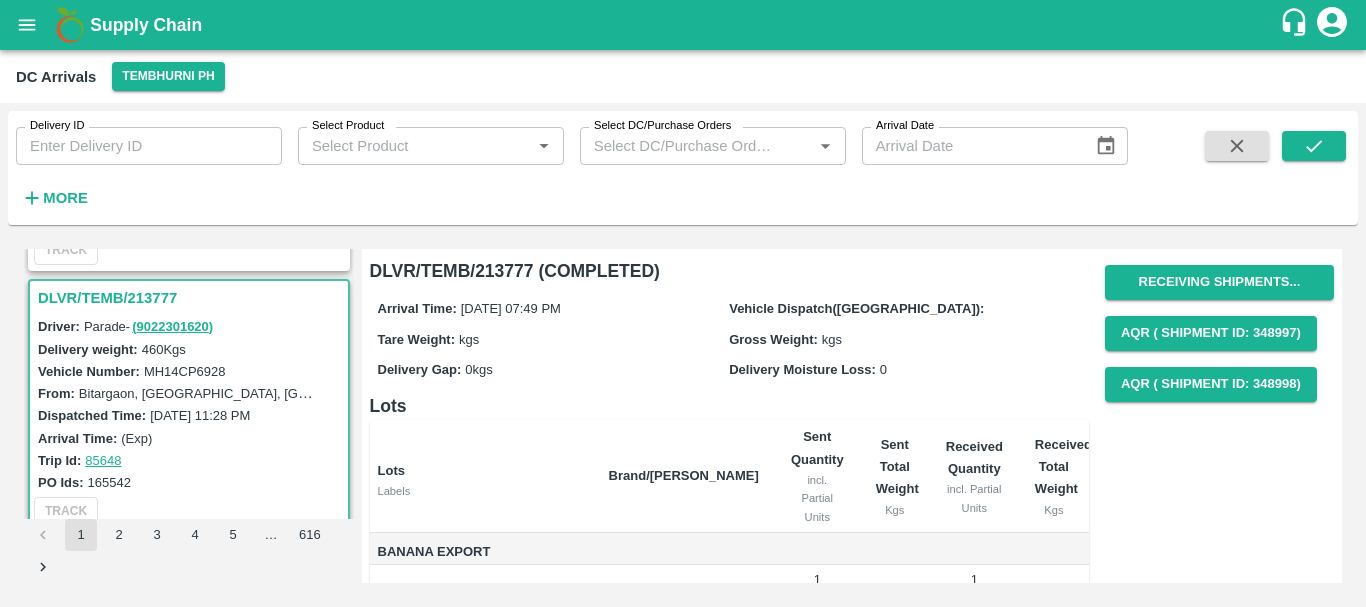 scroll, scrollTop: 2622, scrollLeft: 0, axis: vertical 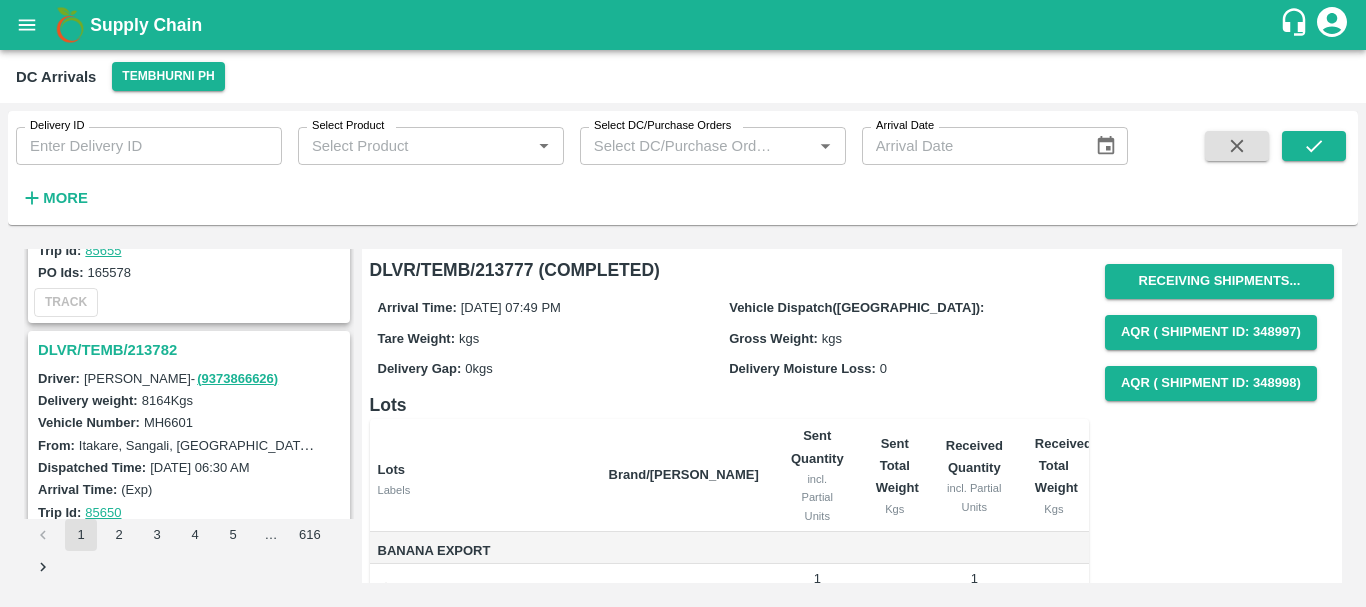 click on "DLVR/TEMB/213782" at bounding box center [192, 350] 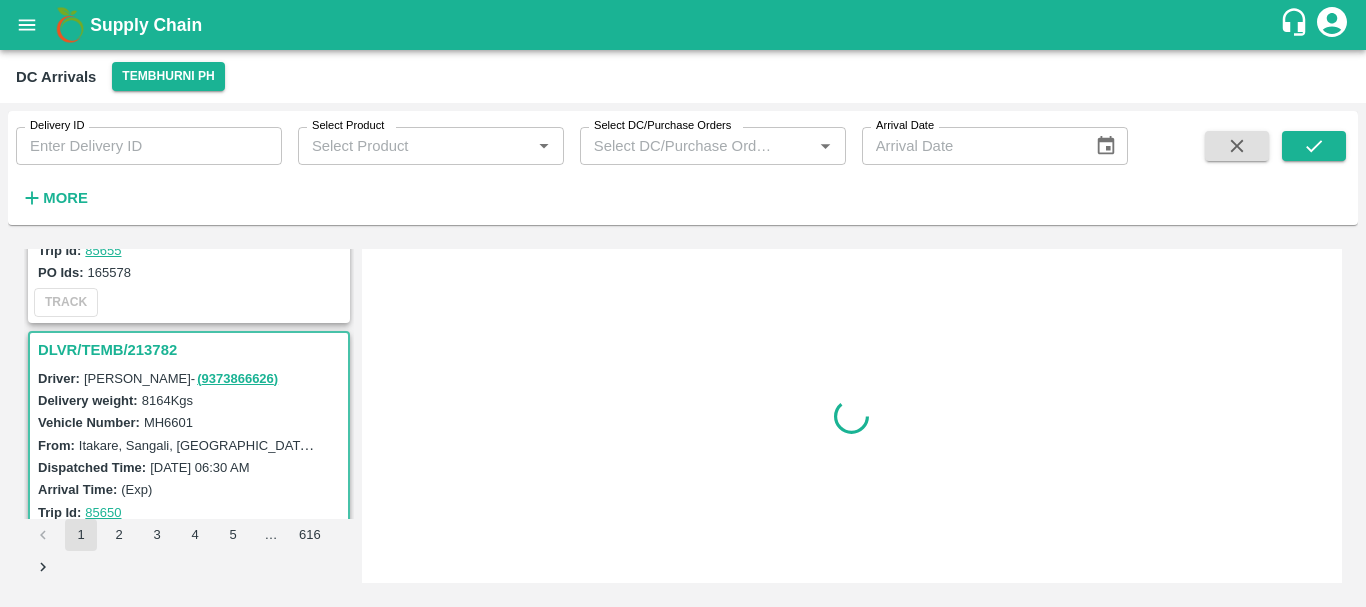 scroll, scrollTop: 0, scrollLeft: 0, axis: both 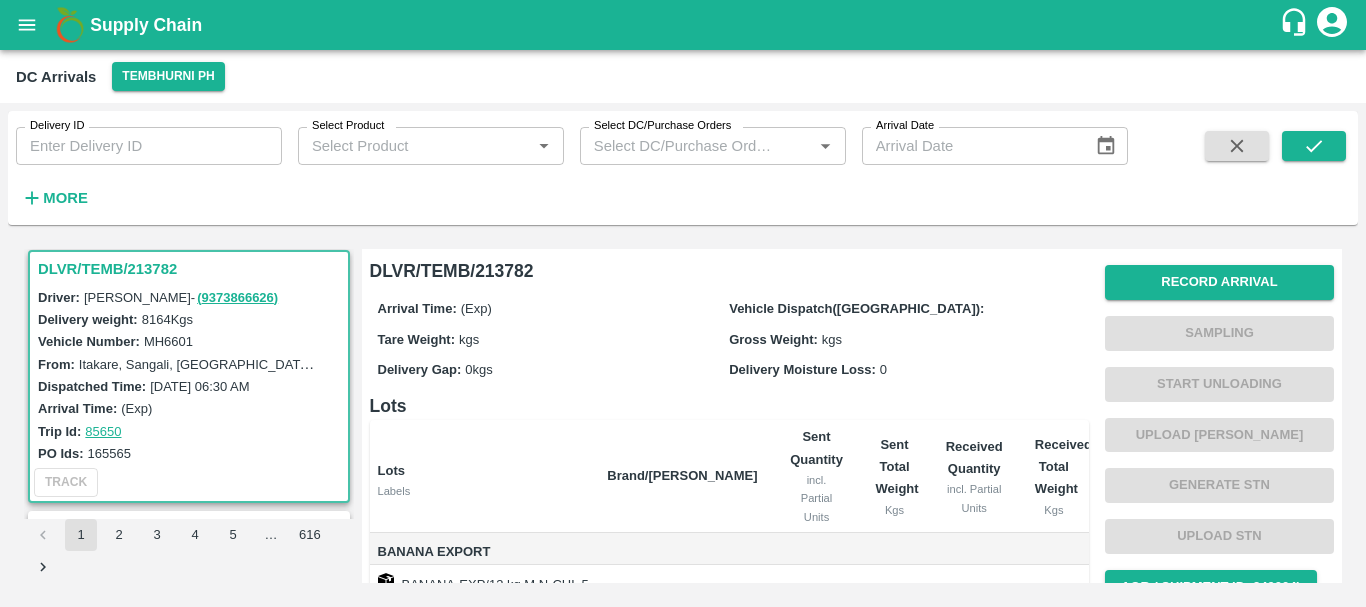 click on "Delivery Moisture Loss: 0" at bounding box center (905, 369) 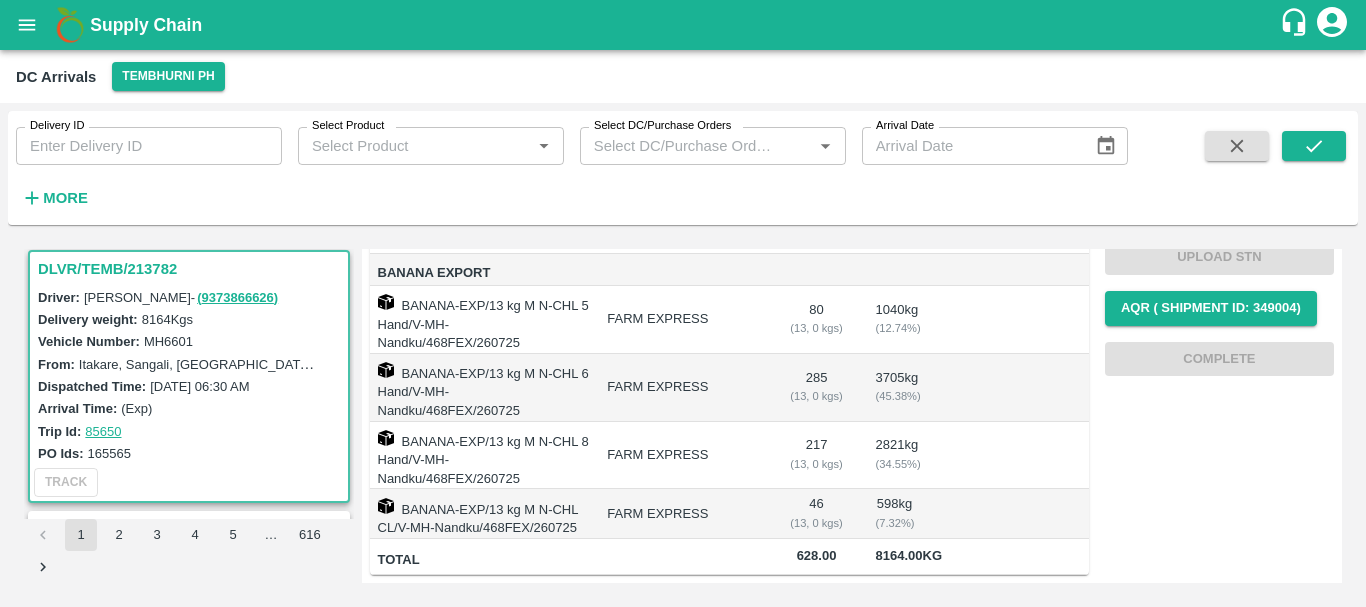 click on "FARM EXPRESS" at bounding box center (682, 388) 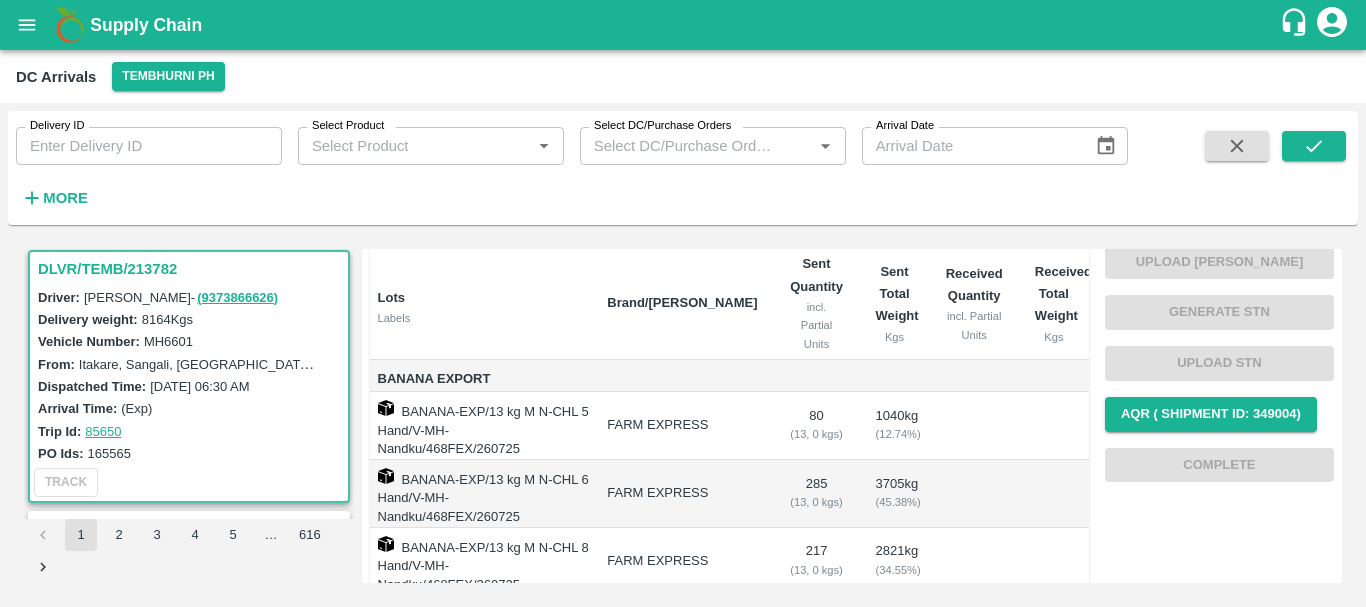 scroll, scrollTop: 0, scrollLeft: 0, axis: both 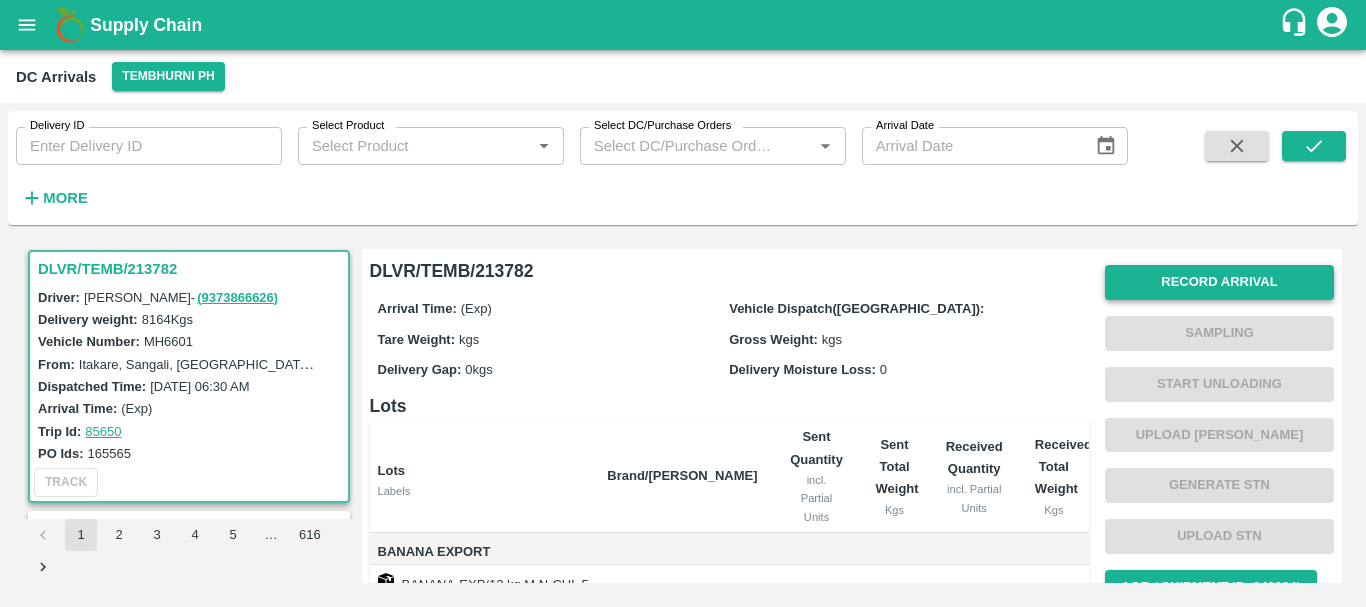 click on "Record Arrival" at bounding box center (1219, 282) 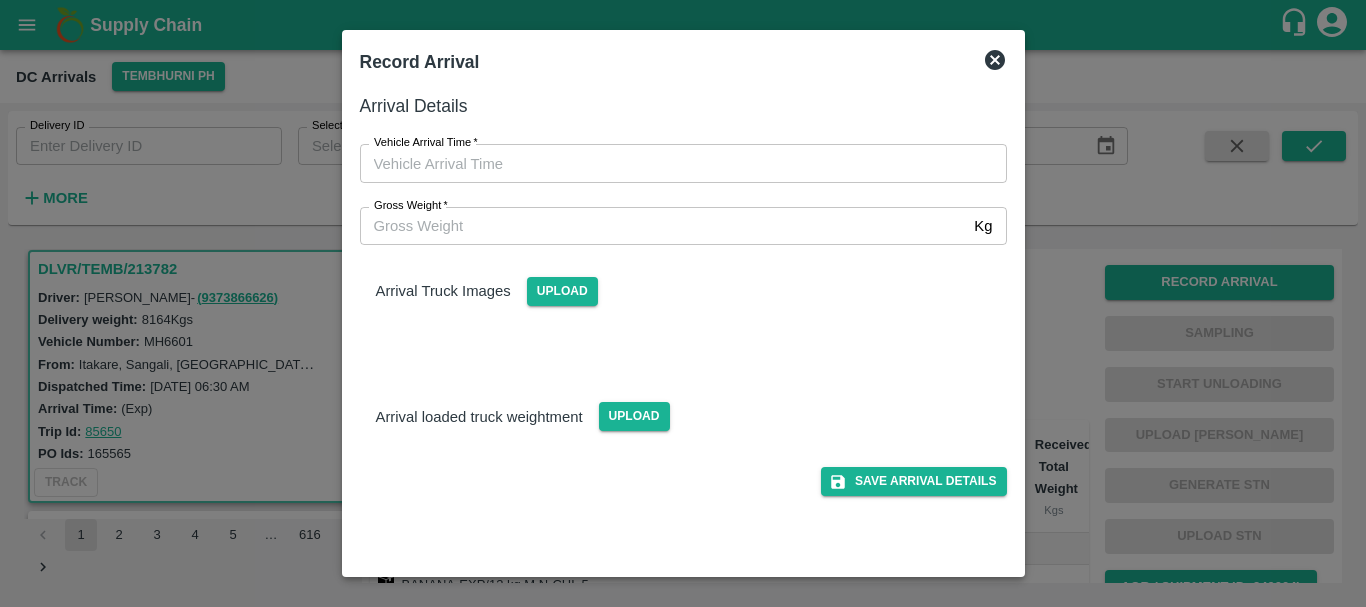 type on "DD/MM/YYYY hh:mm aa" 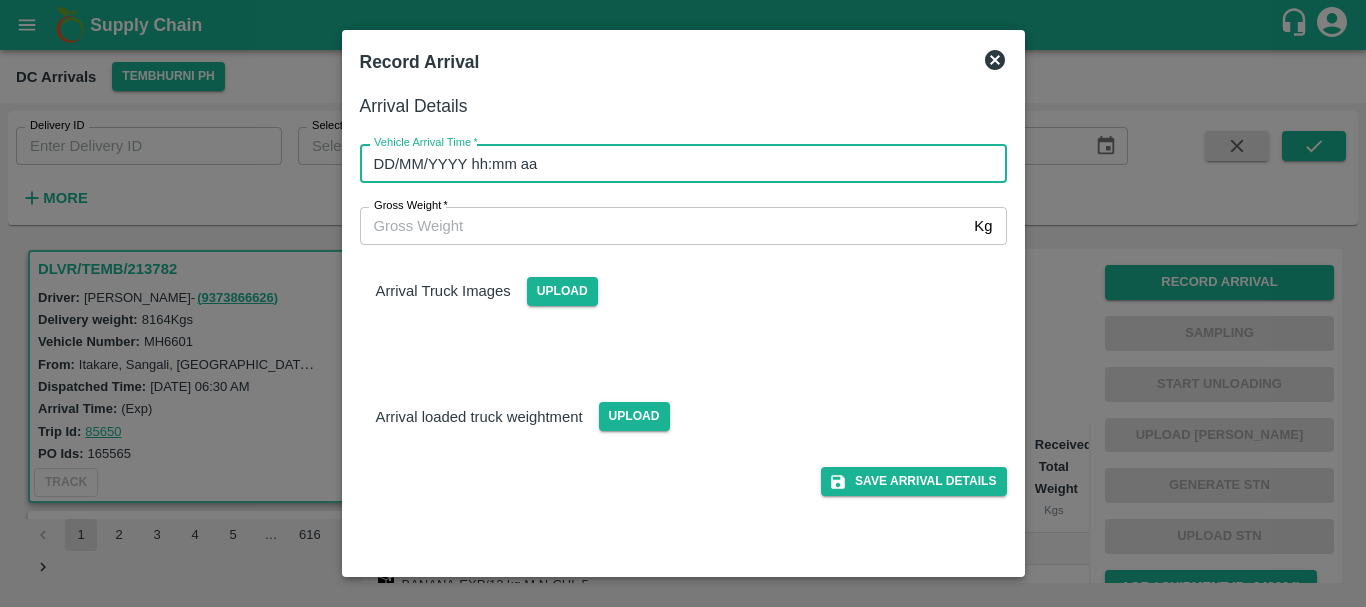 click on "DD/MM/YYYY hh:mm aa" at bounding box center (676, 163) 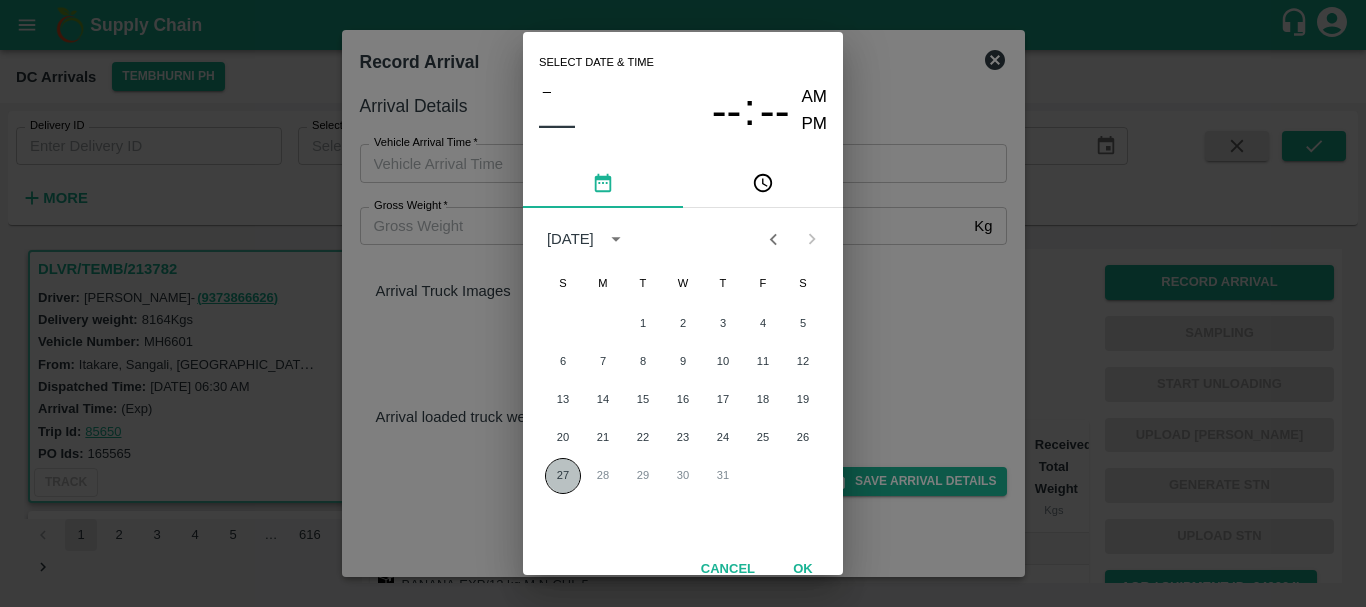 click on "27" at bounding box center [563, 476] 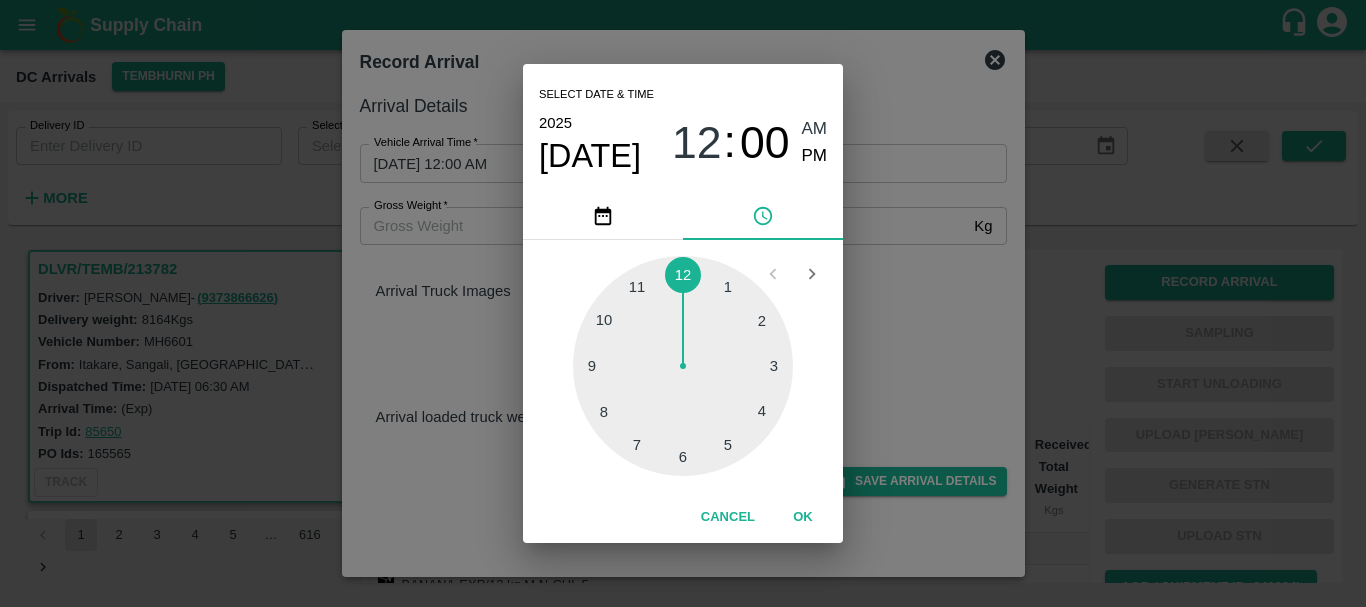click at bounding box center [683, 366] 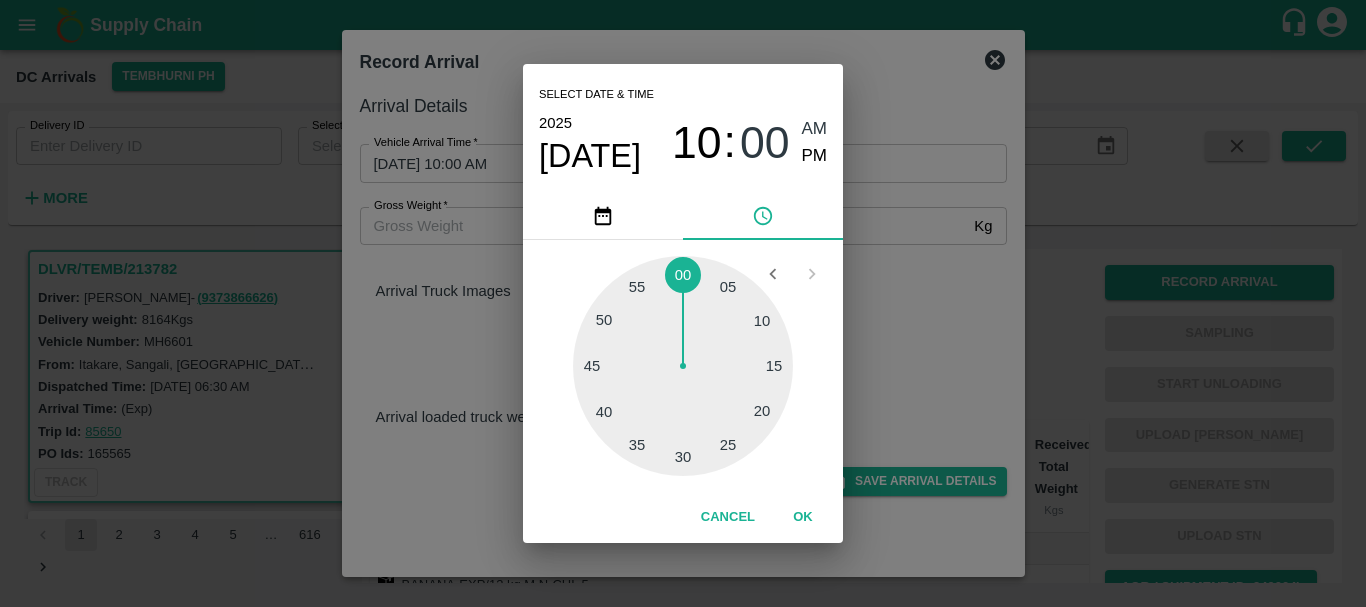 click at bounding box center [683, 366] 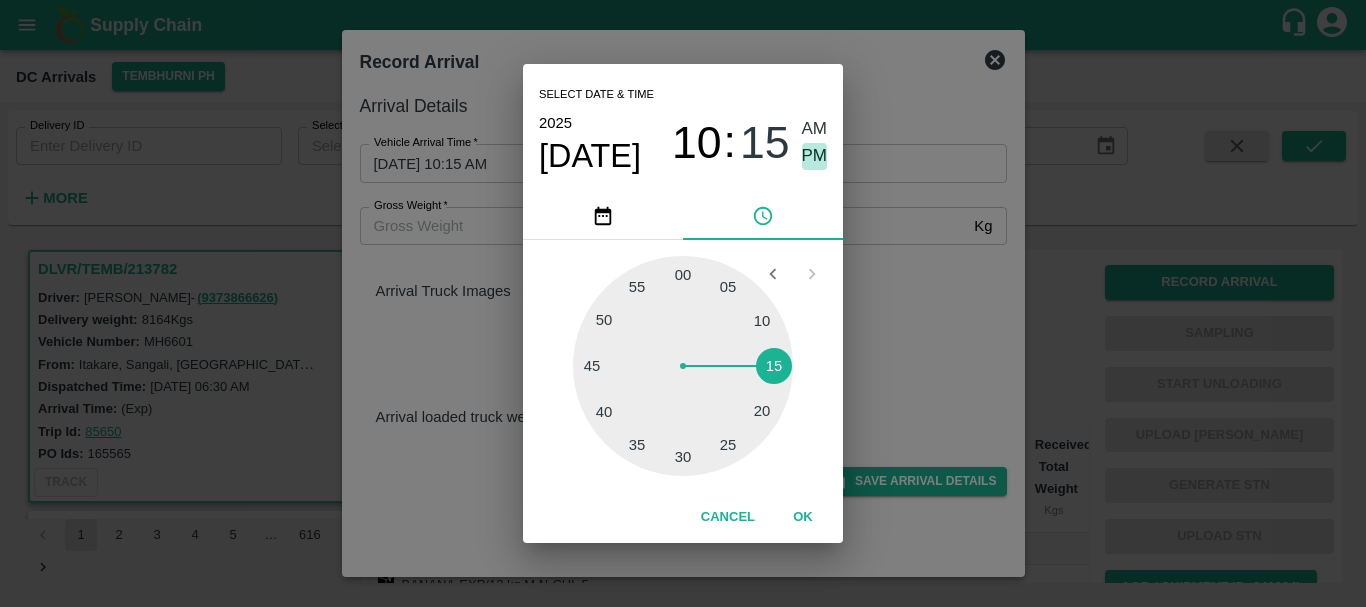 click on "PM" at bounding box center [815, 156] 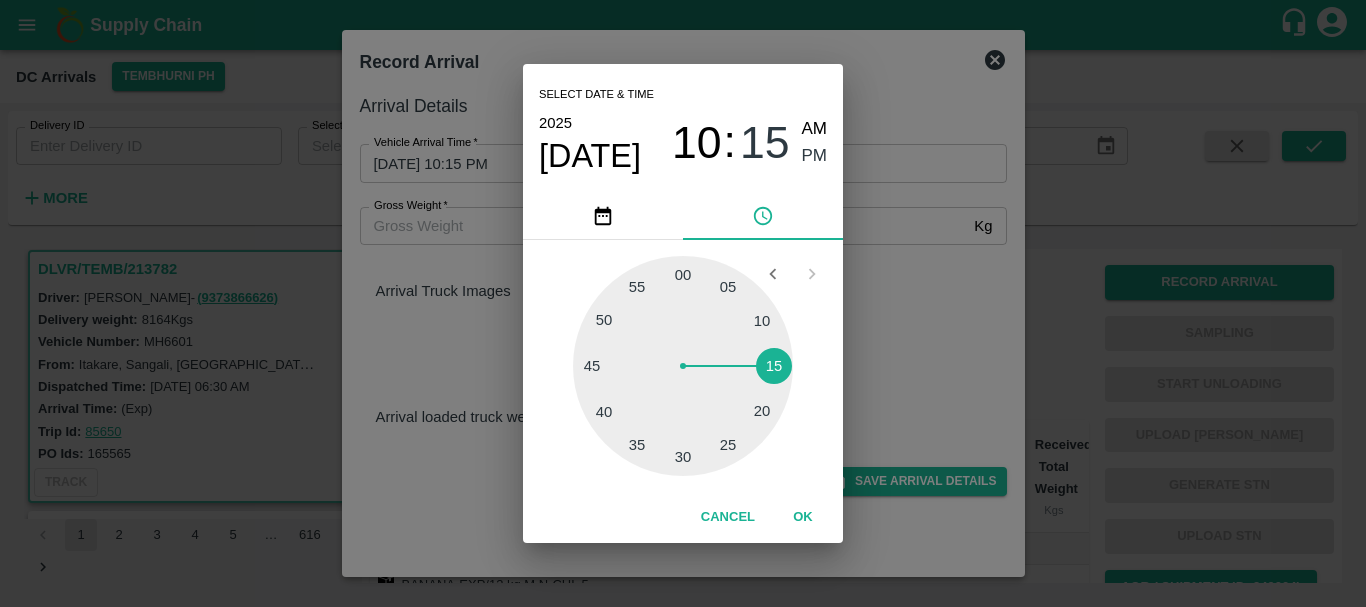 click on "Select date & time 2025 Jul 27 10 : 15 AM PM 05 10 15 20 25 30 35 40 45 50 55 00 Cancel OK" at bounding box center (683, 303) 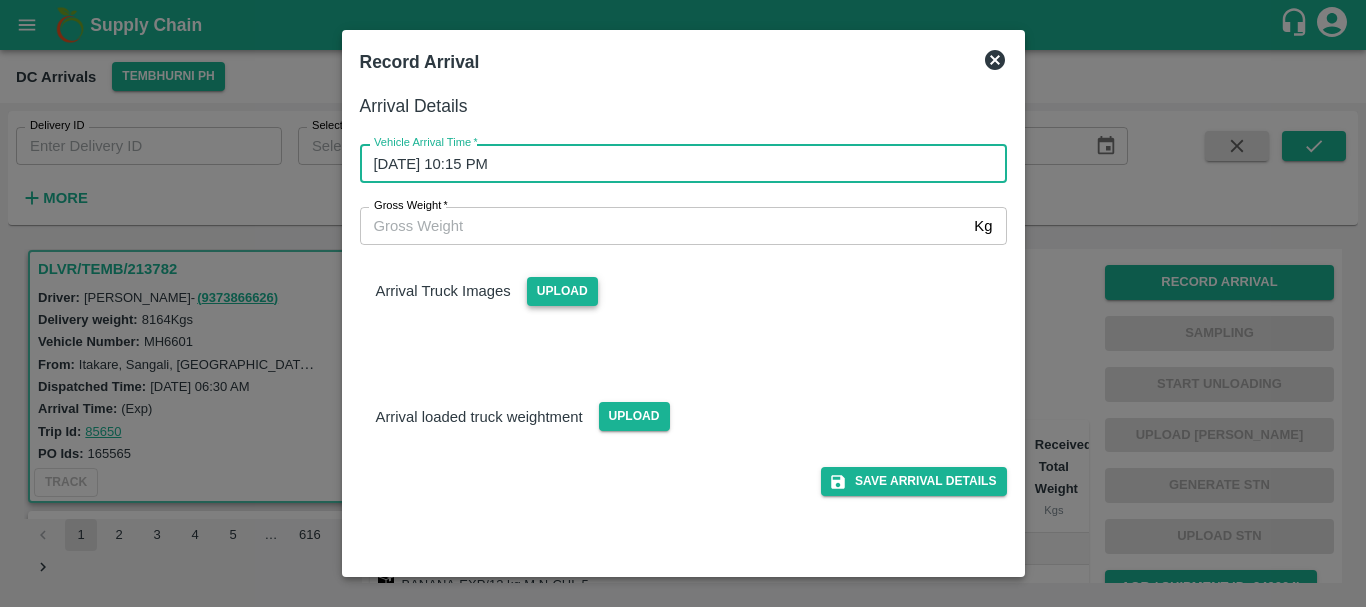 click on "Upload" at bounding box center (562, 291) 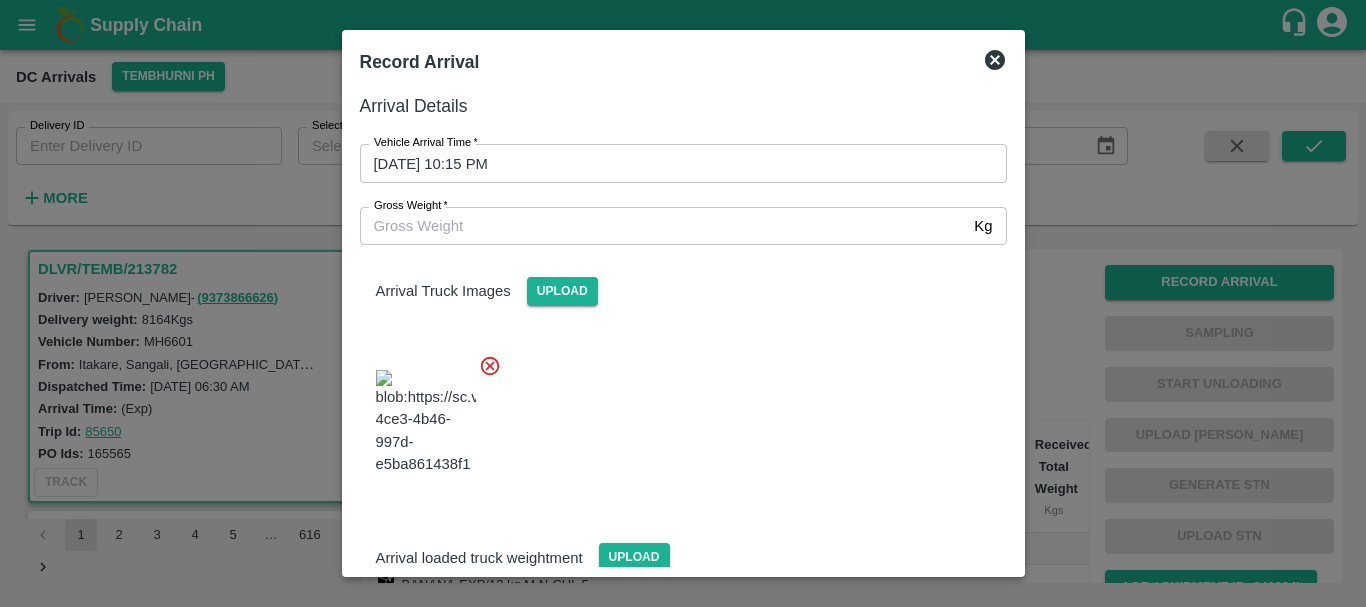 scroll, scrollTop: 151, scrollLeft: 0, axis: vertical 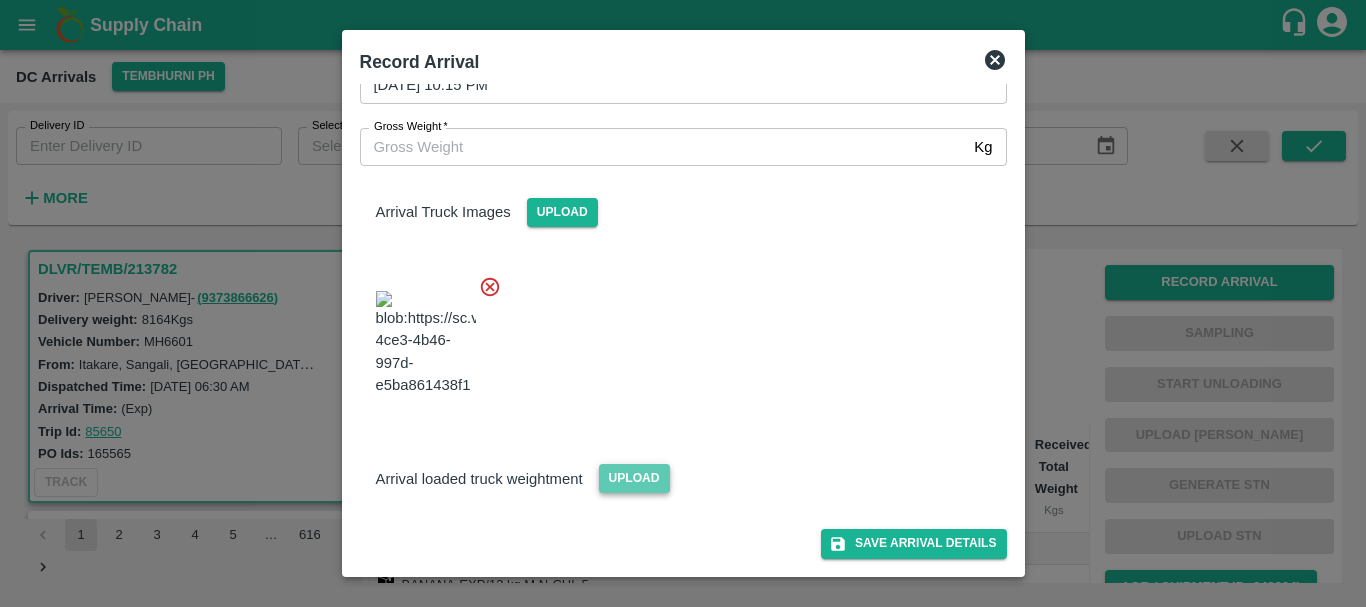 click on "Upload" at bounding box center (634, 478) 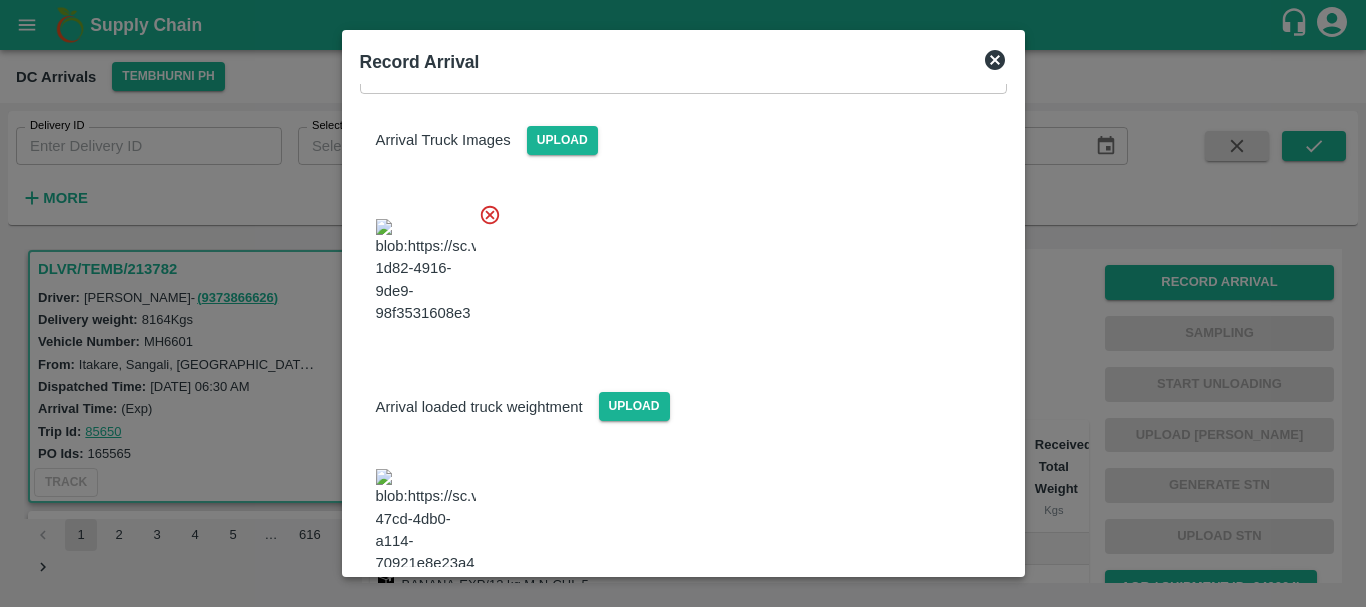 scroll, scrollTop: 381, scrollLeft: 0, axis: vertical 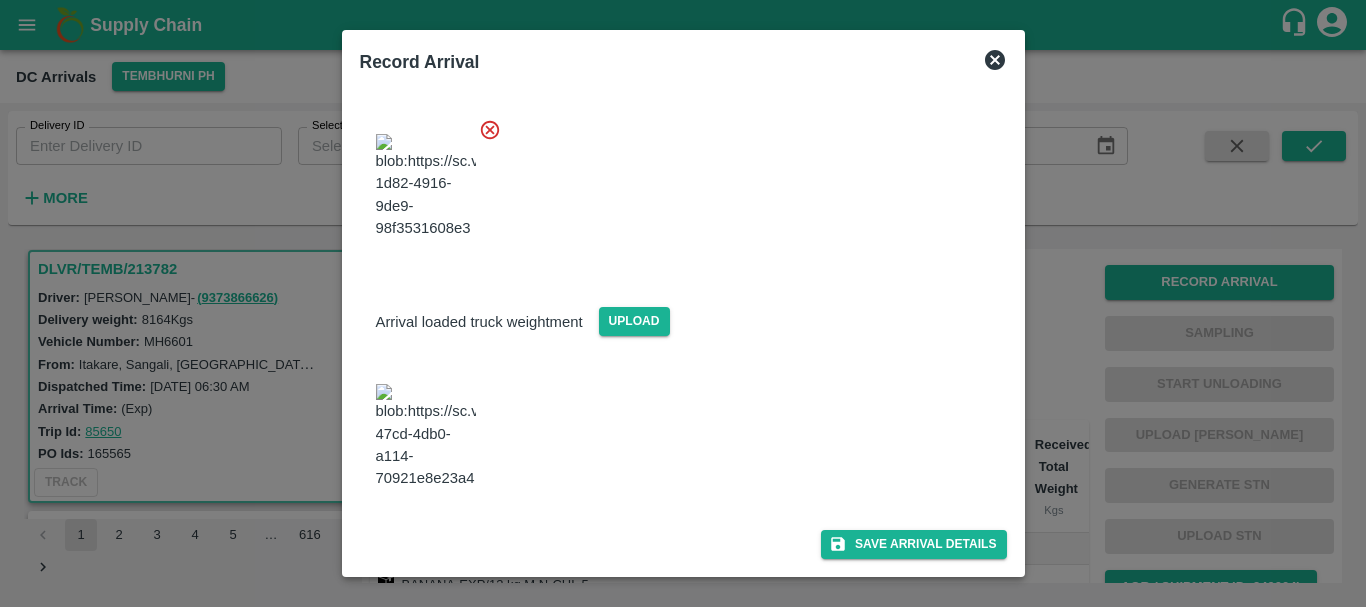 click at bounding box center (426, 436) 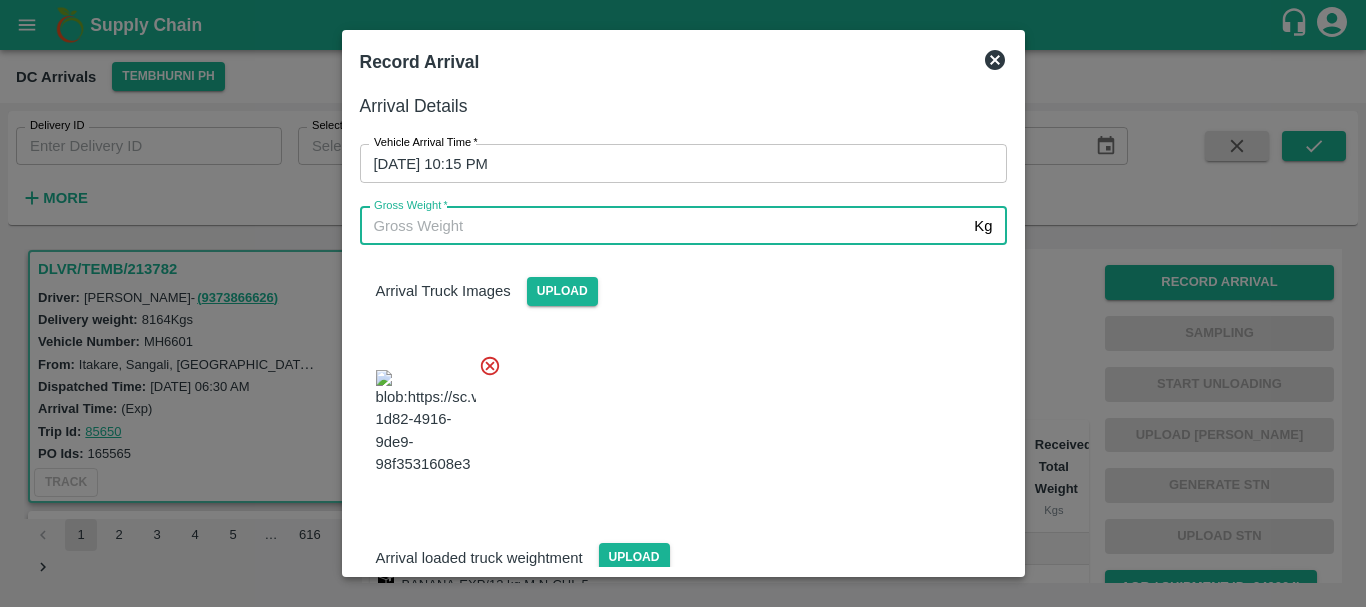 click on "Gross Weight   *" at bounding box center [663, 226] 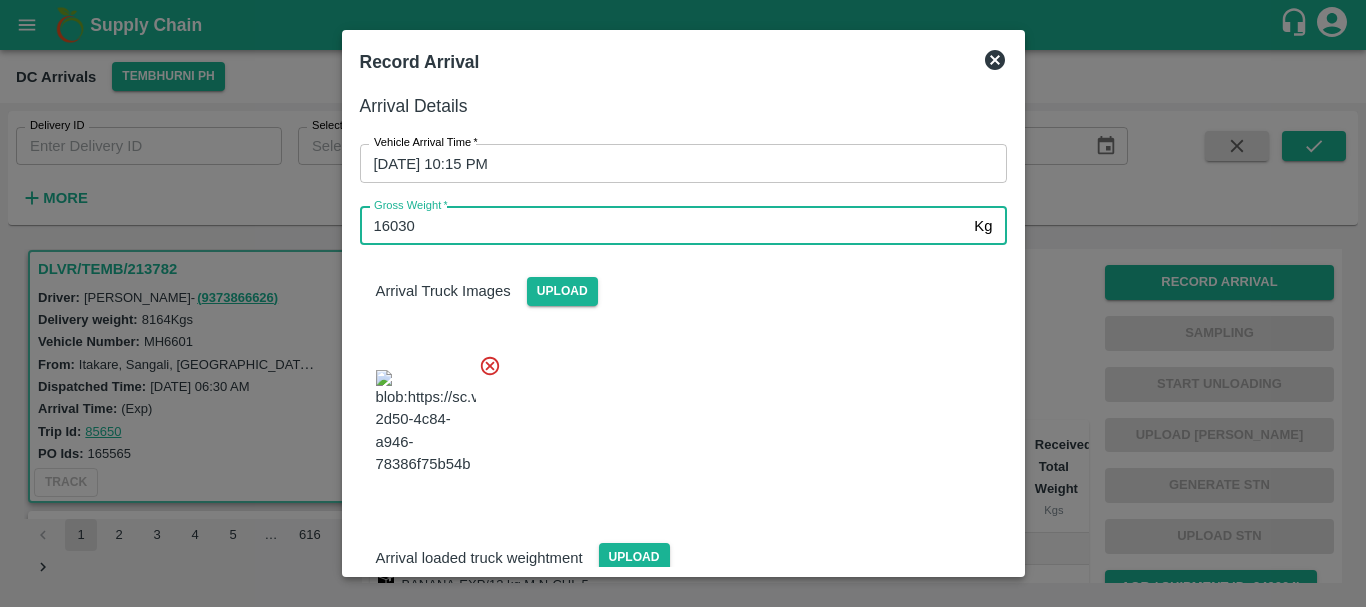 type on "16030" 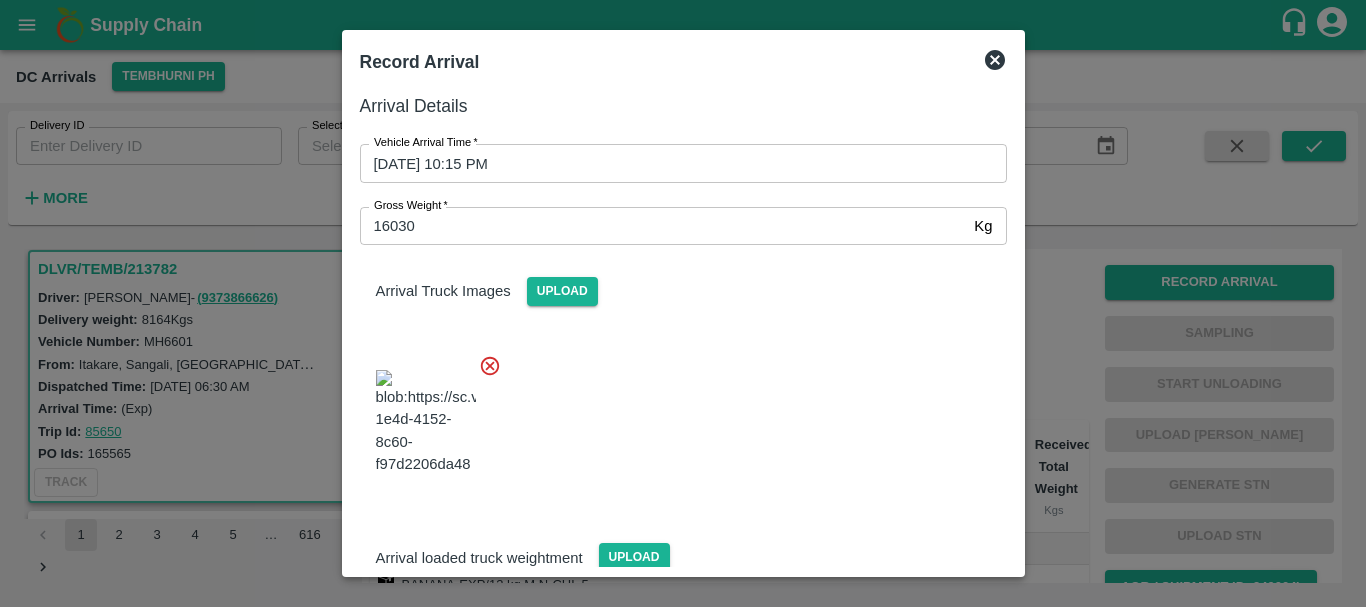 scroll, scrollTop: 381, scrollLeft: 0, axis: vertical 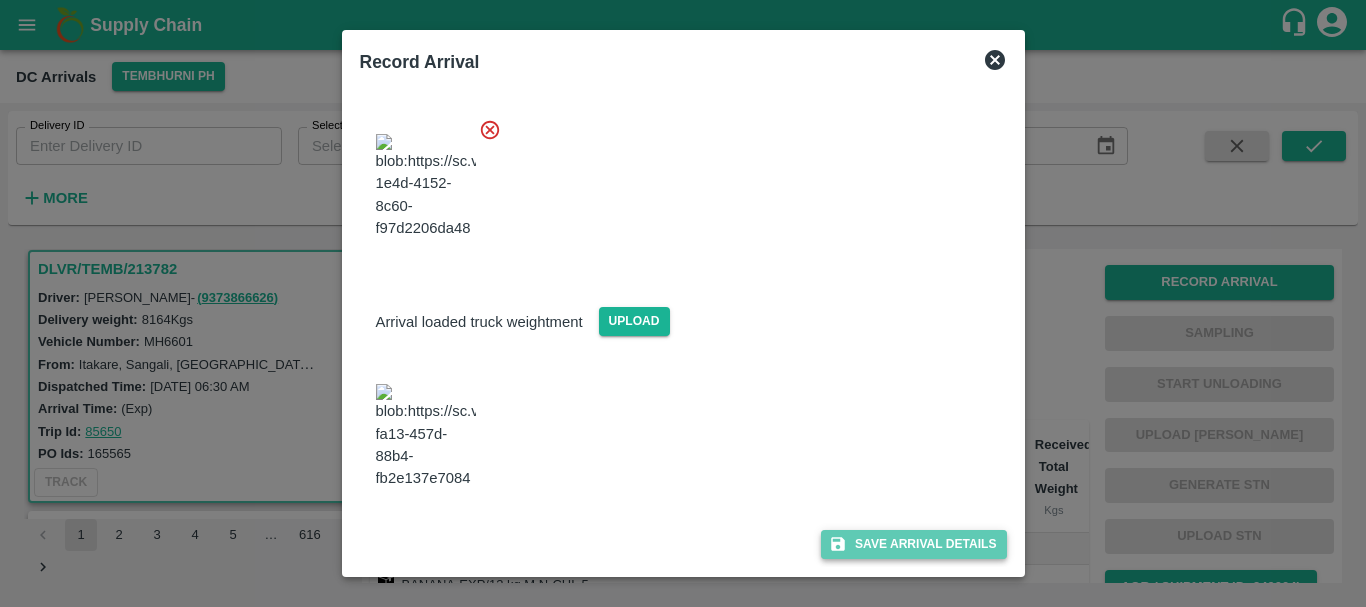 click on "Save Arrival Details" at bounding box center (913, 544) 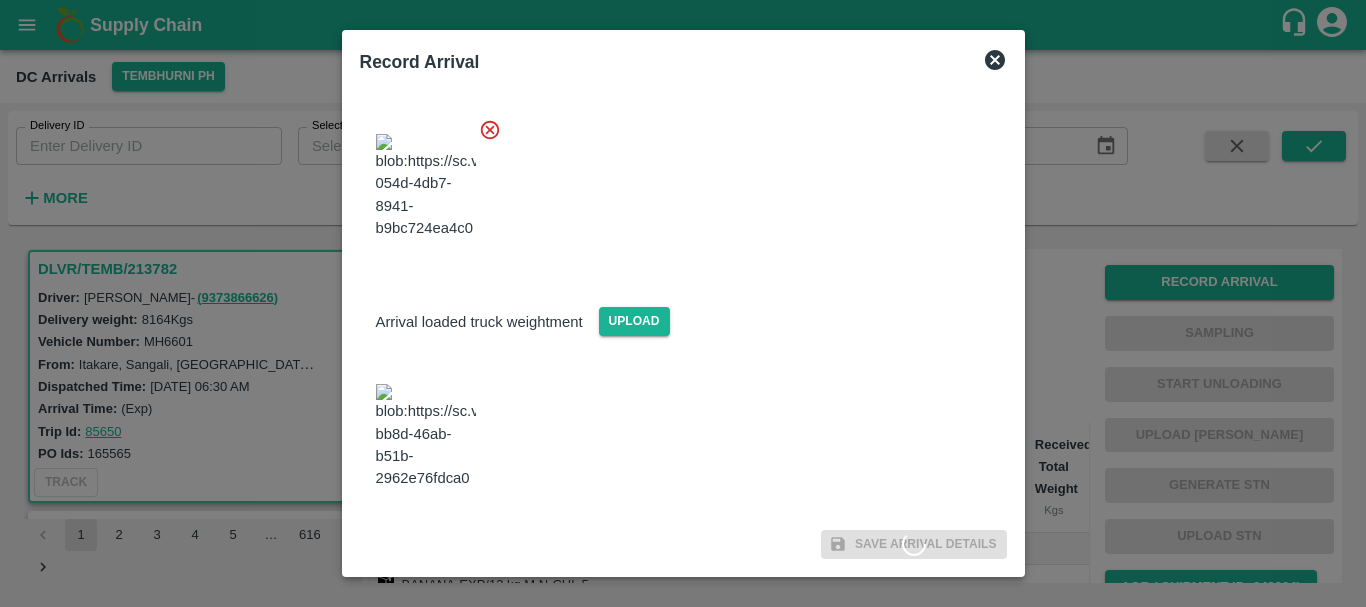 scroll, scrollTop: 0, scrollLeft: 0, axis: both 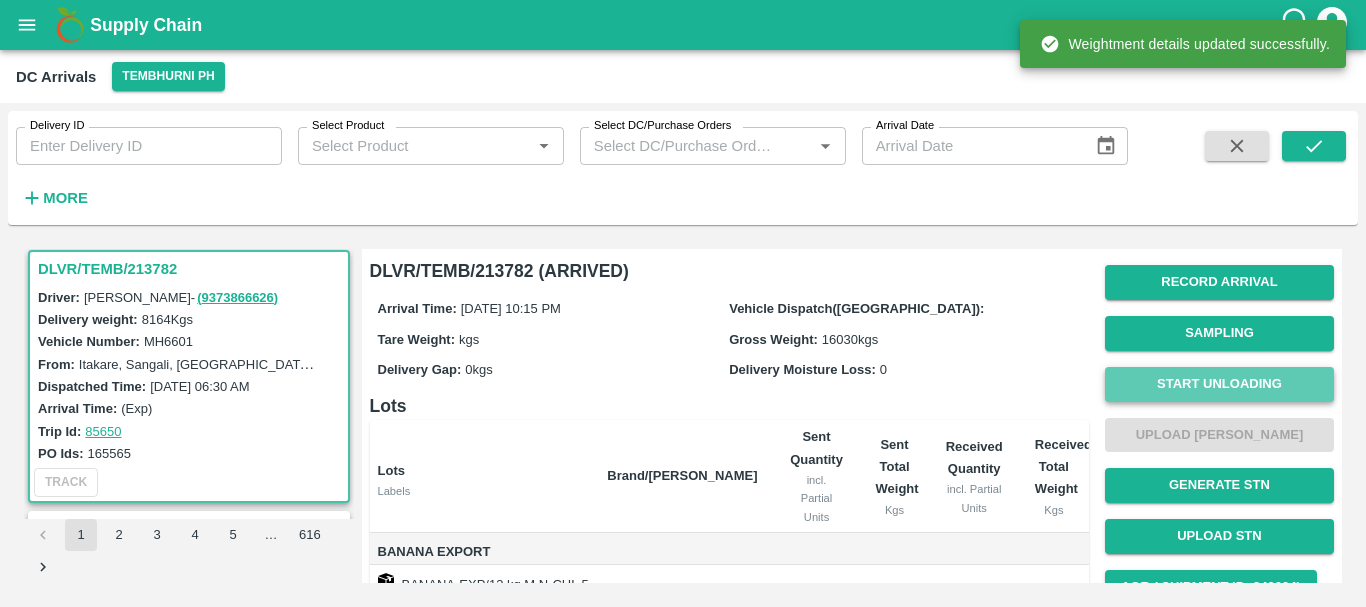 click on "Start Unloading" at bounding box center (1219, 384) 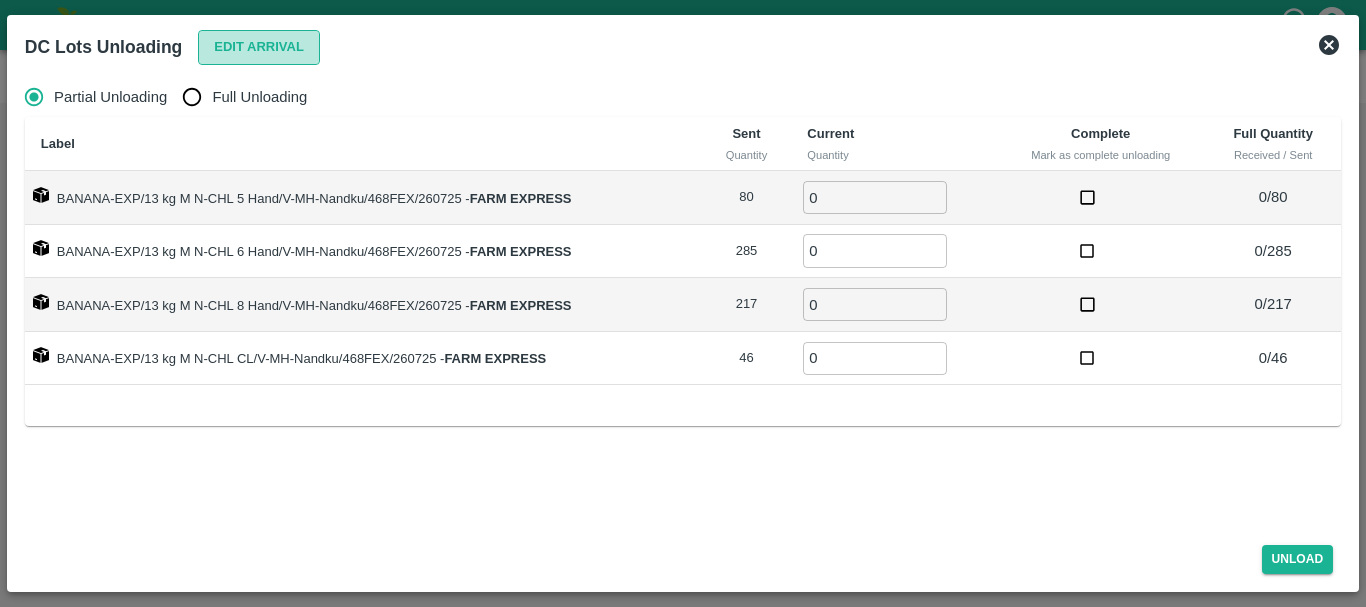 click on "Edit Arrival" at bounding box center [259, 47] 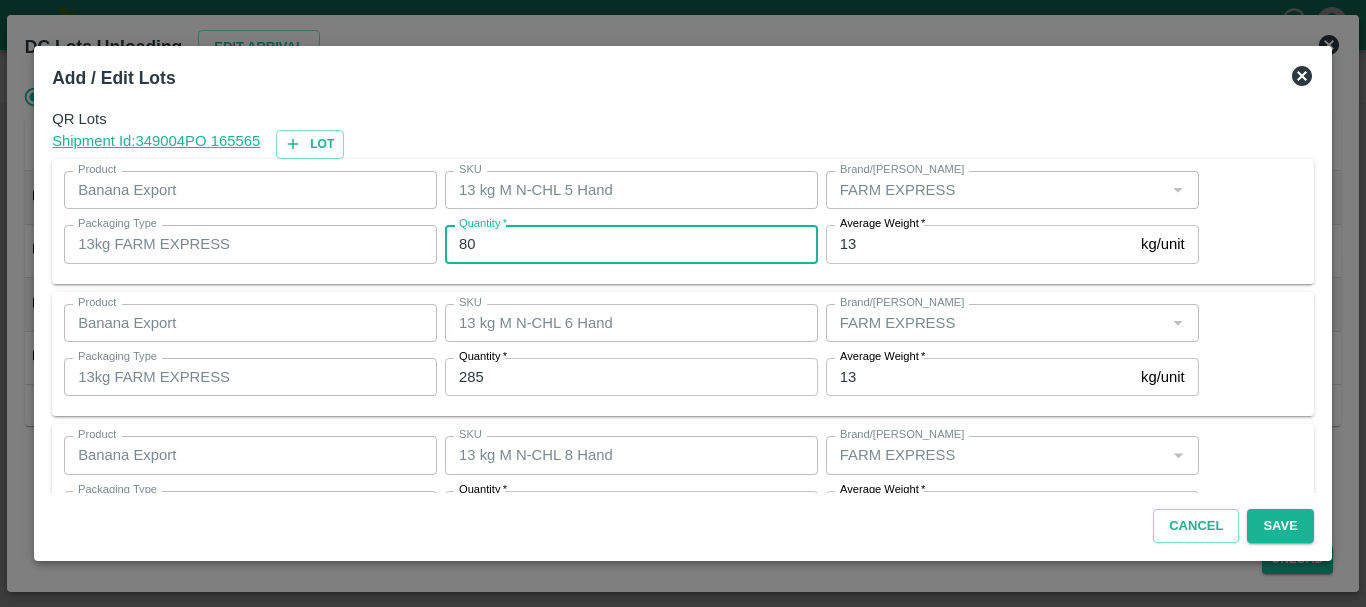 click on "80" at bounding box center [631, 244] 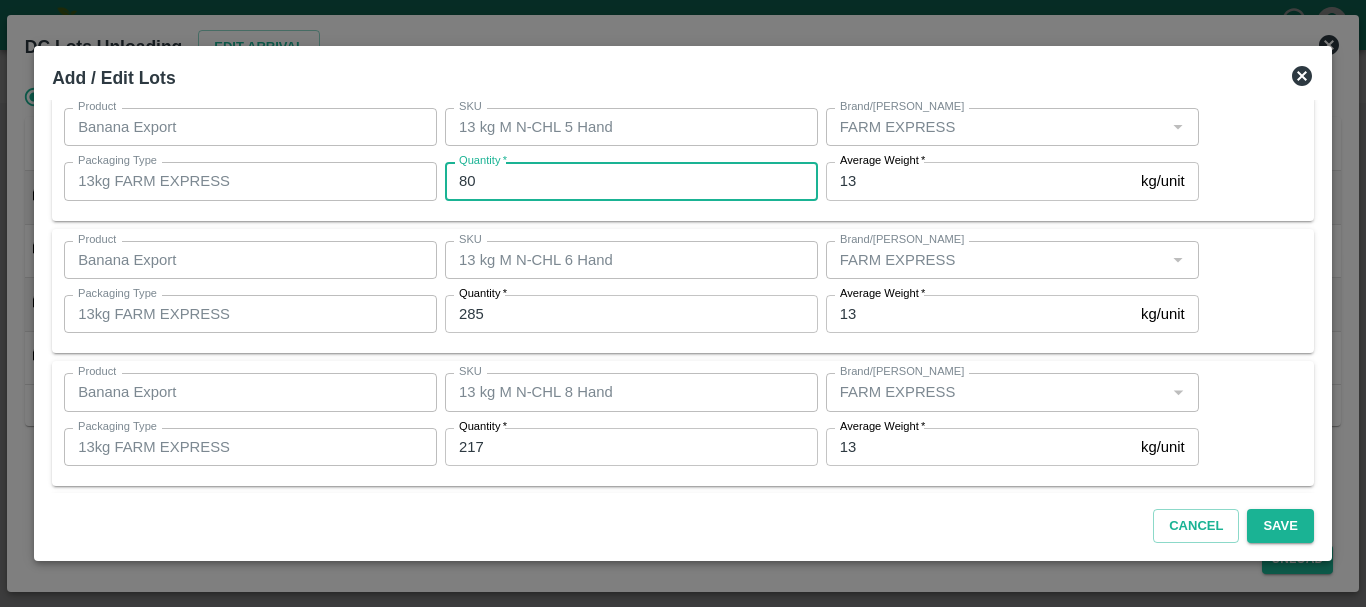 type on "8" 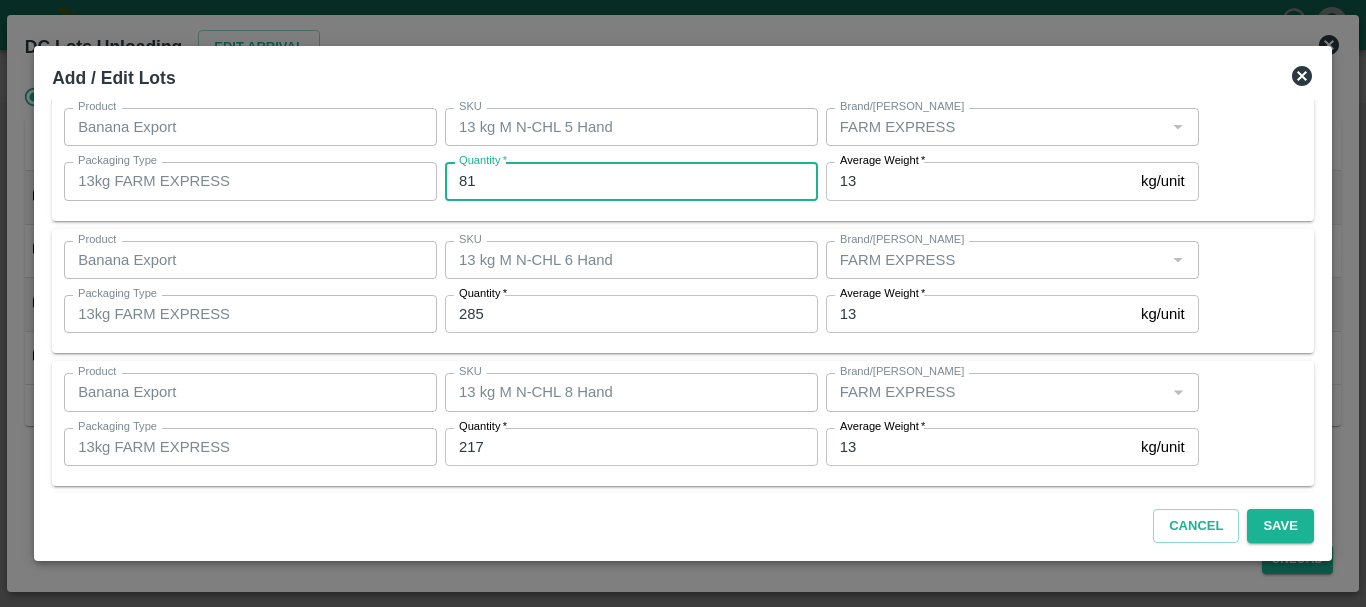 type on "81" 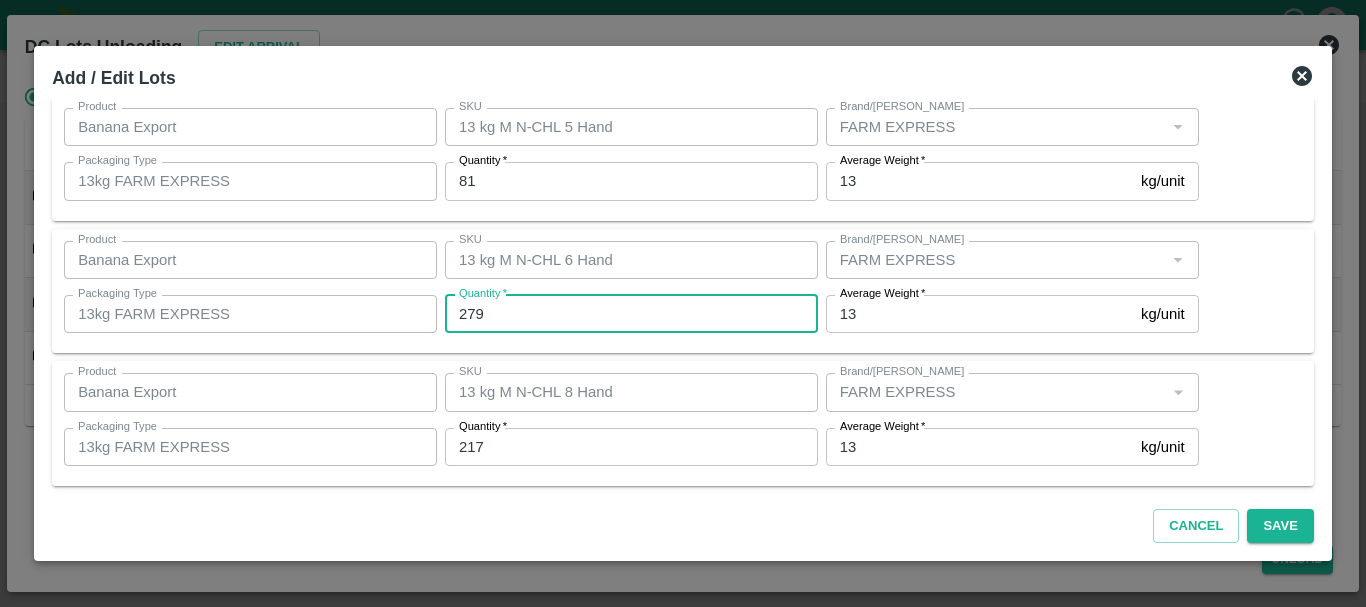 type on "279" 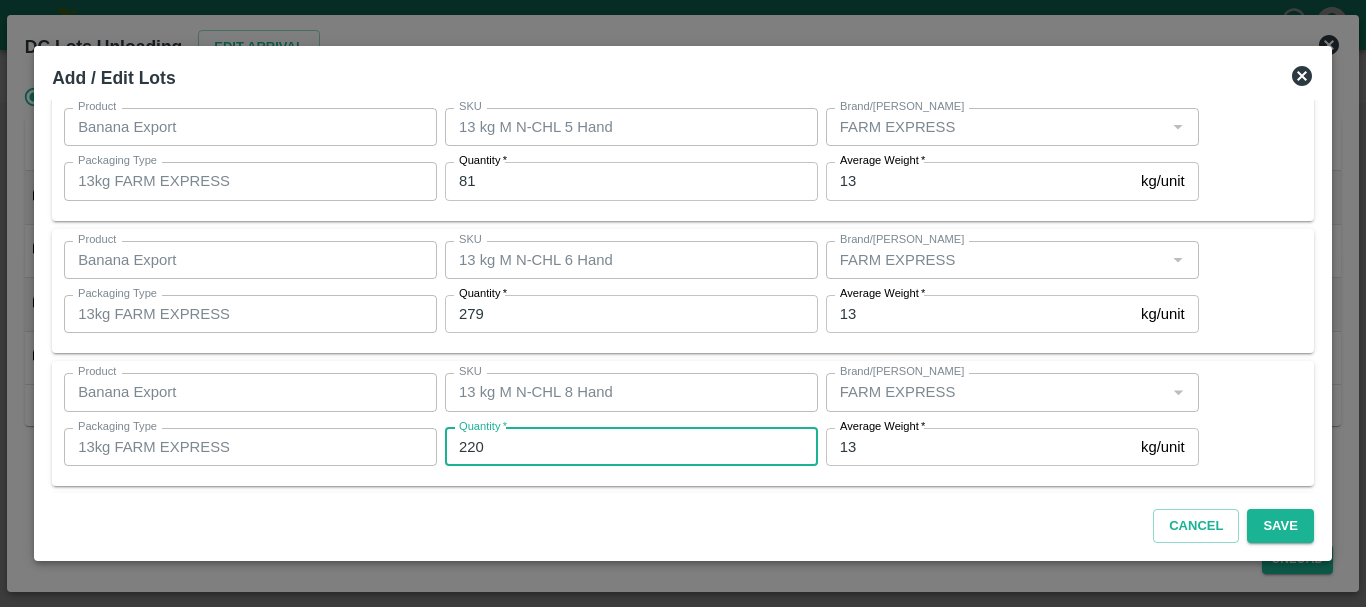 type on "220" 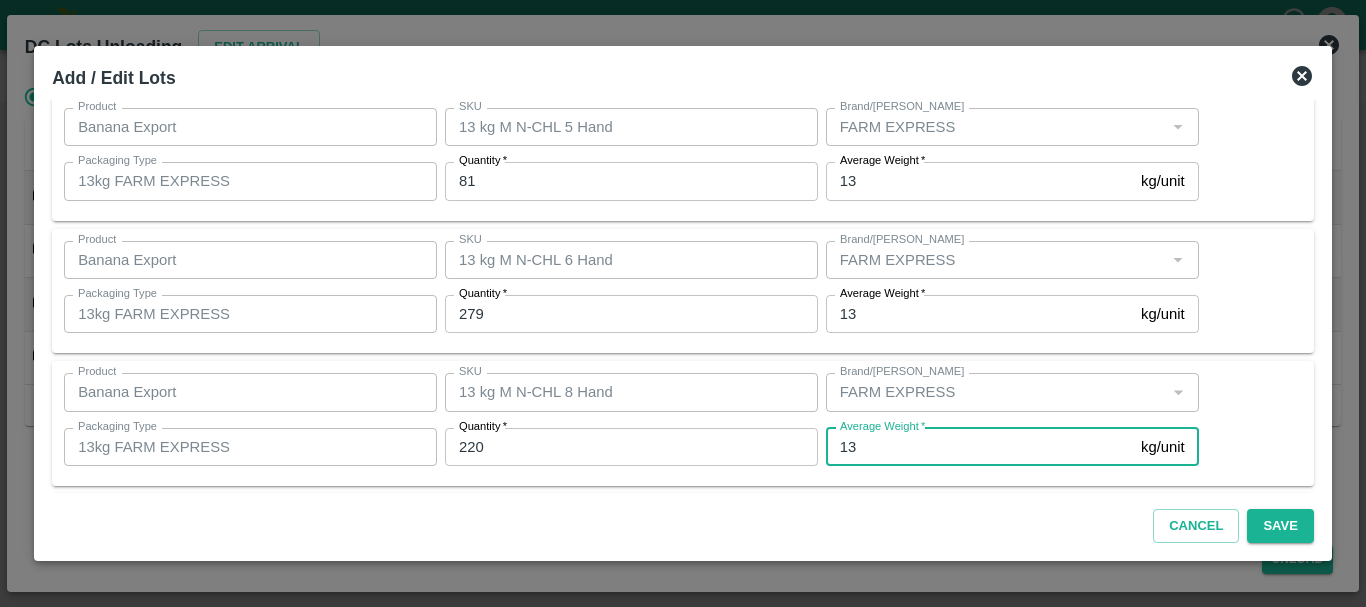 scroll, scrollTop: 205, scrollLeft: 0, axis: vertical 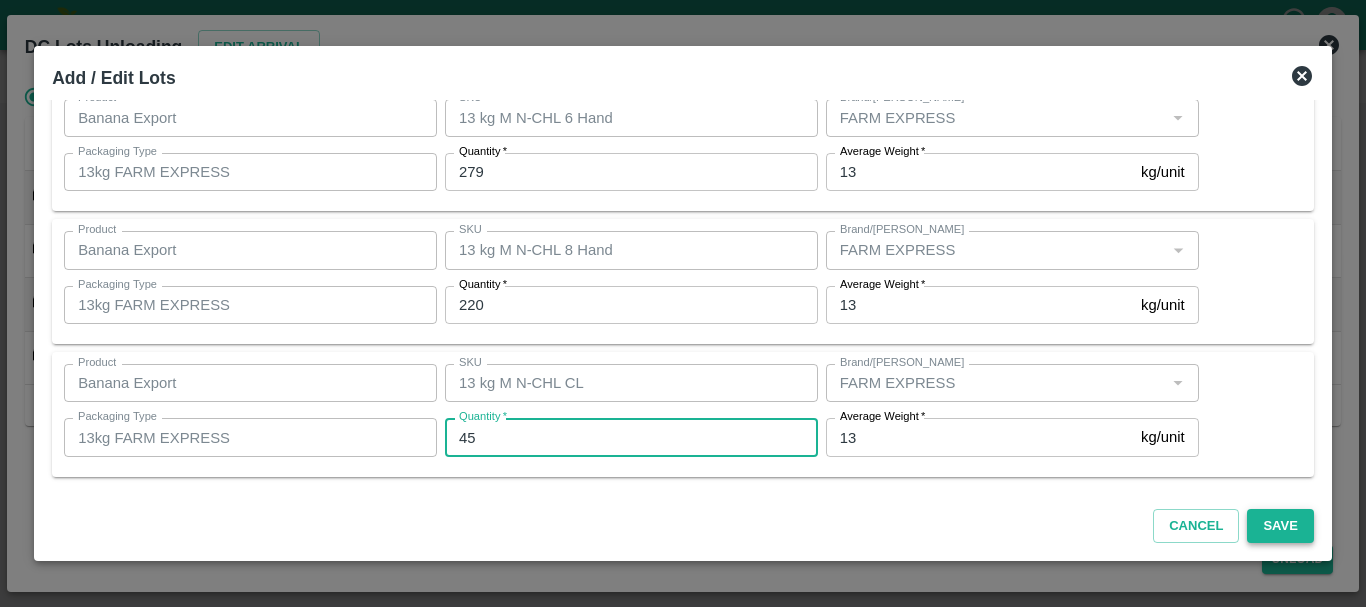 type on "45" 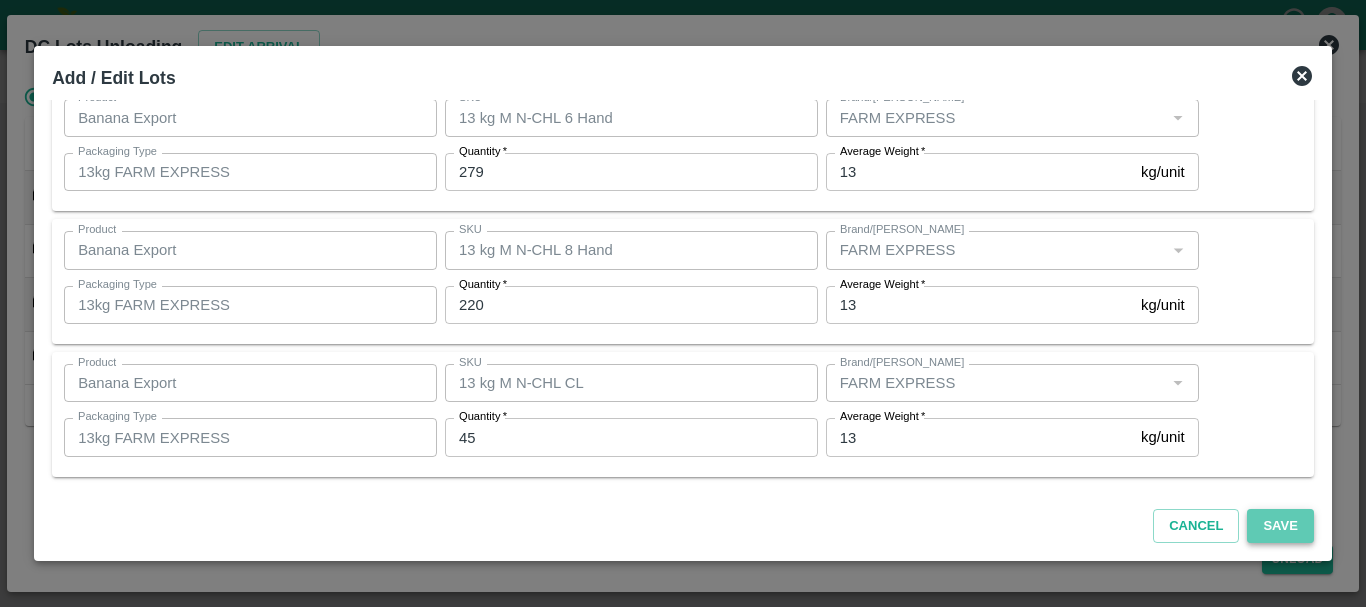 click on "Save" at bounding box center (1280, 526) 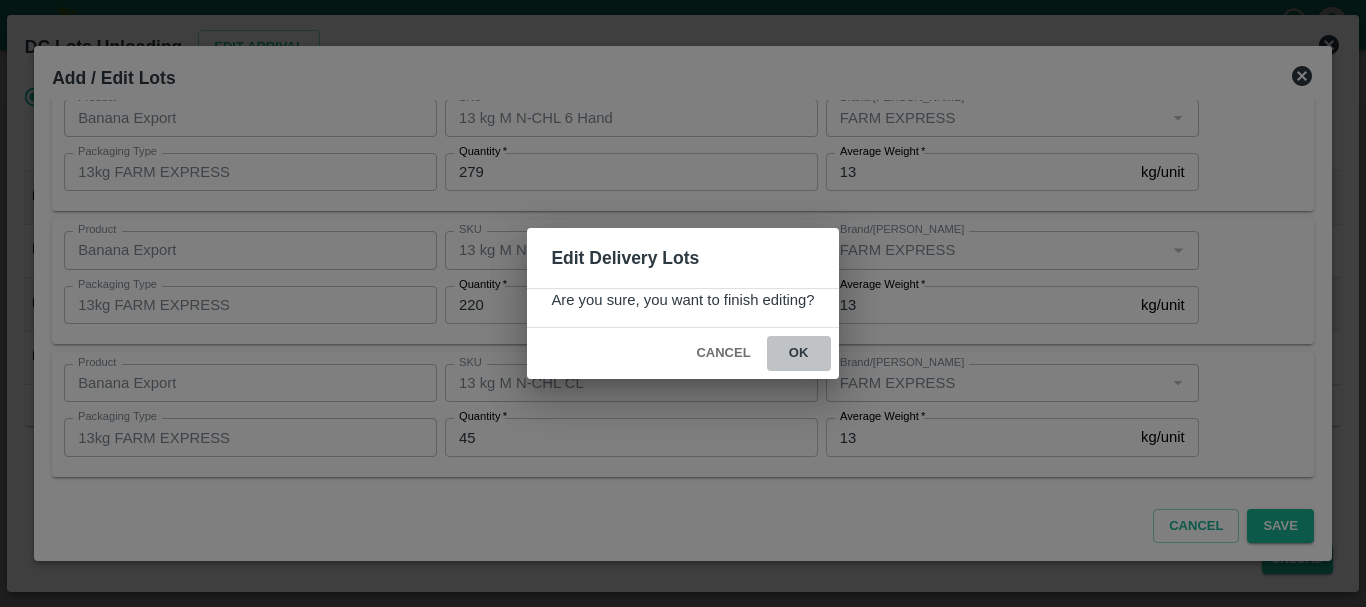click on "ok" at bounding box center [799, 353] 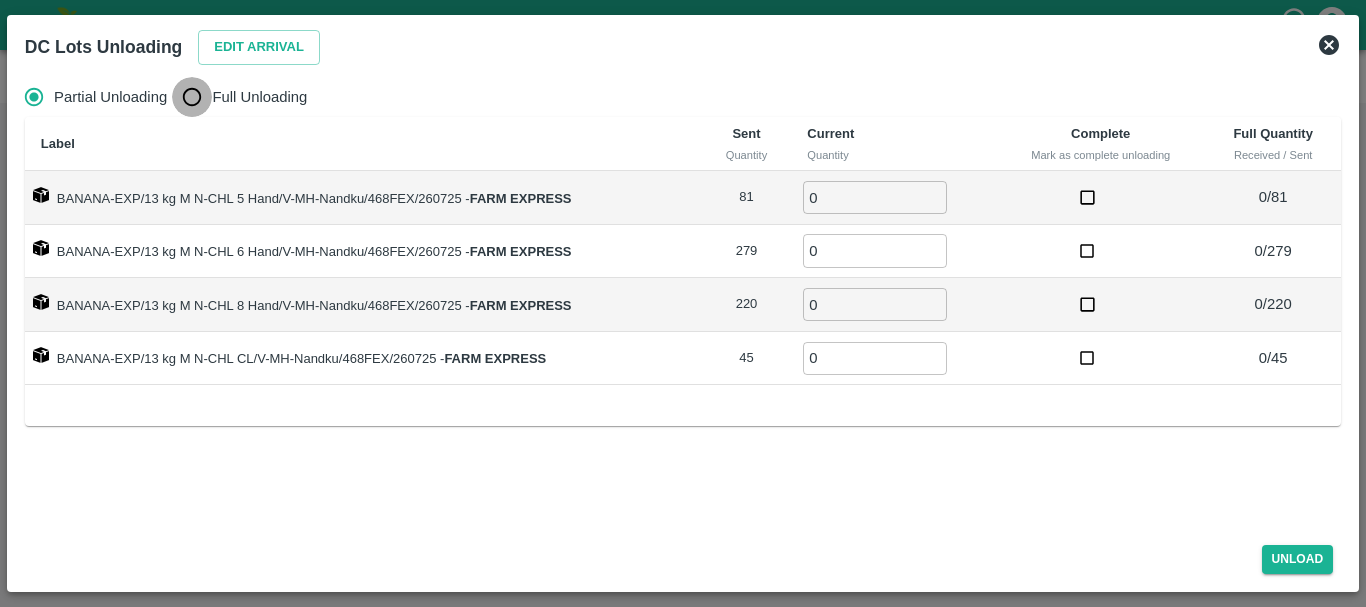 click on "Full Unloading" at bounding box center [192, 97] 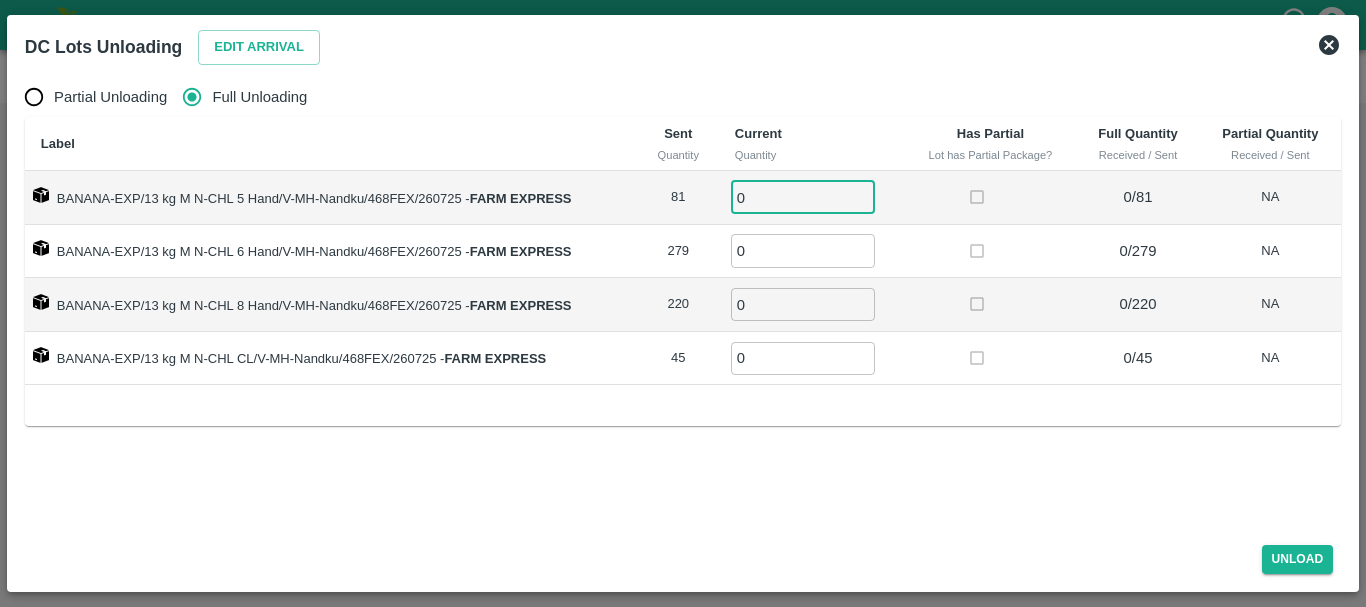 click on "0" at bounding box center [803, 197] 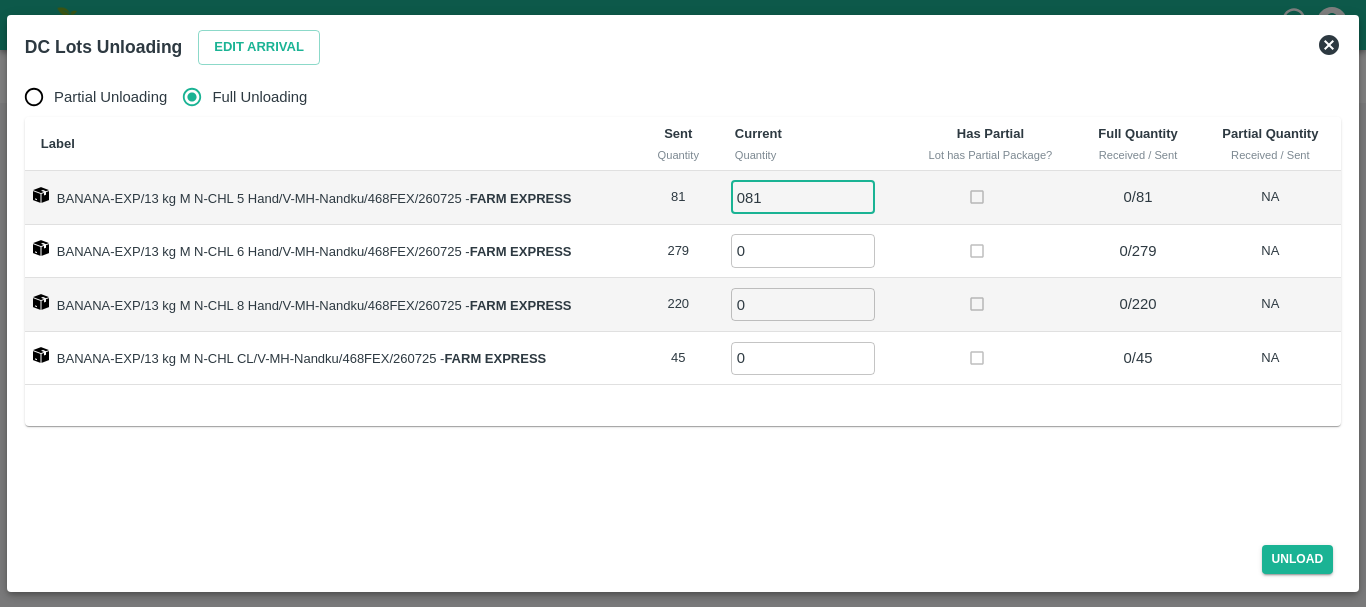 type on "081" 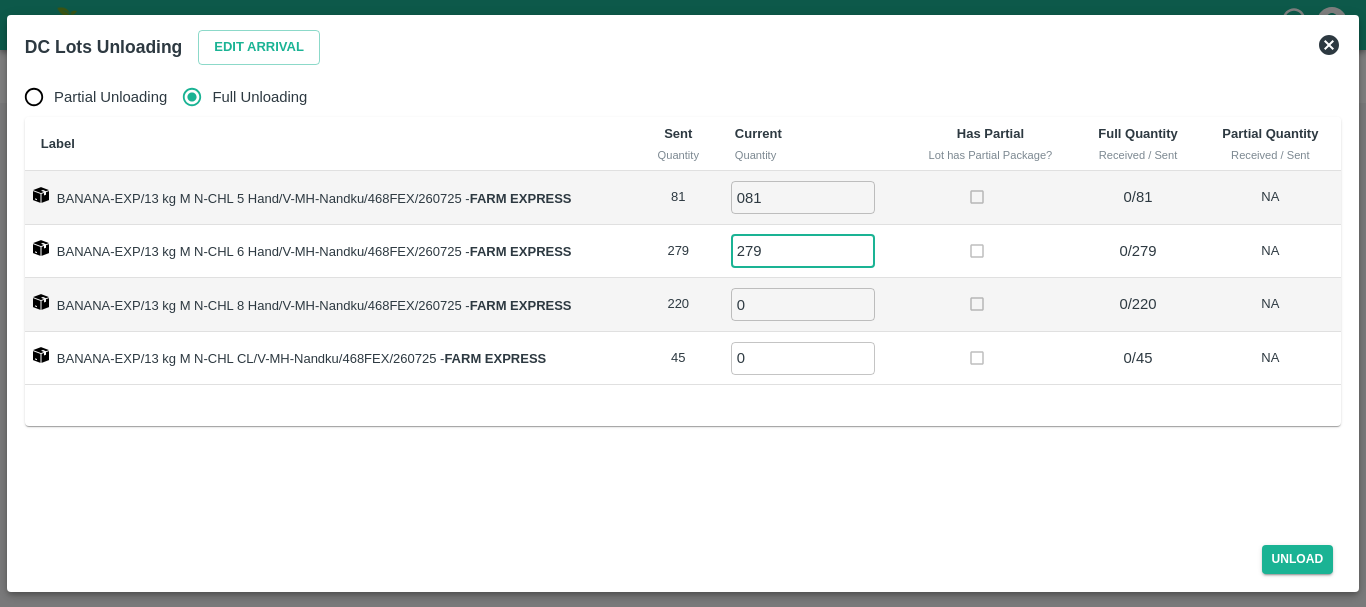 type on "279" 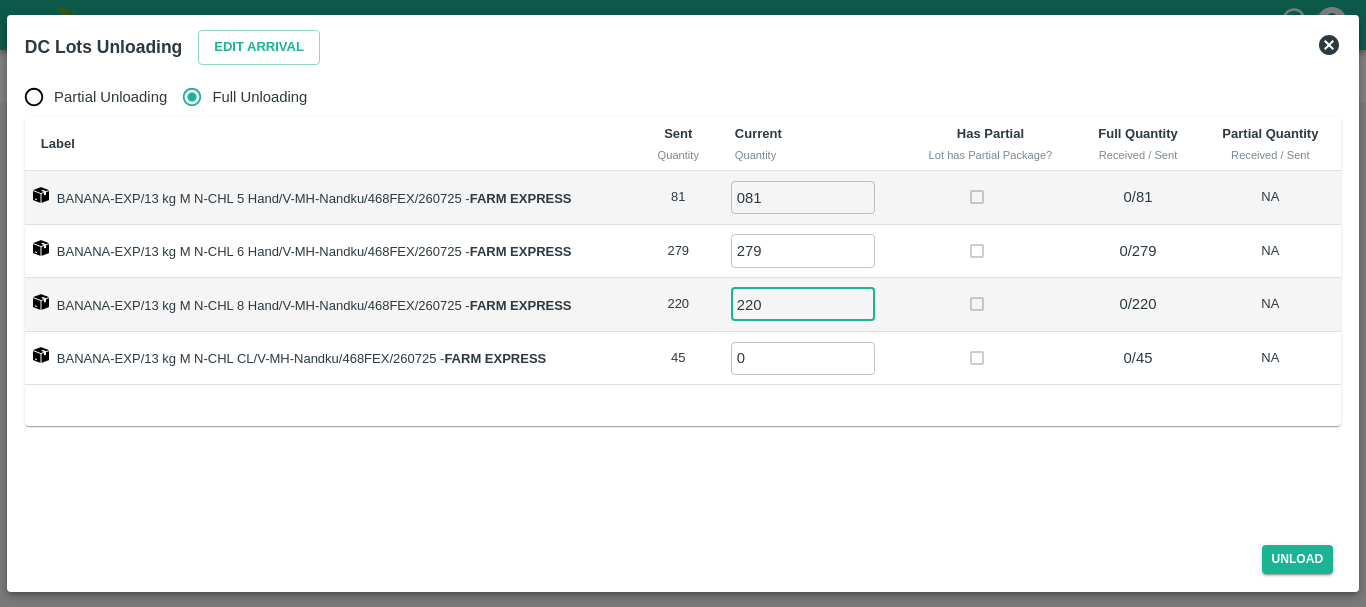type on "220" 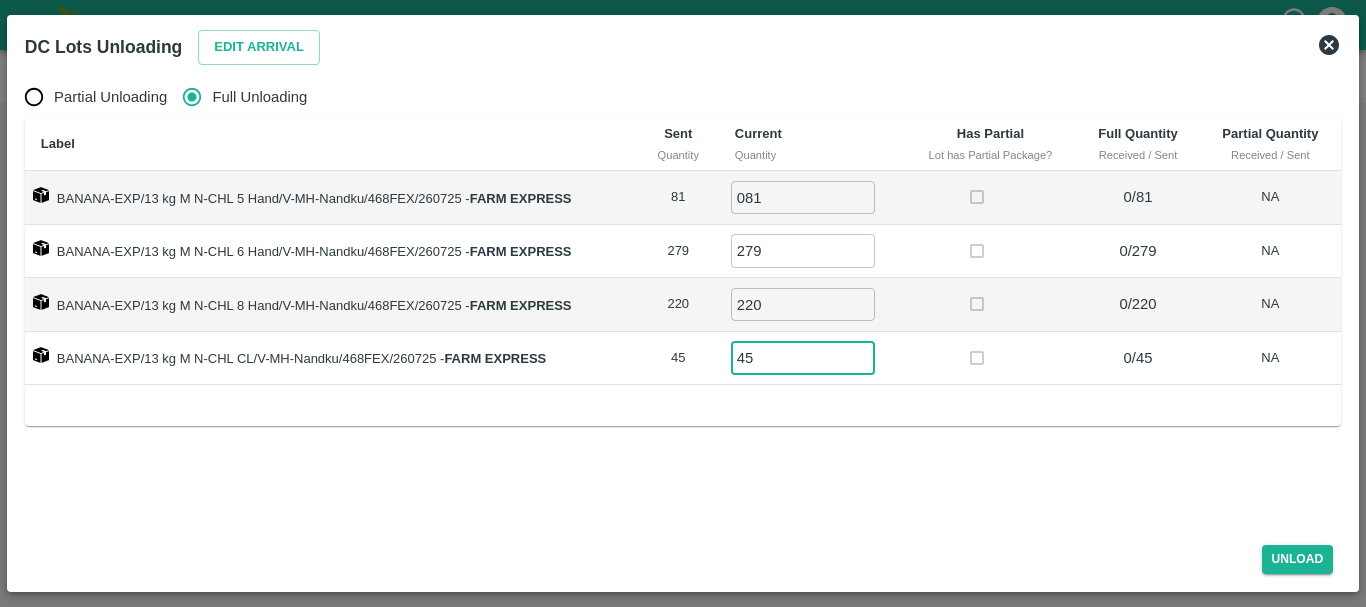 type on "45" 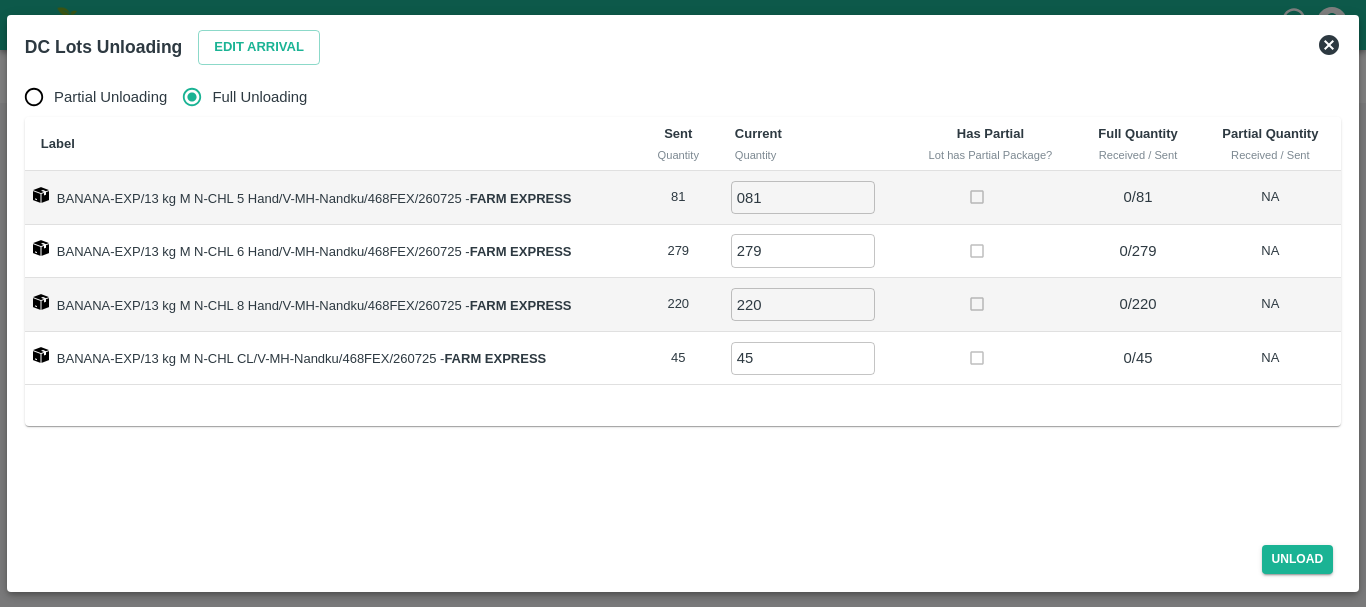 click on "Partial Unloading Full Unloading Label Sent Quantity Current Quantity Has Partial Lot has Partial Package? Full Quantity Received / Sent Partial Quantity Received / Sent BANANA-EXP/13 kg M N-CHL 5 Hand/V-MH-Nandku/468FEX/260725   -  FARM EXPRESS 81 081 ​ 0  /  81 NA BANANA-EXP/13 kg M N-CHL 6 Hand/V-MH-Nandku/468FEX/260725   -  FARM EXPRESS 279 279 ​ 0  /  279 NA BANANA-EXP/13 kg M N-CHL 8 Hand/V-MH-Nandku/468FEX/260725   -  FARM EXPRESS 220 220 ​ 0  /  220 NA BANANA-EXP/13 kg M N-CHL CL/V-MH-Nandku/468FEX/260725   -  FARM EXPRESS 45 45 ​ 0  /  45 NA" at bounding box center (683, 299) 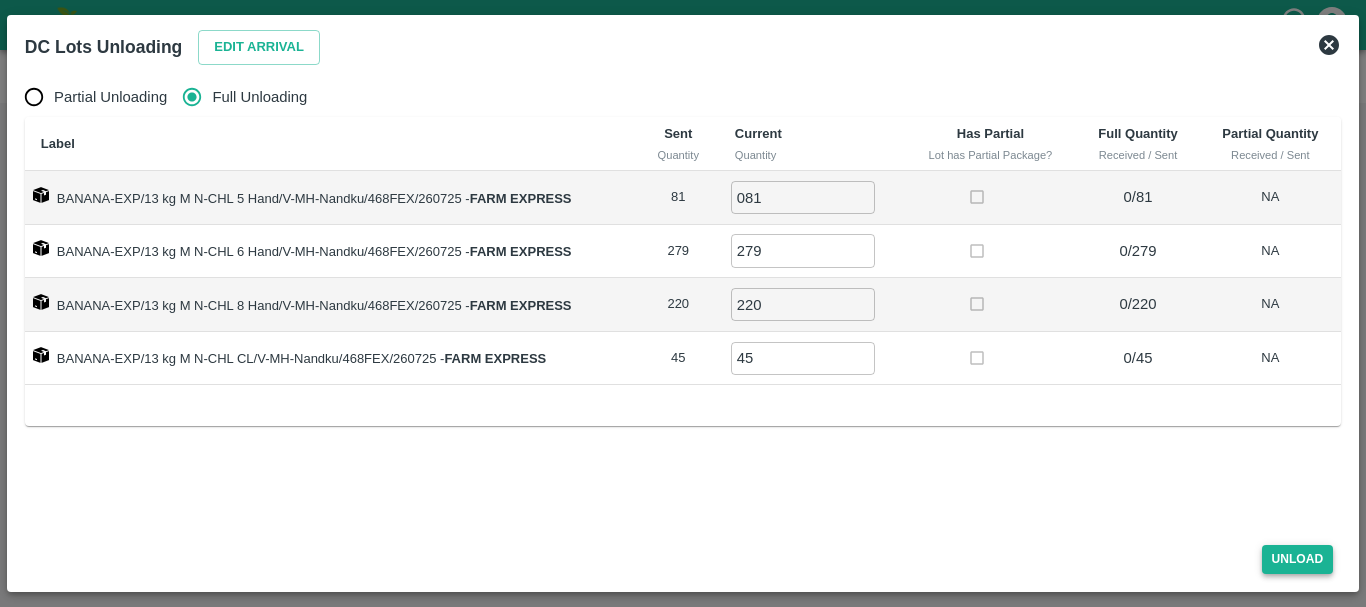 click on "Unload" at bounding box center (1298, 559) 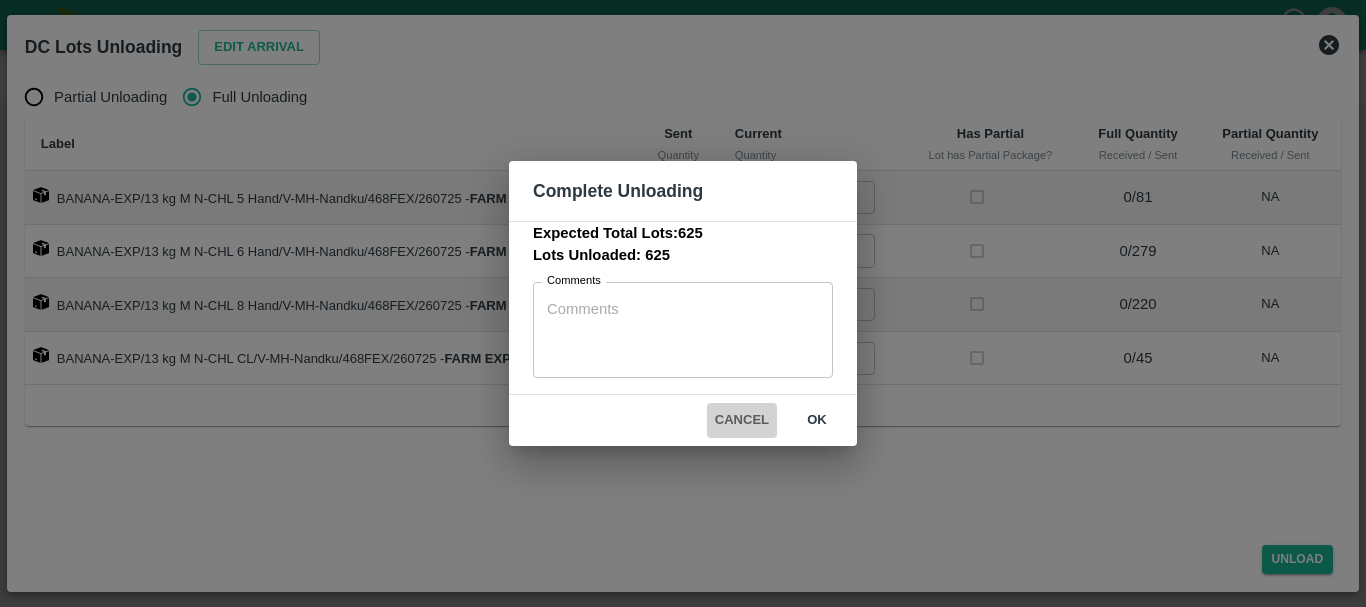 click on "Cancel" at bounding box center (742, 420) 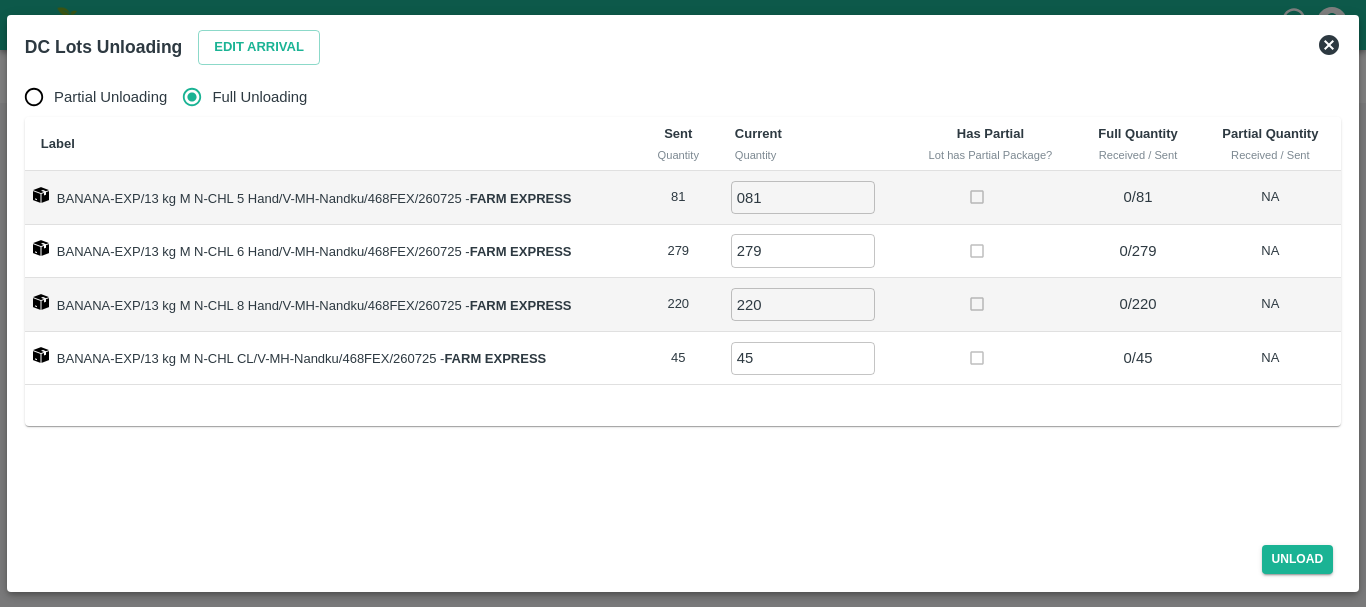 click on "Partial Unloading Full Unloading" at bounding box center (683, 97) 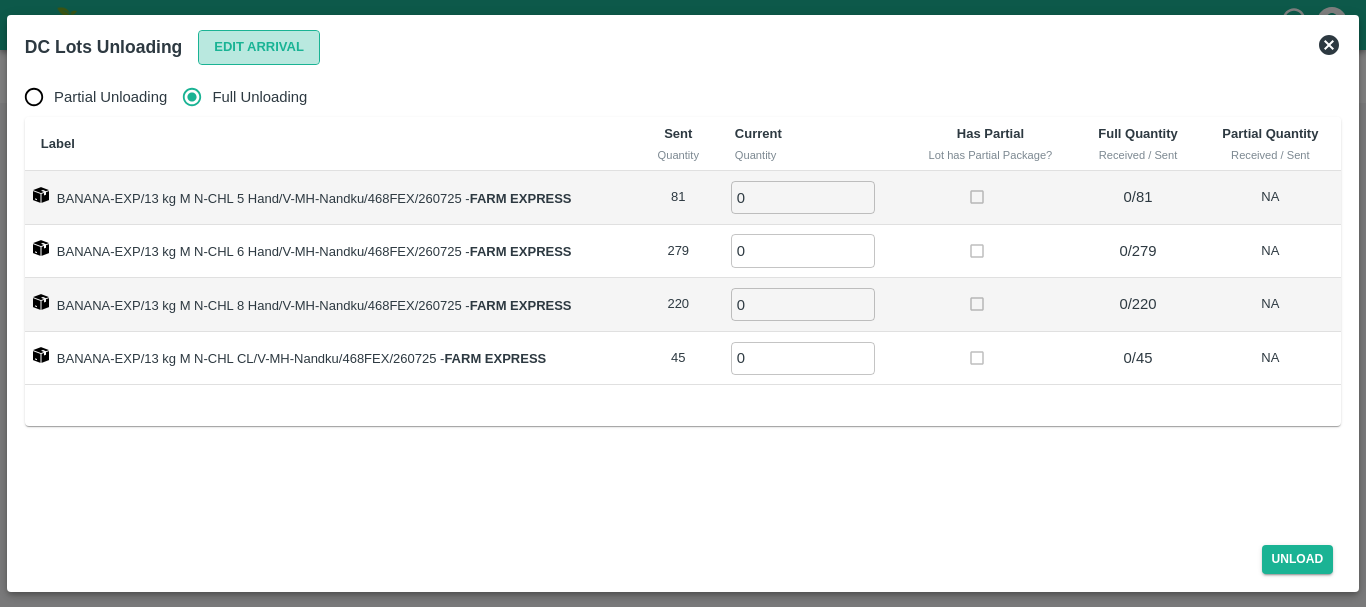 click on "Edit Arrival" at bounding box center [259, 47] 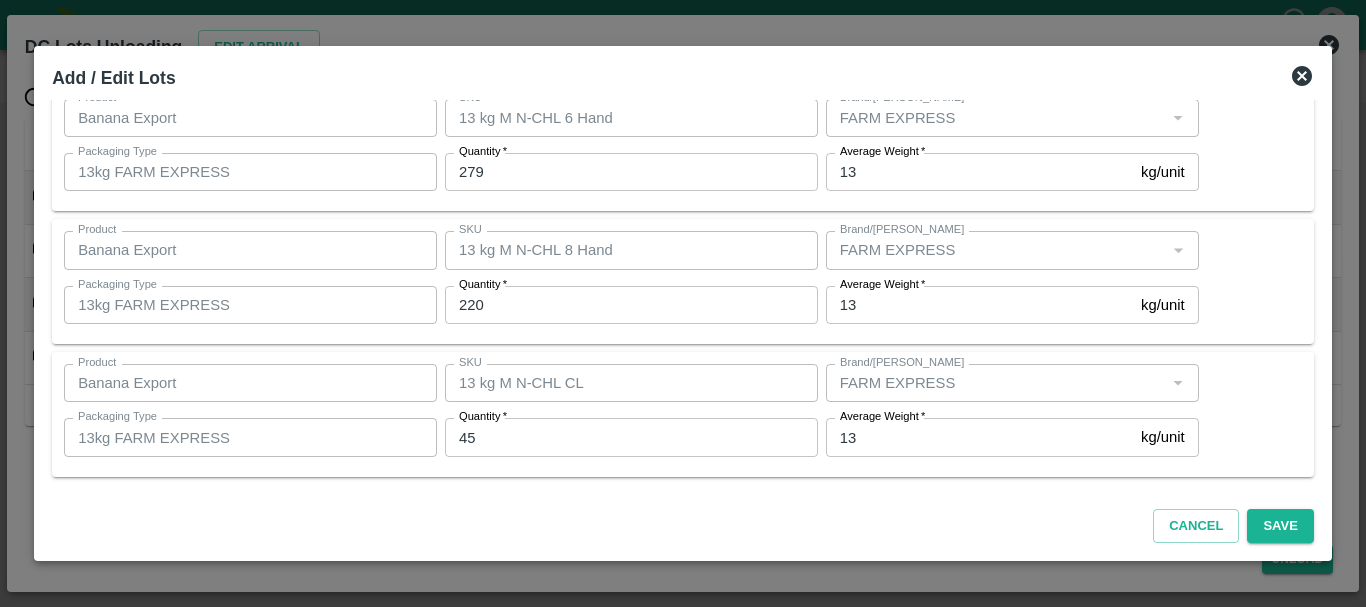 scroll, scrollTop: 0, scrollLeft: 0, axis: both 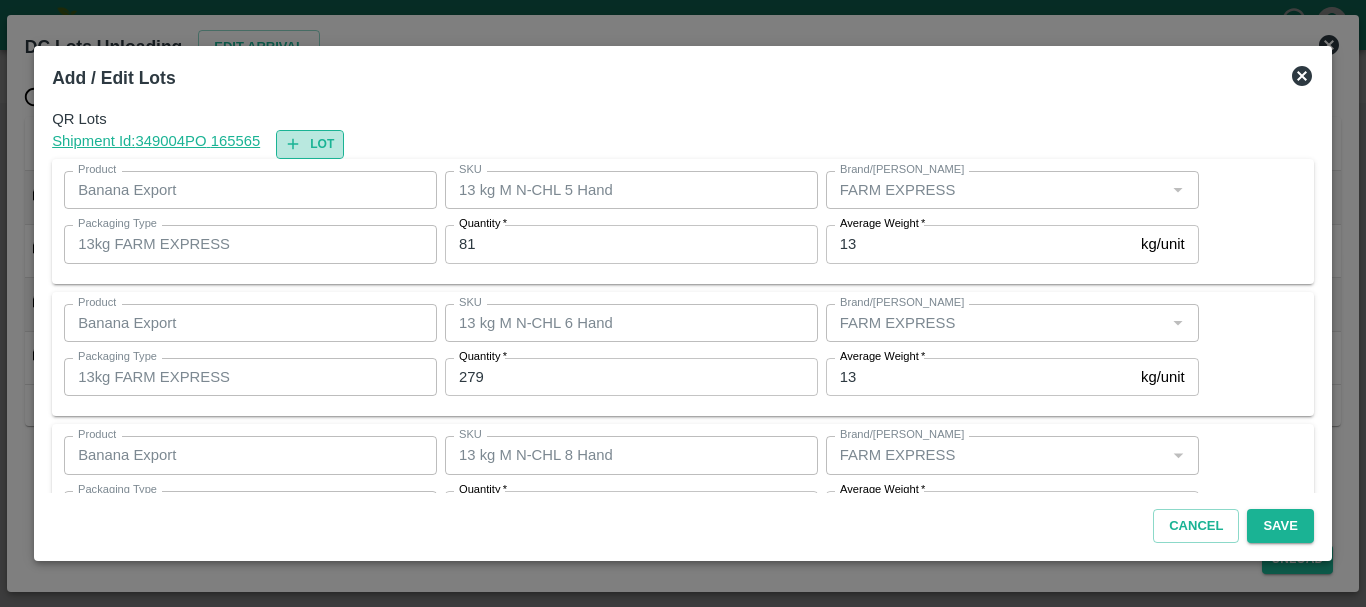 click on "Lot" at bounding box center (310, 144) 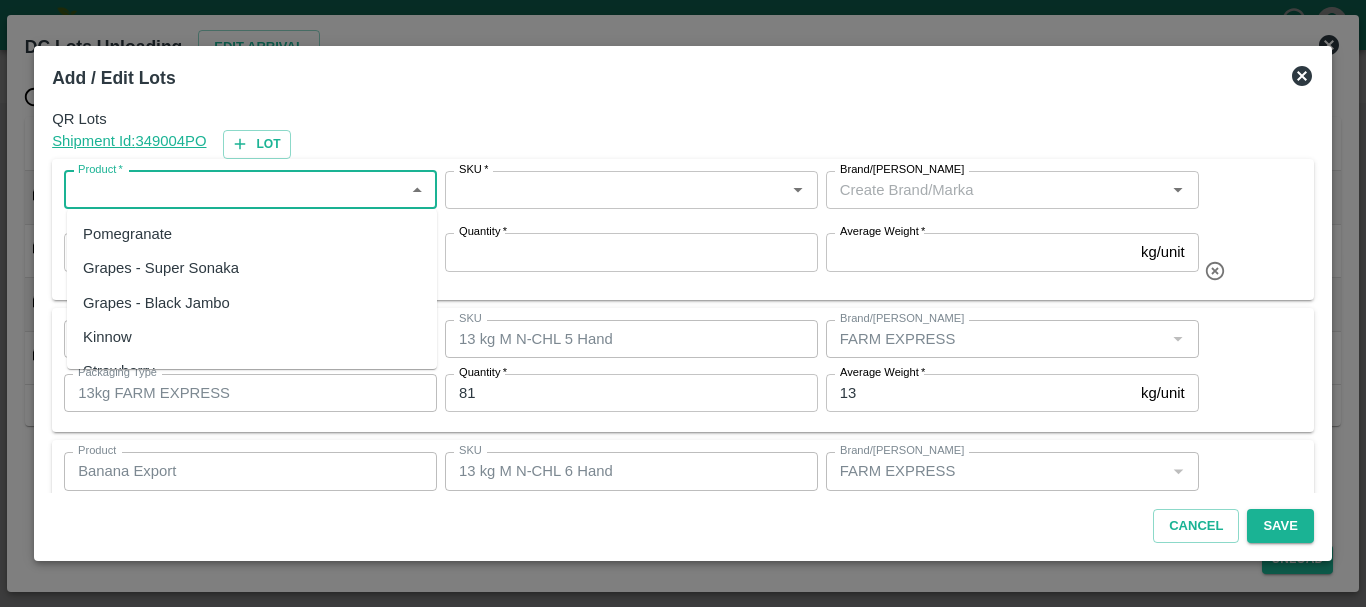 click on "Product   *" at bounding box center [234, 190] 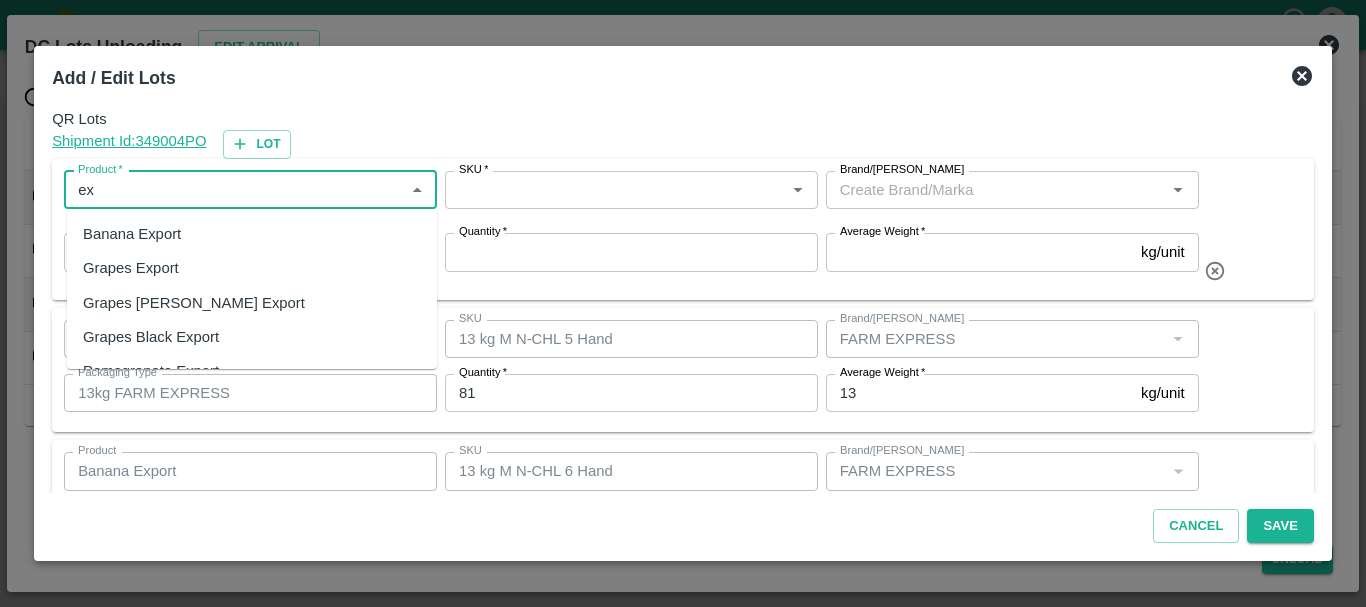 click on "Banana Export" at bounding box center (132, 234) 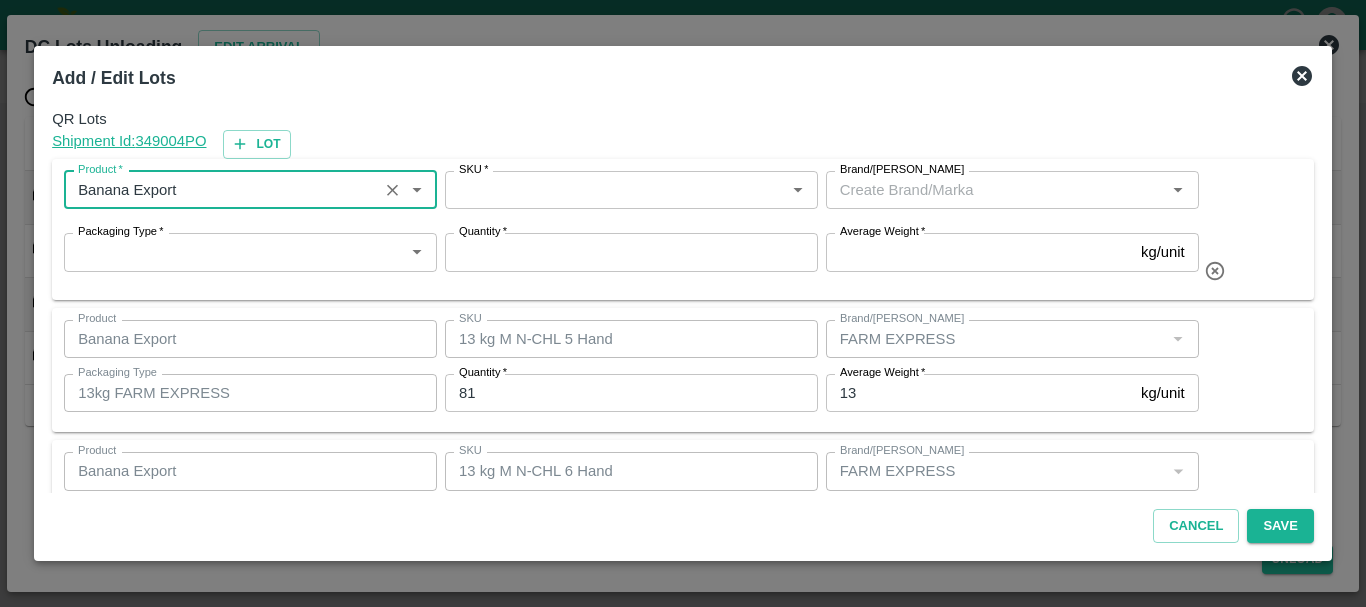 type on "Banana Export" 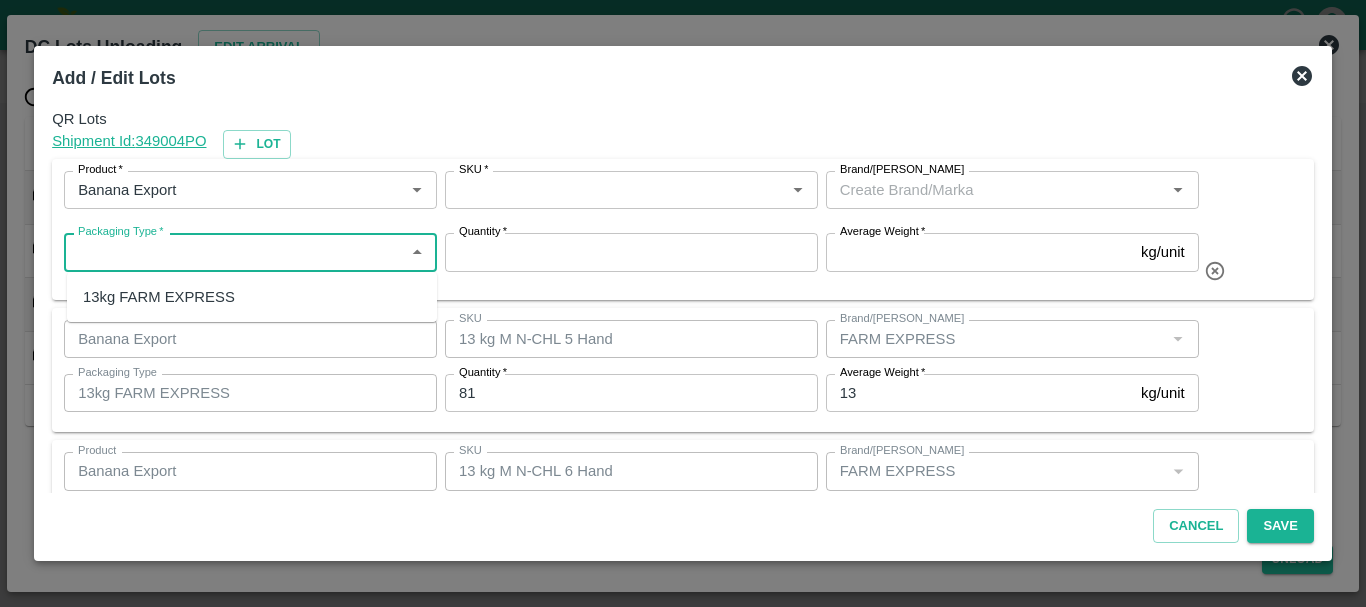 click on "Packaging Type   *" at bounding box center (234, 252) 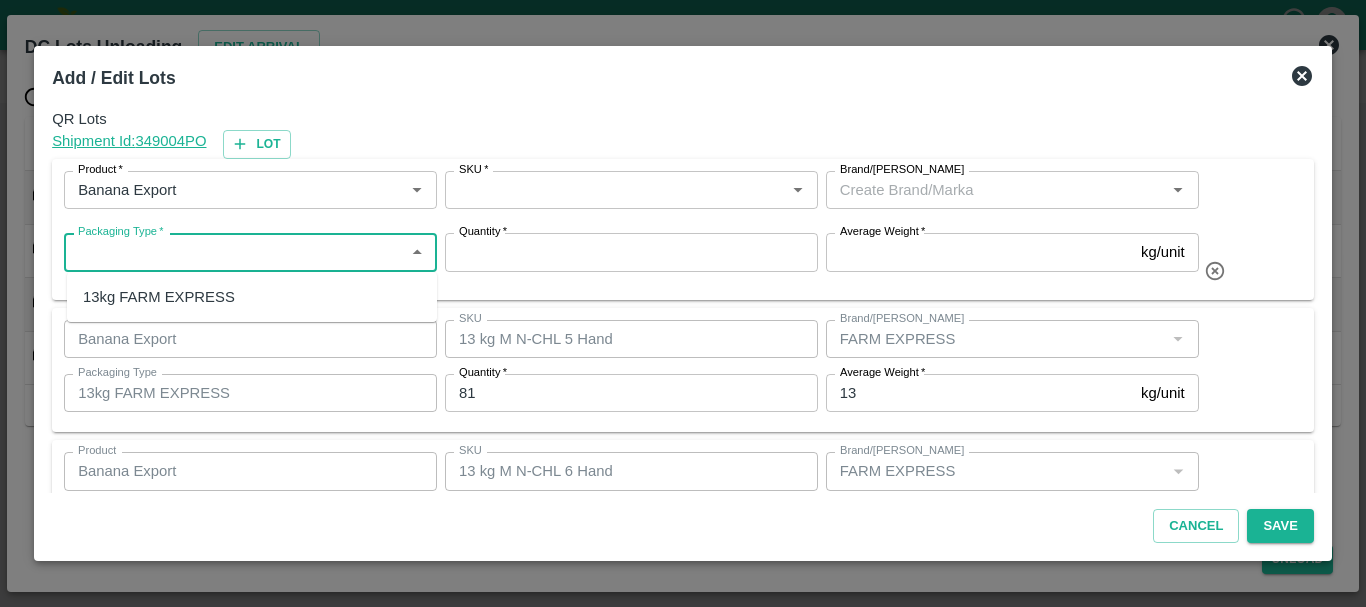 click on "13kg FARM EXPRESS" at bounding box center (159, 297) 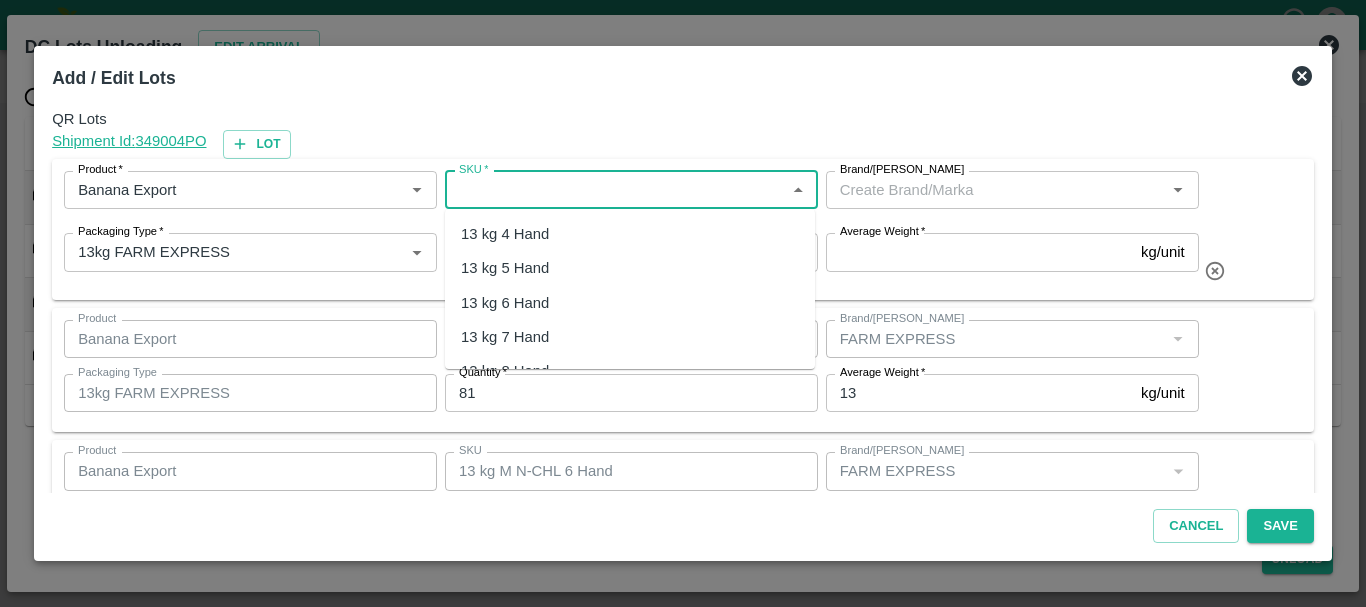 click on "SKU   *" at bounding box center (615, 190) 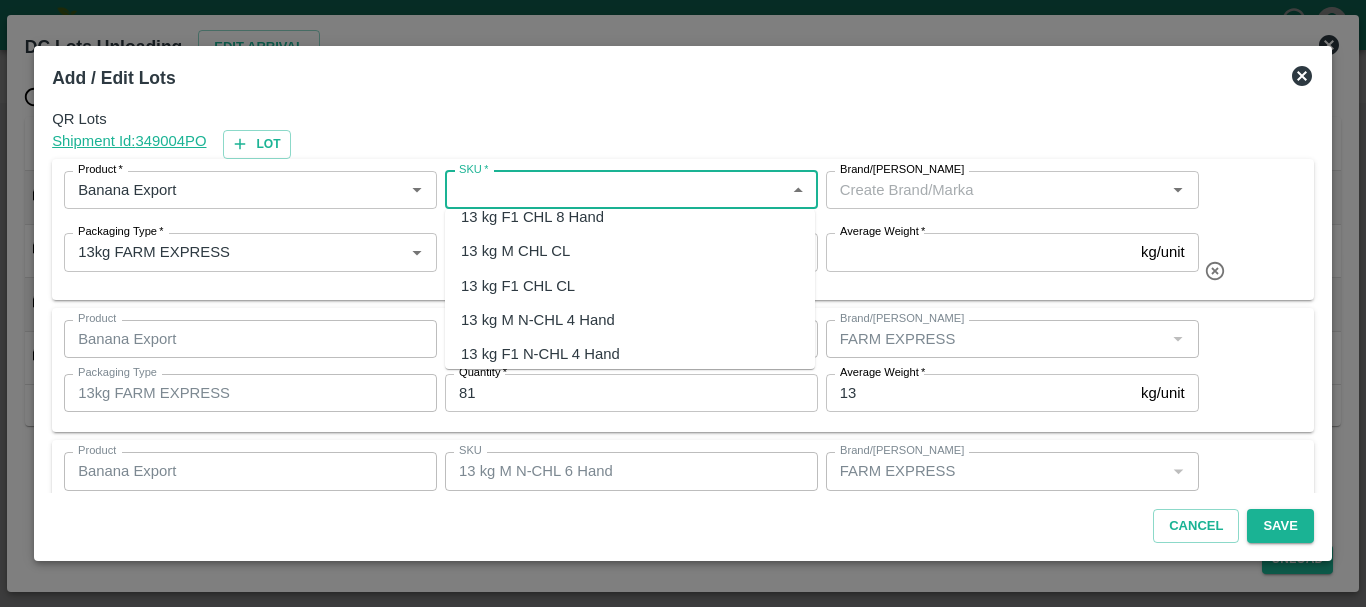 scroll, scrollTop: 1016, scrollLeft: 0, axis: vertical 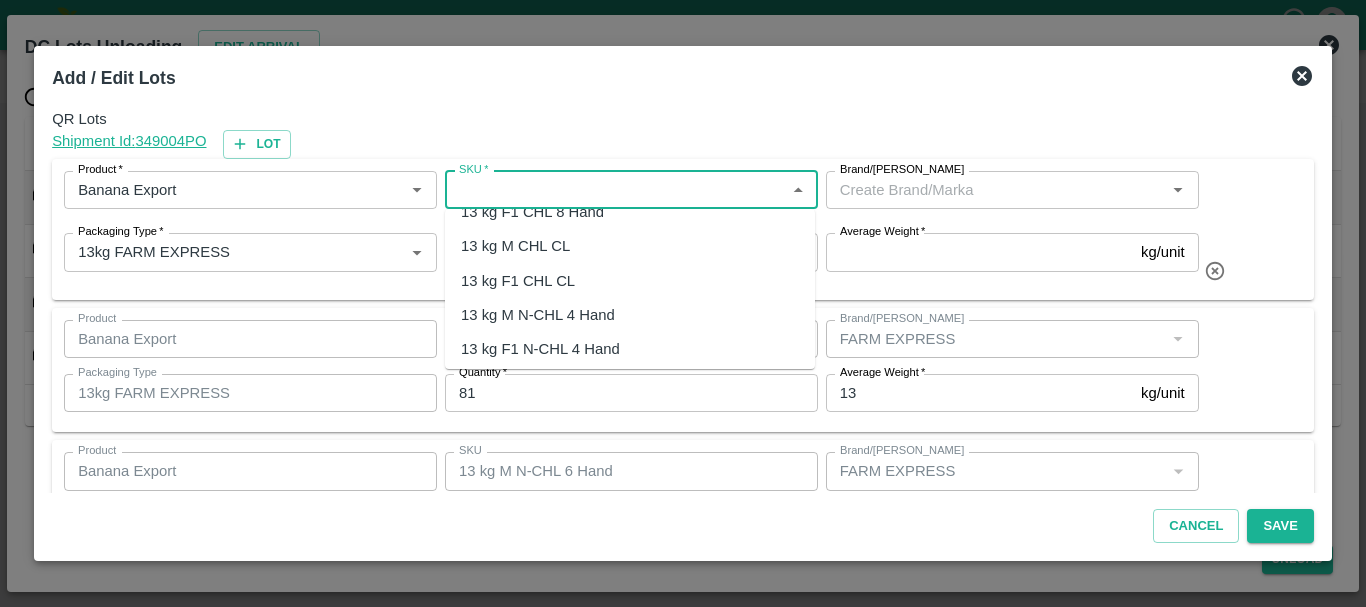 click on "13 kg M N-CHL 4 Hand" at bounding box center [538, 315] 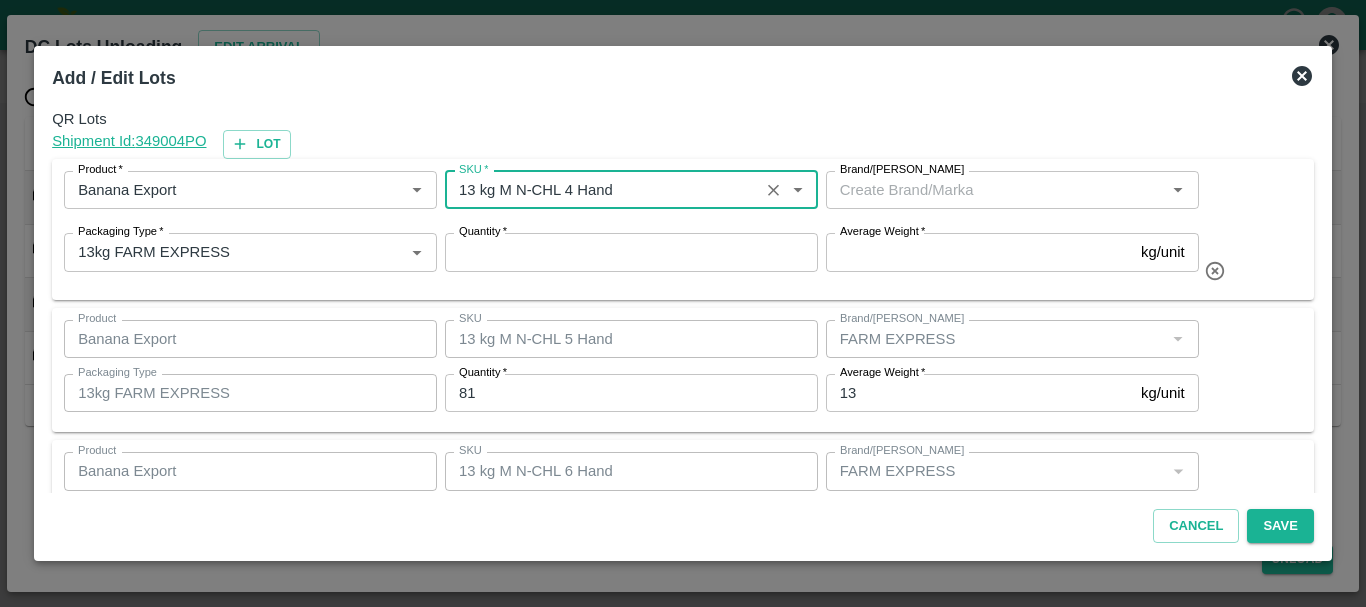 click on "Brand/[PERSON_NAME]" at bounding box center [996, 190] 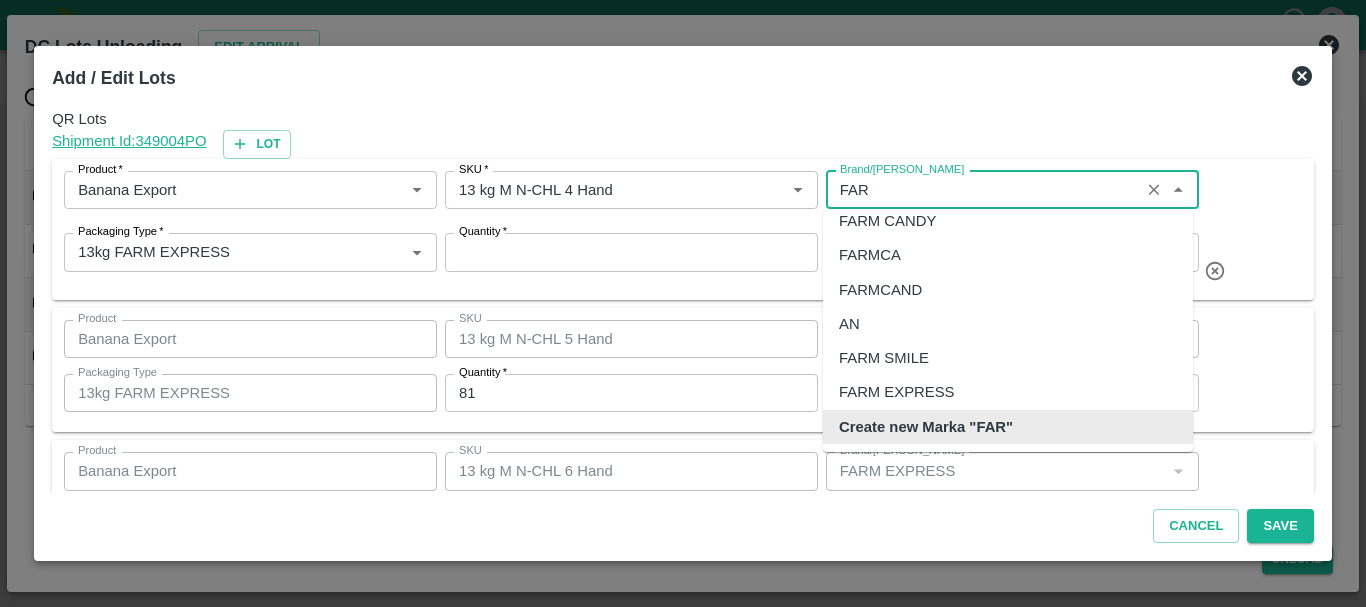 scroll, scrollTop: 13, scrollLeft: 0, axis: vertical 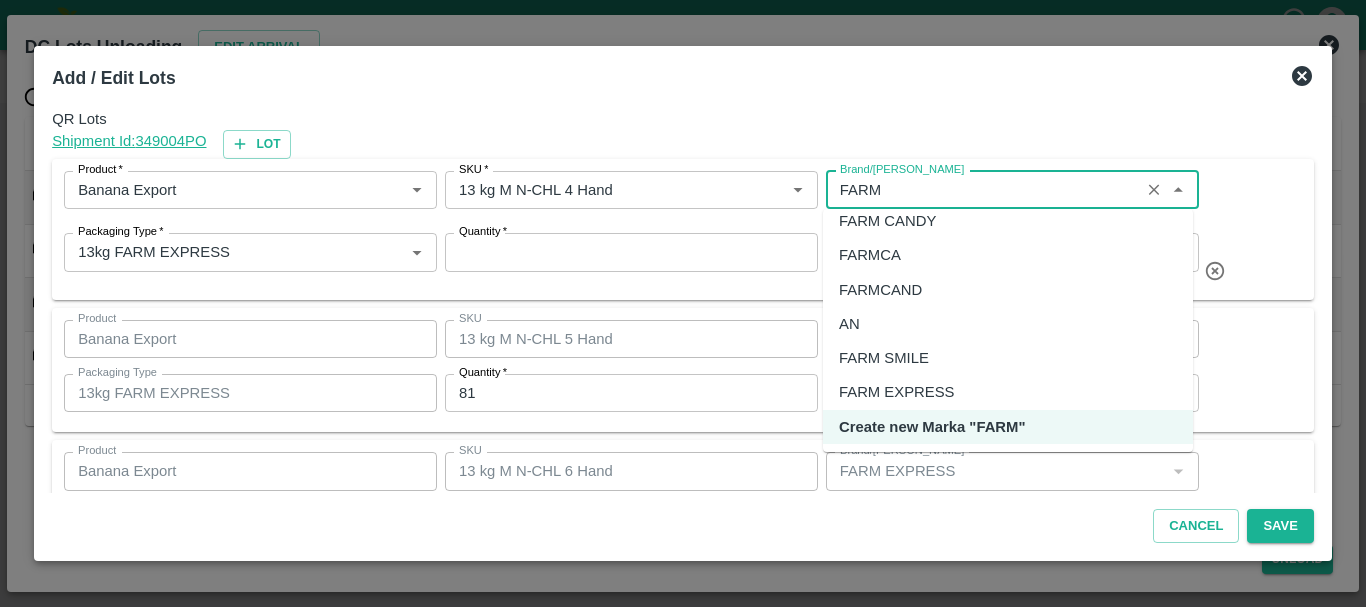 click on "FARM EXPRESS" at bounding box center [896, 392] 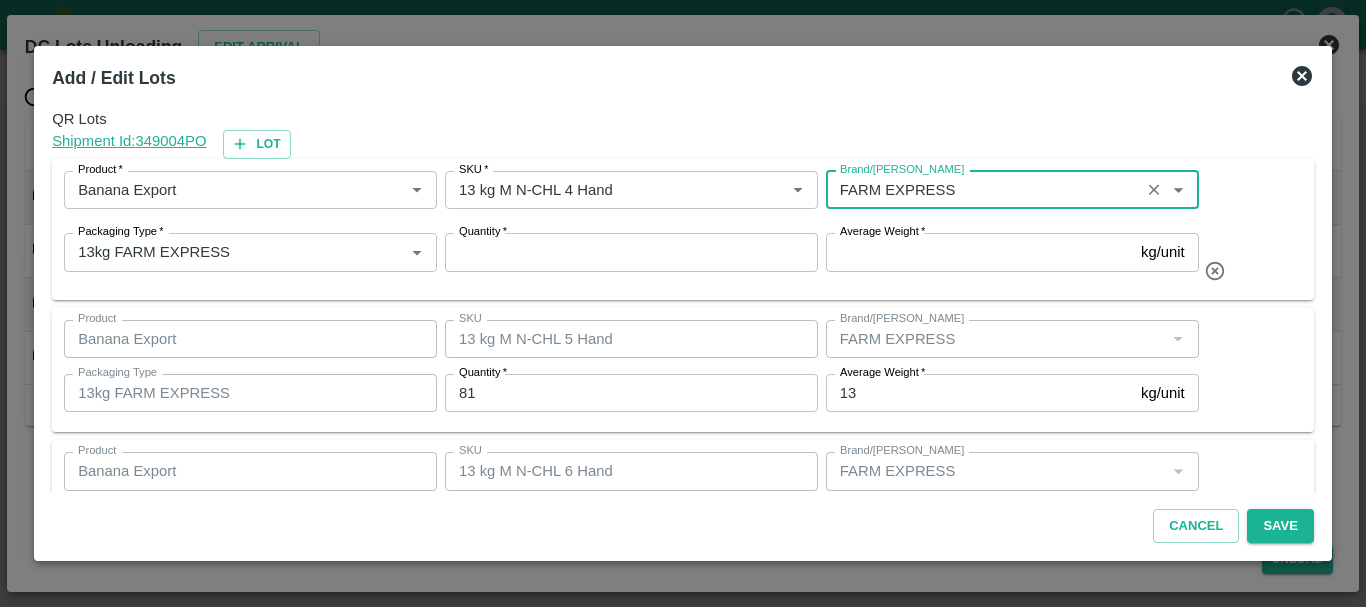 type on "FARM EXPRESS" 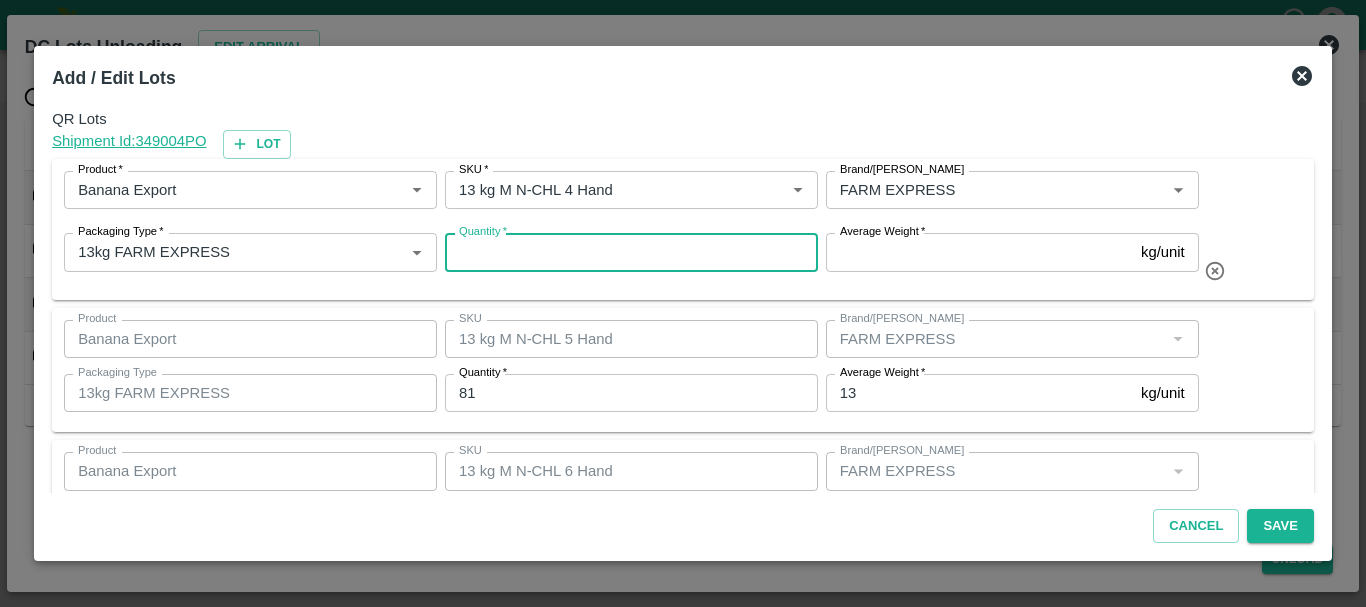 click on "Quantity   *" at bounding box center (631, 252) 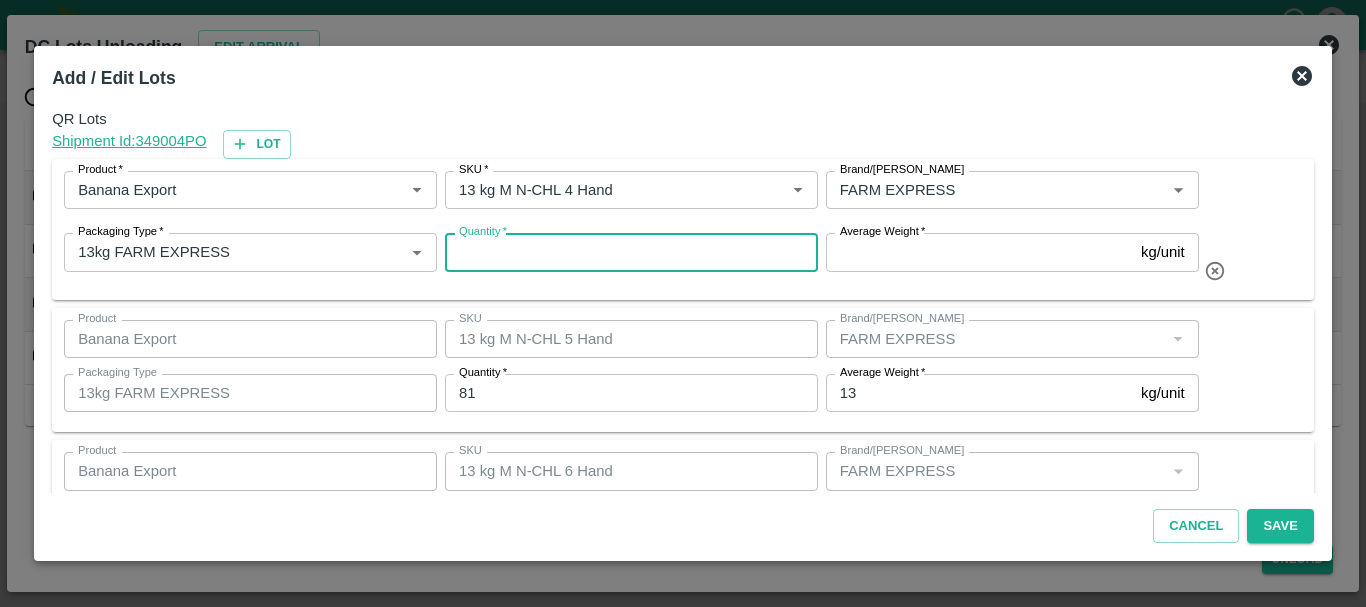 click on "Average Weight   *" at bounding box center [979, 252] 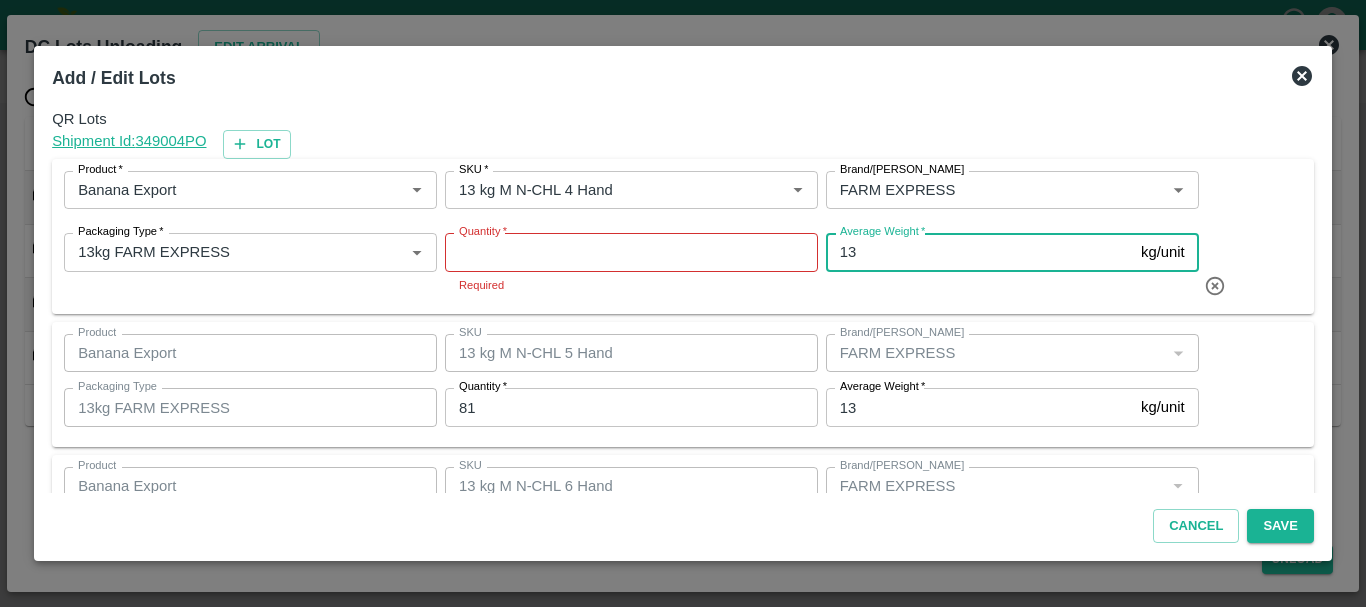type on "13" 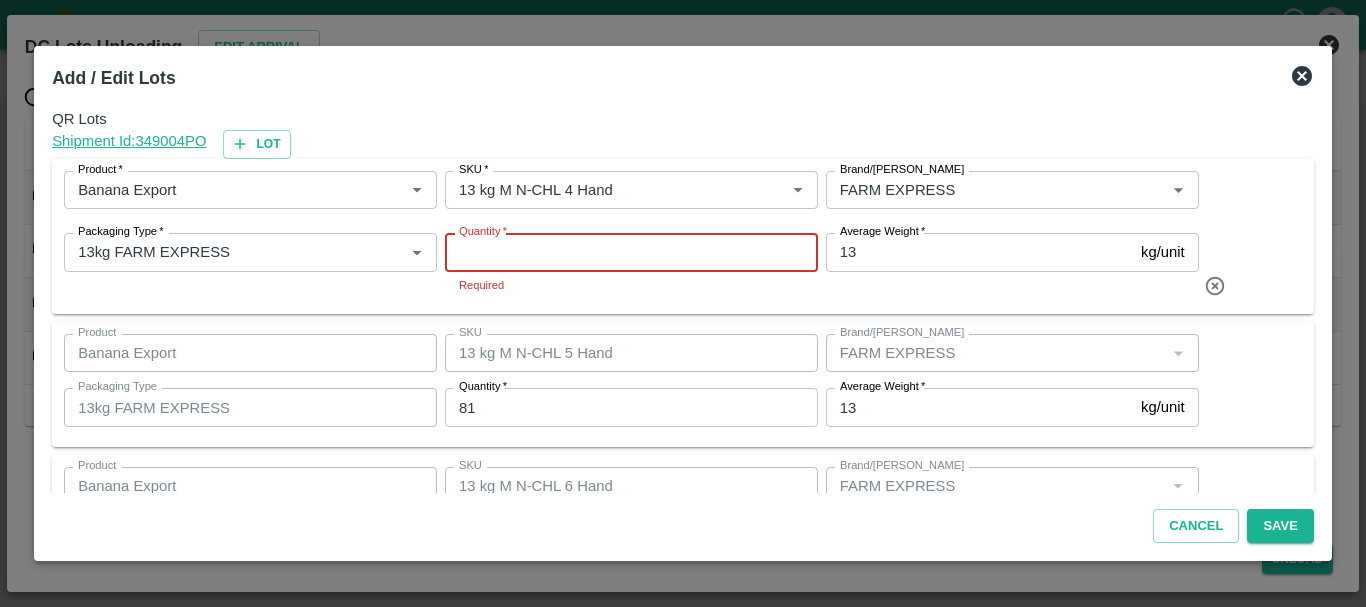 click on "Quantity   *" at bounding box center (631, 252) 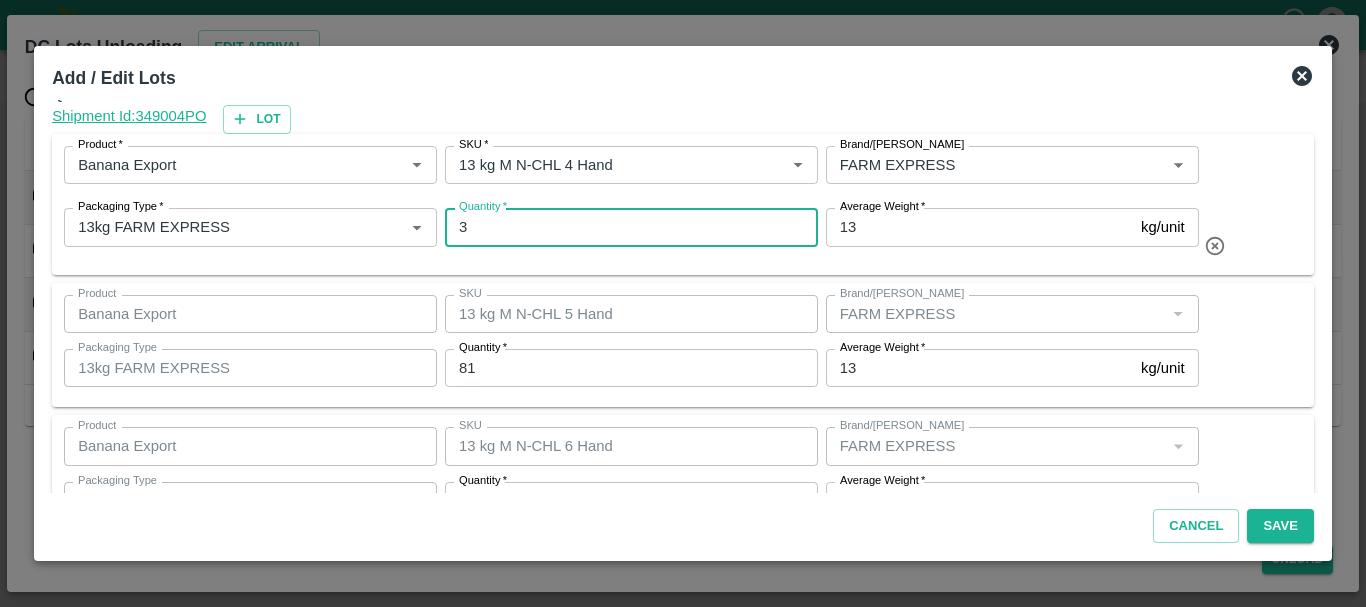 scroll, scrollTop: 0, scrollLeft: 0, axis: both 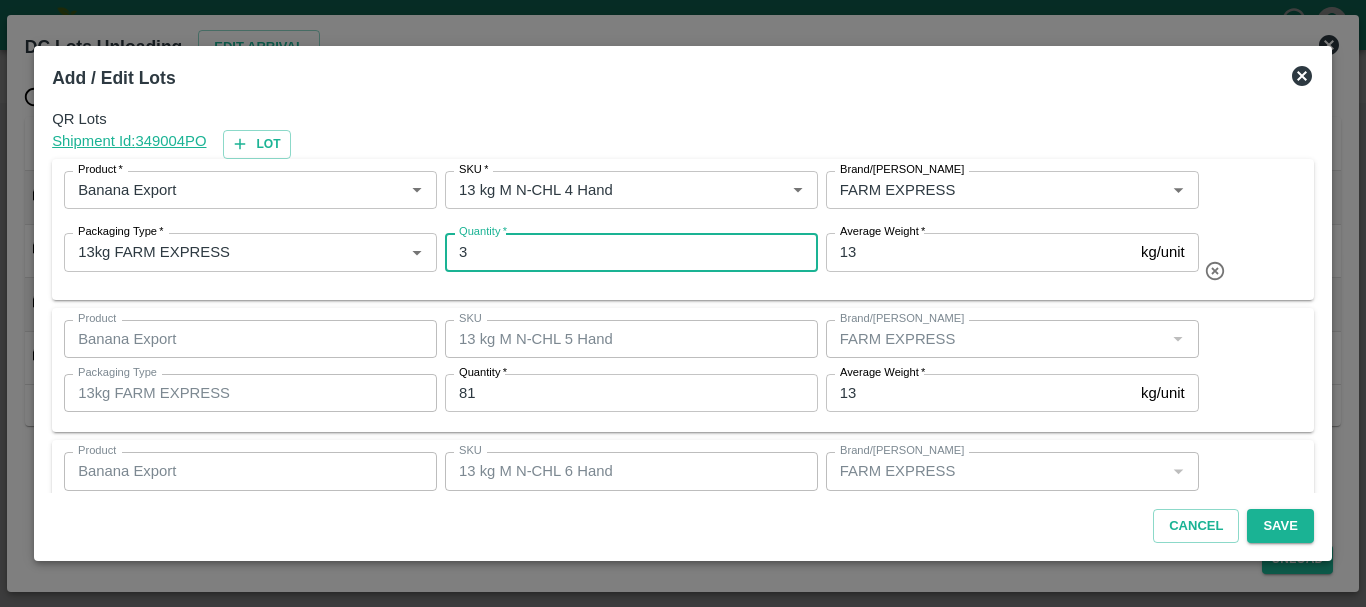 type on "3" 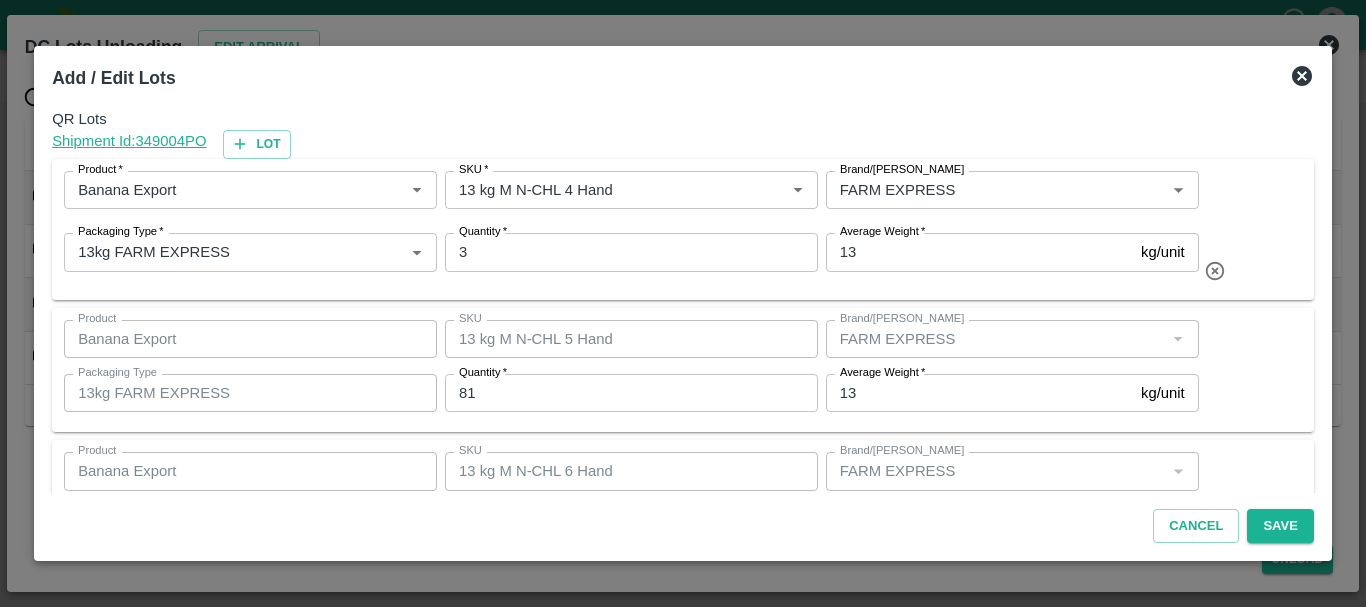 click on "Shipment Id:  349004  PO   Lot" at bounding box center [683, 144] 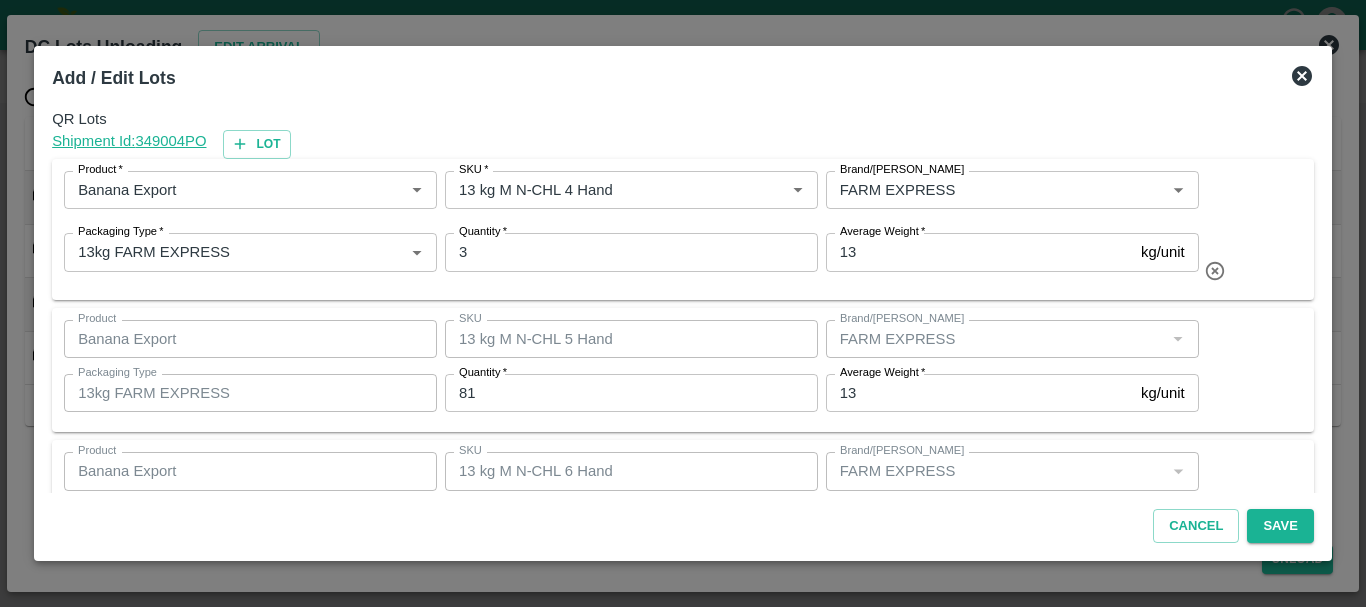 scroll, scrollTop: 353, scrollLeft: 0, axis: vertical 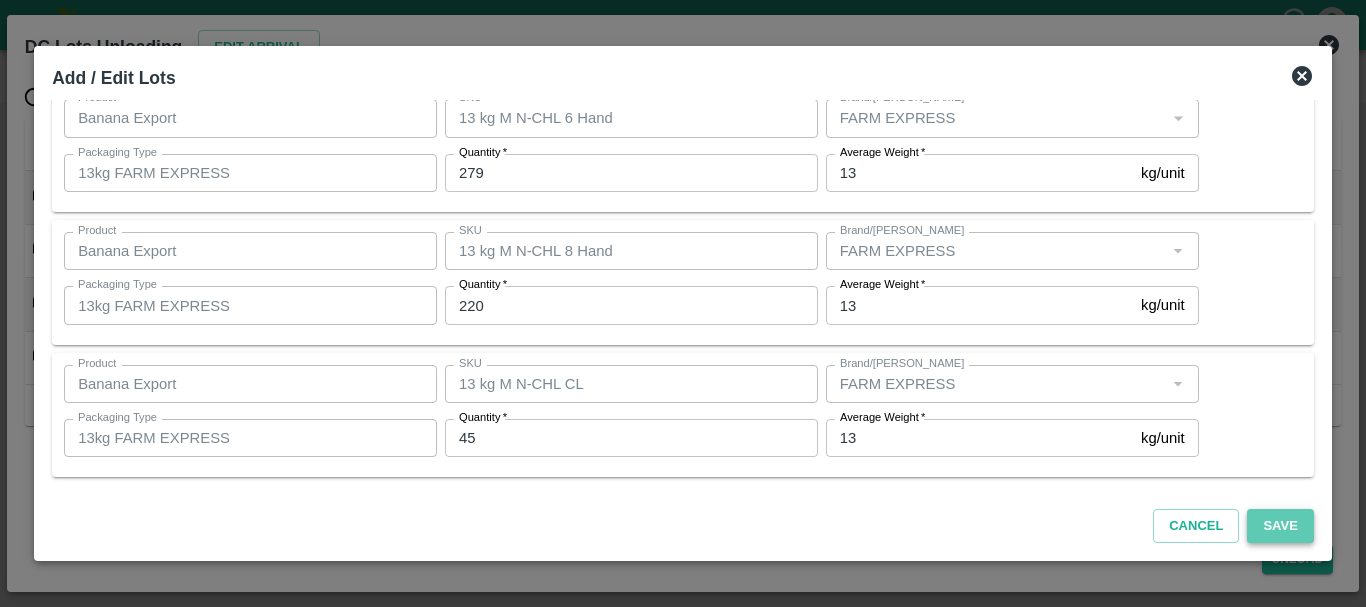 click on "Save" at bounding box center [1280, 526] 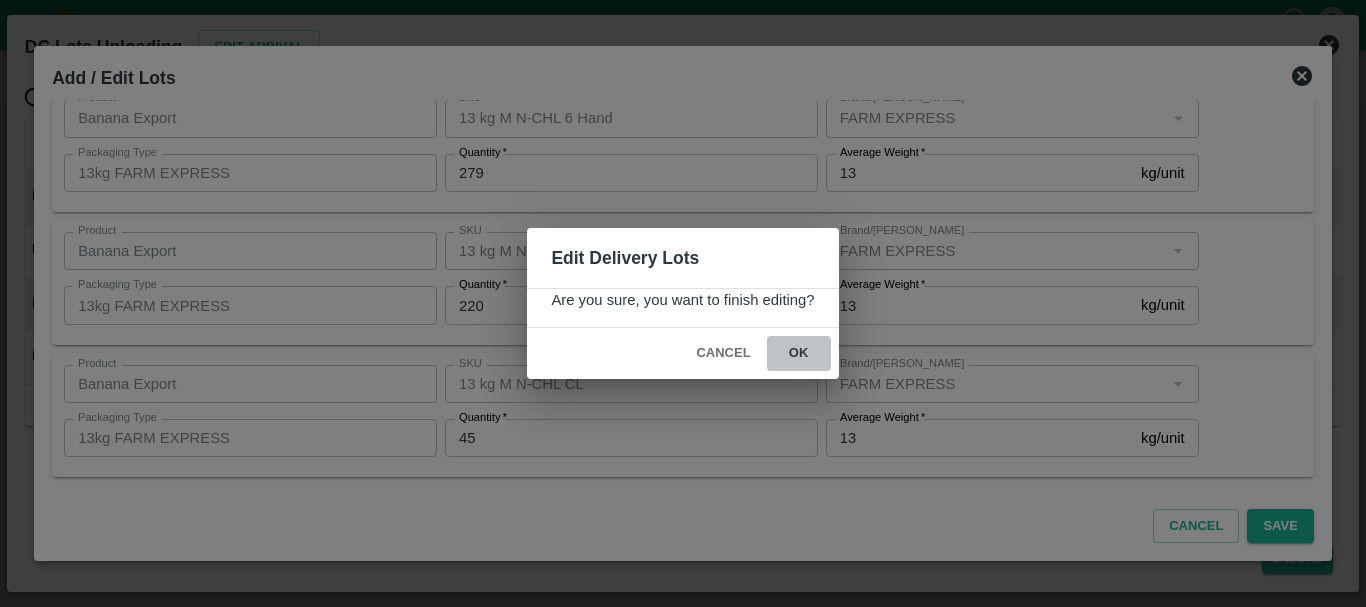 click on "ok" at bounding box center [799, 353] 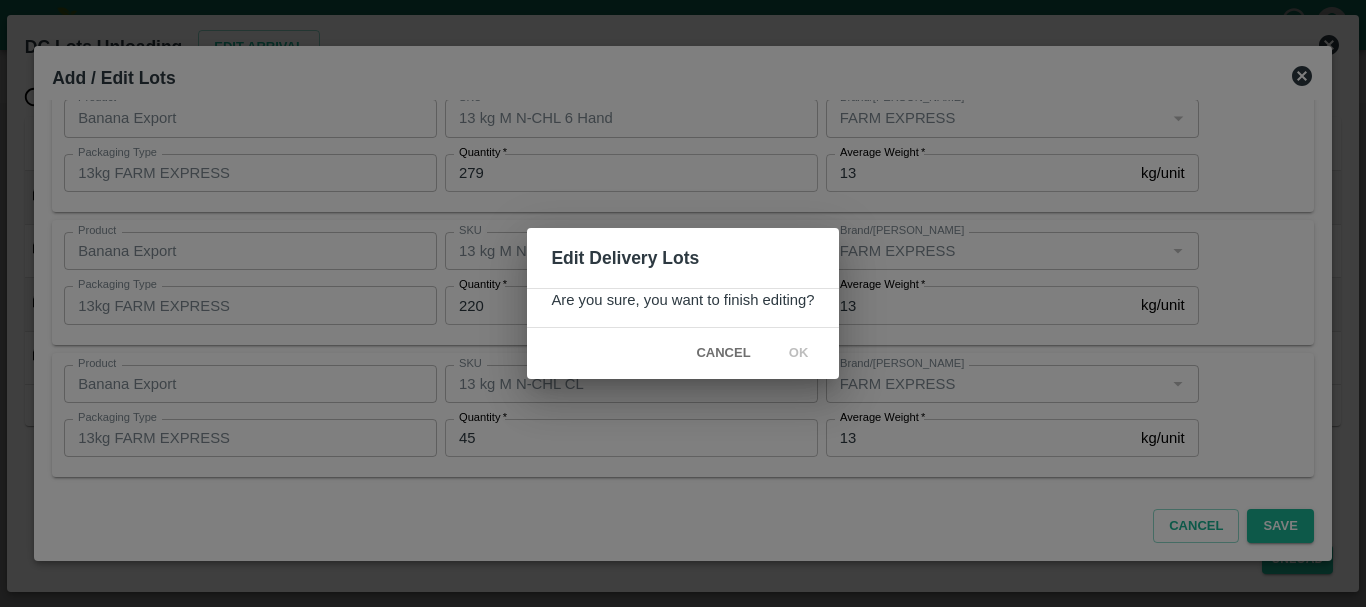 radio on "true" 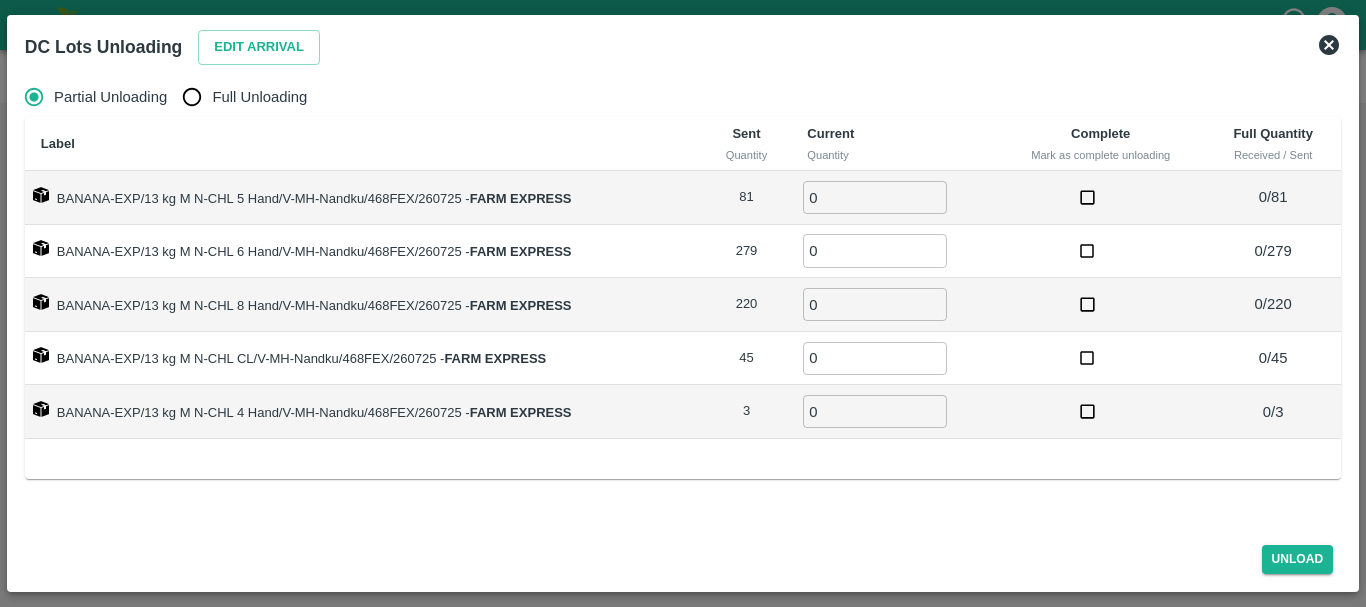 click on "0" at bounding box center [875, 197] 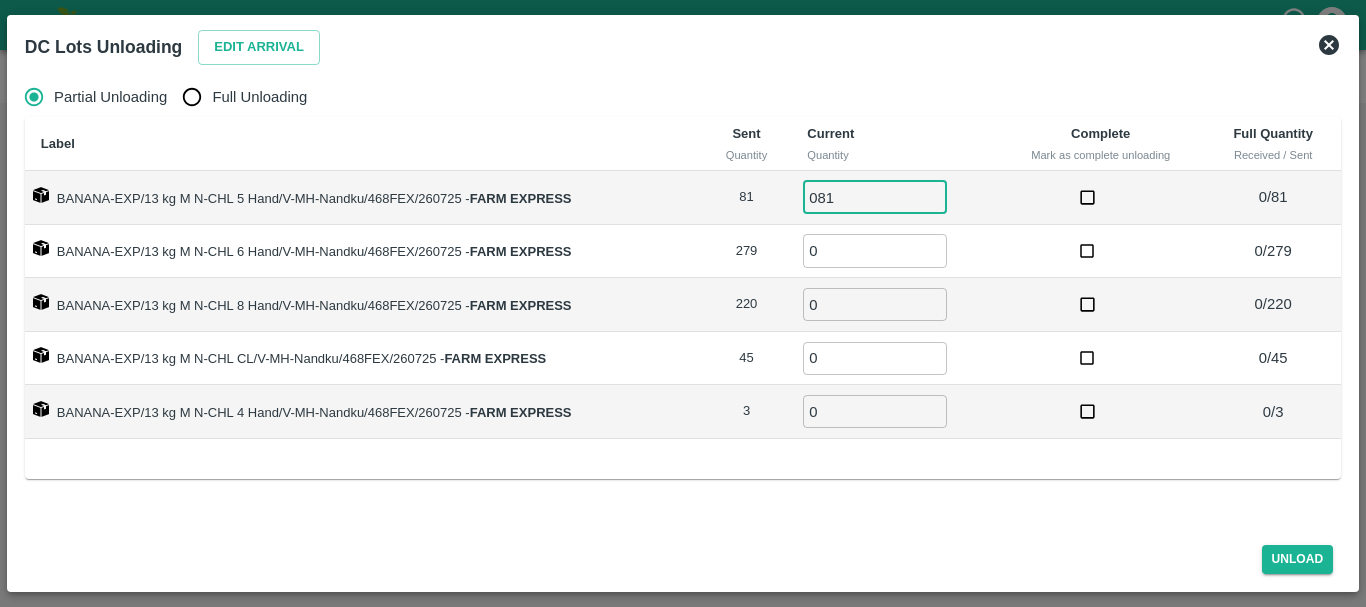 type on "081" 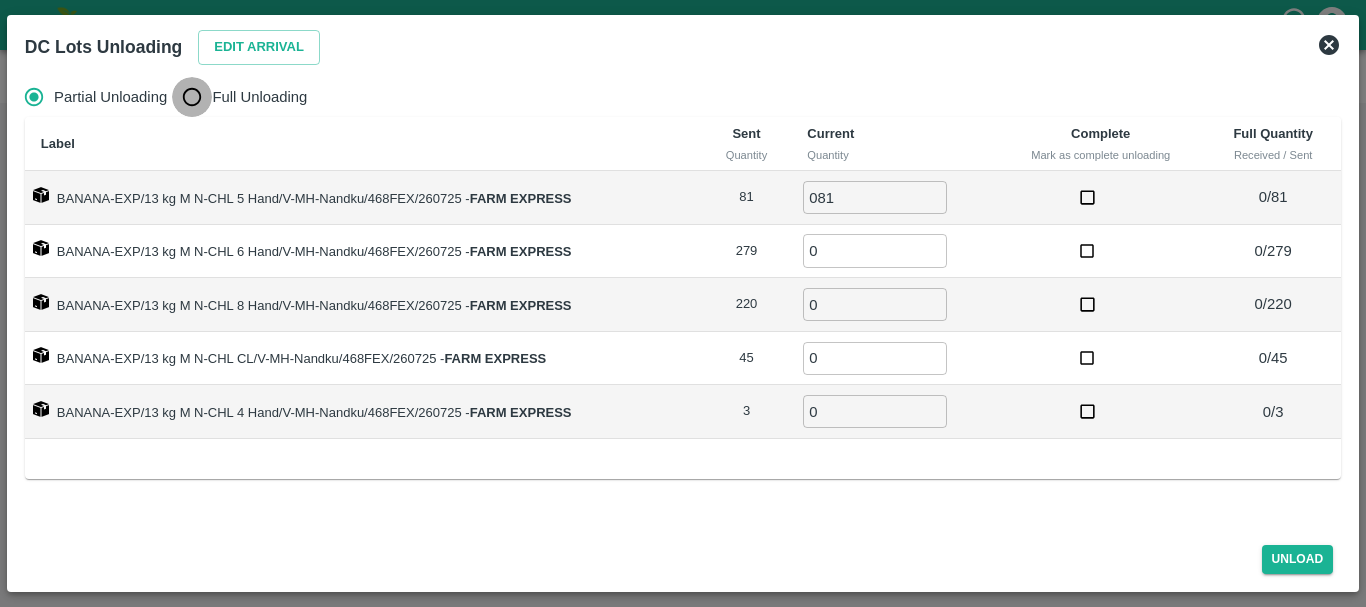 click on "Full Unloading" at bounding box center (192, 97) 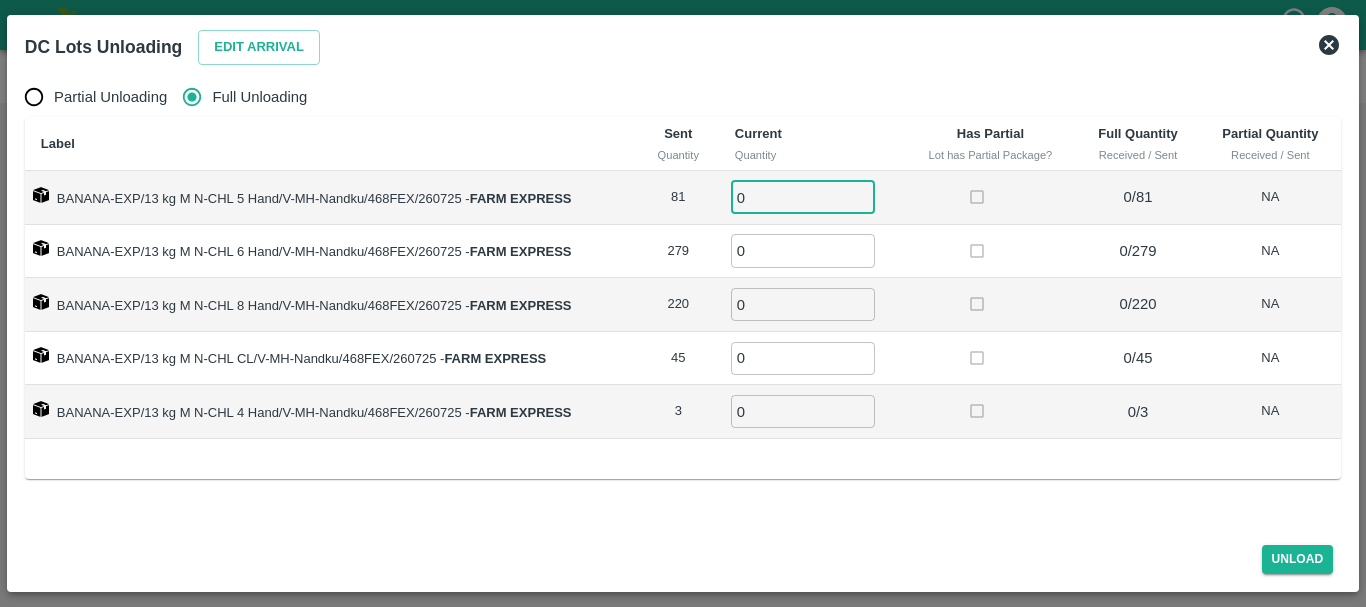 click on "0" at bounding box center (803, 197) 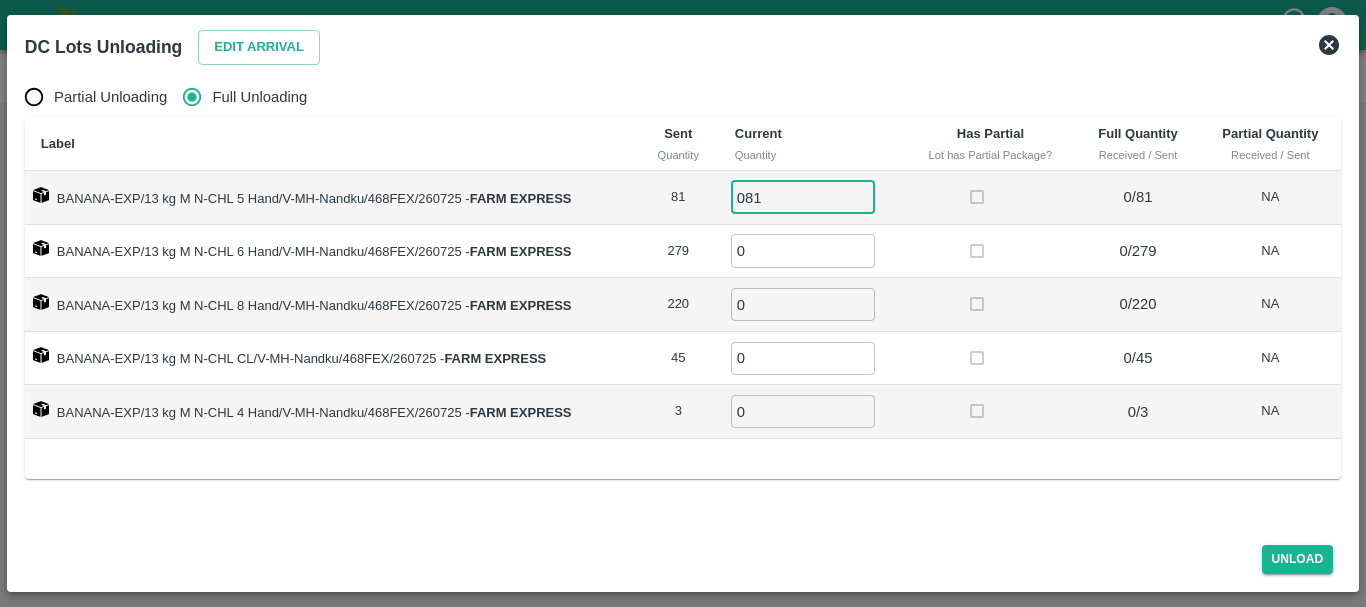type on "081" 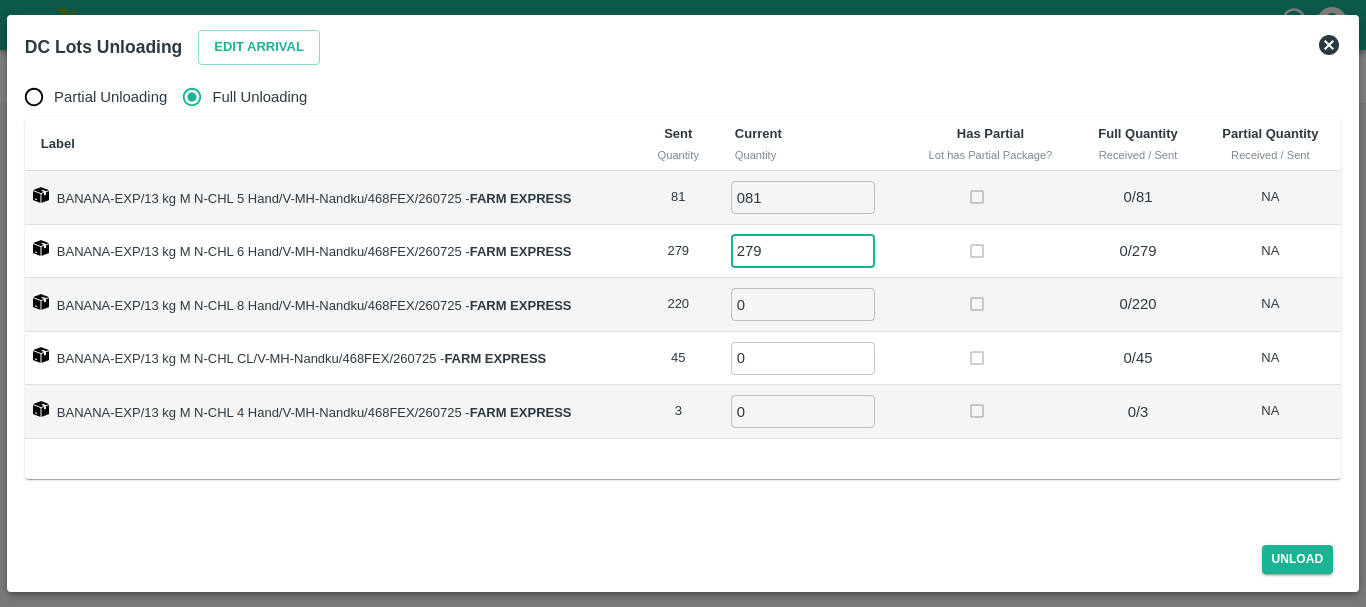 type on "279" 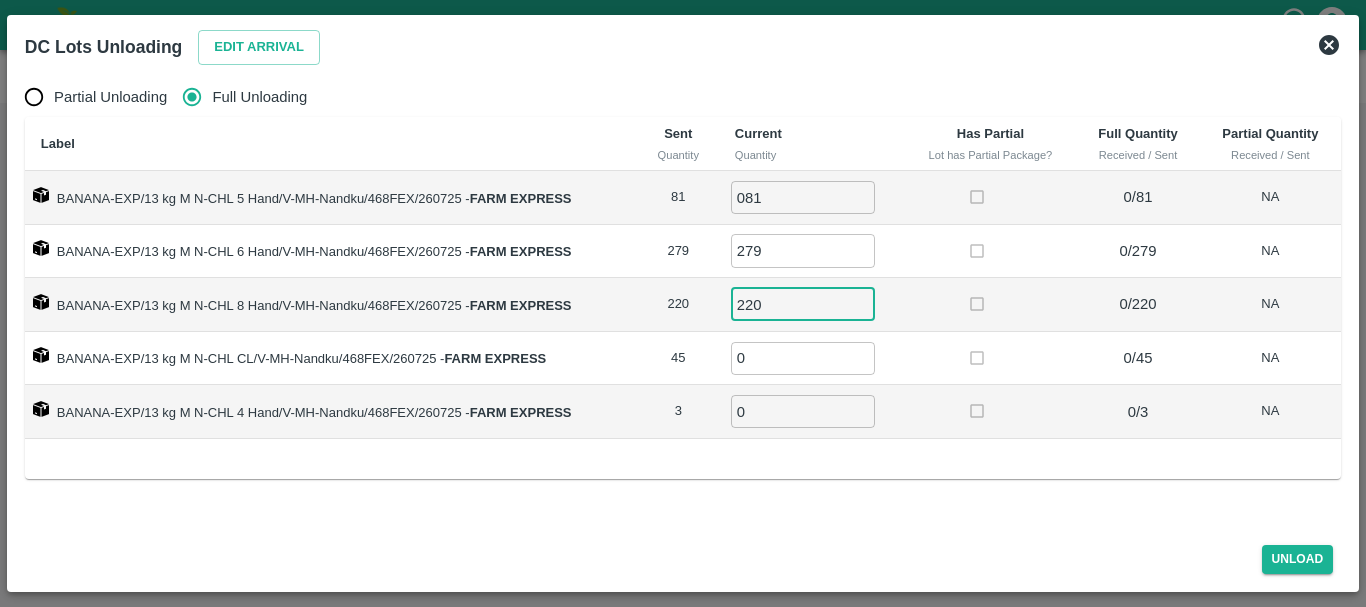 type on "220" 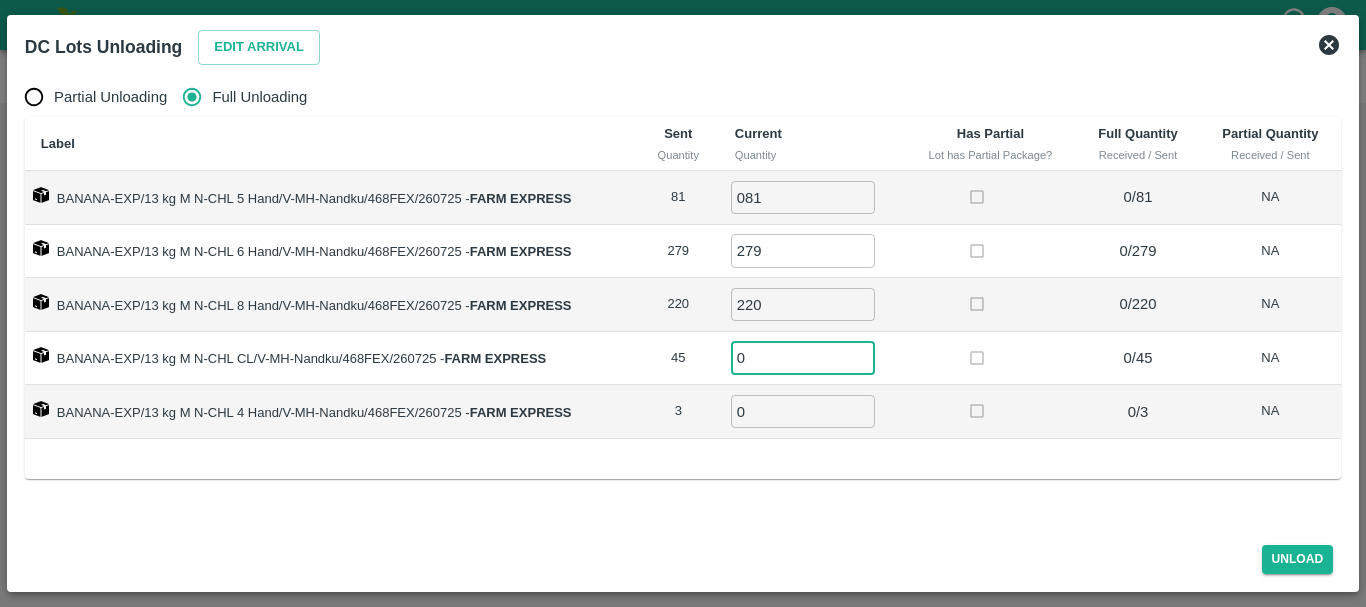 type on "3" 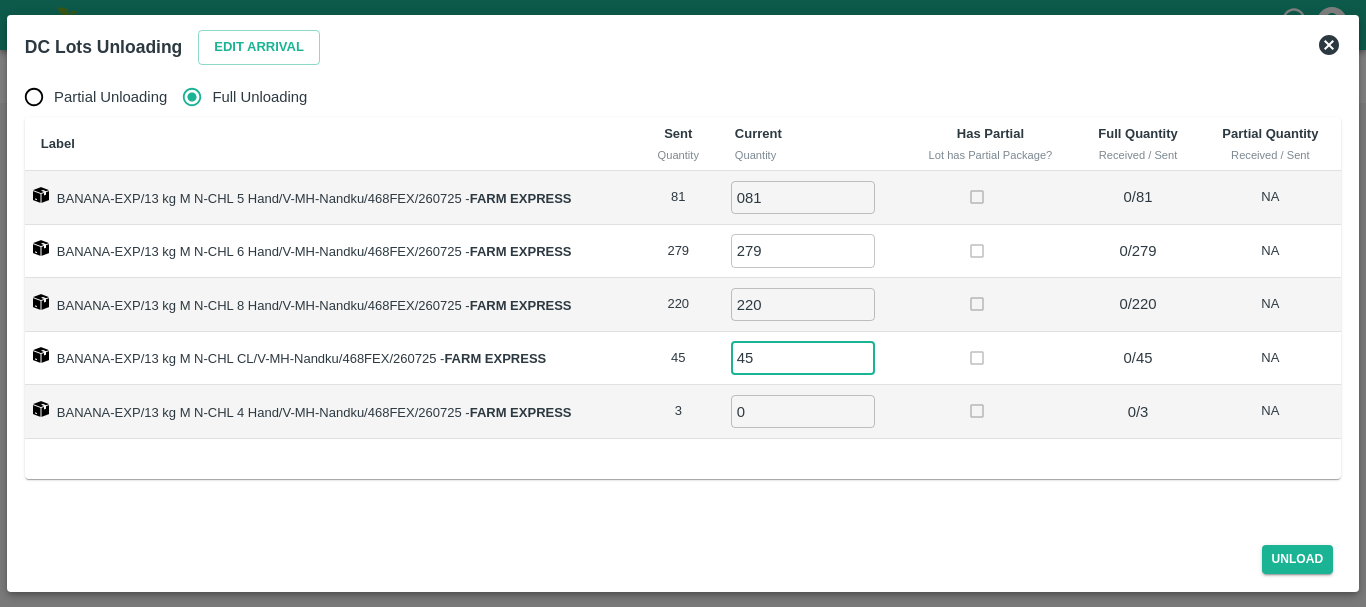 type on "45" 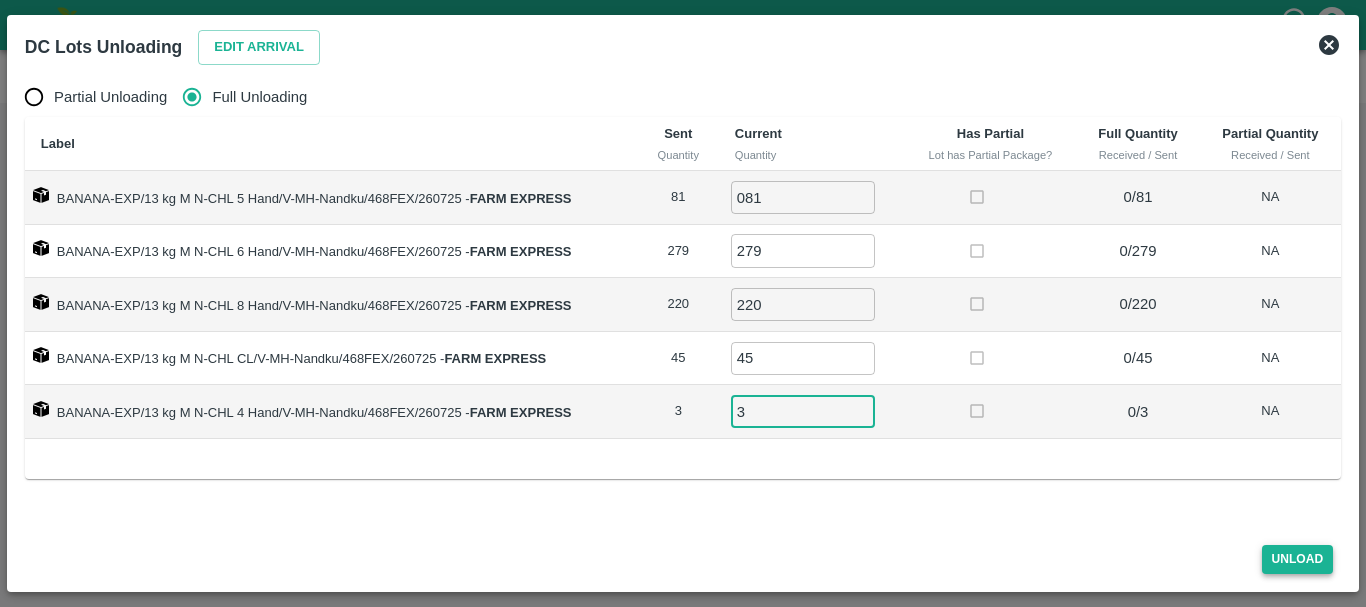 type on "3" 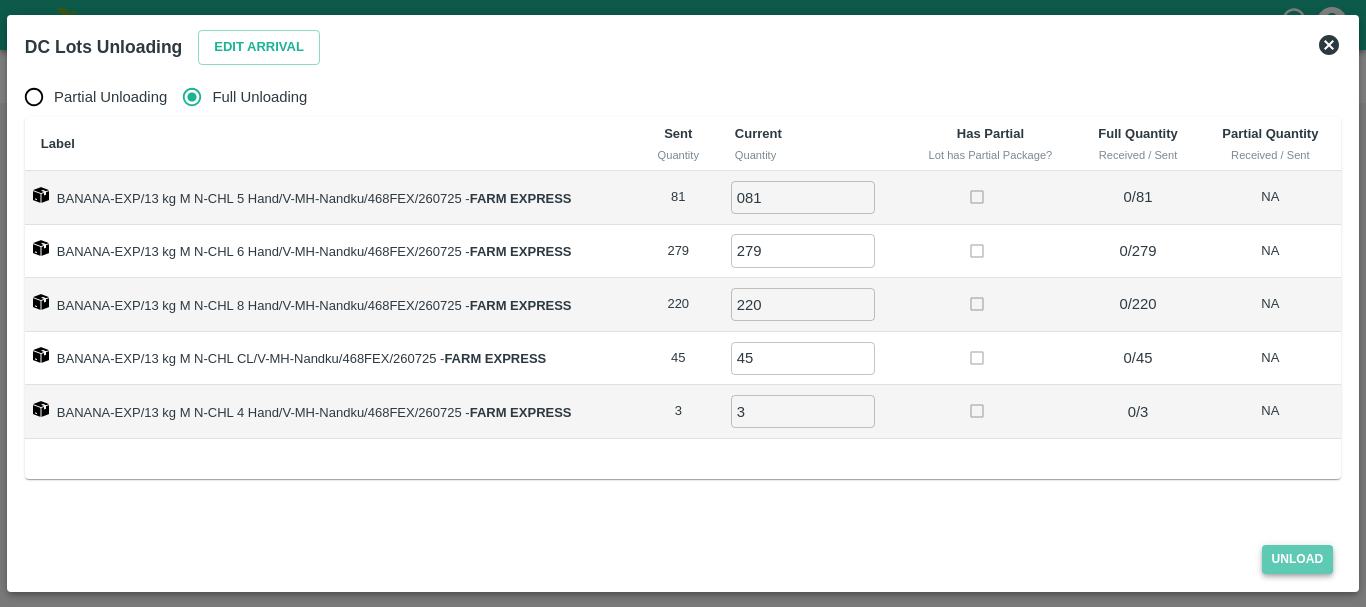 click on "Unload" at bounding box center (1298, 559) 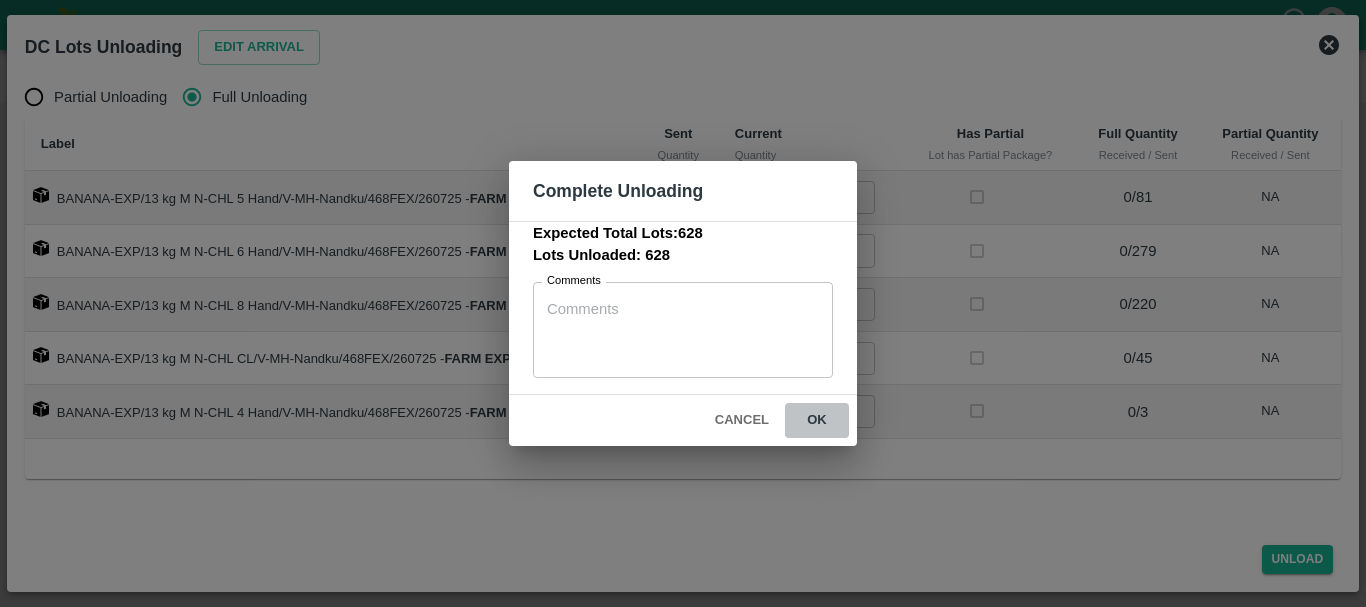 click on "ok" at bounding box center [817, 420] 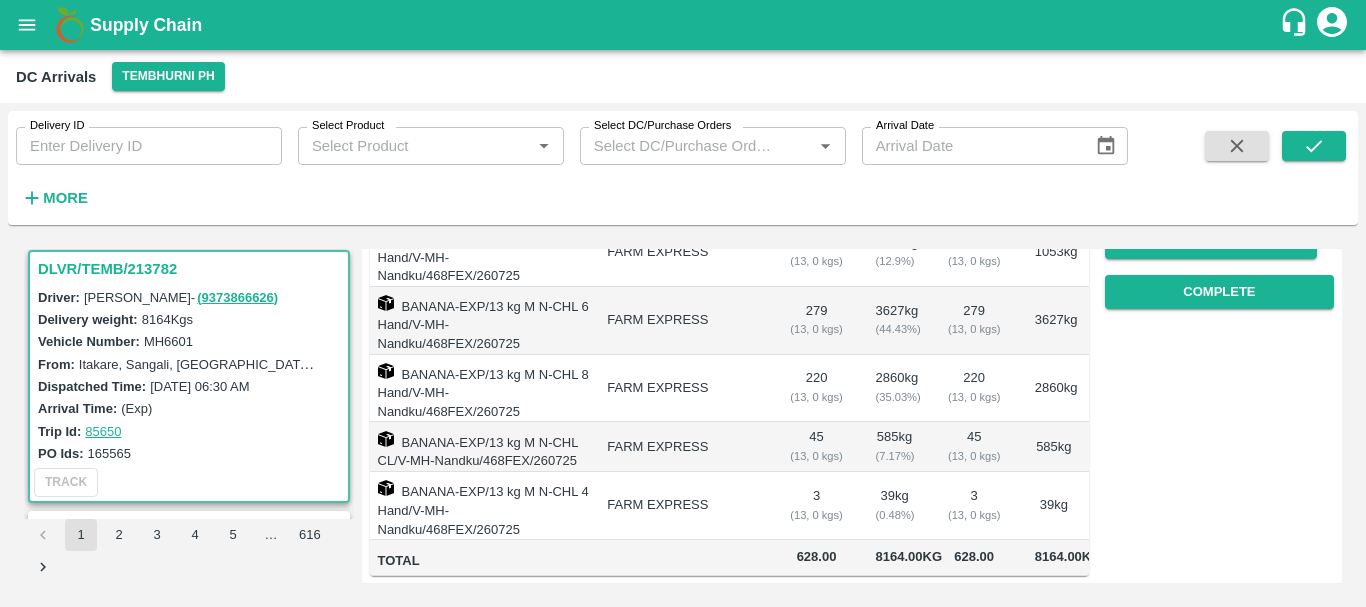 scroll, scrollTop: 0, scrollLeft: 0, axis: both 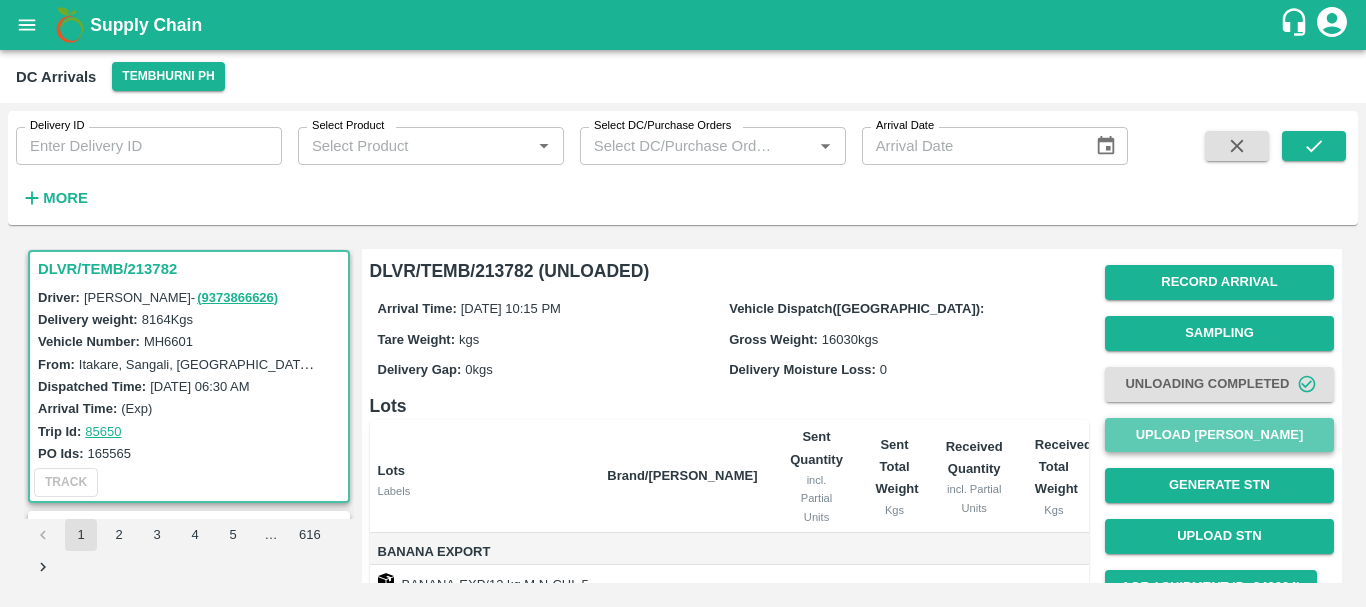 click on "Upload [PERSON_NAME]" at bounding box center (1219, 435) 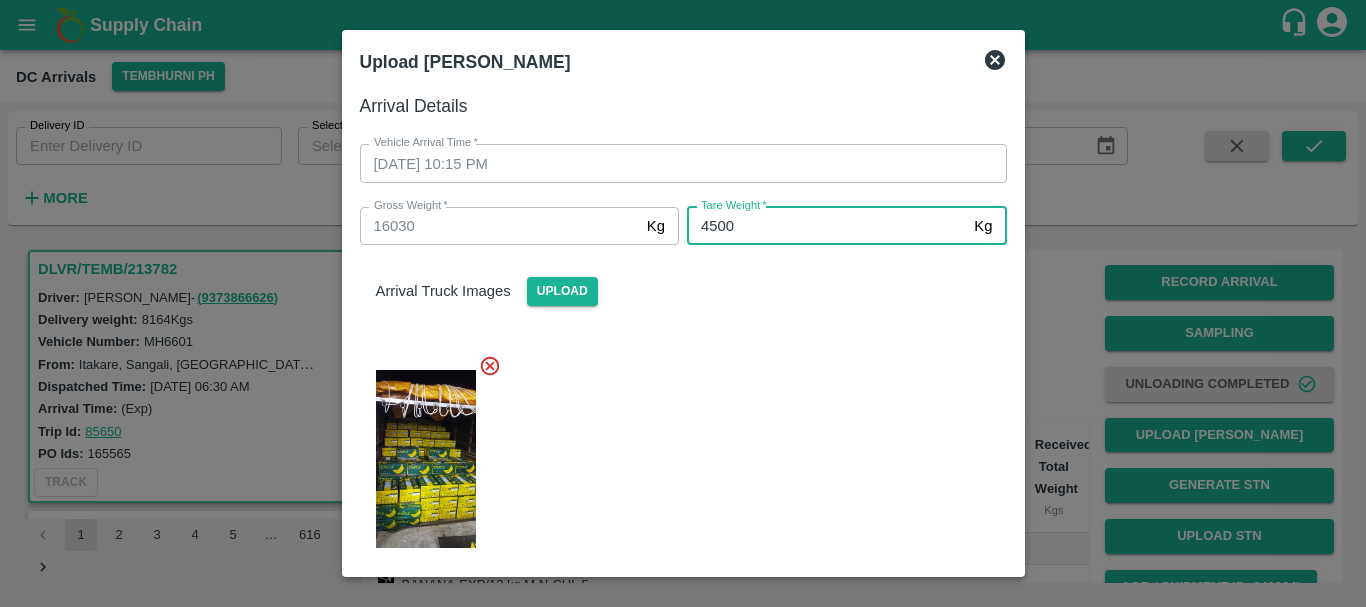 type on "4500" 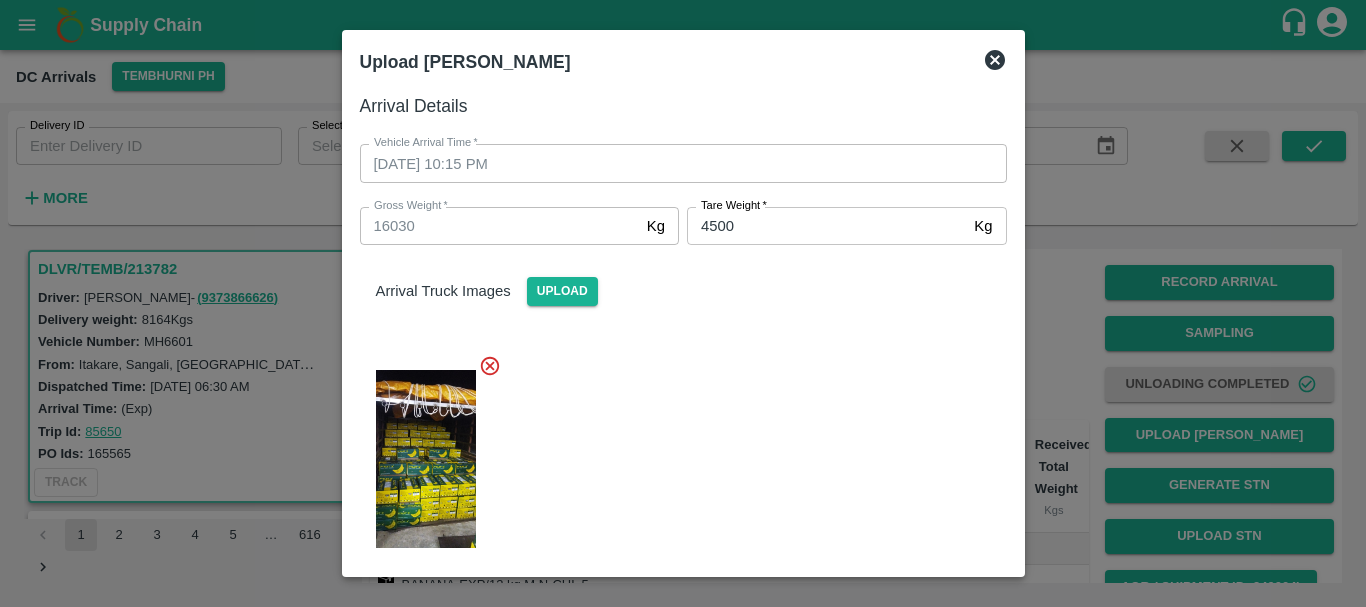 click on "Arrival Truck Images Upload" at bounding box center (683, 275) 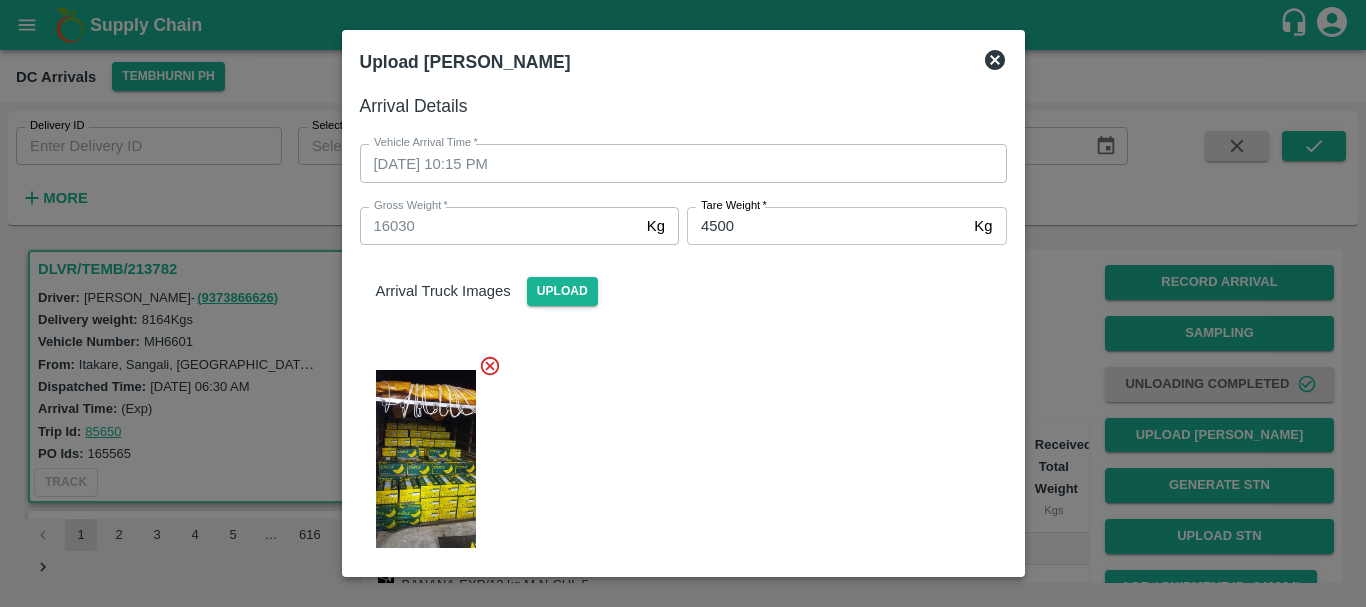 scroll, scrollTop: 381, scrollLeft: 0, axis: vertical 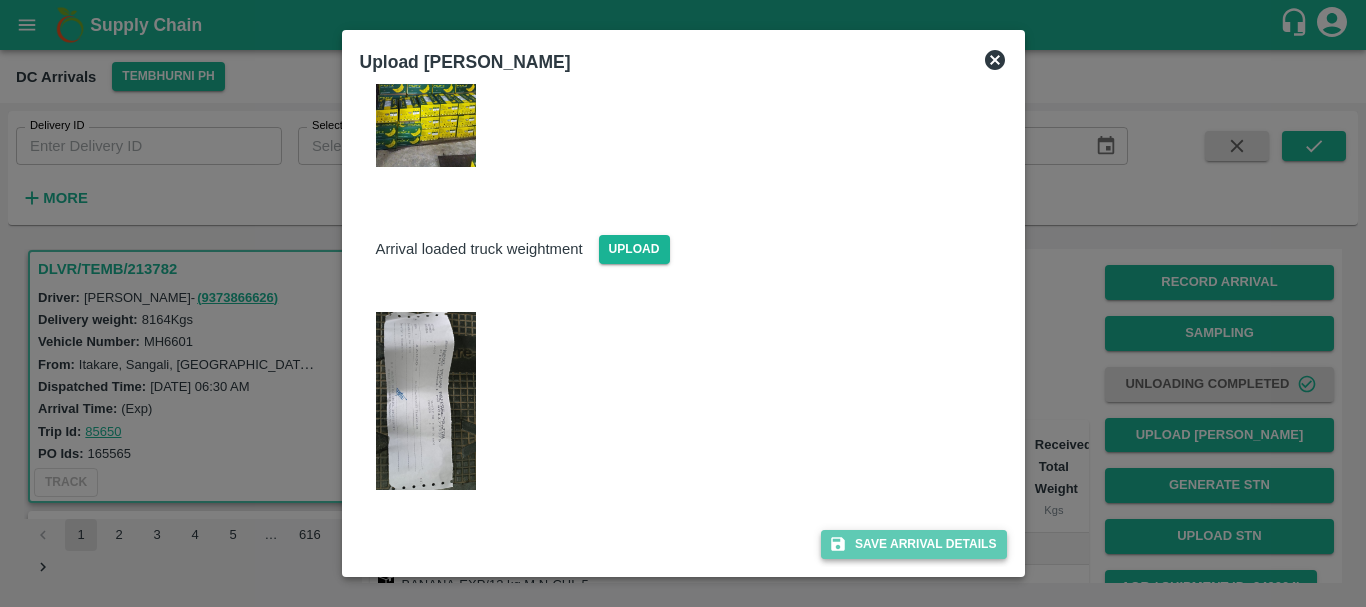 click on "Save Arrival Details" at bounding box center (913, 544) 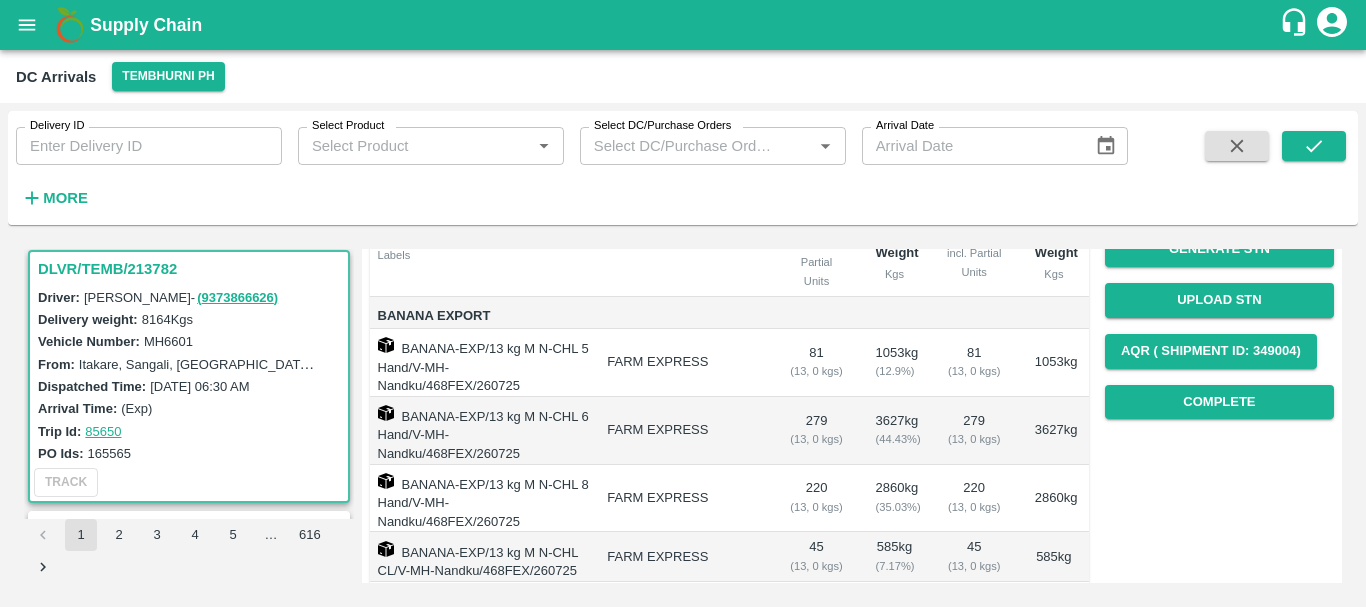 scroll, scrollTop: 227, scrollLeft: 0, axis: vertical 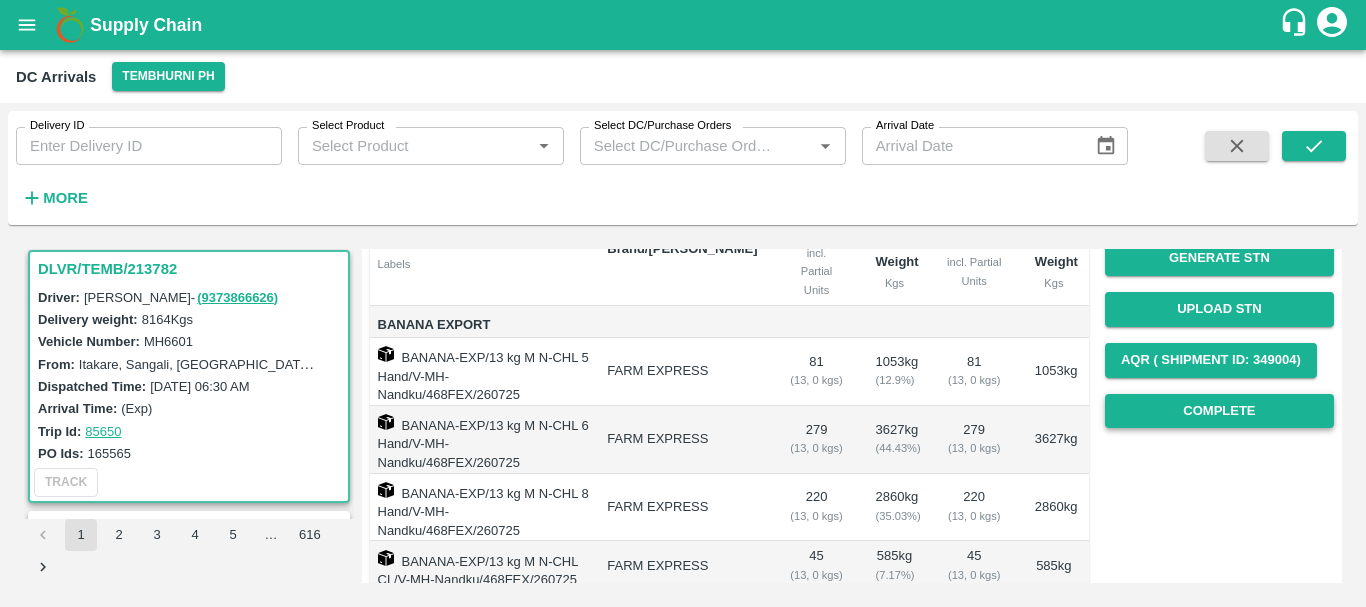 click on "Complete" at bounding box center [1219, 411] 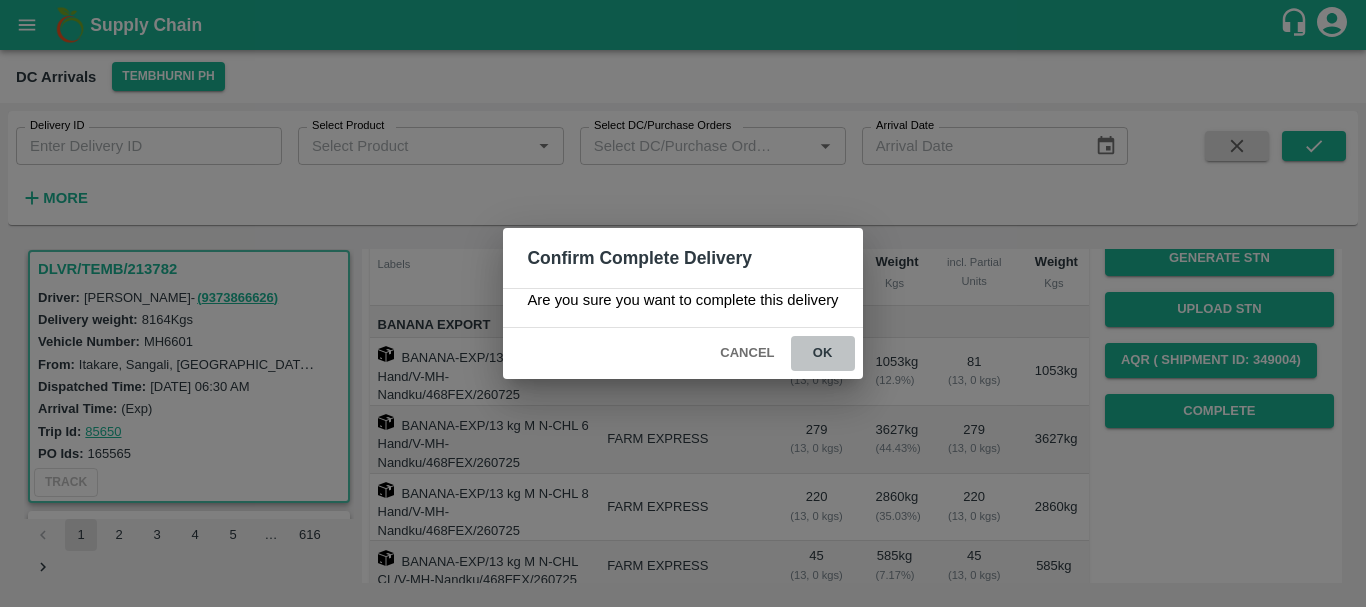 click on "ok" at bounding box center (823, 353) 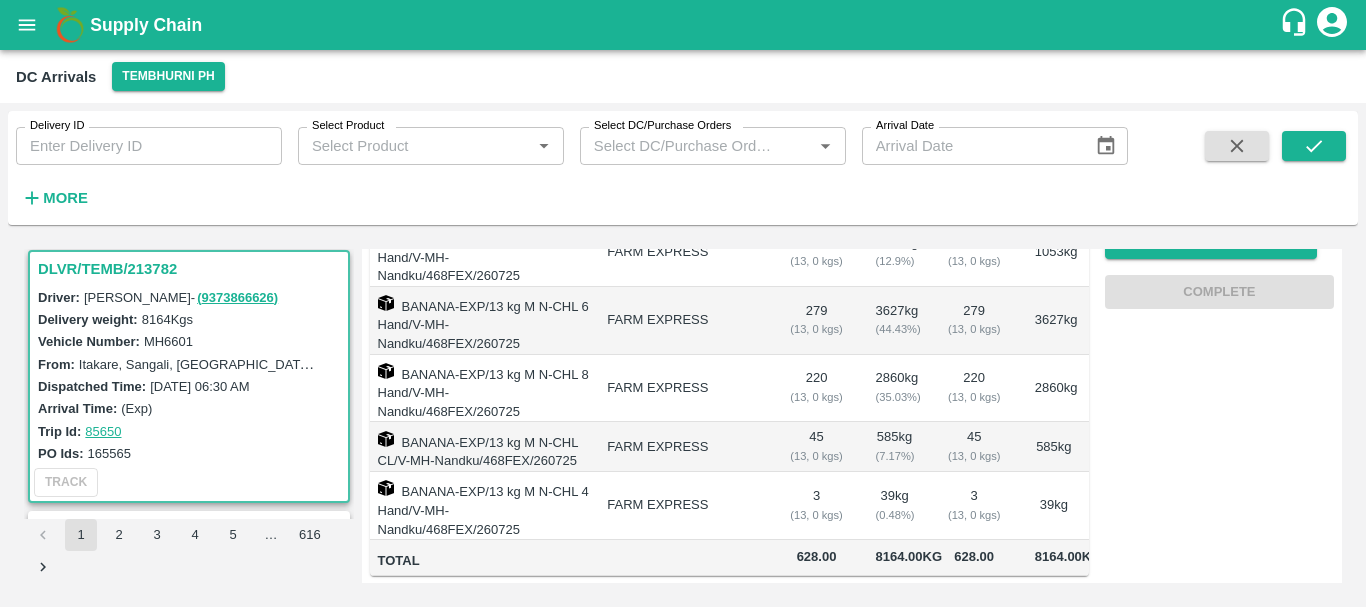scroll, scrollTop: 0, scrollLeft: 0, axis: both 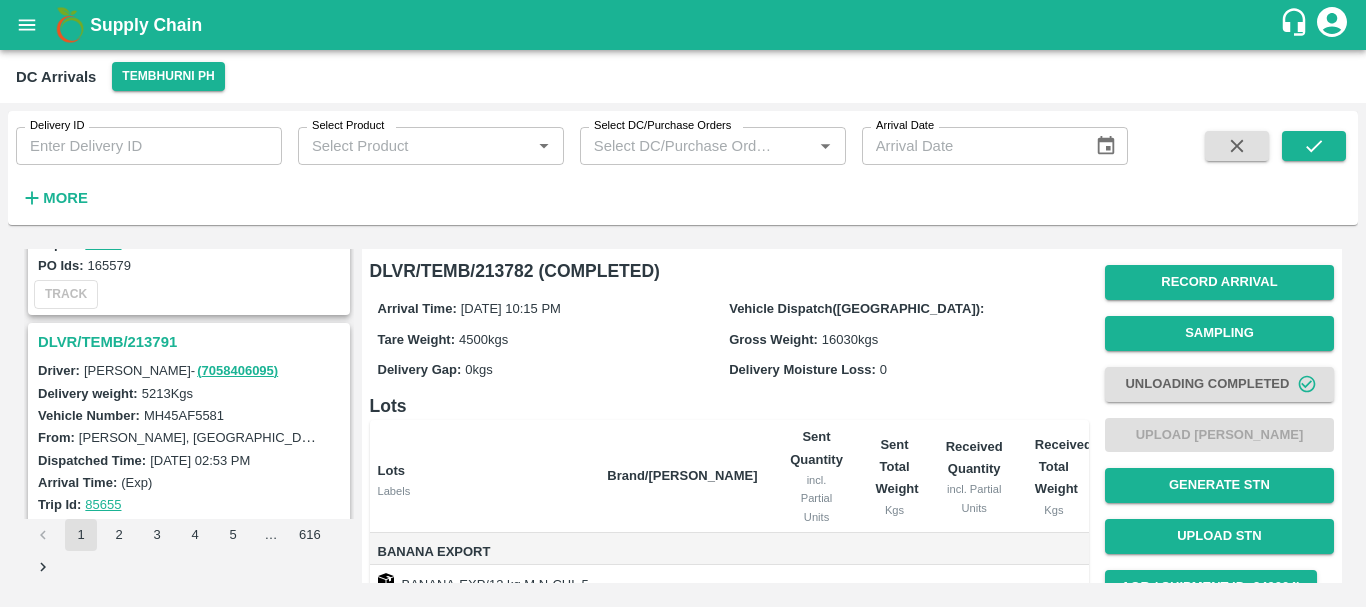 click on "DLVR/TEMB/213791" at bounding box center (192, 342) 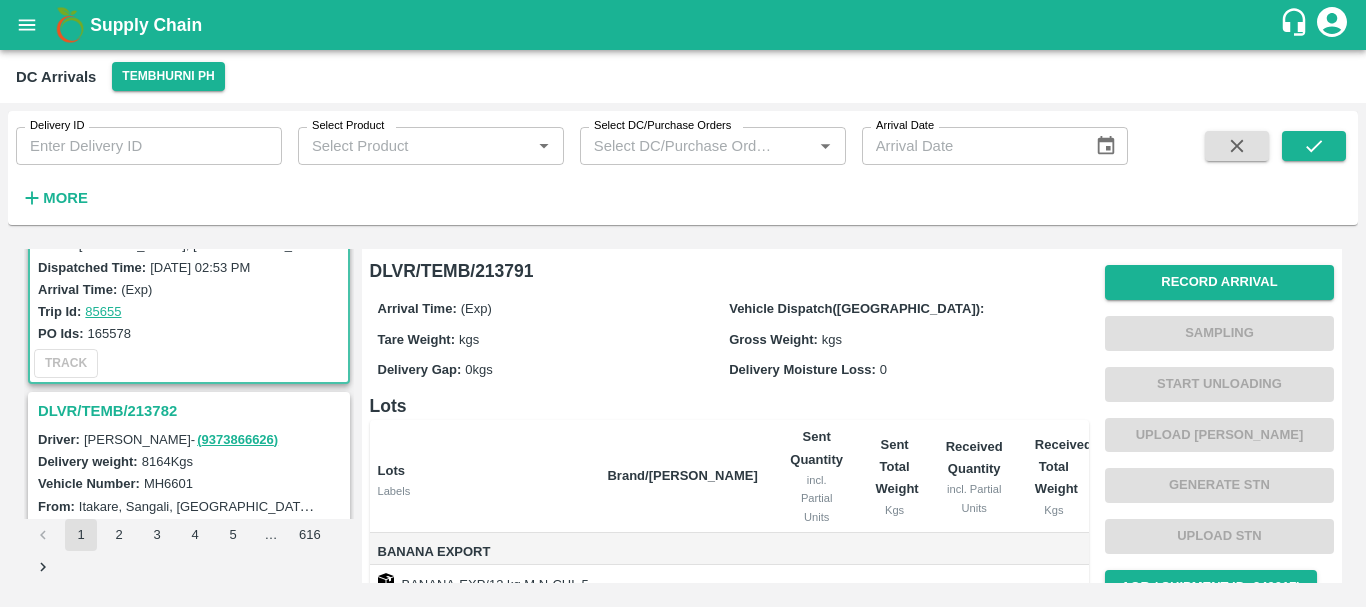 click on "DLVR/TEMB/213782" at bounding box center (192, 411) 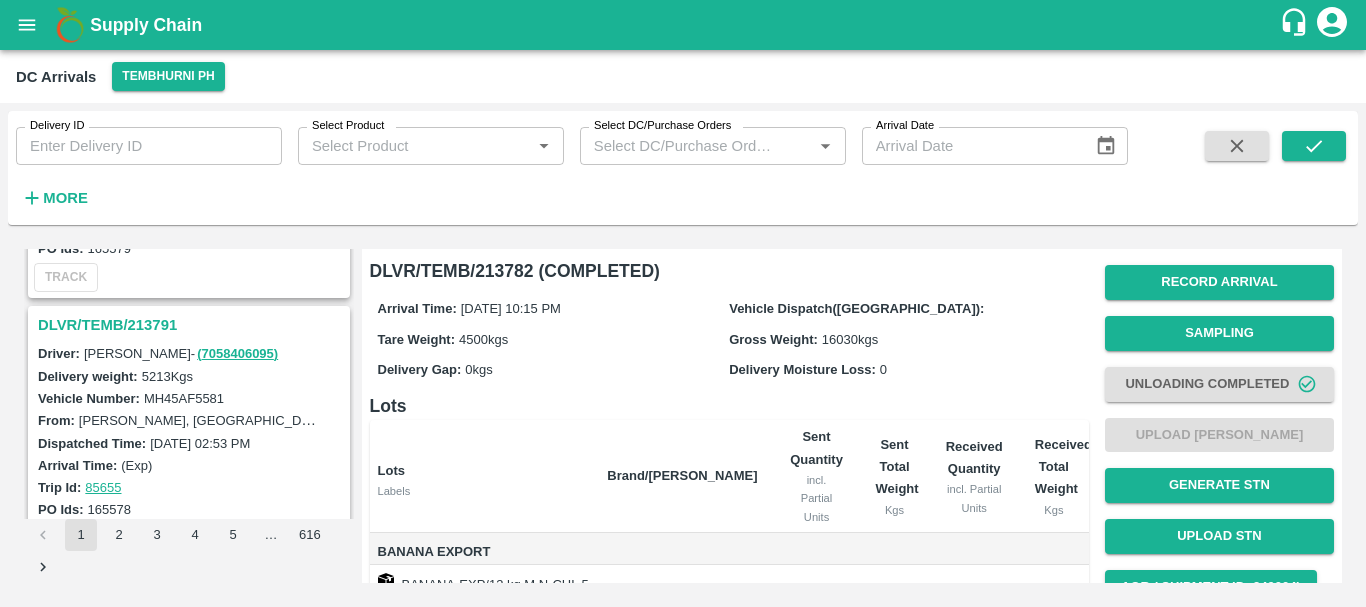 click on "DLVR/TEMB/213791" at bounding box center (192, 325) 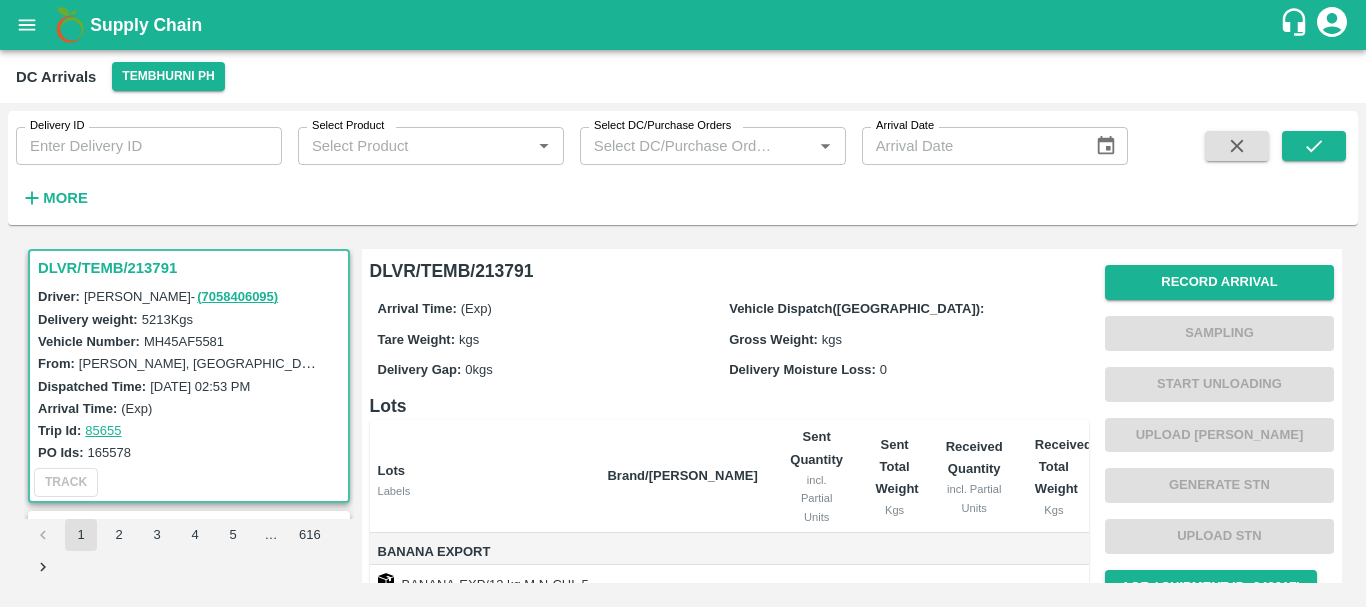 scroll, scrollTop: 298, scrollLeft: 0, axis: vertical 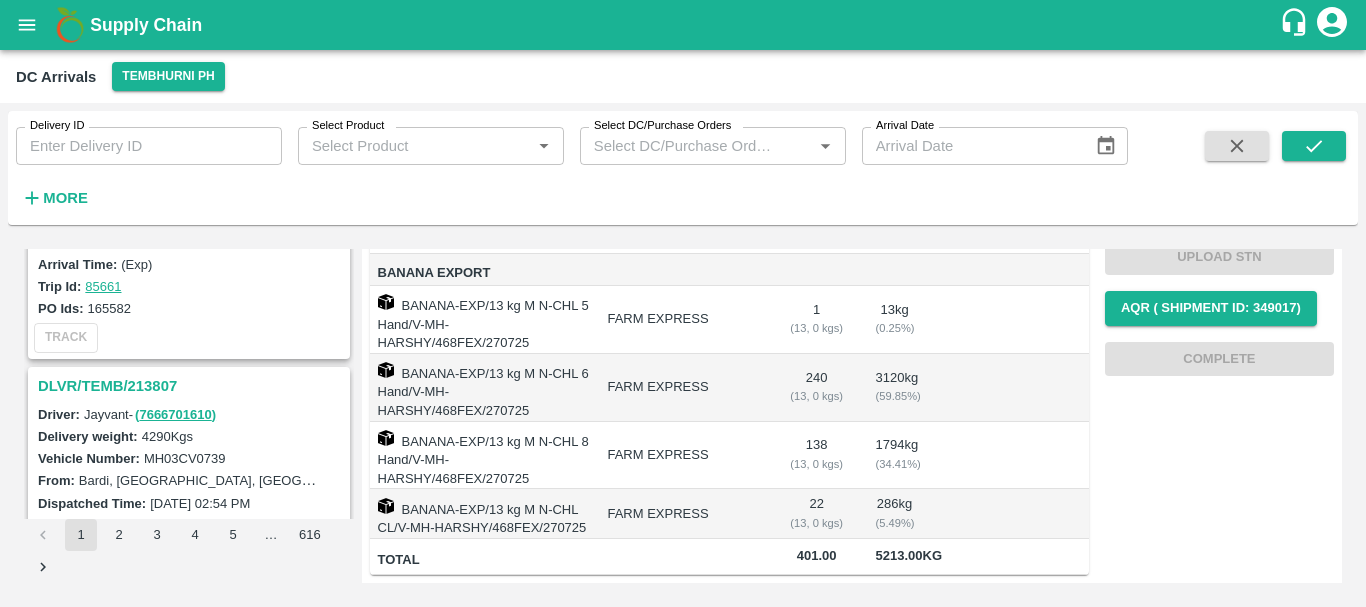 click on "DLVR/TEMB/213807" at bounding box center (192, 386) 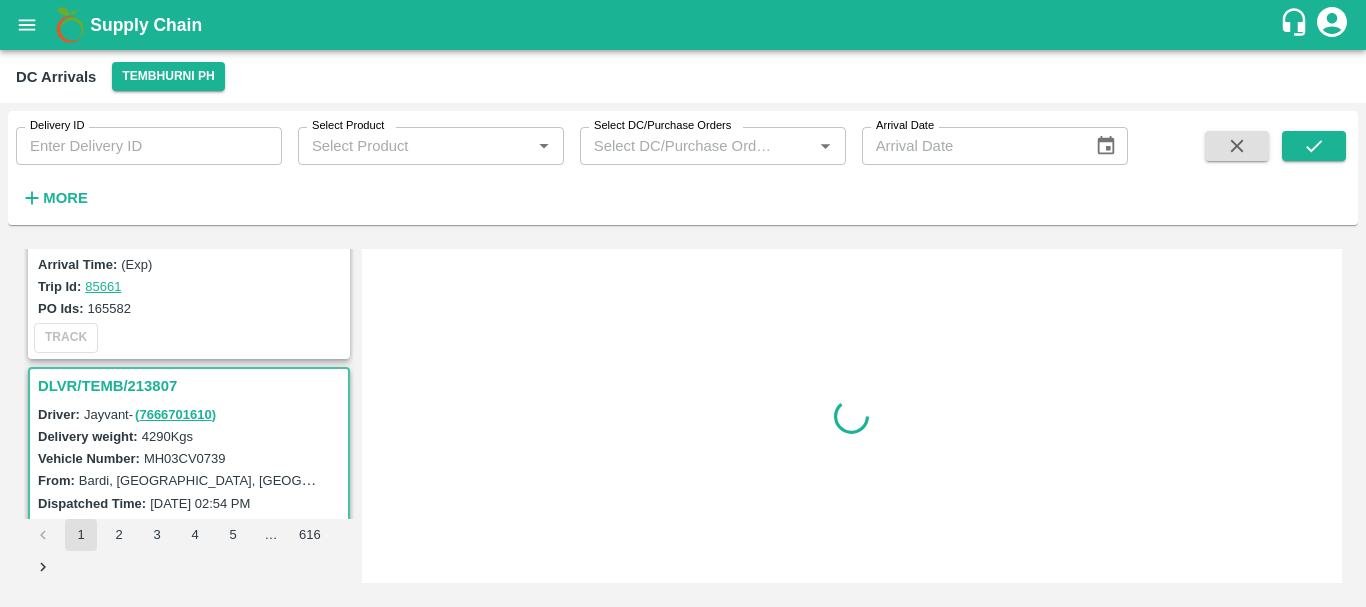scroll, scrollTop: 0, scrollLeft: 0, axis: both 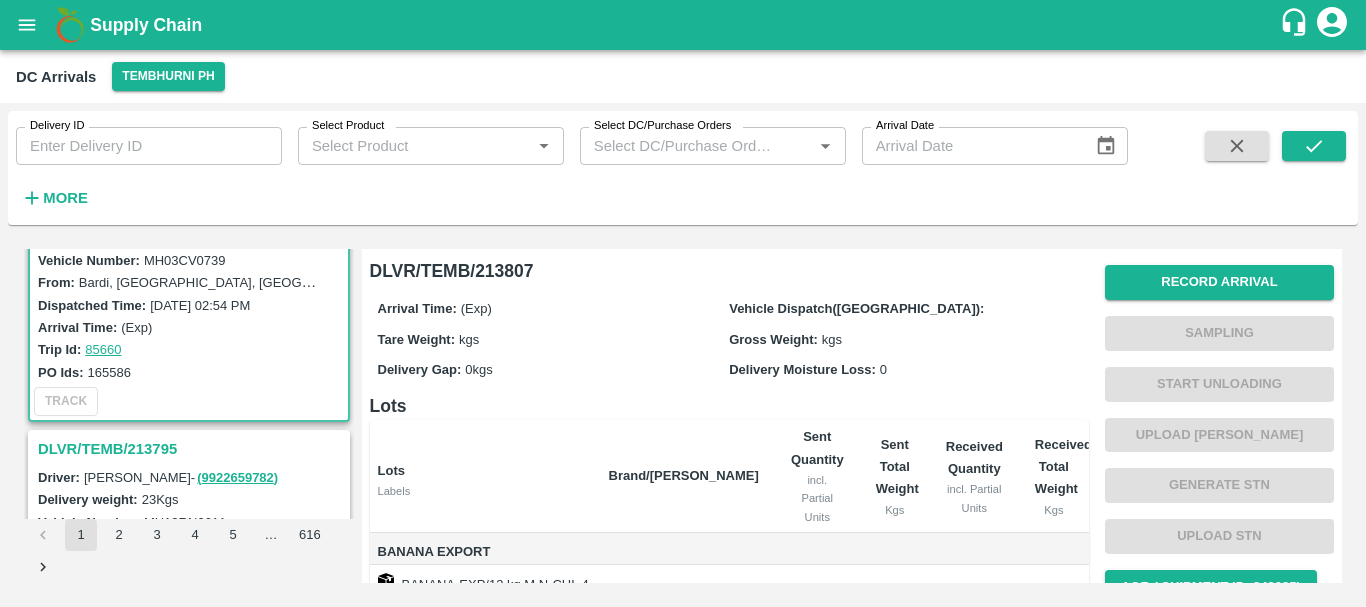 click on "Trip Id: 85660" at bounding box center [192, 349] 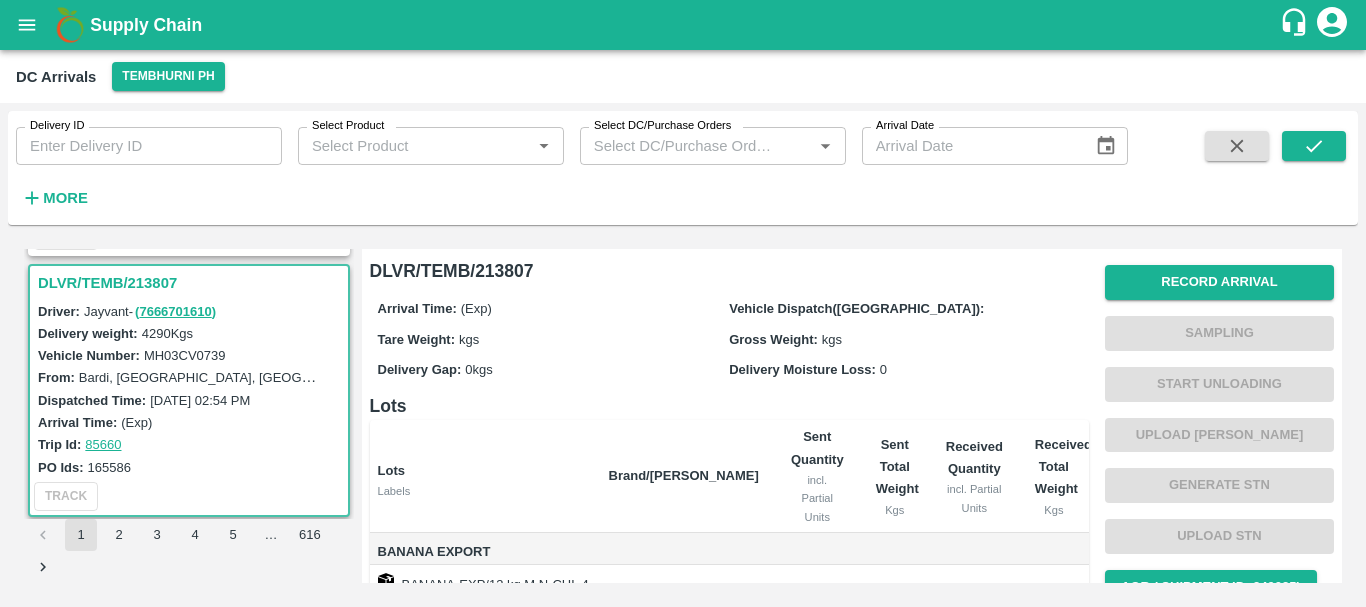 scroll, scrollTop: 776, scrollLeft: 0, axis: vertical 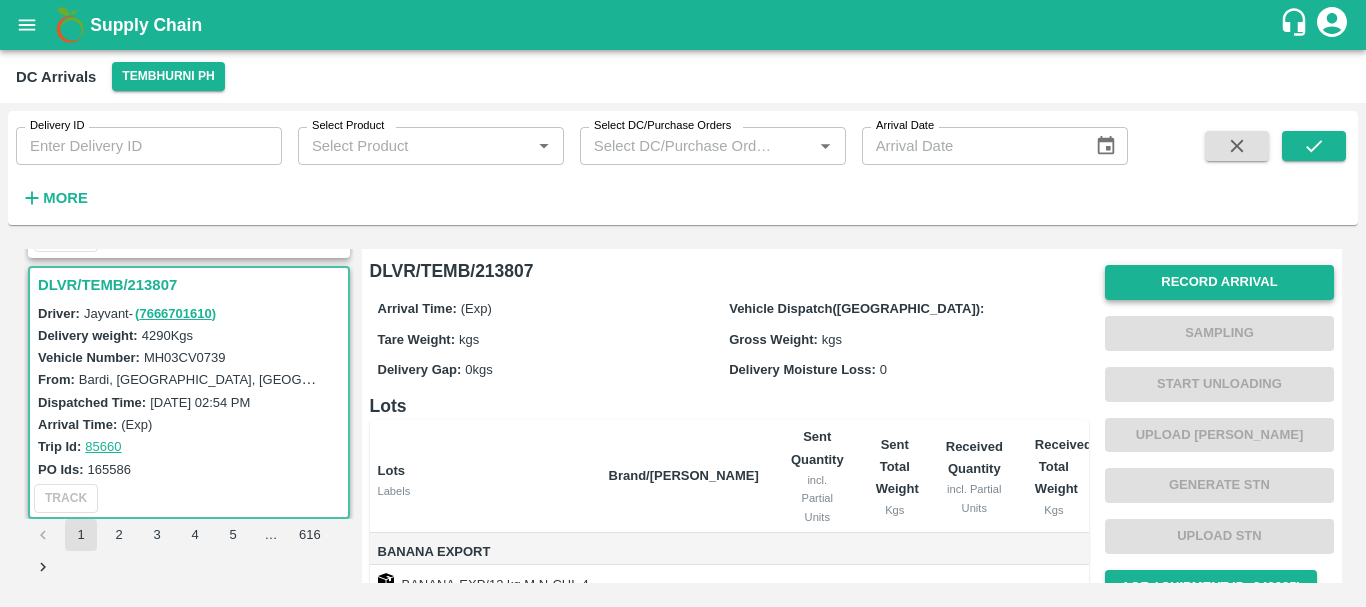 click on "Record Arrival" at bounding box center [1219, 282] 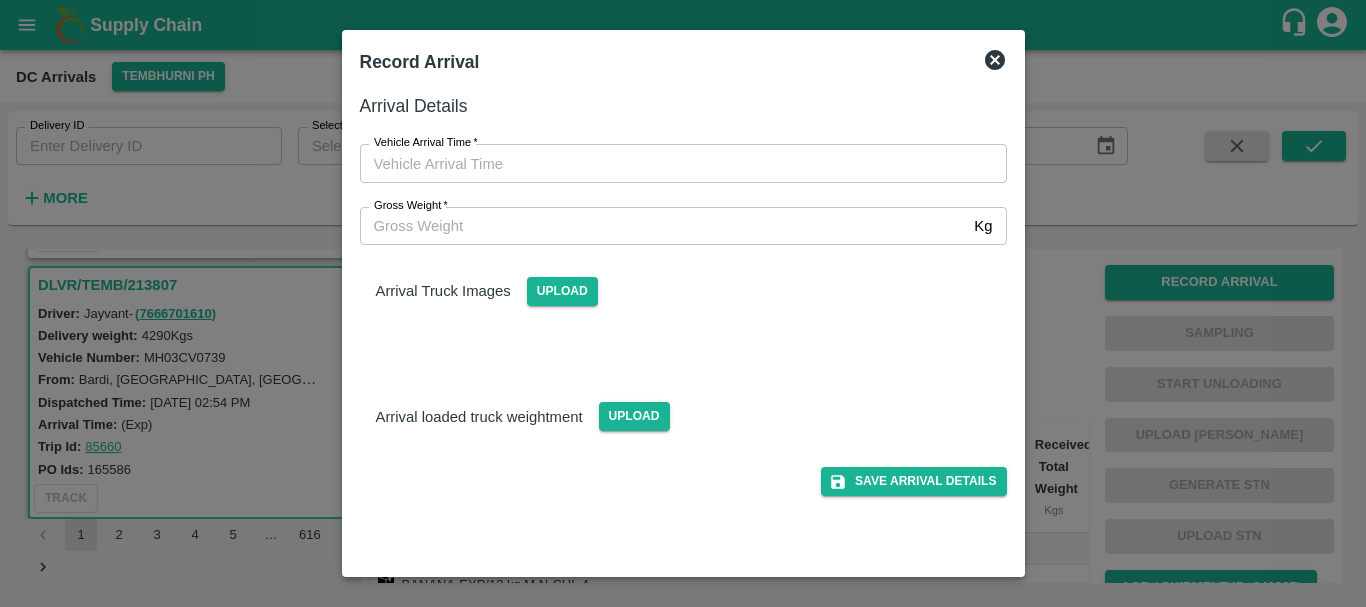 type on "DD/MM/YYYY hh:mm aa" 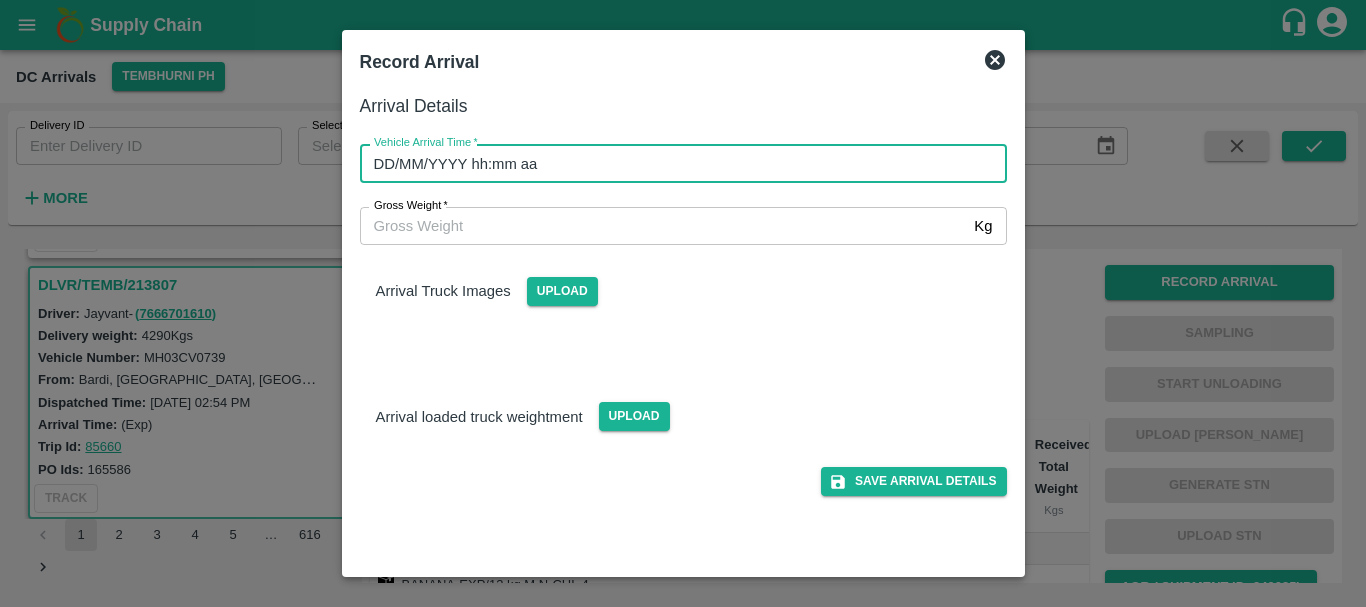 click on "DD/MM/YYYY hh:mm aa" at bounding box center (676, 163) 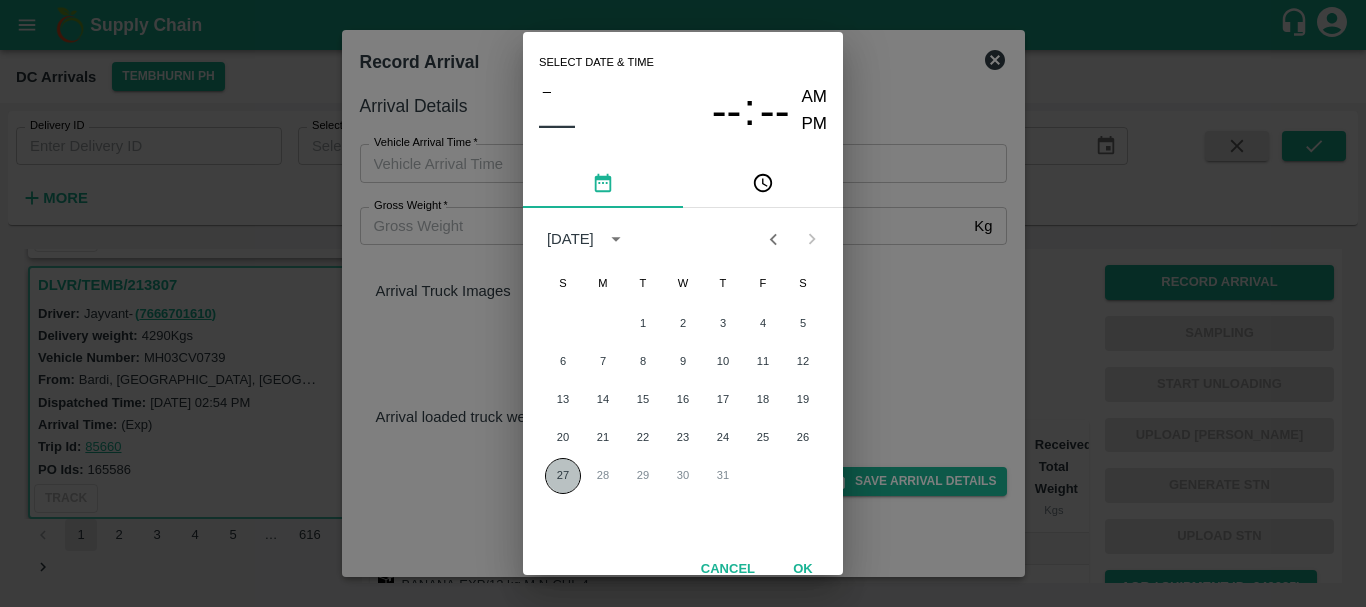 click on "27" at bounding box center [563, 476] 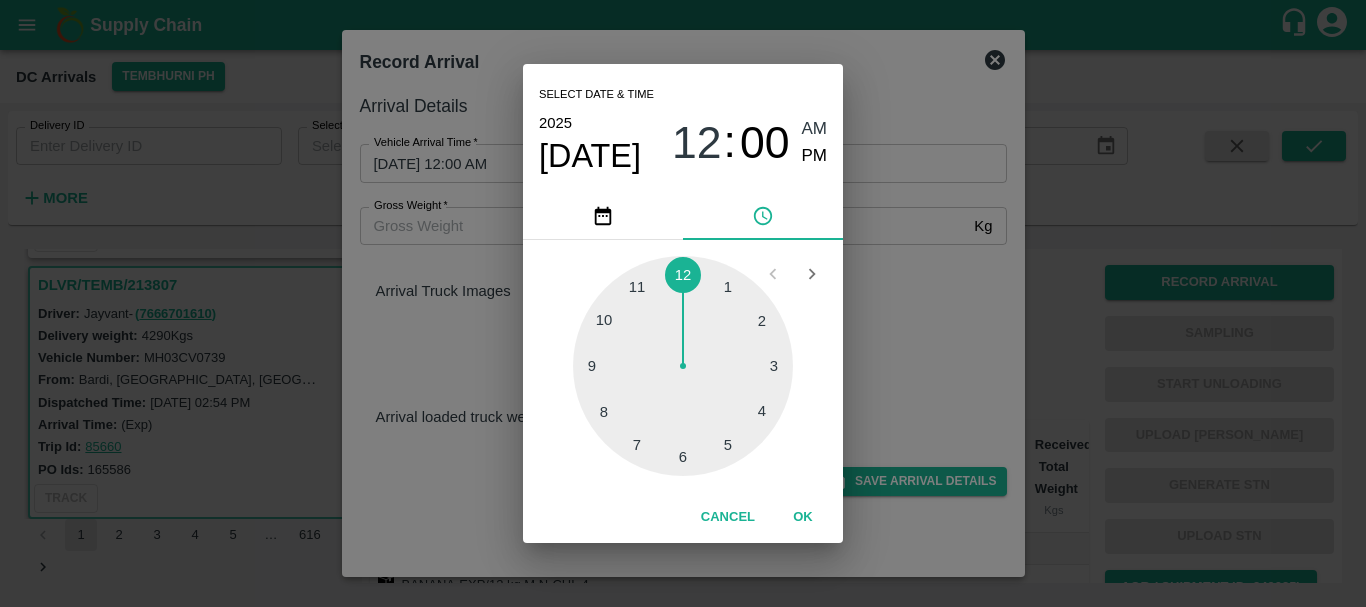 click at bounding box center (683, 366) 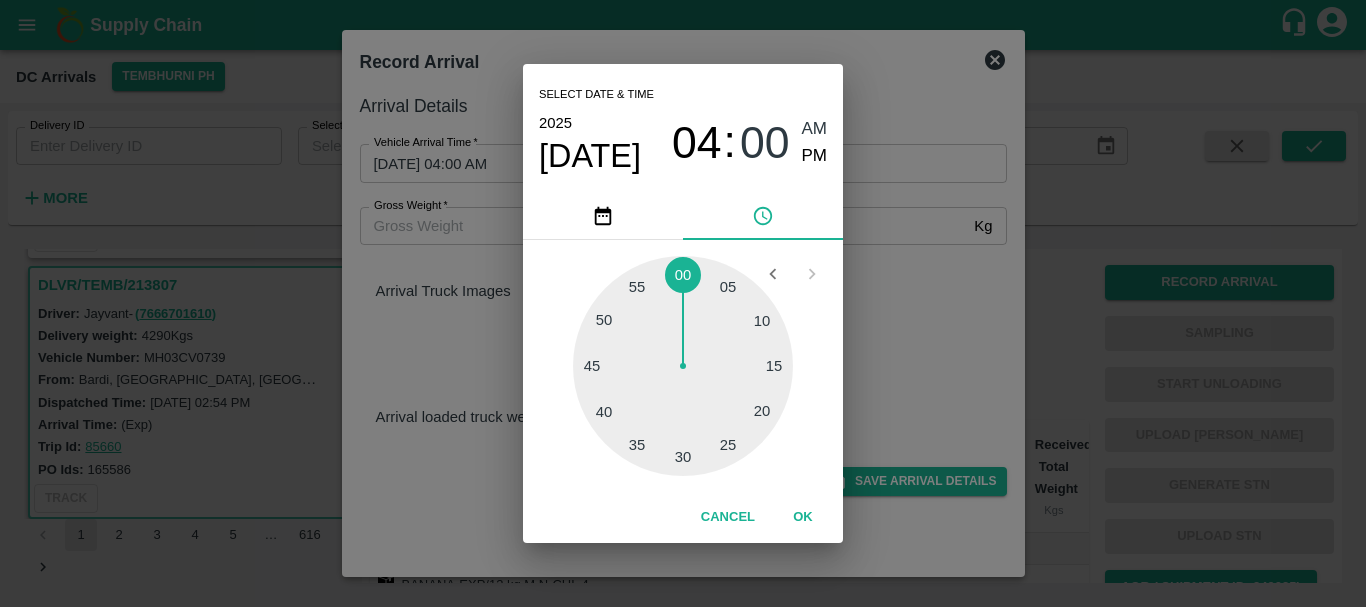 click at bounding box center (683, 366) 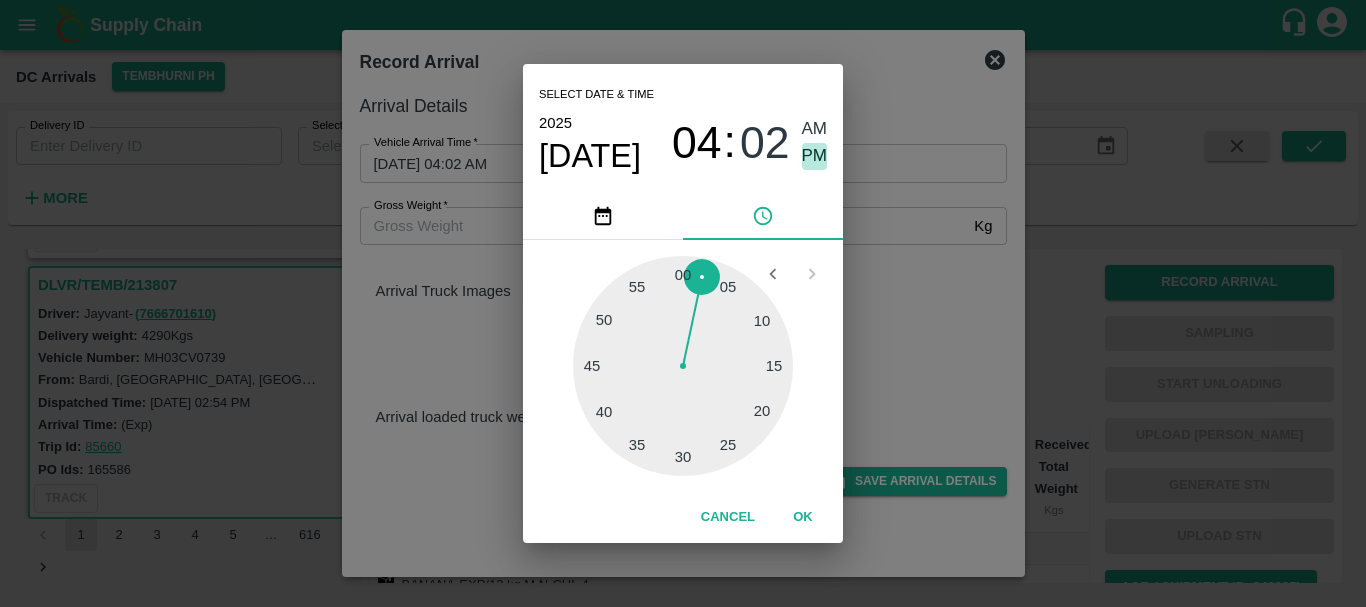 click on "PM" at bounding box center (815, 156) 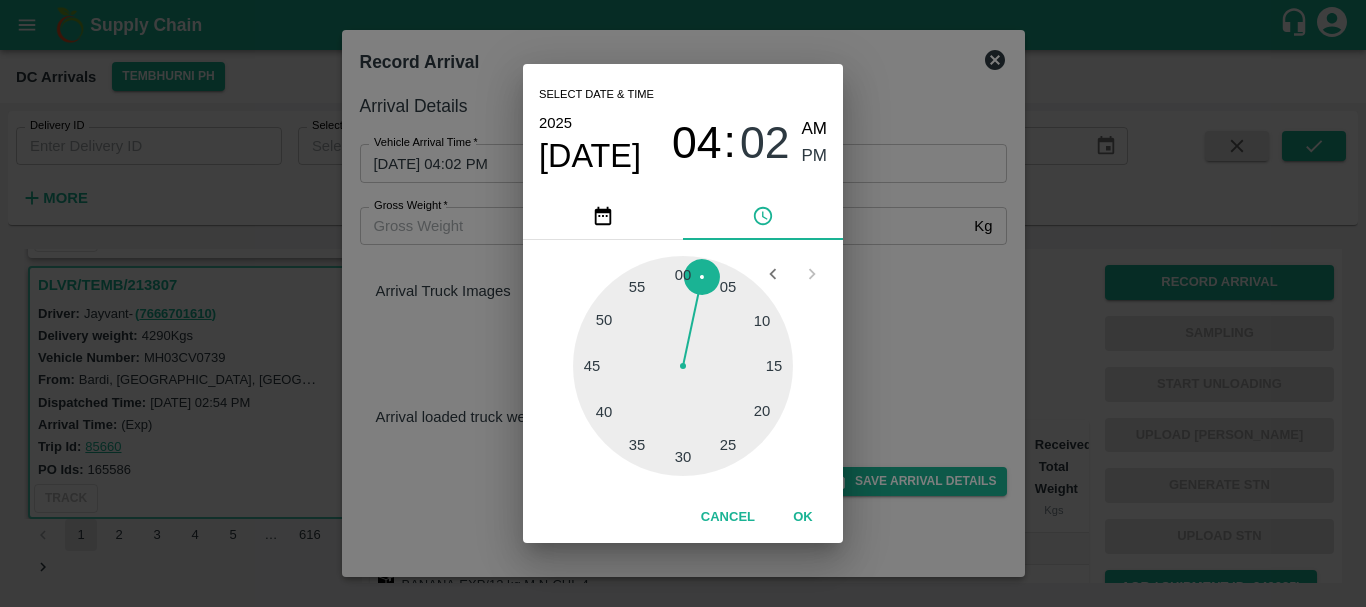 click on "Select date & time 2025 Jul 27 04 : 02 AM PM 05 10 15 20 25 30 35 40 45 50 55 00 Cancel OK" at bounding box center (683, 303) 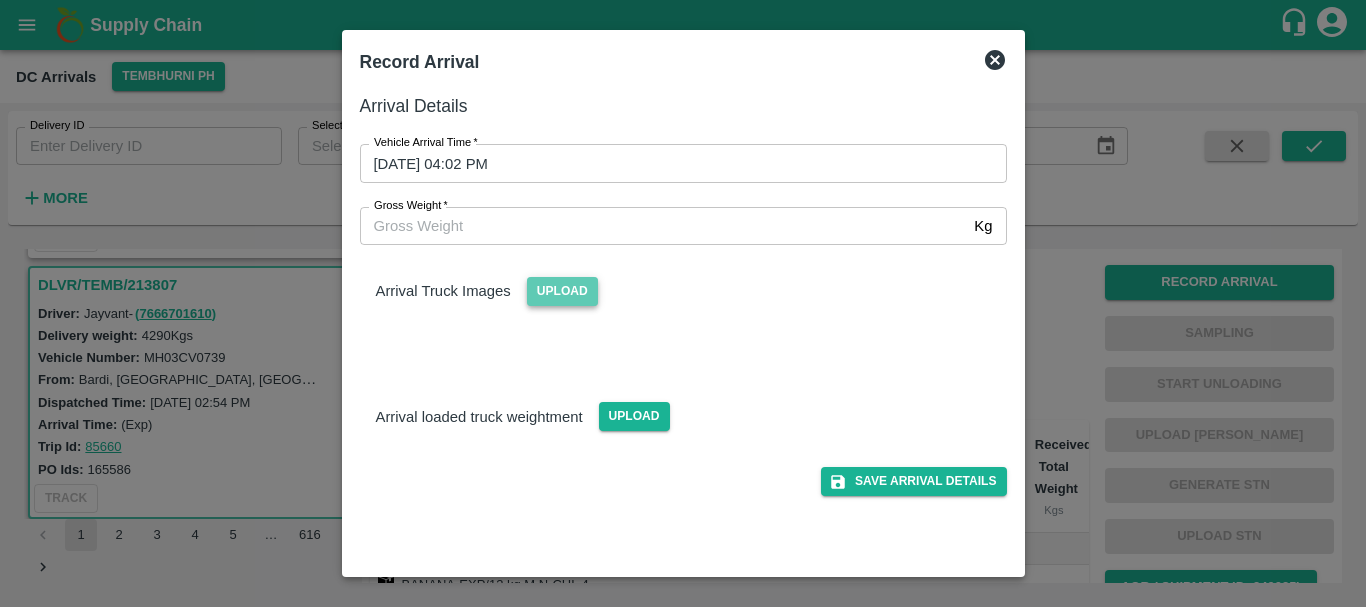 click on "Upload" at bounding box center [562, 291] 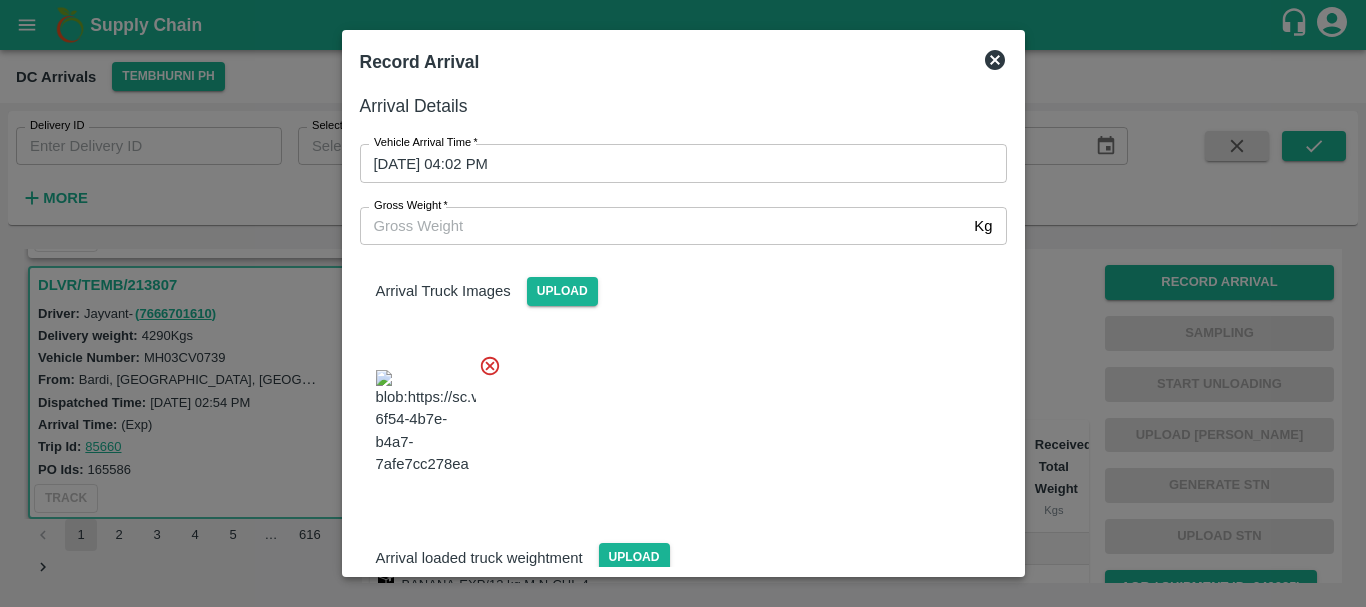 scroll, scrollTop: 107, scrollLeft: 0, axis: vertical 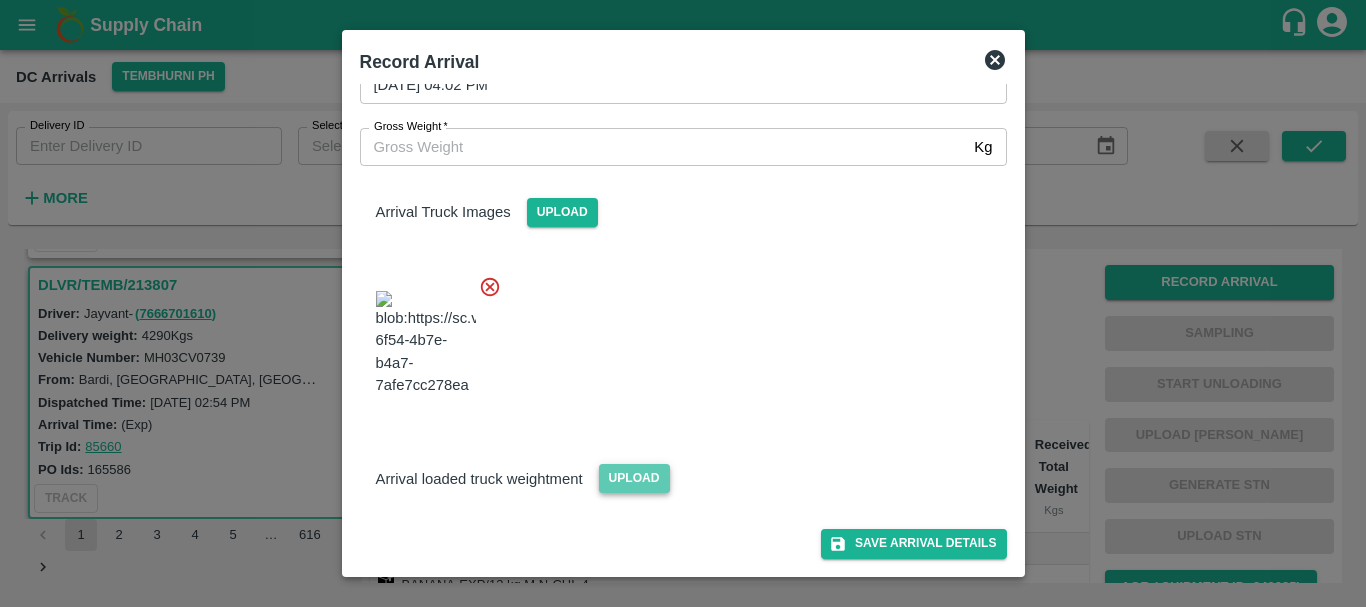 click on "Upload" at bounding box center [634, 478] 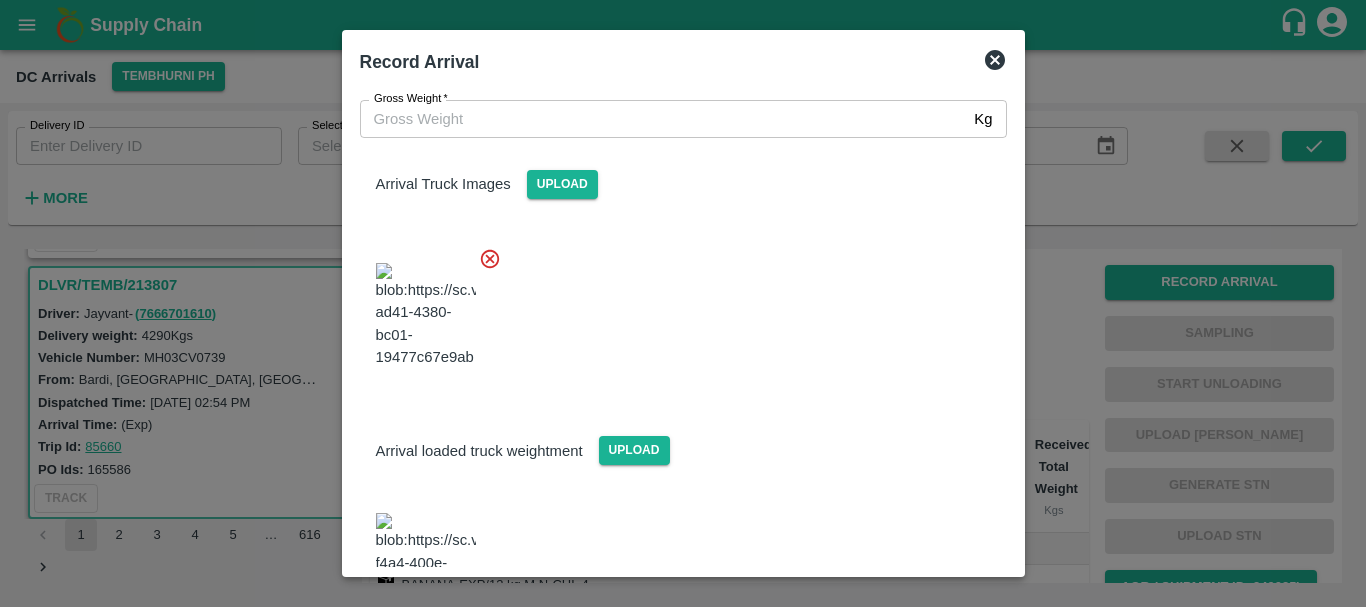 scroll, scrollTop: 234, scrollLeft: 0, axis: vertical 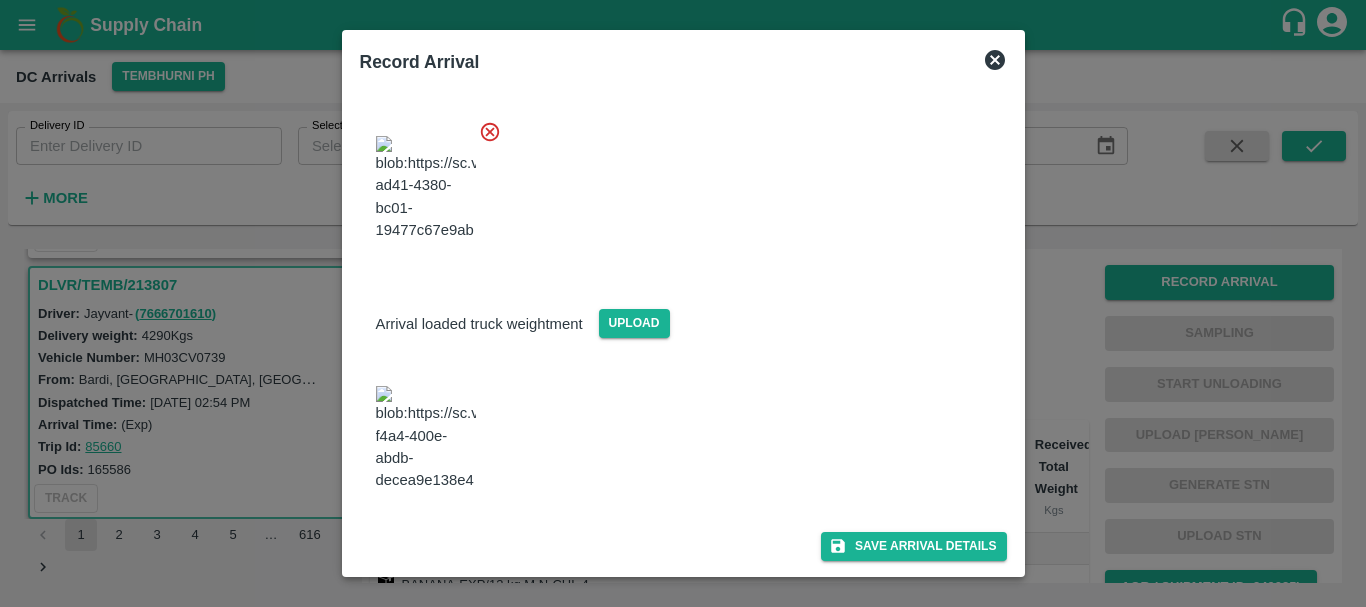 click at bounding box center [426, 438] 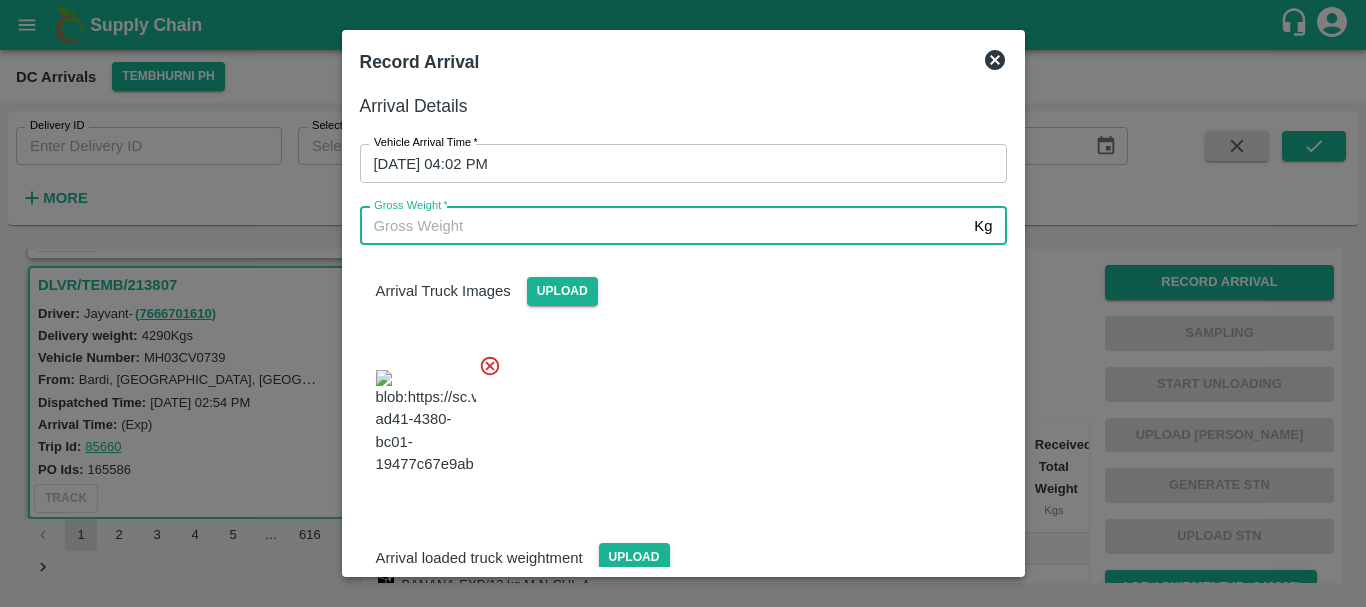 click on "Gross Weight   *" at bounding box center (663, 226) 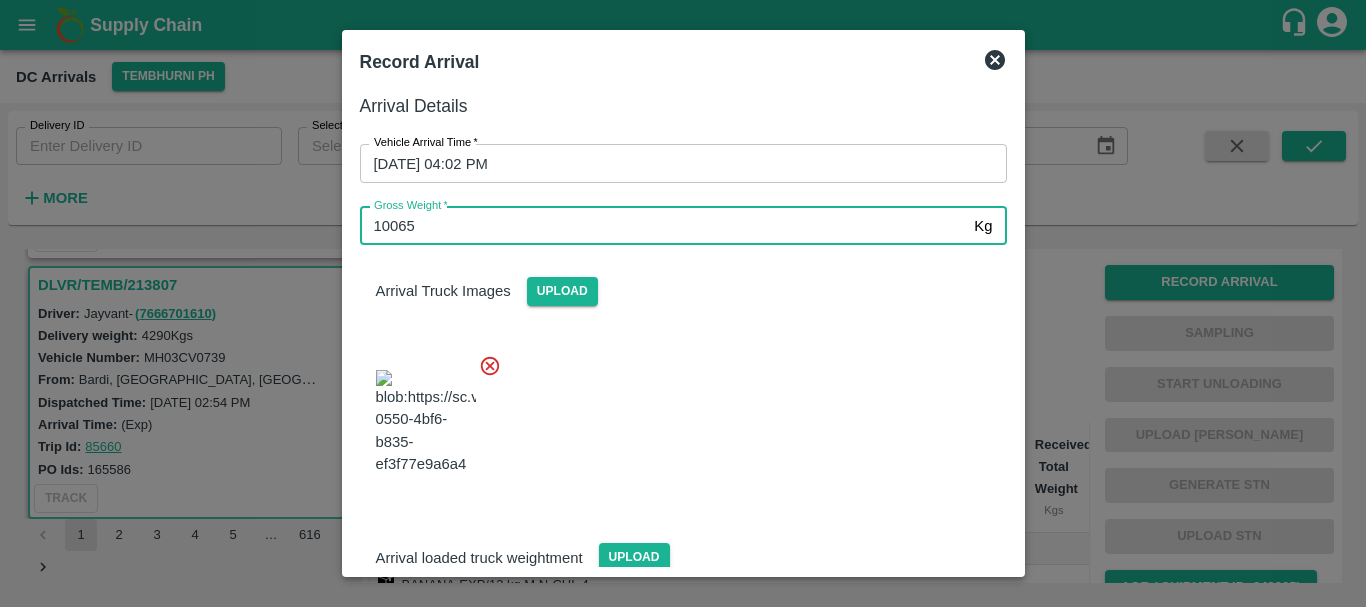 type on "10065" 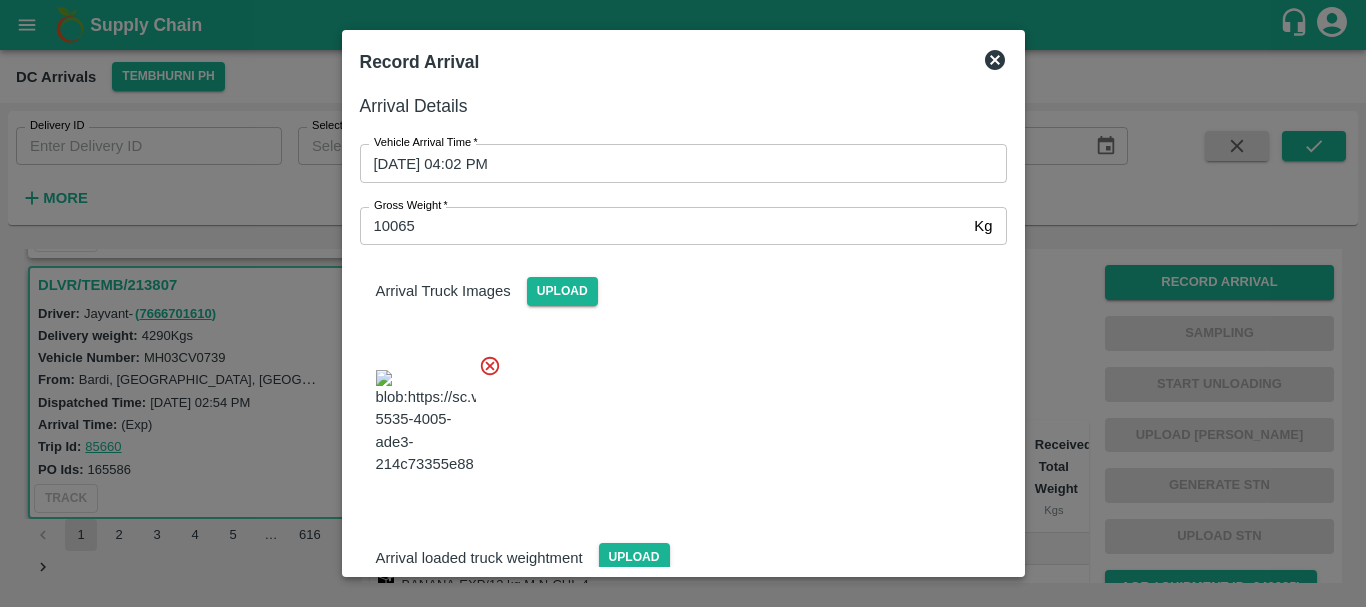 click at bounding box center (675, 416) 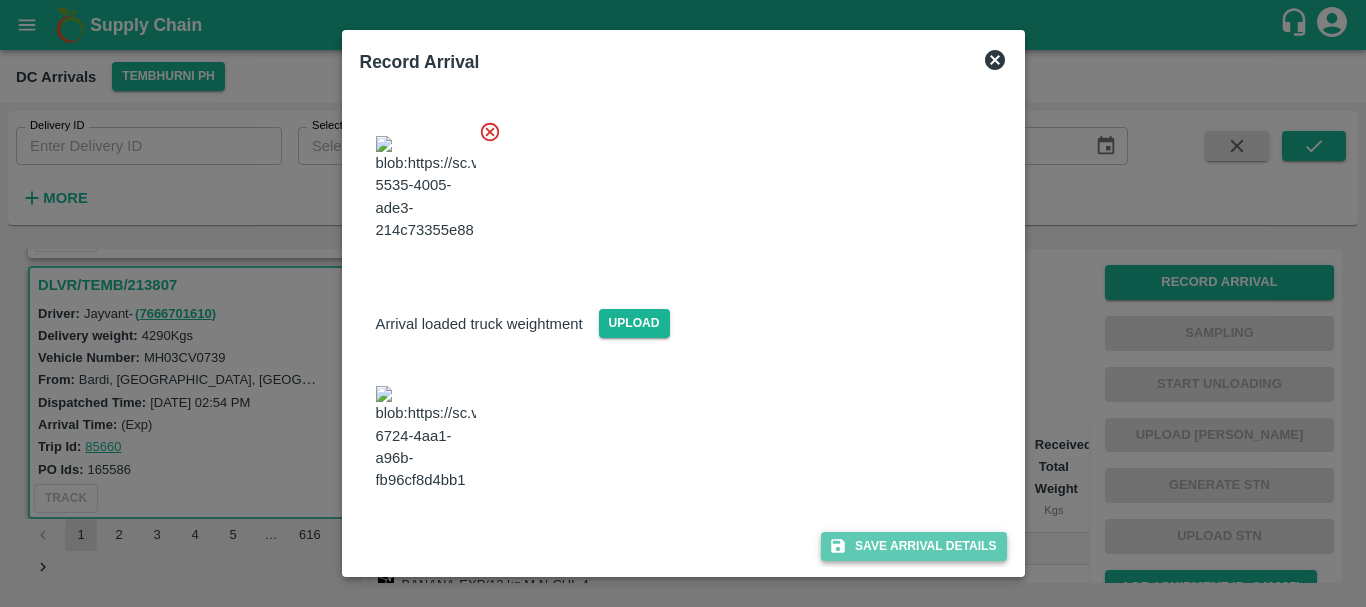 click on "Save Arrival Details" at bounding box center (913, 546) 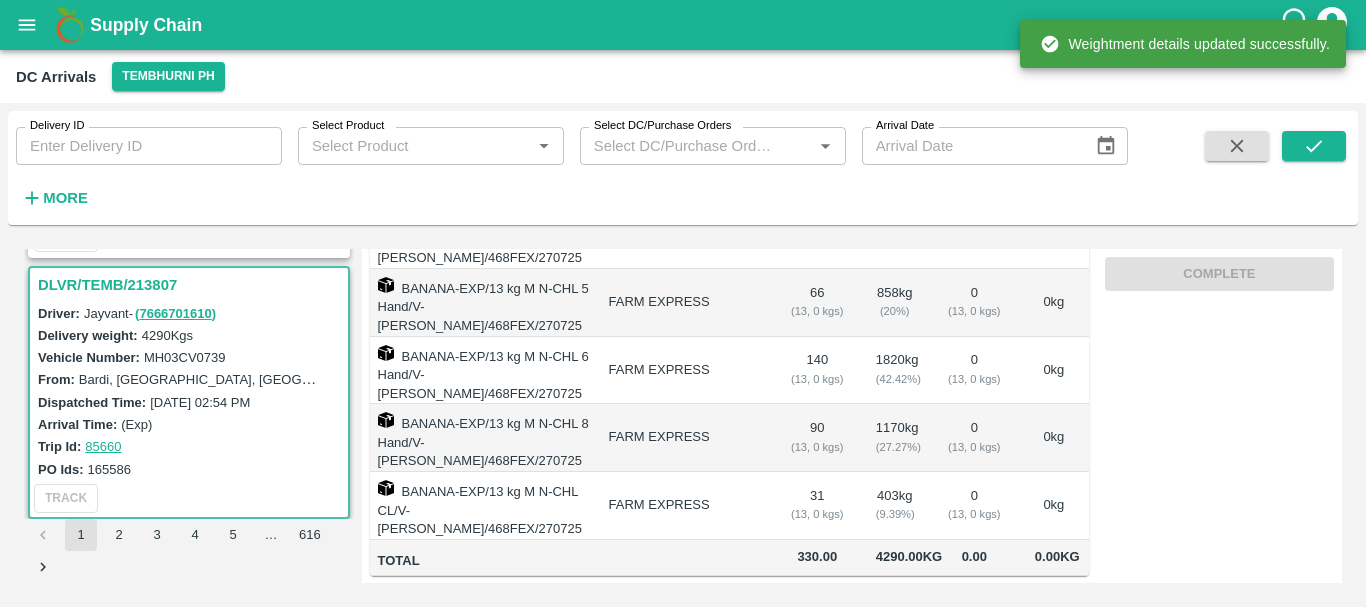 scroll, scrollTop: 0, scrollLeft: 0, axis: both 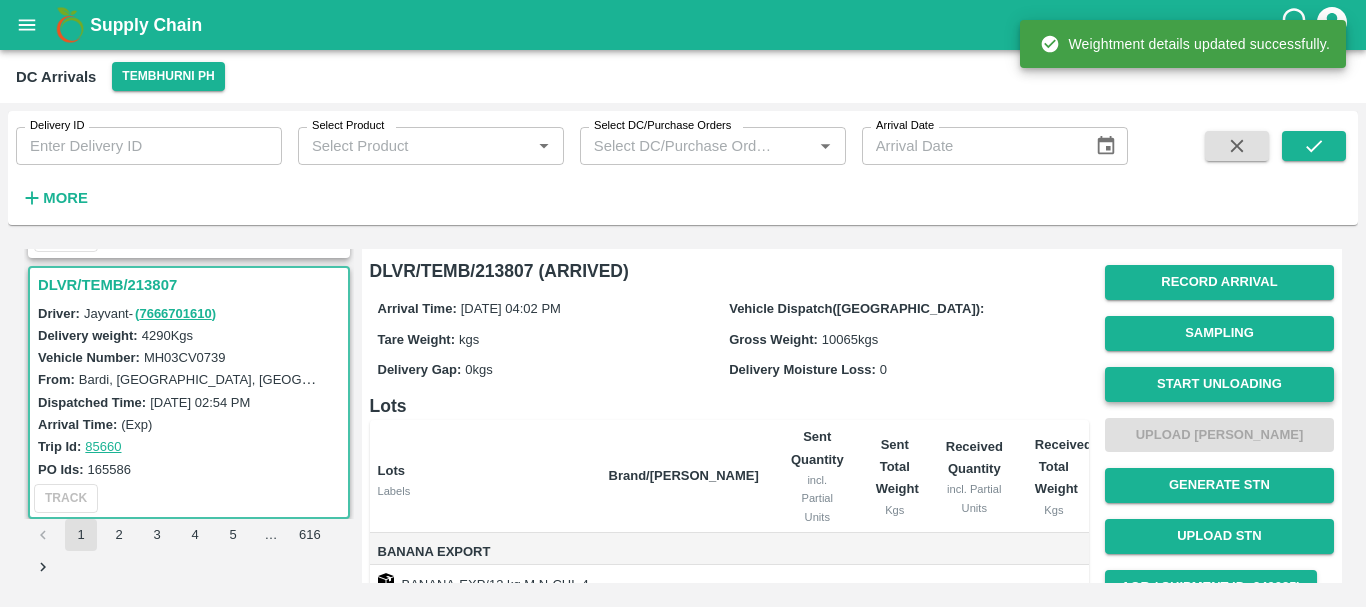 click on "Start Unloading" at bounding box center (1219, 384) 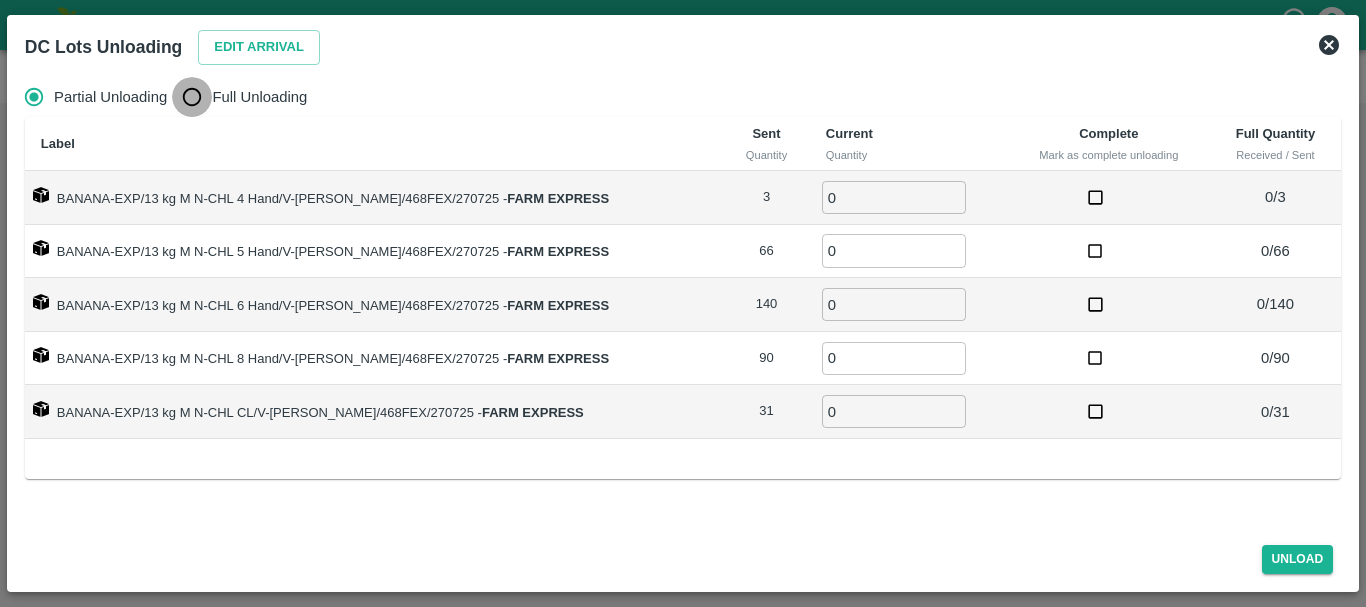 click on "Full Unloading" at bounding box center (192, 97) 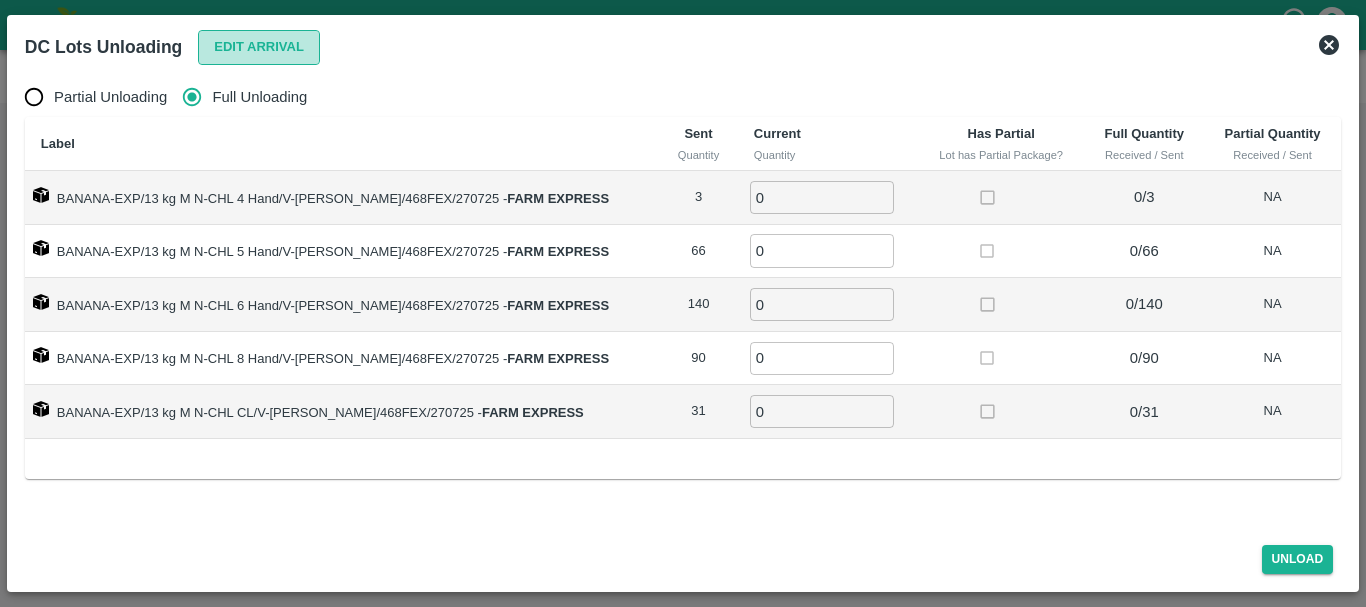 click on "Edit Arrival" at bounding box center [259, 47] 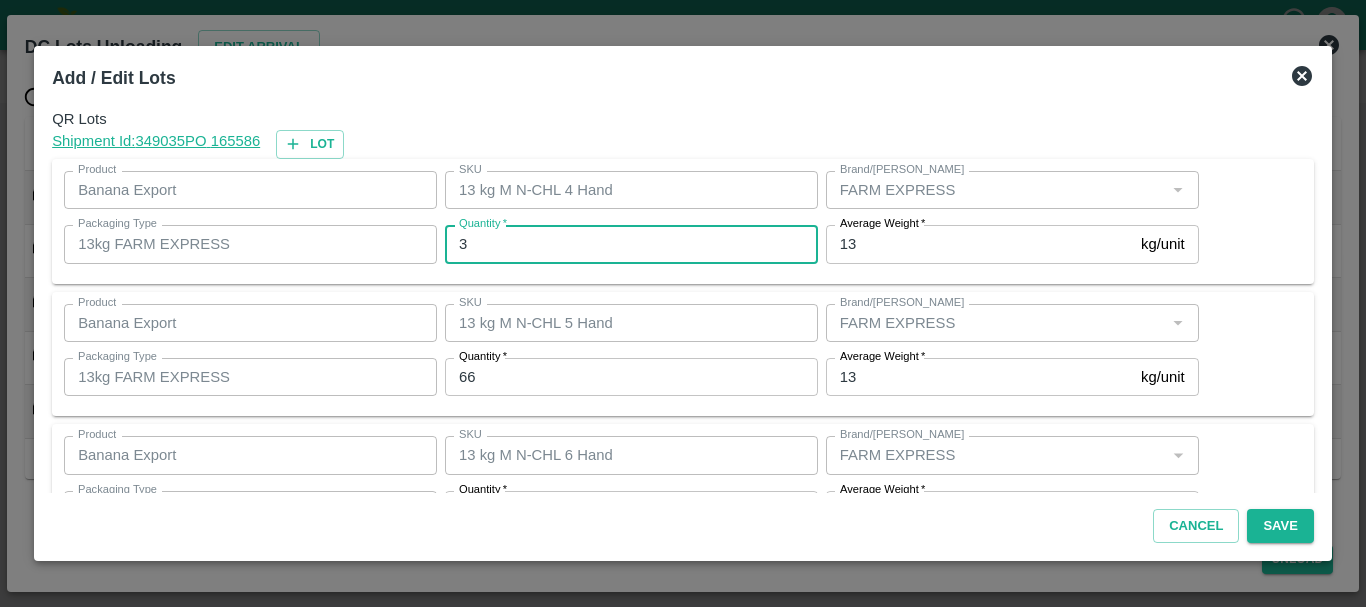 click on "3" at bounding box center [631, 244] 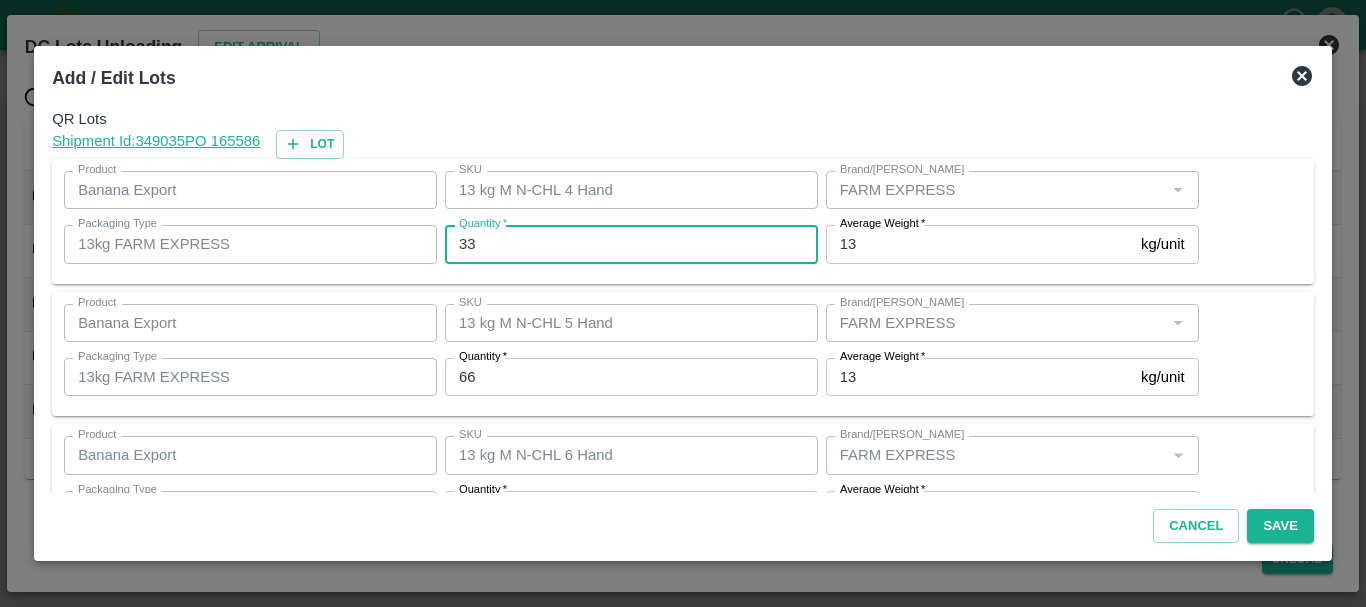 type on "3" 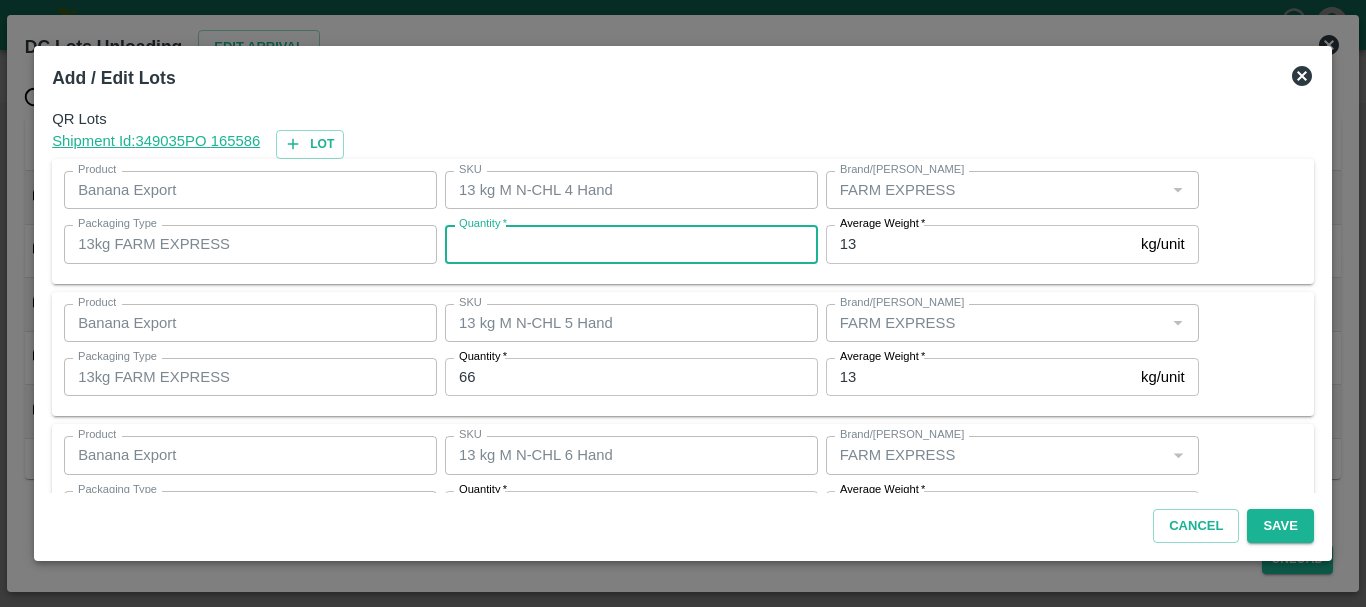 type on "3" 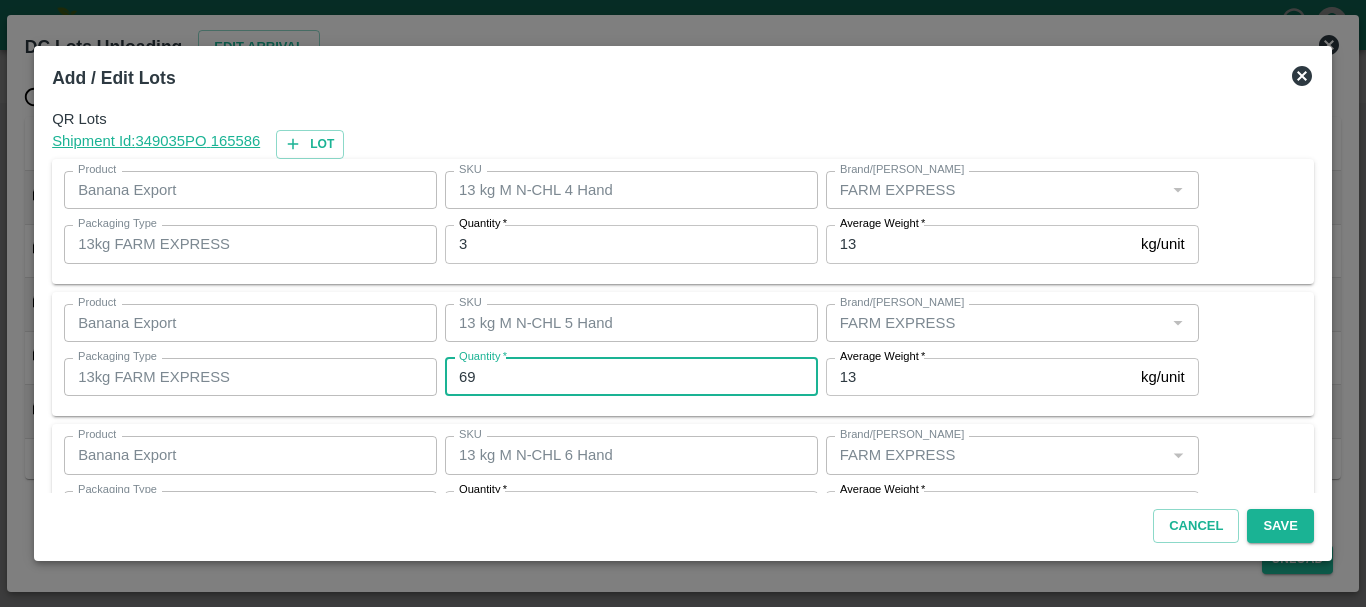 type on "69" 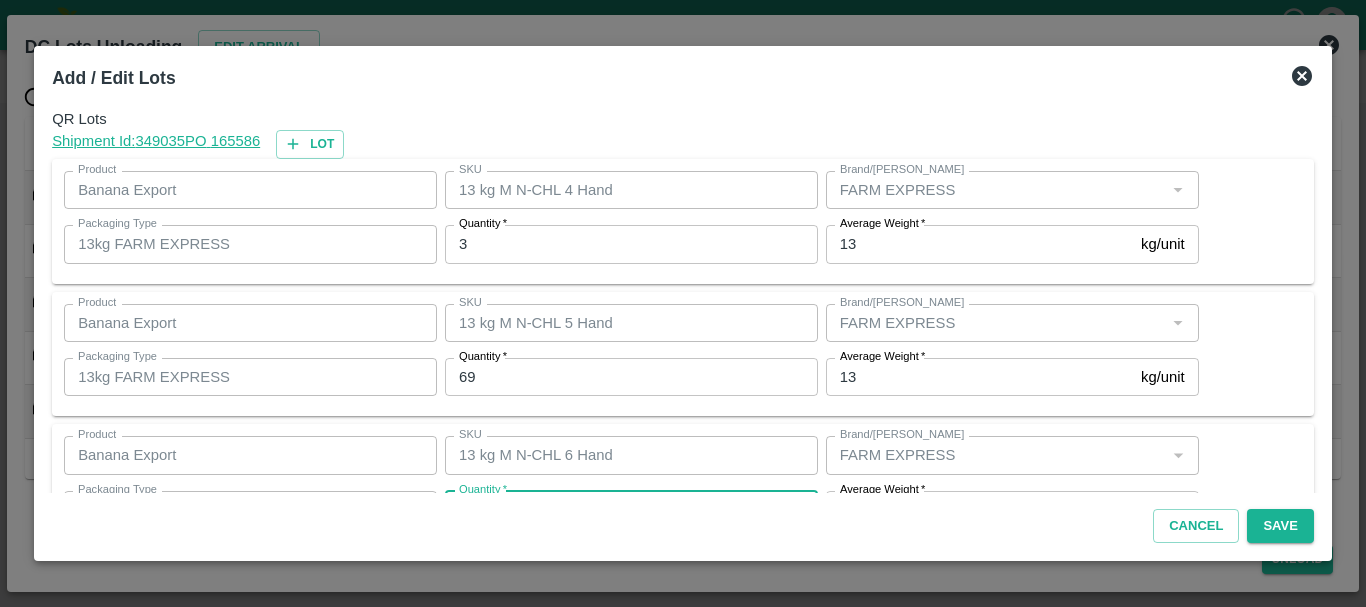 scroll, scrollTop: 36, scrollLeft: 0, axis: vertical 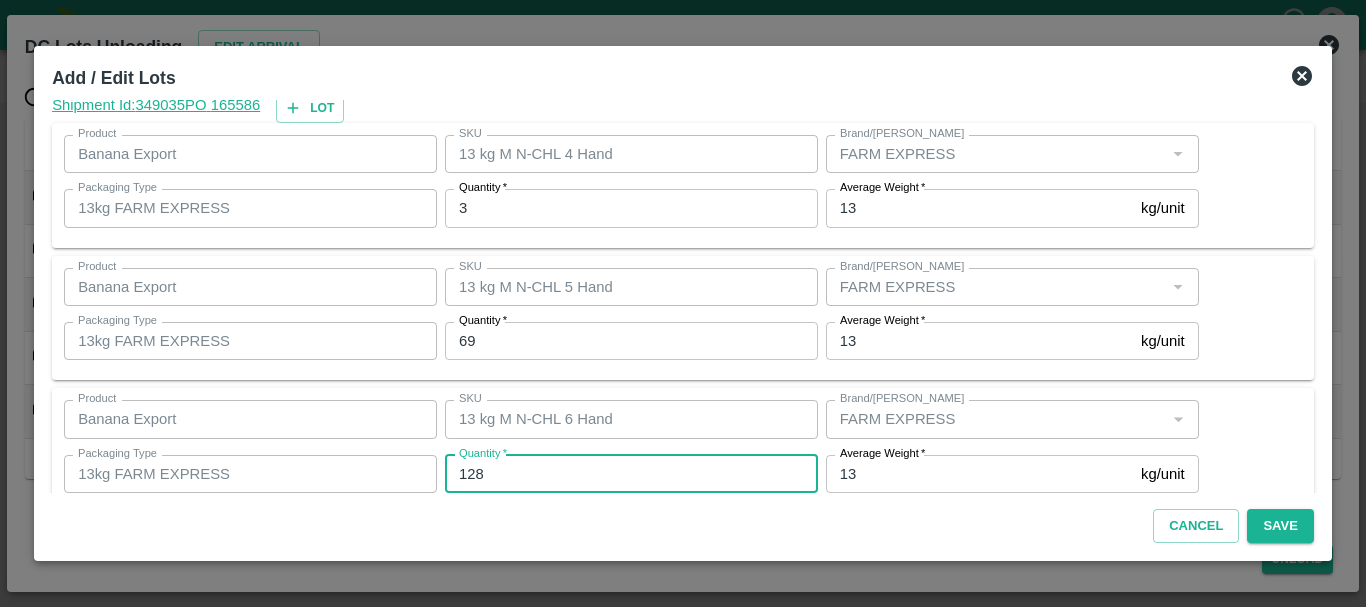 type on "128" 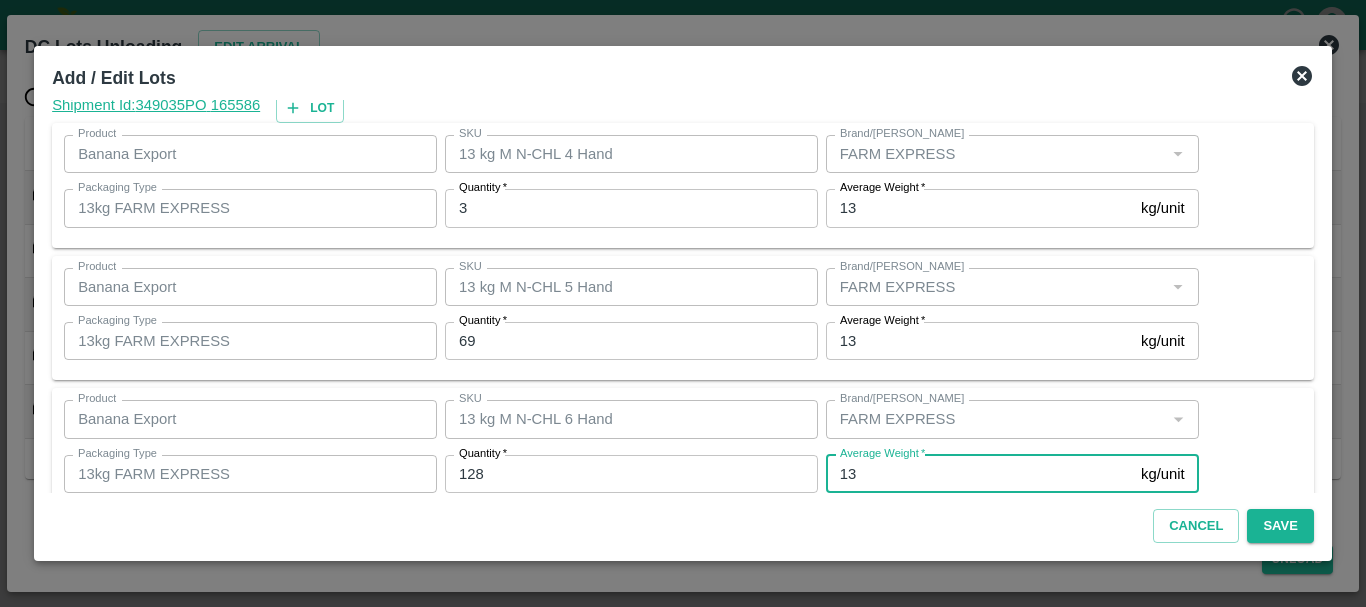 scroll, scrollTop: 338, scrollLeft: 0, axis: vertical 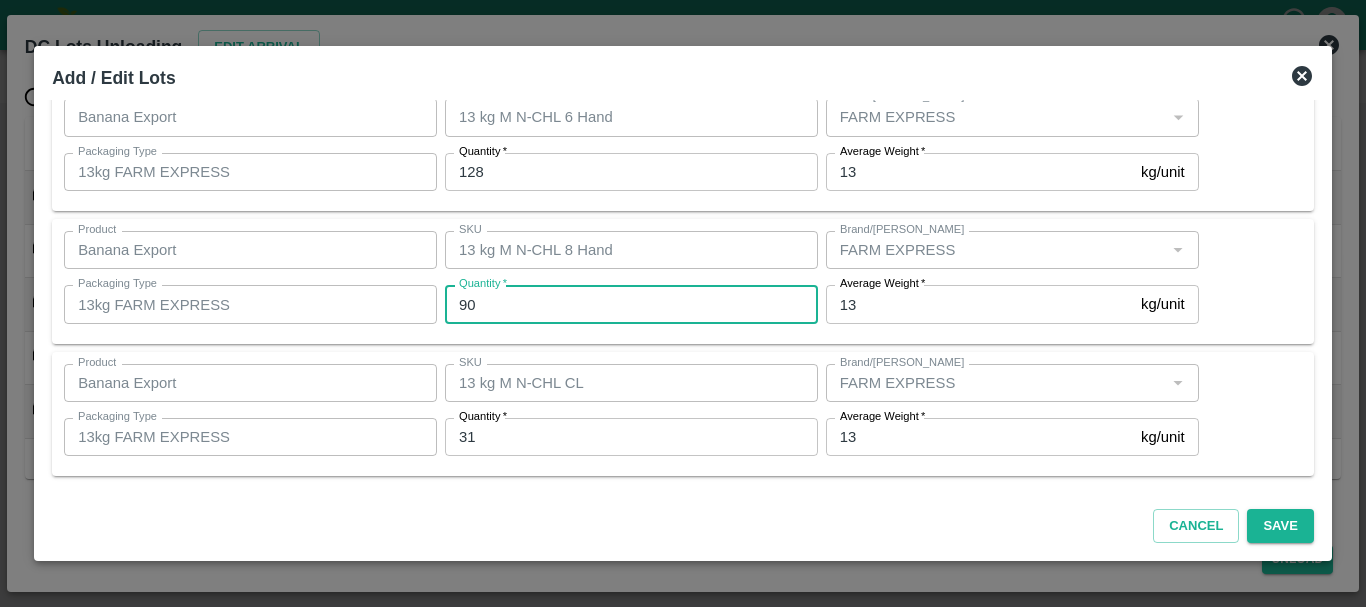 click on "90" at bounding box center (631, 304) 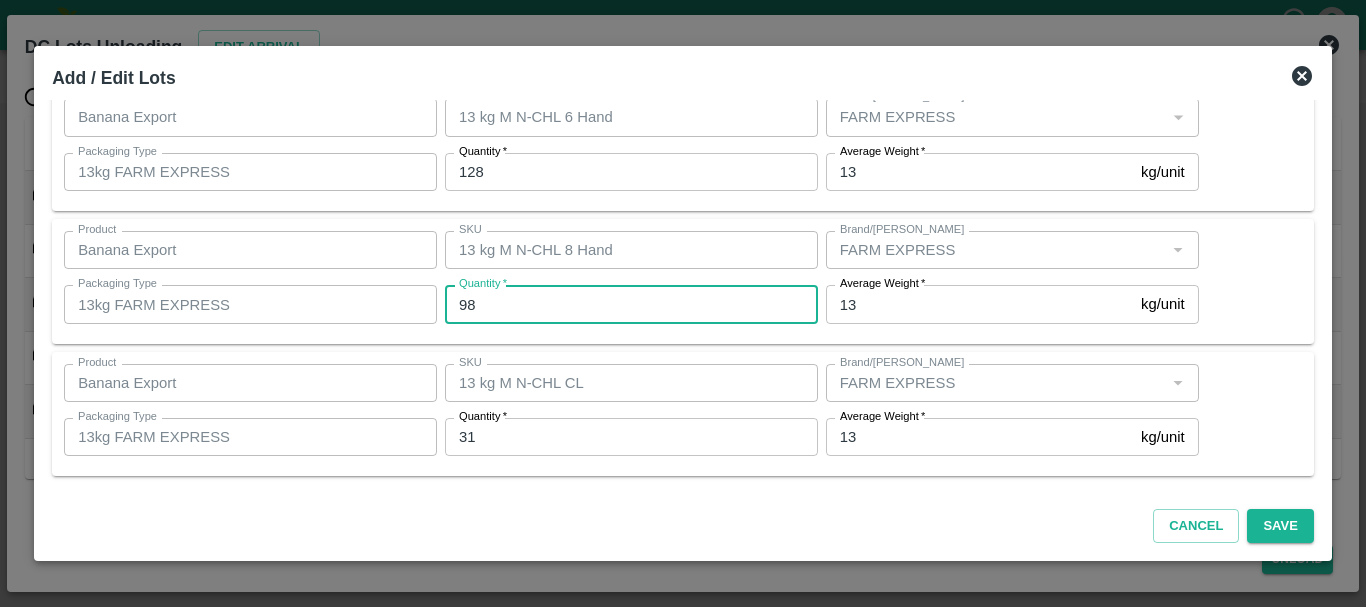 type on "98" 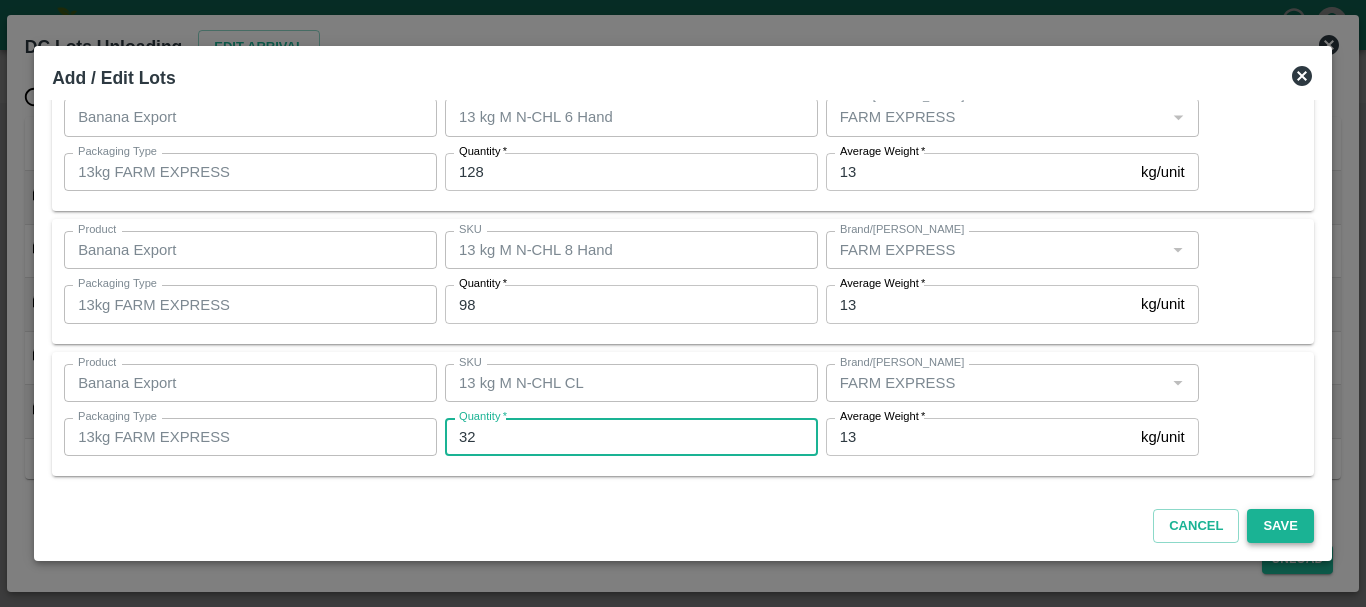 type on "32" 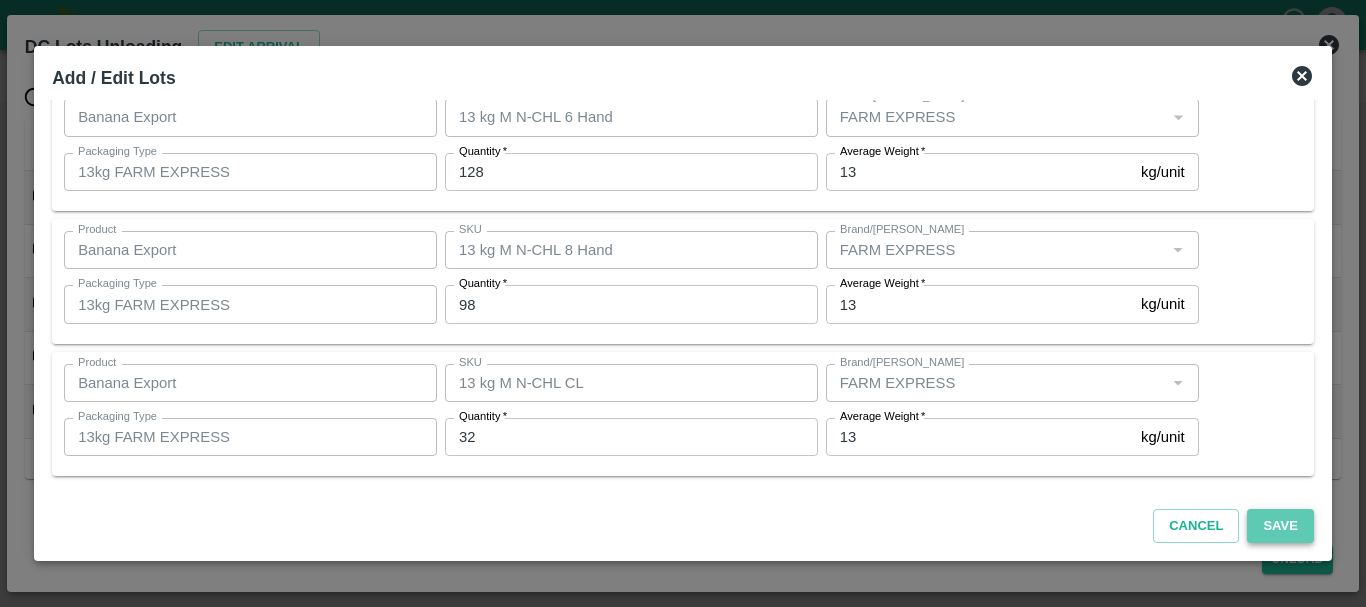 click on "Save" at bounding box center [1280, 526] 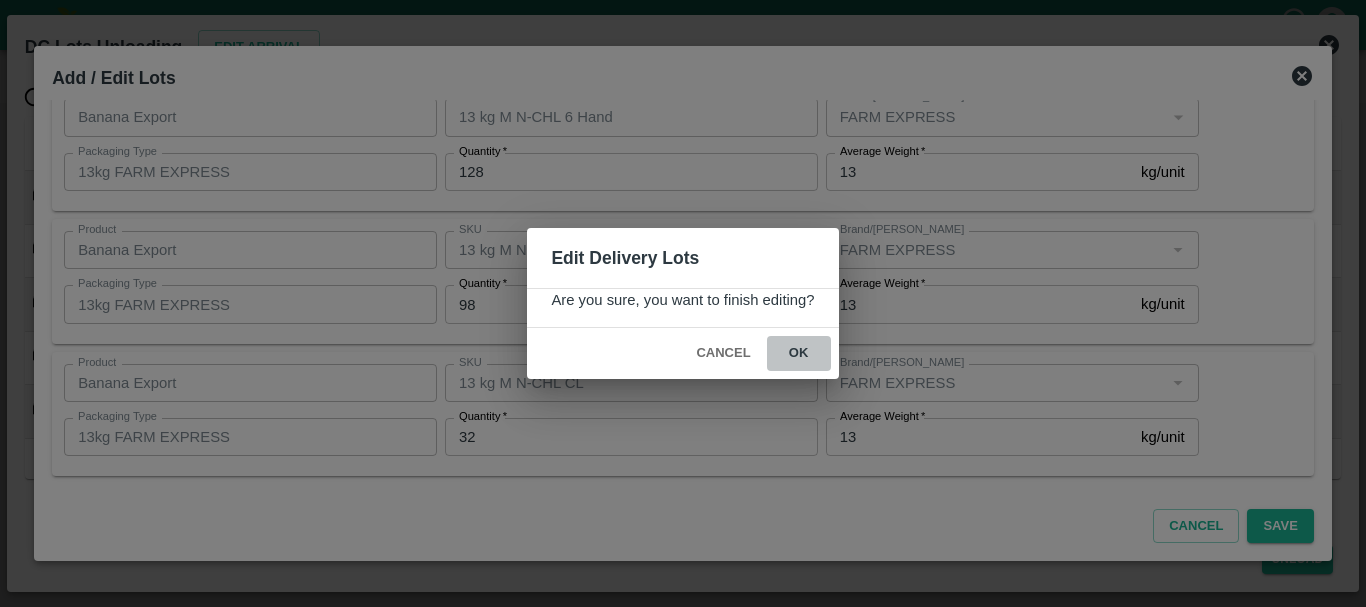 click on "ok" at bounding box center [799, 353] 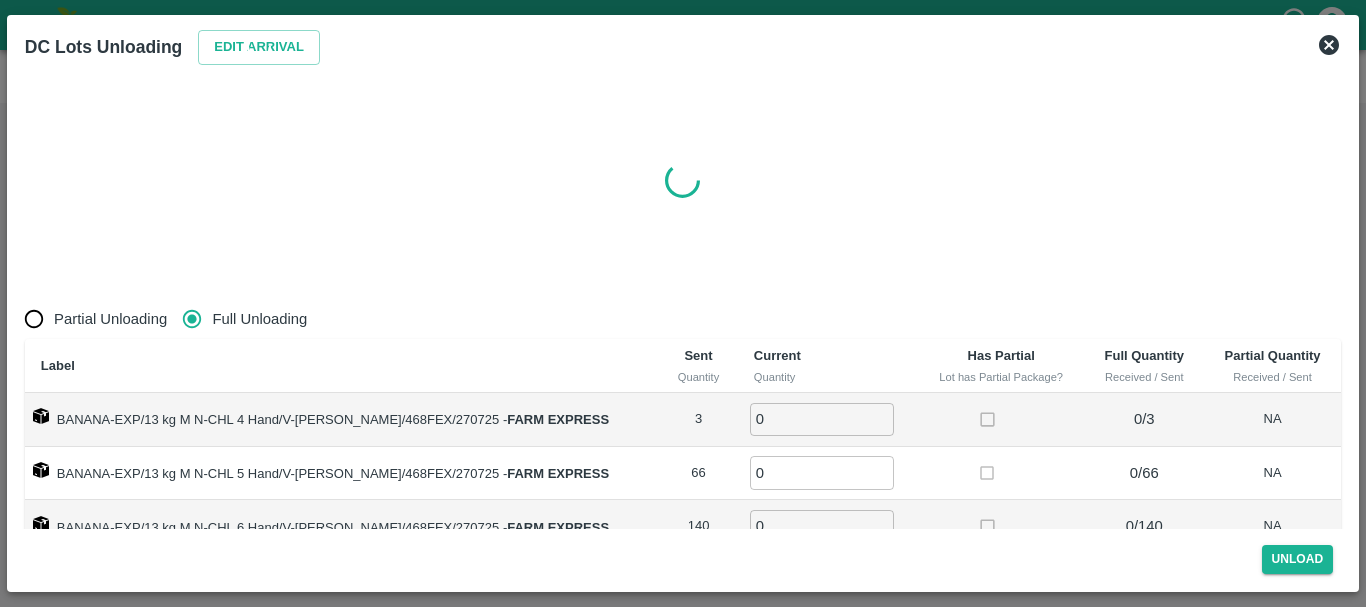 radio on "true" 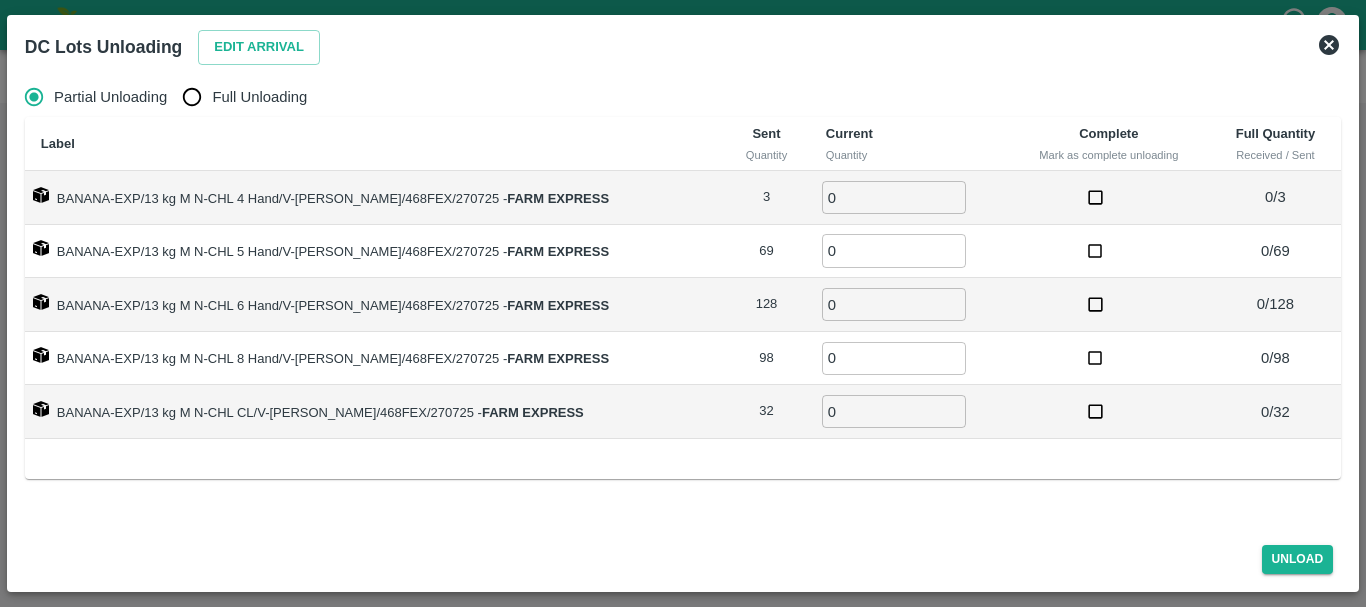 click on "Full Unloading" at bounding box center (192, 97) 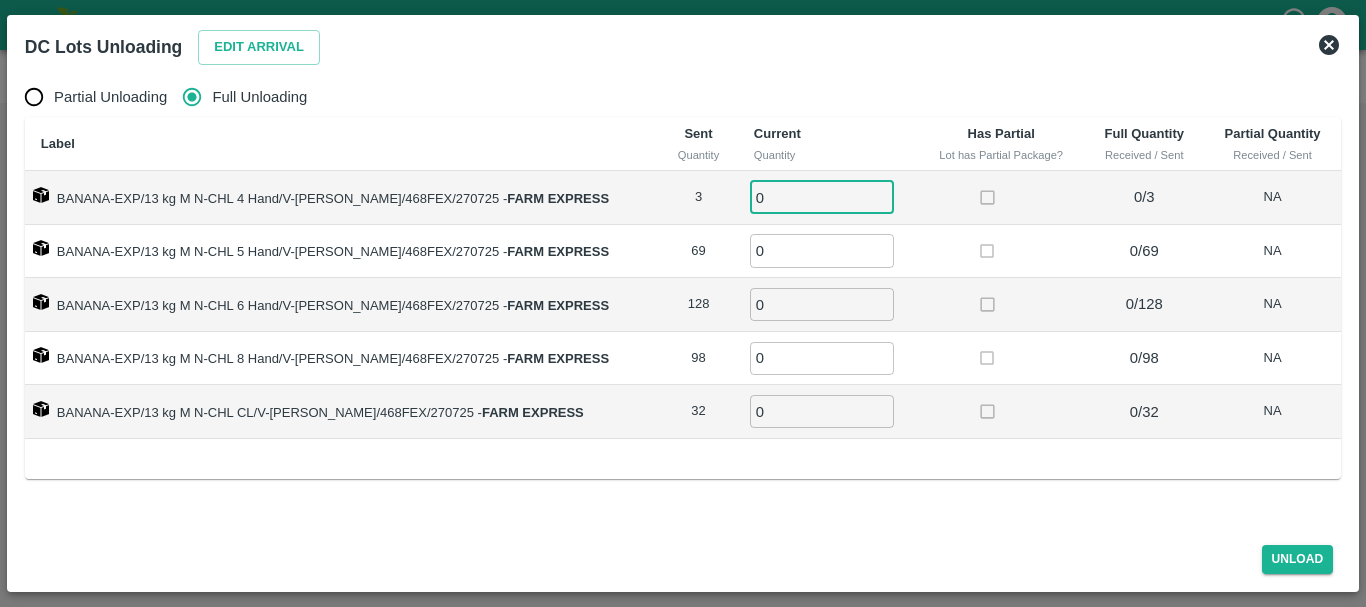 click on "0" at bounding box center (822, 197) 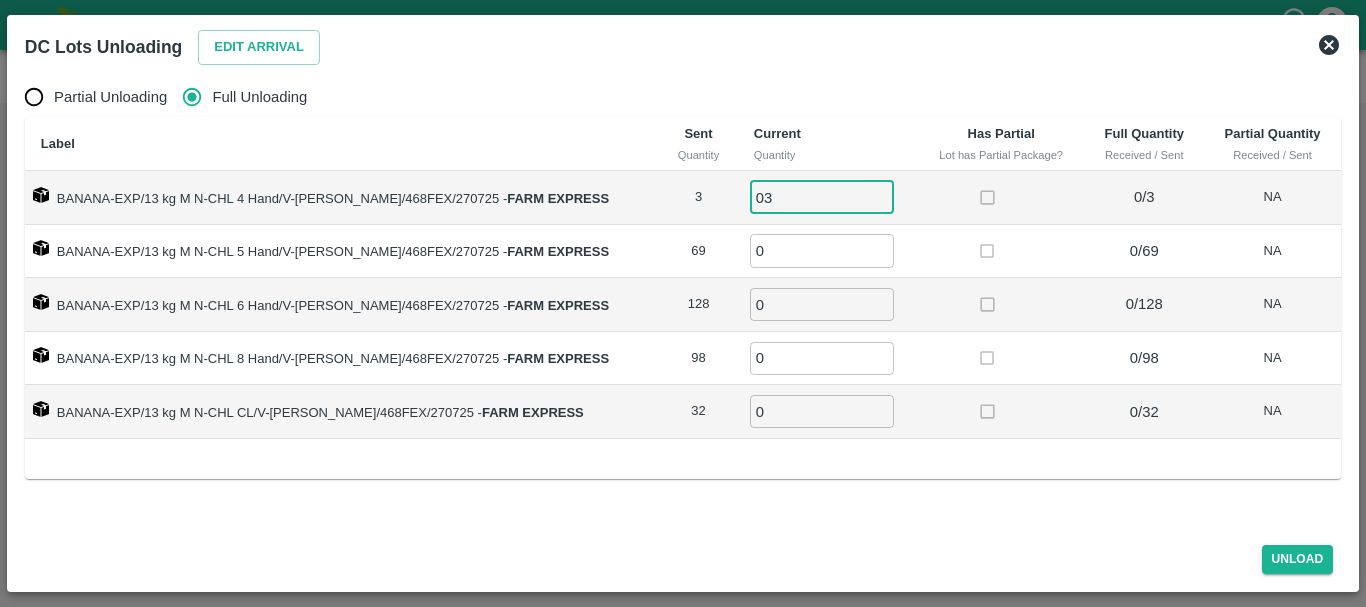 type on "03" 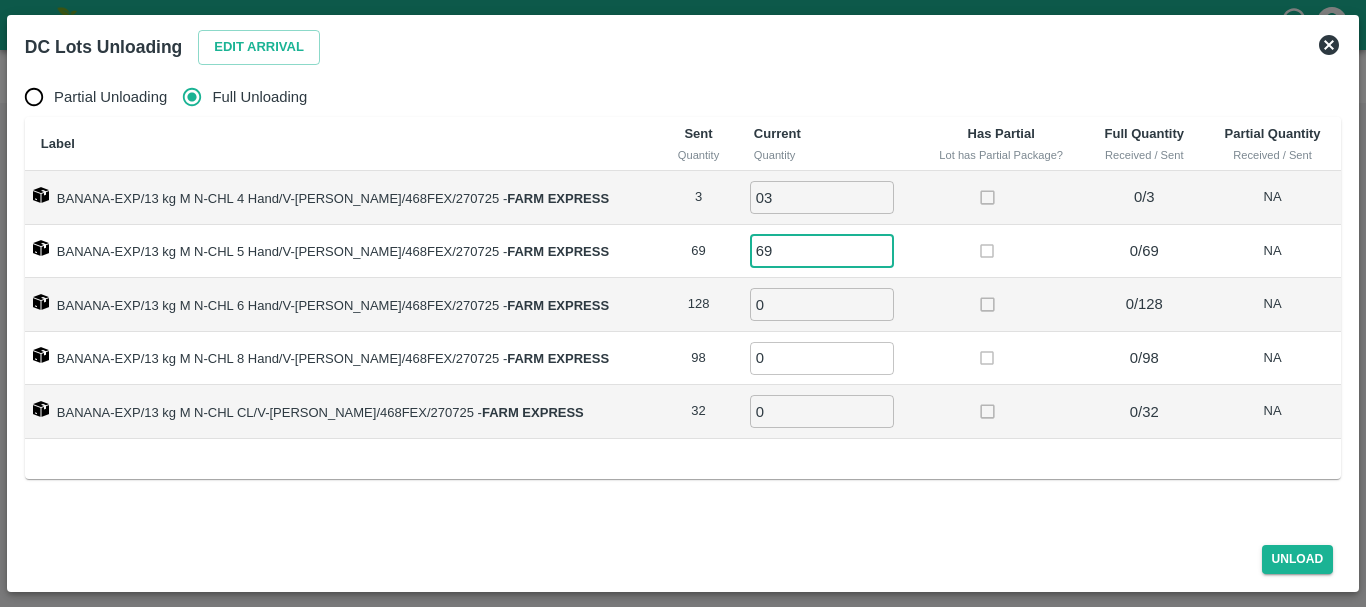 type on "69" 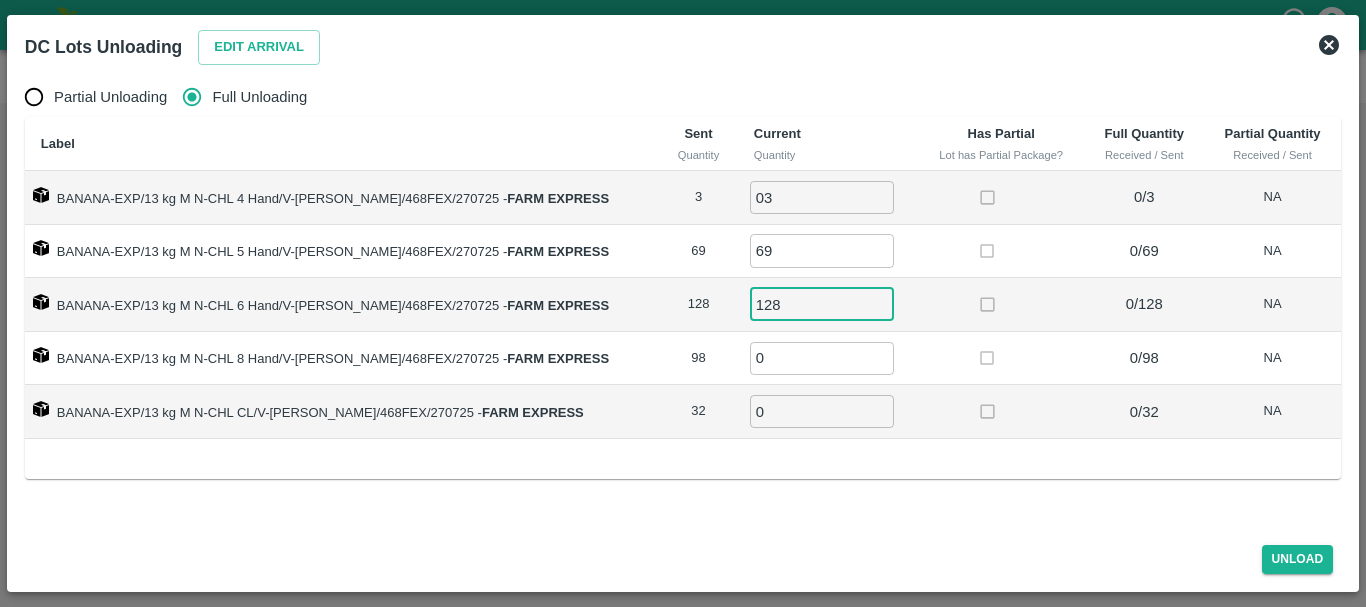 type on "128" 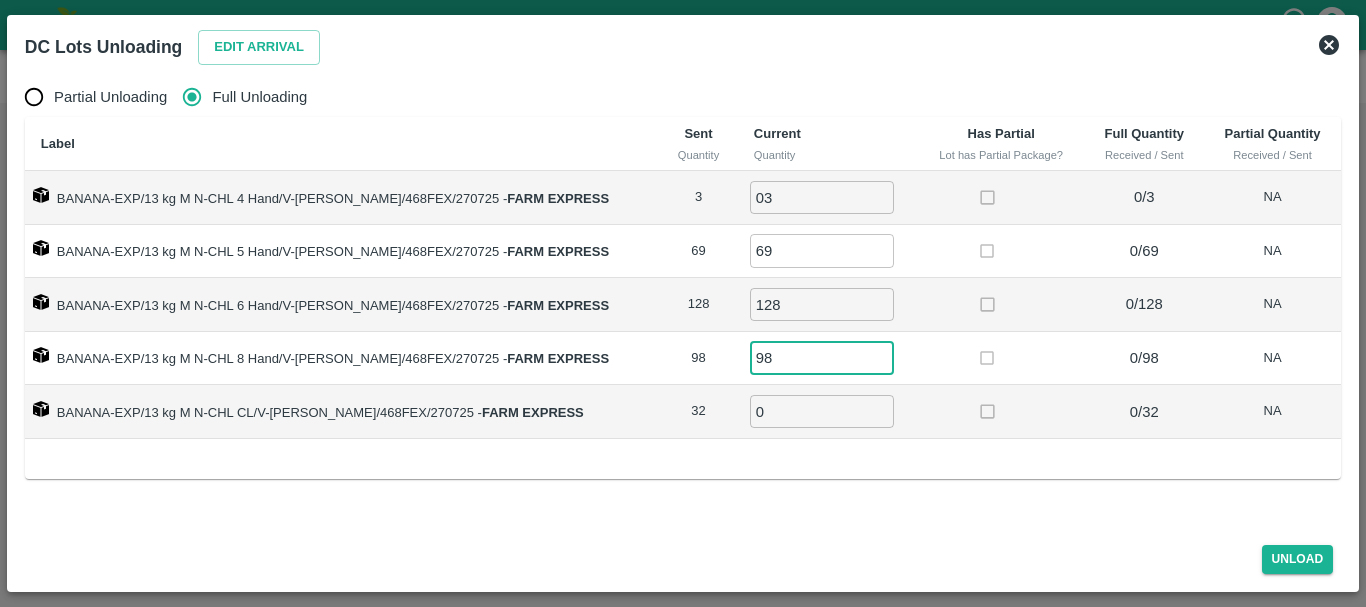 type on "98" 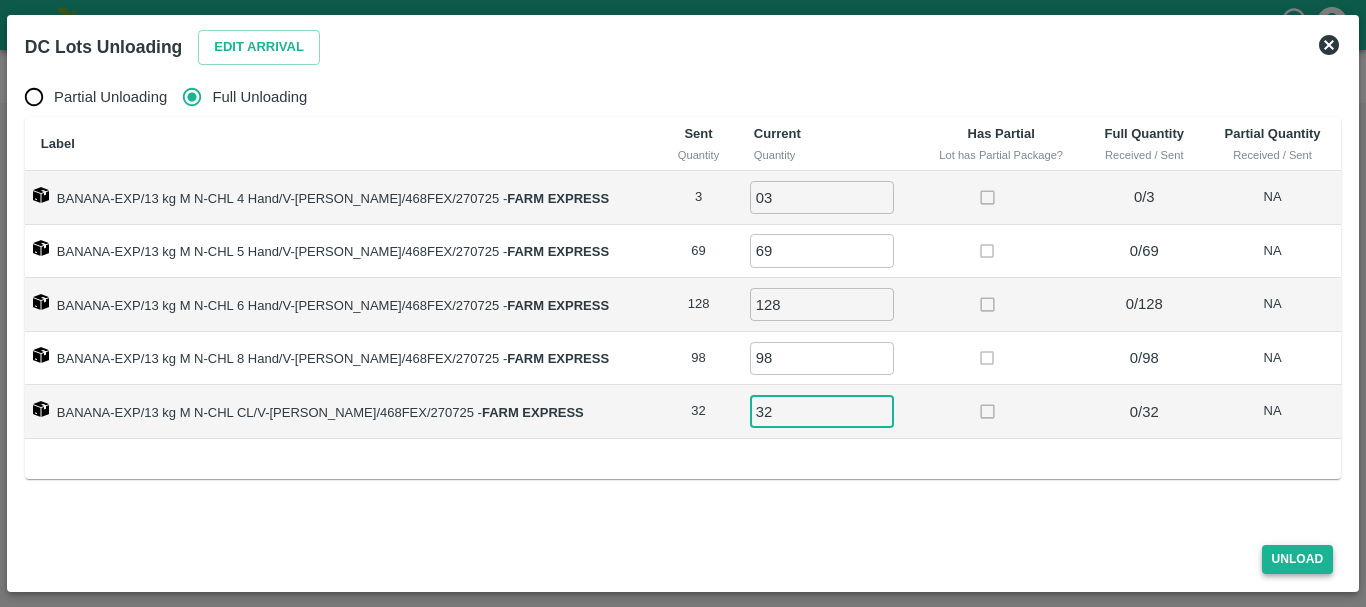 type on "32" 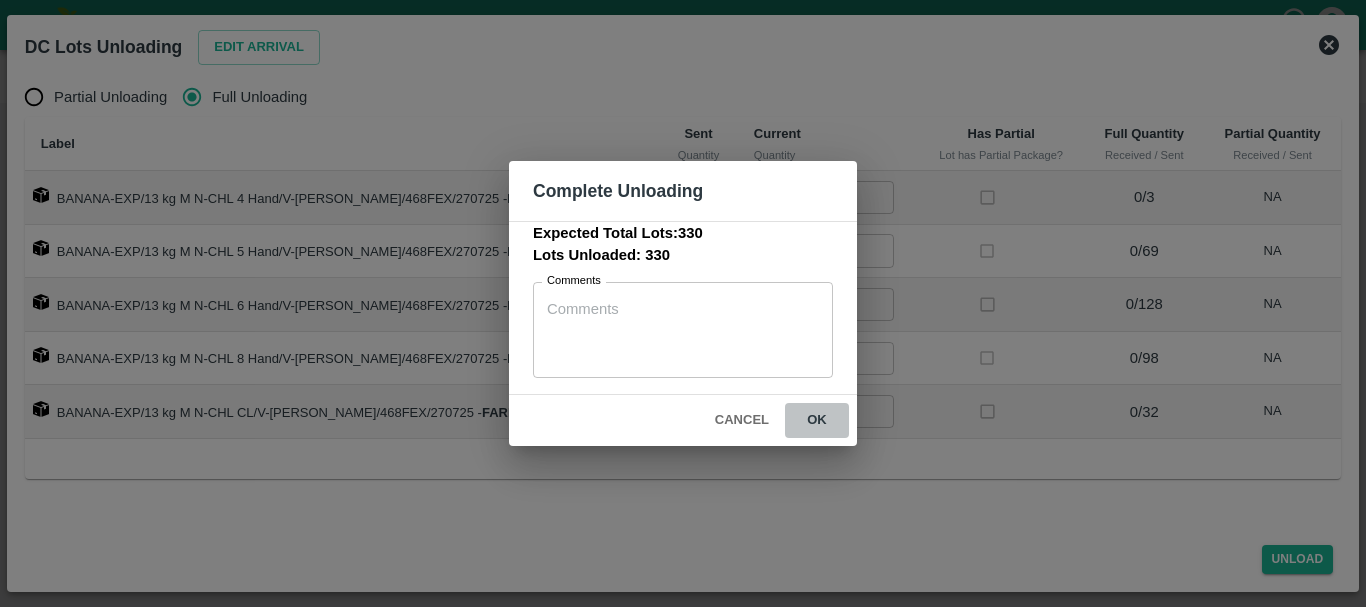 click on "ok" at bounding box center (817, 420) 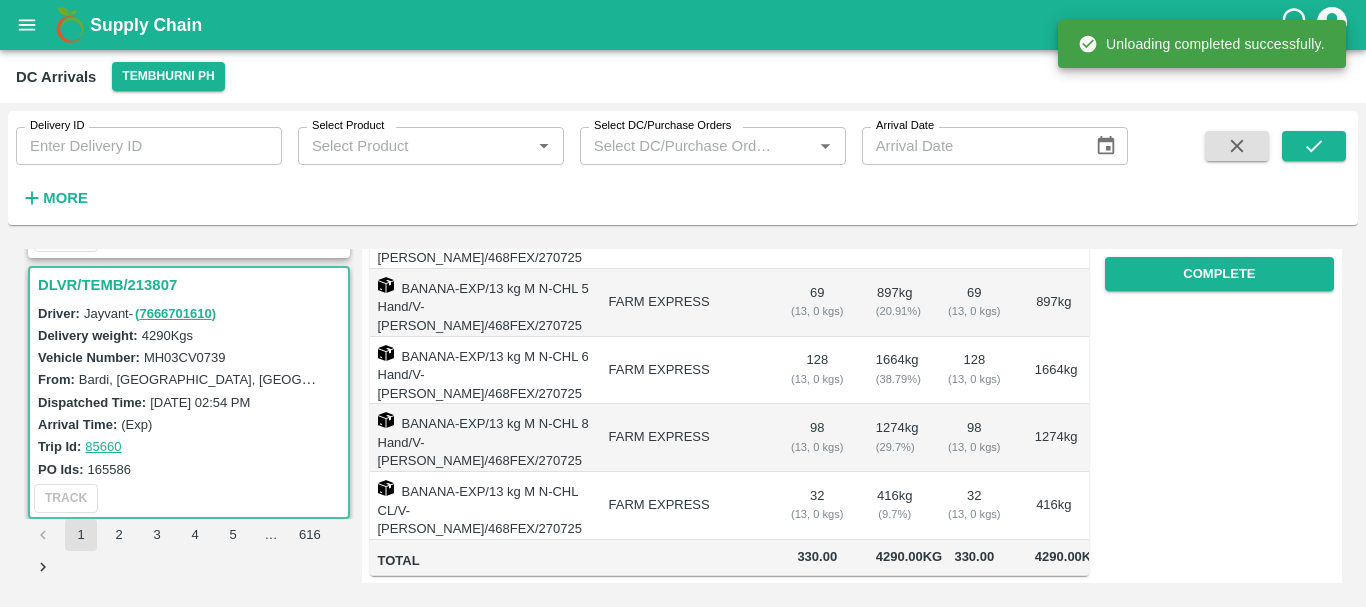 scroll, scrollTop: 0, scrollLeft: 0, axis: both 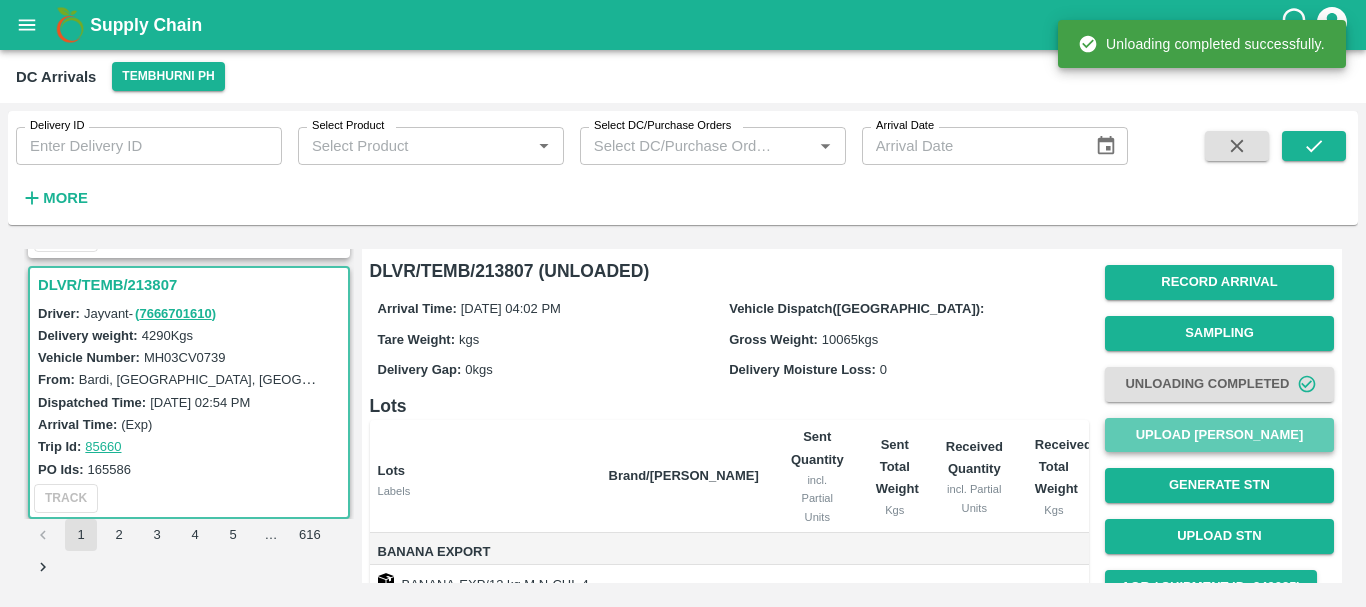 click on "Upload [PERSON_NAME]" at bounding box center [1219, 435] 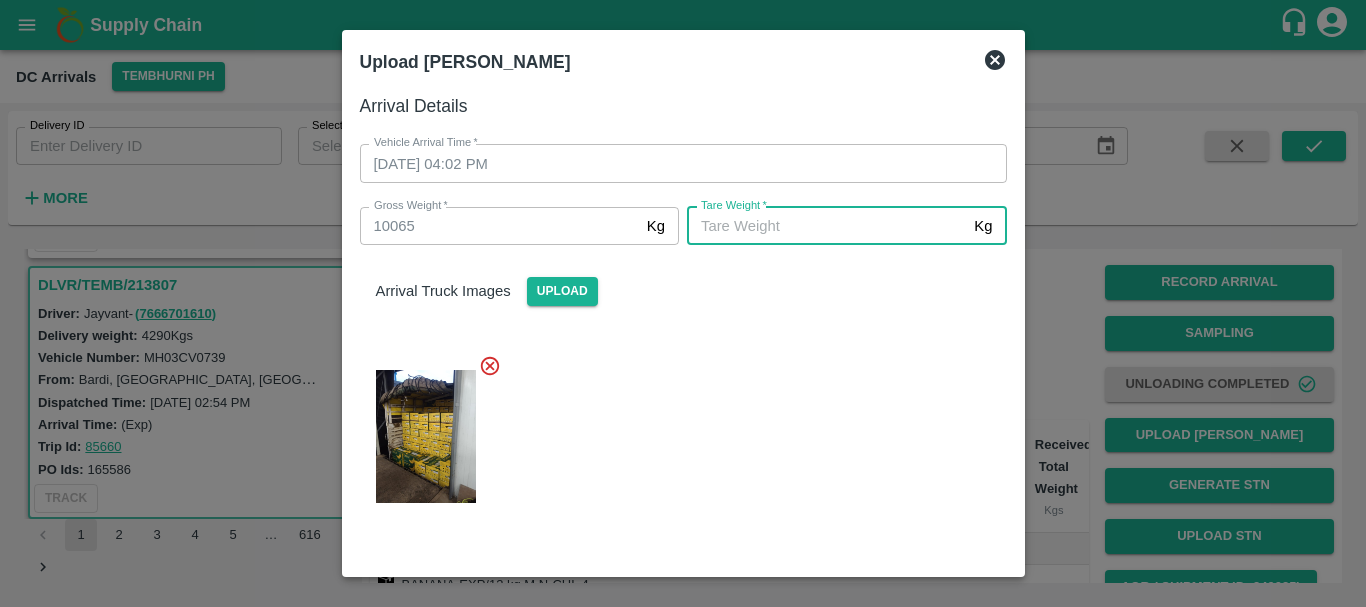 click on "Tare Weight   *" at bounding box center [826, 226] 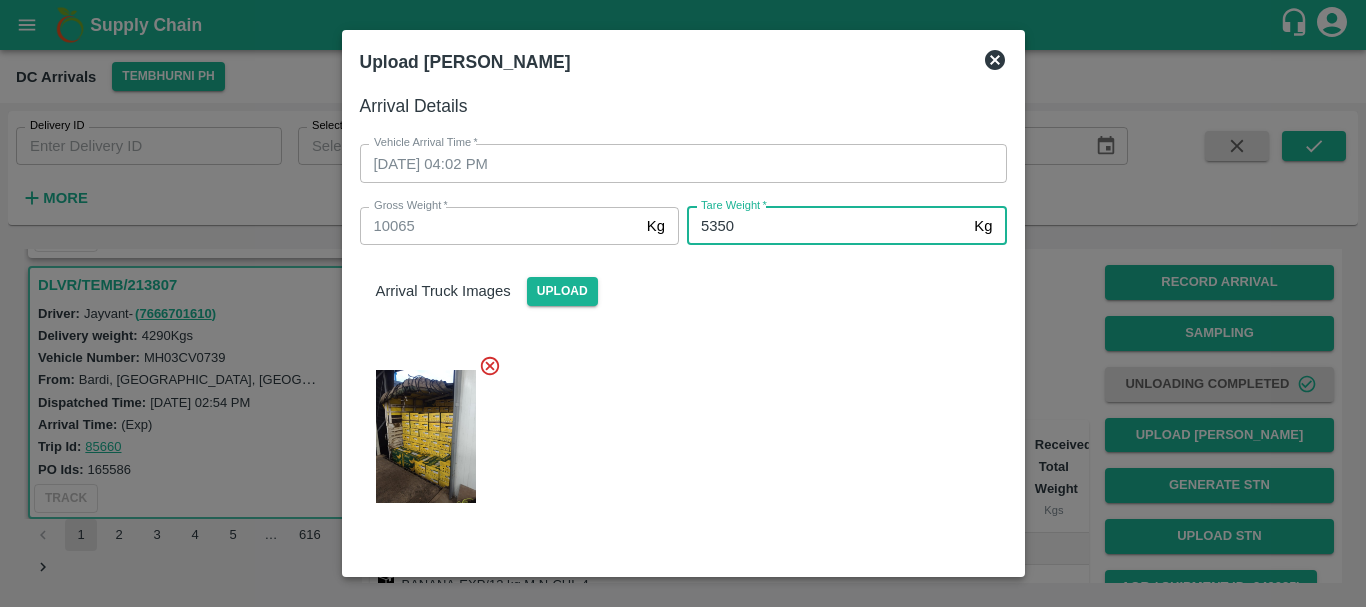 type on "5350" 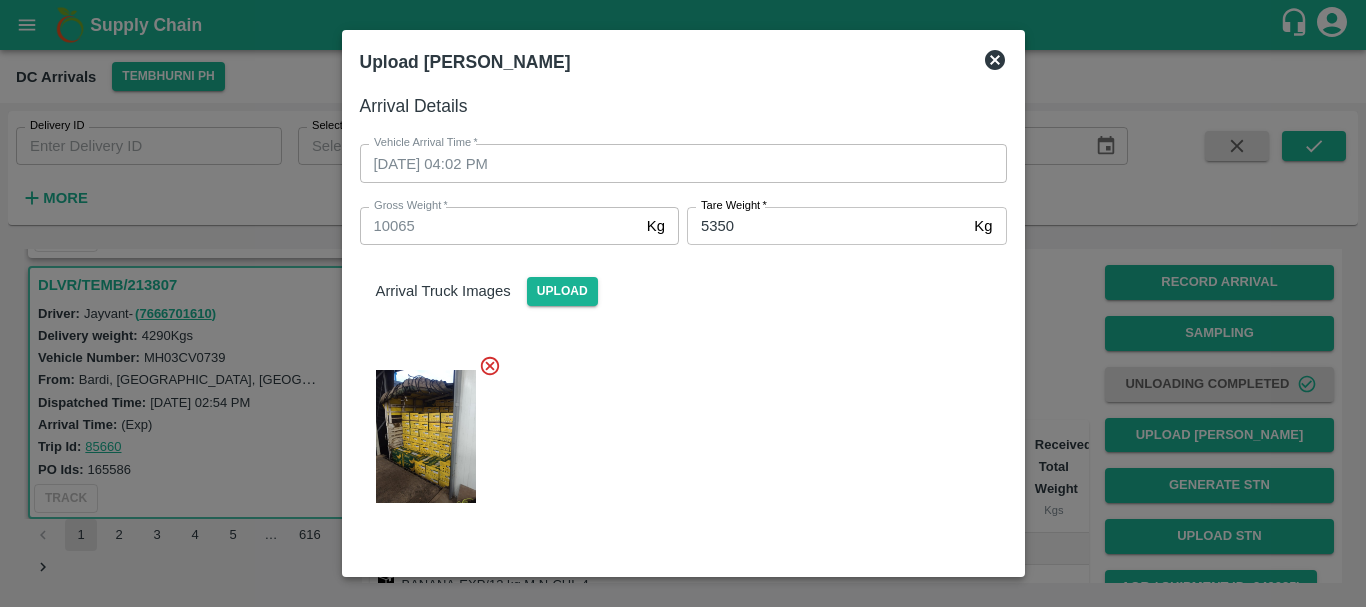 scroll, scrollTop: 234, scrollLeft: 0, axis: vertical 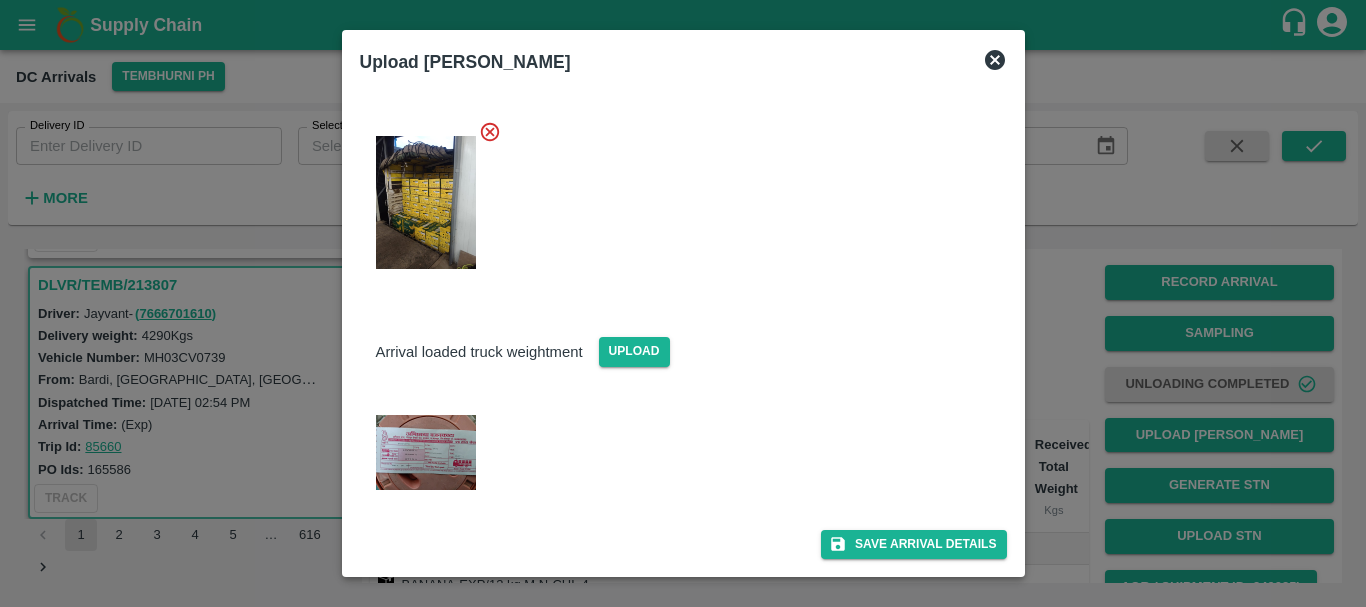 click on "Save Arrival Details" at bounding box center [675, 536] 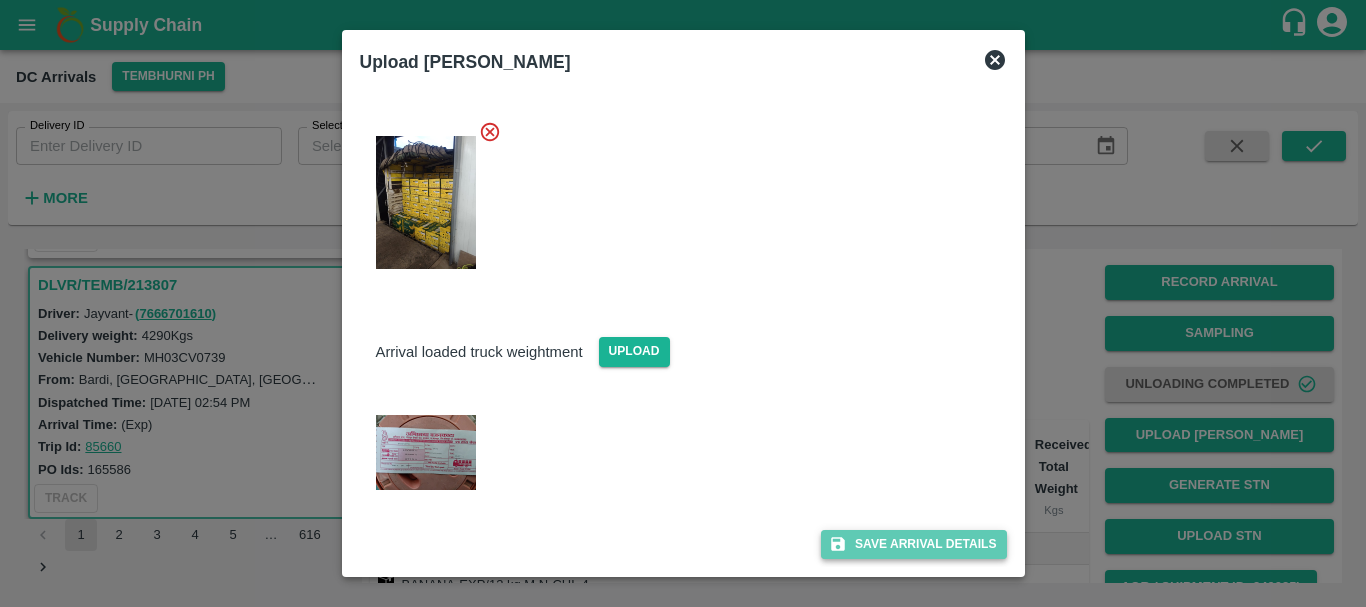 click on "Save Arrival Details" at bounding box center (913, 544) 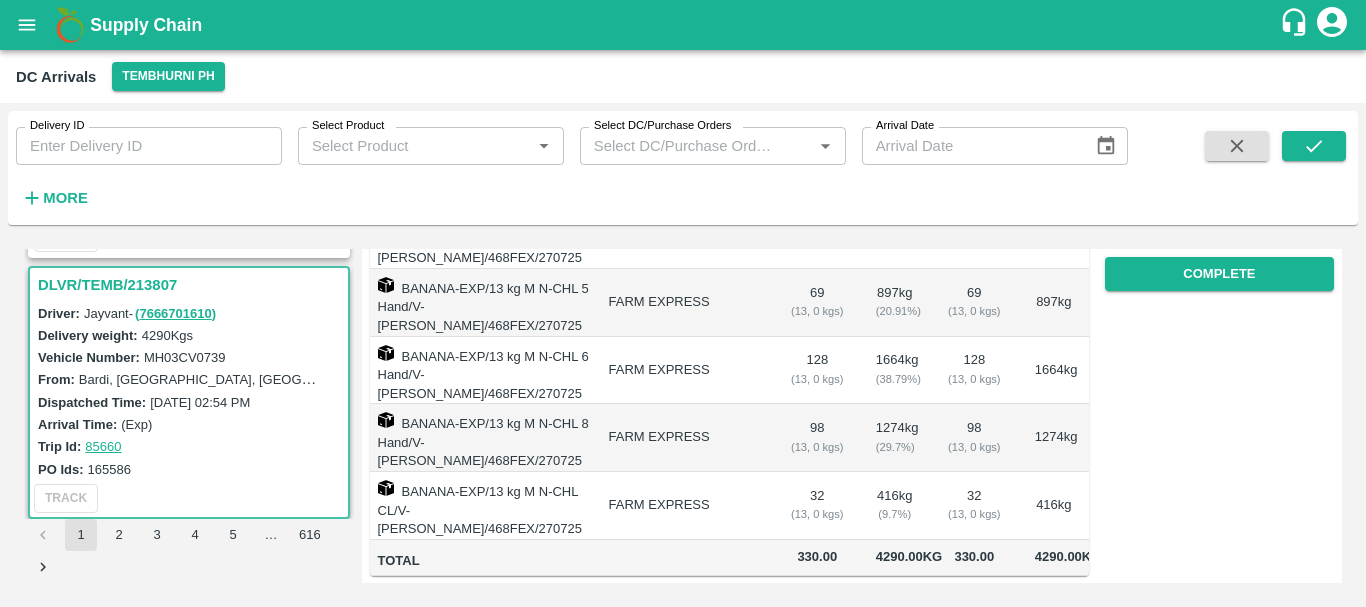scroll, scrollTop: 0, scrollLeft: 0, axis: both 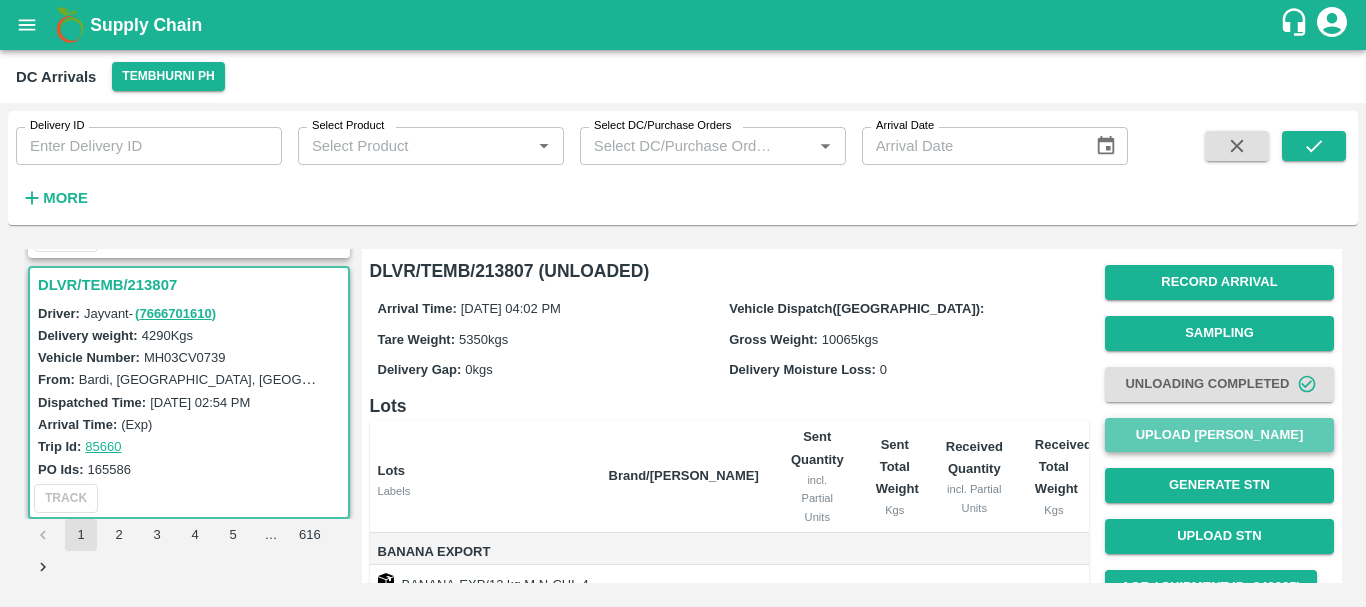 click on "Upload [PERSON_NAME]" at bounding box center (1219, 435) 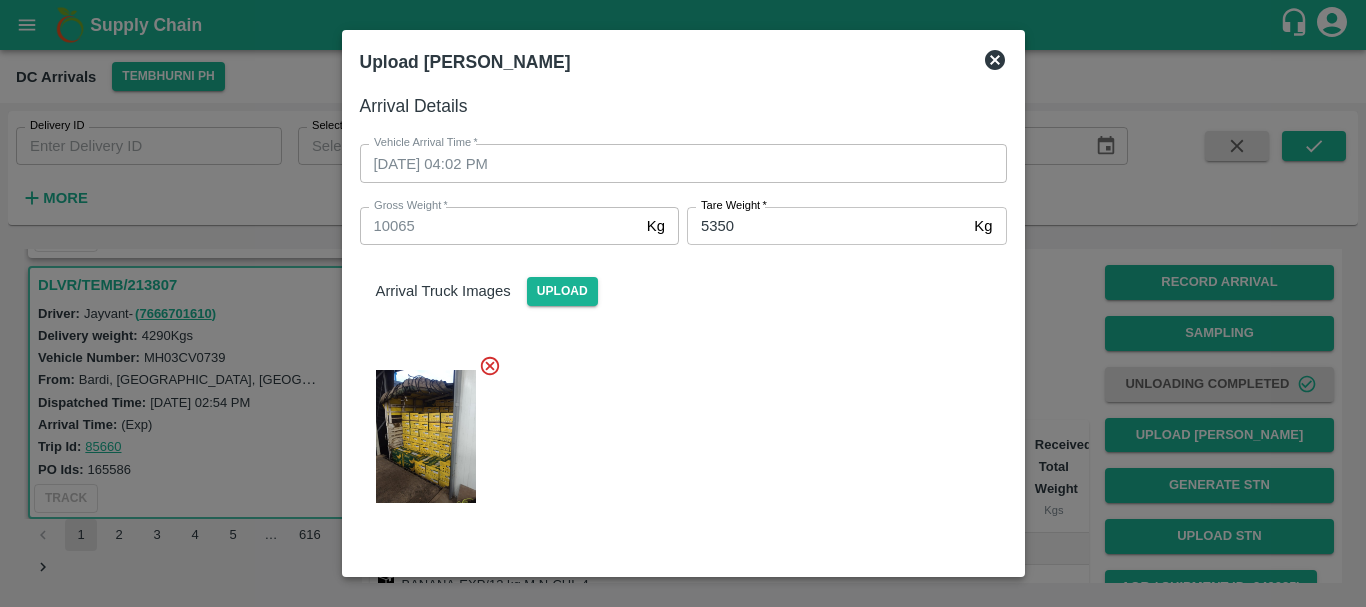 scroll, scrollTop: 234, scrollLeft: 0, axis: vertical 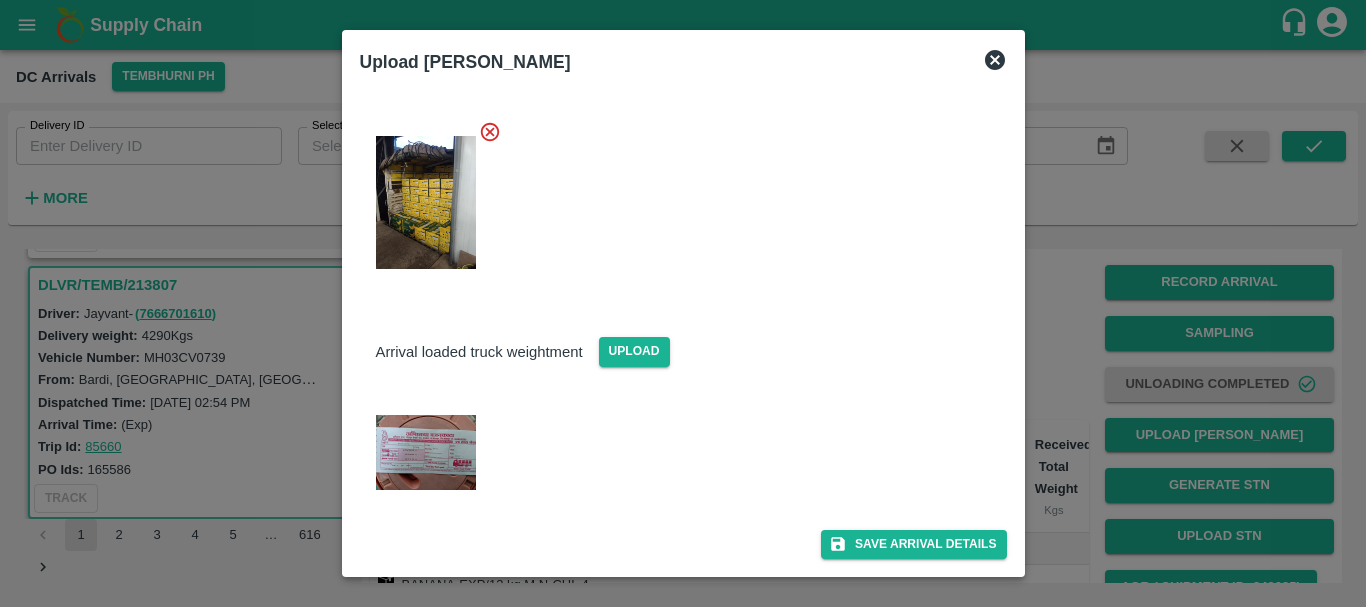 click at bounding box center (683, 303) 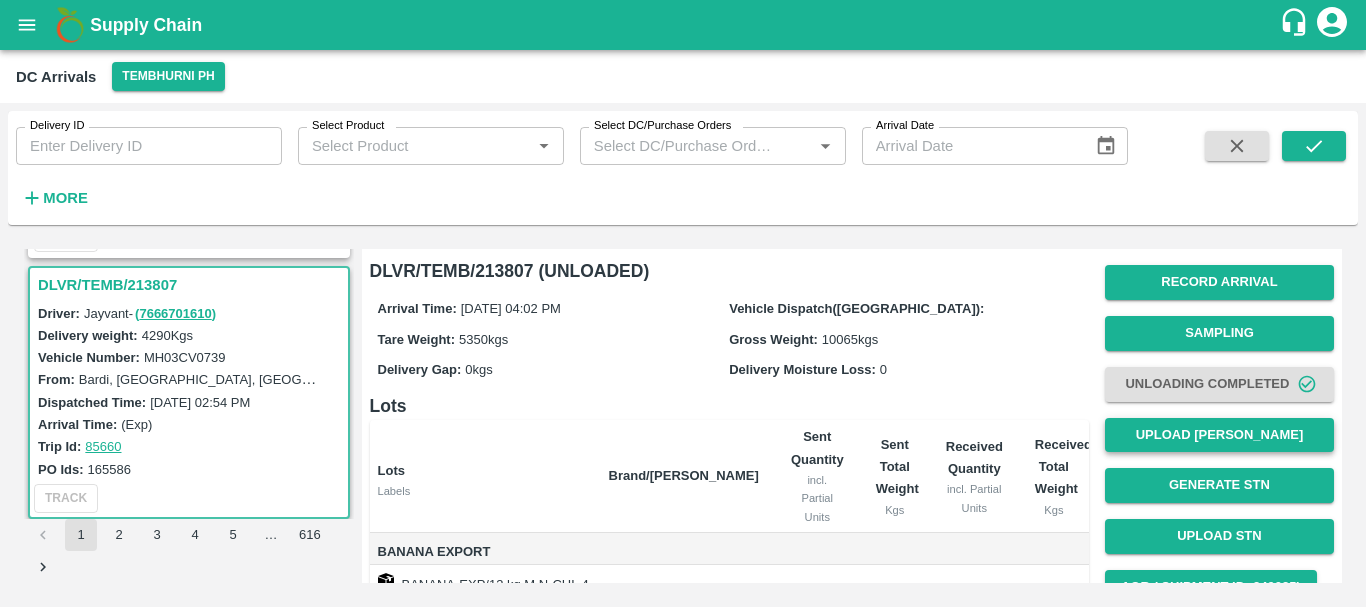 scroll, scrollTop: 366, scrollLeft: 0, axis: vertical 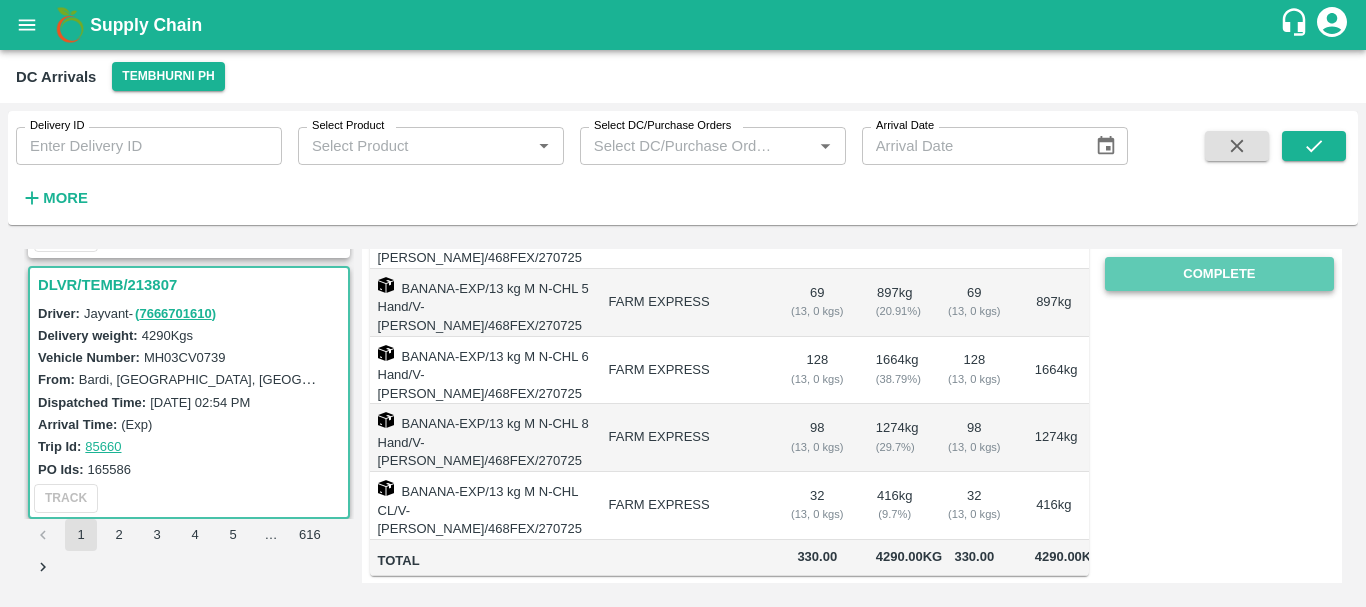 click on "Complete" at bounding box center [1219, 274] 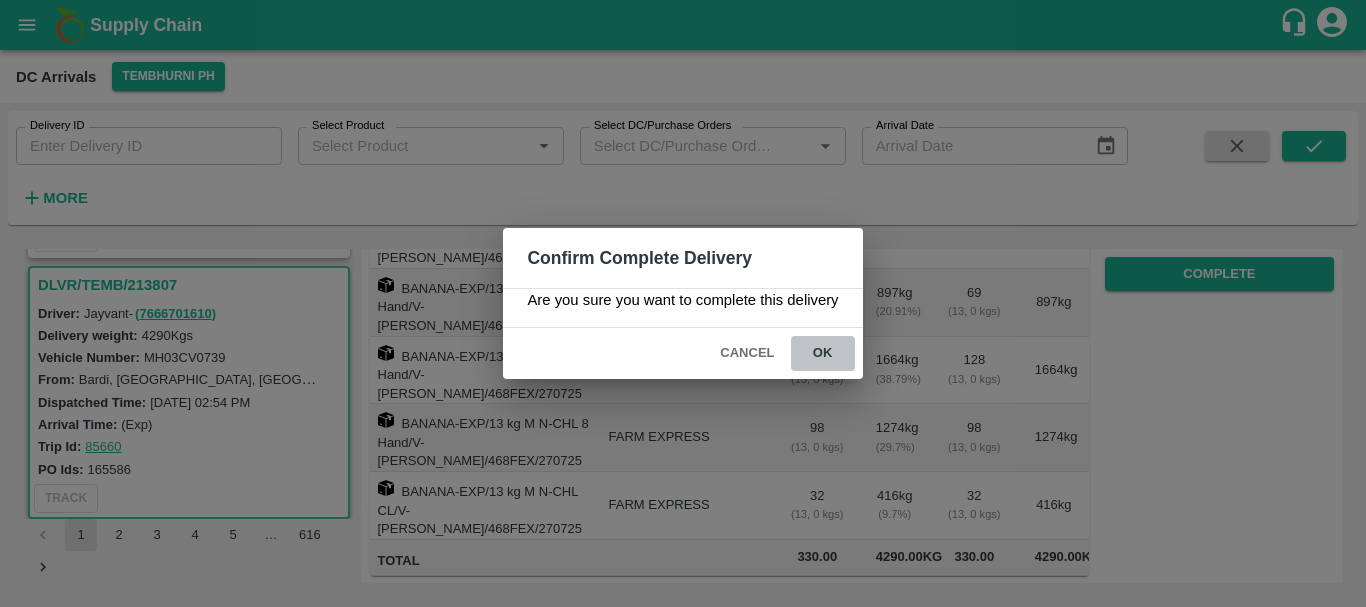 click on "ok" at bounding box center (823, 353) 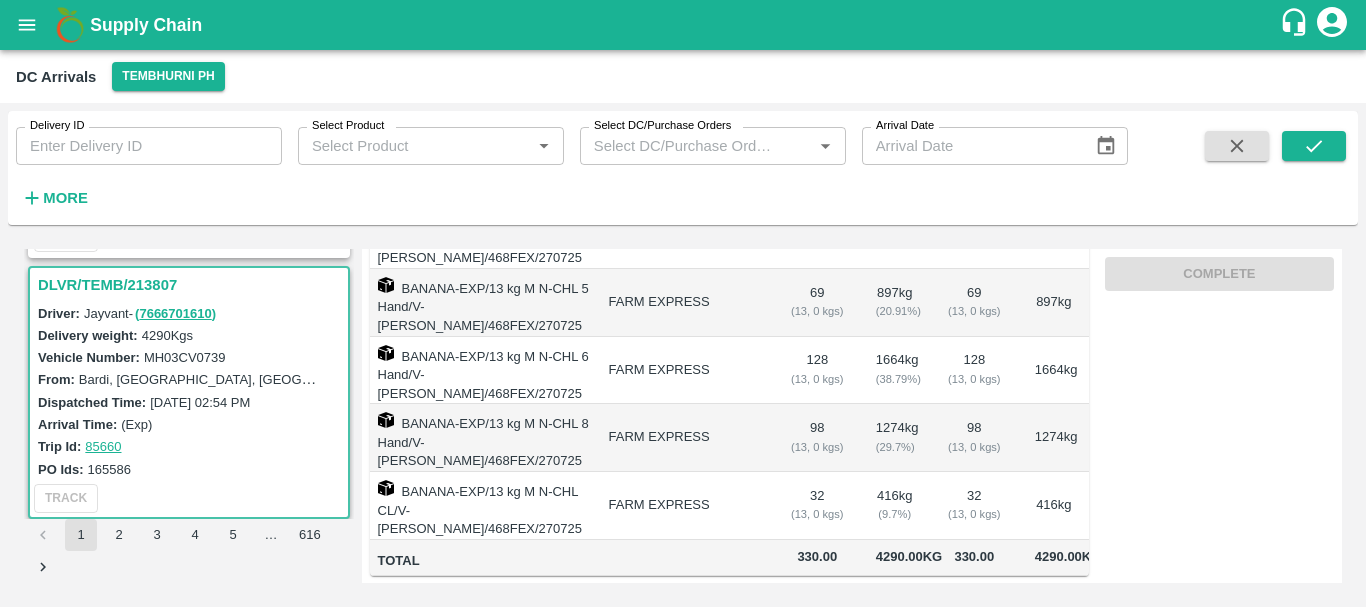 scroll, scrollTop: 0, scrollLeft: 0, axis: both 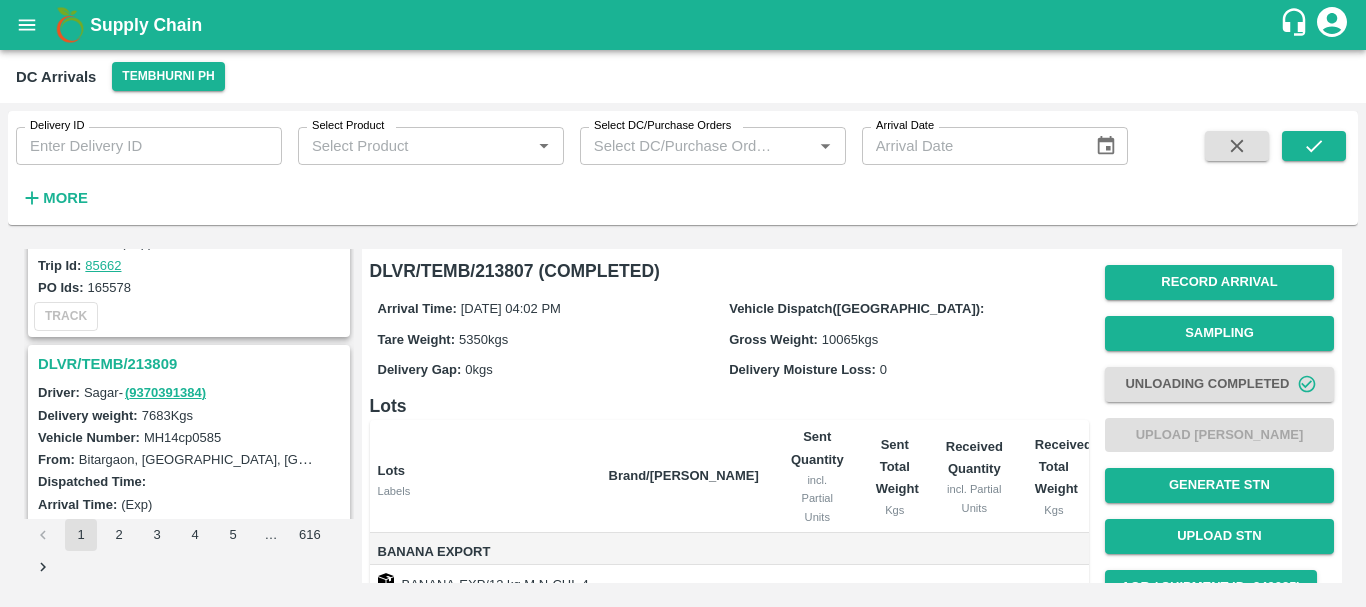 click on "DLVR/TEMB/213809" at bounding box center (192, 364) 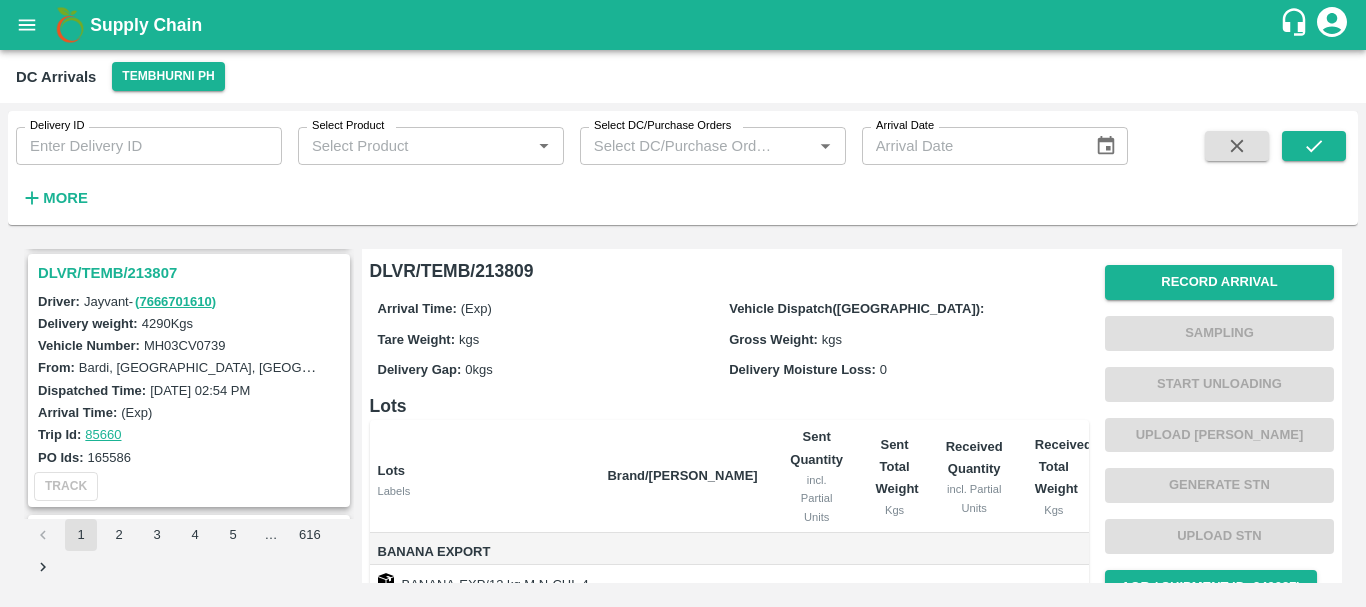 scroll, scrollTop: 747, scrollLeft: 0, axis: vertical 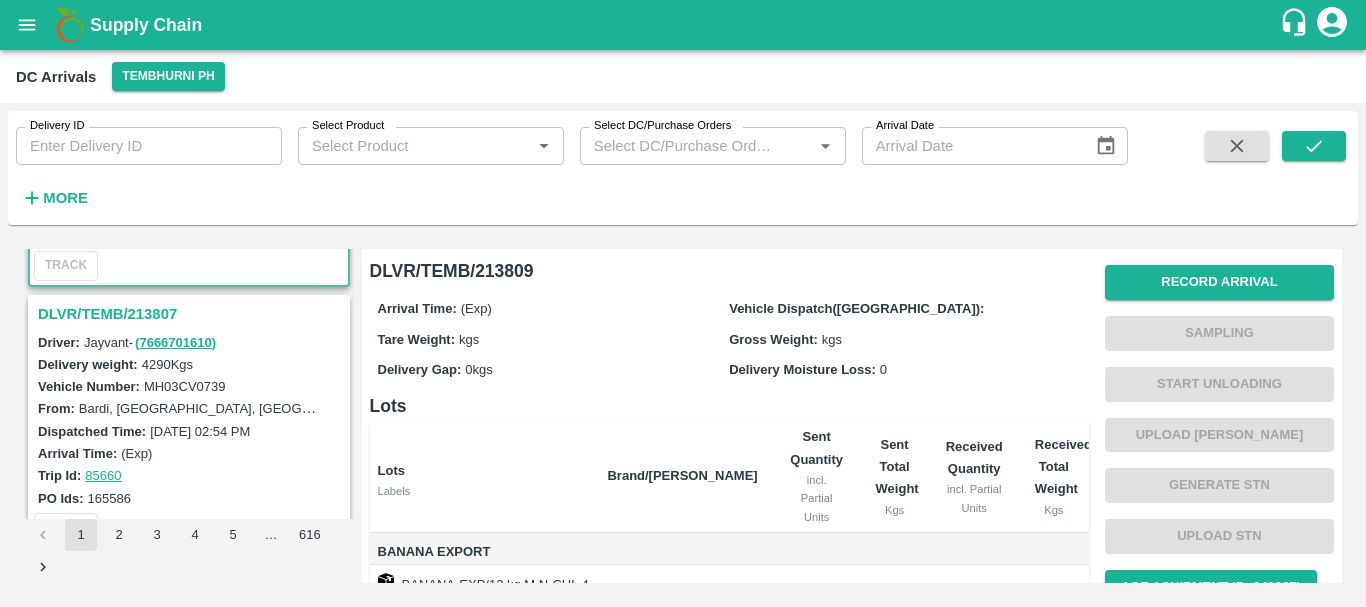 click on "DLVR/TEMB/213807" at bounding box center (189, 314) 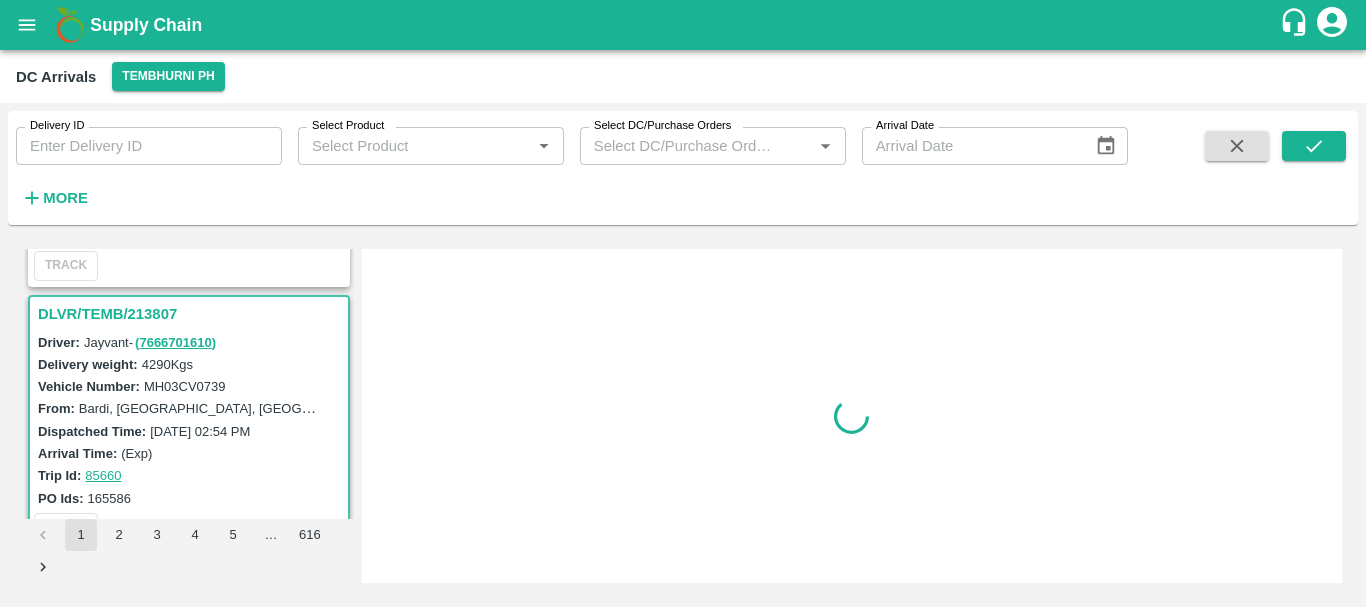 scroll, scrollTop: 792, scrollLeft: 0, axis: vertical 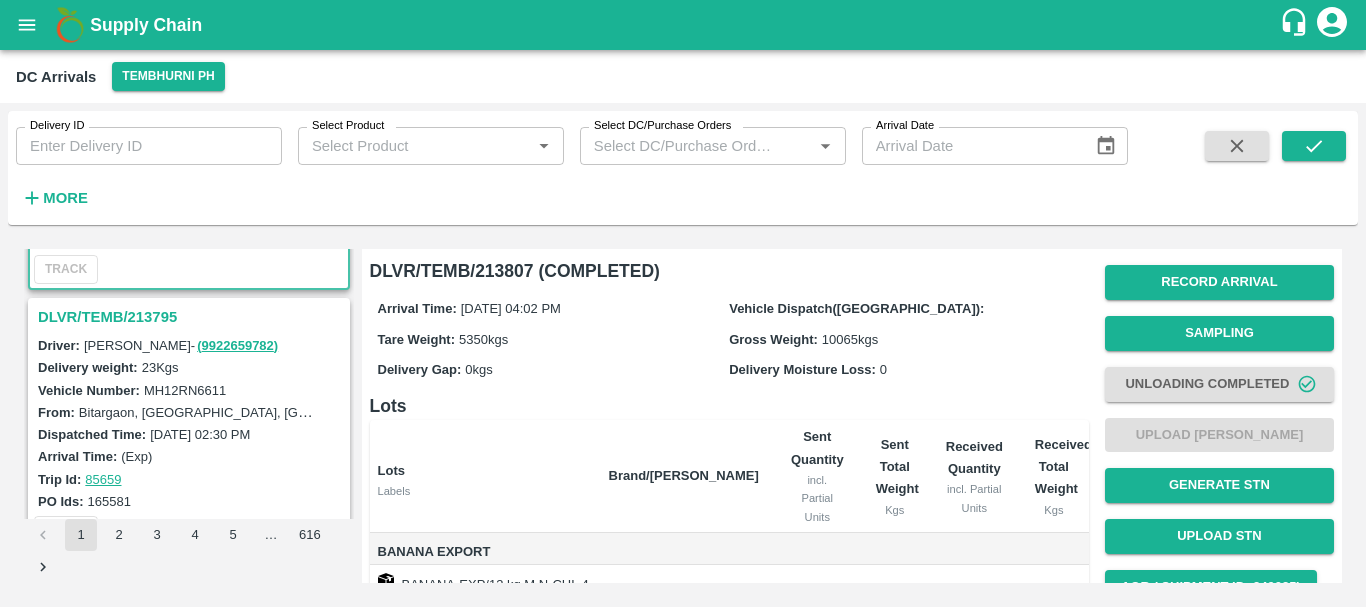 click on "DLVR/TEMB/213795" at bounding box center (192, 317) 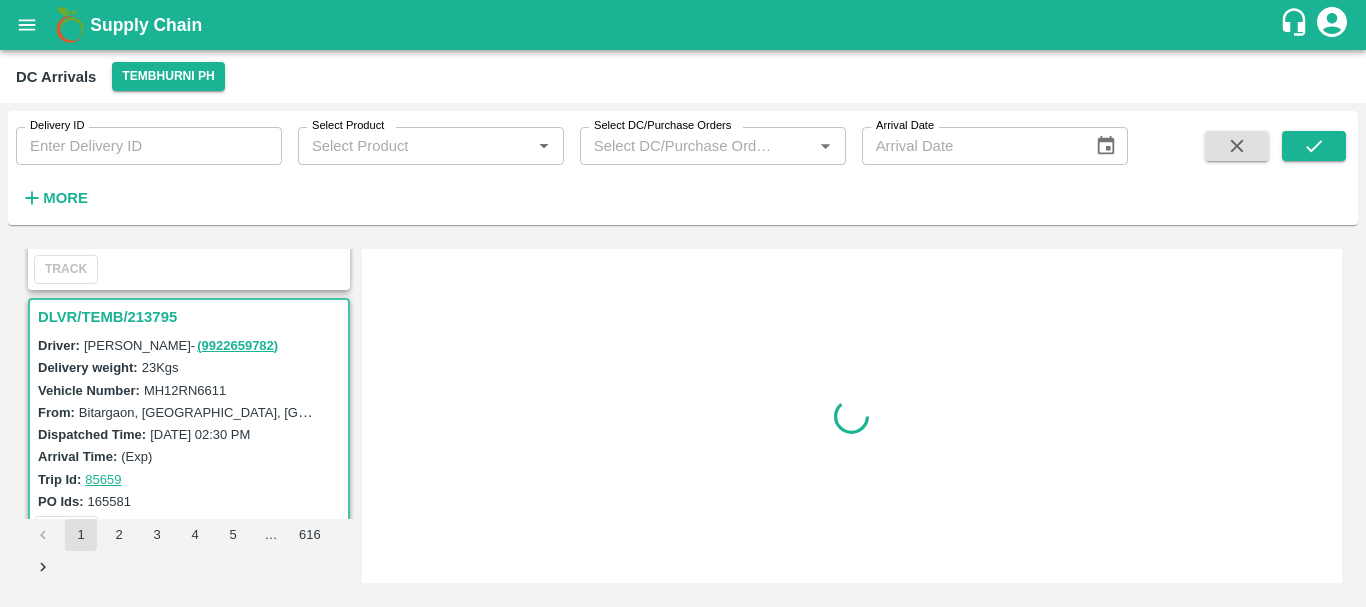 scroll, scrollTop: 1054, scrollLeft: 0, axis: vertical 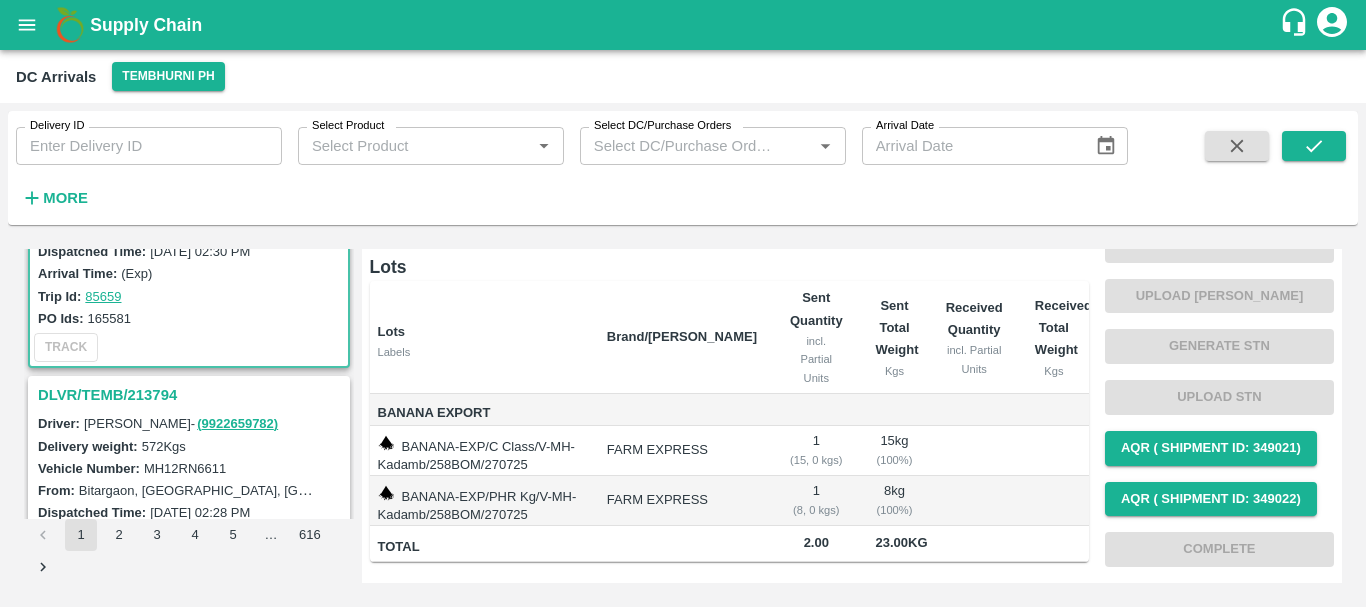 click on "DLVR/TEMB/213794" at bounding box center [192, 395] 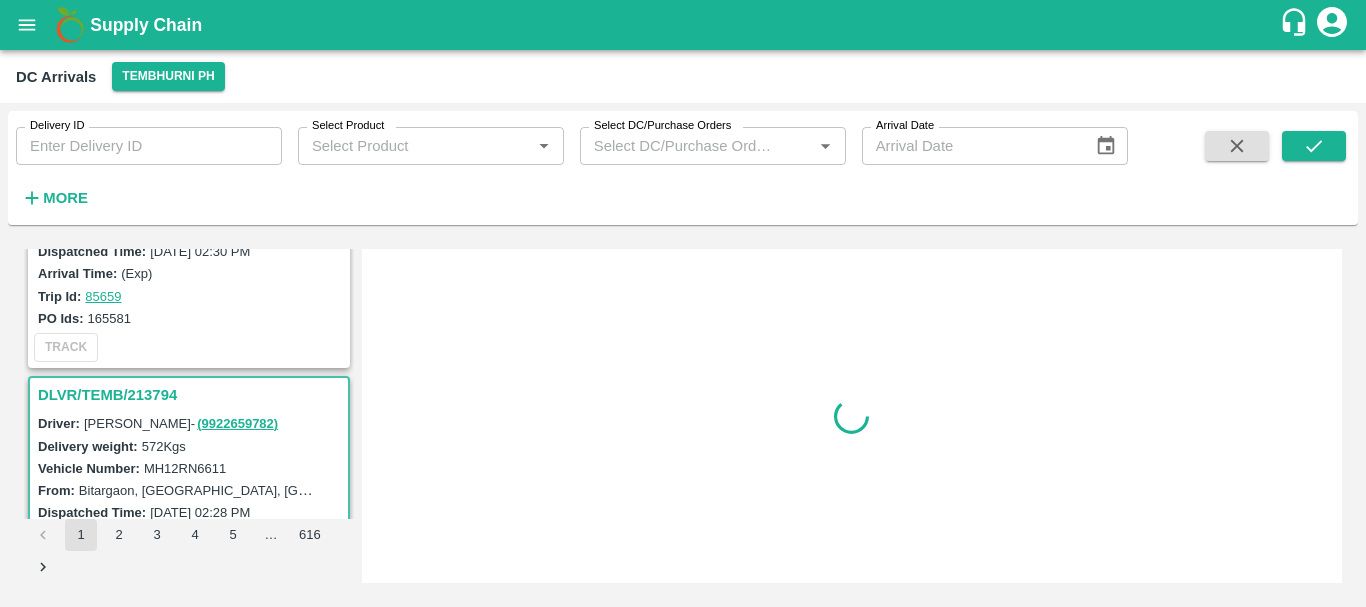 scroll, scrollTop: 0, scrollLeft: 0, axis: both 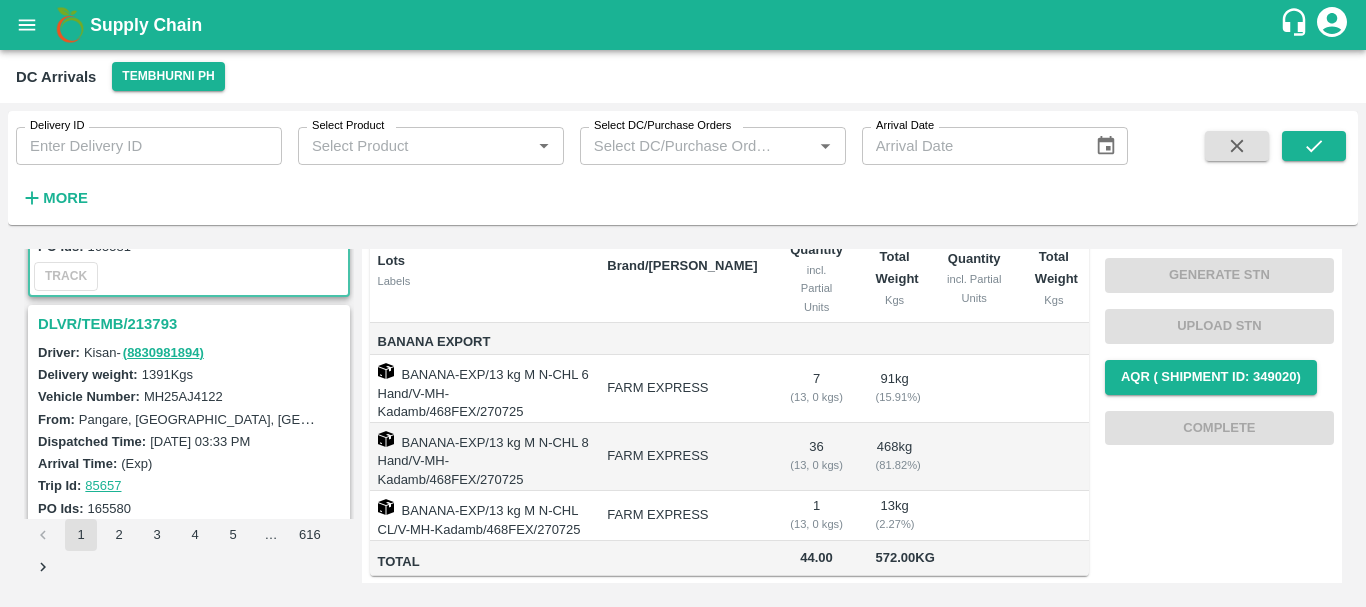click on "DLVR/TEMB/213793" at bounding box center (192, 324) 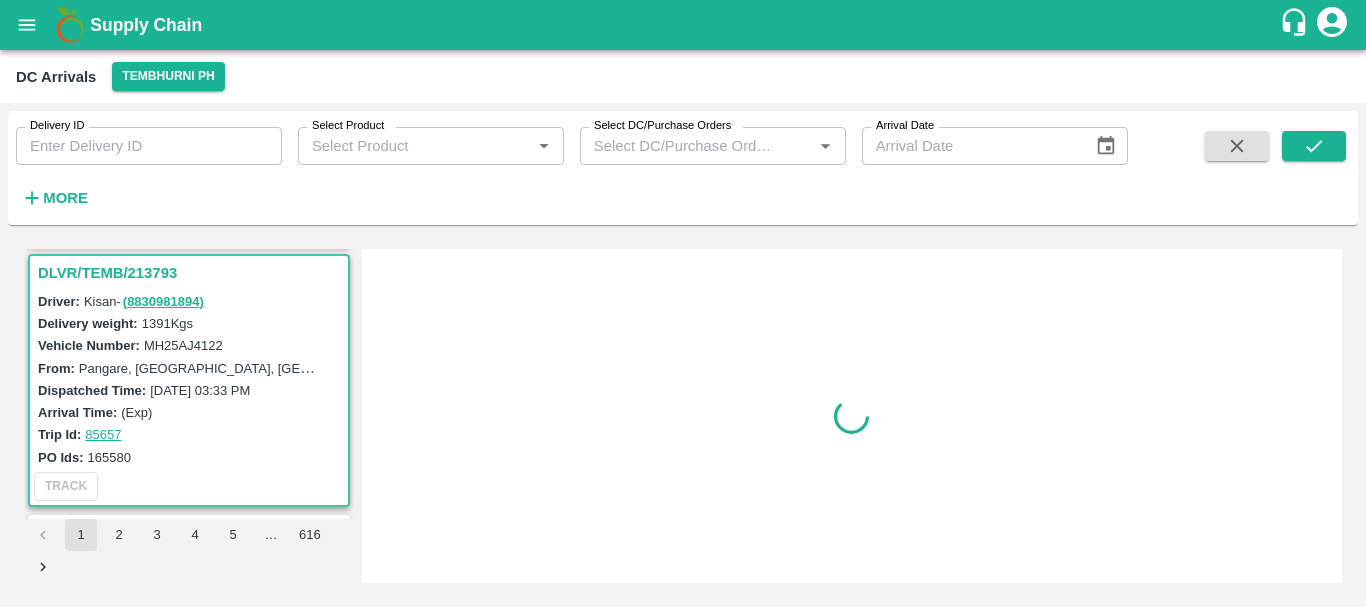 scroll, scrollTop: 1576, scrollLeft: 0, axis: vertical 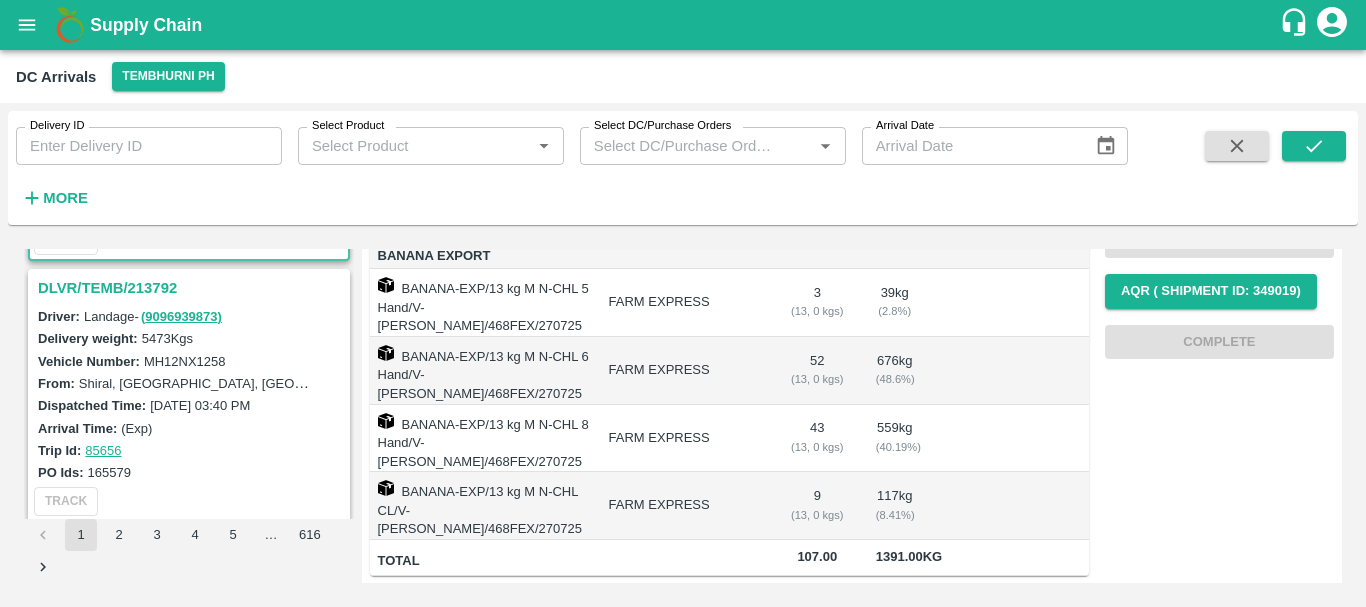 click on "DLVR/TEMB/213792" at bounding box center [192, 288] 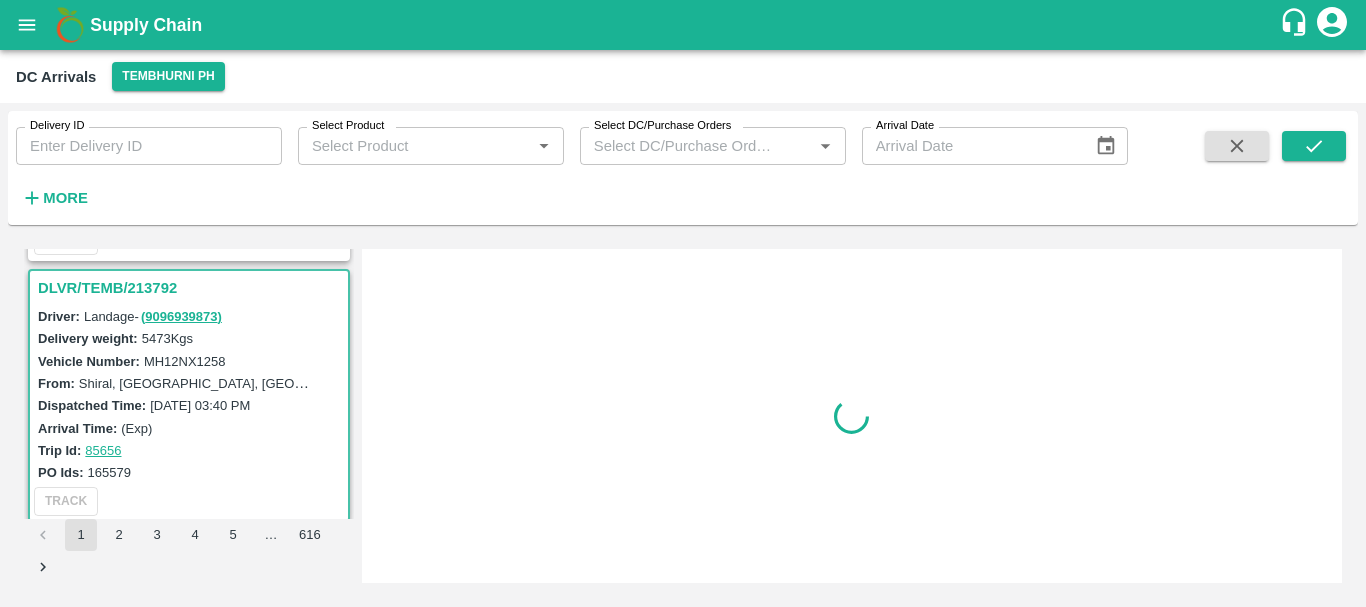 scroll, scrollTop: 0, scrollLeft: 0, axis: both 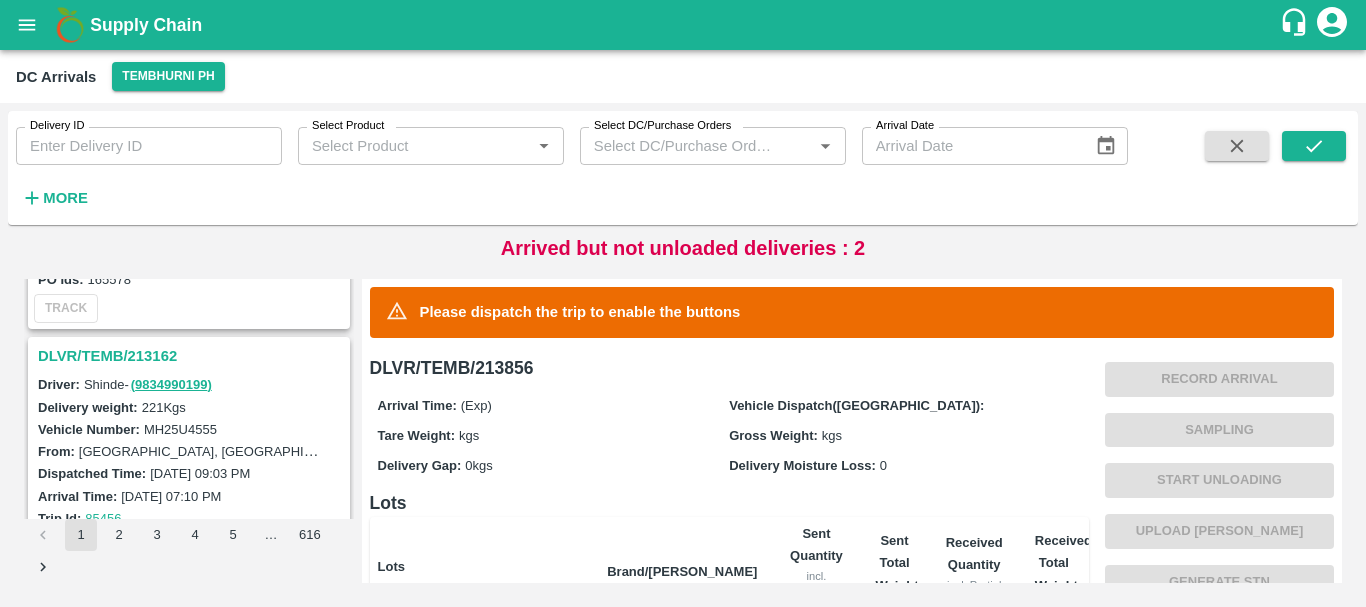 click on "DLVR/TEMB/213162" at bounding box center (192, 356) 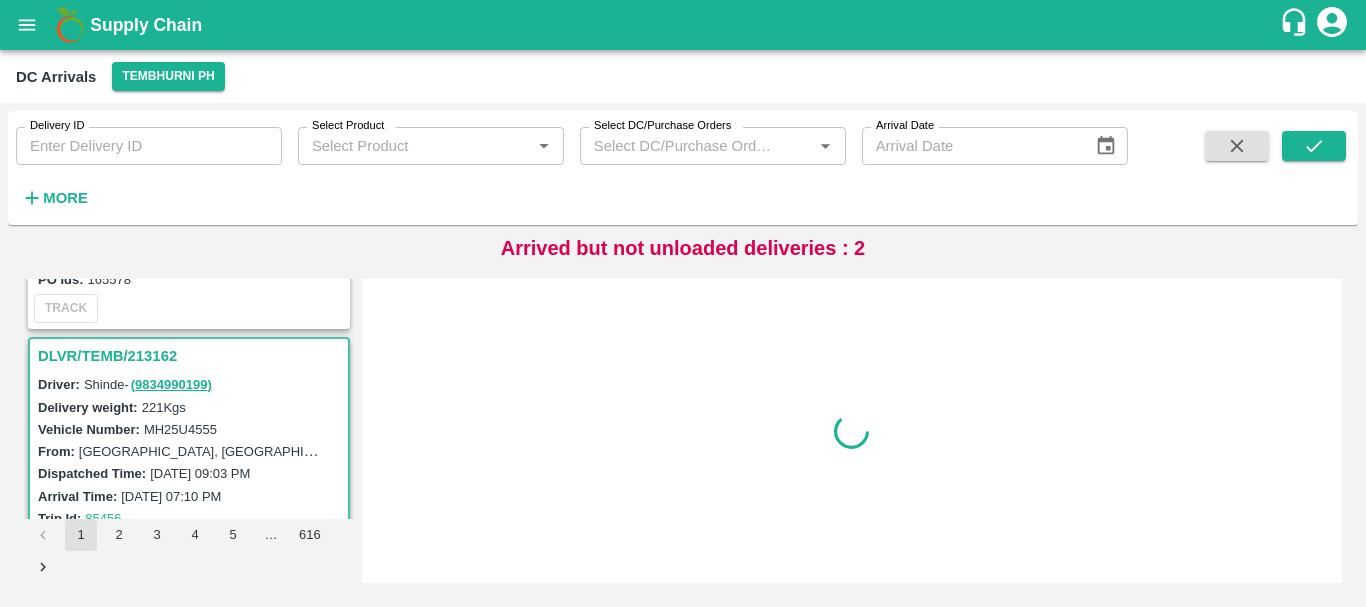 scroll, scrollTop: 4713, scrollLeft: 0, axis: vertical 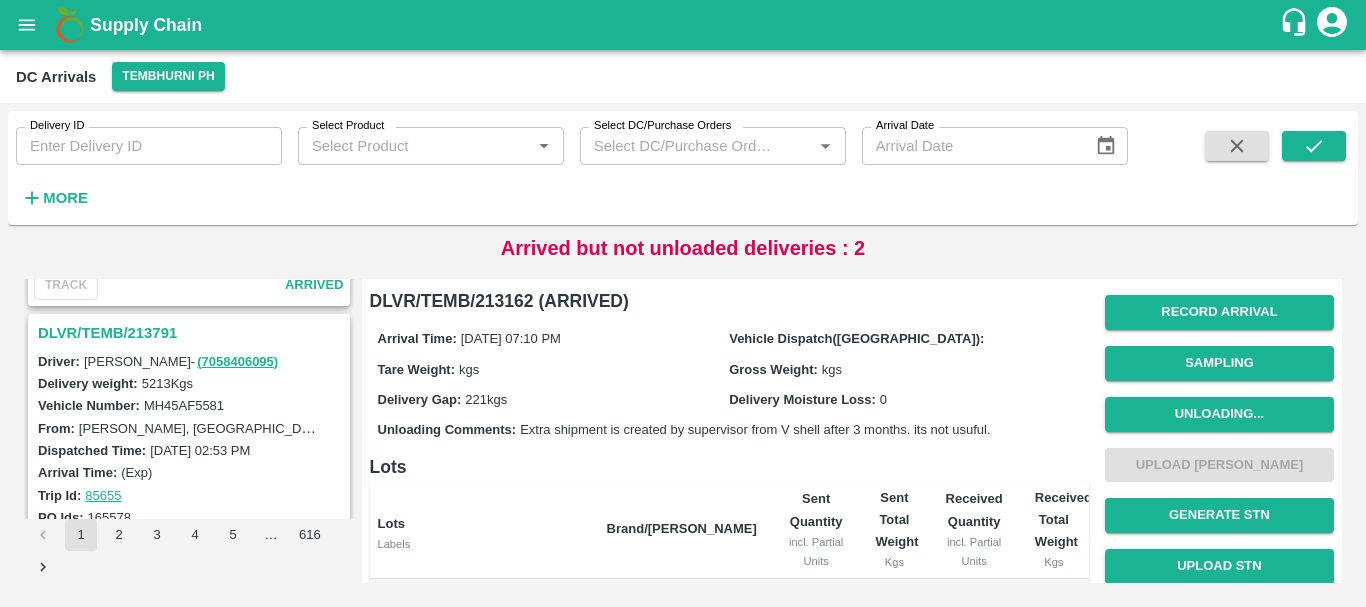 click on "DLVR/TEMB/213791" at bounding box center [192, 333] 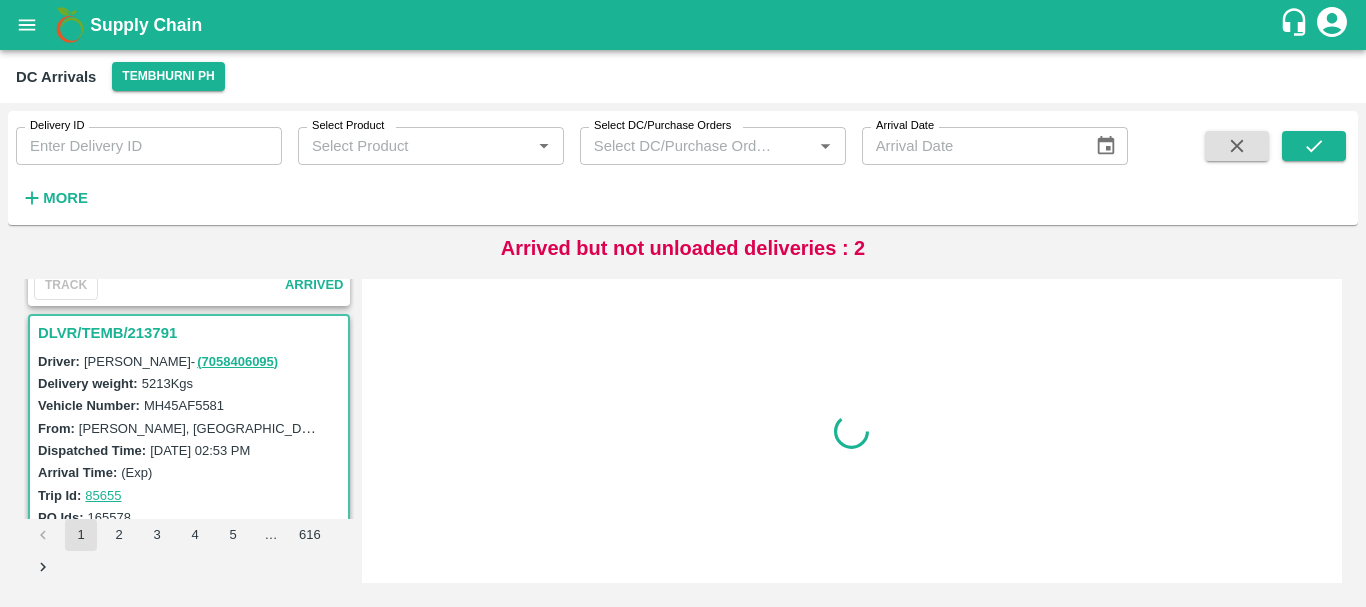 scroll, scrollTop: 4451, scrollLeft: 0, axis: vertical 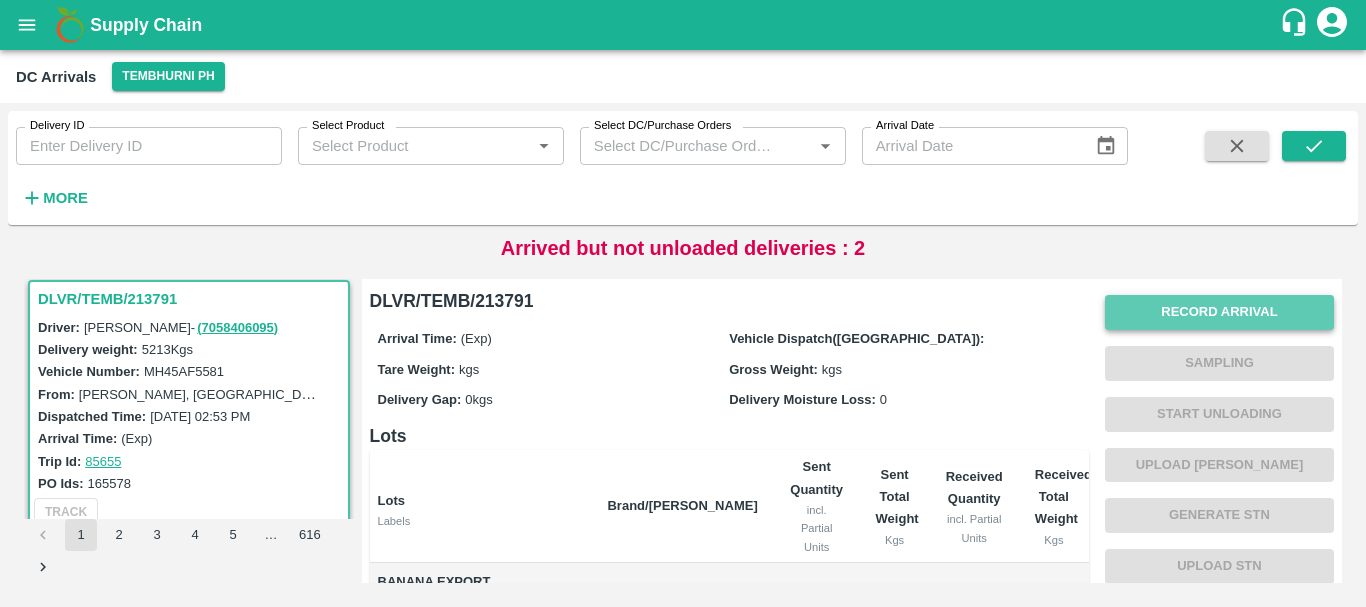 click on "Record Arrival" at bounding box center (1219, 312) 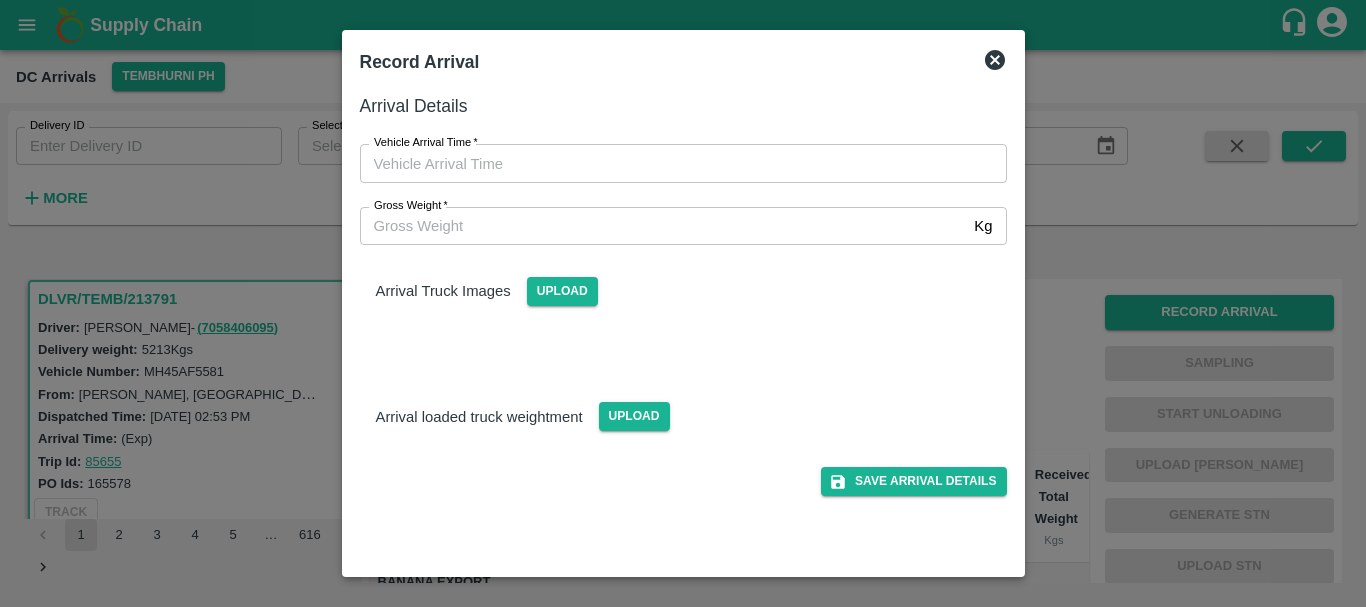 type on "DD/MM/YYYY hh:mm aa" 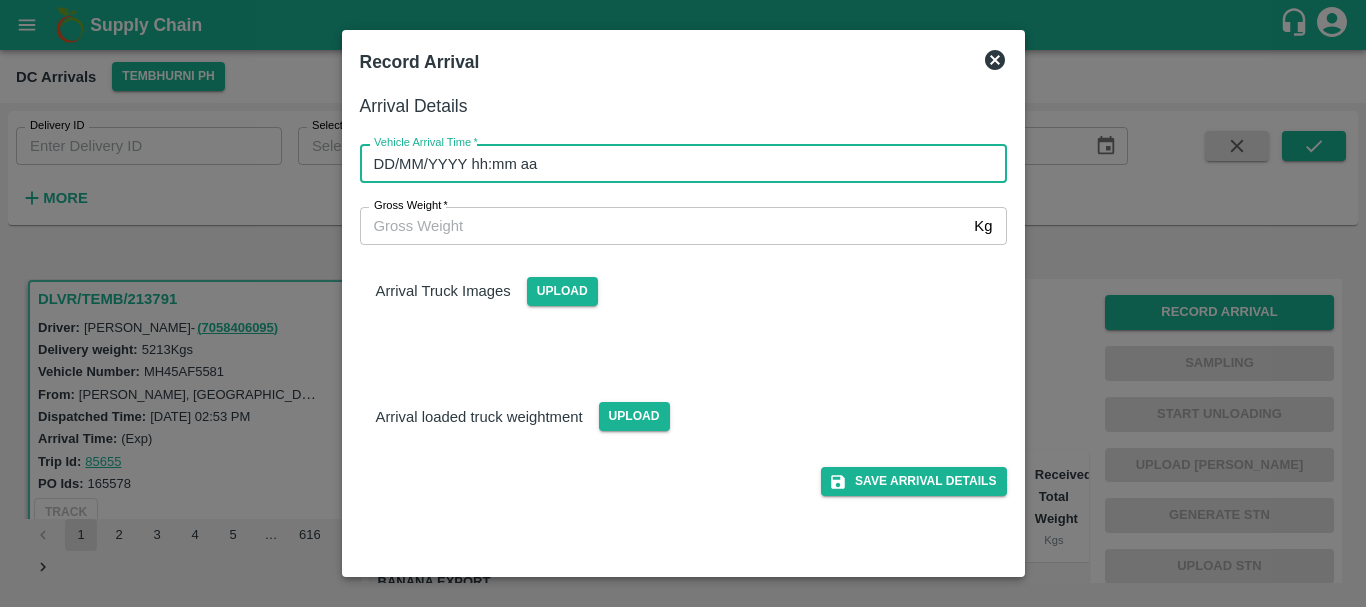 click on "DD/MM/YYYY hh:mm aa" at bounding box center (676, 163) 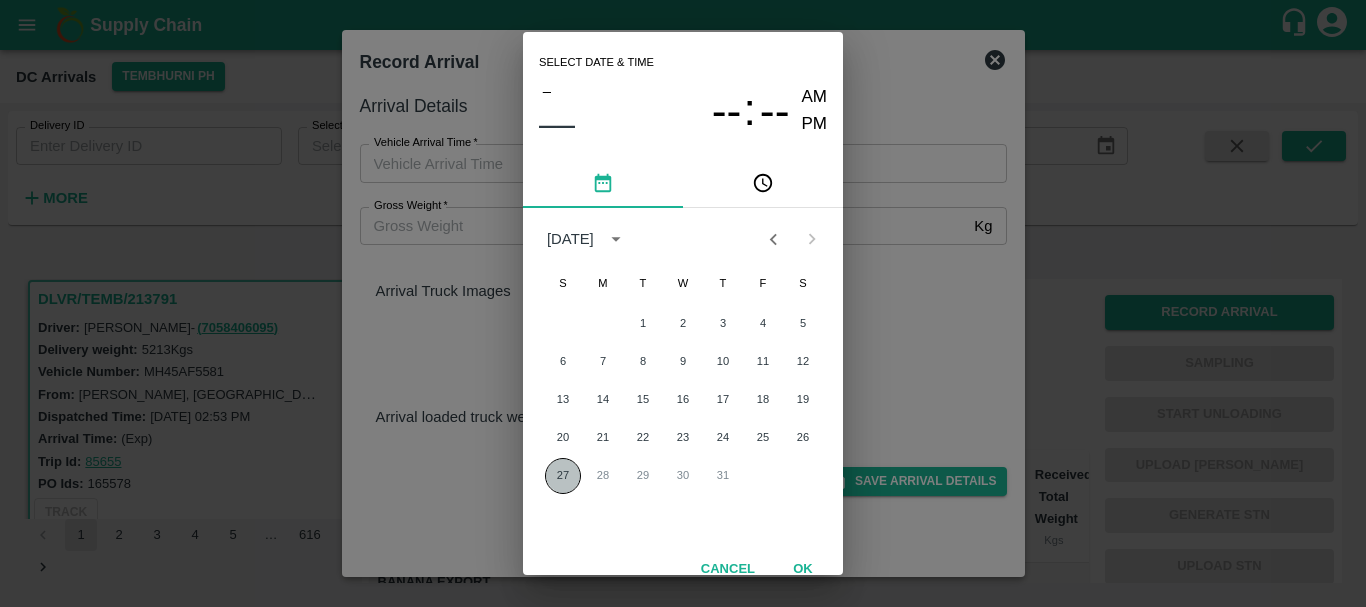 click on "27" at bounding box center [563, 476] 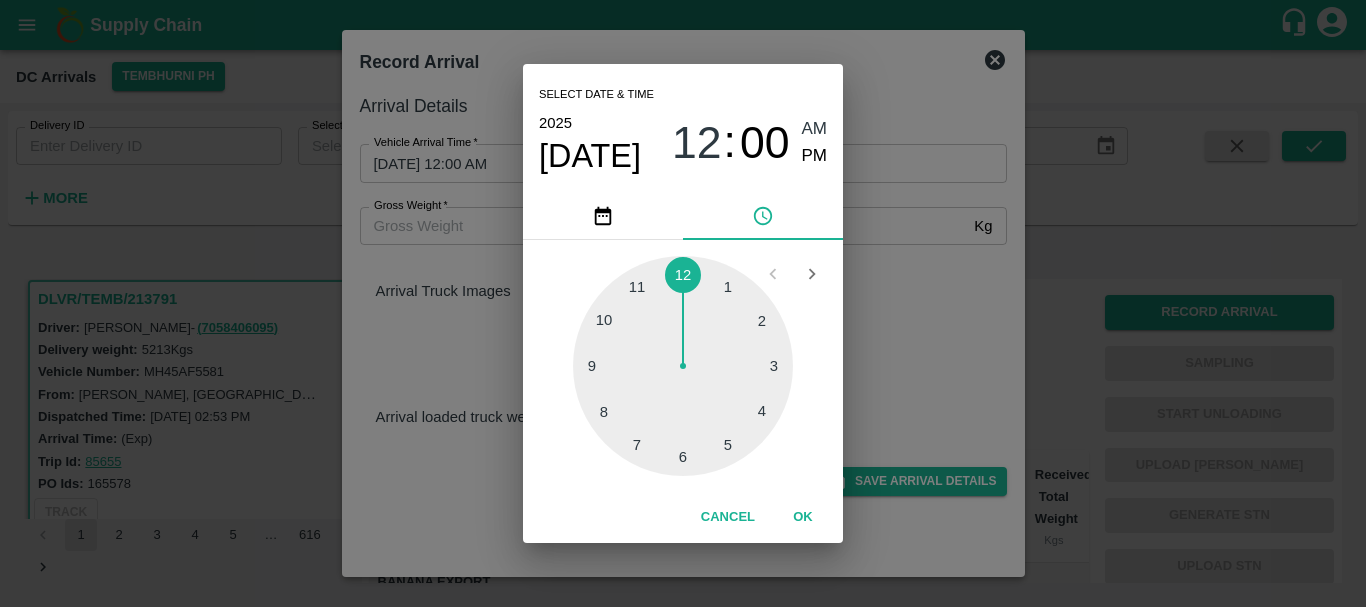 click at bounding box center (683, 366) 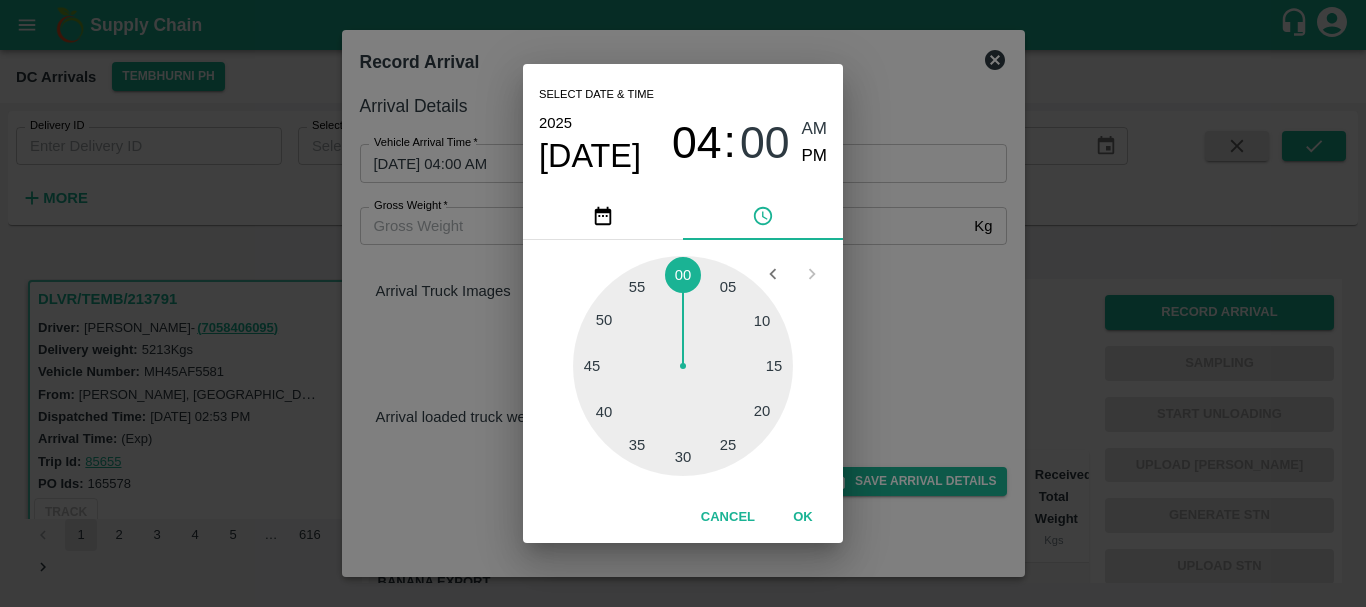 click at bounding box center (683, 366) 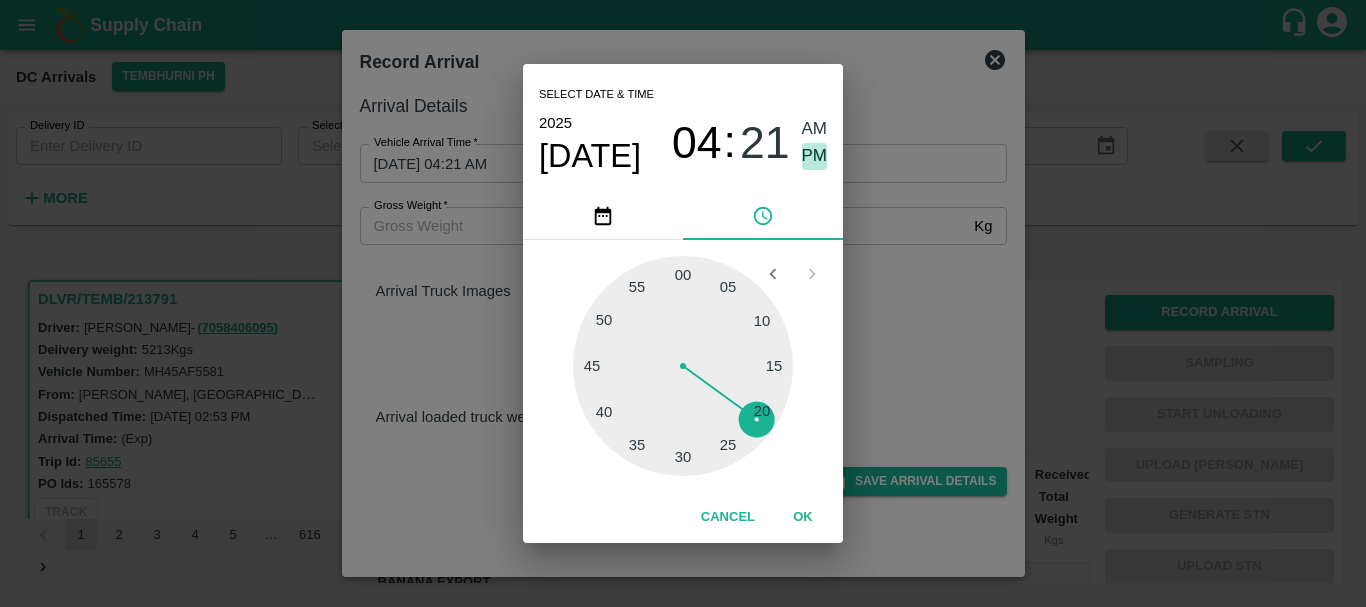 click on "PM" at bounding box center [815, 156] 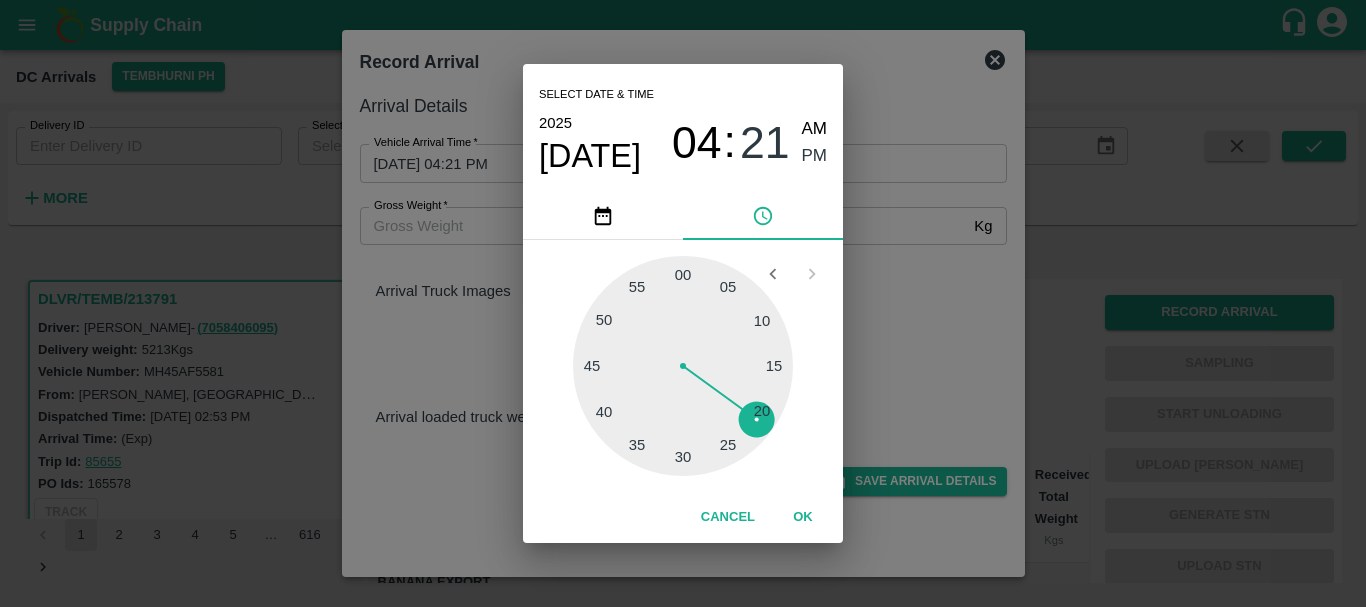 click on "Select date & time 2025 Jul 27 04 : 21 AM PM 05 10 15 20 25 30 35 40 45 50 55 00 Cancel OK" at bounding box center [683, 303] 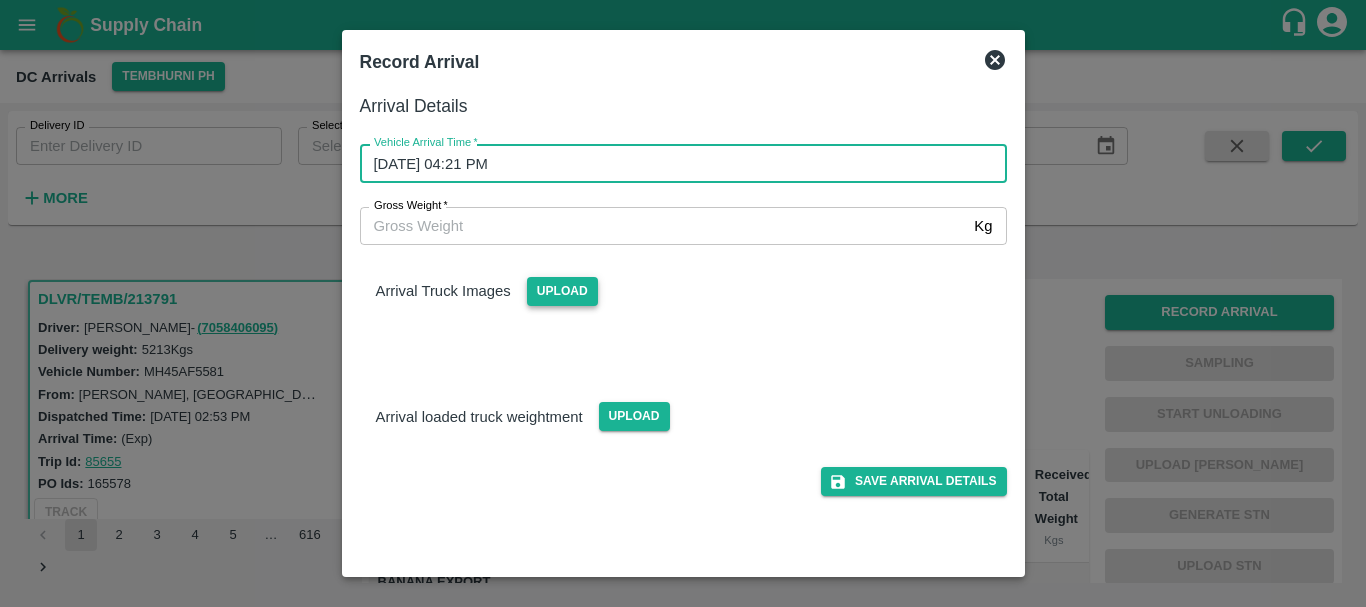 click on "Upload" at bounding box center (562, 291) 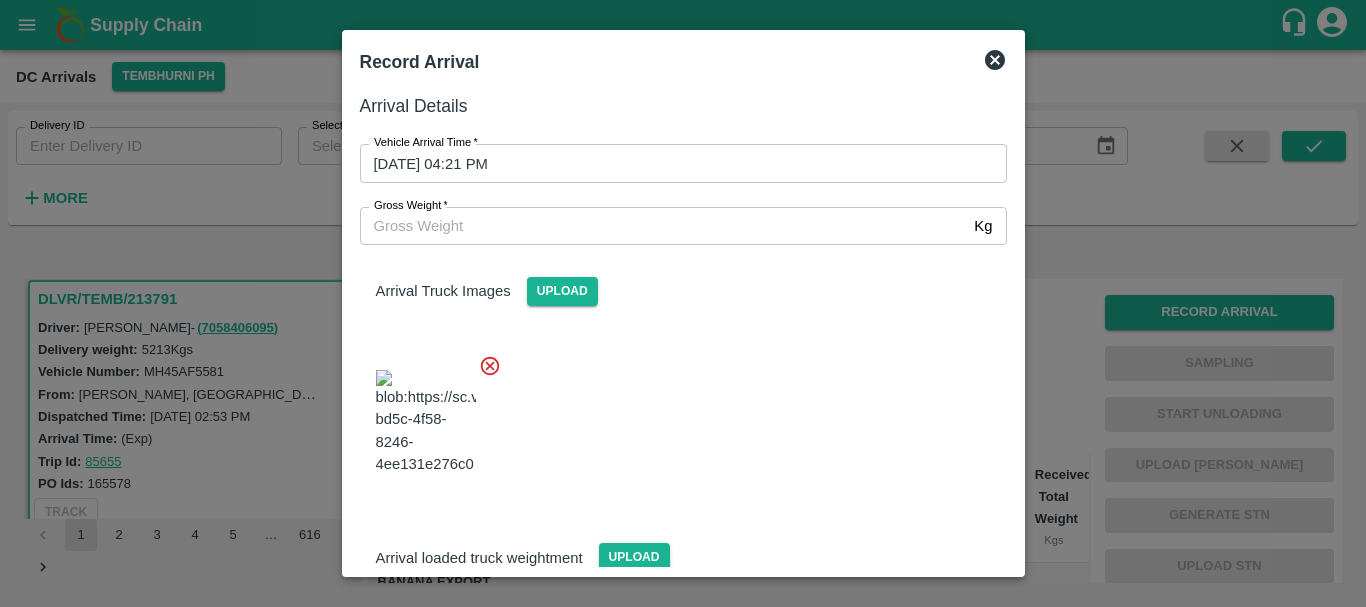 scroll, scrollTop: 48, scrollLeft: 0, axis: vertical 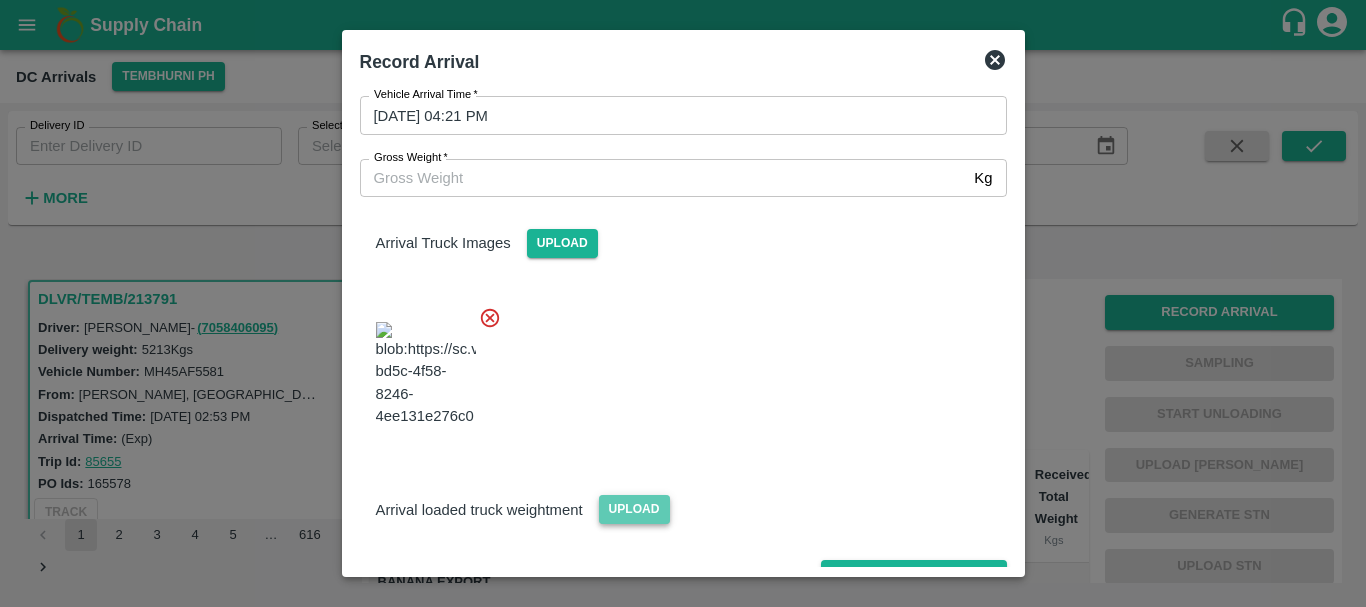 click on "Upload" at bounding box center [634, 509] 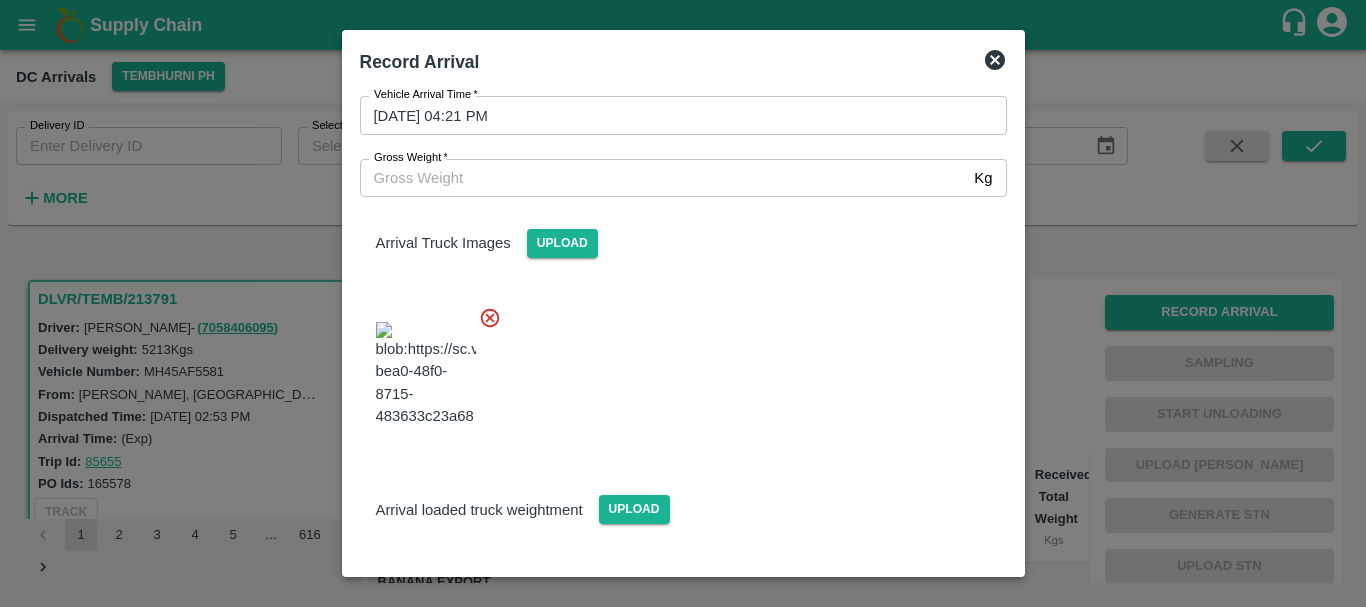 scroll, scrollTop: 144, scrollLeft: 0, axis: vertical 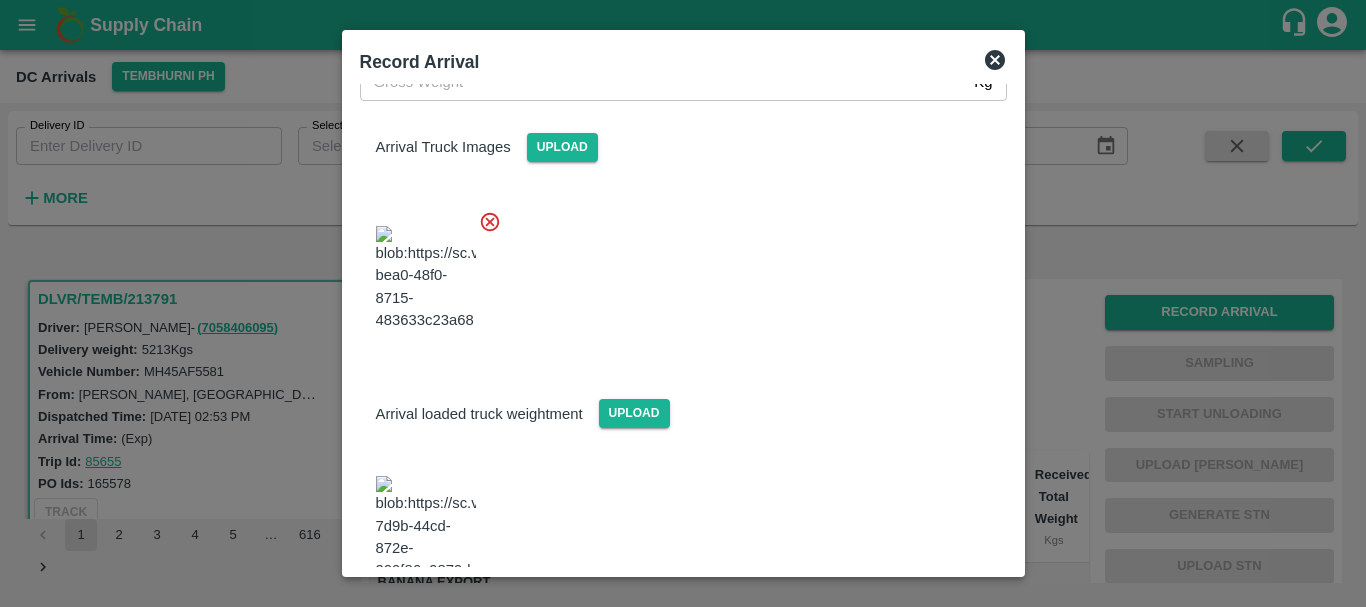 click at bounding box center [426, 528] 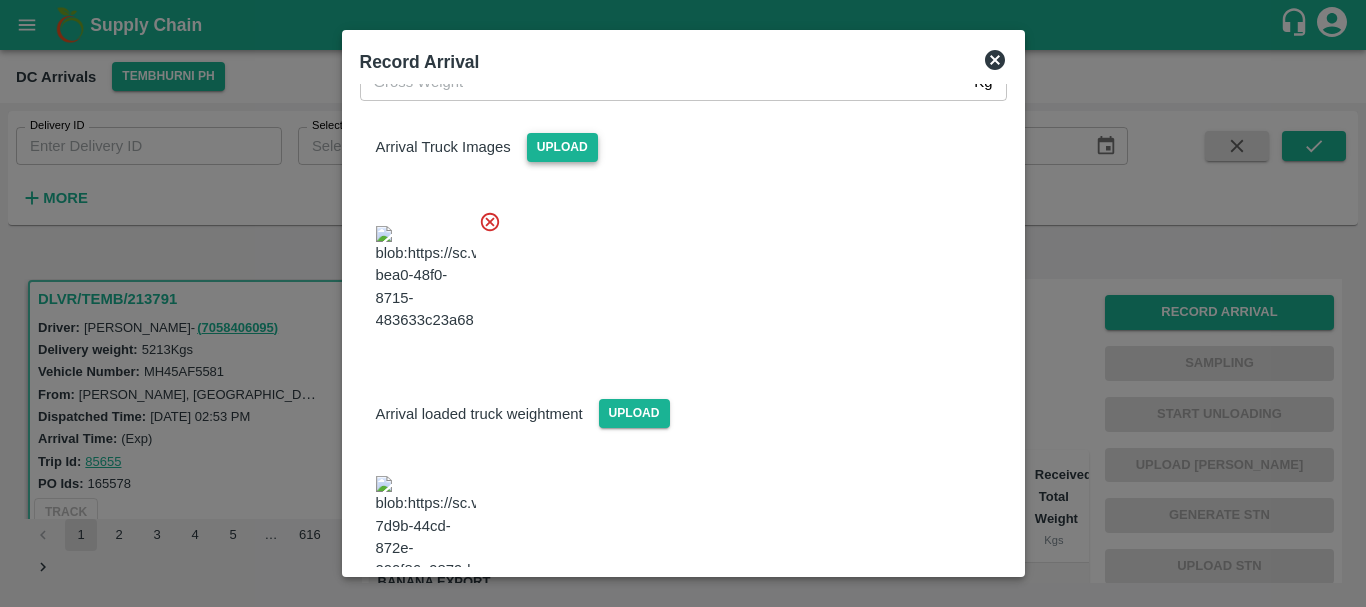 scroll, scrollTop: 0, scrollLeft: 0, axis: both 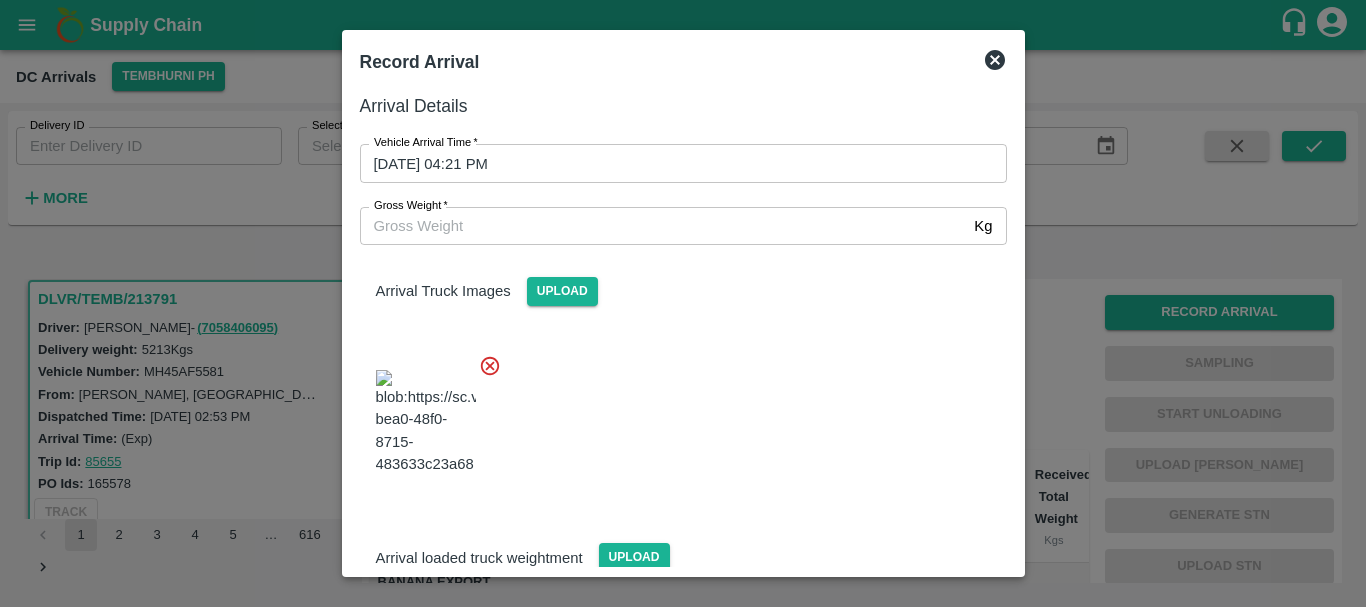 click on "Gross Weight   *" at bounding box center [663, 226] 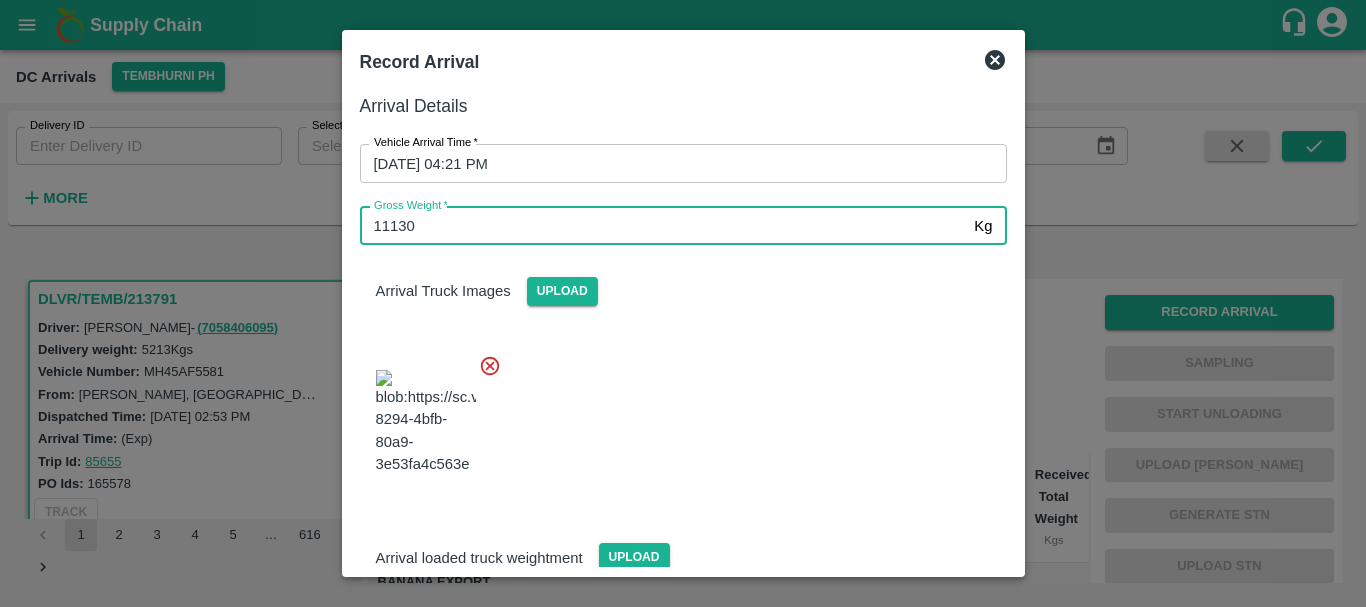 type on "11130" 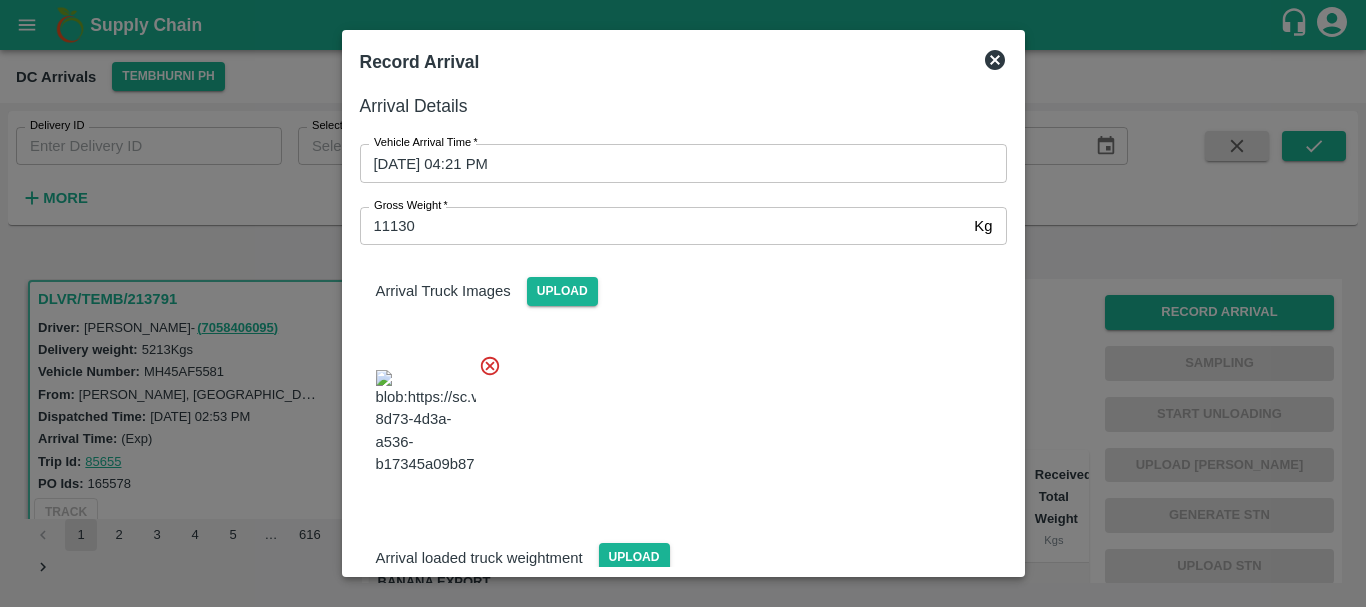 scroll, scrollTop: 144, scrollLeft: 0, axis: vertical 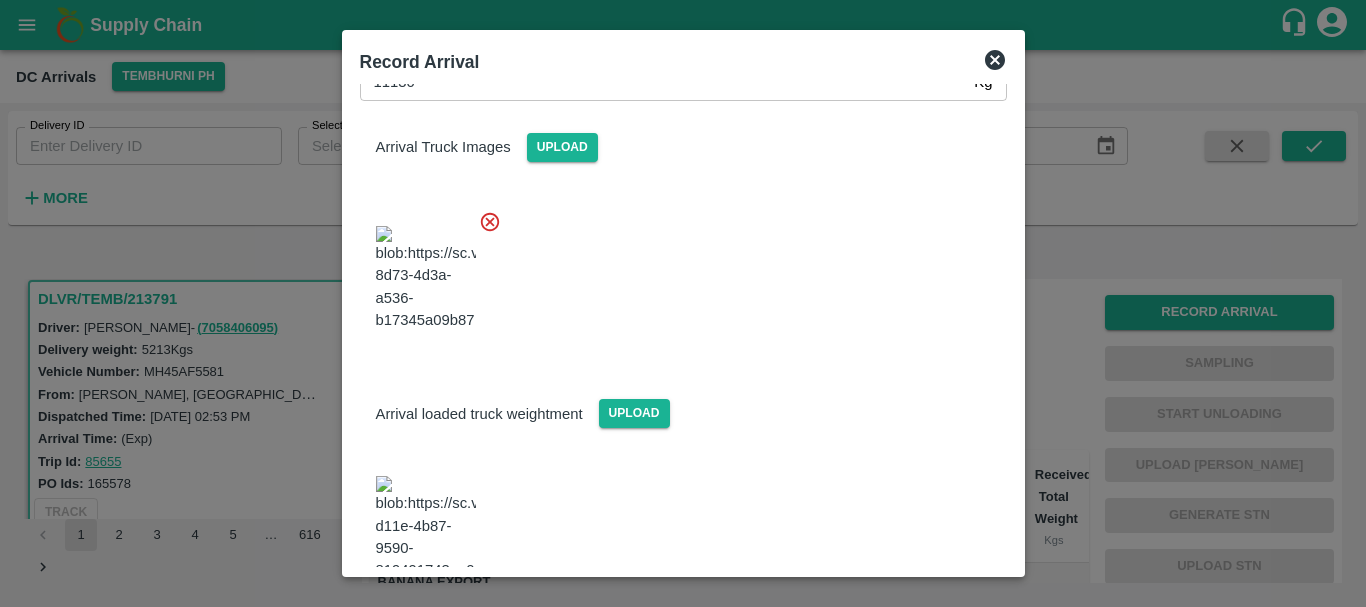 click on "Save Arrival Details" at bounding box center [913, 636] 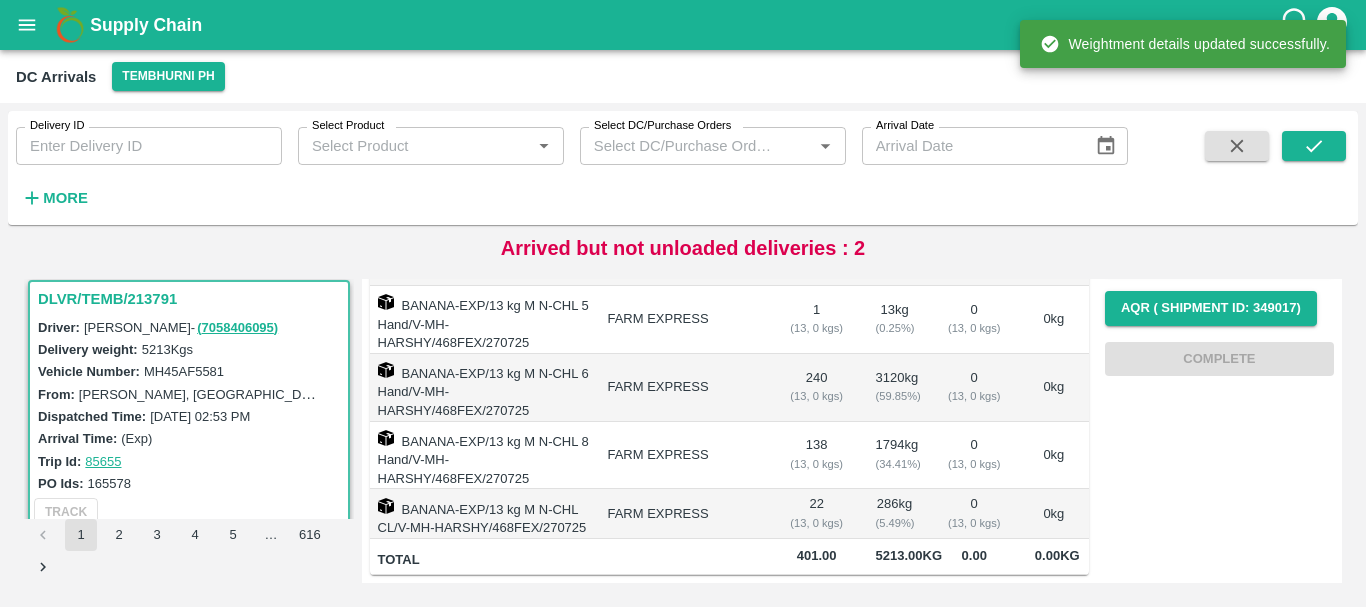 scroll, scrollTop: 0, scrollLeft: 0, axis: both 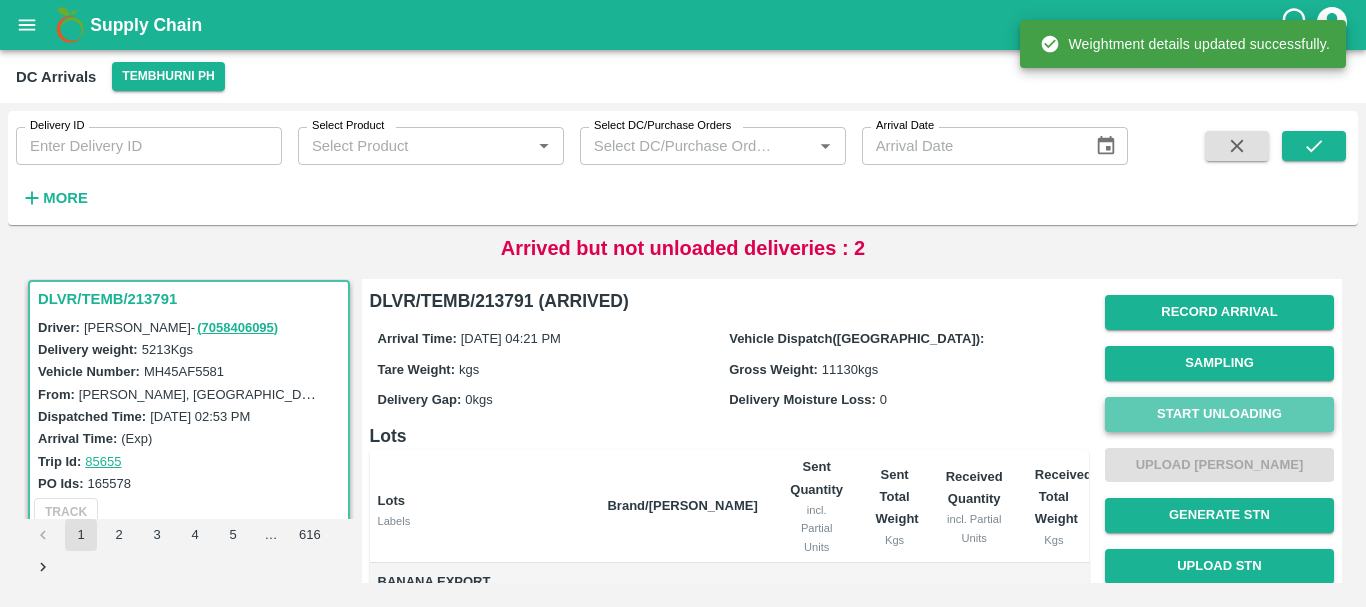 click on "Start Unloading" at bounding box center [1219, 414] 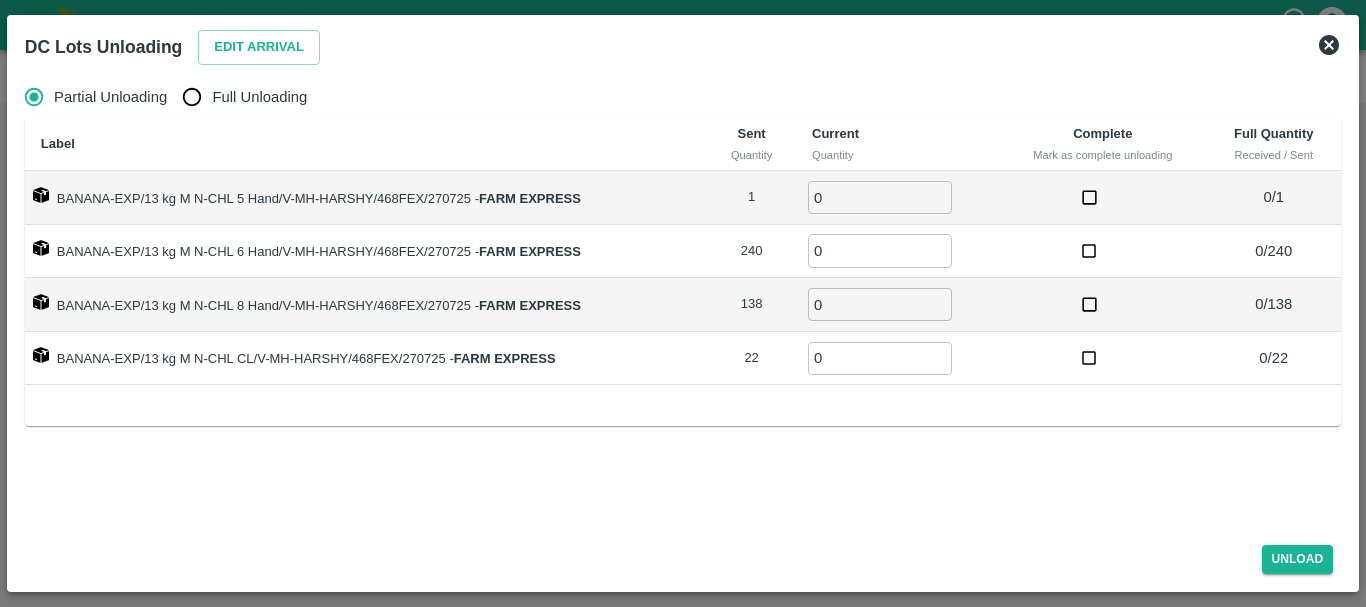 click on "Full Unloading" at bounding box center [259, 97] 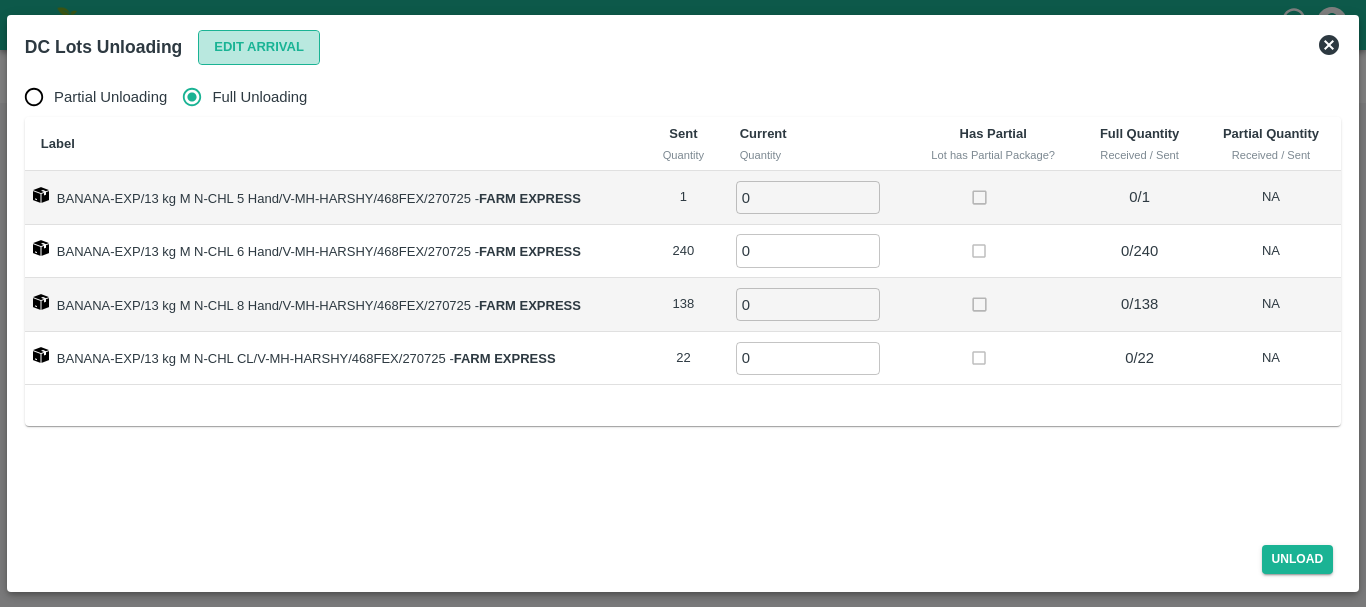 click on "Edit Arrival" at bounding box center [259, 47] 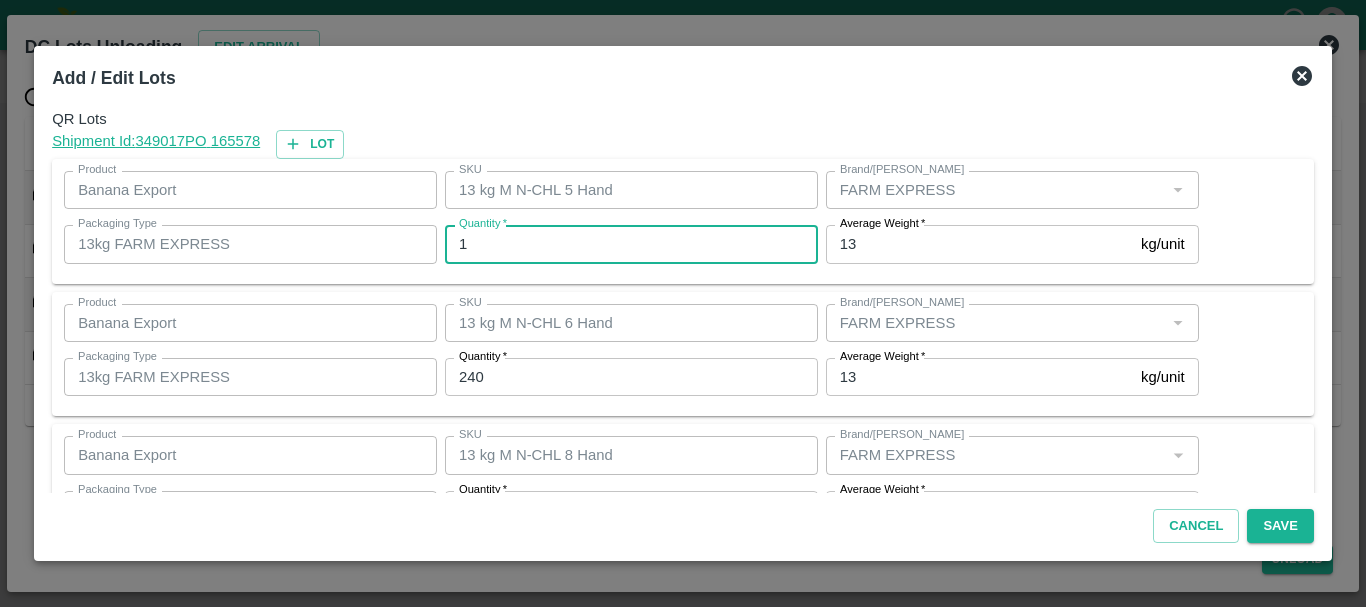 click on "1" at bounding box center (631, 244) 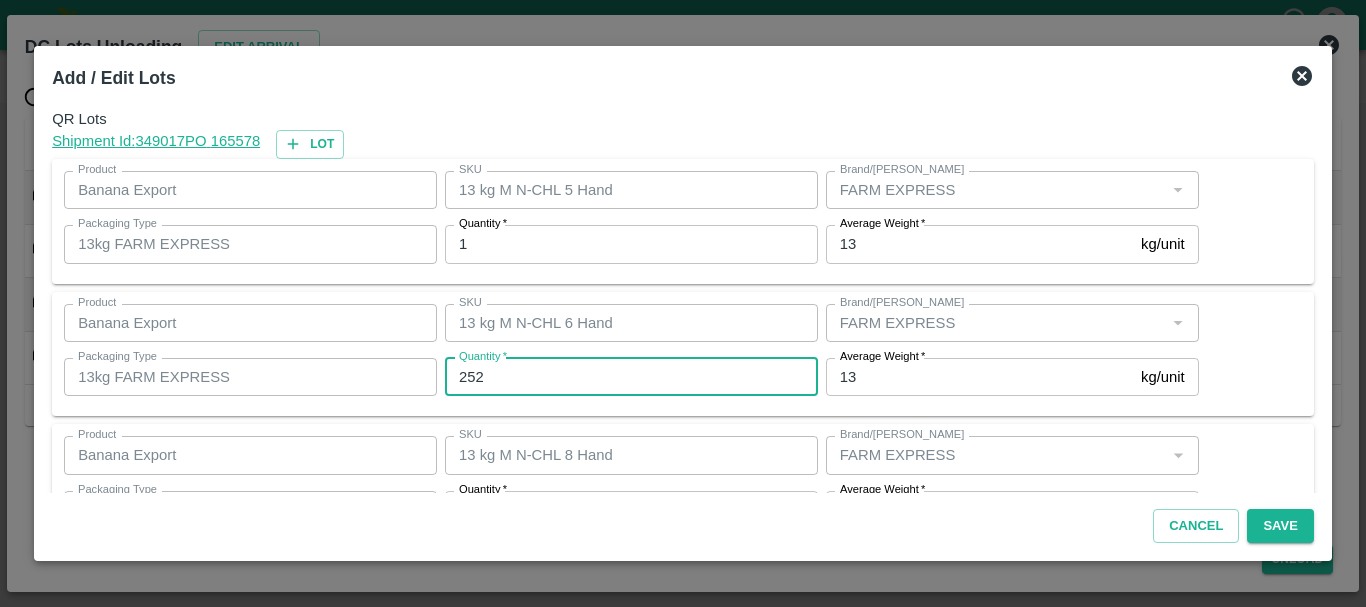 type on "252" 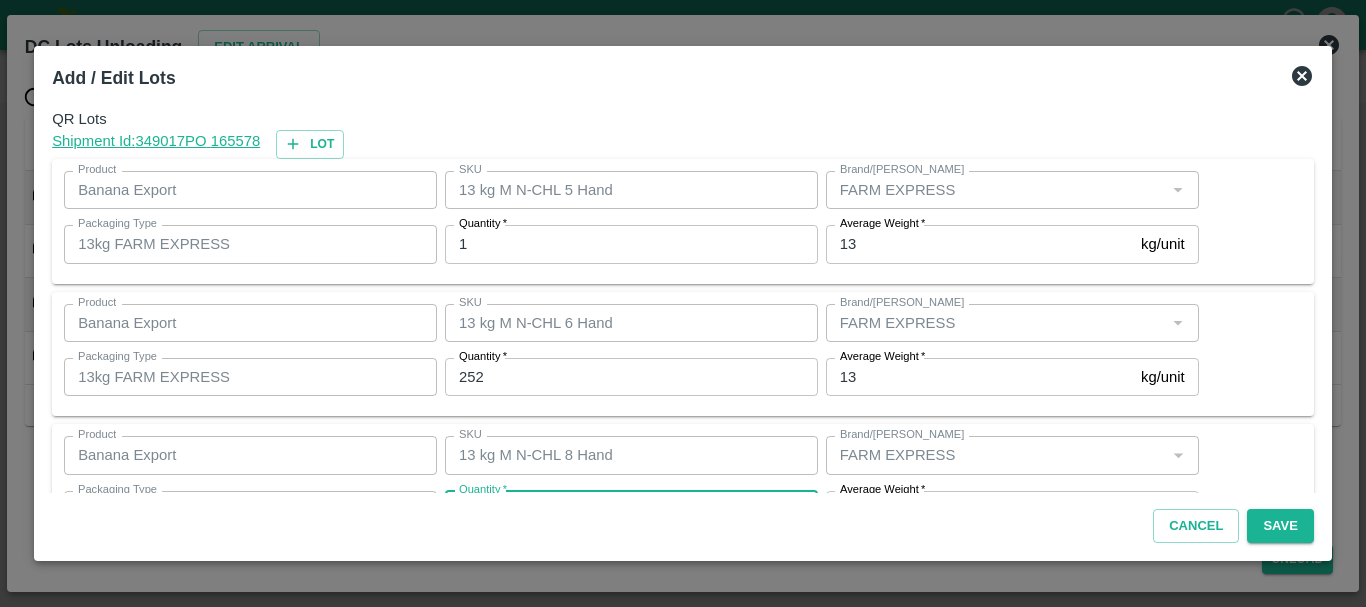 scroll, scrollTop: 36, scrollLeft: 0, axis: vertical 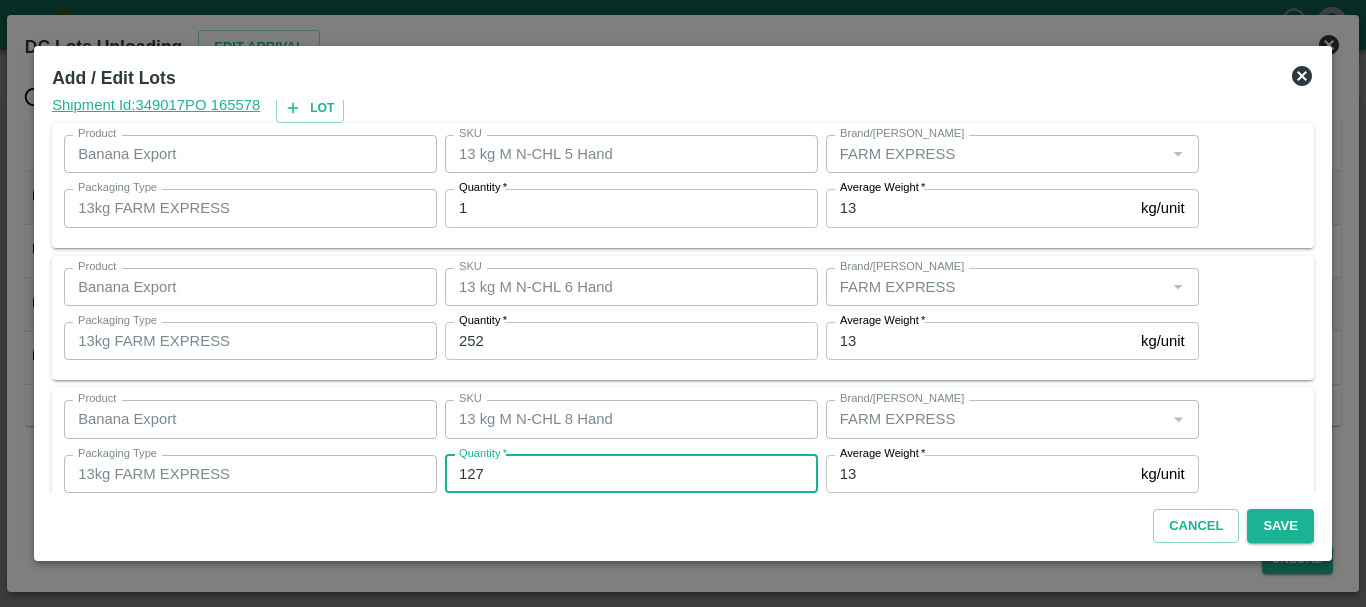 type on "127" 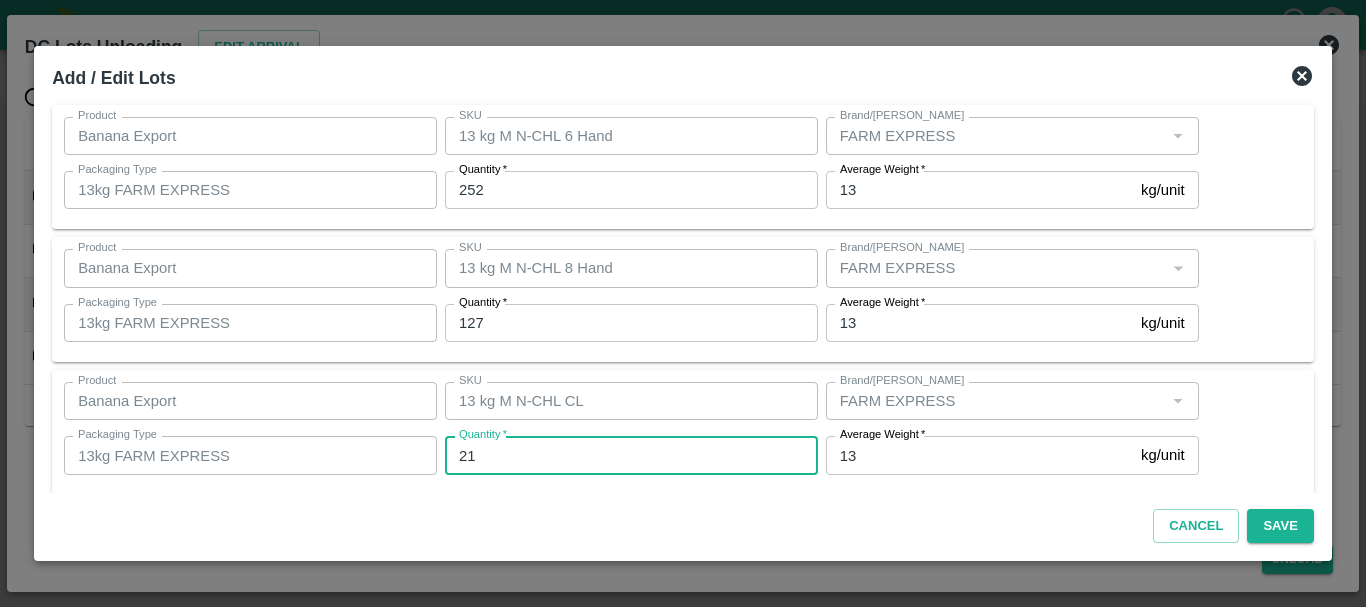 scroll, scrollTop: 205, scrollLeft: 0, axis: vertical 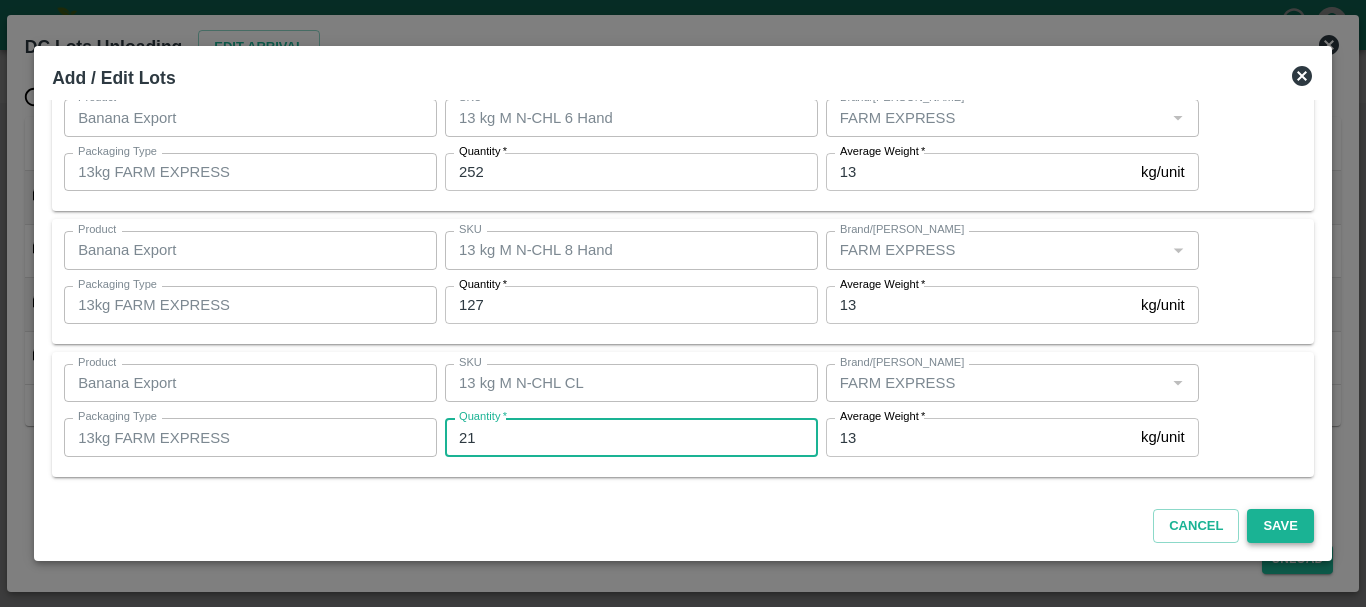 type on "21" 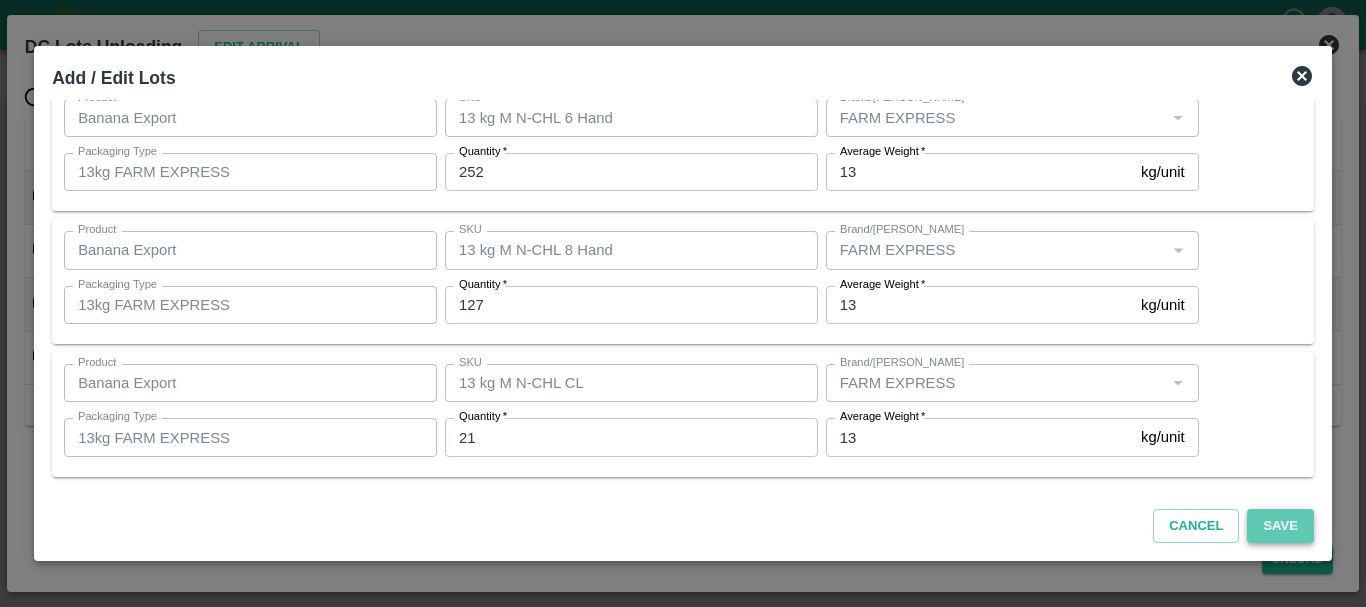 click on "Save" at bounding box center (1280, 526) 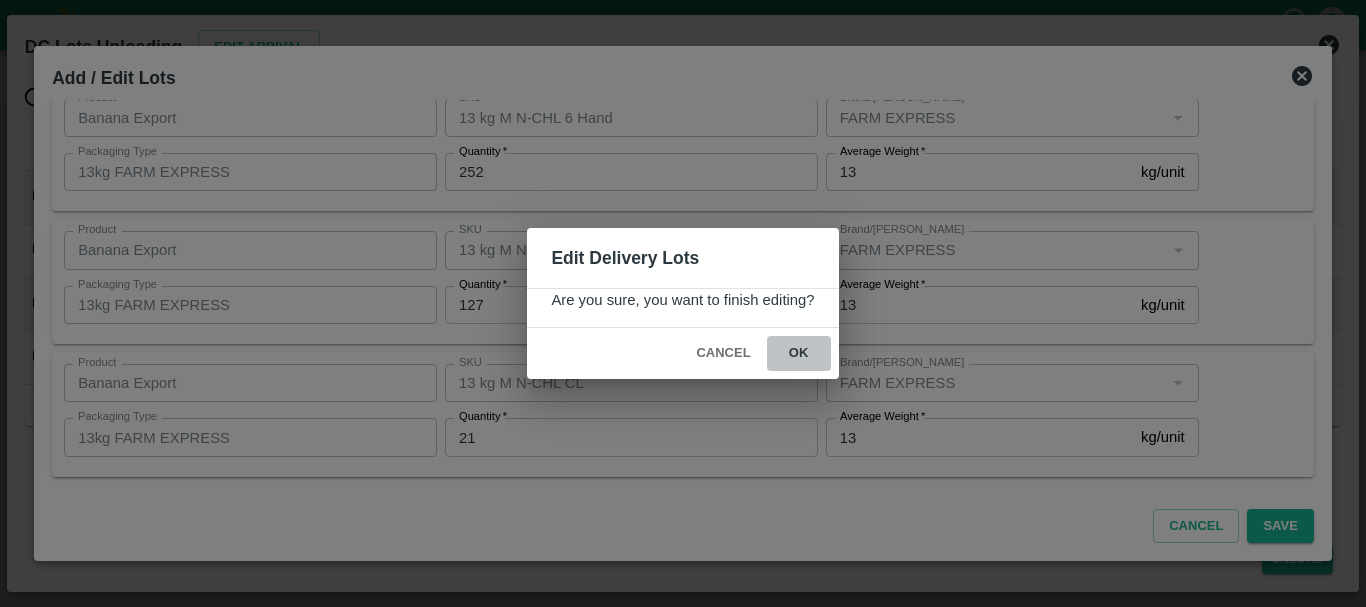 click on "ok" at bounding box center [799, 353] 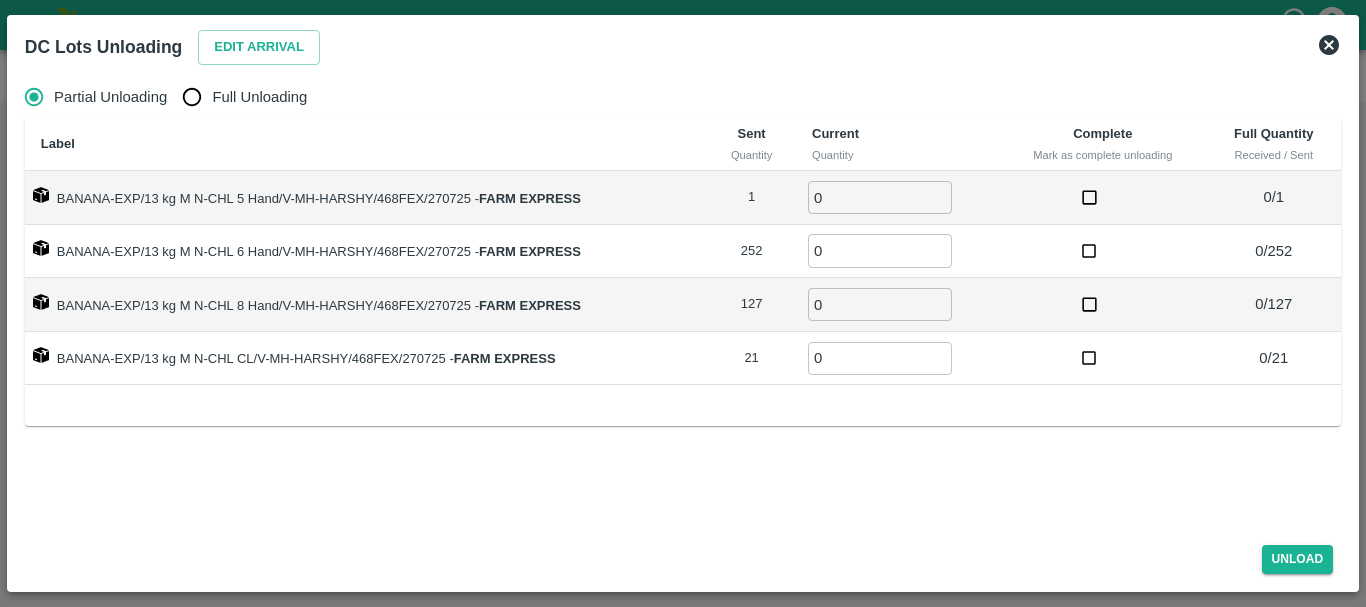 radio on "true" 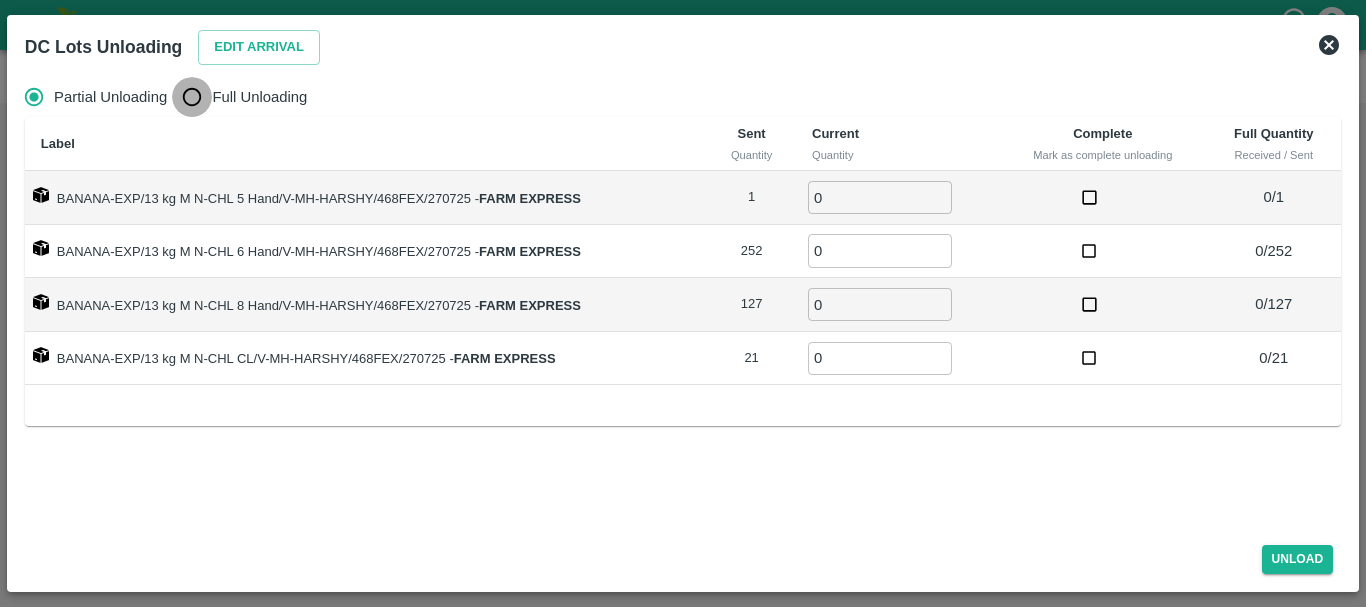 click on "Full Unloading" at bounding box center (192, 97) 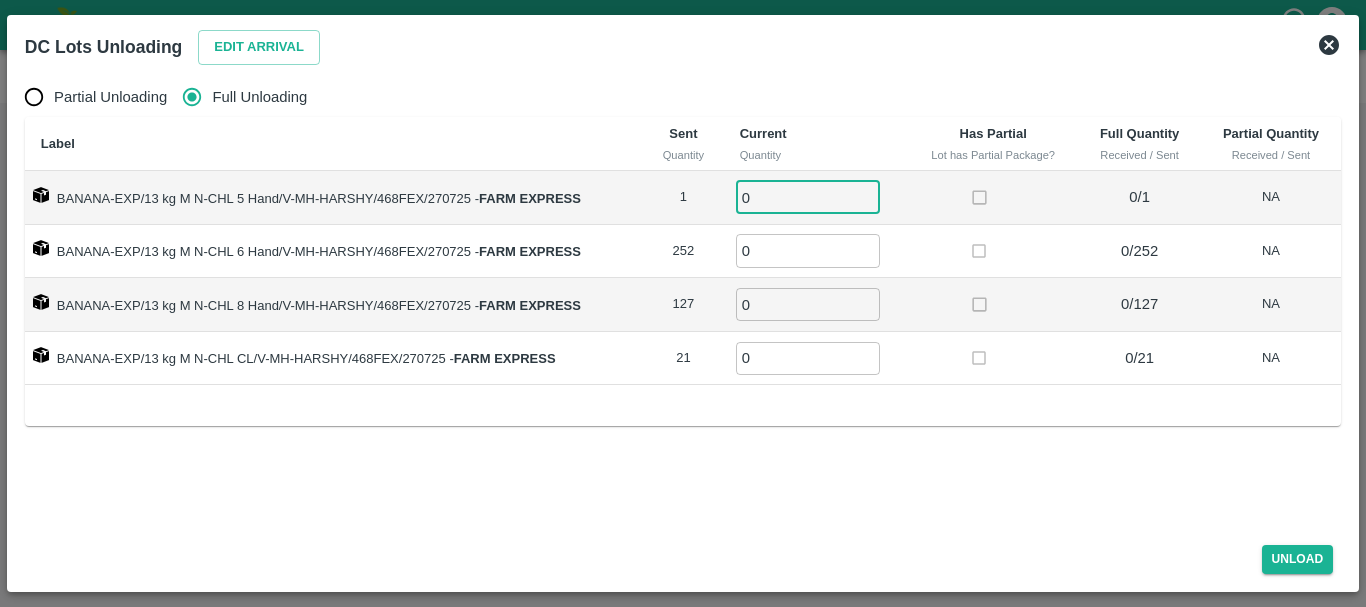 click on "0" at bounding box center (808, 197) 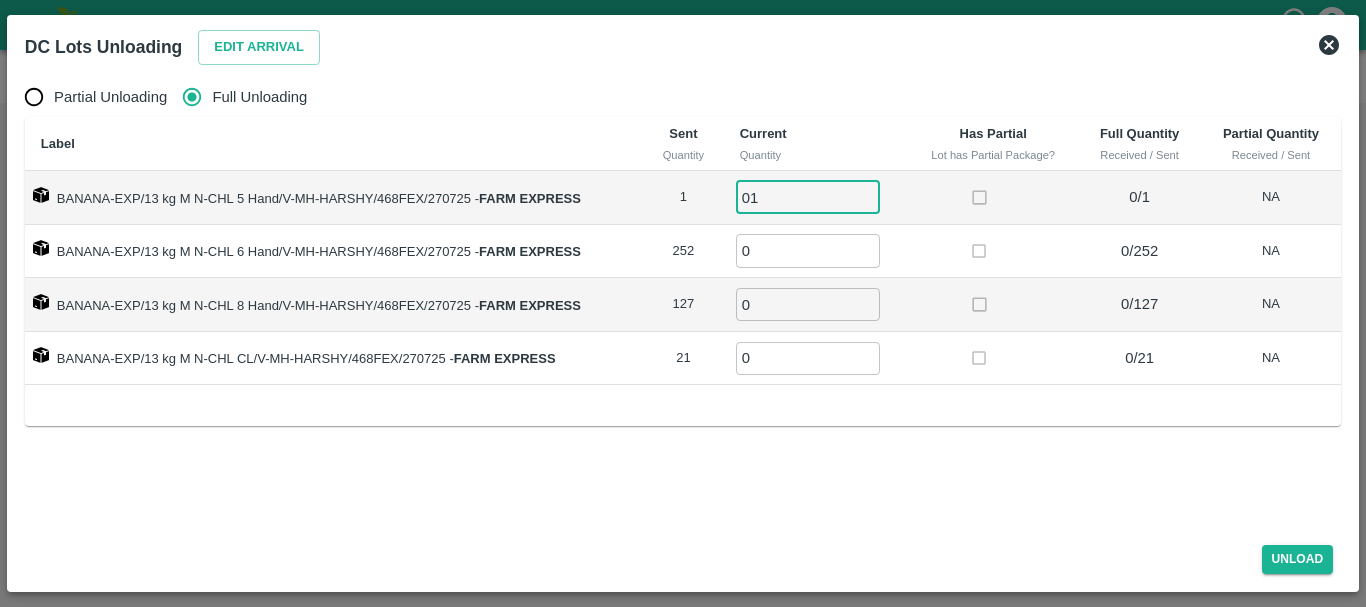 type on "01" 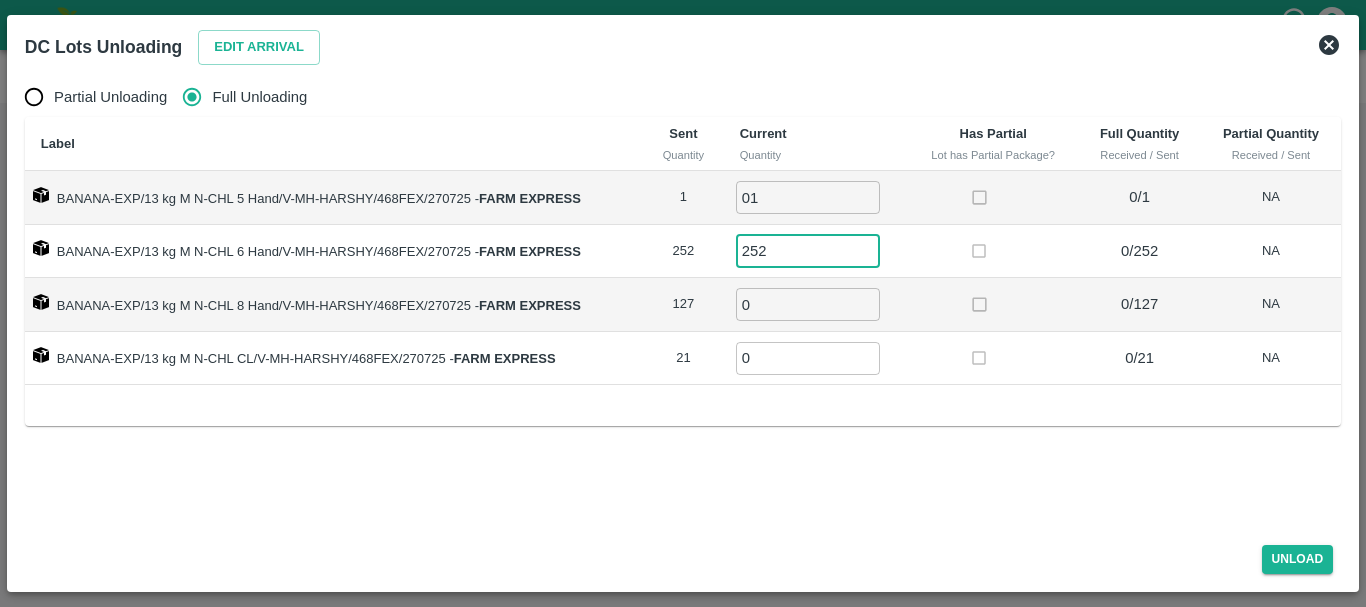 type on "252" 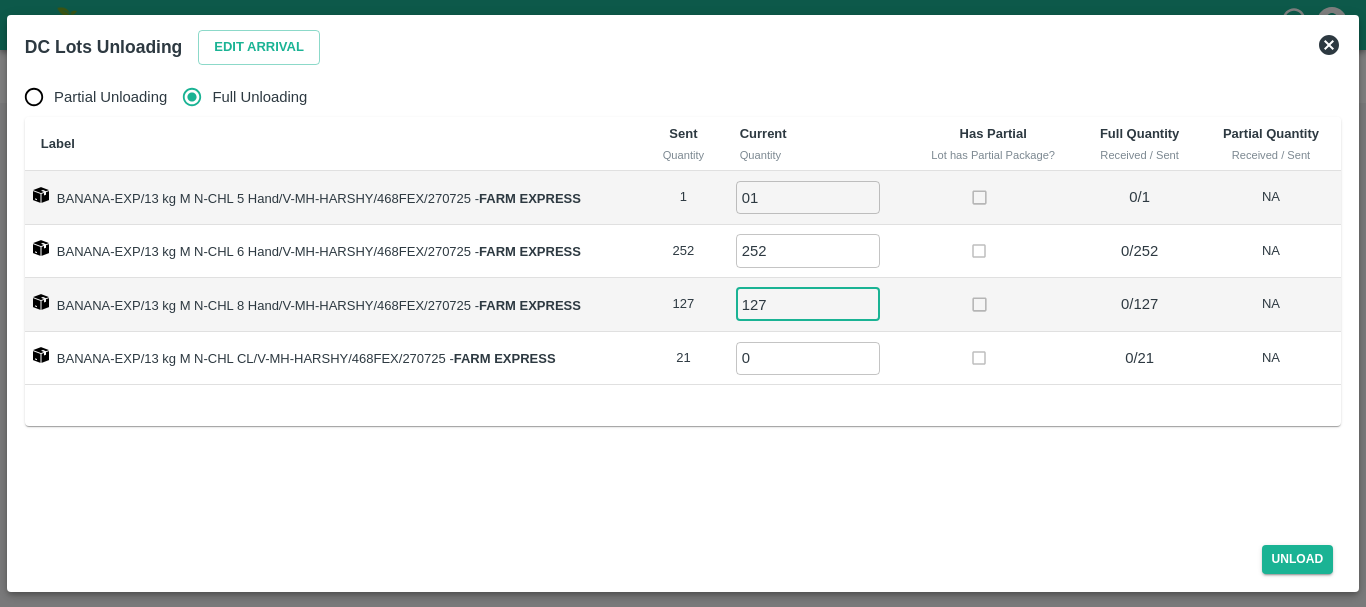 type on "127" 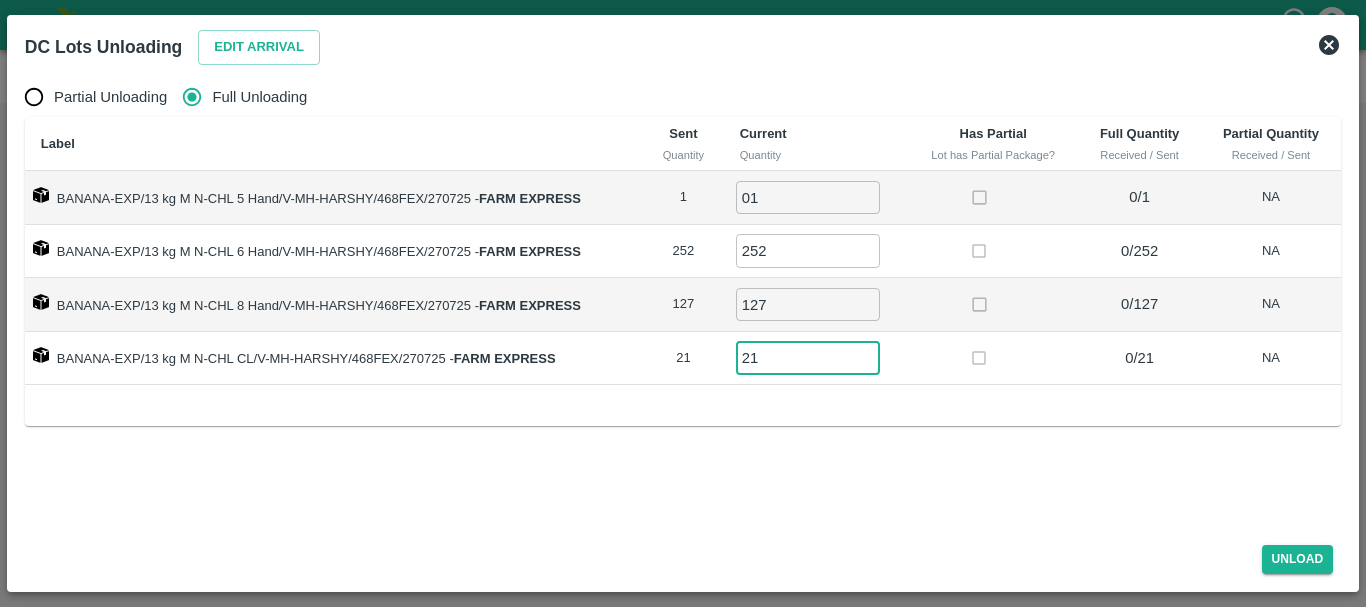 type on "21" 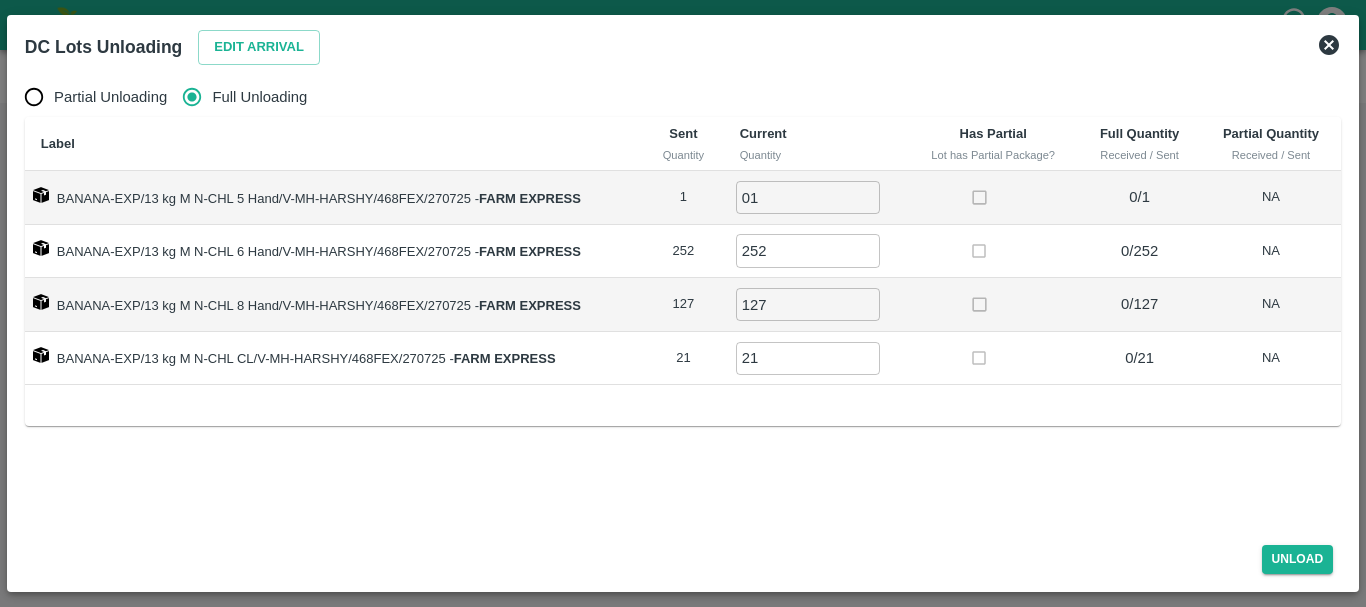 click on "Partial Unloading Full Unloading Label Sent Quantity Current Quantity Has Partial Lot has Partial Package? Full Quantity Received / Sent Partial Quantity Received / Sent BANANA-EXP/13 kg M N-CHL 5 Hand/V-MH-HARSHY/468FEX/270725   -  FARM EXPRESS 1 01 ​ 0  /  1 NA BANANA-EXP/13 kg M N-CHL 6 Hand/V-MH-HARSHY/468FEX/270725   -  FARM EXPRESS 252 252 ​ 0  /  252 NA BANANA-EXP/13 kg M N-CHL 8 Hand/V-MH-HARSHY/468FEX/270725   -  FARM EXPRESS 127 127 ​ 0  /  127 NA BANANA-EXP/13 kg M N-CHL CL/V-MH-HARSHY/468FEX/270725   -  FARM EXPRESS 21 21 ​ 0  /  21 NA" at bounding box center [683, 299] 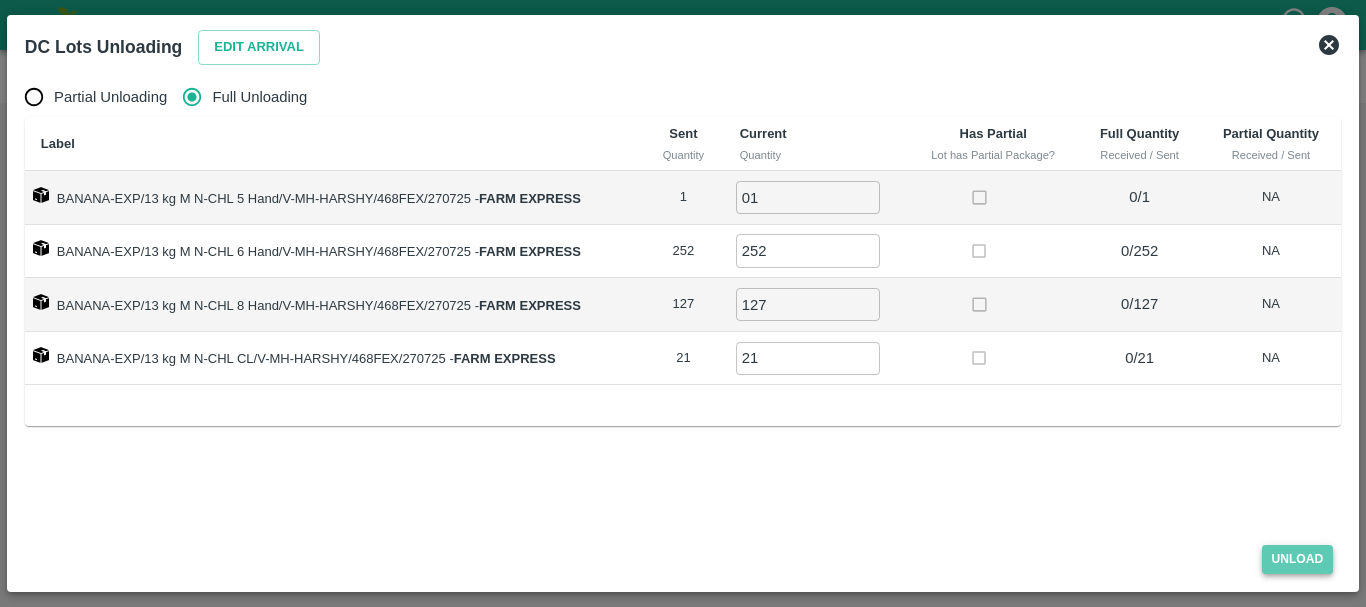 click on "Unload" at bounding box center [1298, 559] 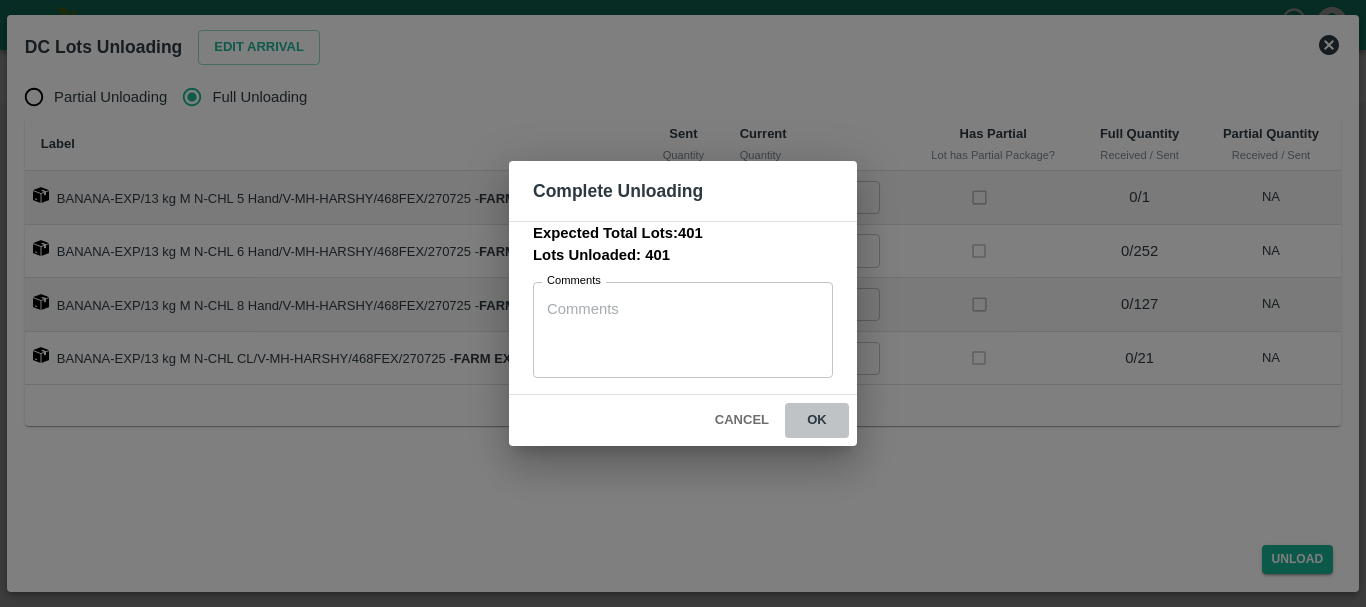 click on "ok" at bounding box center [817, 420] 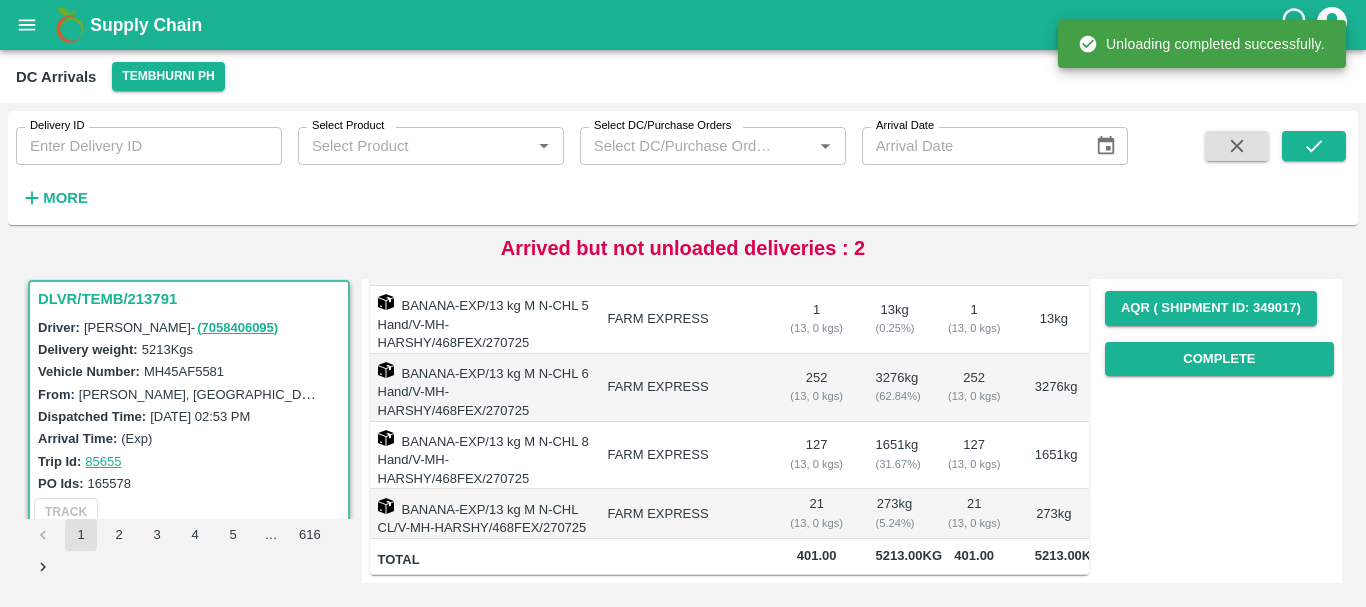 scroll, scrollTop: 0, scrollLeft: 0, axis: both 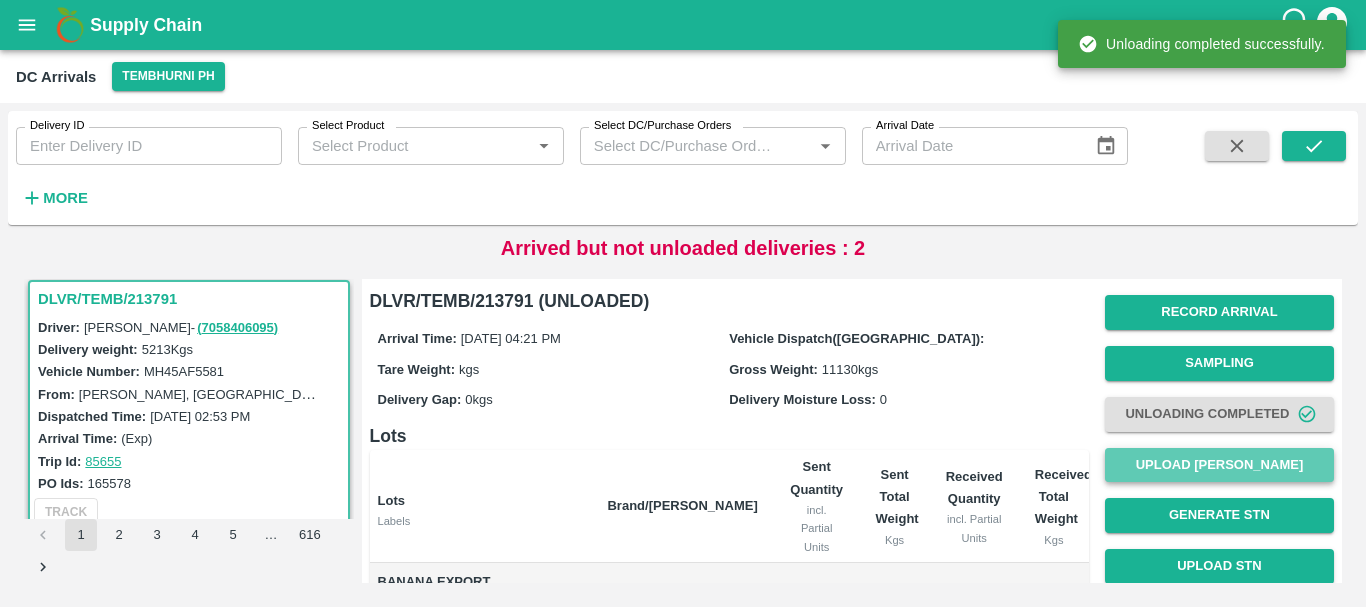 click on "Upload [PERSON_NAME]" at bounding box center [1219, 465] 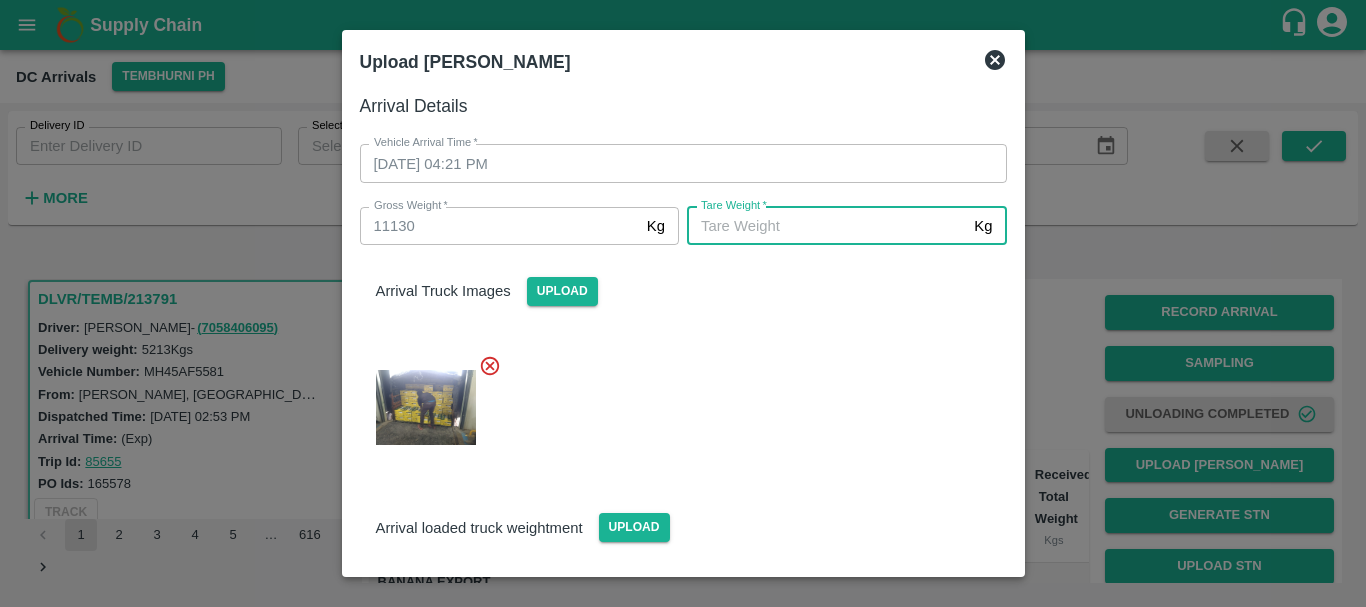 click on "Tare Weight   *" at bounding box center [826, 226] 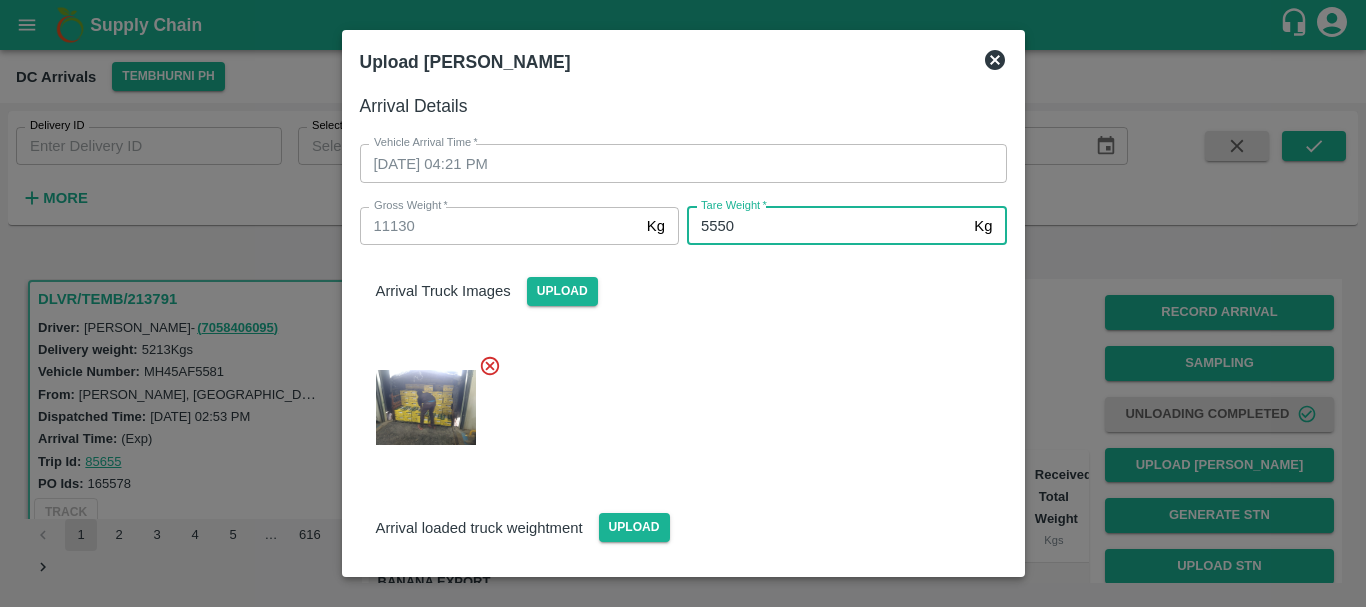 type on "5550" 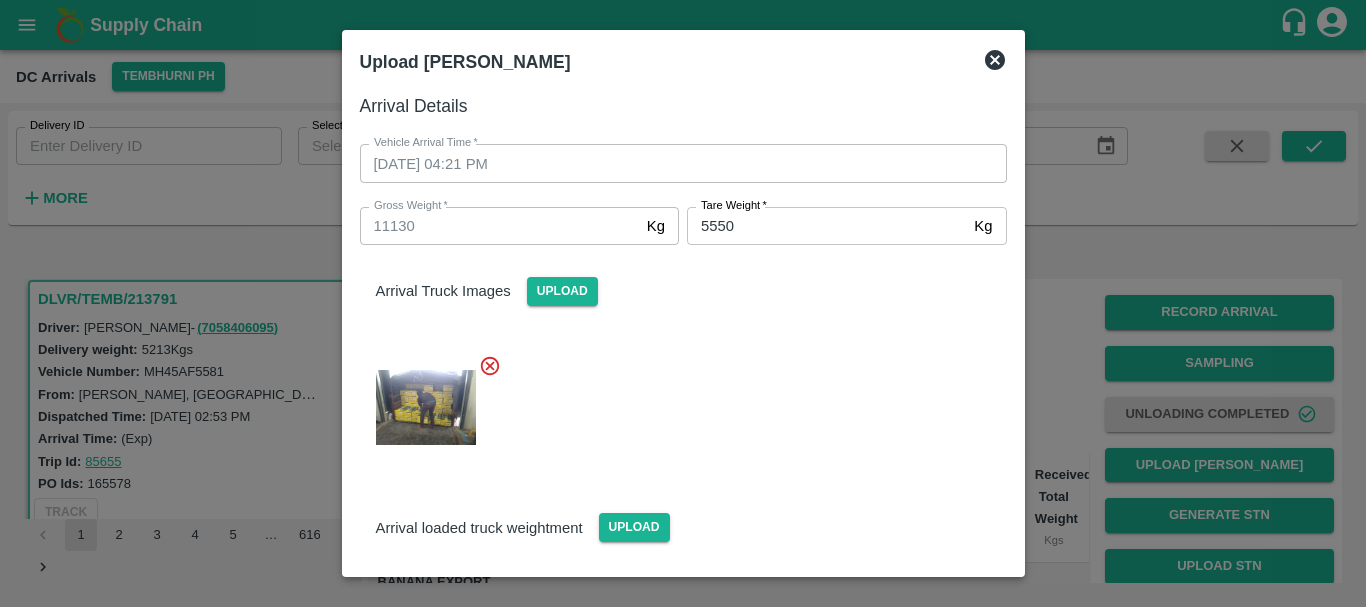 click at bounding box center [675, 401] 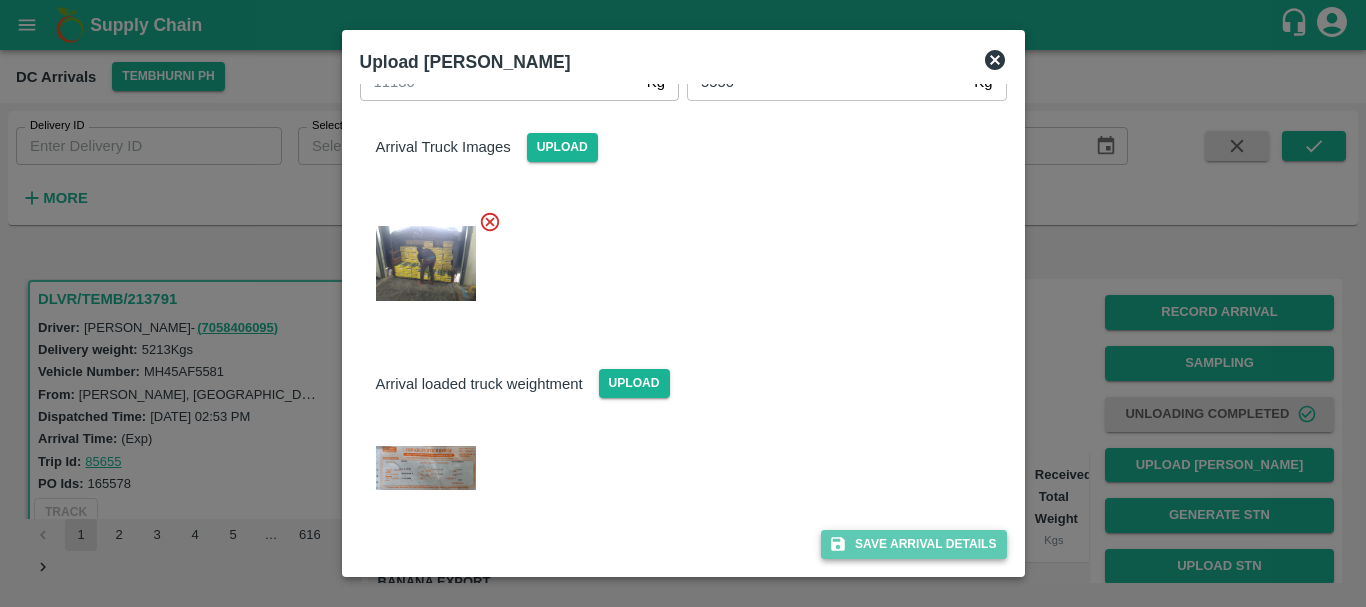 click on "Save Arrival Details" at bounding box center (913, 544) 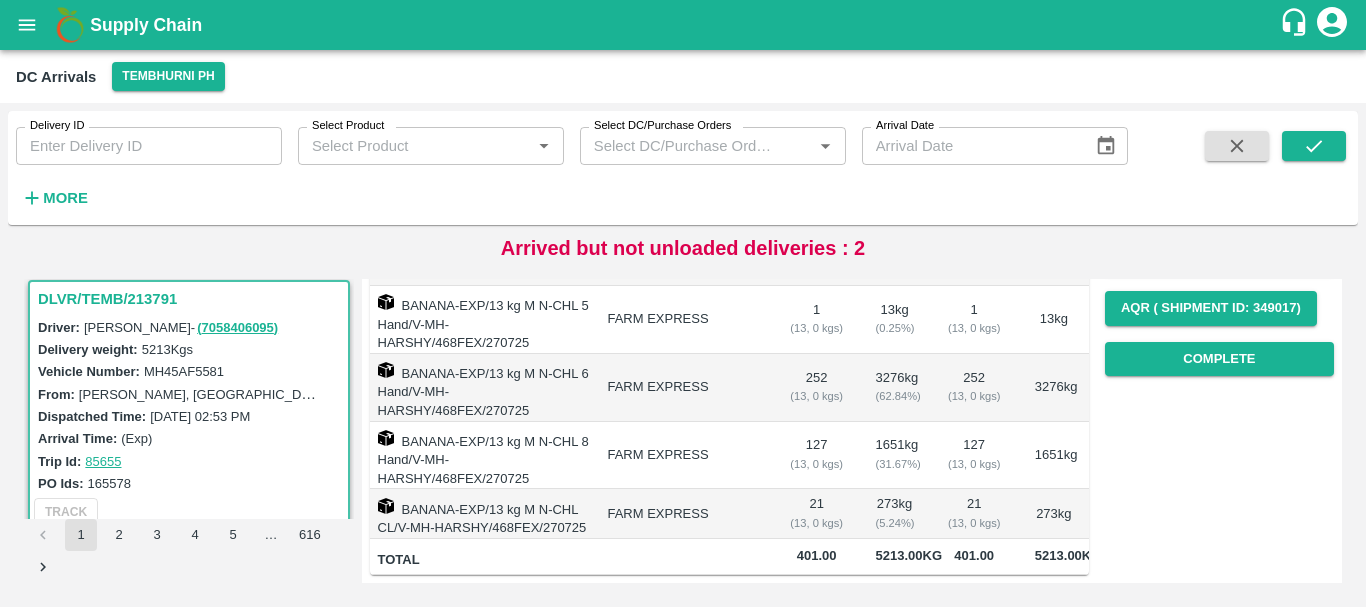 scroll, scrollTop: 0, scrollLeft: 0, axis: both 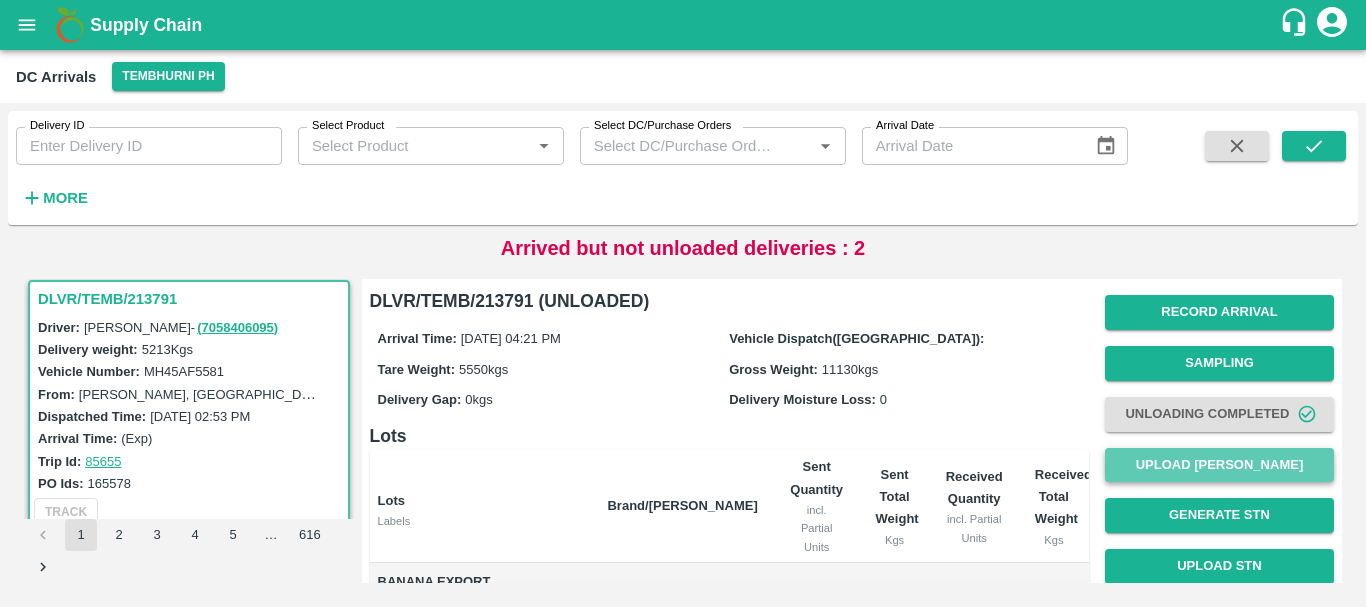 click on "Upload [PERSON_NAME]" at bounding box center (1219, 465) 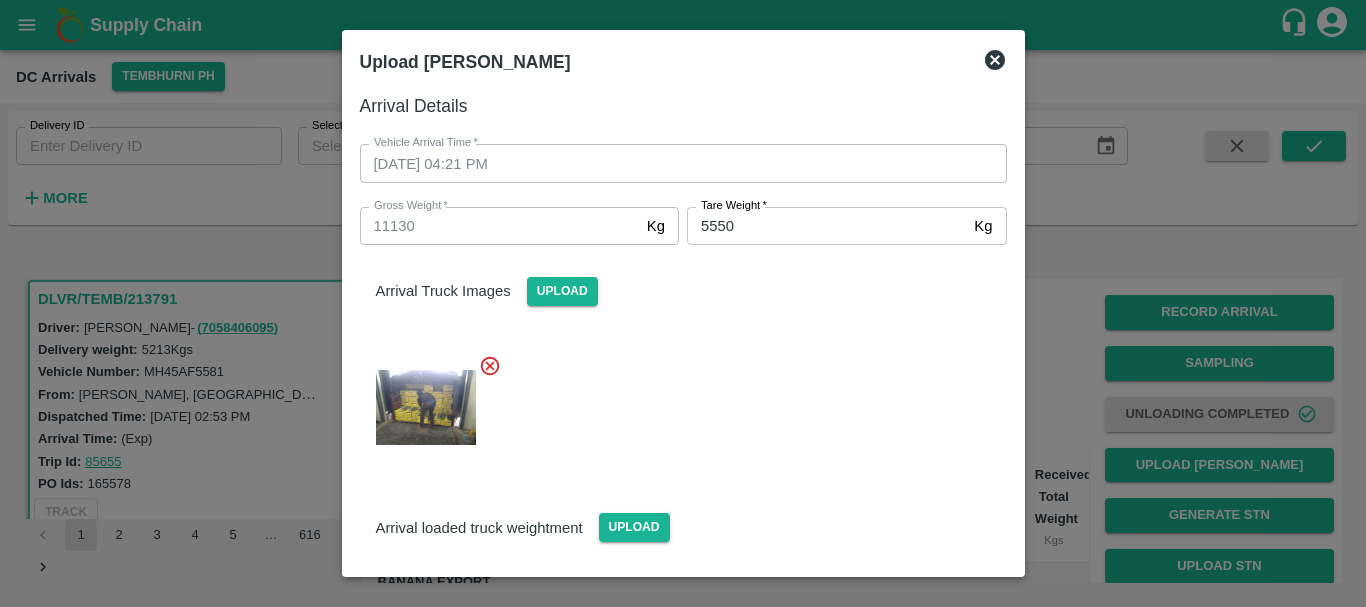 click at bounding box center (683, 303) 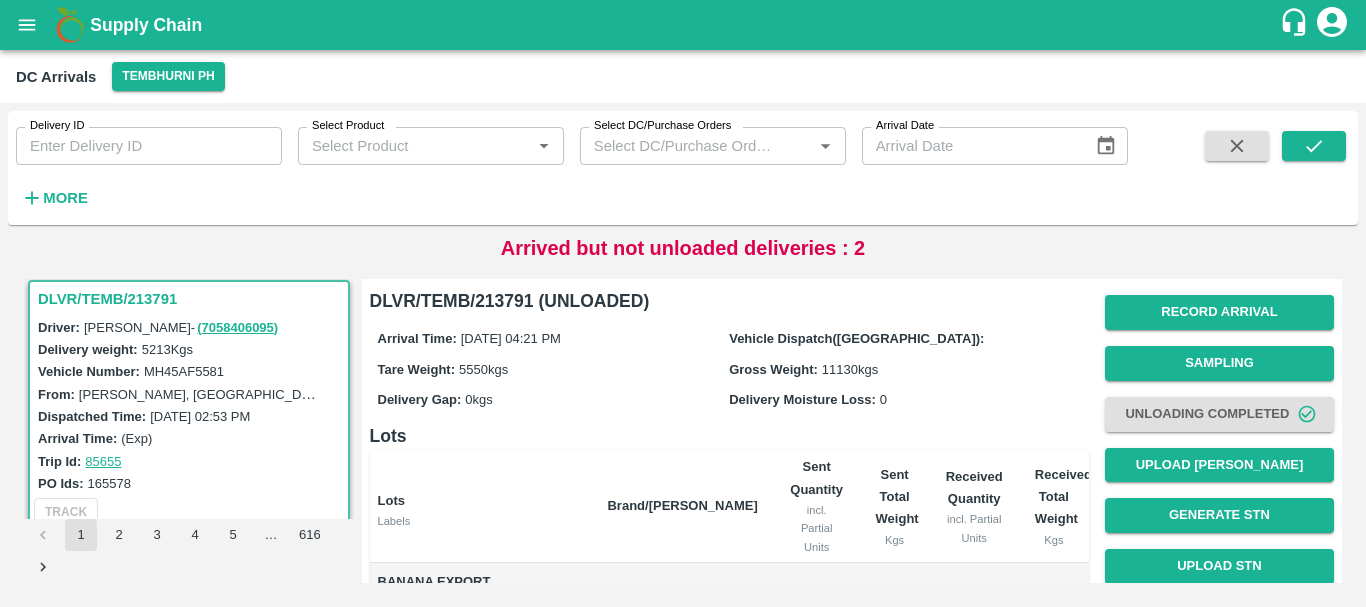 scroll, scrollTop: 328, scrollLeft: 0, axis: vertical 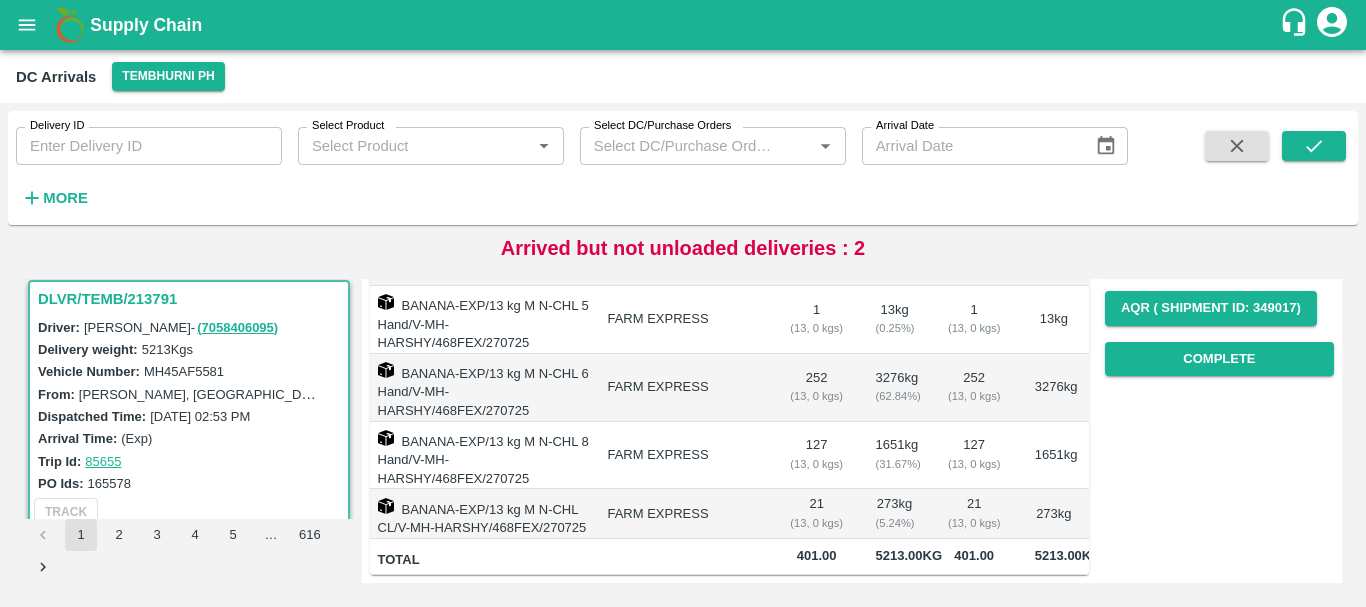 type 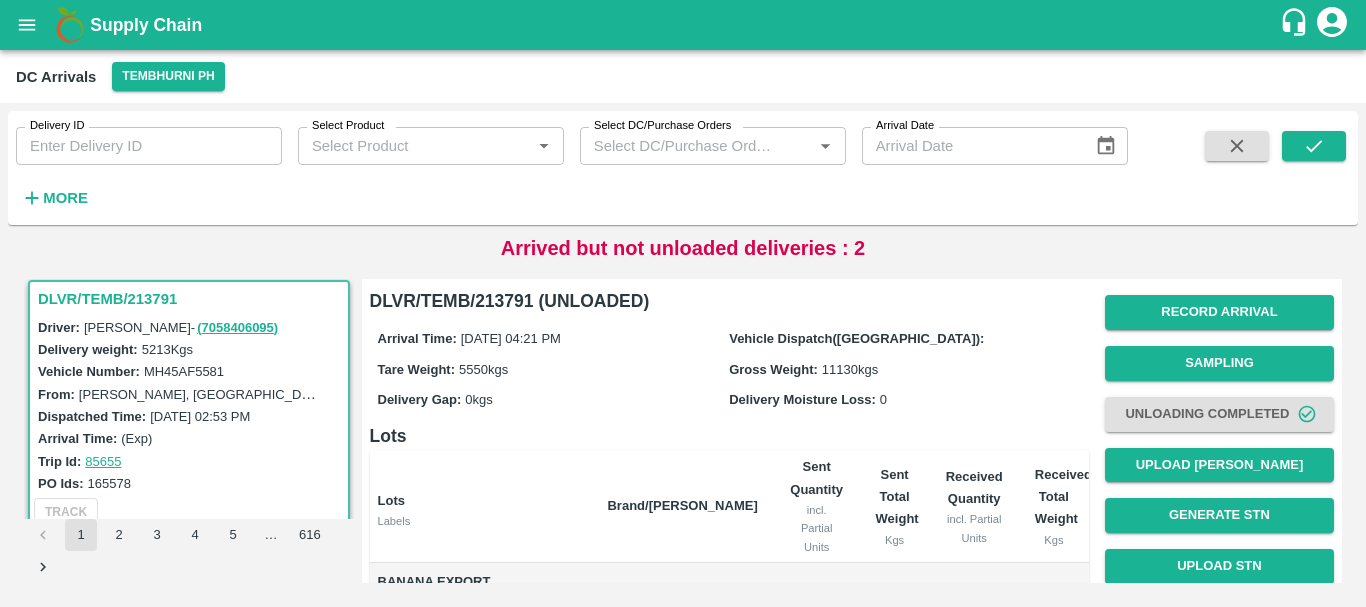 scroll, scrollTop: 328, scrollLeft: 0, axis: vertical 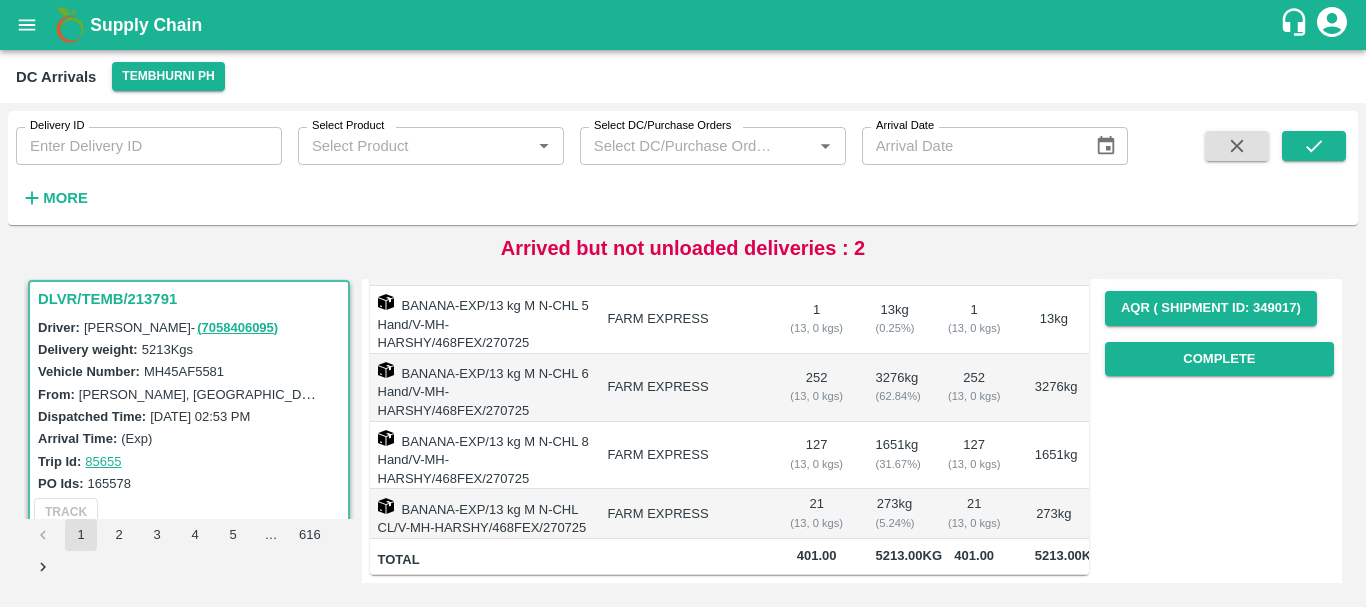 click on "FARM EXPRESS" at bounding box center [682, 456] 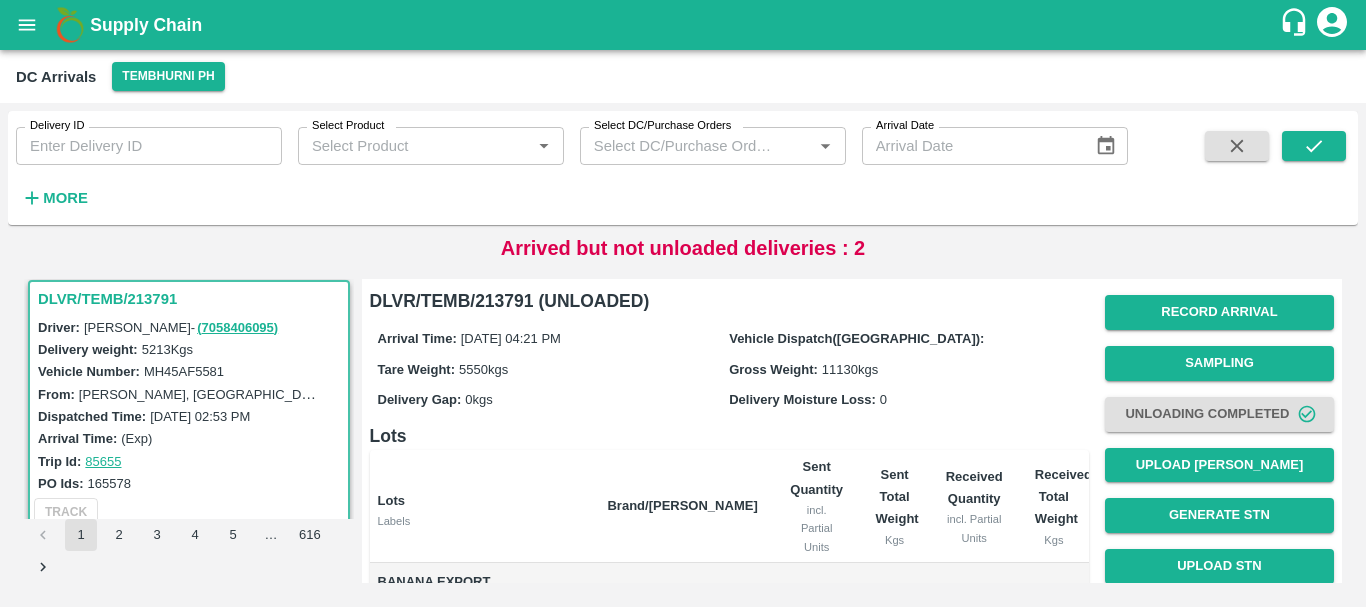 click on "Sent Total Weight" at bounding box center (897, 497) 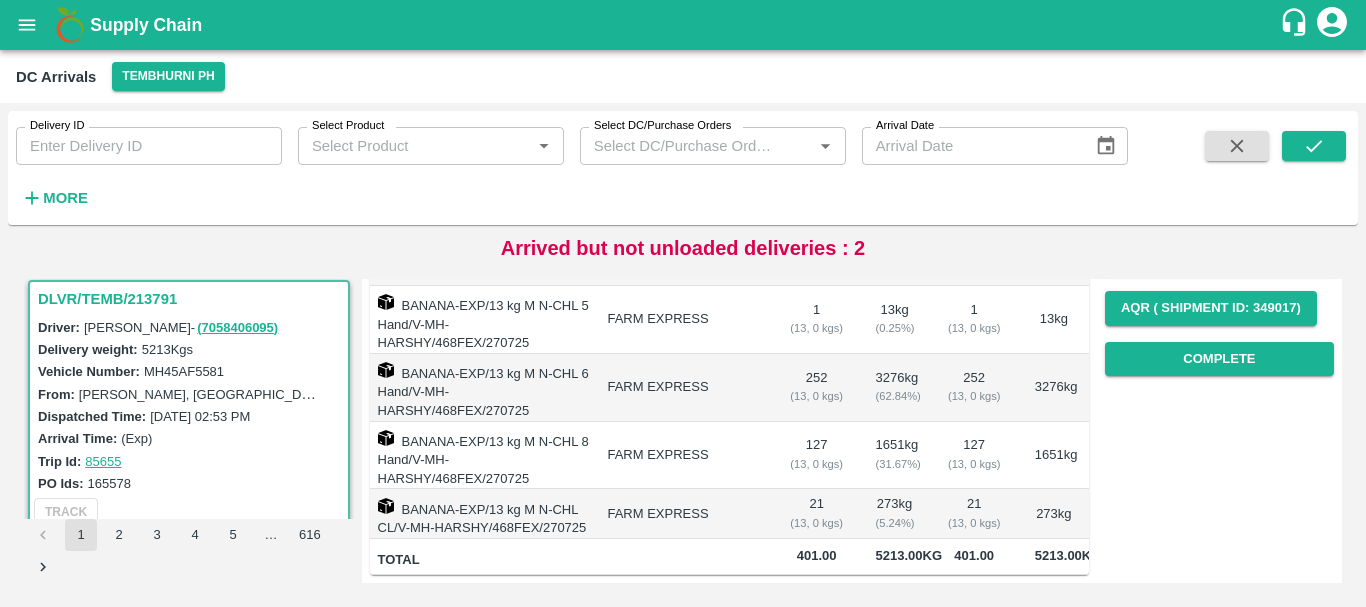 scroll, scrollTop: 0, scrollLeft: 0, axis: both 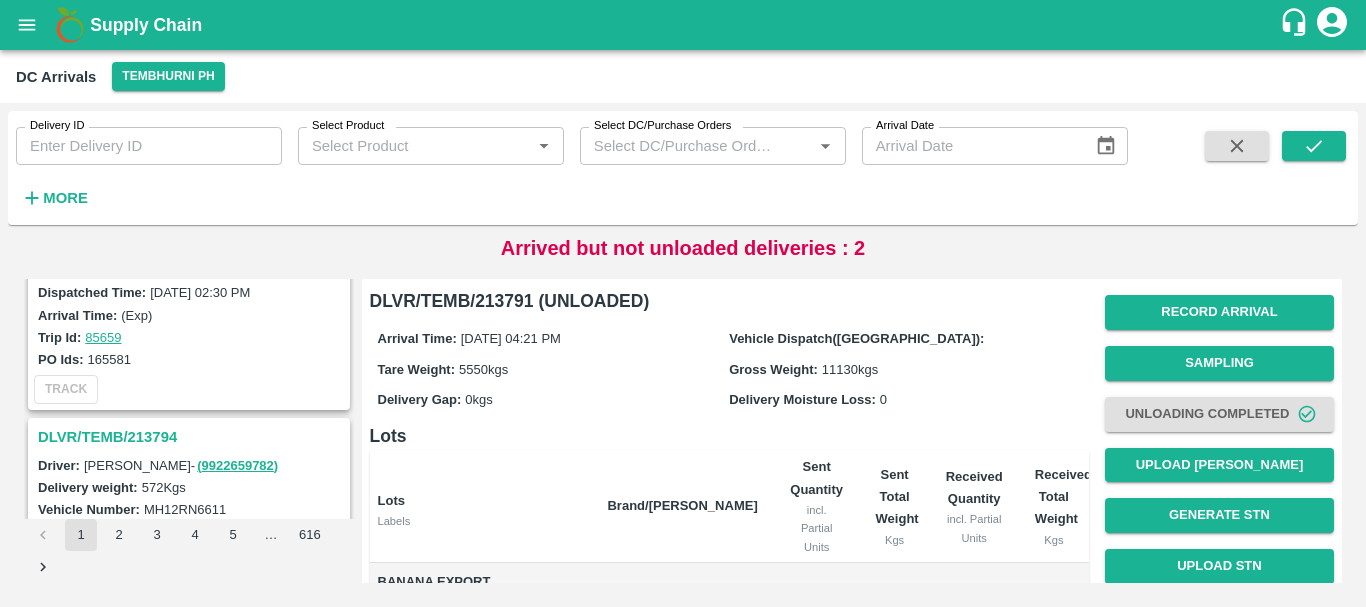 click on "DLVR/TEMB/213794" at bounding box center [192, 437] 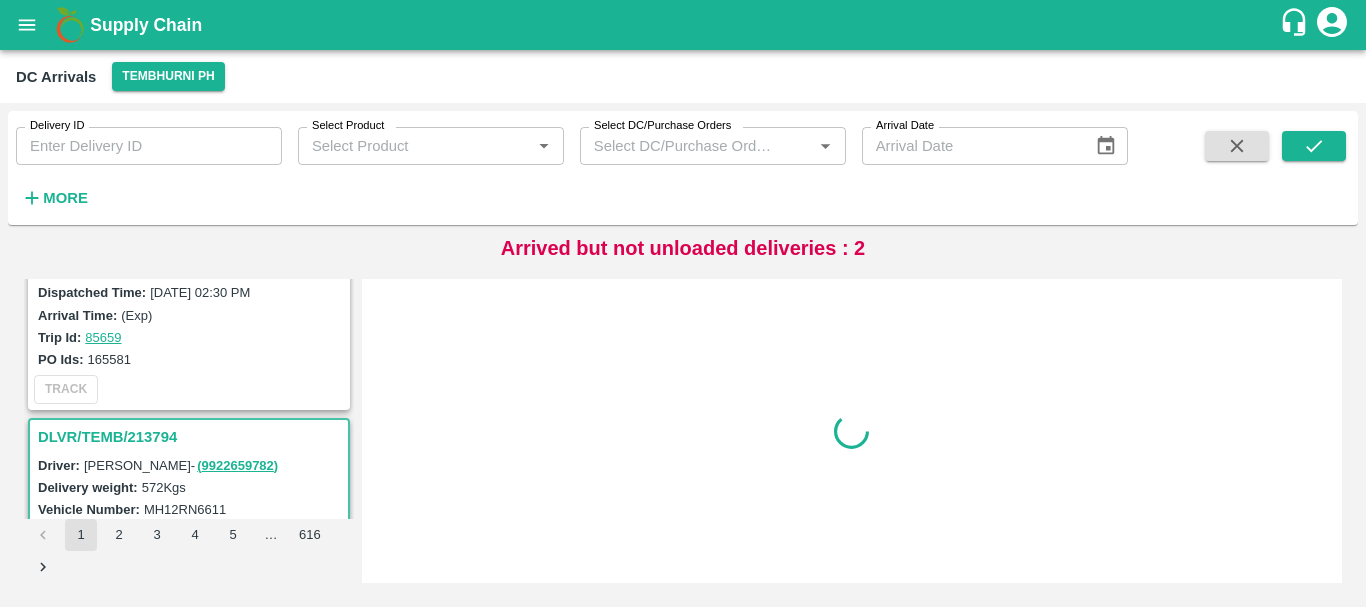 scroll, scrollTop: 3667, scrollLeft: 0, axis: vertical 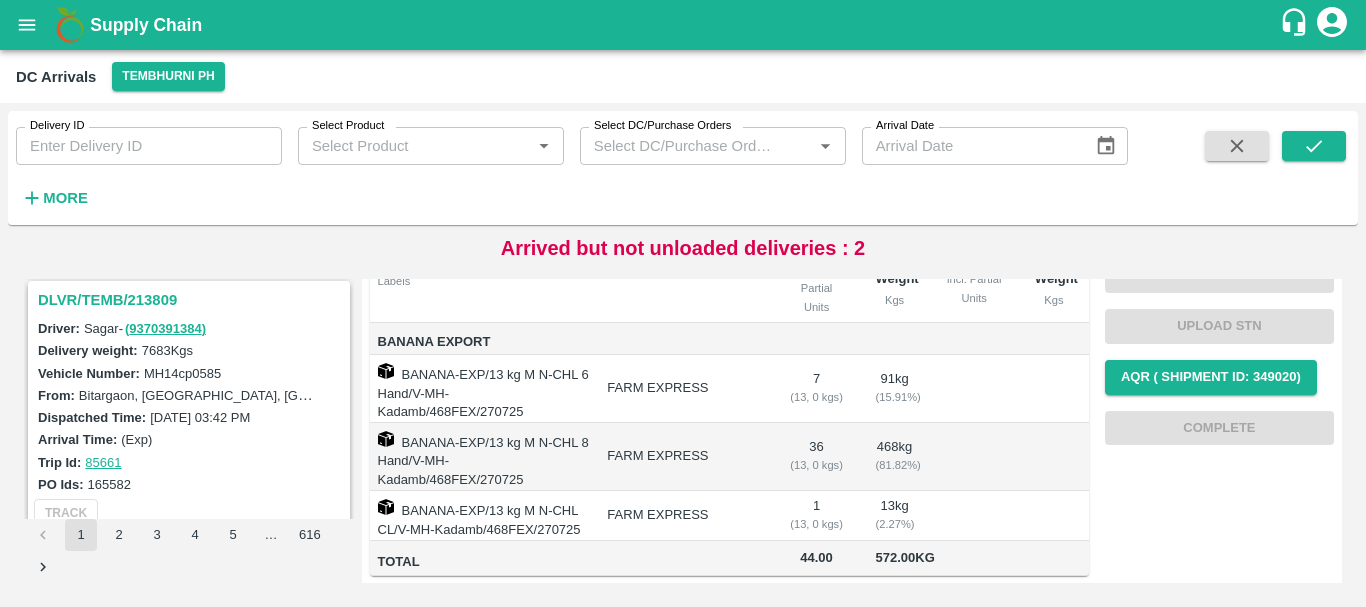 click on "DLVR/TEMB/213809" at bounding box center [192, 300] 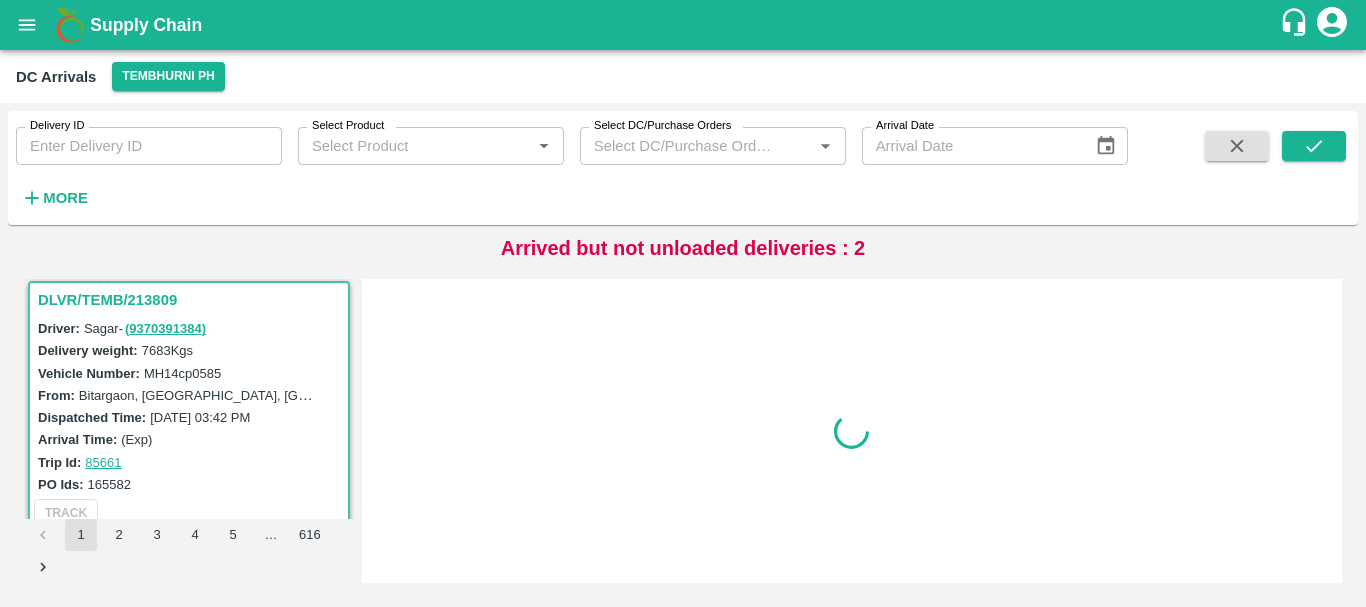 scroll, scrollTop: 0, scrollLeft: 0, axis: both 